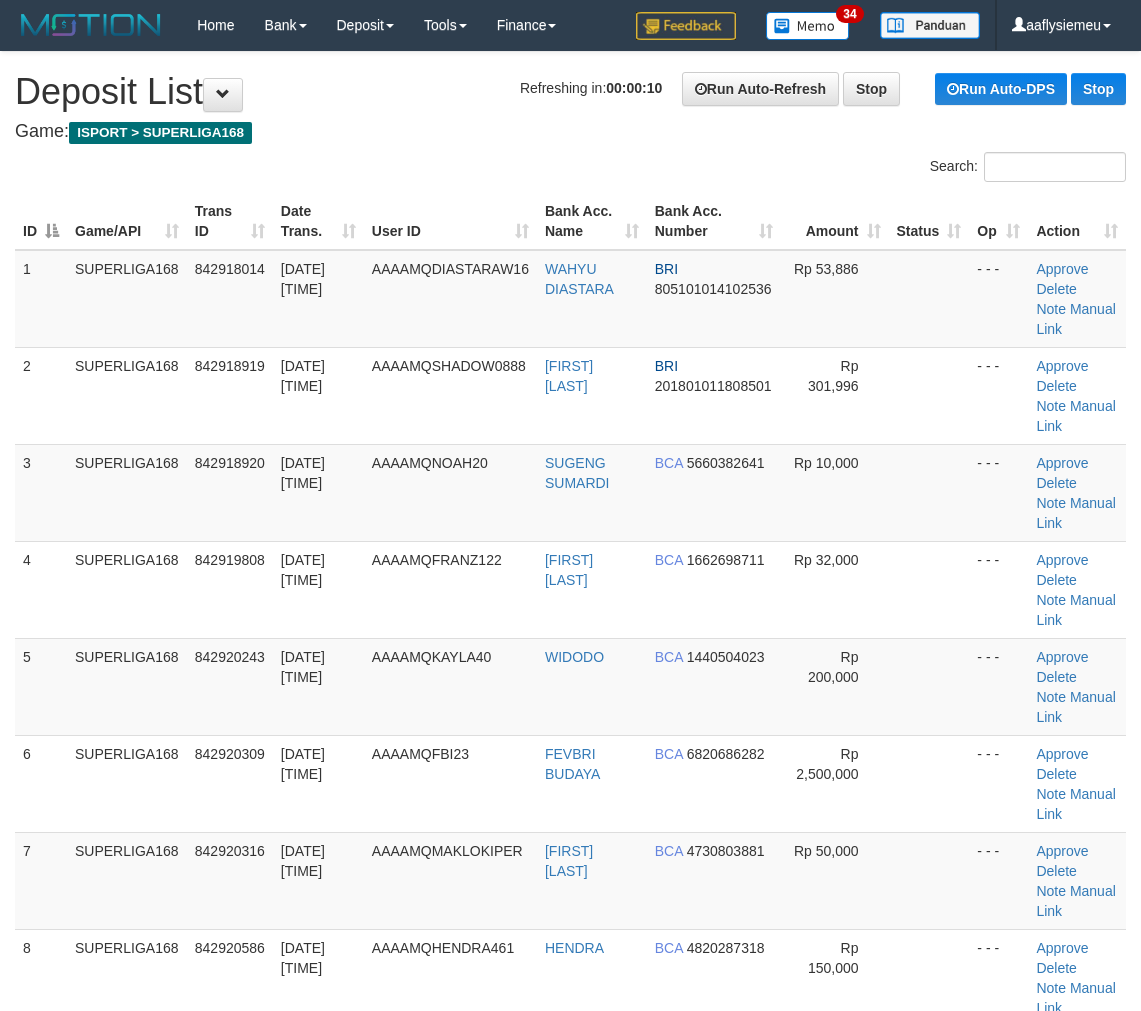 scroll, scrollTop: 0, scrollLeft: 0, axis: both 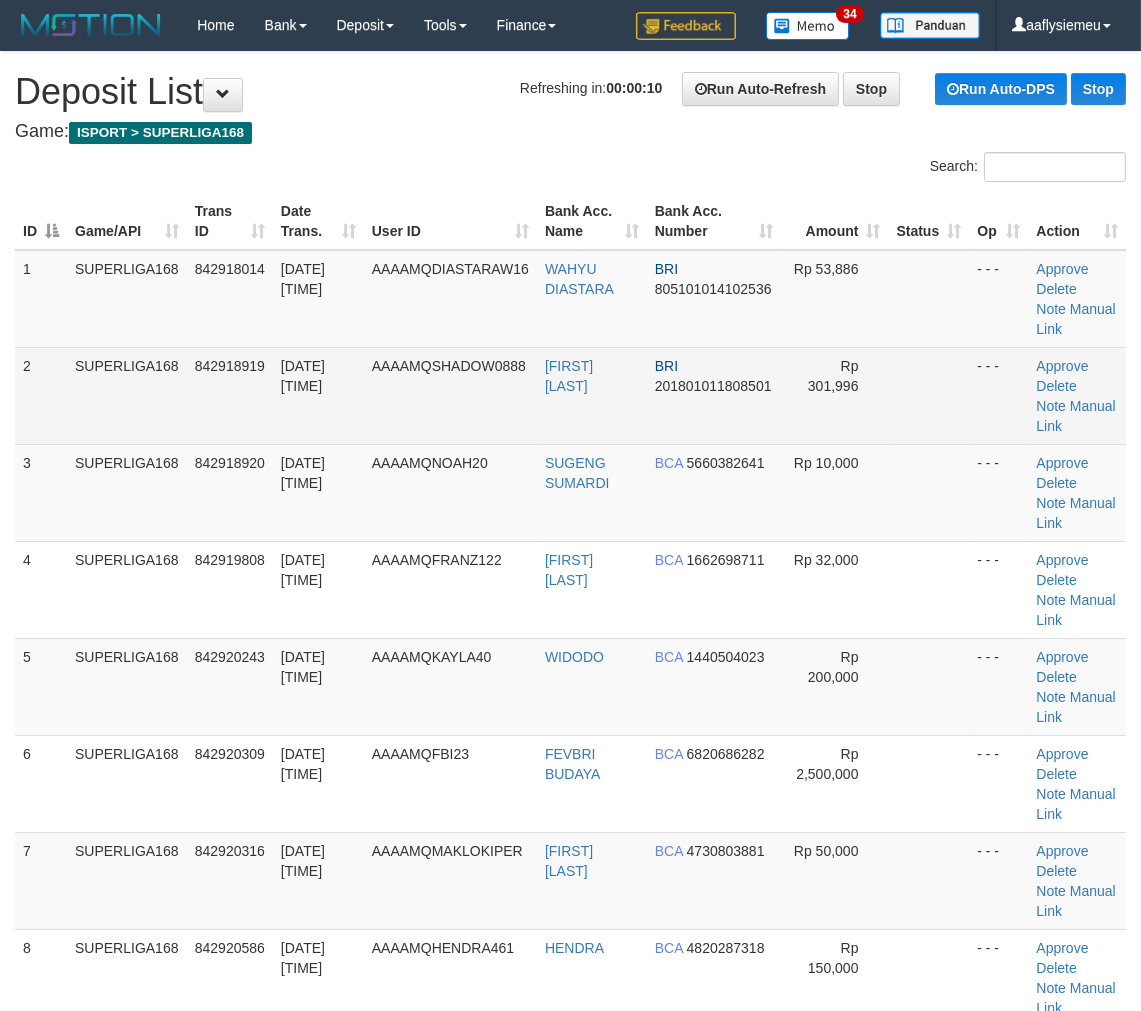 drag, startPoint x: 438, startPoint y: 362, endPoint x: 465, endPoint y: 368, distance: 27.658634 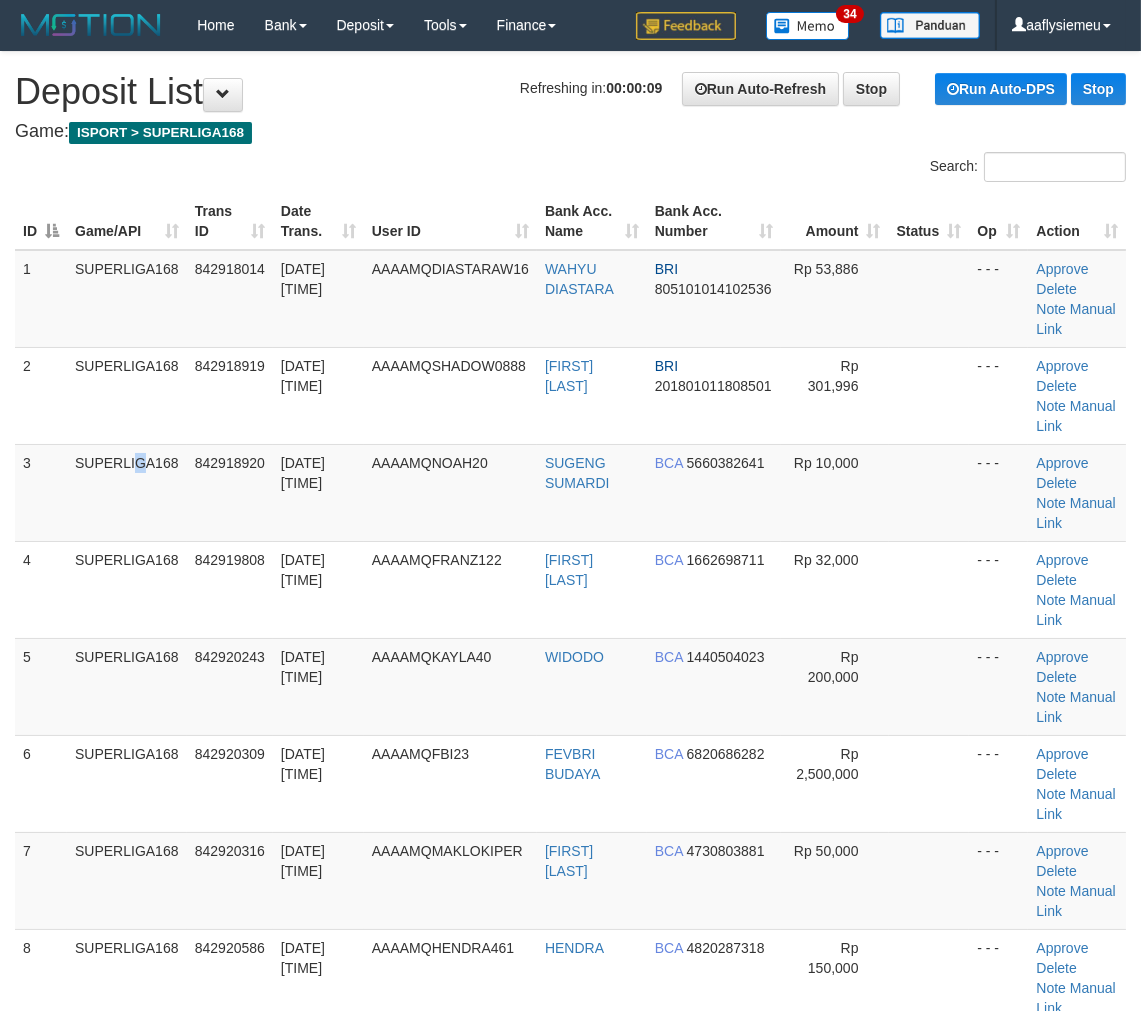 drag, startPoint x: 91, startPoint y: 555, endPoint x: 2, endPoint y: 617, distance: 108.46658 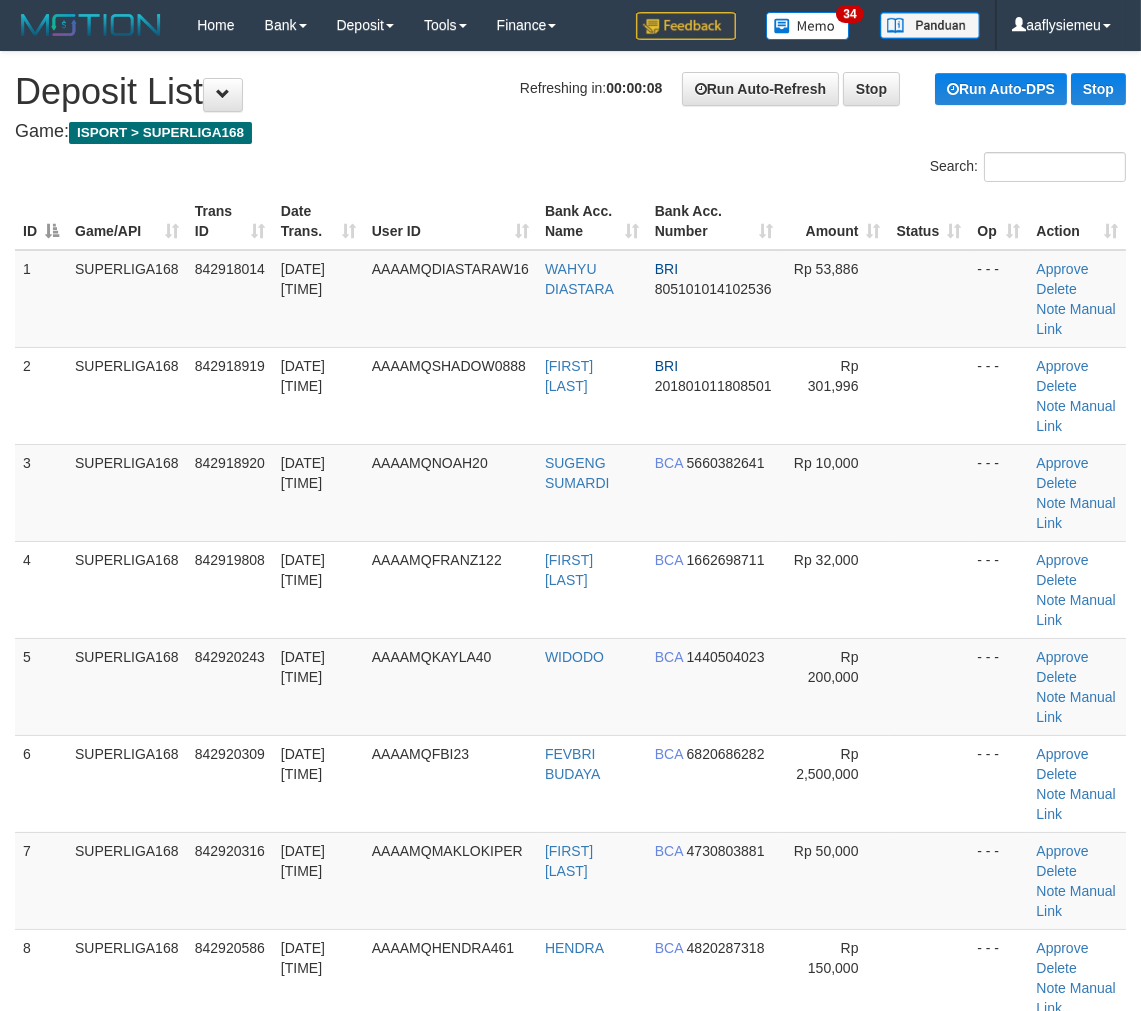 scroll, scrollTop: 134, scrollLeft: 0, axis: vertical 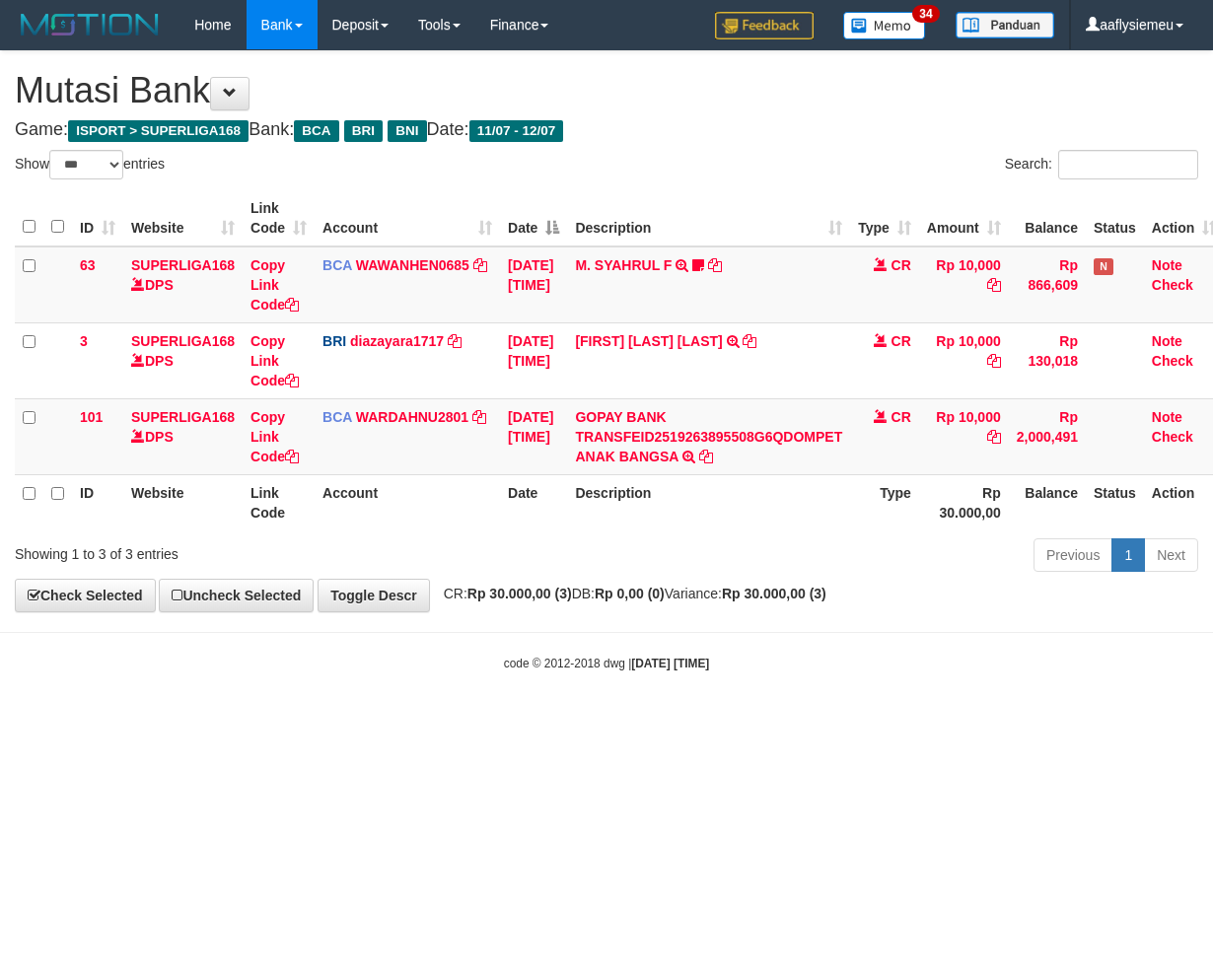 select on "***" 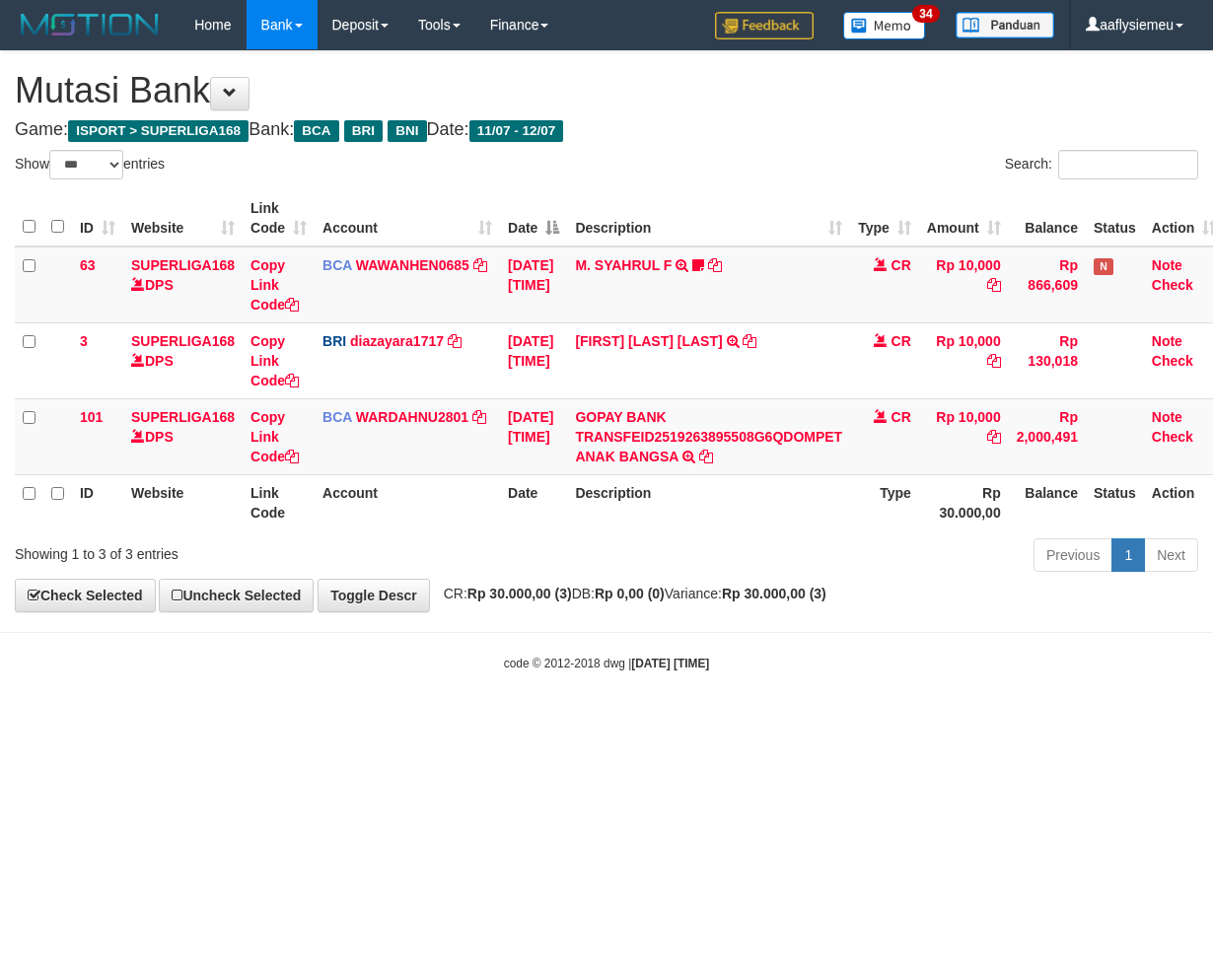 scroll, scrollTop: 0, scrollLeft: 0, axis: both 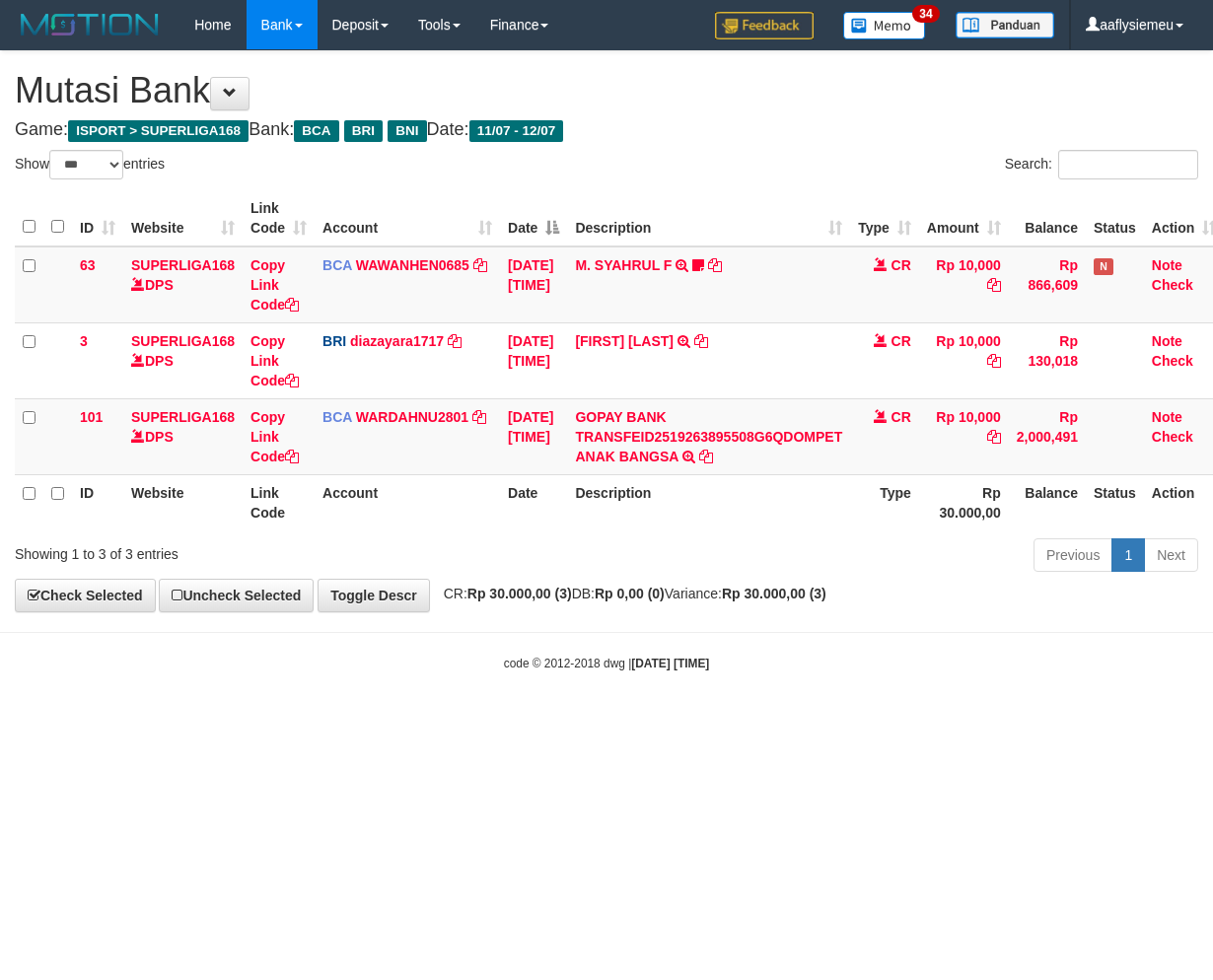 select on "***" 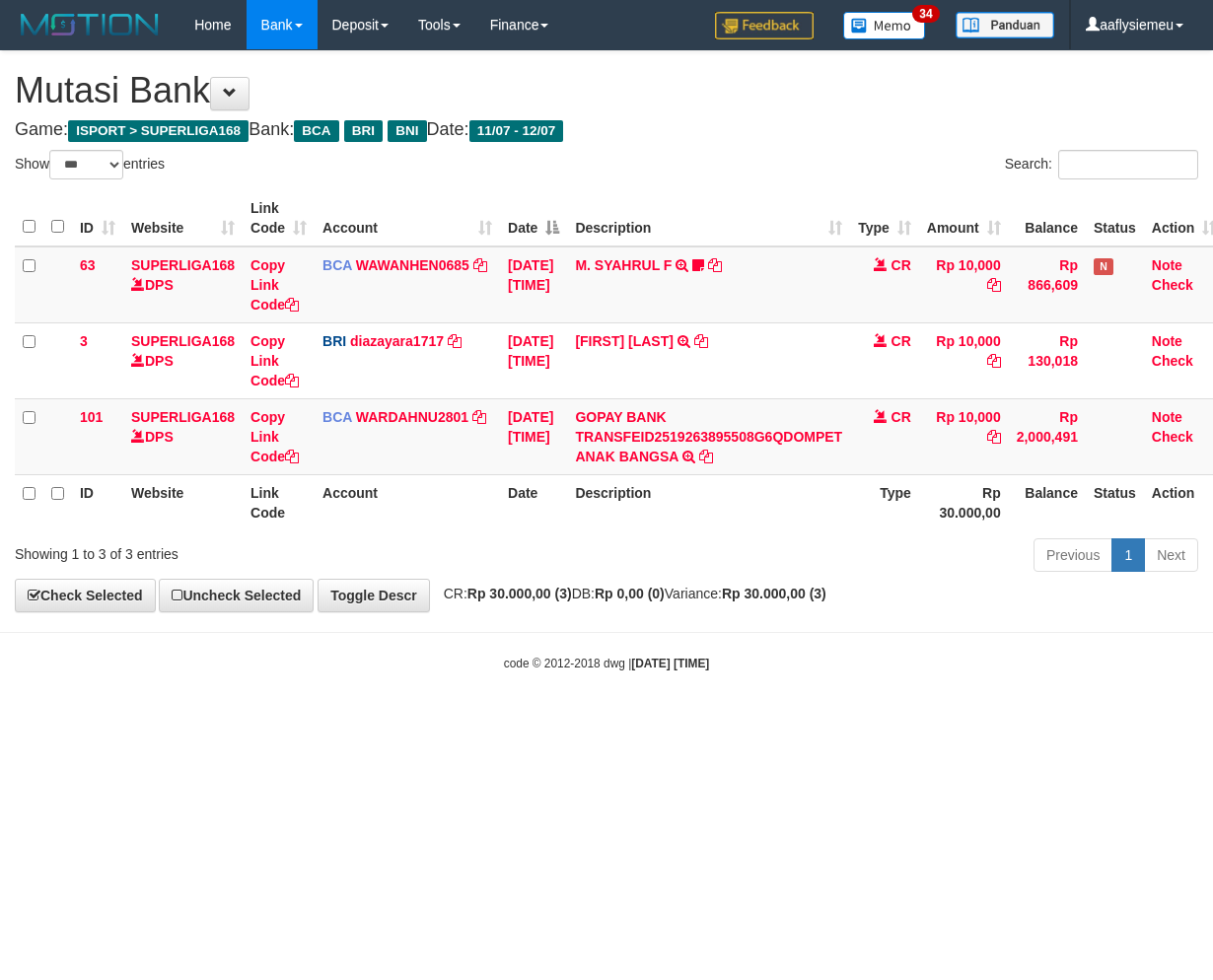 scroll, scrollTop: 0, scrollLeft: 0, axis: both 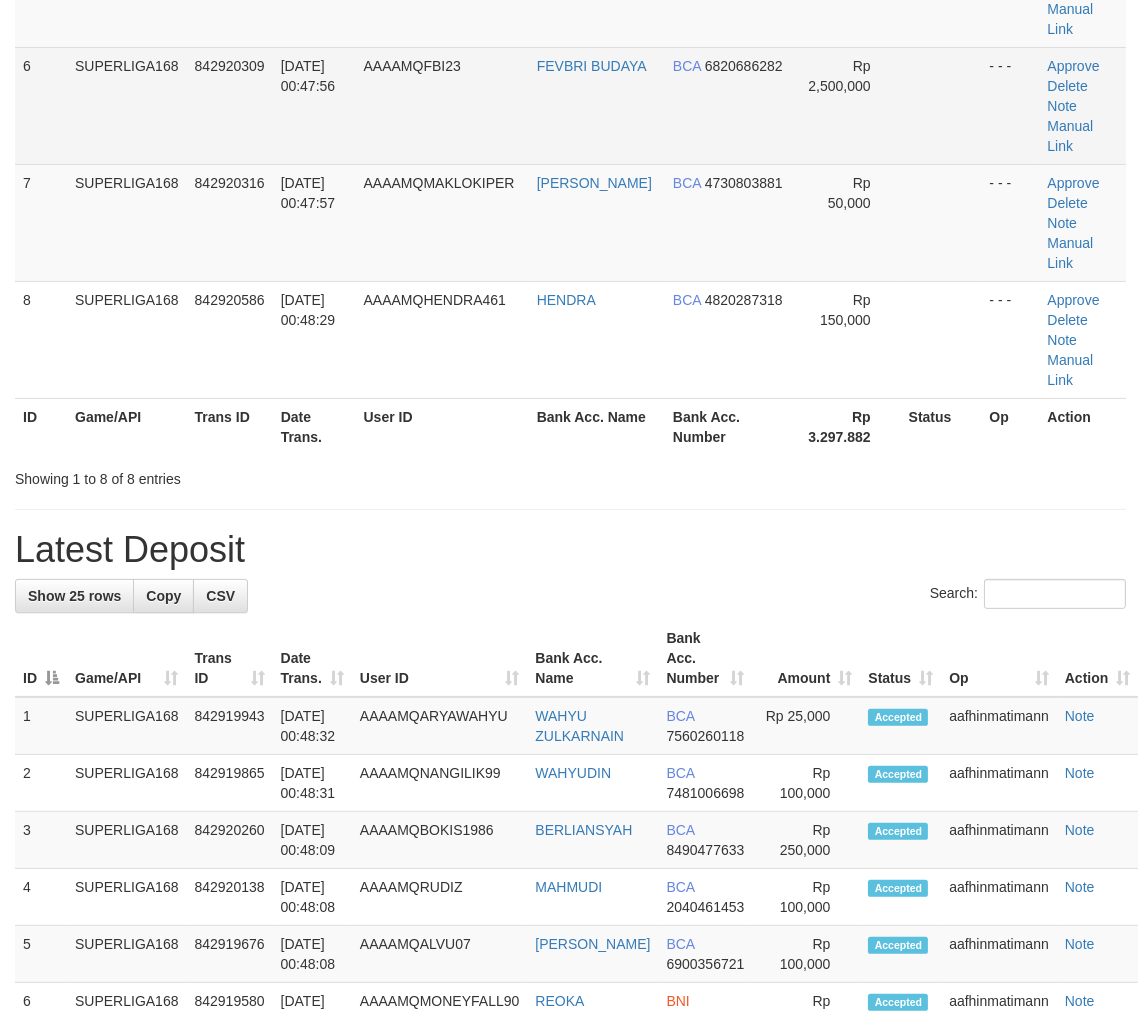 click on "ID Game/API Trans ID Date Trans. User ID Bank Acc. Name Bank Acc. Number Rp 3.297.882 Status Op Action" at bounding box center (570, 426) 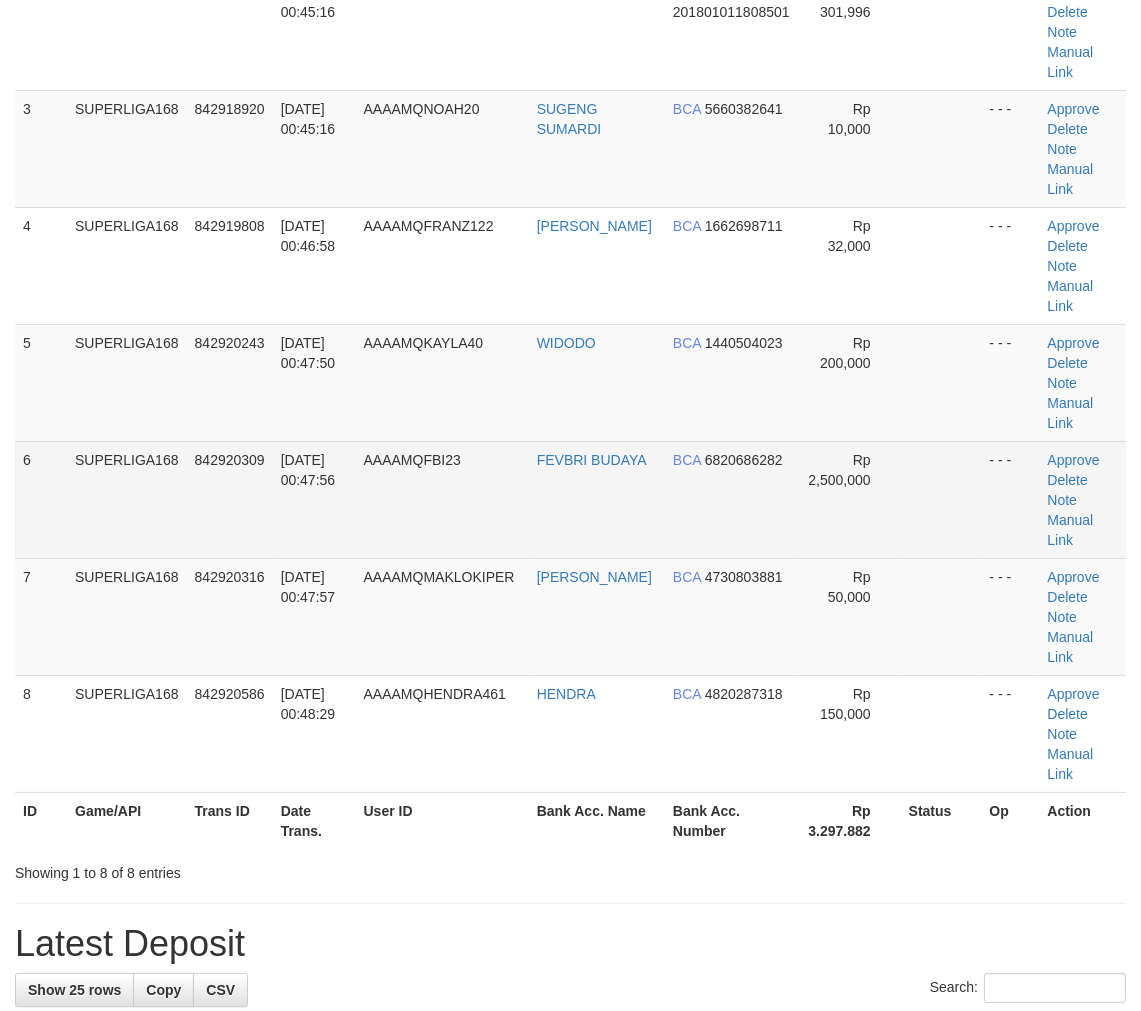 click on "842920309" at bounding box center (230, 499) 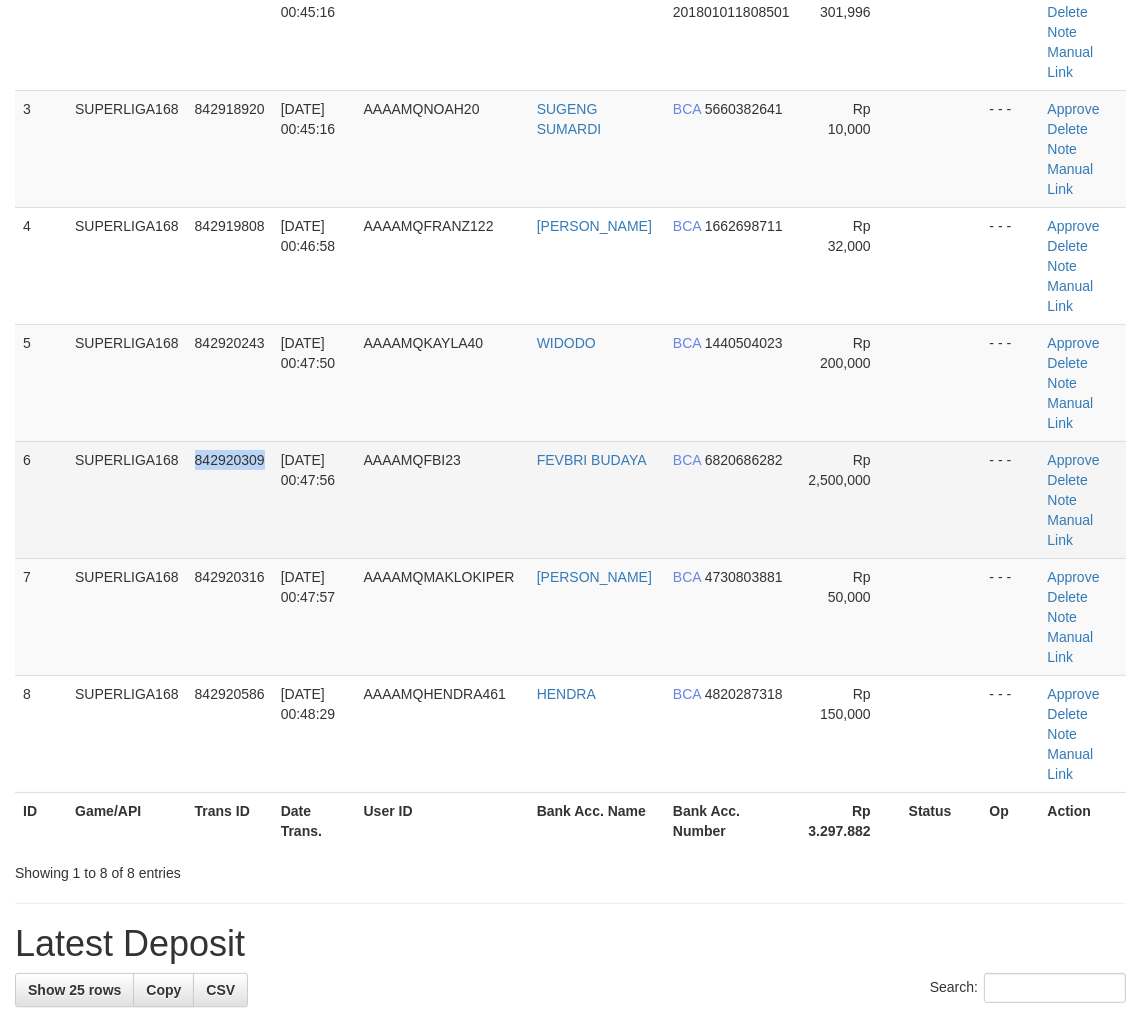 click on "842920309" at bounding box center (230, 499) 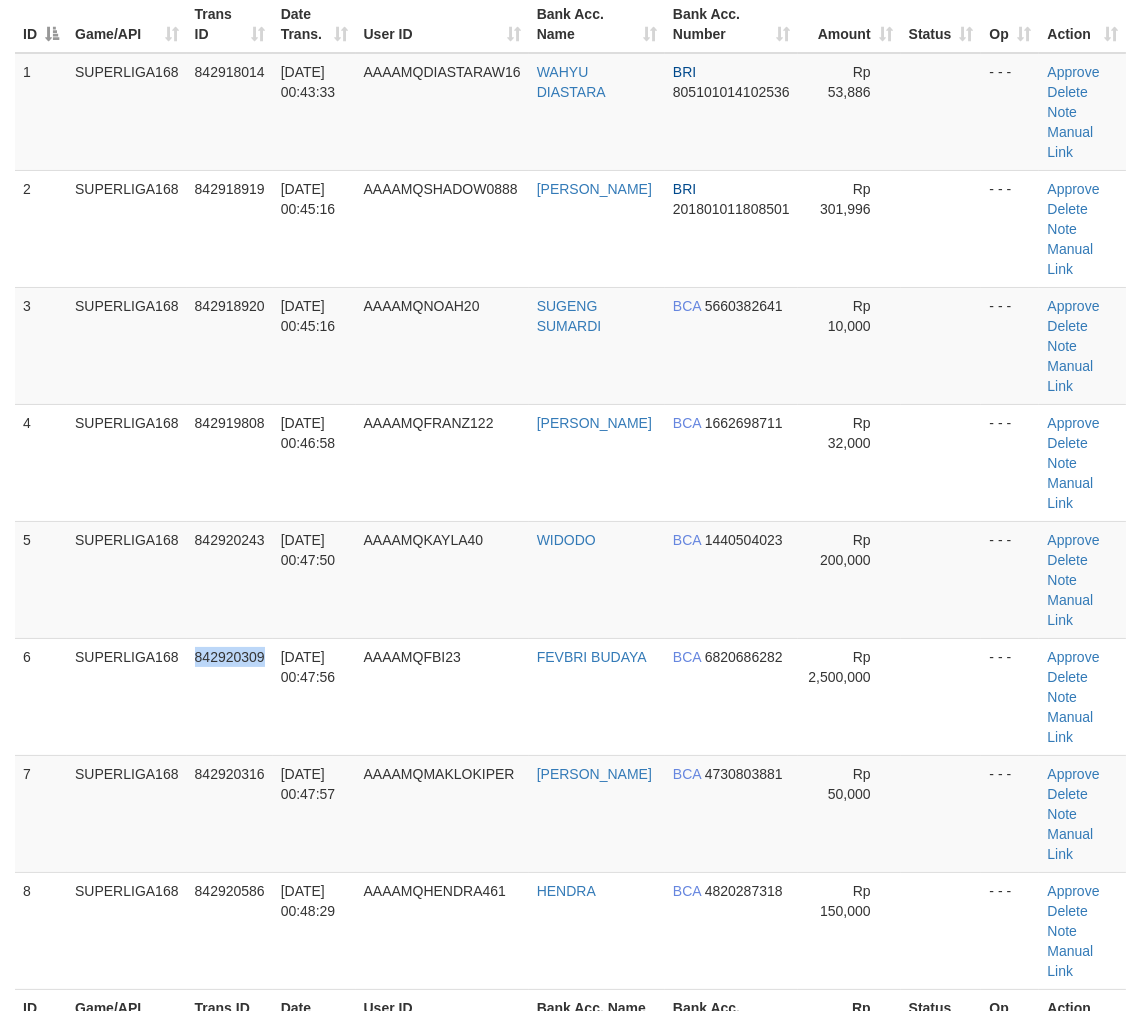 scroll, scrollTop: 61, scrollLeft: 0, axis: vertical 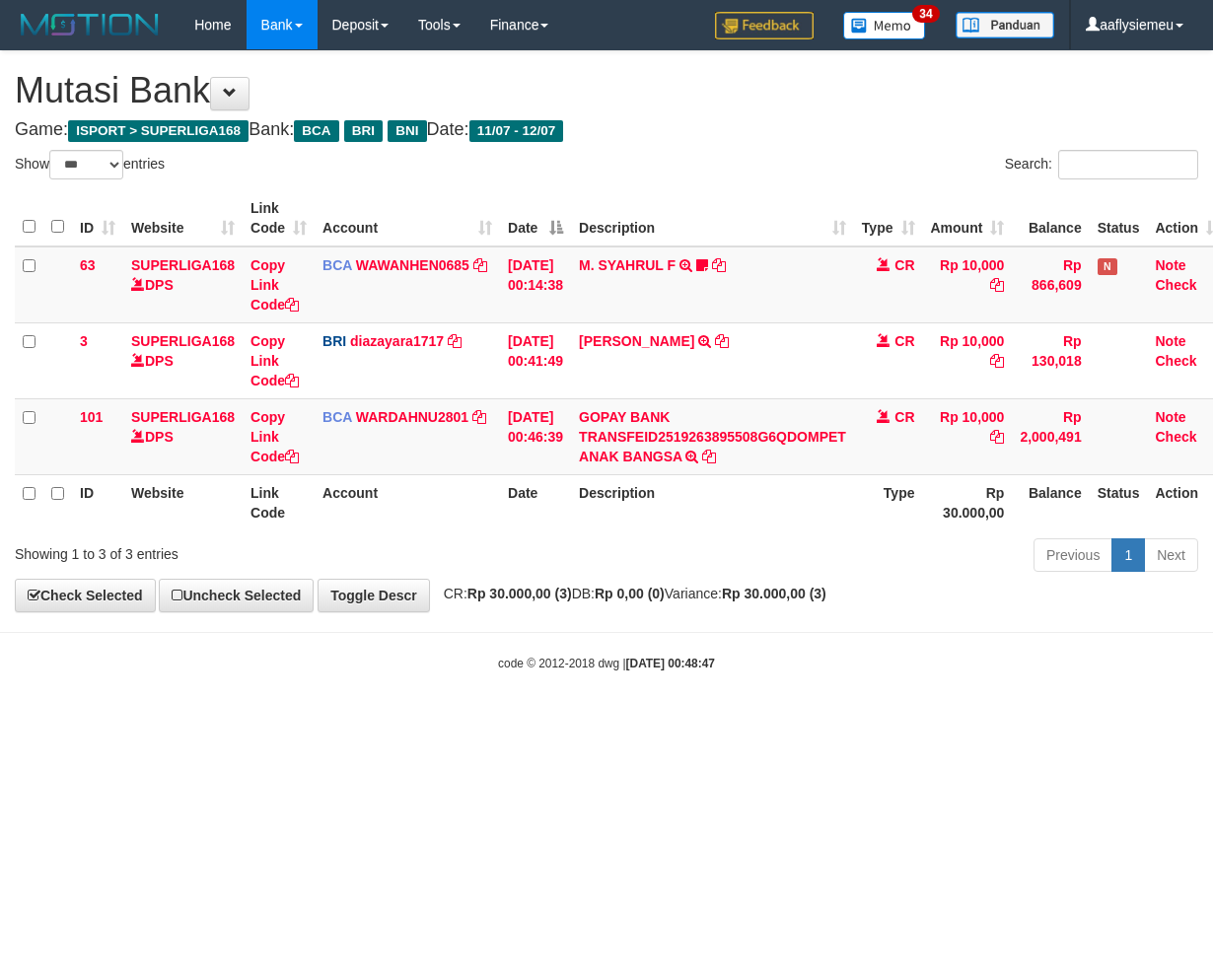 select on "***" 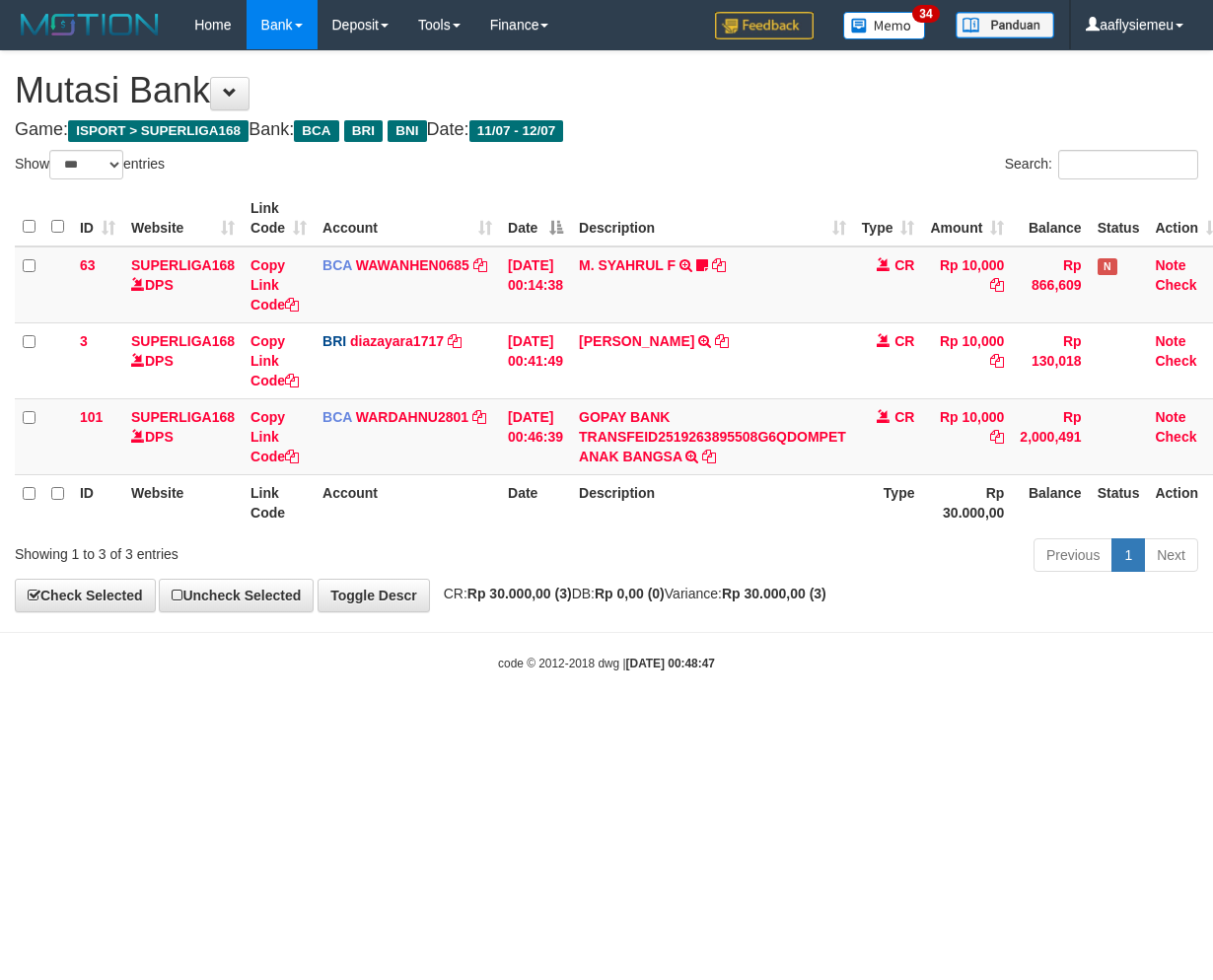 scroll, scrollTop: 0, scrollLeft: 0, axis: both 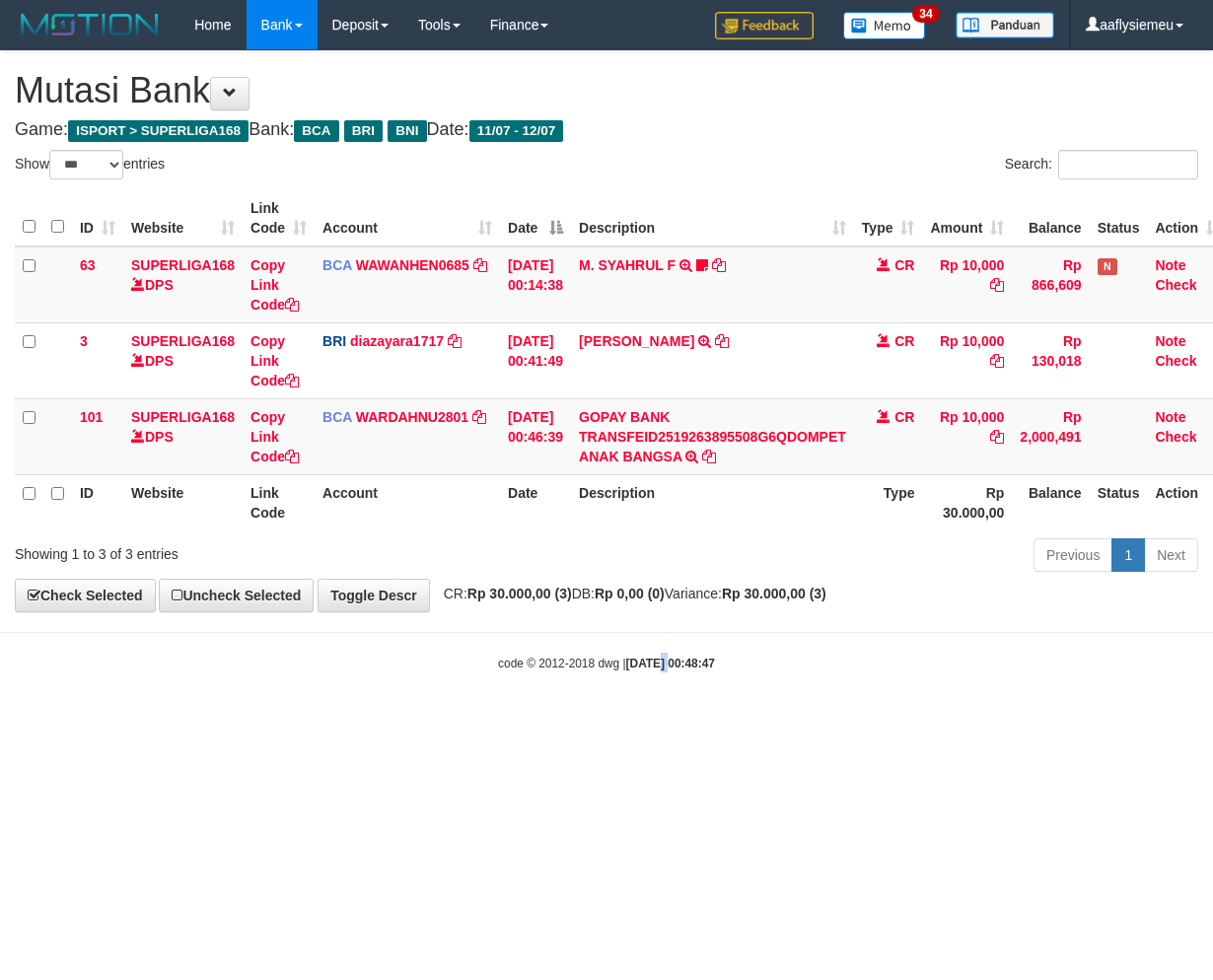 drag, startPoint x: 654, startPoint y: 735, endPoint x: 1204, endPoint y: 586, distance: 569.8254 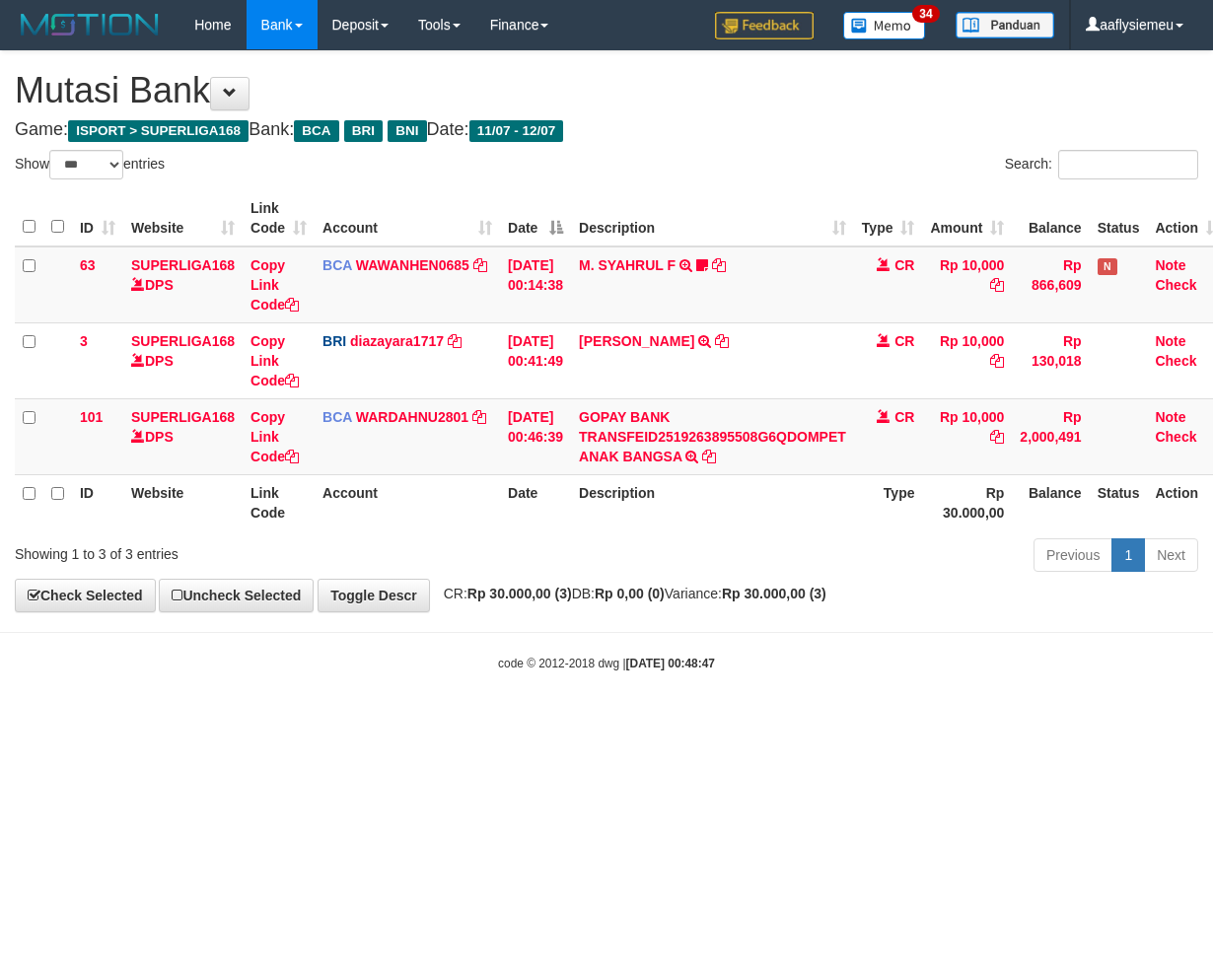 click on "Toggle navigation
Home
Bank
Account List
Load
By Website
Group
[ISPORT]													SUPERLIGA168
By Load Group (DPS)
34" at bounding box center (606, 361) 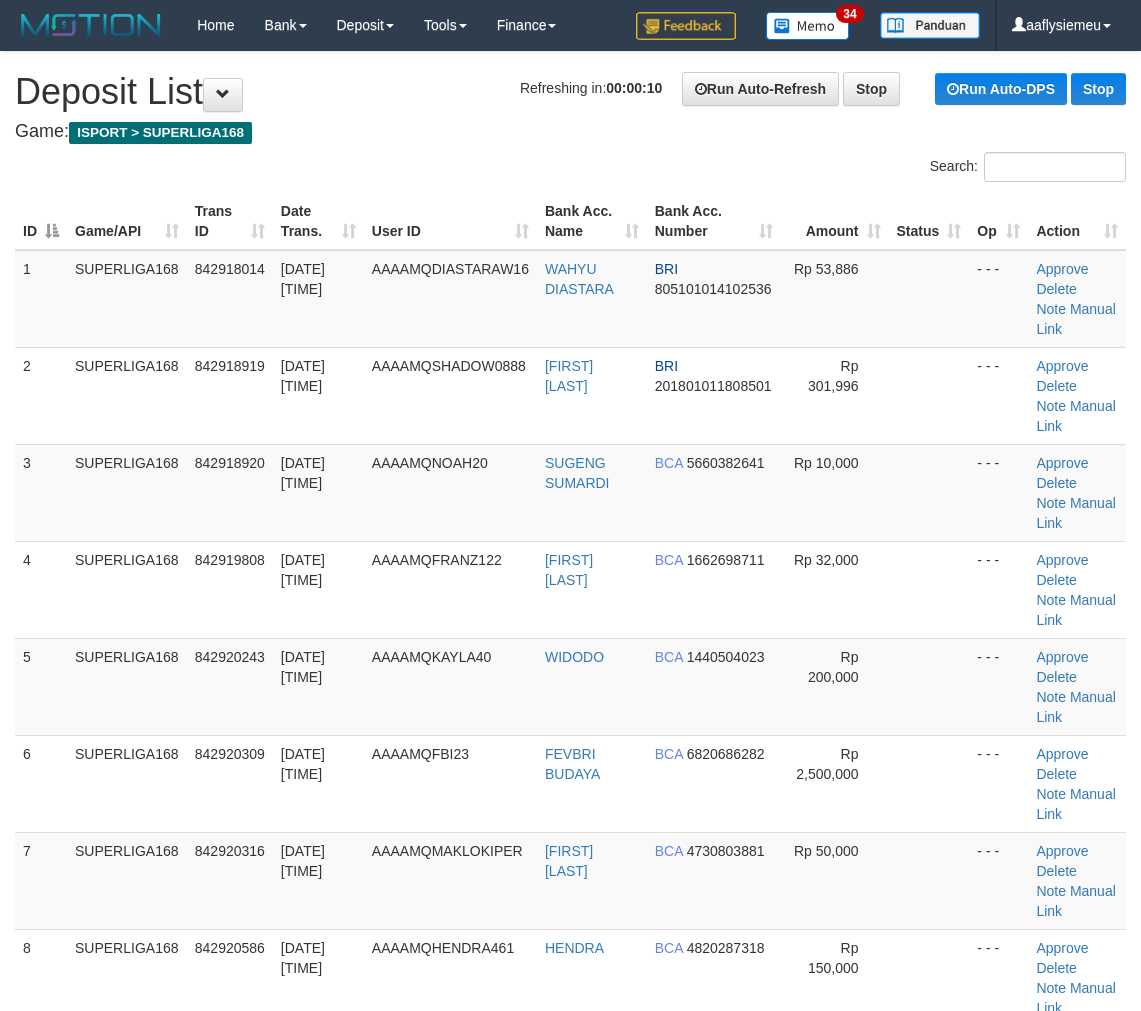 scroll, scrollTop: 61, scrollLeft: 0, axis: vertical 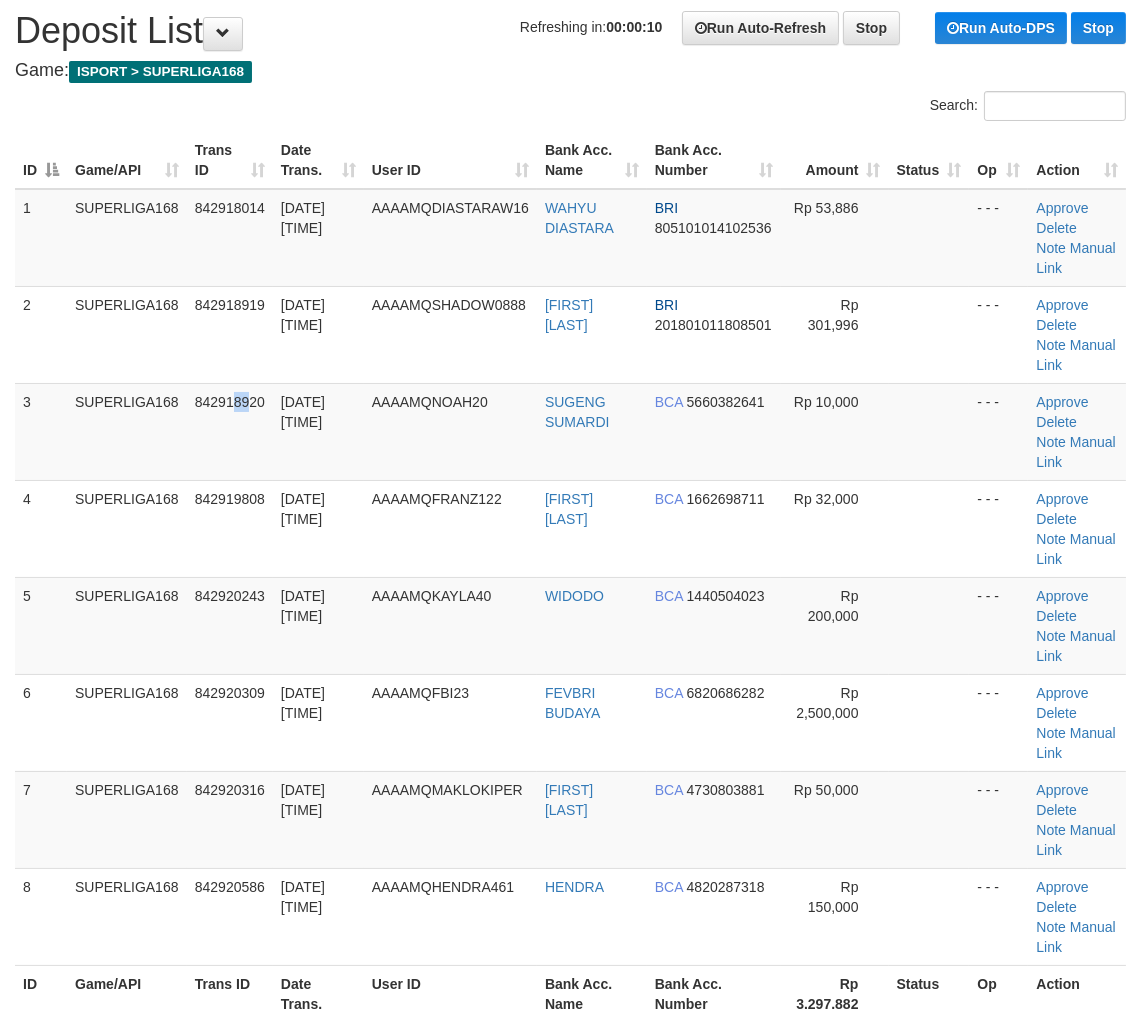 drag, startPoint x: 235, startPoint y: 511, endPoint x: 0, endPoint y: 593, distance: 248.89555 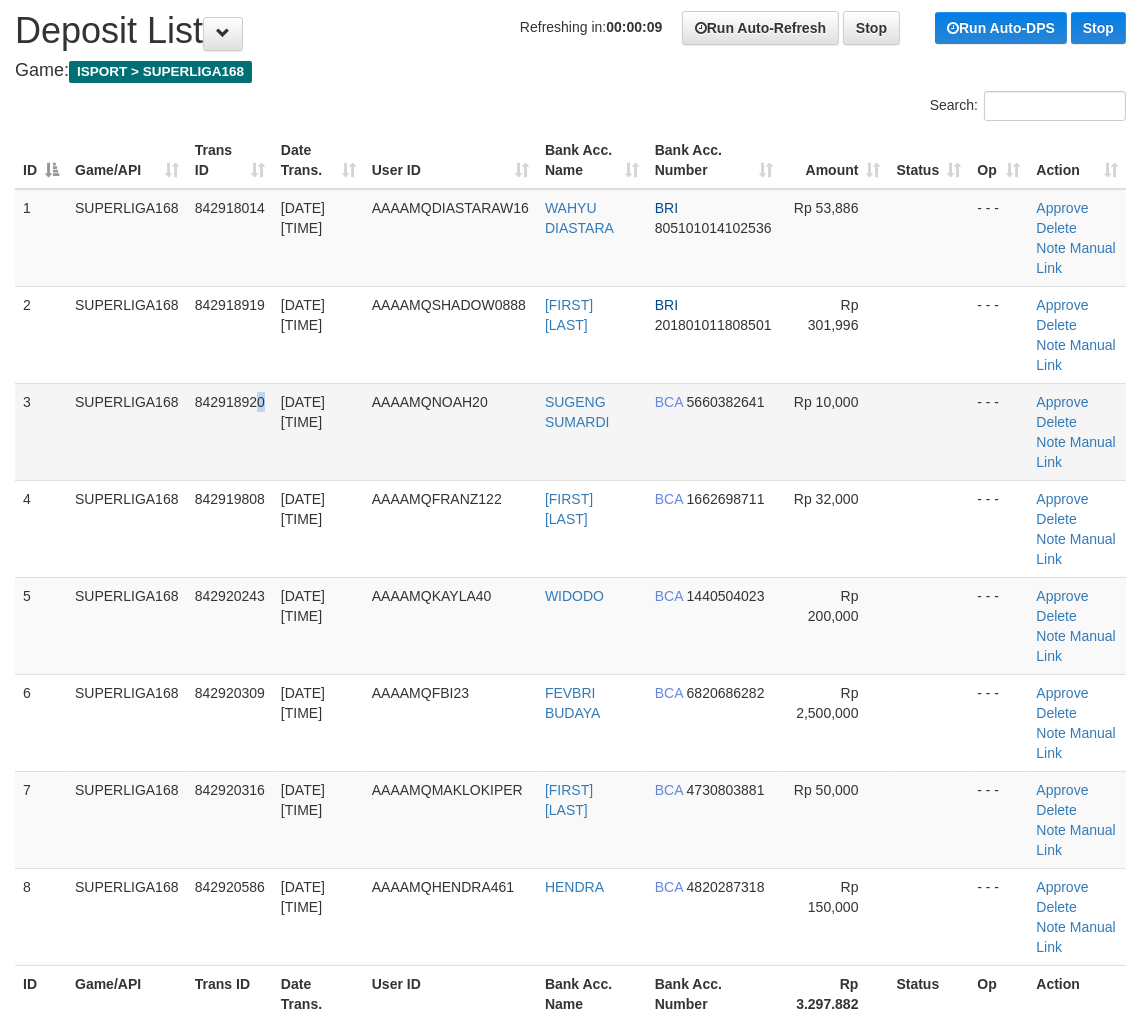 drag, startPoint x: 264, startPoint y: 493, endPoint x: 190, endPoint y: 527, distance: 81.437096 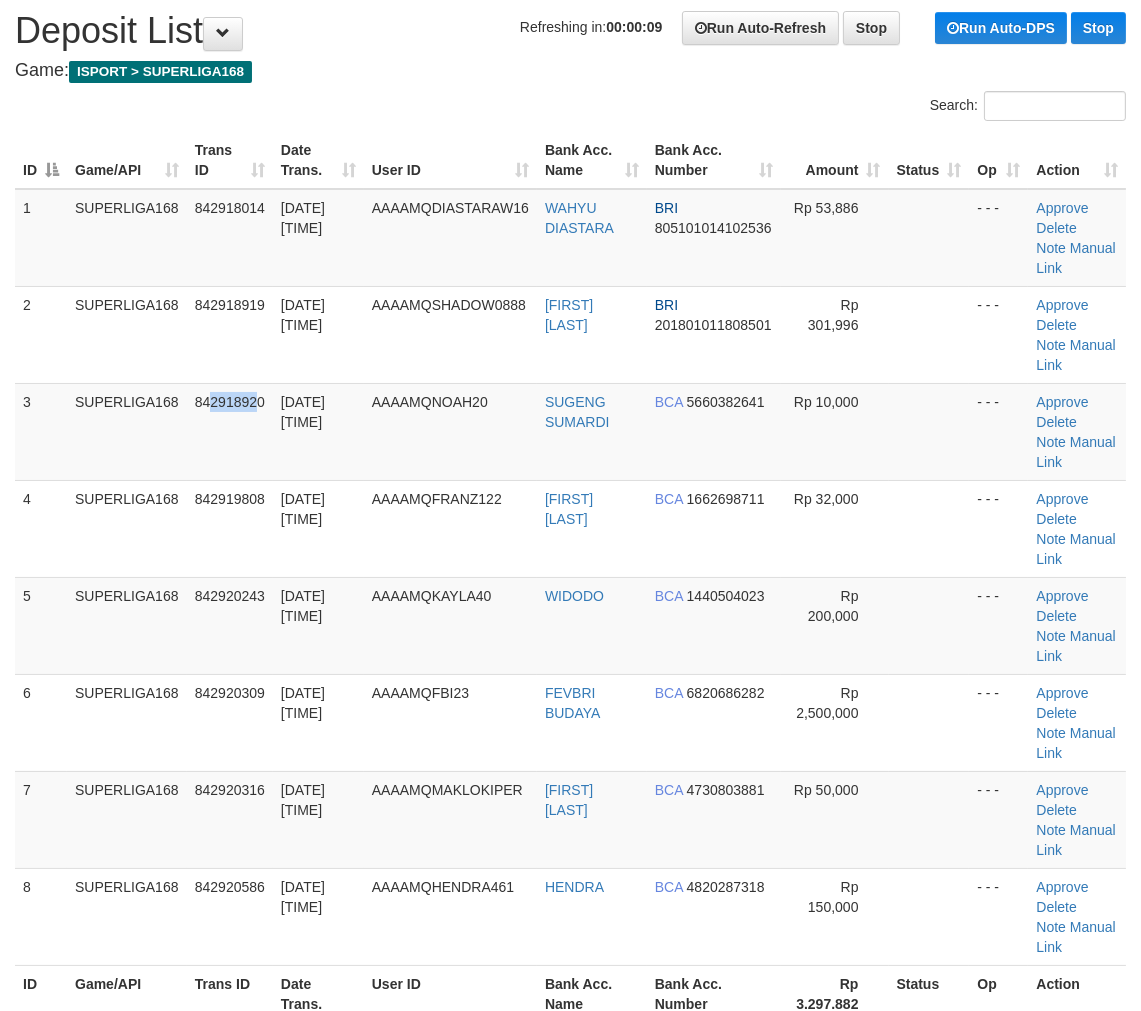 drag, startPoint x: 174, startPoint y: 561, endPoint x: 5, endPoint y: 620, distance: 179.00279 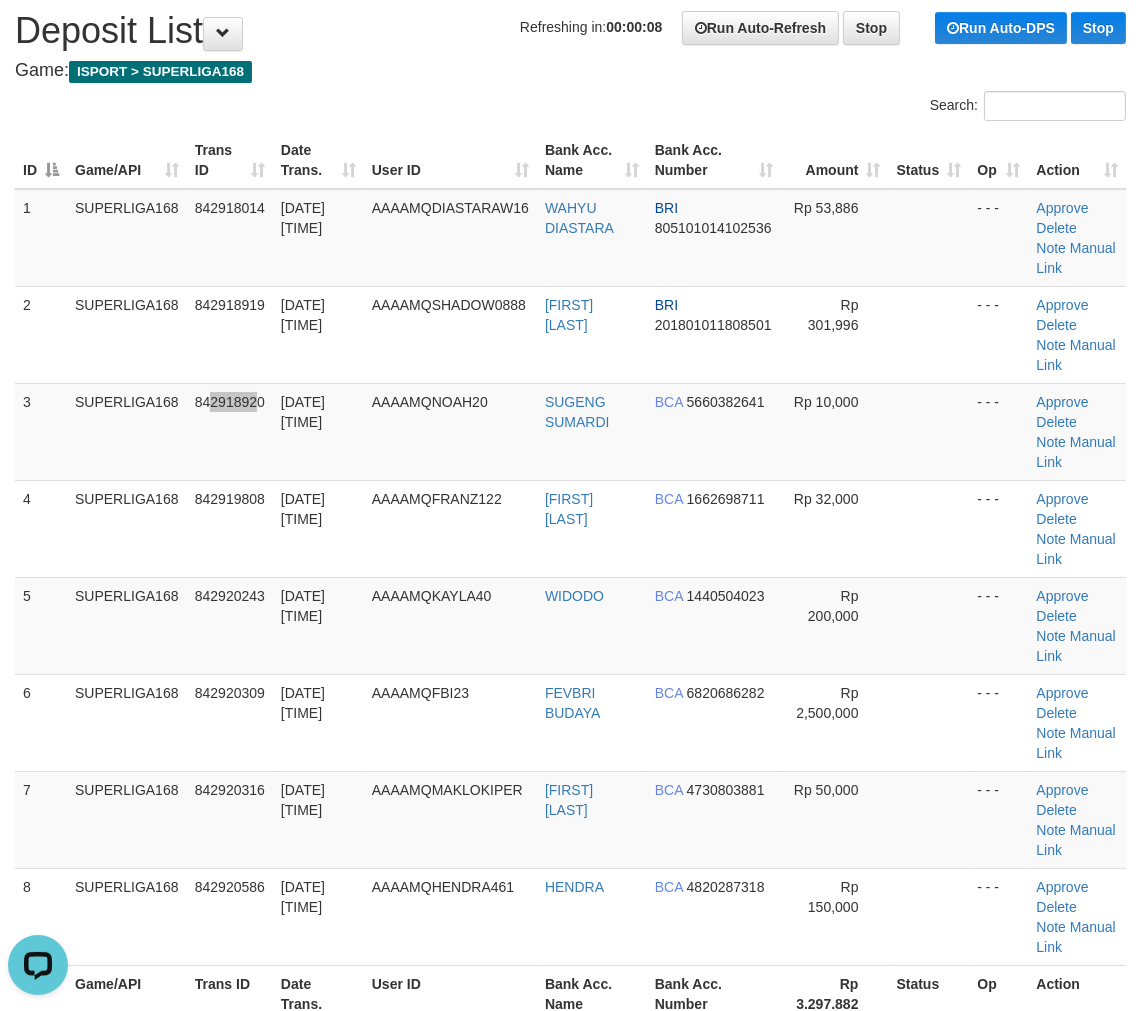 scroll, scrollTop: 0, scrollLeft: 0, axis: both 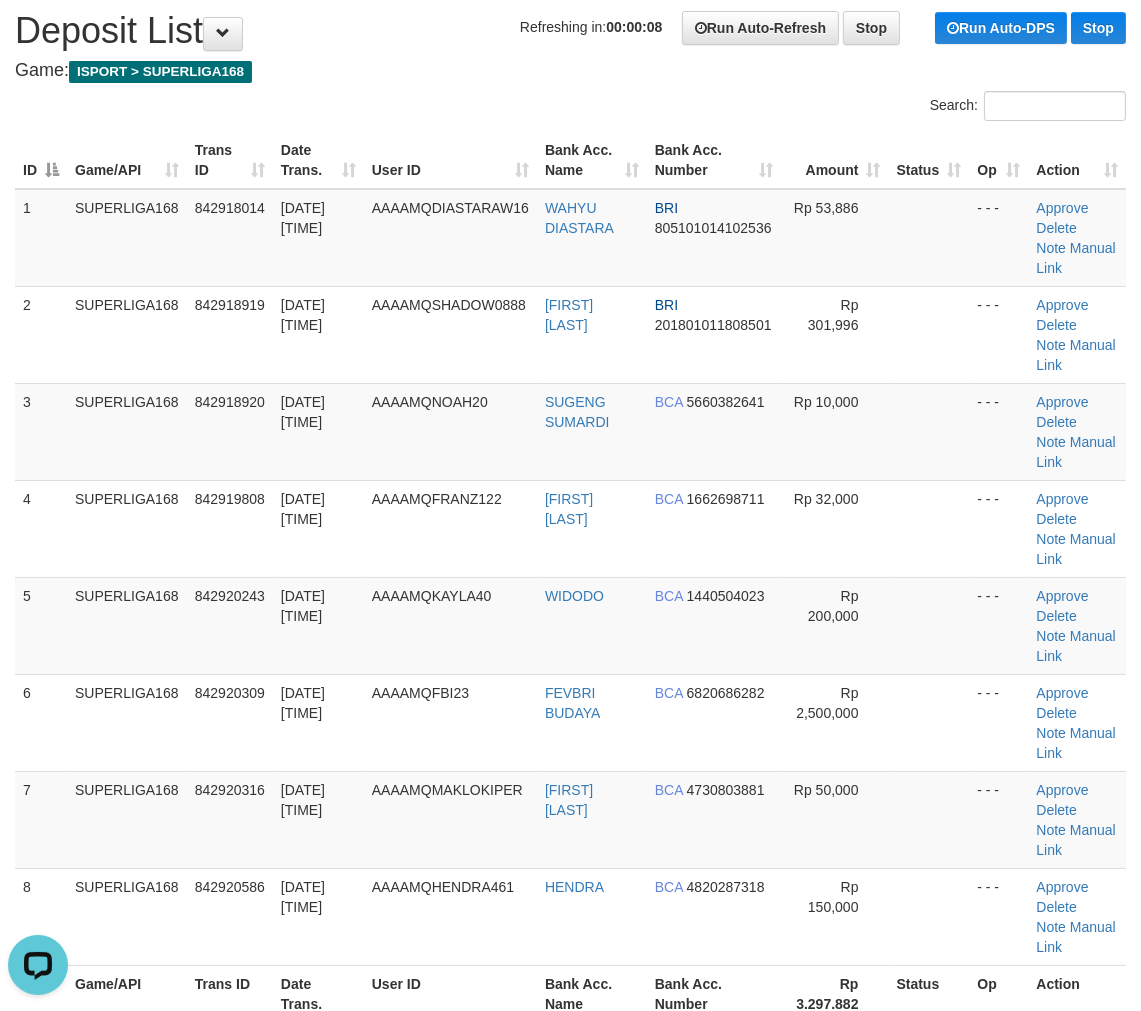 drag, startPoint x: 56, startPoint y: 616, endPoint x: 1, endPoint y: 638, distance: 59.236813 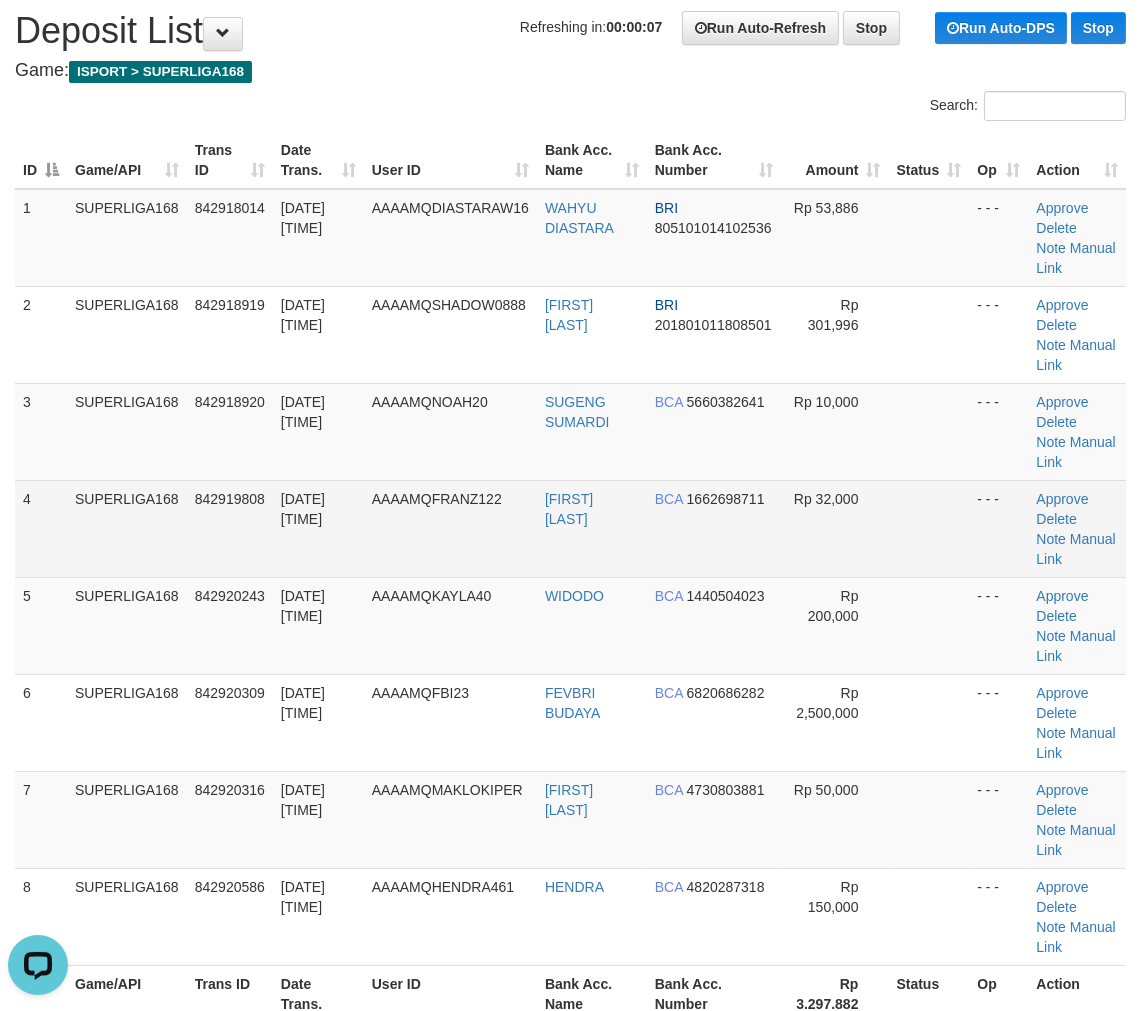 drag, startPoint x: 58, startPoint y: 604, endPoint x: 23, endPoint y: 623, distance: 39.824615 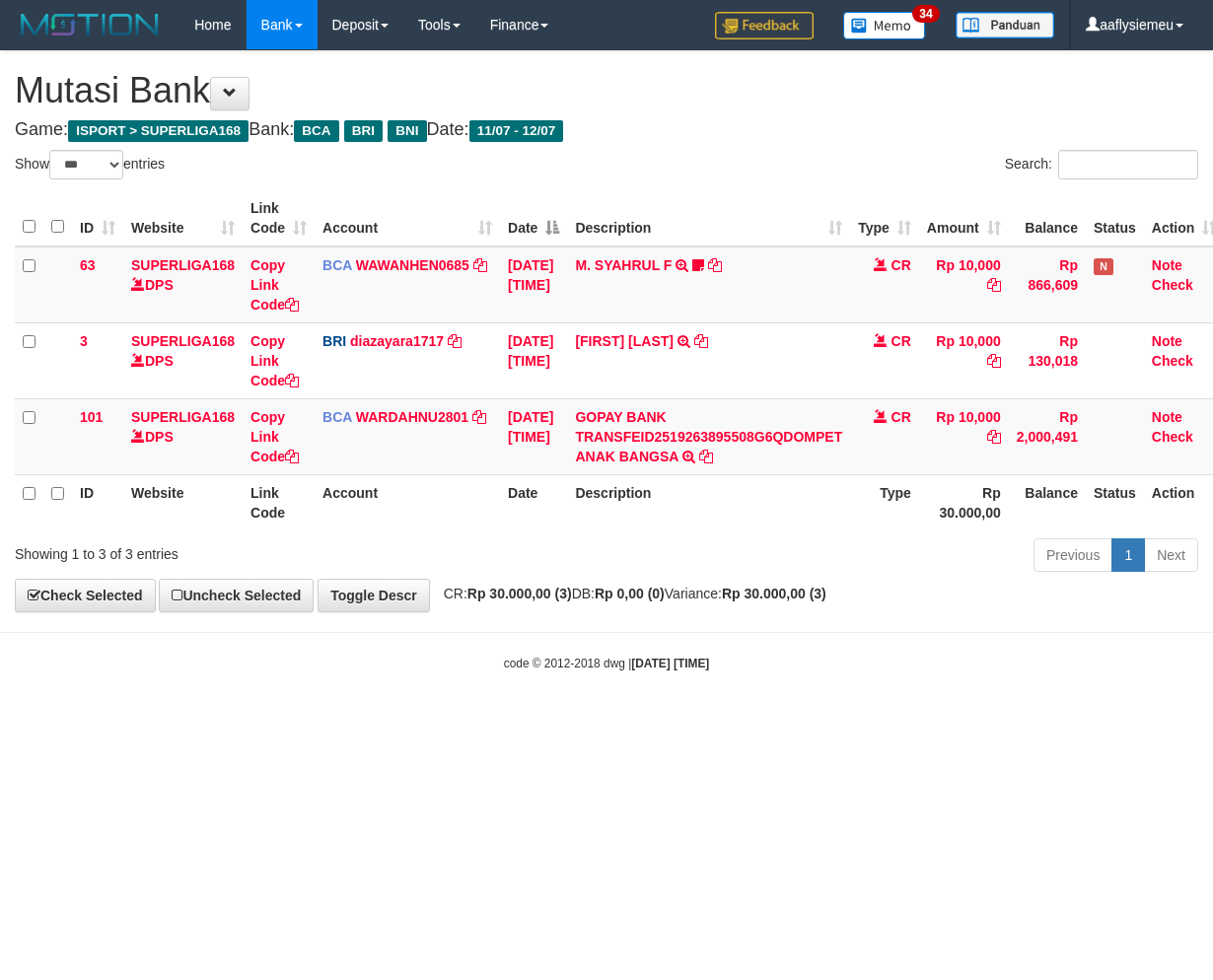 select on "***" 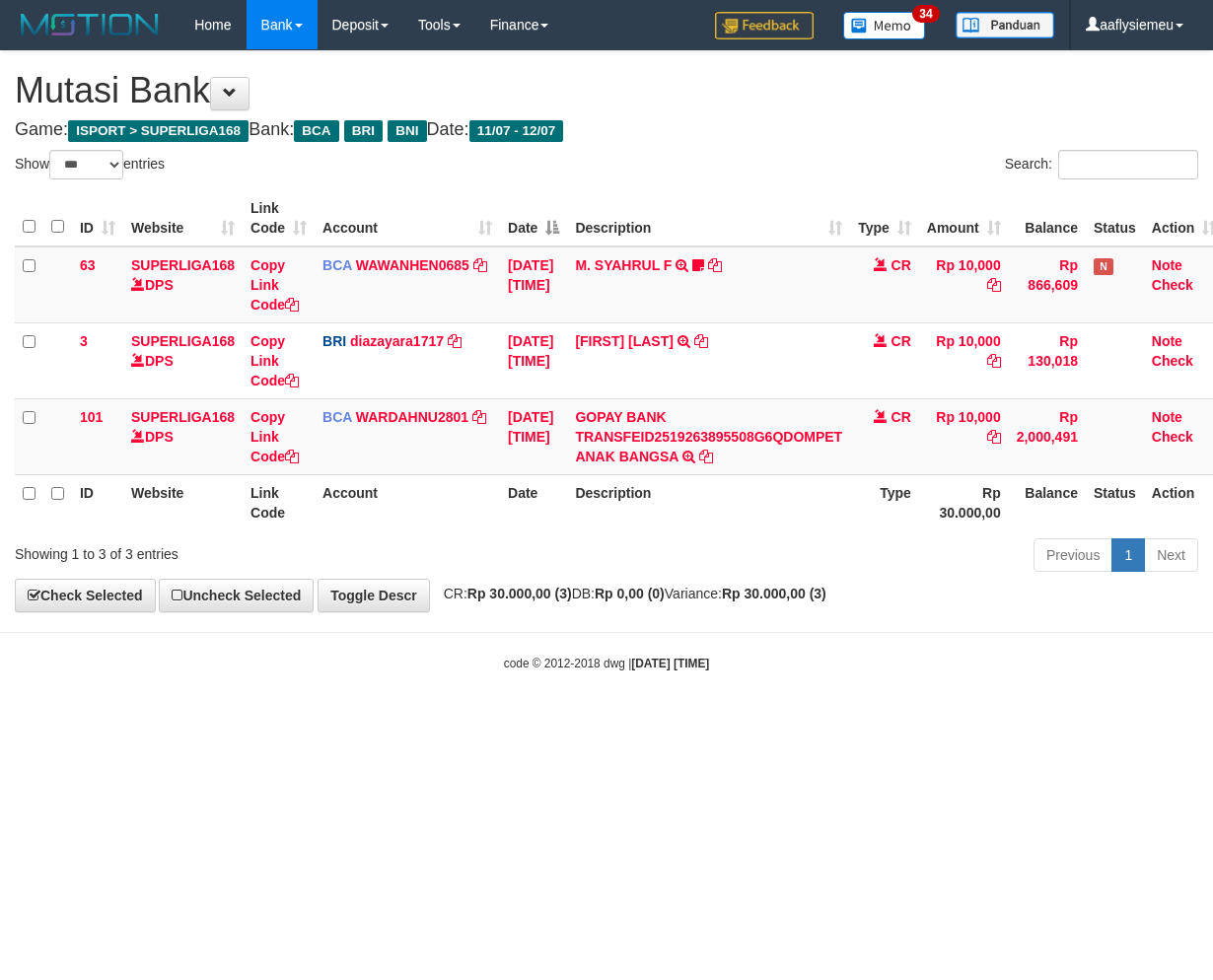 scroll, scrollTop: 0, scrollLeft: 0, axis: both 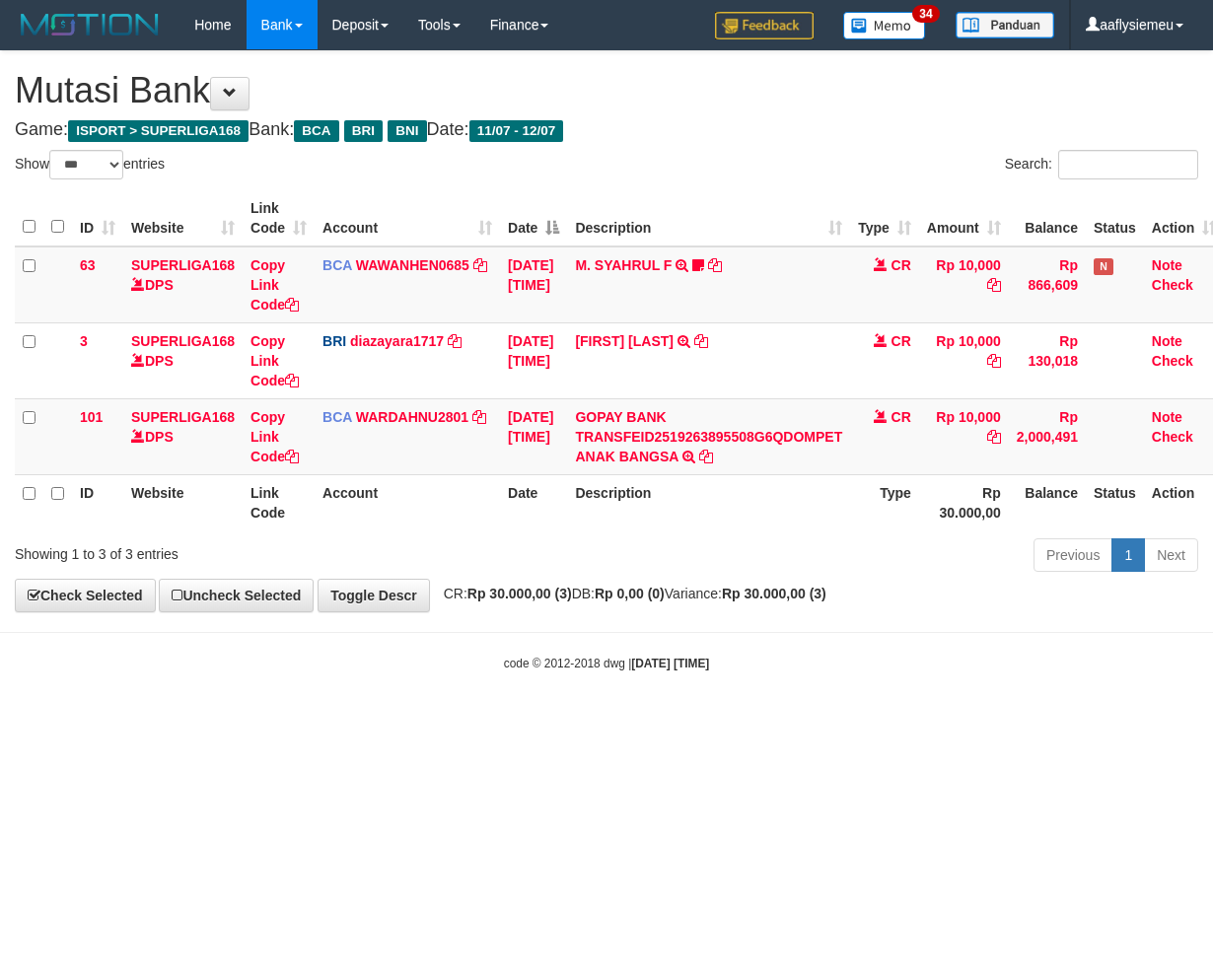 select on "***" 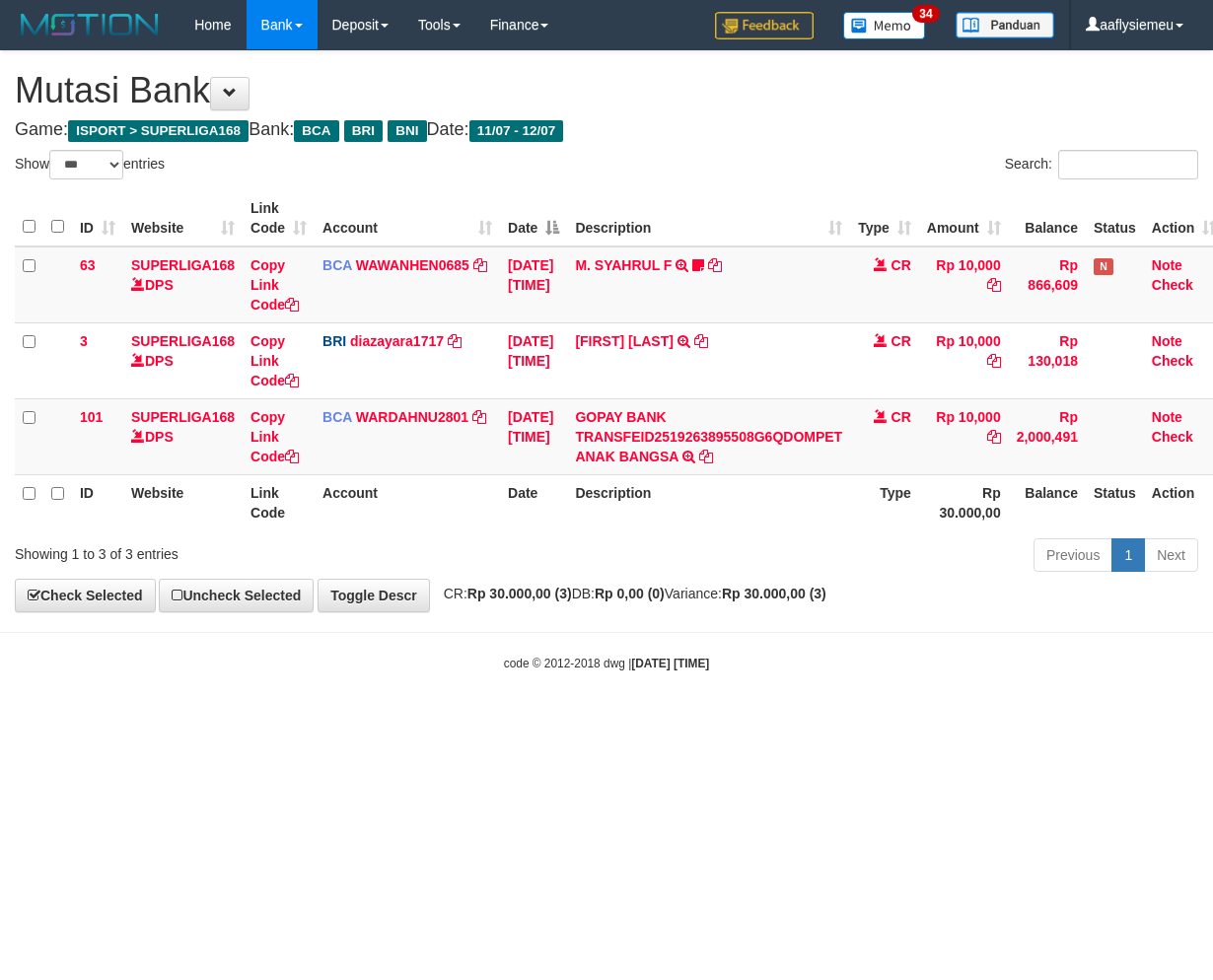 scroll, scrollTop: 0, scrollLeft: 0, axis: both 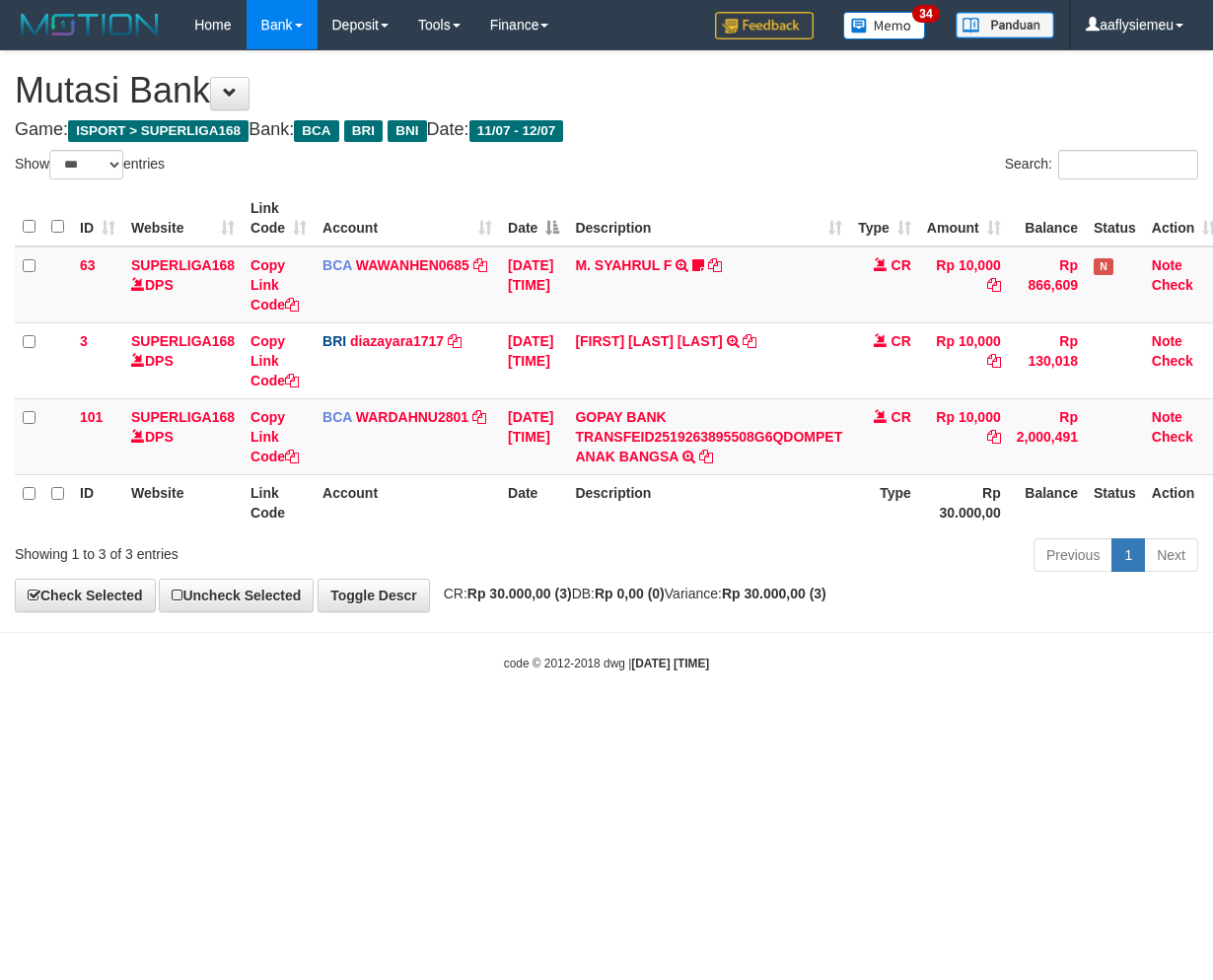 select on "***" 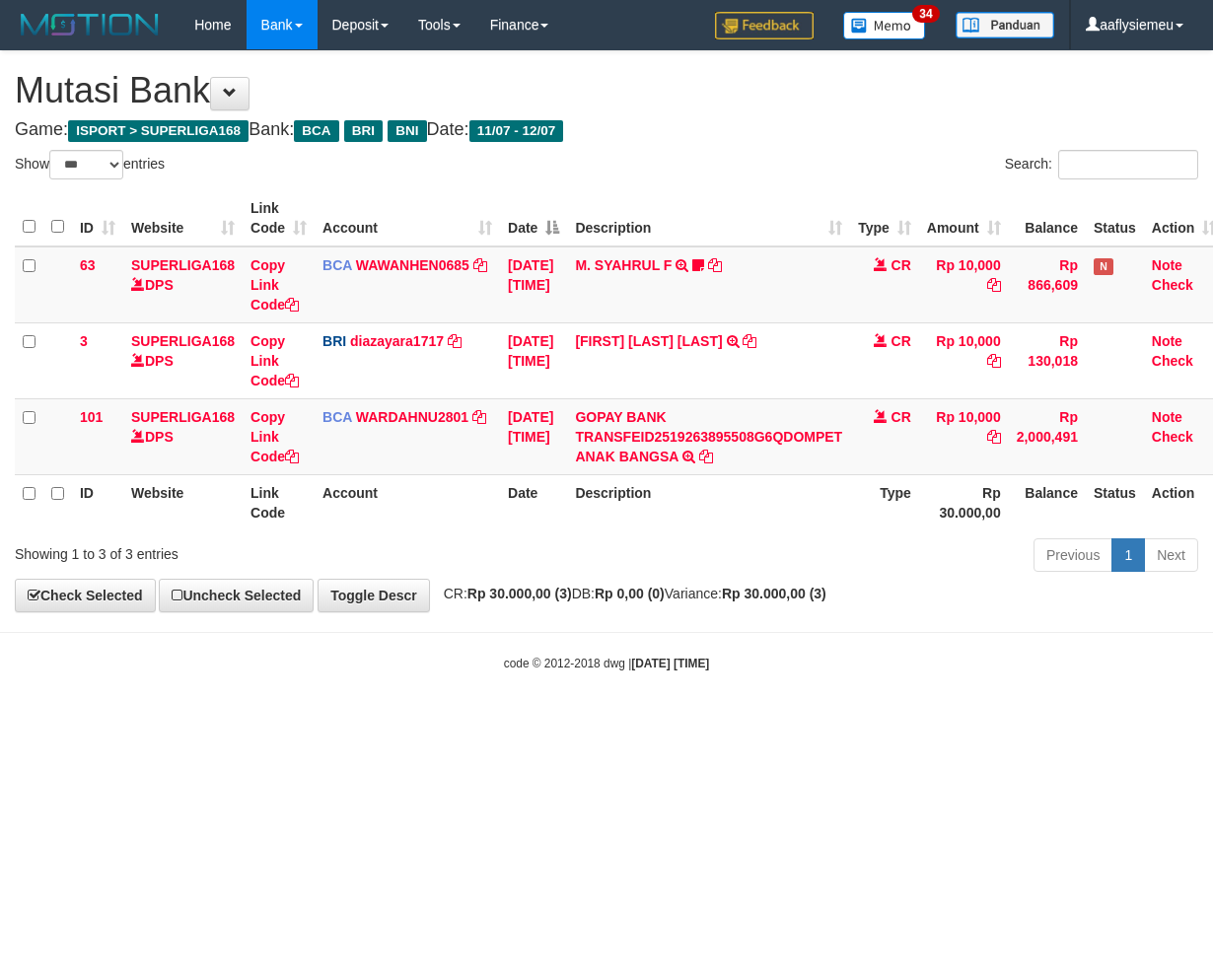 scroll, scrollTop: 0, scrollLeft: 0, axis: both 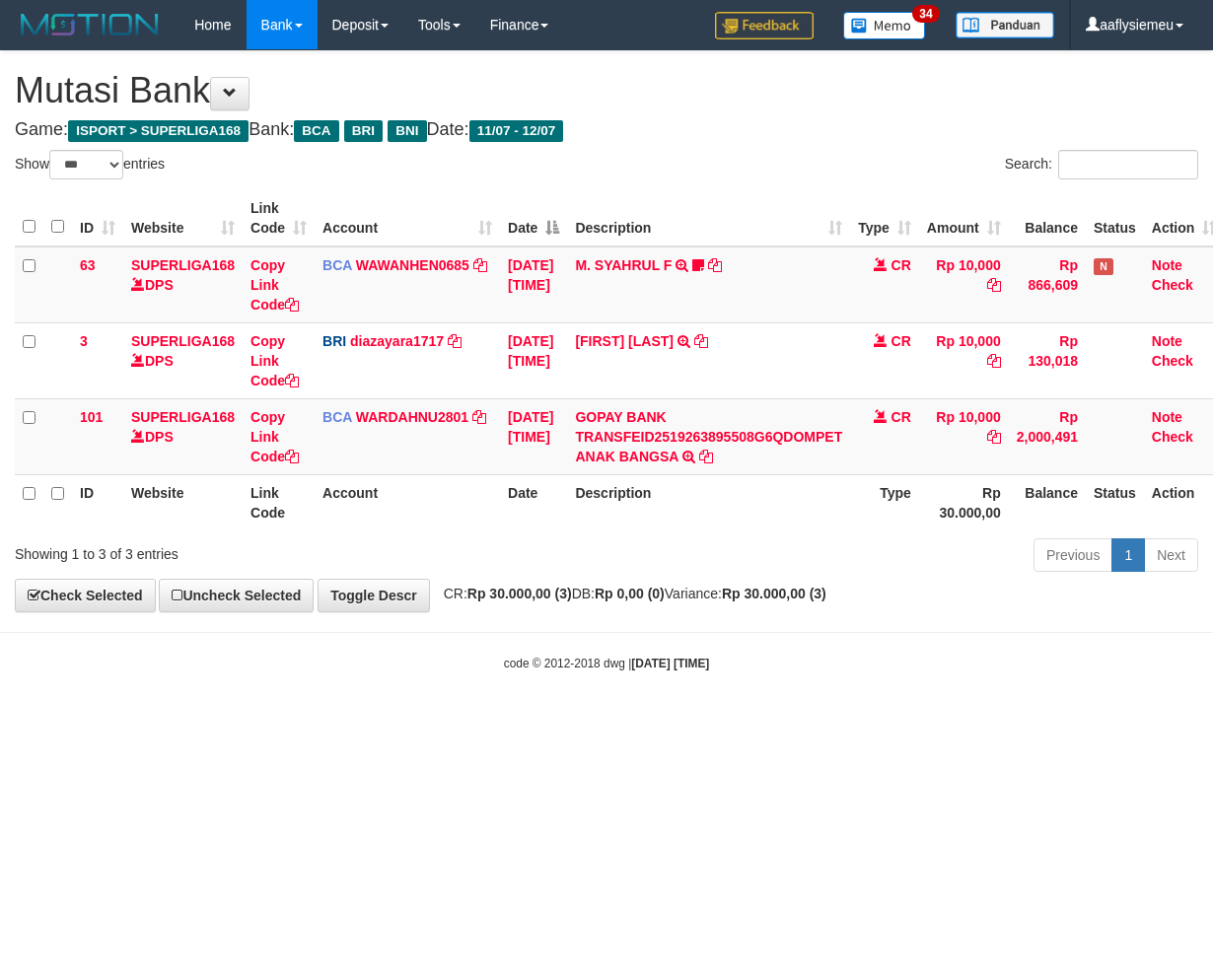 select on "***" 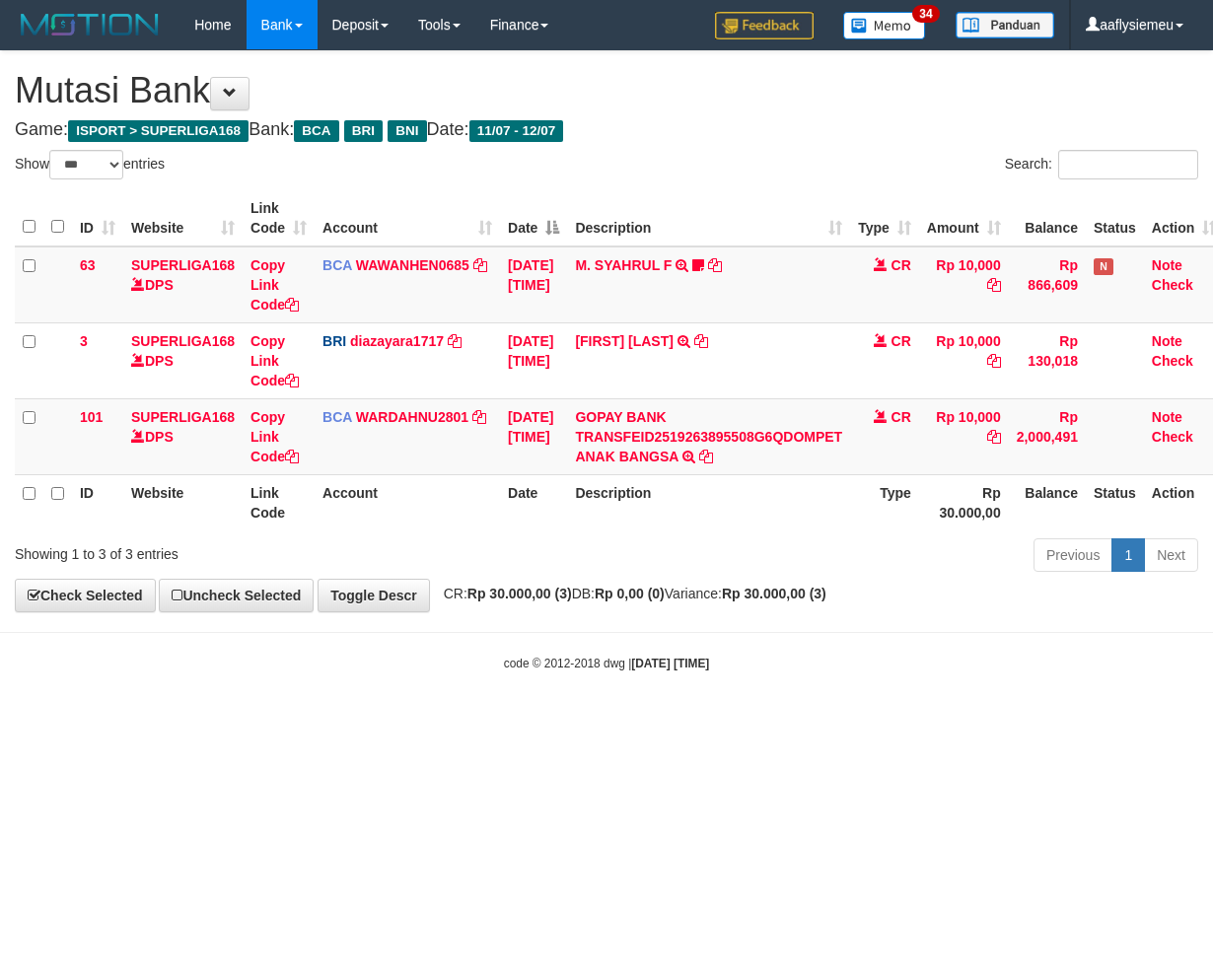 scroll, scrollTop: 0, scrollLeft: 0, axis: both 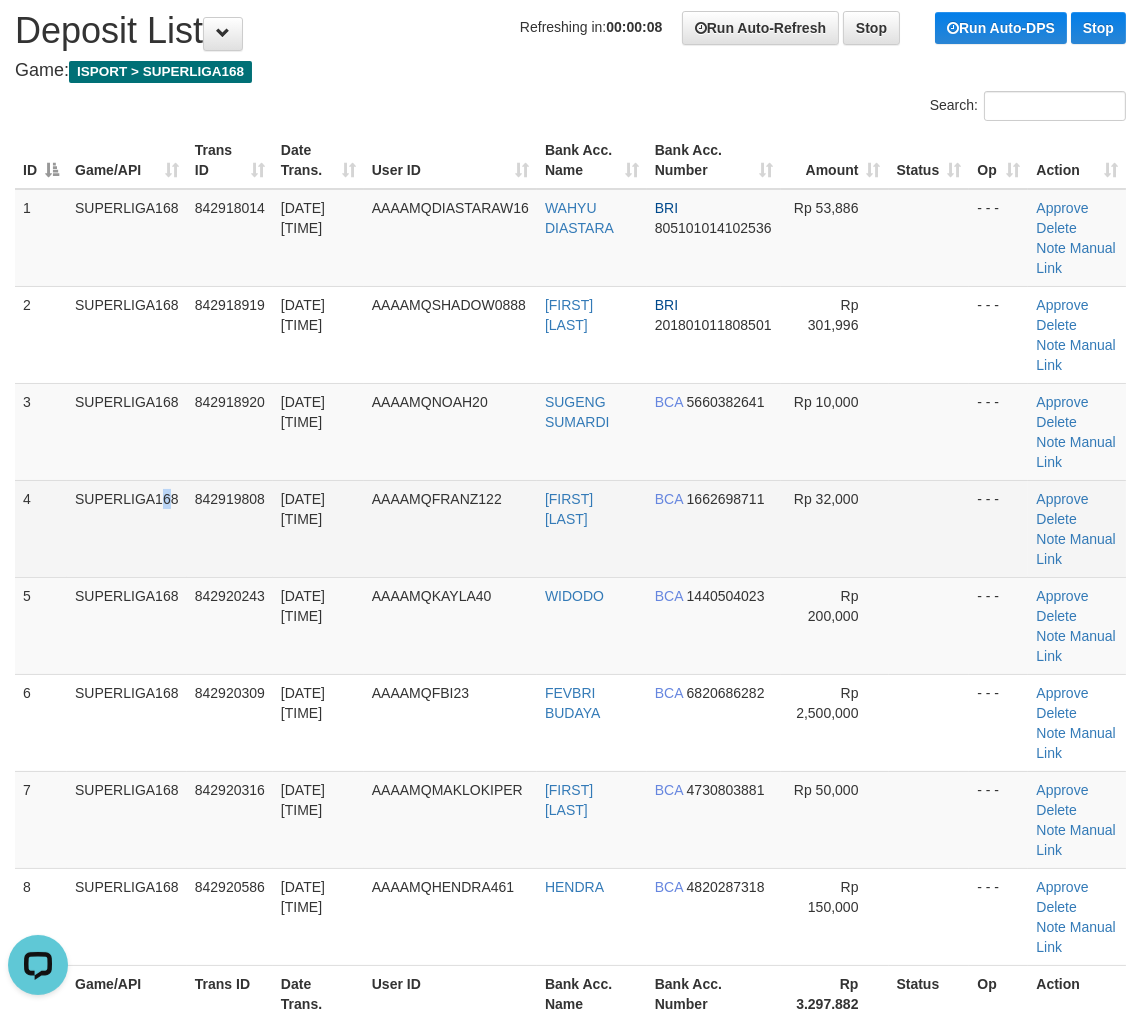 drag, startPoint x: 128, startPoint y: 566, endPoint x: 14, endPoint y: 612, distance: 122.93088 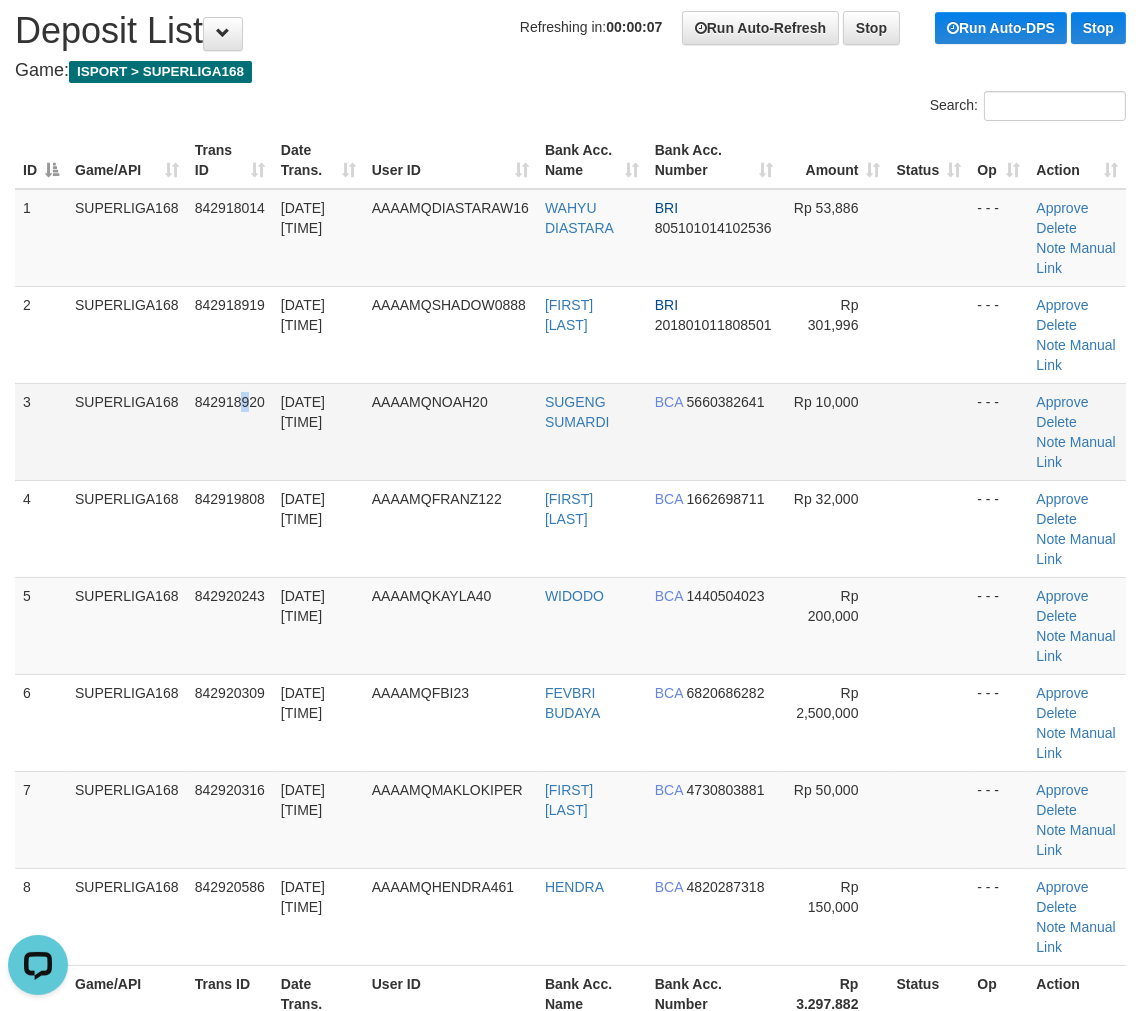 click on "842918920" at bounding box center (230, 431) 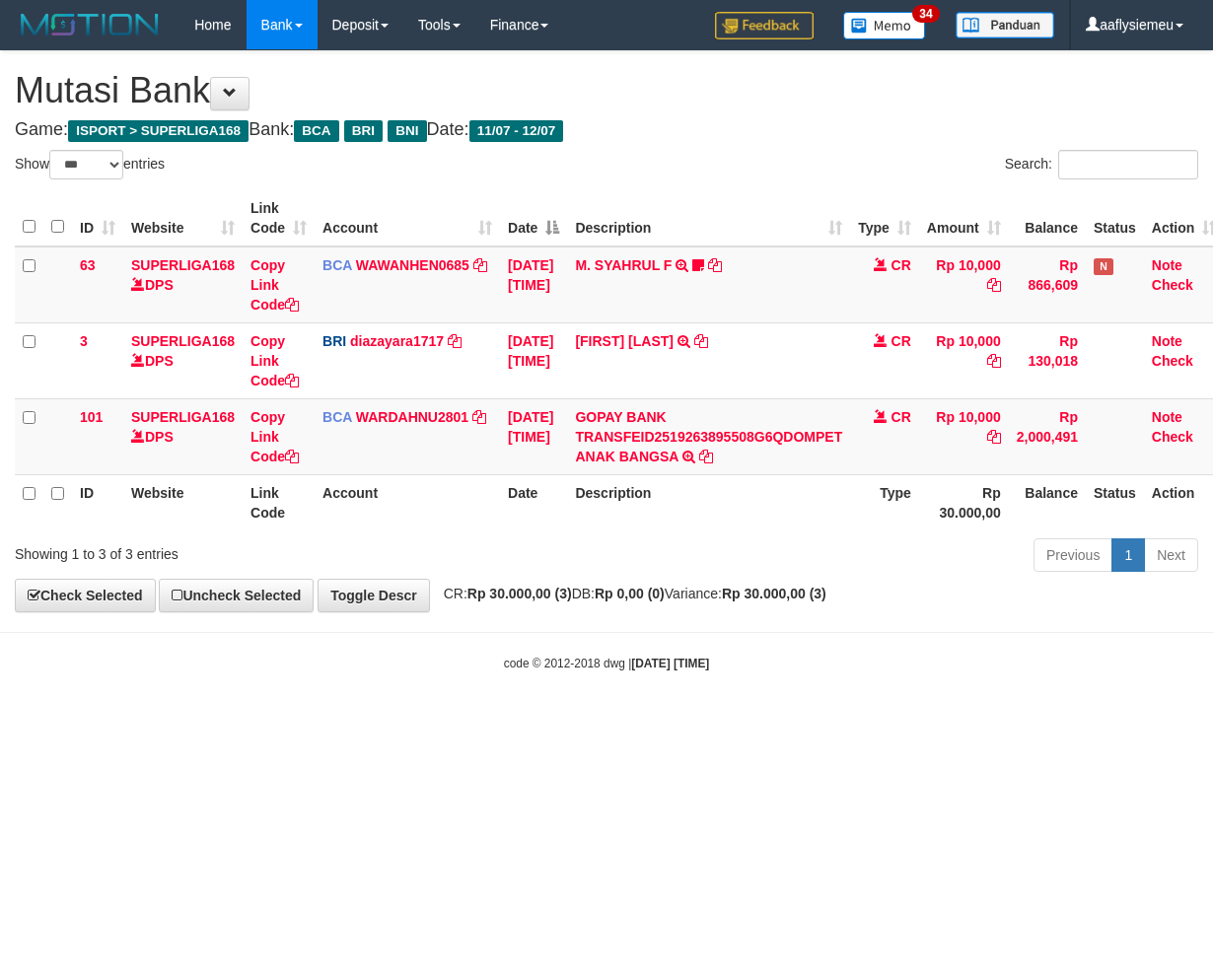 select on "***" 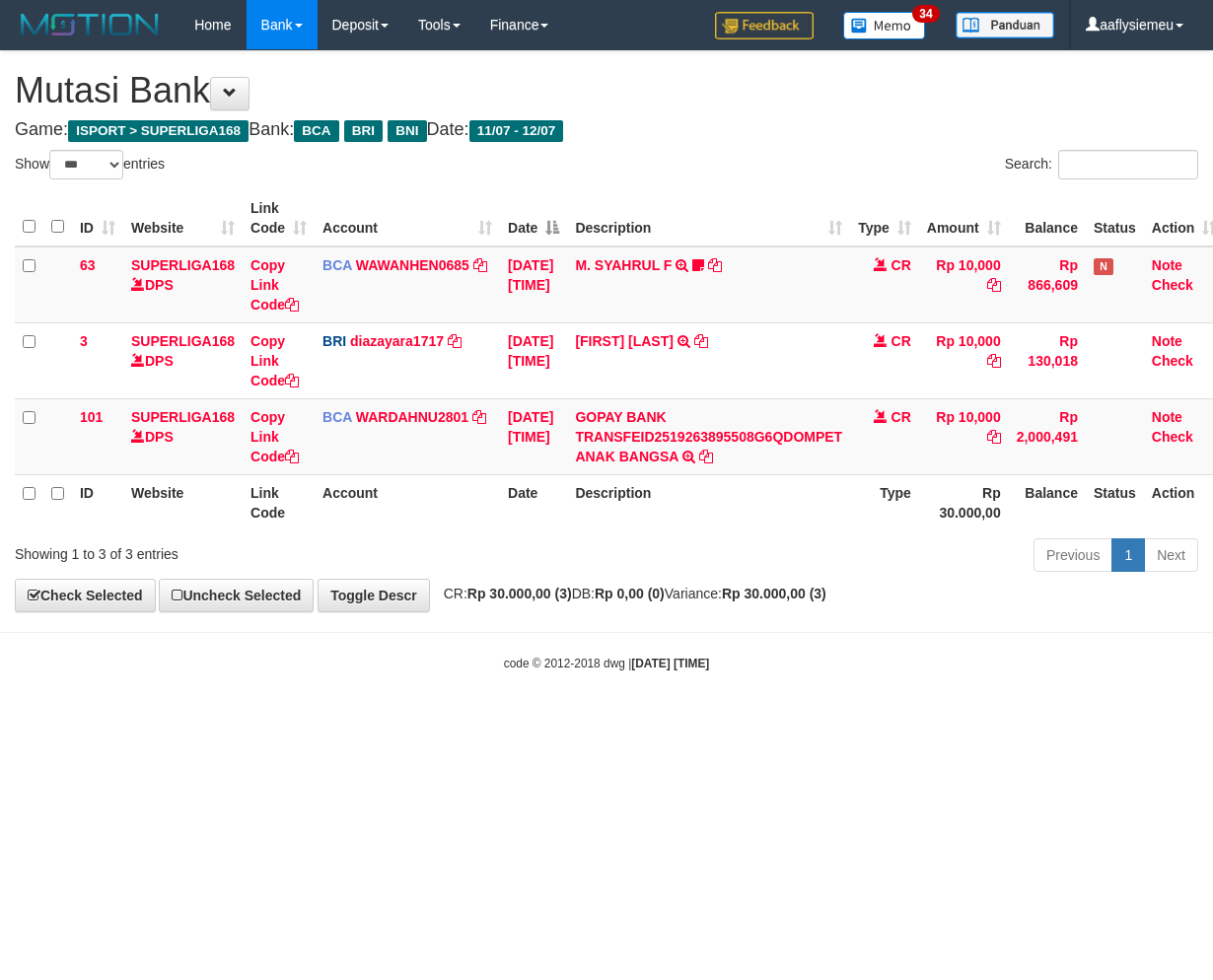 scroll, scrollTop: 0, scrollLeft: 0, axis: both 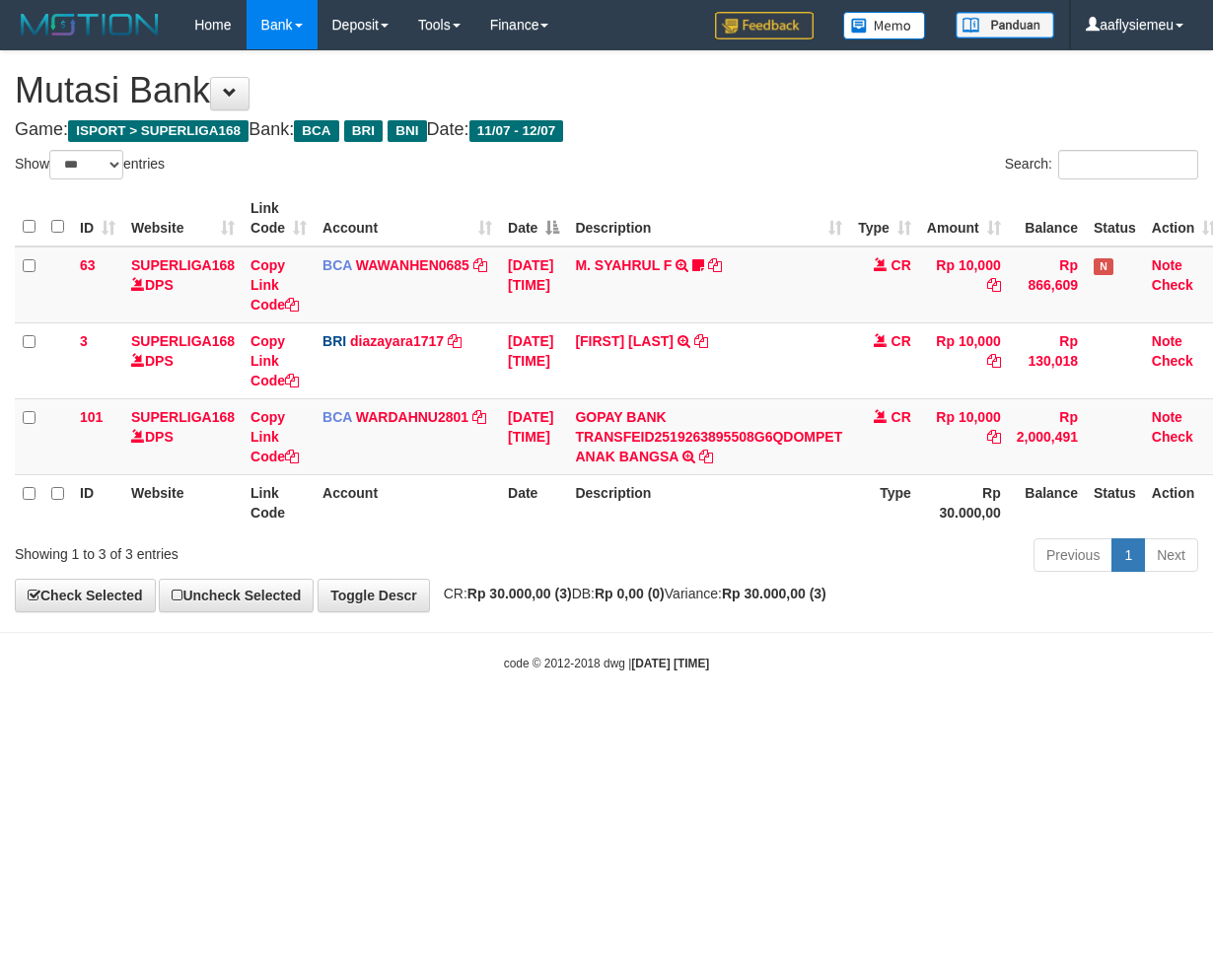 select on "***" 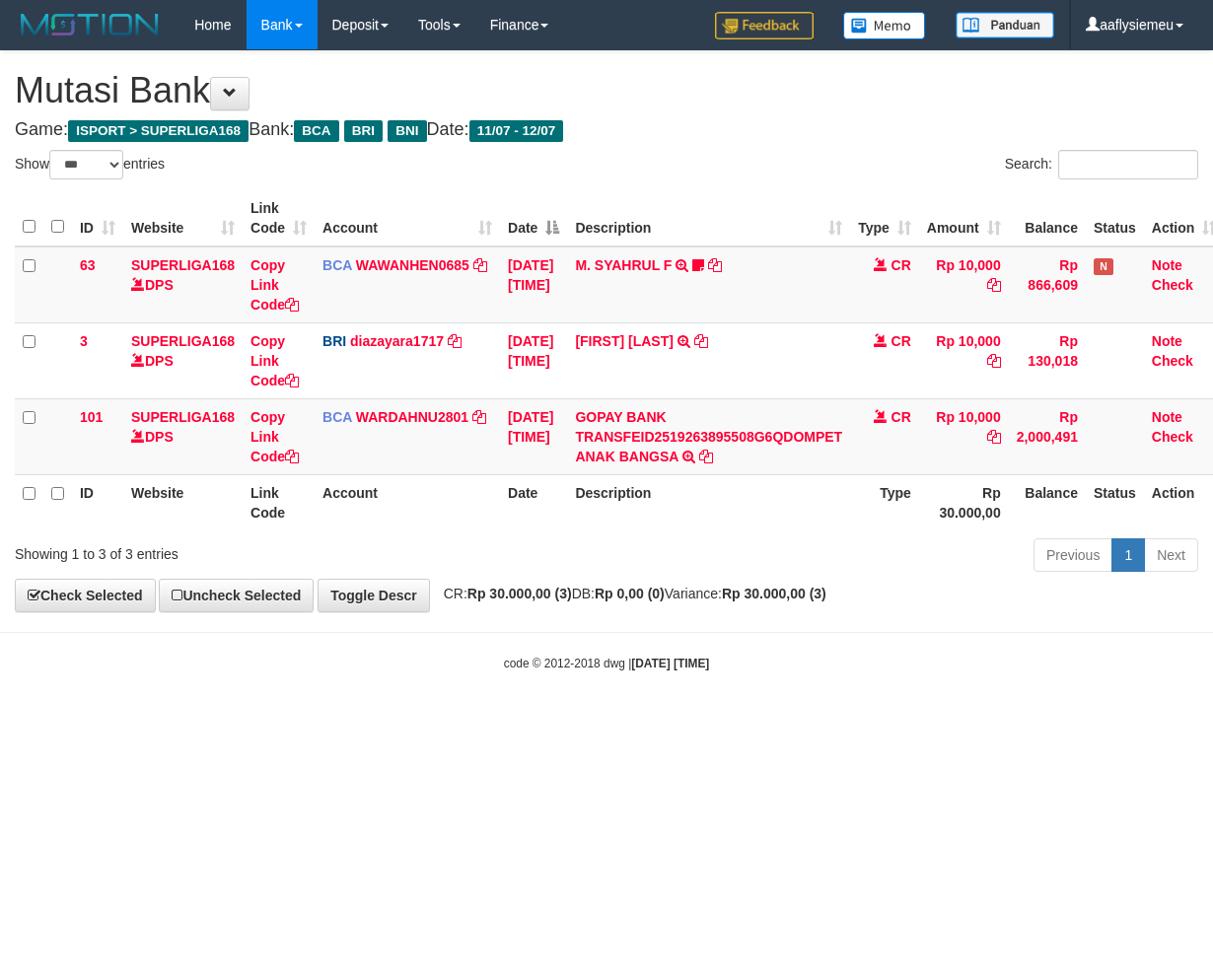 scroll, scrollTop: 0, scrollLeft: 0, axis: both 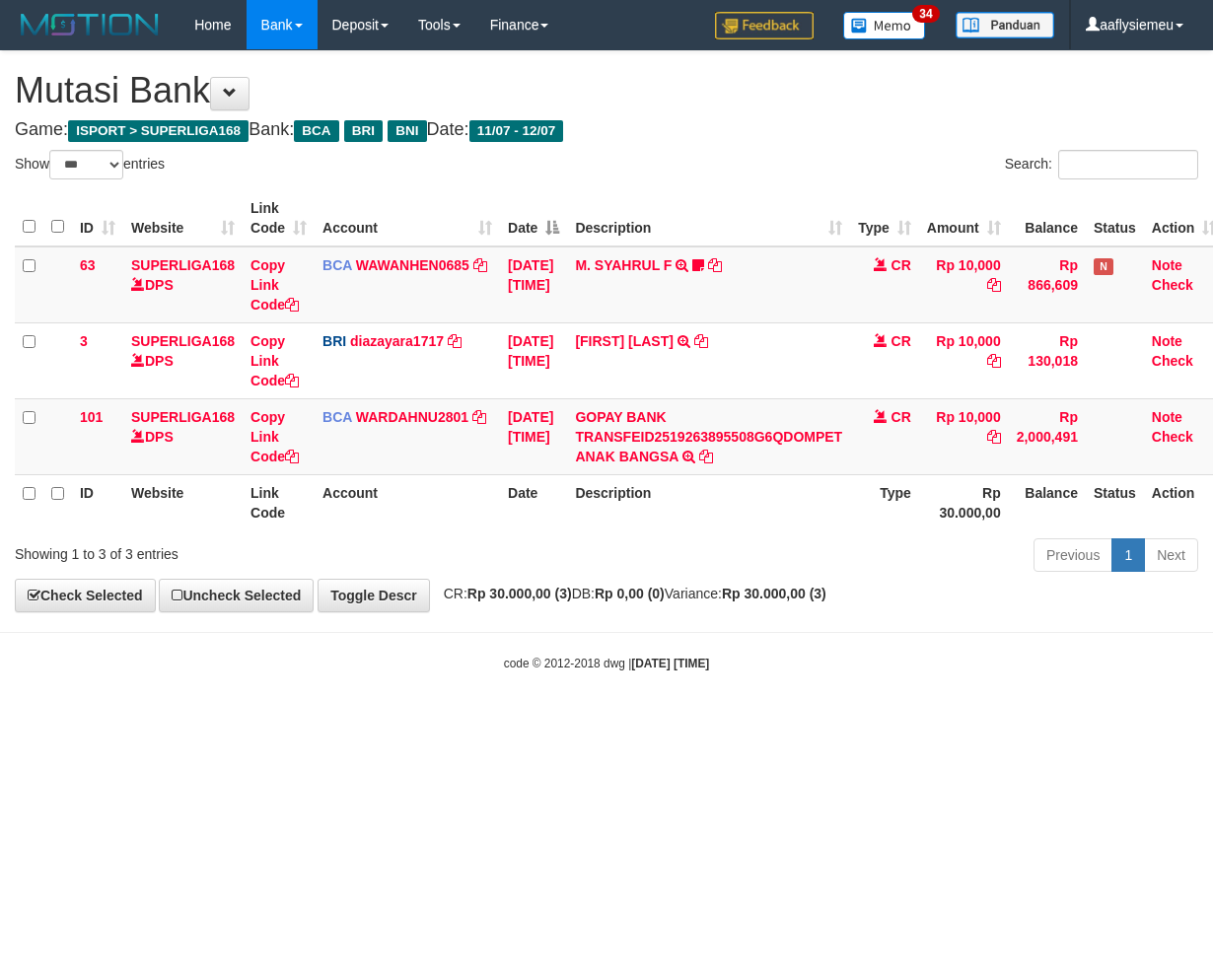 drag, startPoint x: 707, startPoint y: 832, endPoint x: 789, endPoint y: 809, distance: 85.164547 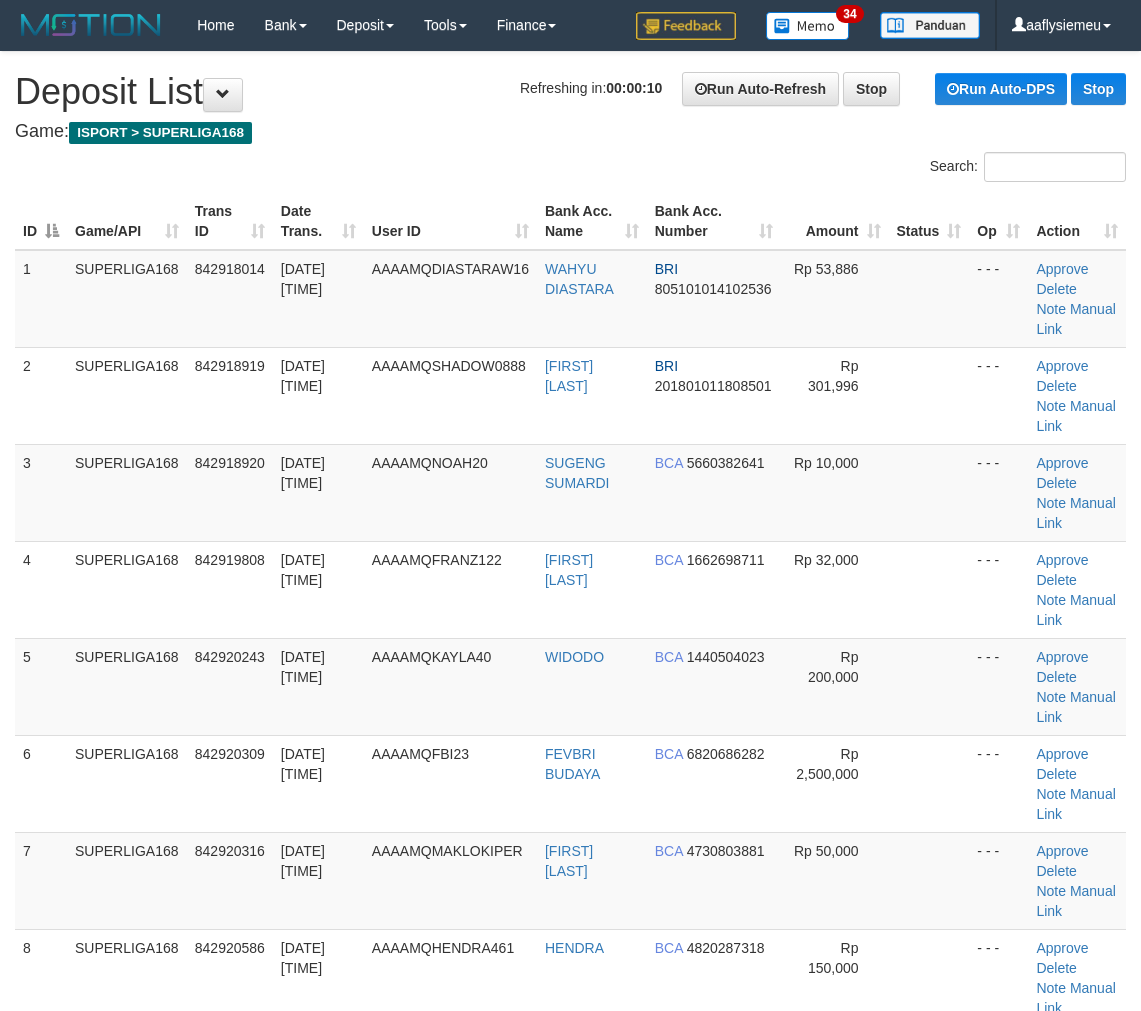 scroll, scrollTop: 61, scrollLeft: 0, axis: vertical 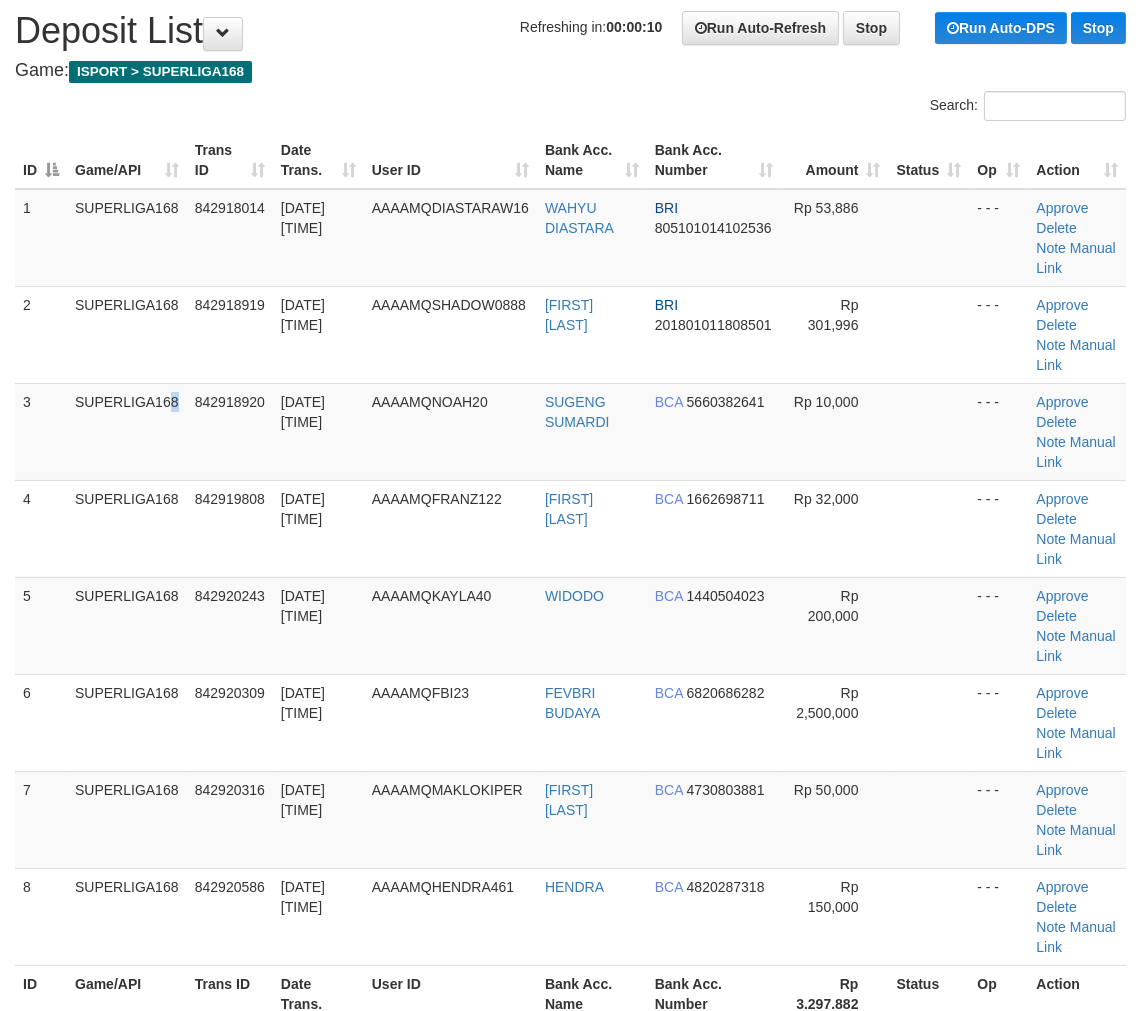 click on "SUPERLIGA168" at bounding box center (127, 431) 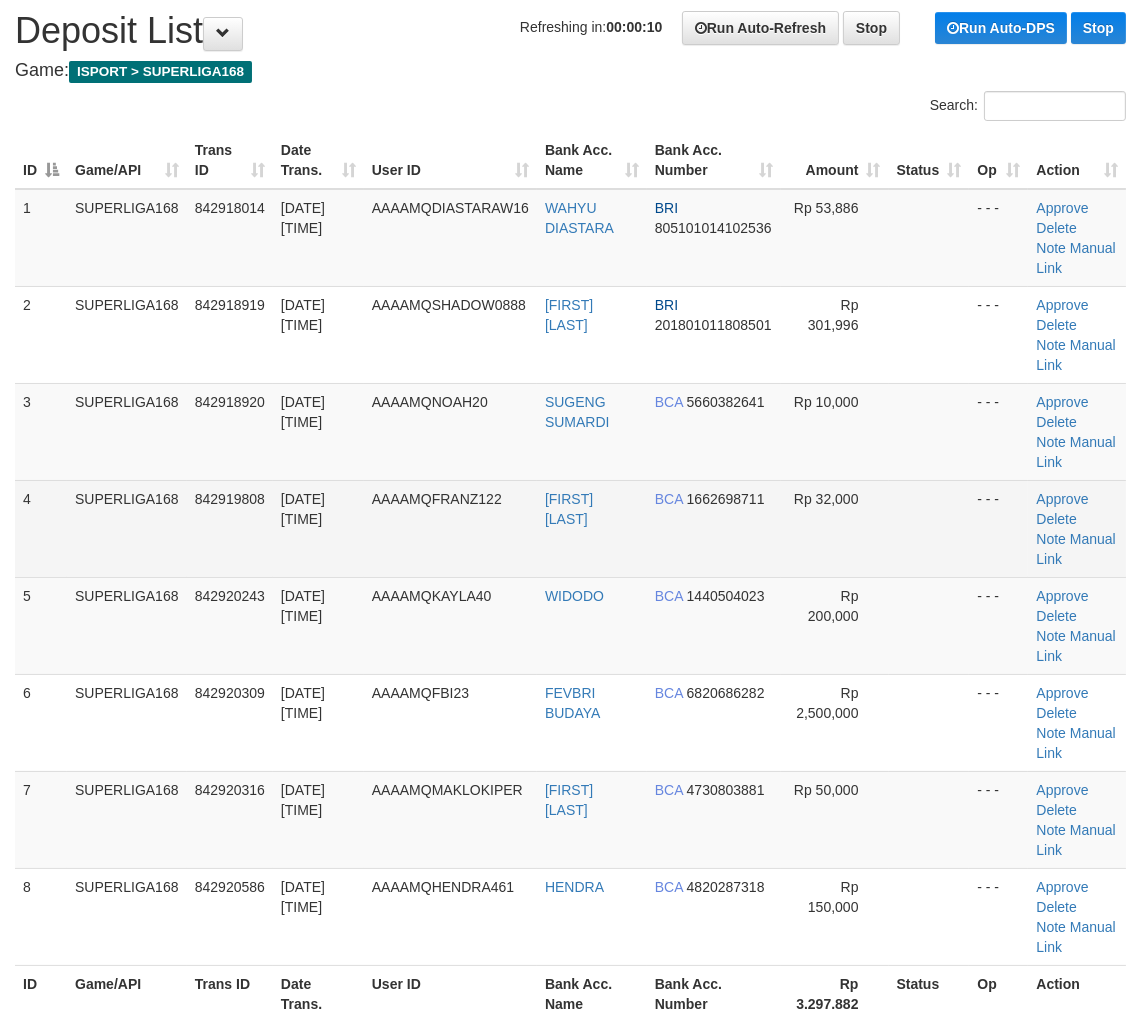 click on "SUPERLIGA168" at bounding box center [127, 528] 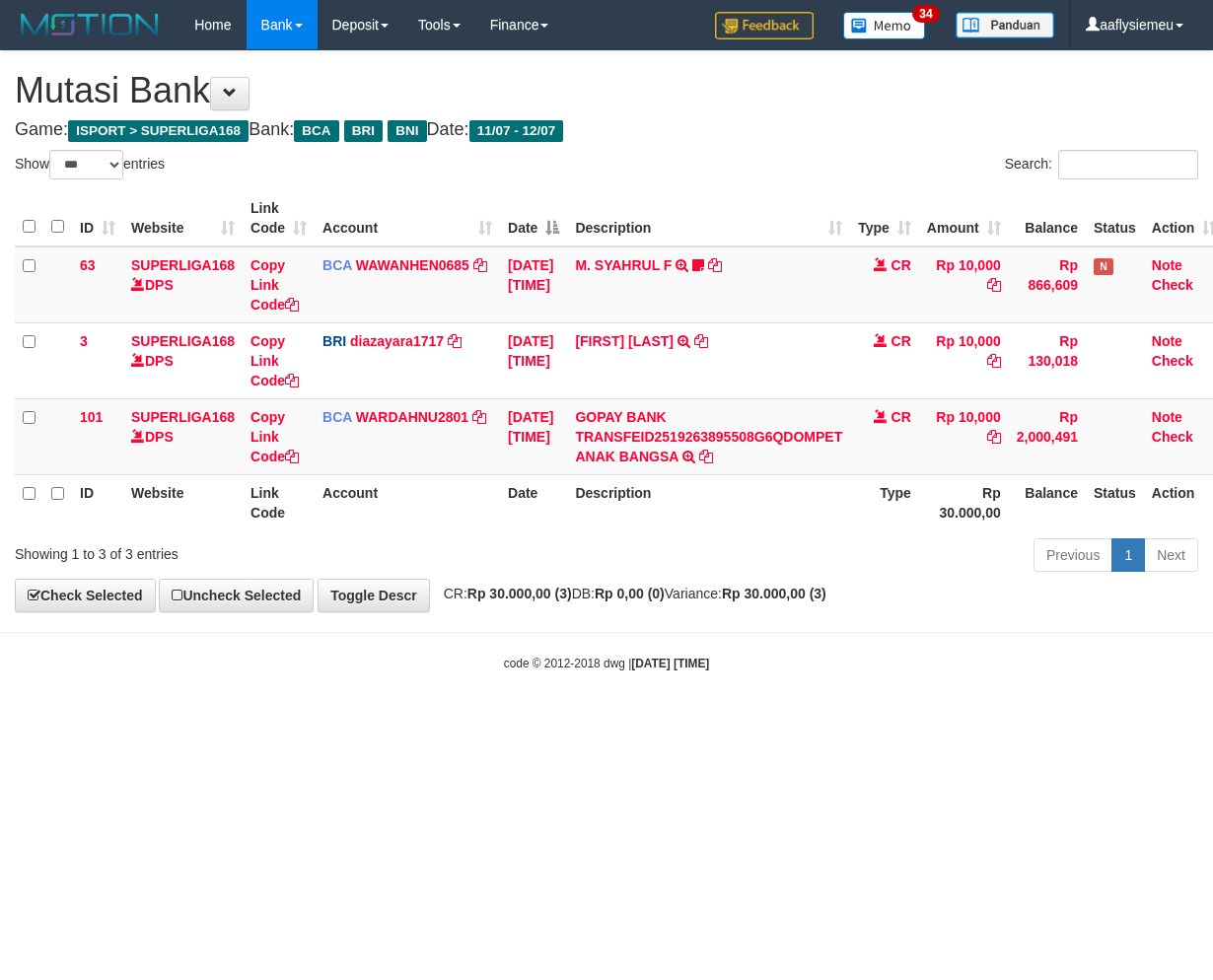 select on "***" 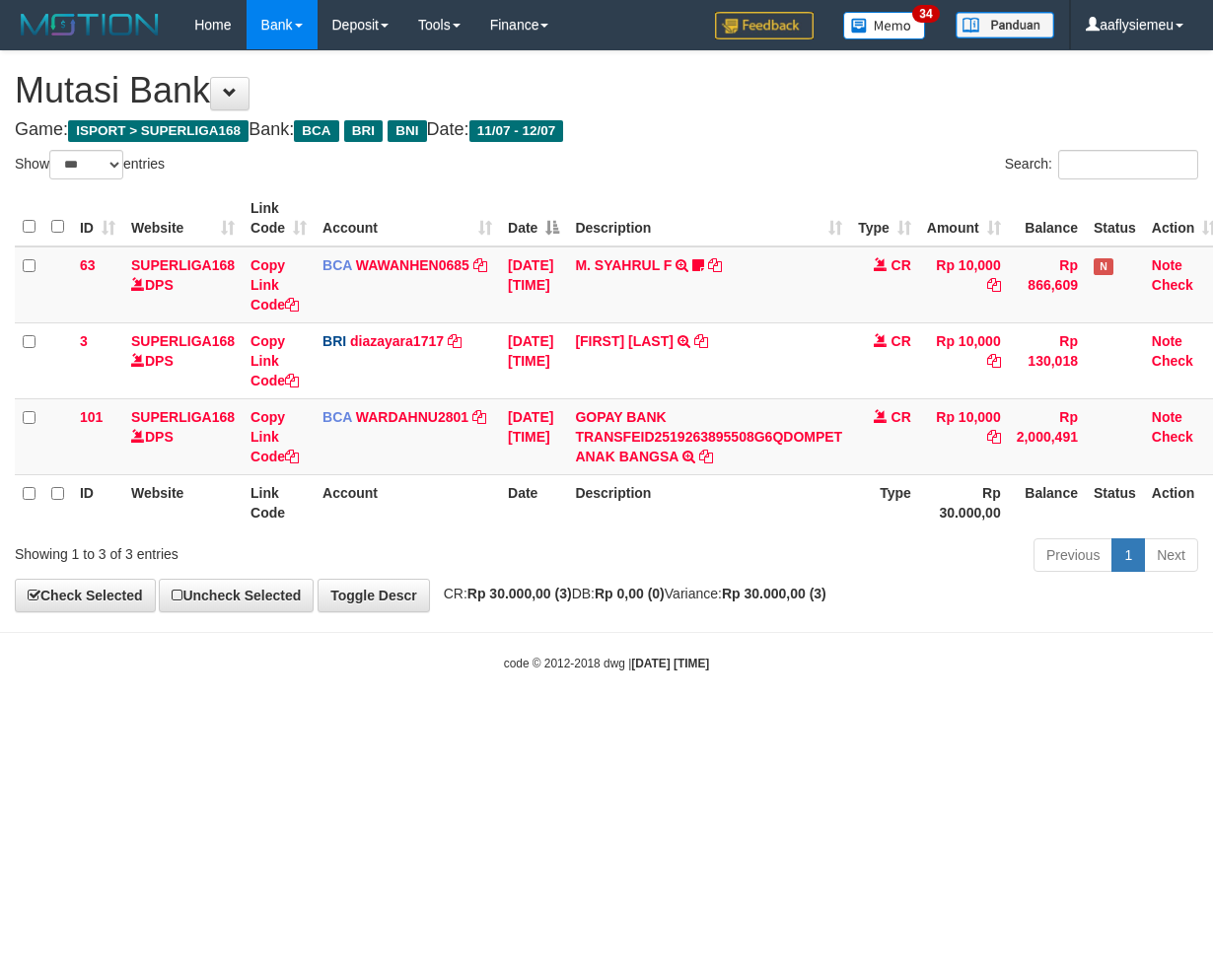 scroll, scrollTop: 0, scrollLeft: 0, axis: both 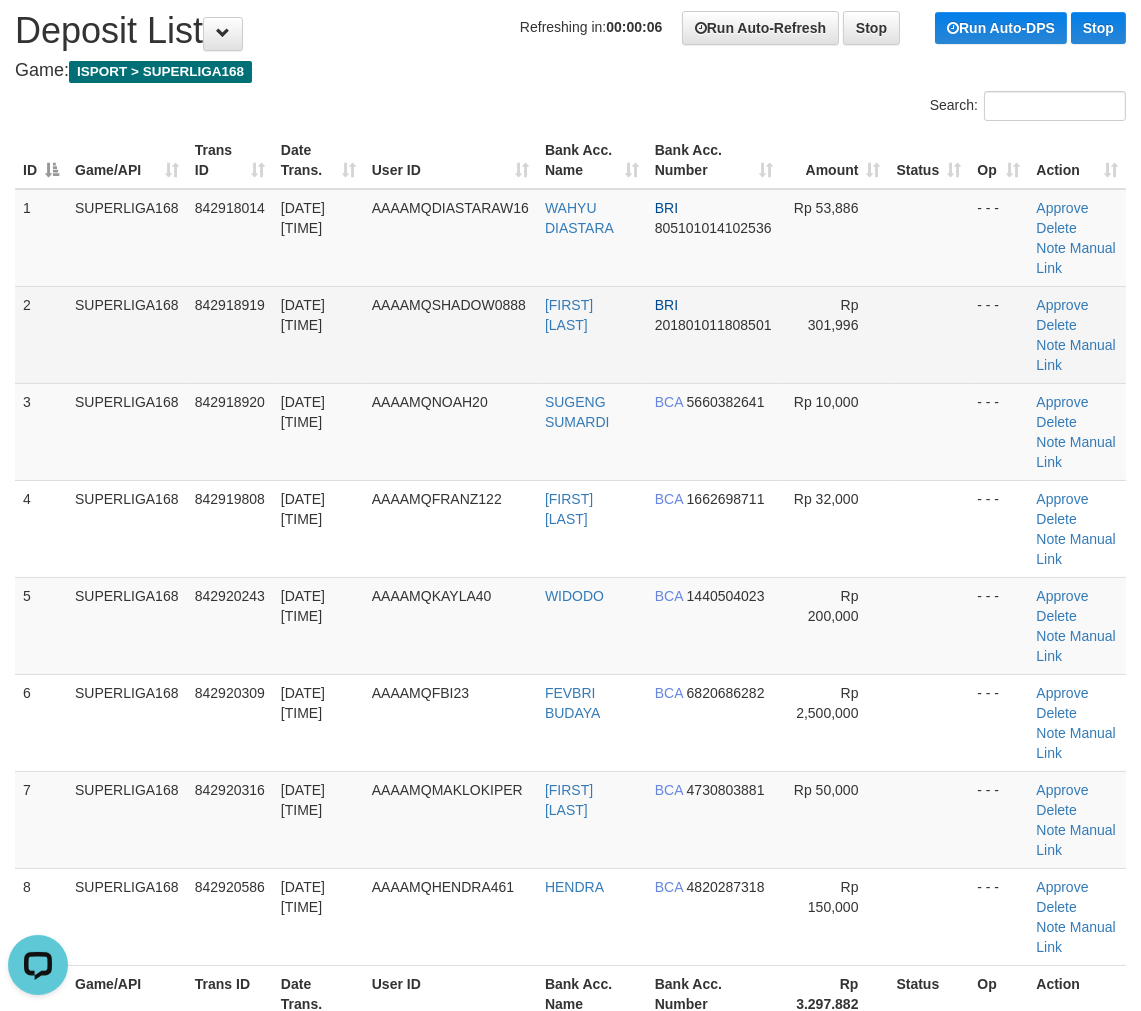 click on "842918919" at bounding box center [230, 334] 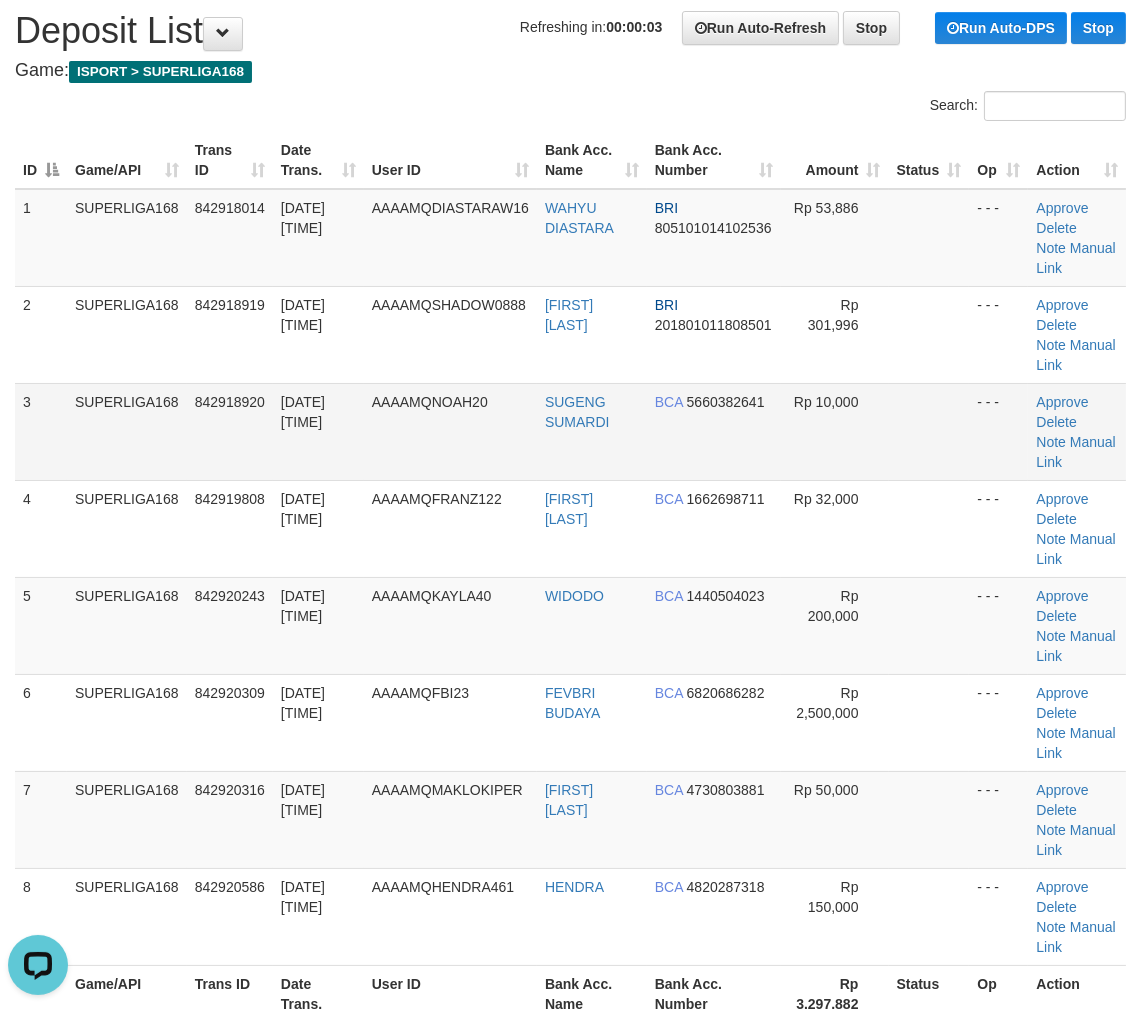 drag, startPoint x: 55, startPoint y: 518, endPoint x: 43, endPoint y: 524, distance: 13.416408 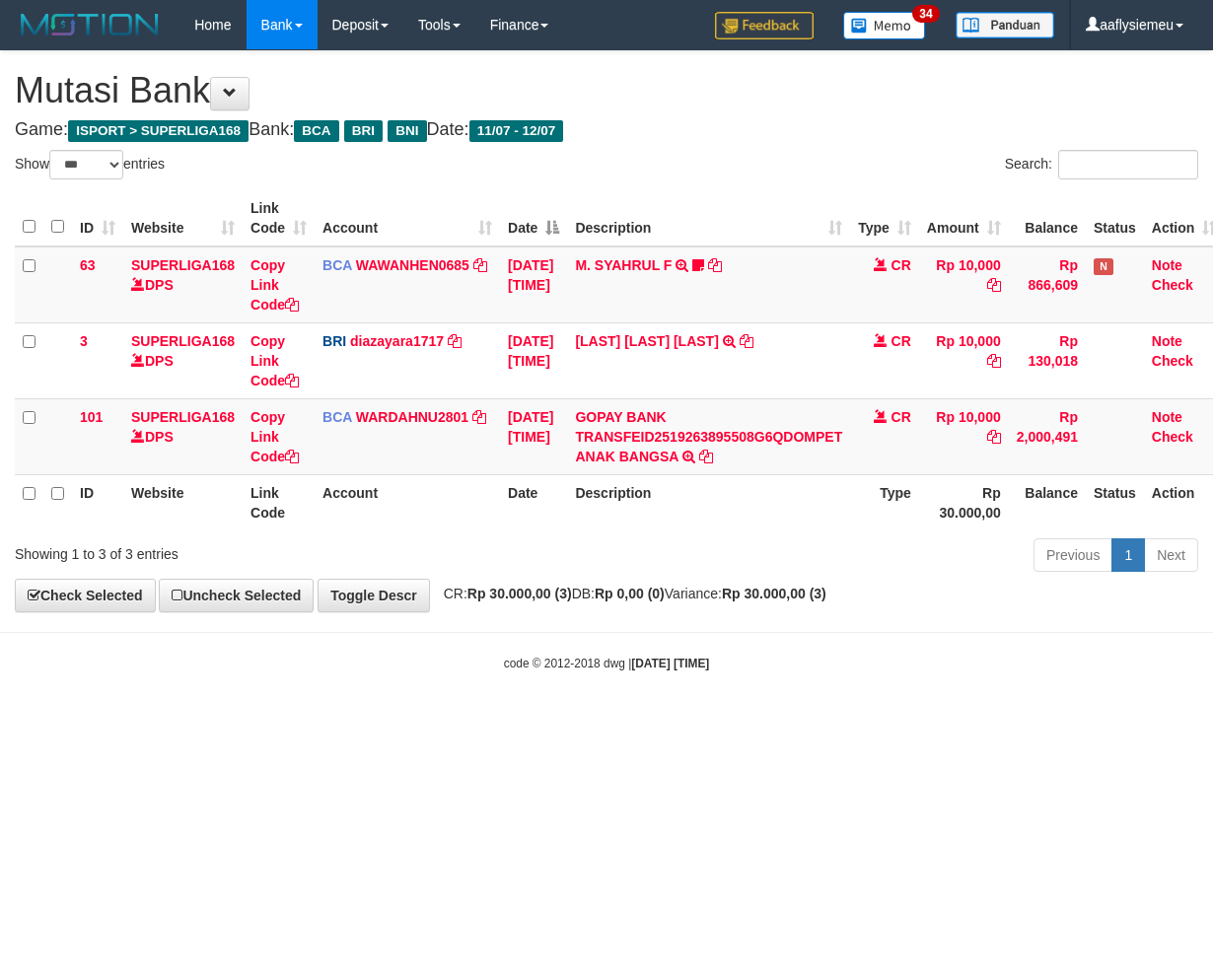 select on "***" 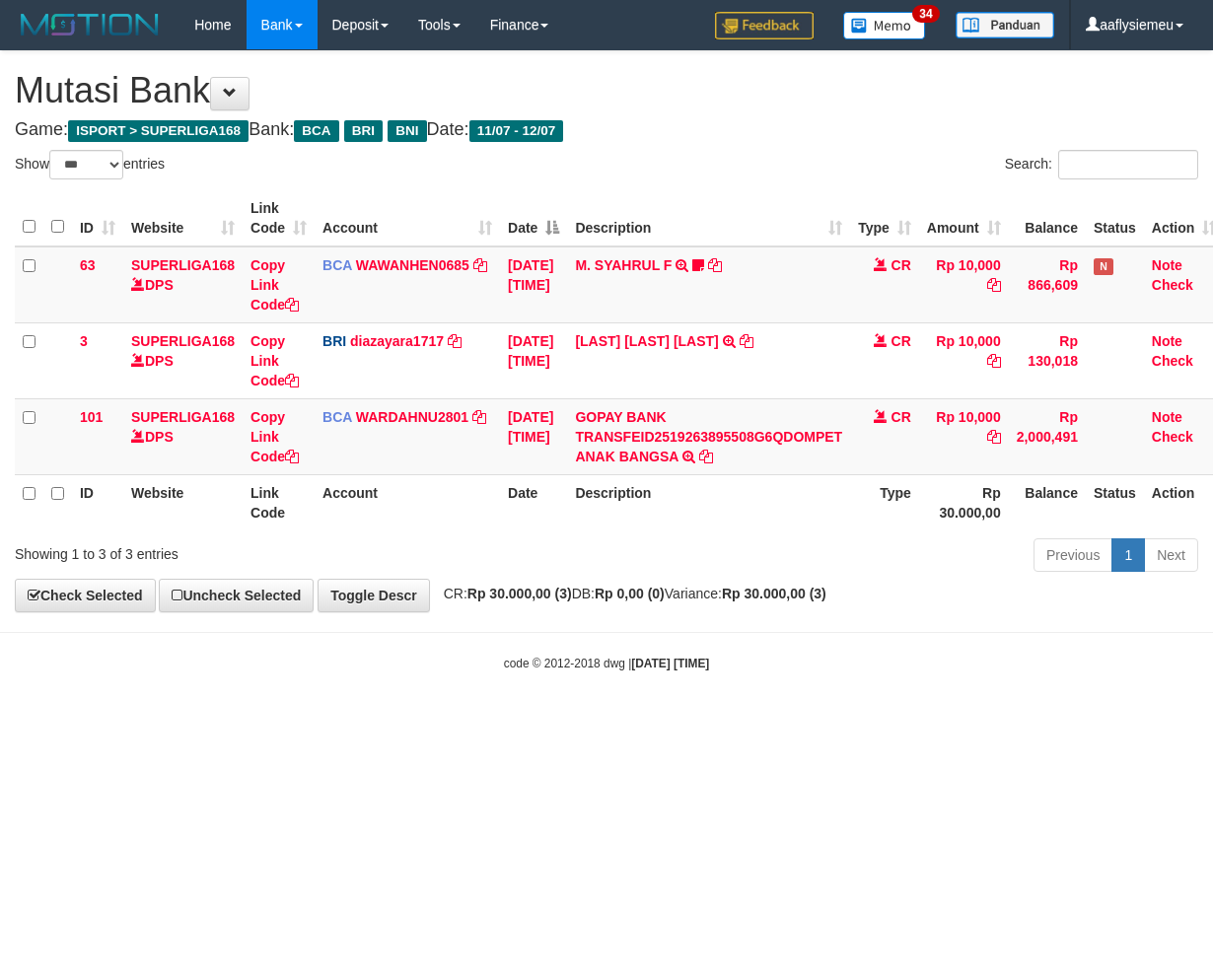 scroll, scrollTop: 0, scrollLeft: 0, axis: both 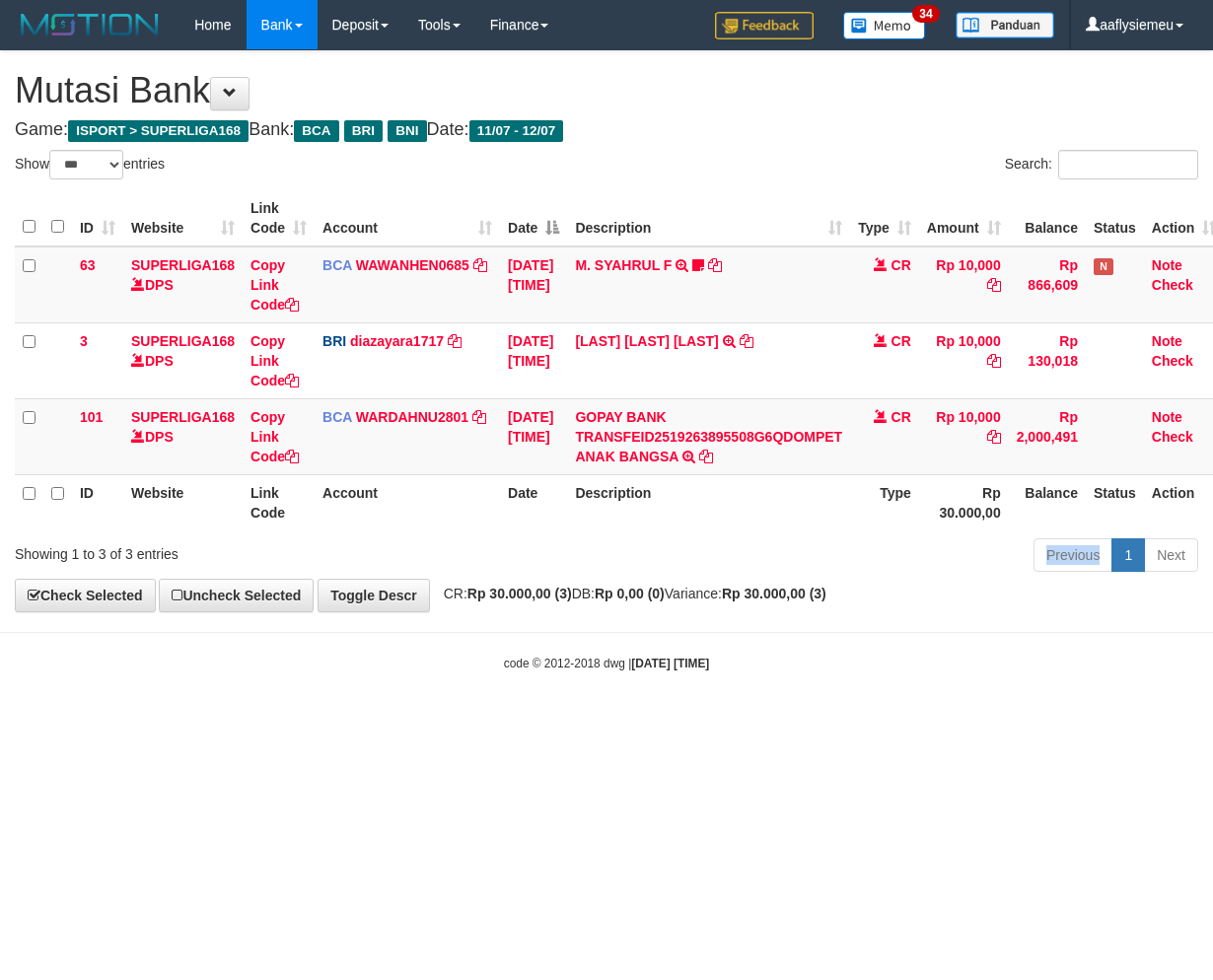 click on "Previous 1 Next" at bounding box center [860, 557] 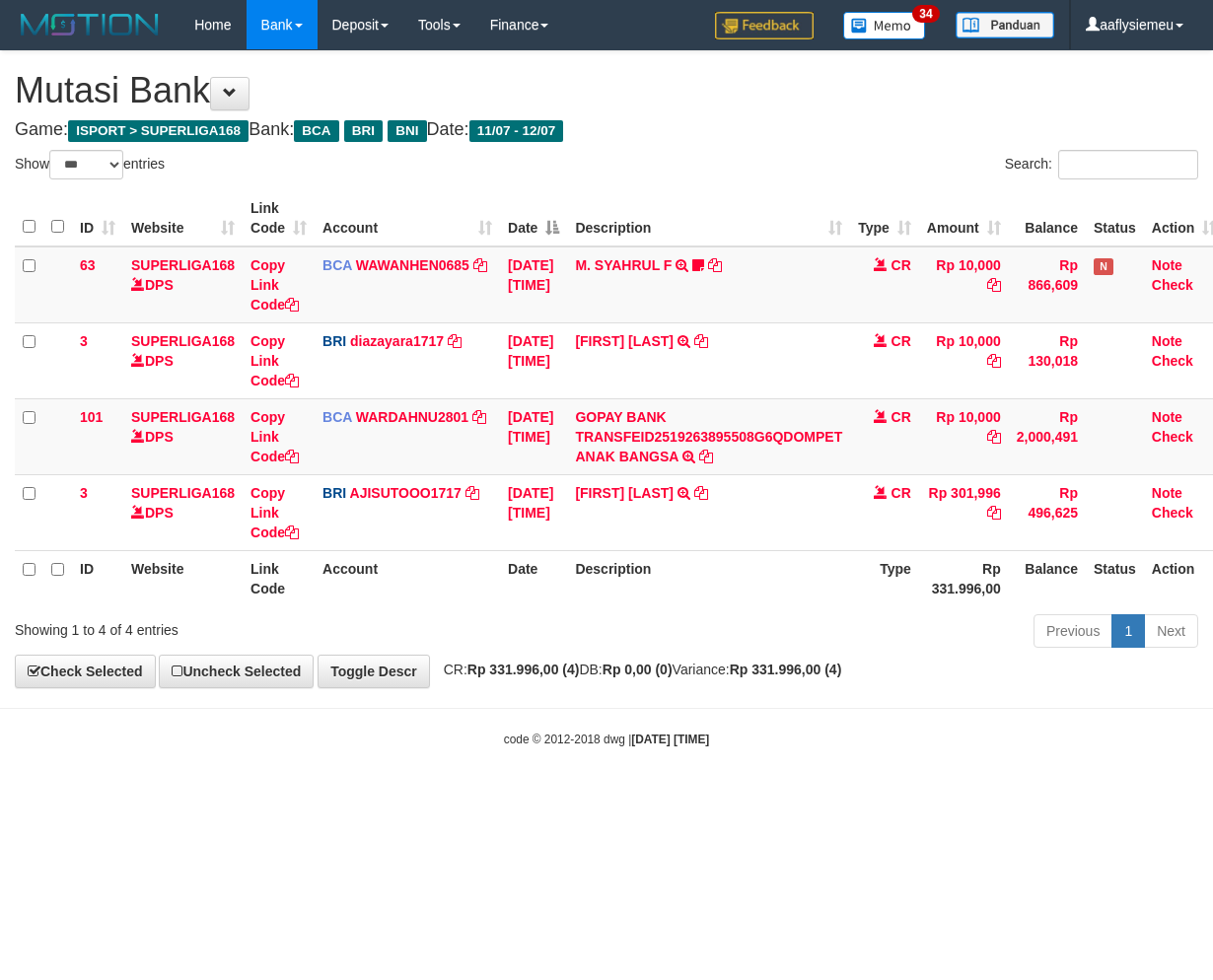 select on "***" 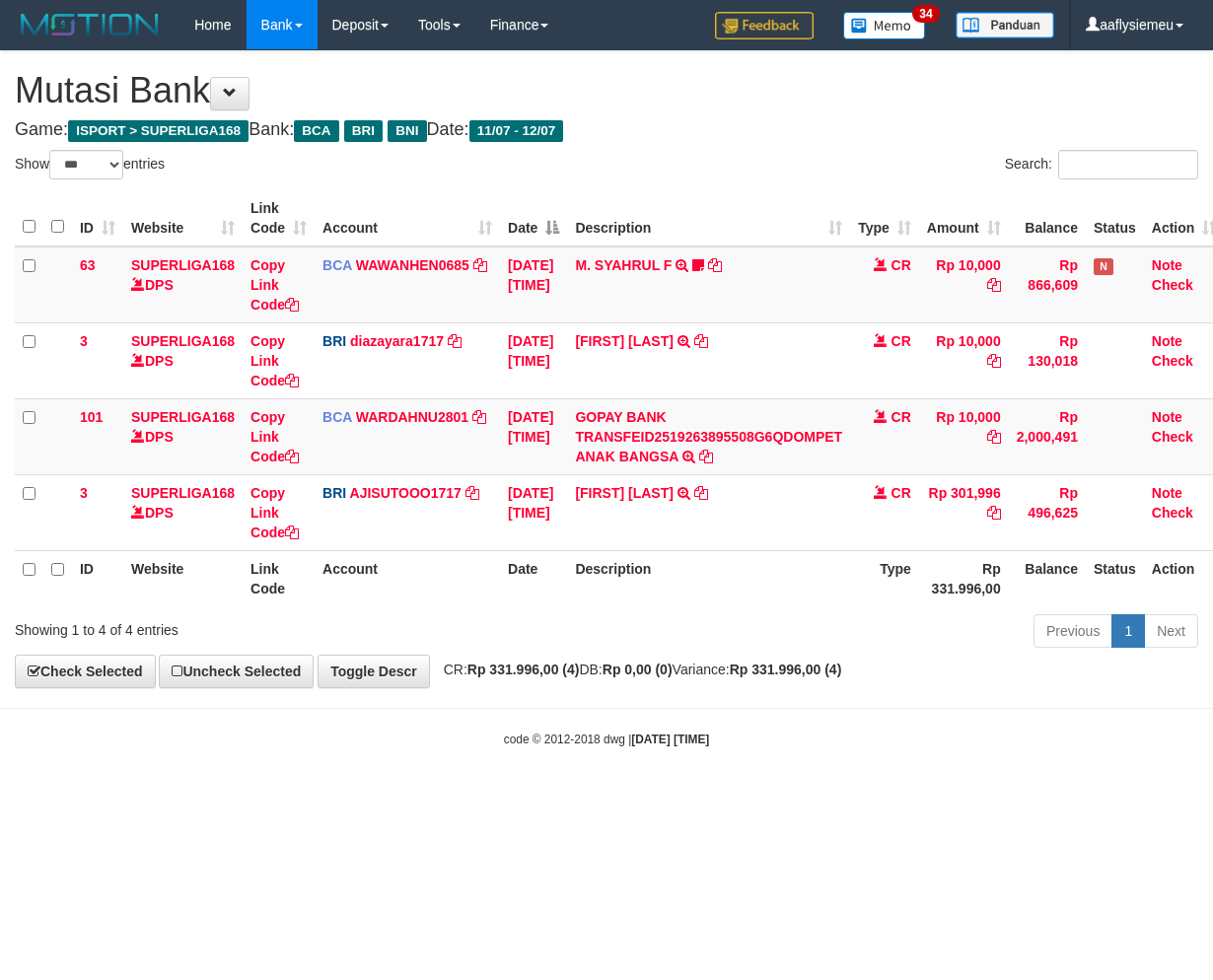 scroll, scrollTop: 0, scrollLeft: 0, axis: both 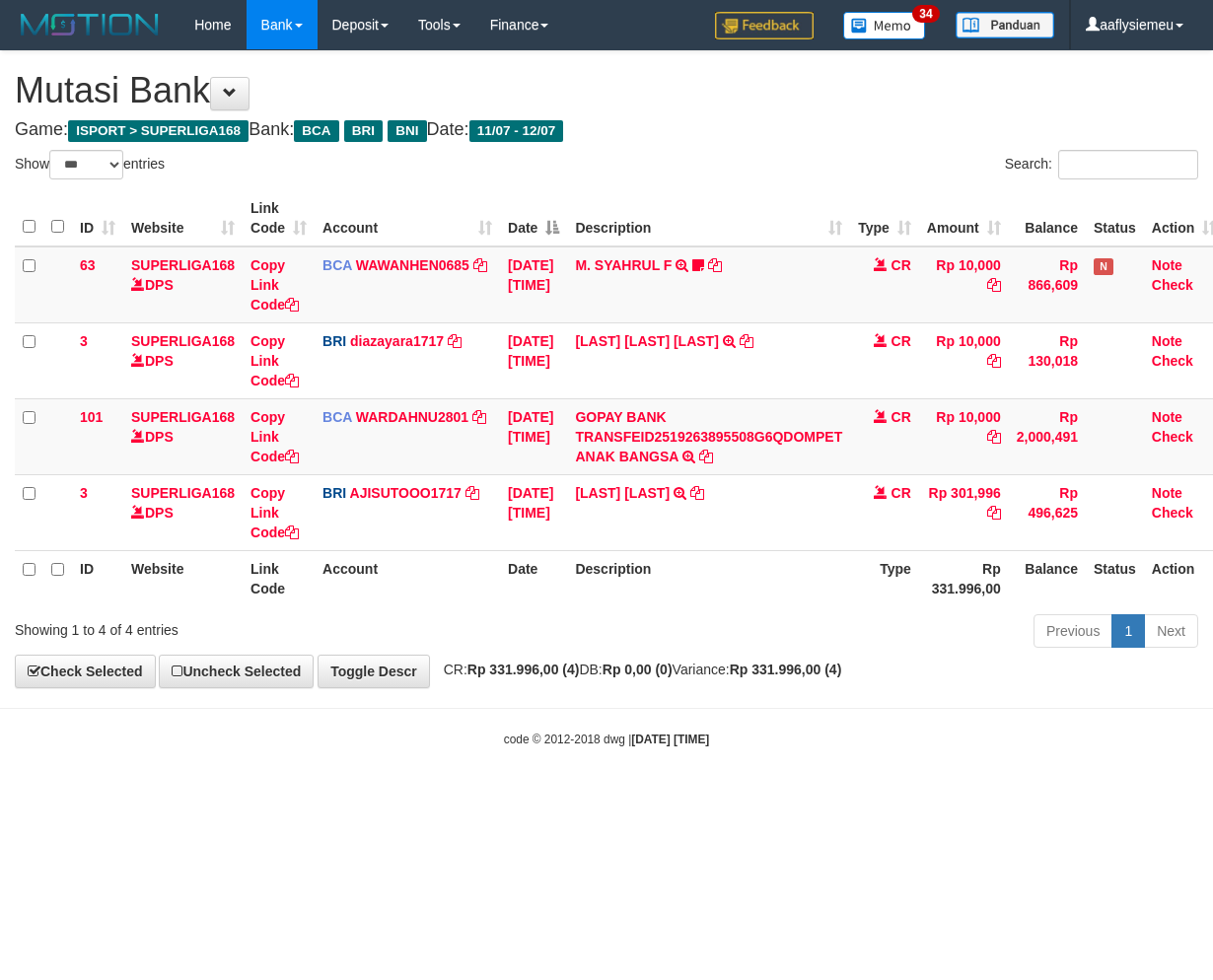 select on "***" 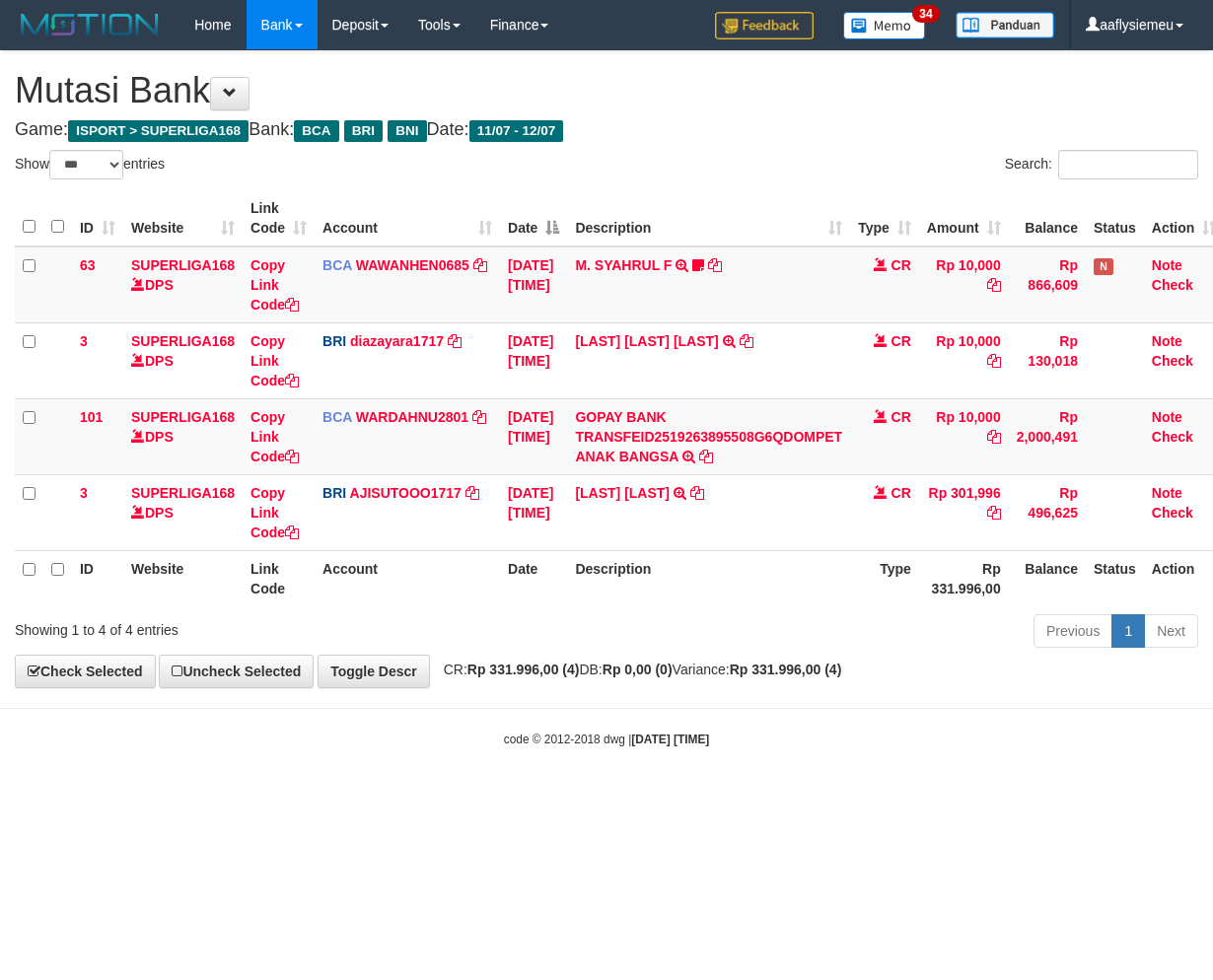 scroll, scrollTop: 0, scrollLeft: 0, axis: both 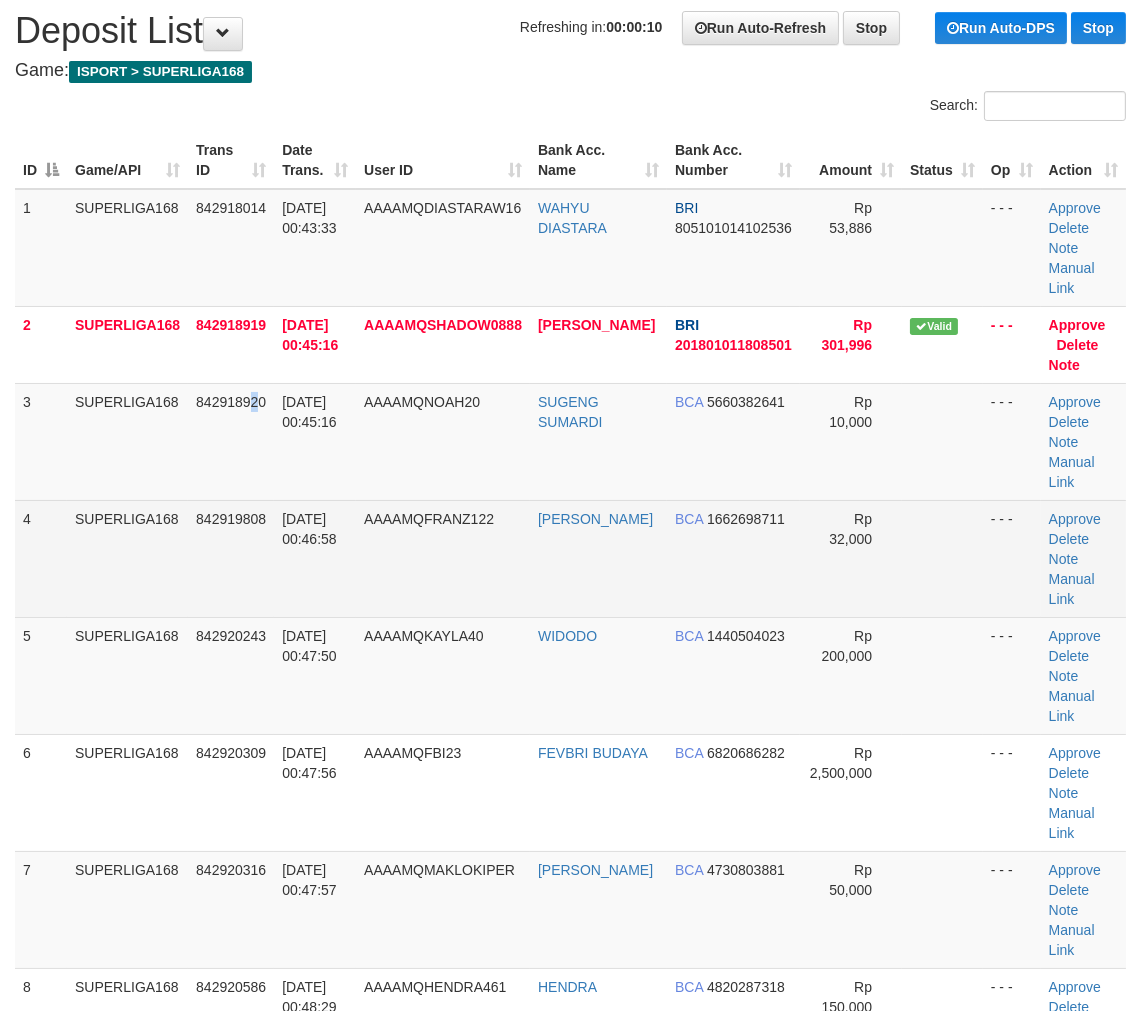drag, startPoint x: 253, startPoint y: 488, endPoint x: 177, endPoint y: 537, distance: 90.426765 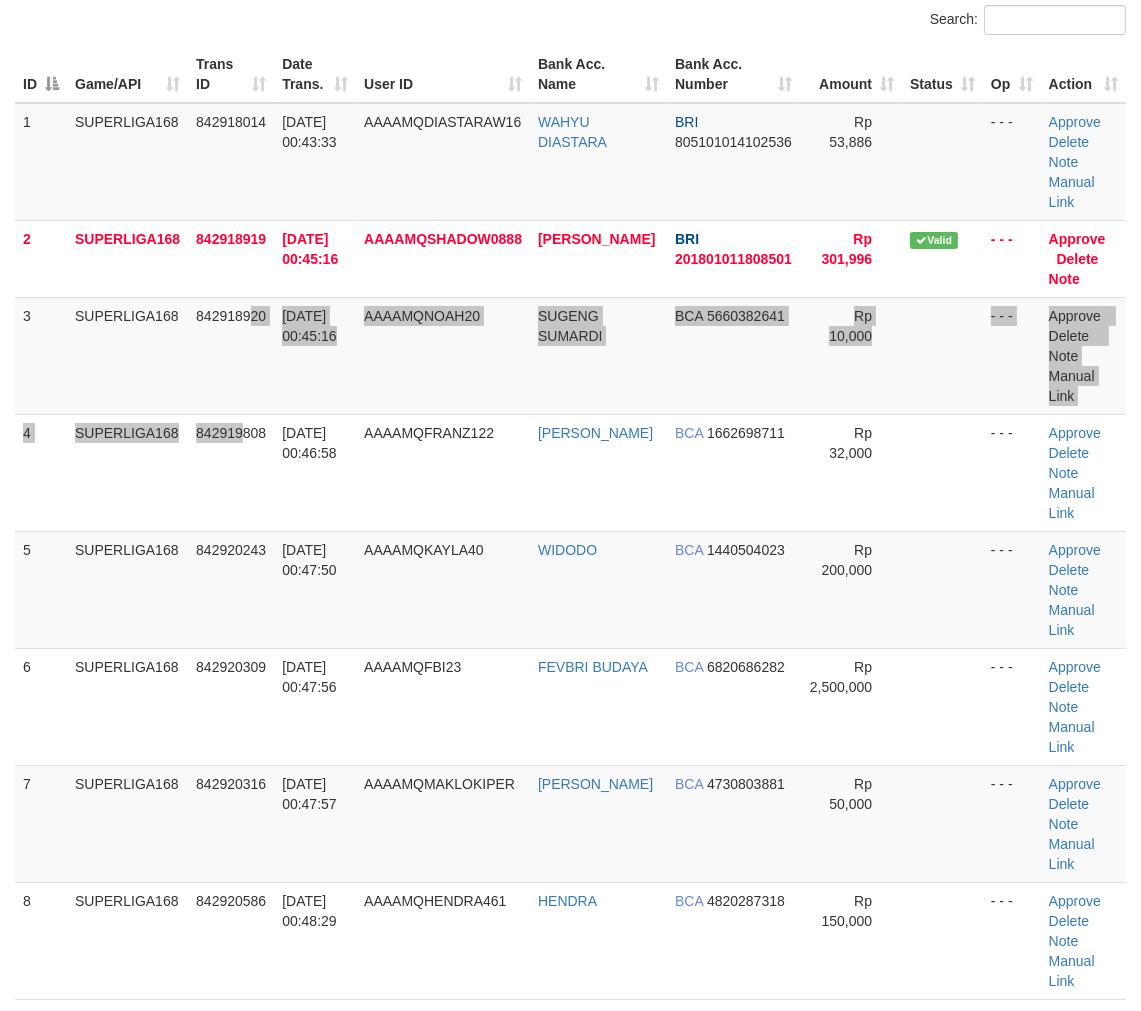 scroll, scrollTop: 281, scrollLeft: 0, axis: vertical 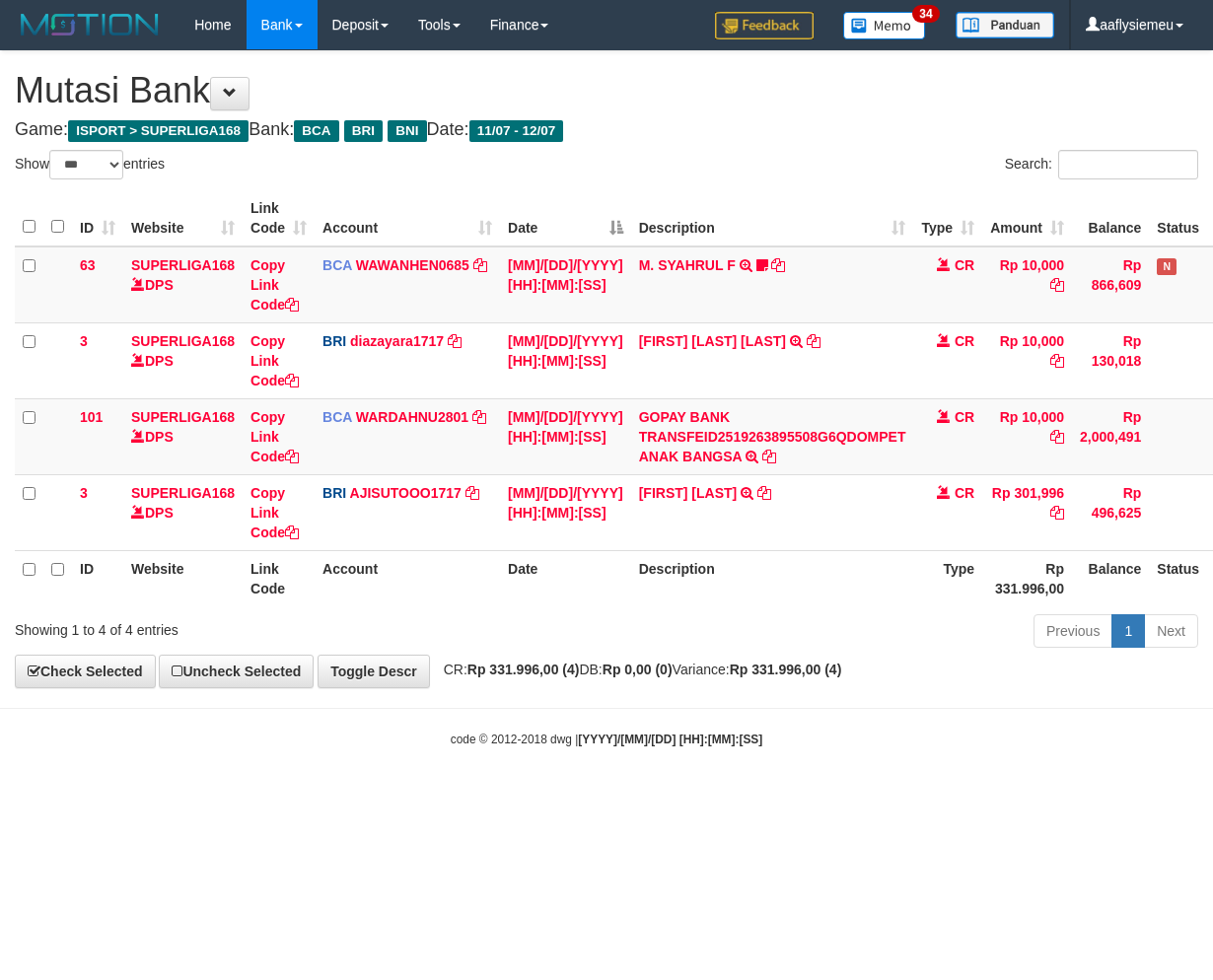 select on "***" 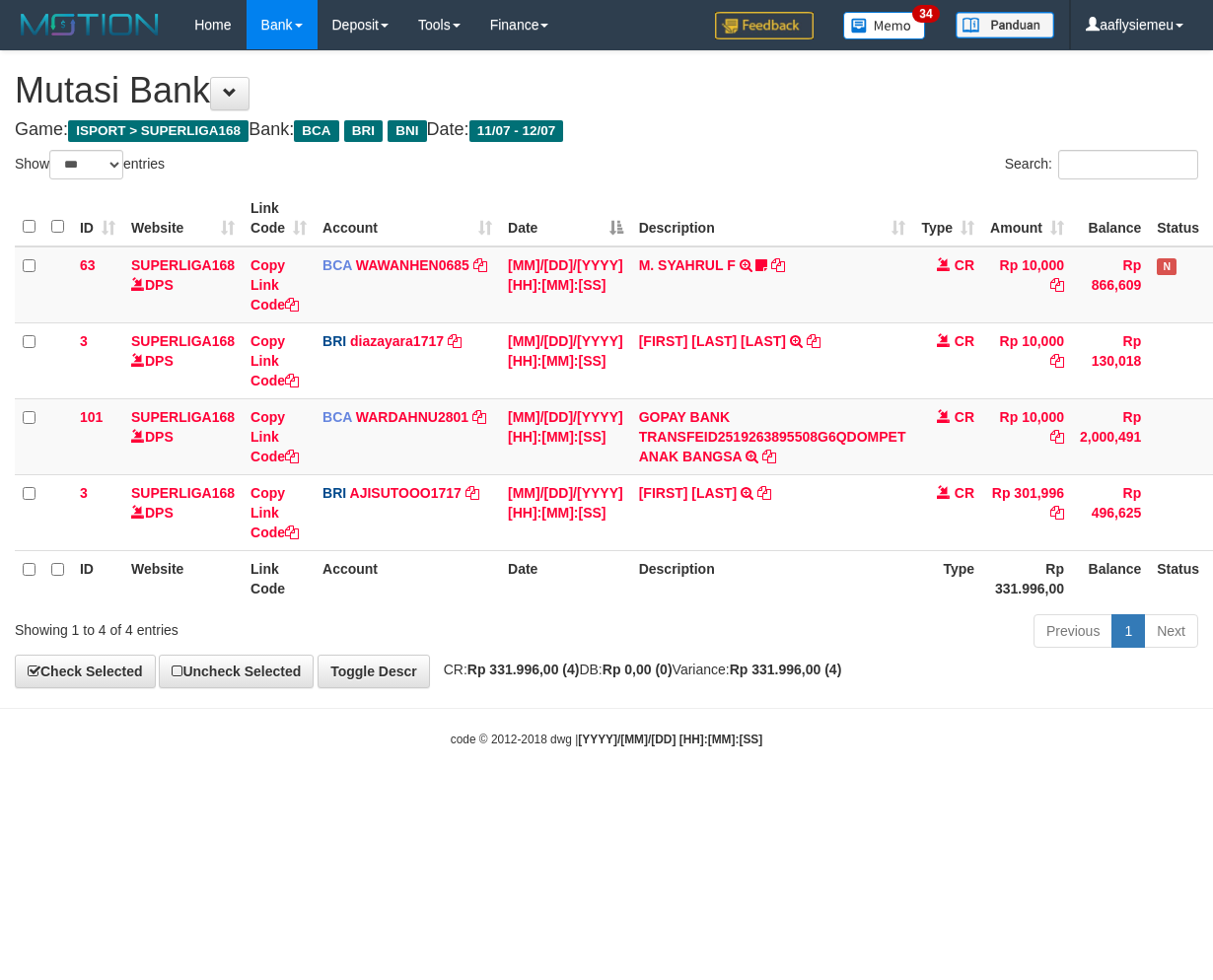 scroll, scrollTop: 0, scrollLeft: 0, axis: both 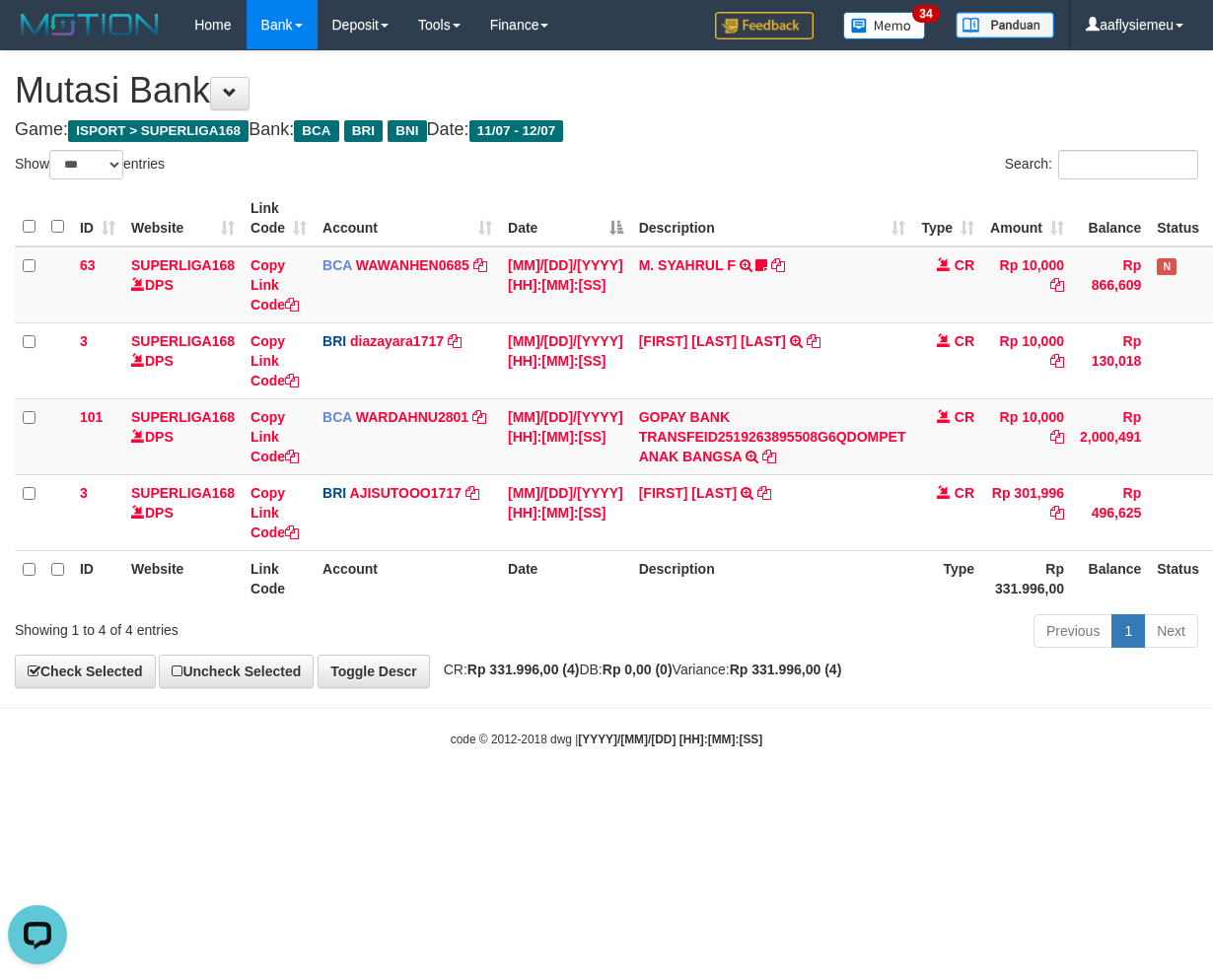 click on "Toggle navigation
Home
Bank
Account List
Load
By Website
Group
[ISPORT]													SUPERLIGA168
By Load Group (DPS)
34" at bounding box center [606, 398] 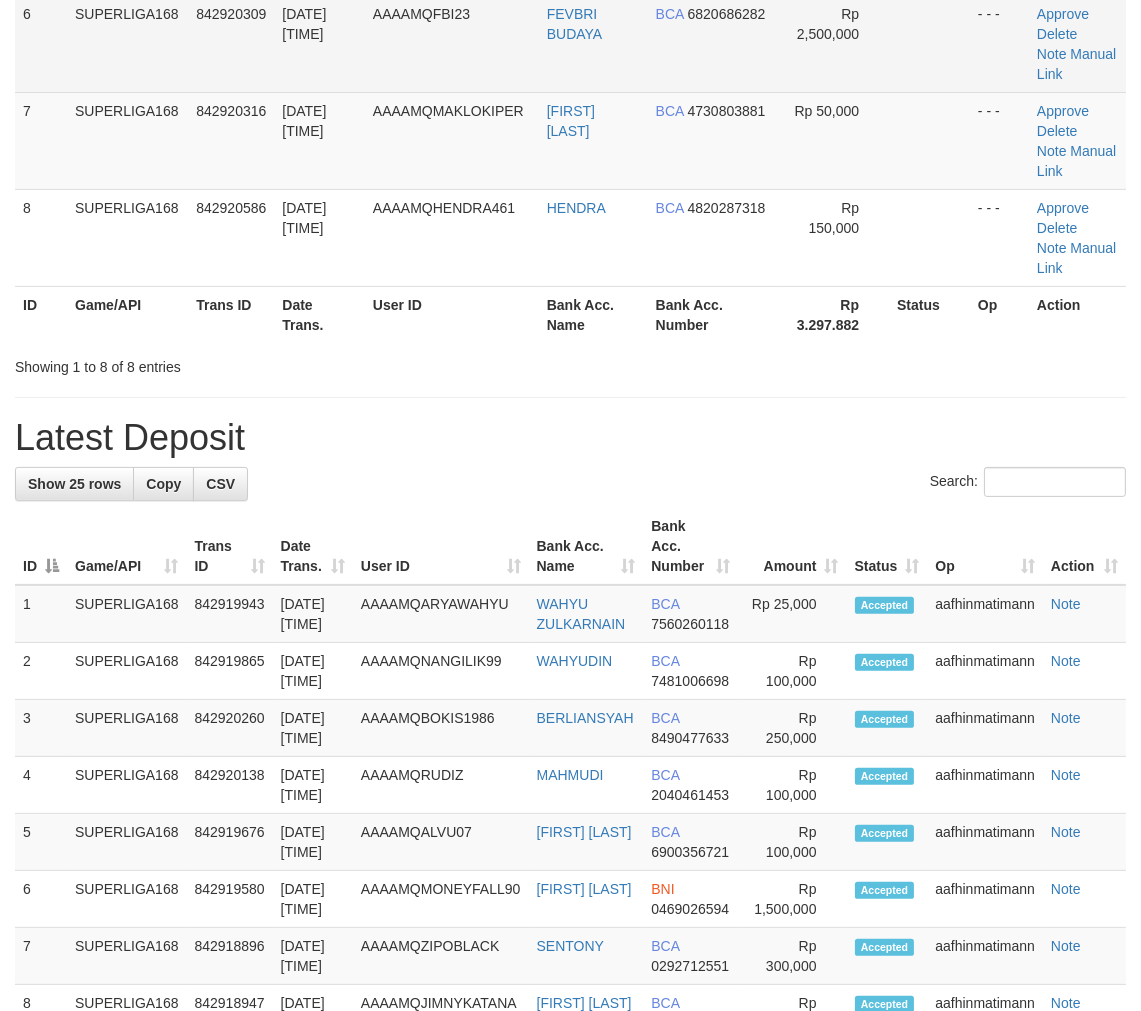 scroll, scrollTop: 275, scrollLeft: 0, axis: vertical 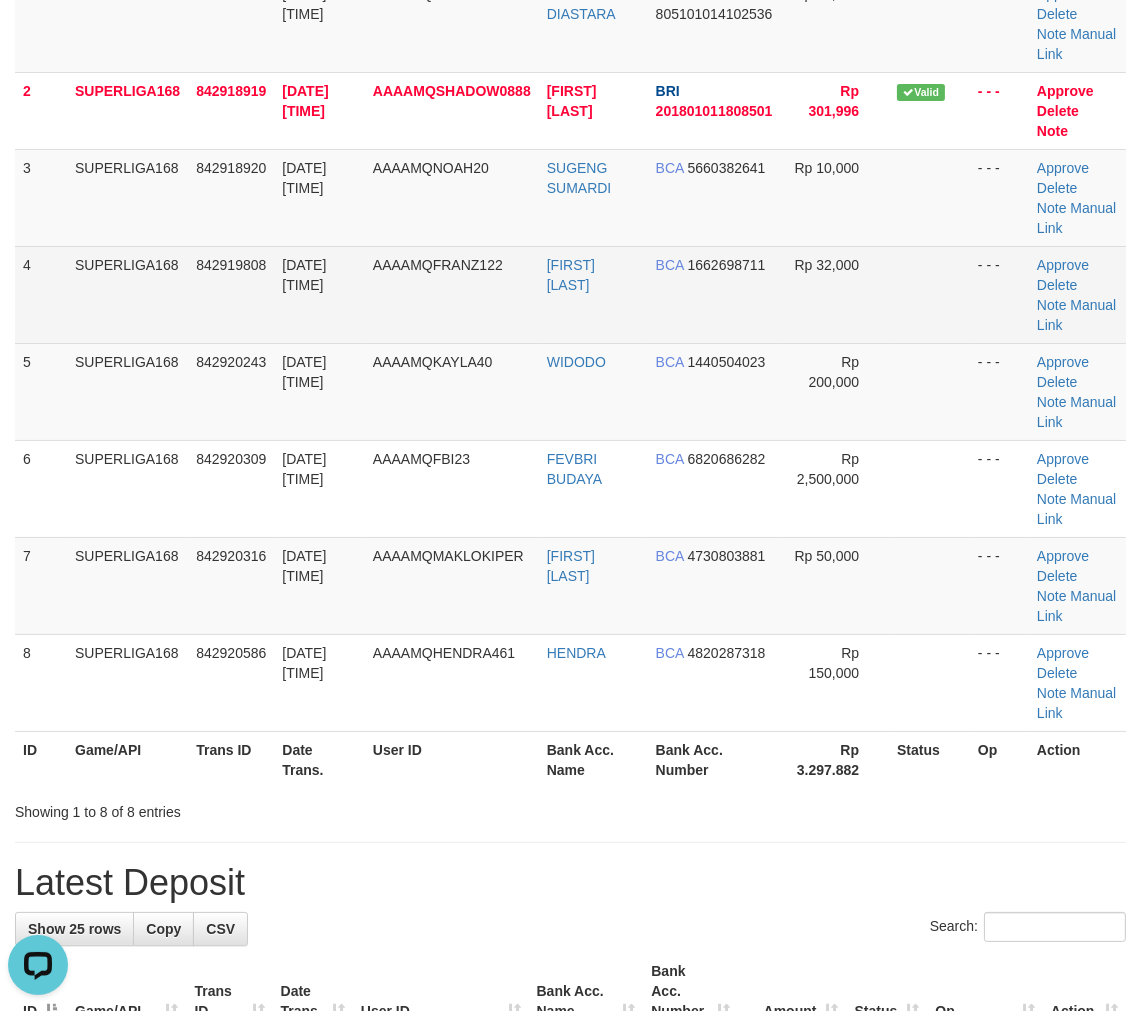 click on "SUPERLIGA168" at bounding box center (127, 294) 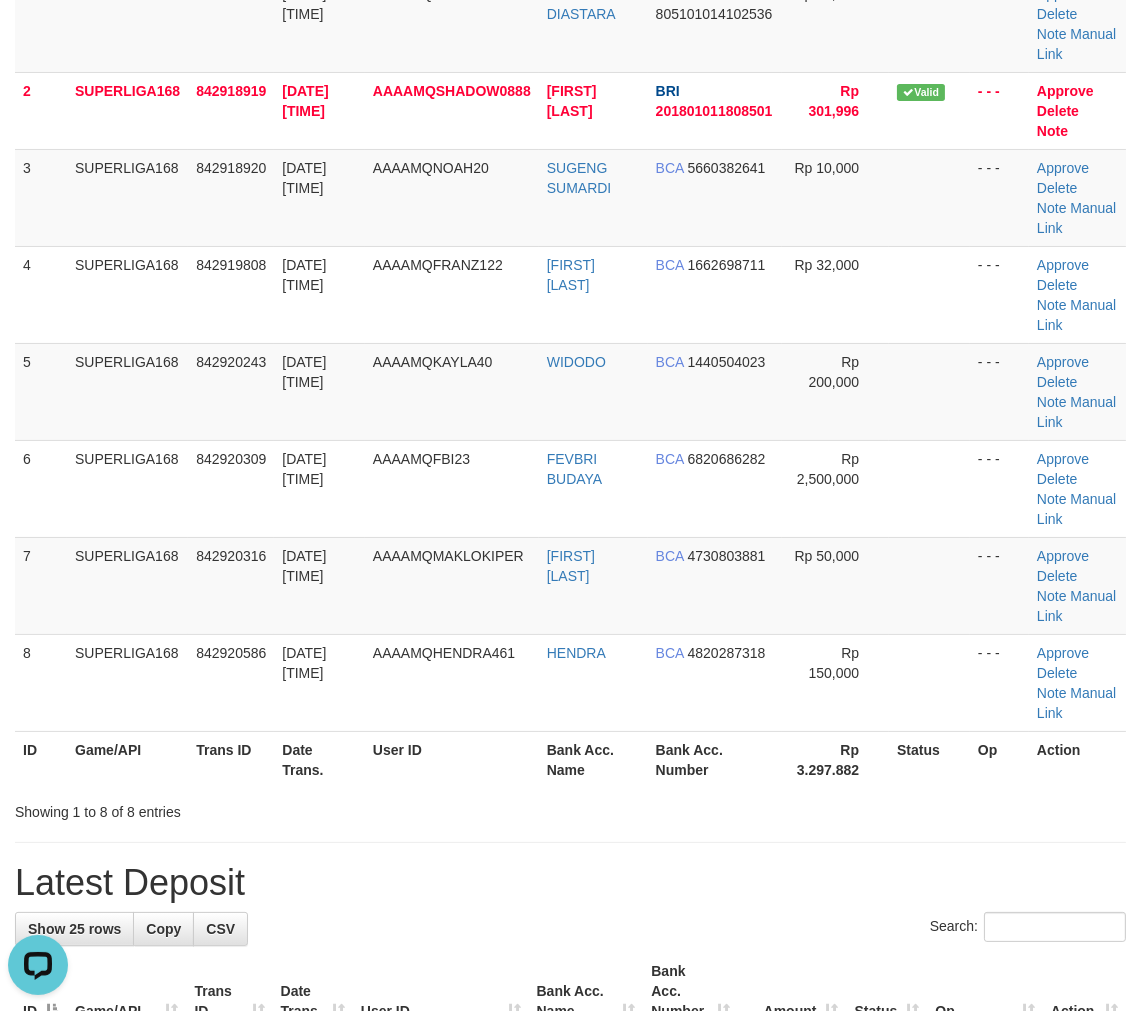 drag, startPoint x: 141, startPoint y: 365, endPoint x: 5, endPoint y: 438, distance: 154.35349 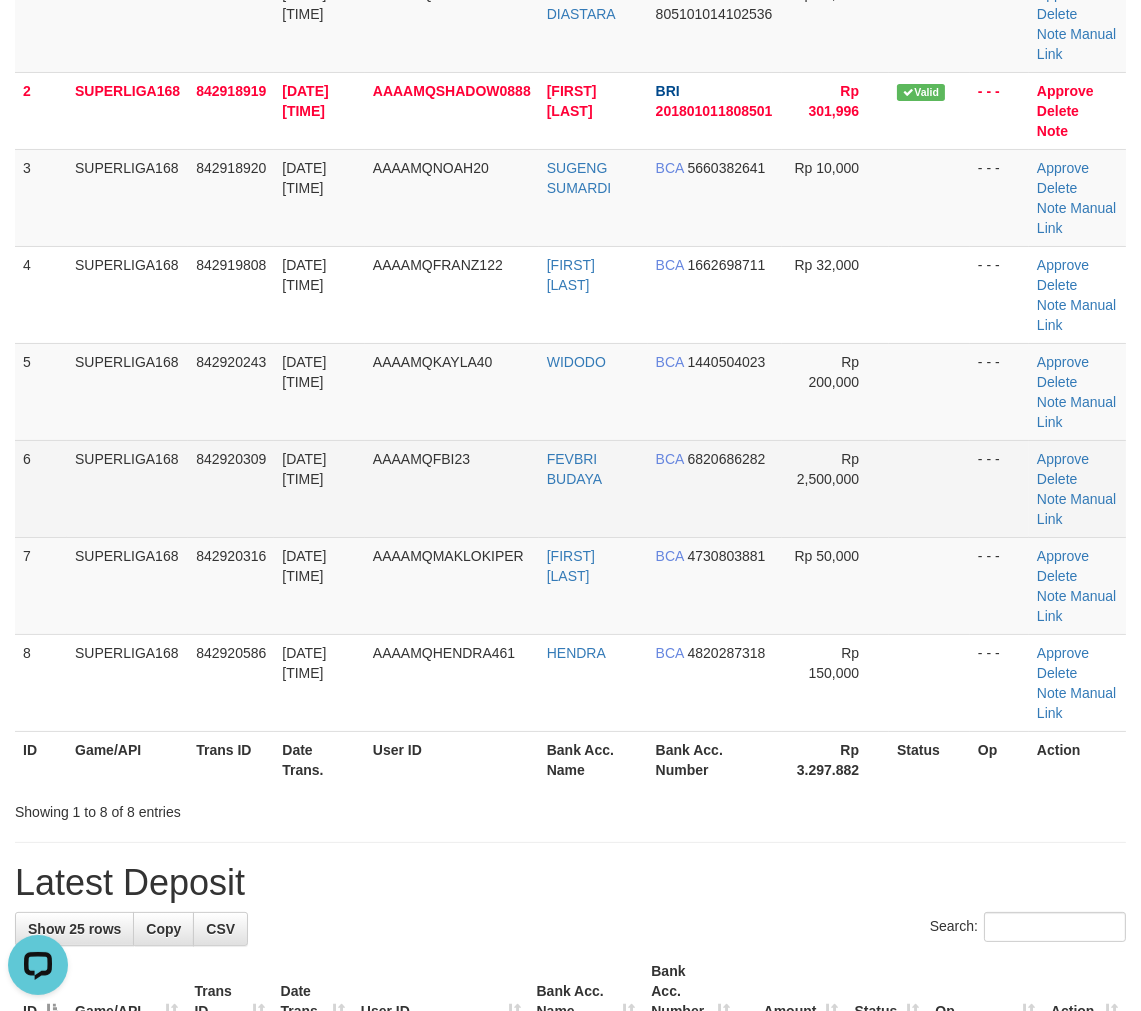 drag, startPoint x: 164, startPoint y: 524, endPoint x: 31, endPoint y: 580, distance: 144.3087 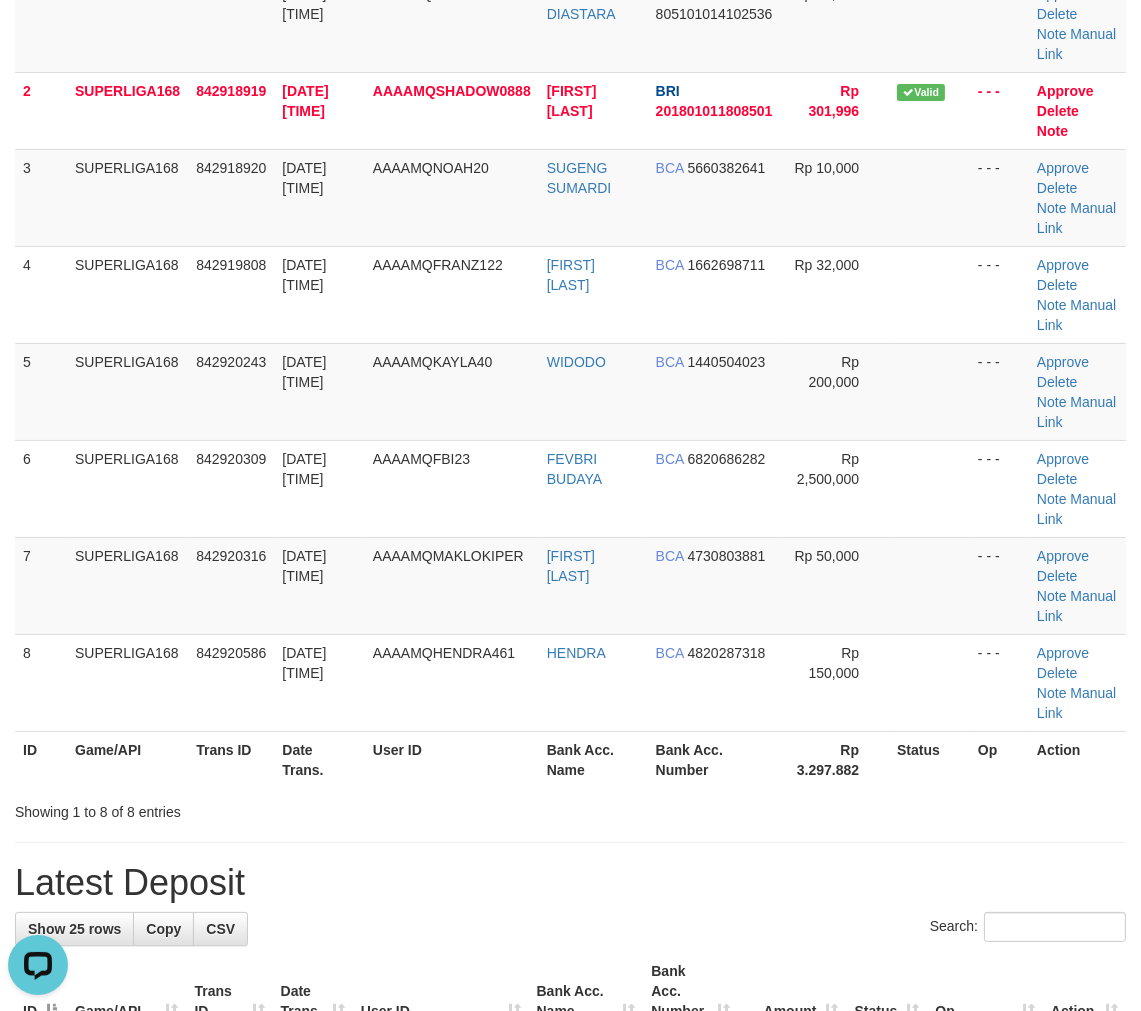 drag, startPoint x: 111, startPoint y: 536, endPoint x: 1, endPoint y: 578, distance: 117.74549 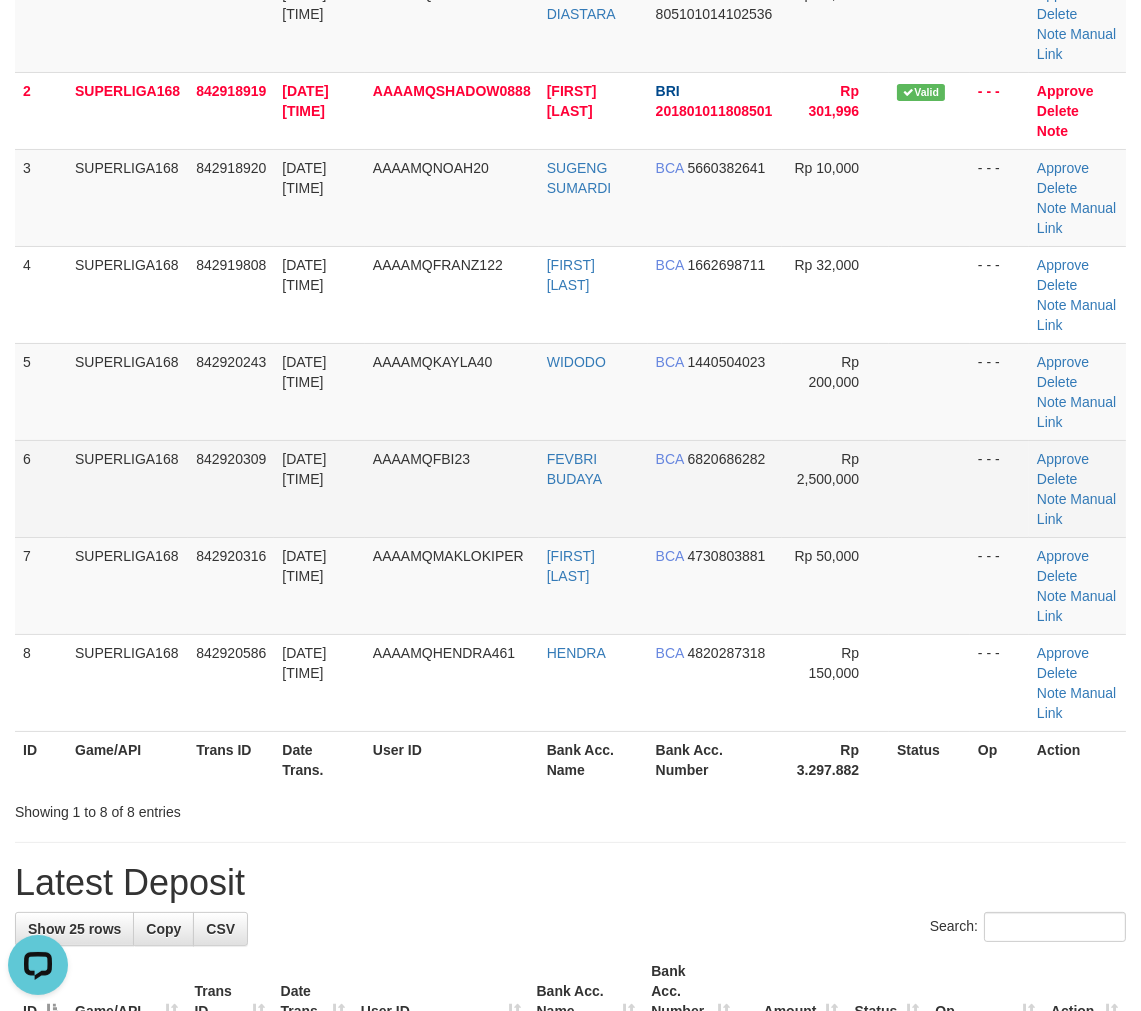 drag, startPoint x: 125, startPoint y: 547, endPoint x: 92, endPoint y: 565, distance: 37.589893 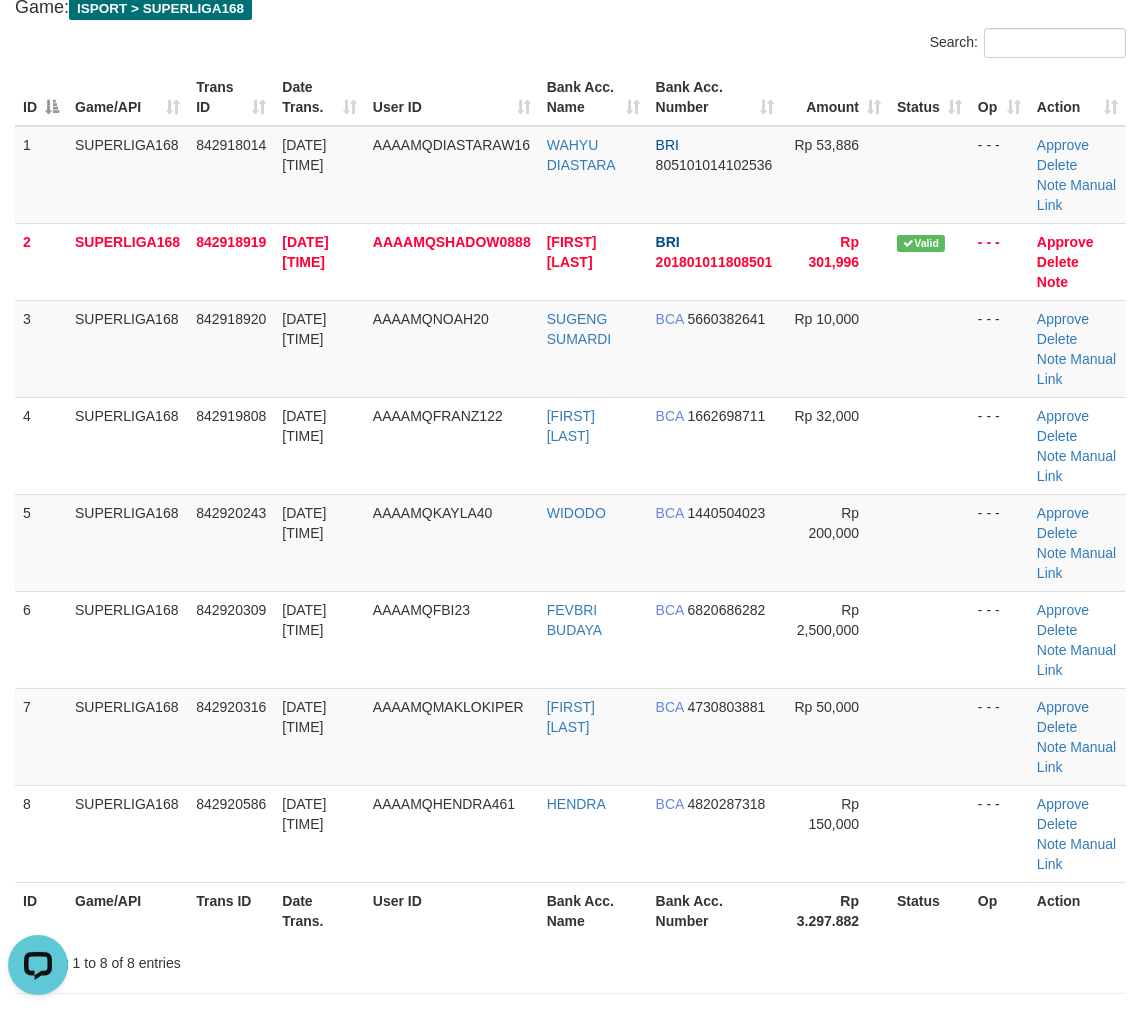 scroll, scrollTop: 111, scrollLeft: 0, axis: vertical 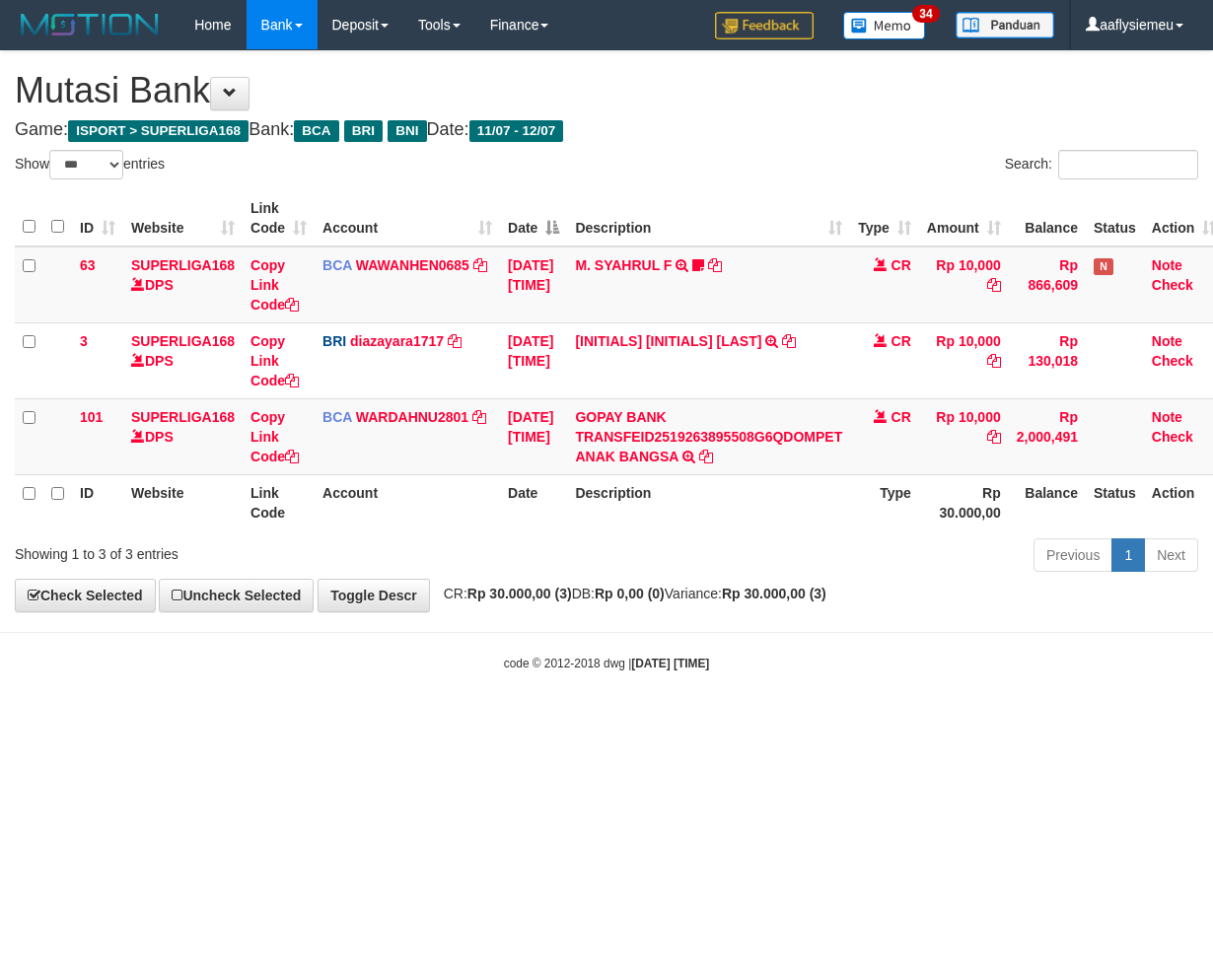 select on "***" 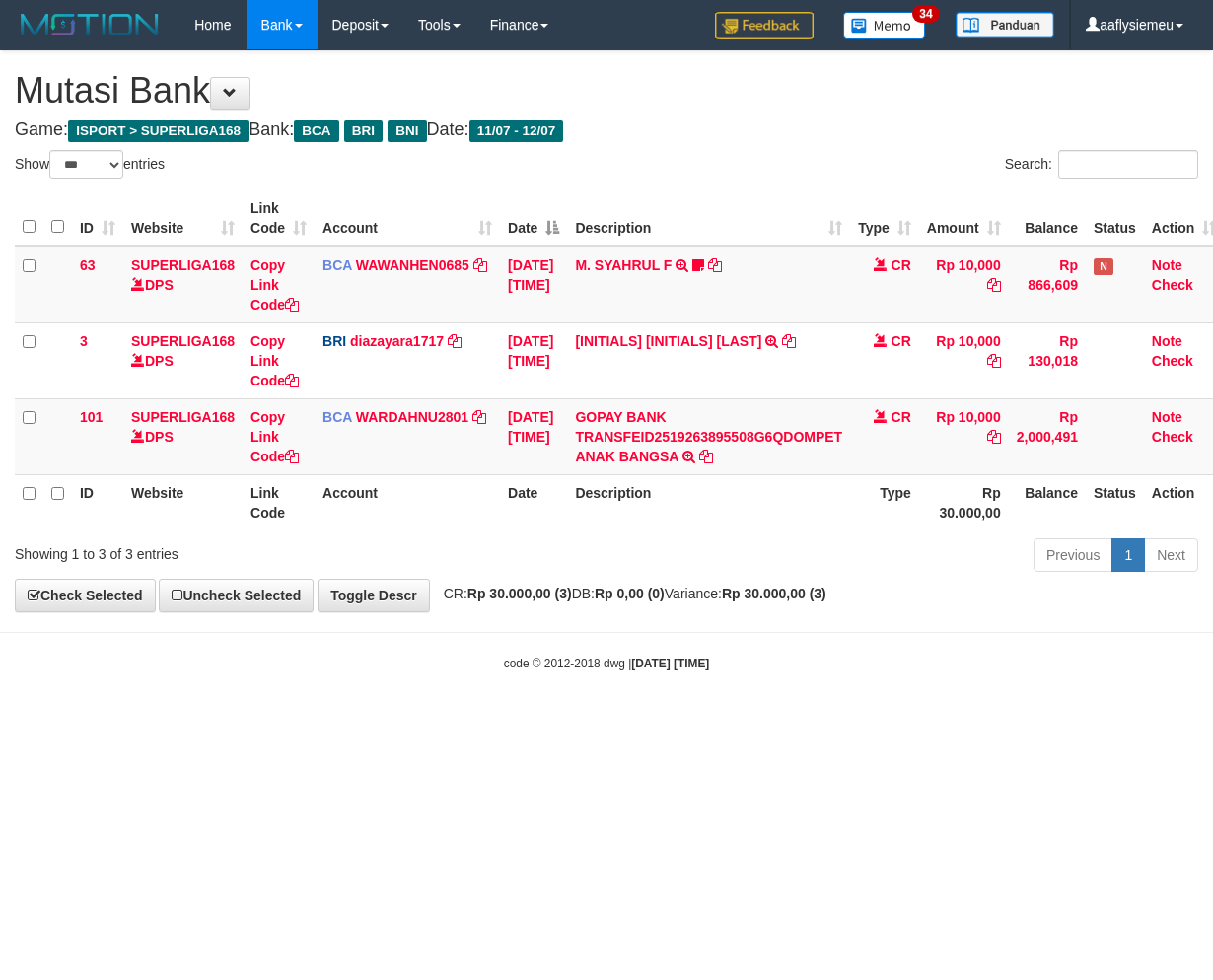 scroll, scrollTop: 0, scrollLeft: 0, axis: both 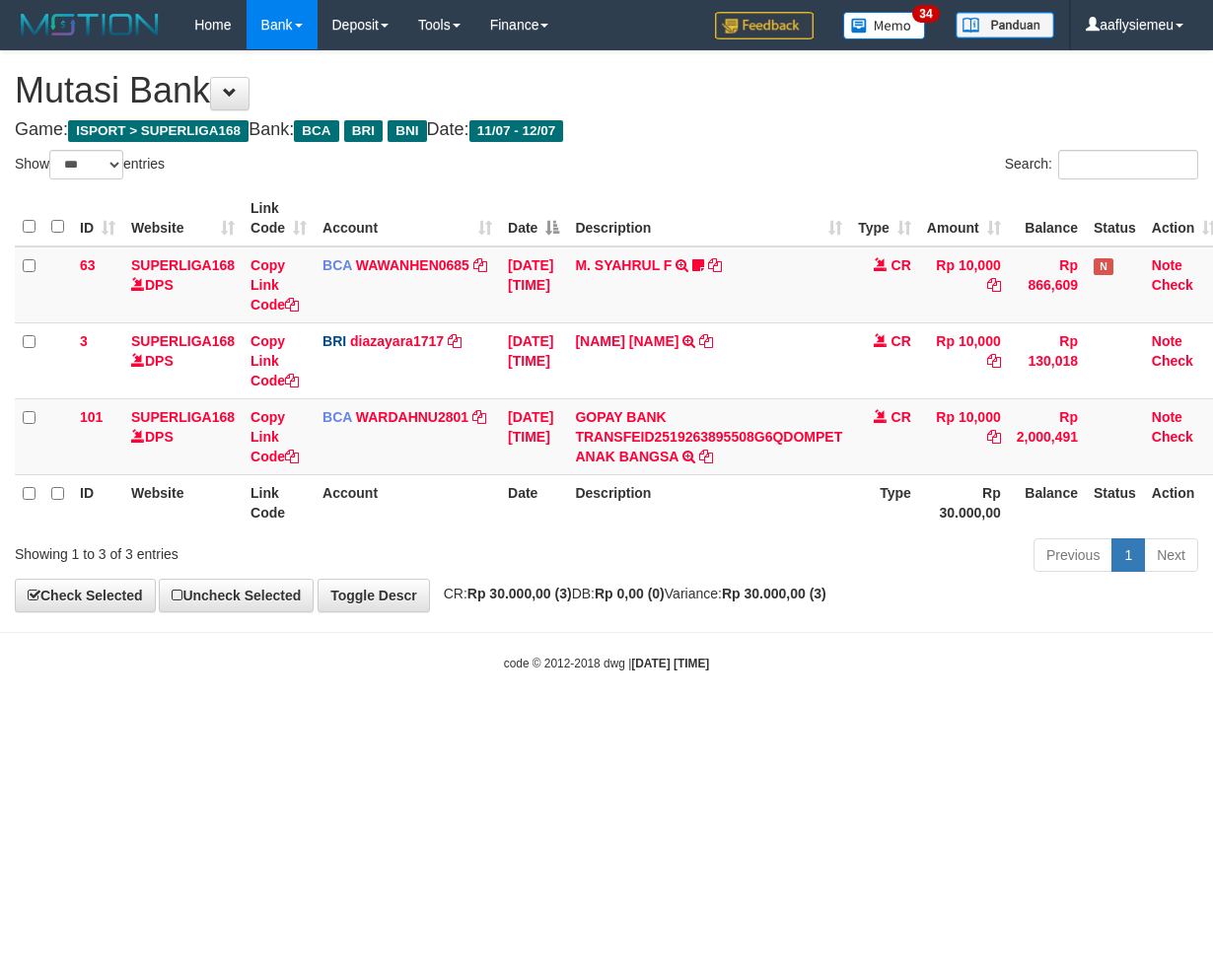 select on "***" 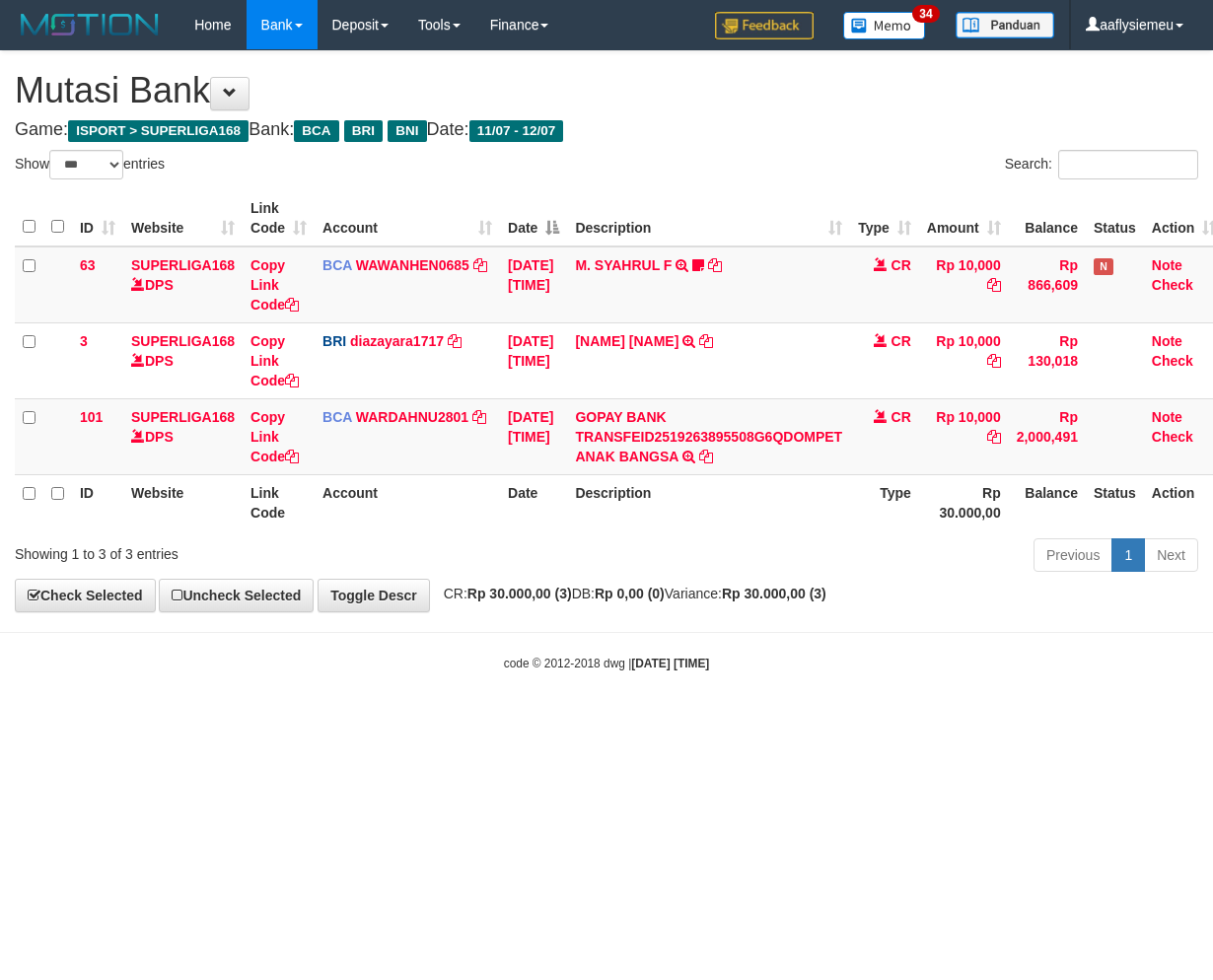 scroll, scrollTop: 0, scrollLeft: 0, axis: both 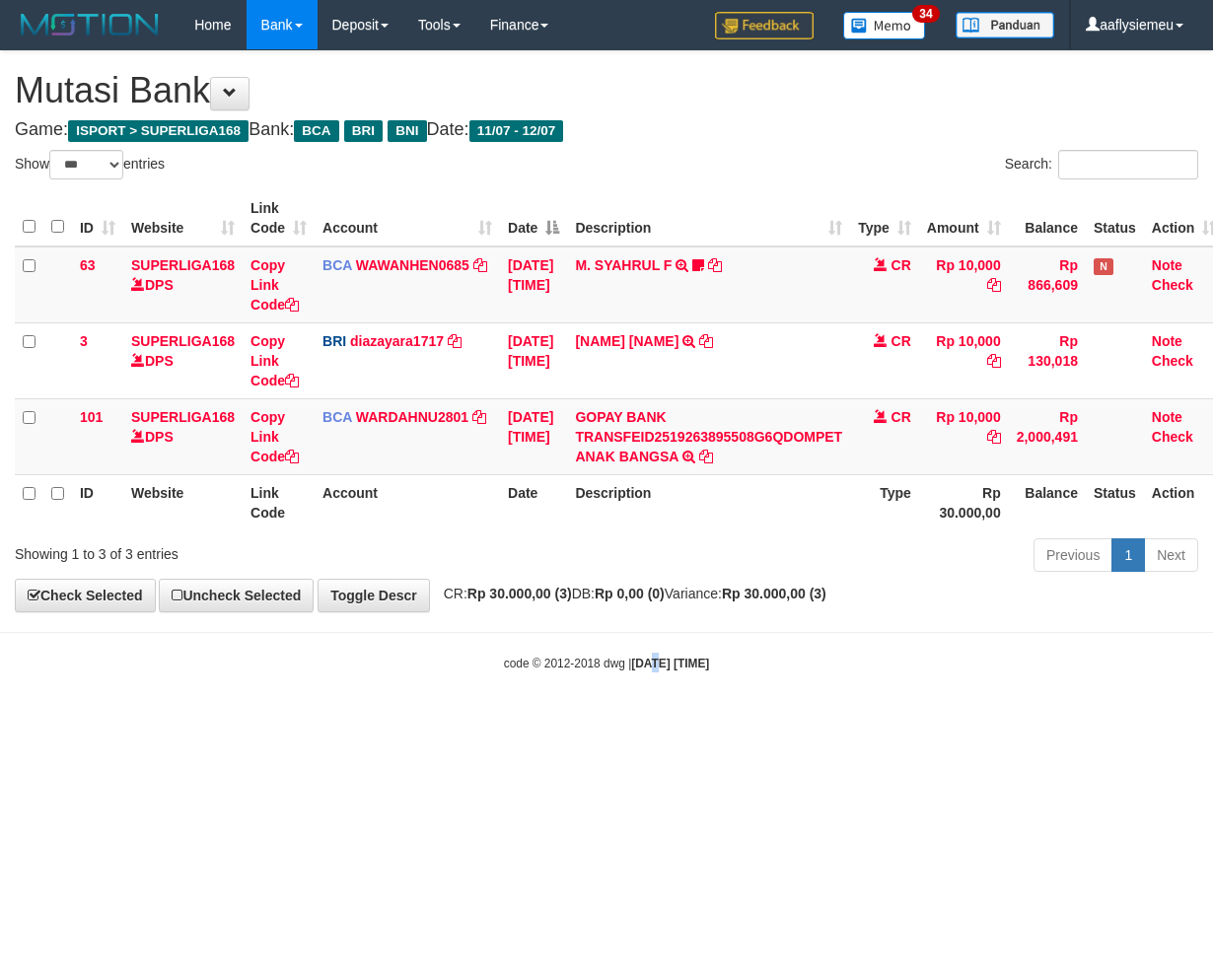 click on "Toggle navigation
Home
Bank
Account List
Load
By Website
Group
[ISPORT]													SUPERLIGA168
By Load Group (DPS)" at bounding box center (606, 361) 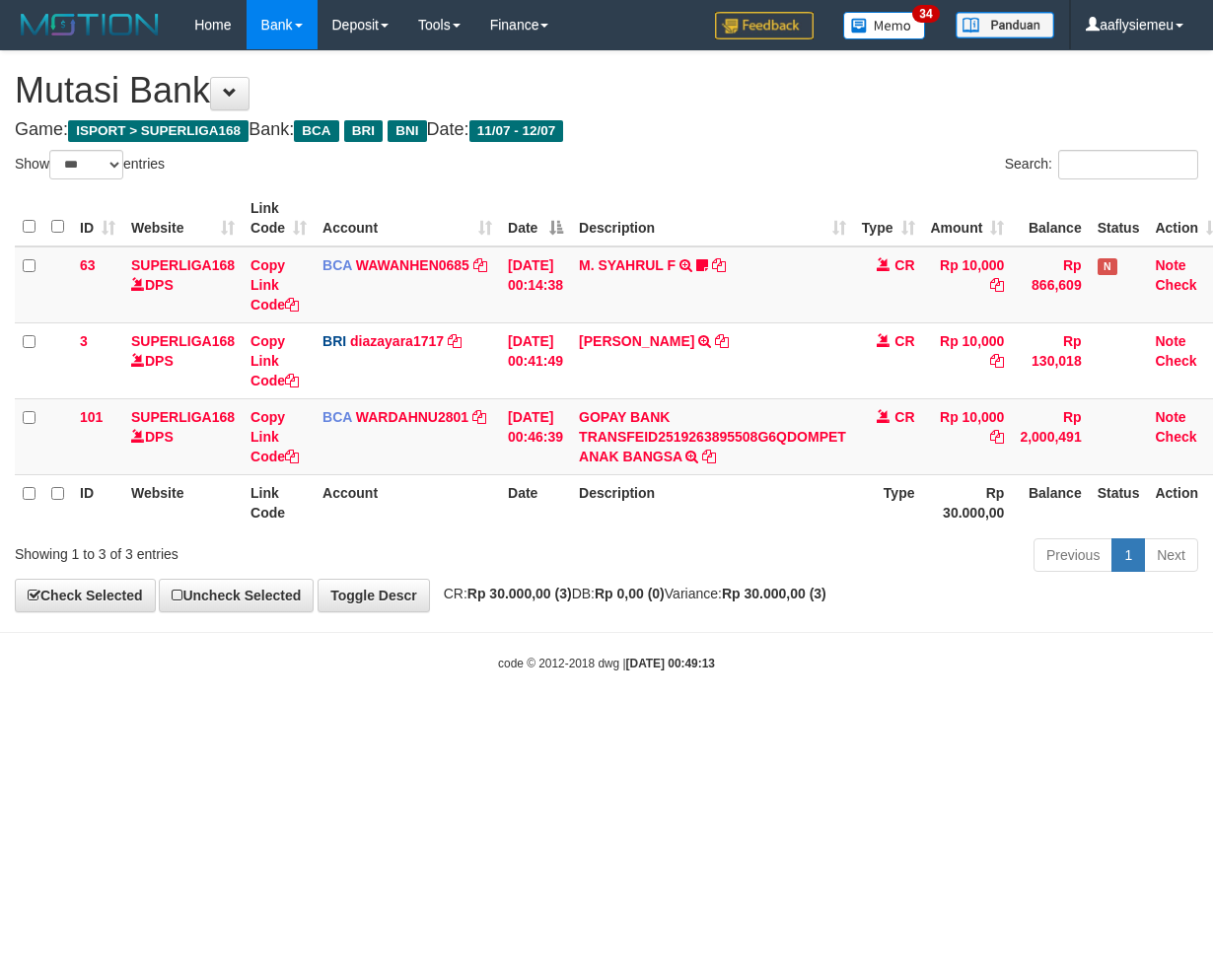select on "***" 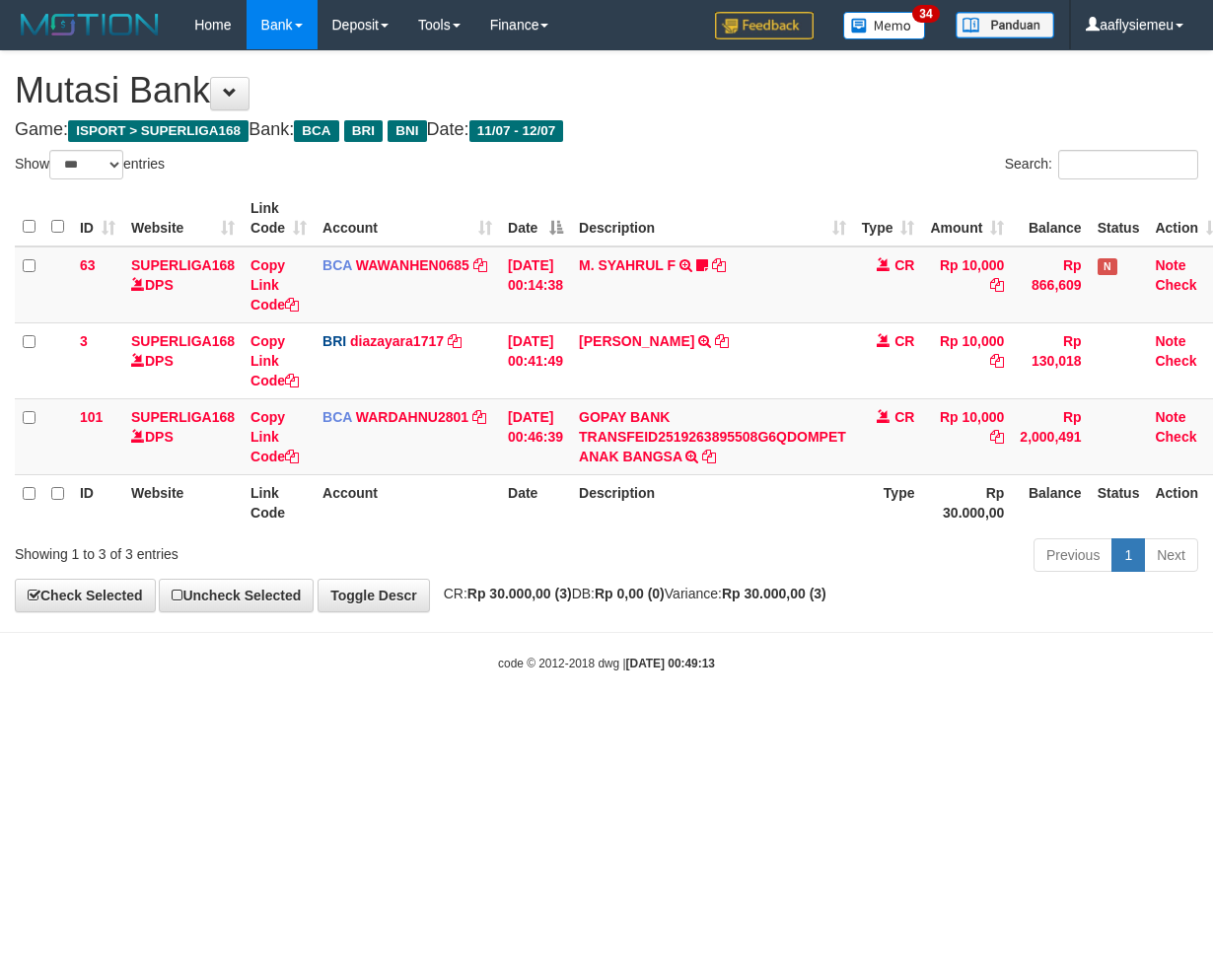 scroll, scrollTop: 0, scrollLeft: 0, axis: both 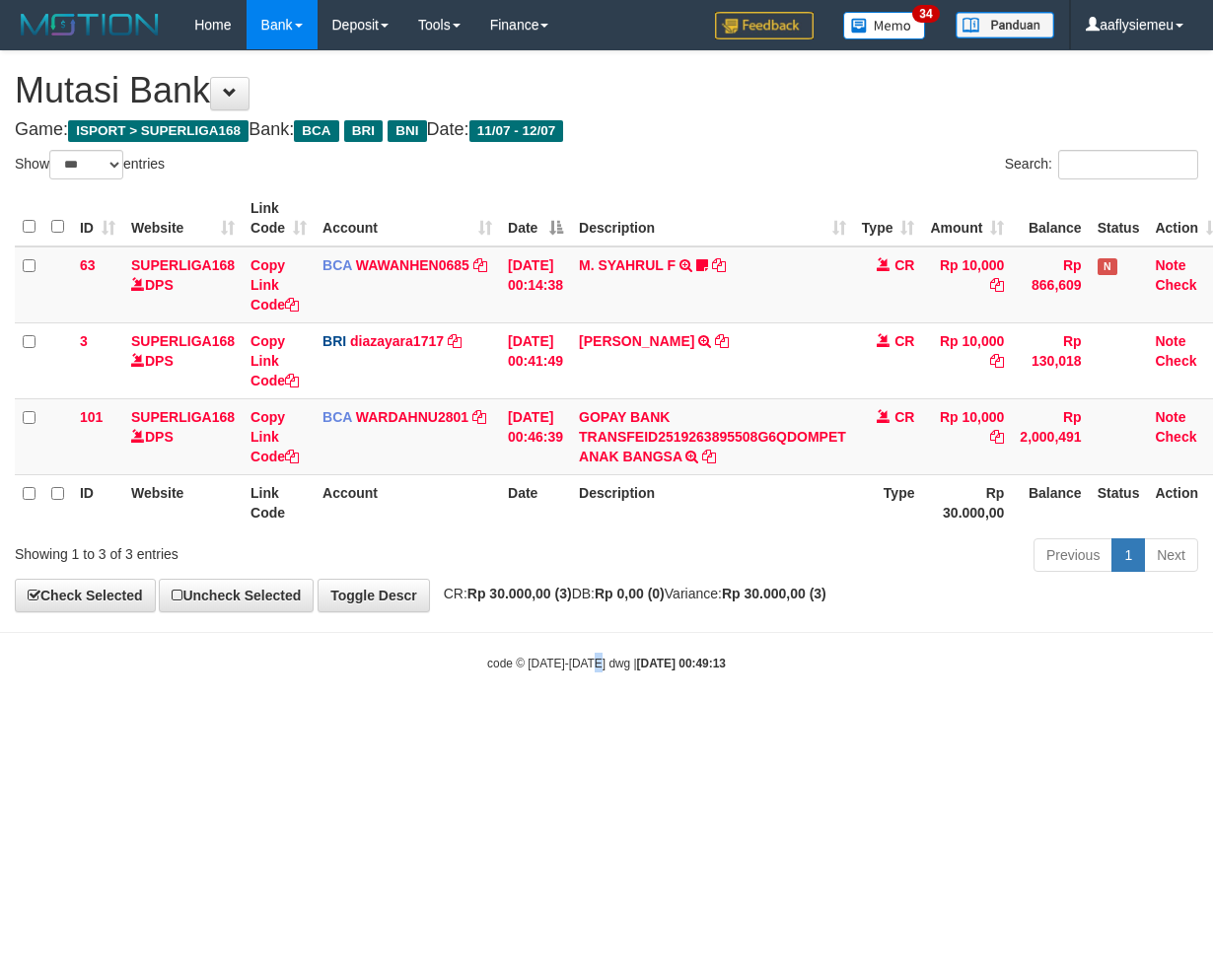 click on "Toggle navigation
Home
Bank
Account List
Load
By Website
Group
[ISPORT]													SUPERLIGA168
By Load Group (DPS)" 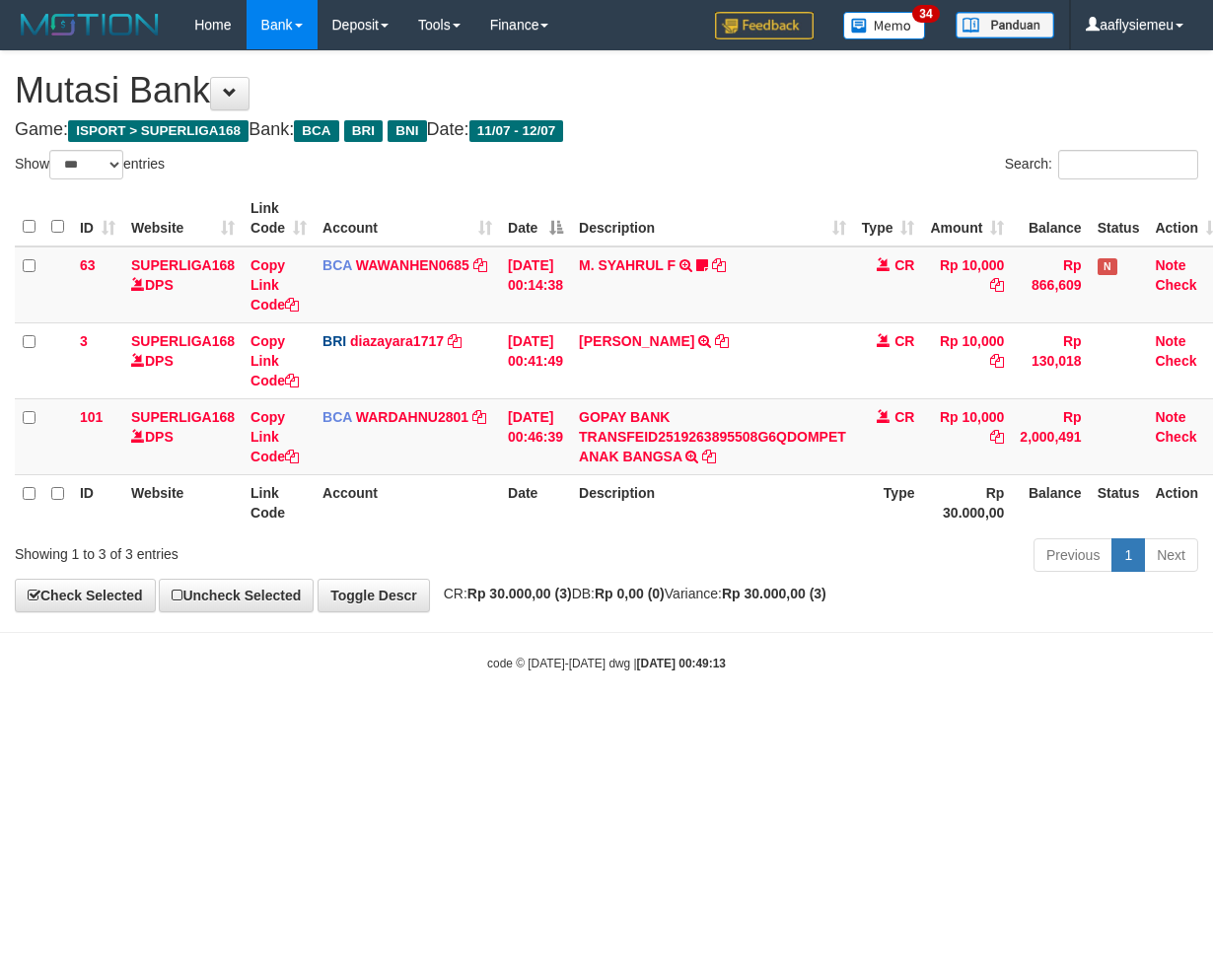 click on "Toggle navigation
Home
Bank
Account List
Load
By Website
Group
[ISPORT]													SUPERLIGA168
By Load Group (DPS)" 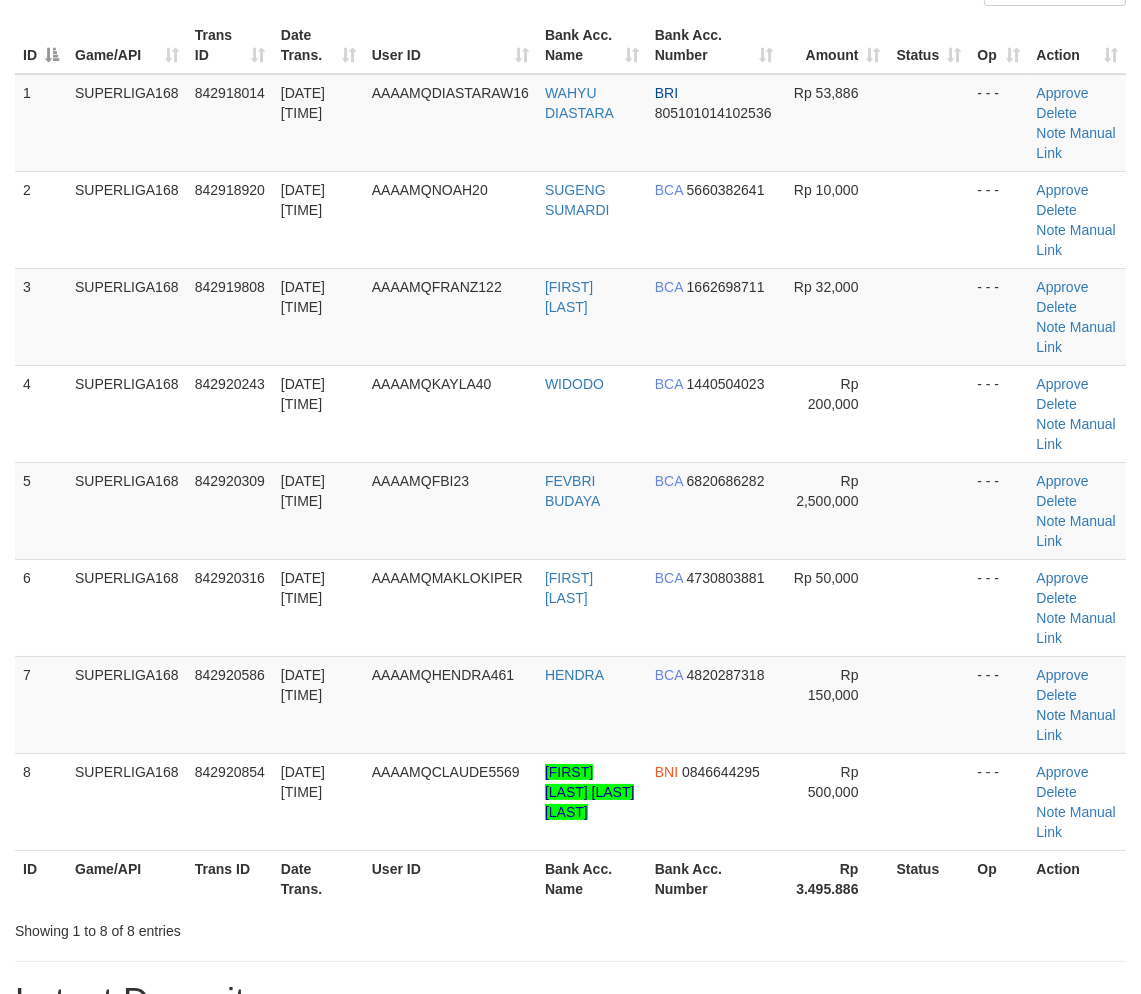 scroll, scrollTop: 444, scrollLeft: 0, axis: vertical 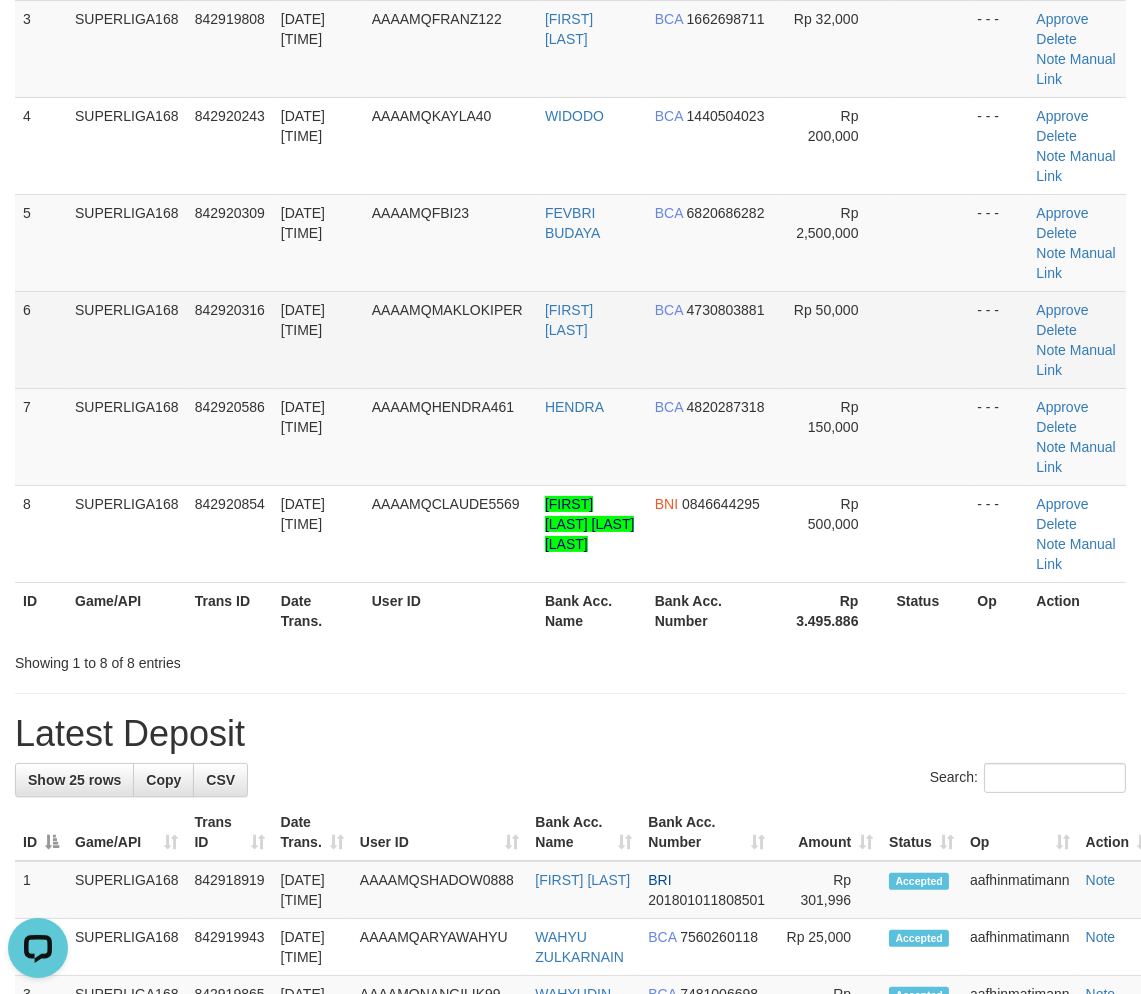 drag, startPoint x: 83, startPoint y: 481, endPoint x: 5, endPoint y: 510, distance: 83.21658 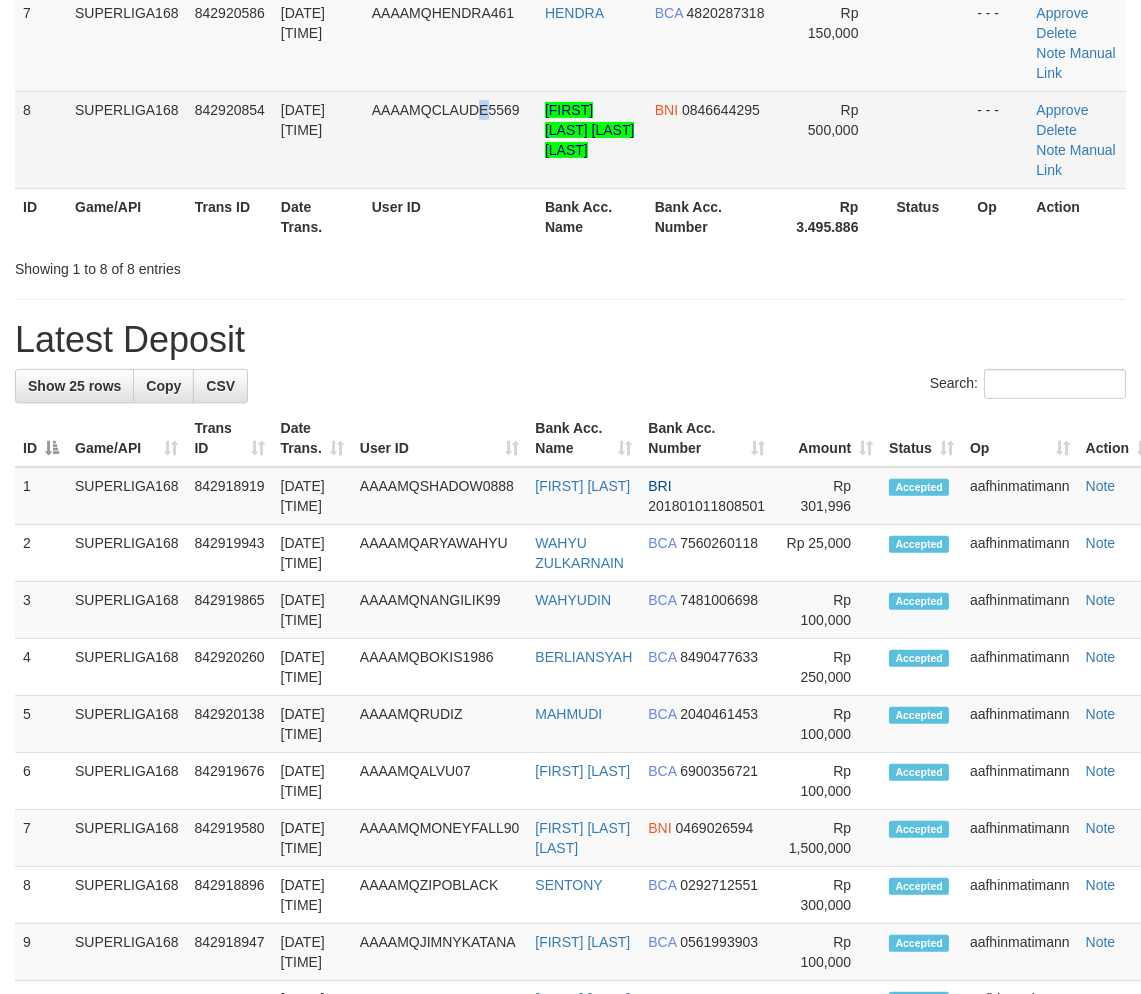 click on "AAAAMQCLAUDE5569" at bounding box center [450, 139] 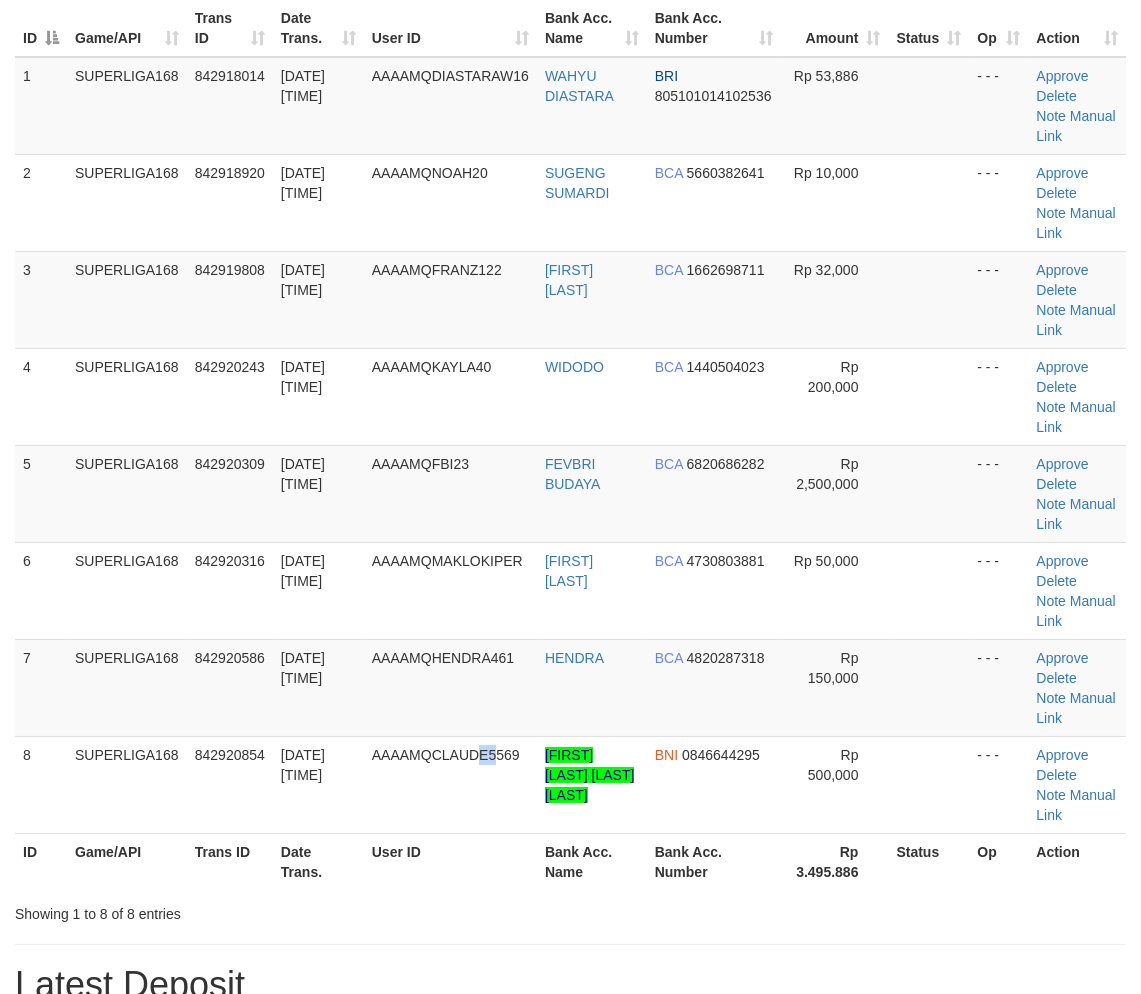 scroll, scrollTop: 0, scrollLeft: 0, axis: both 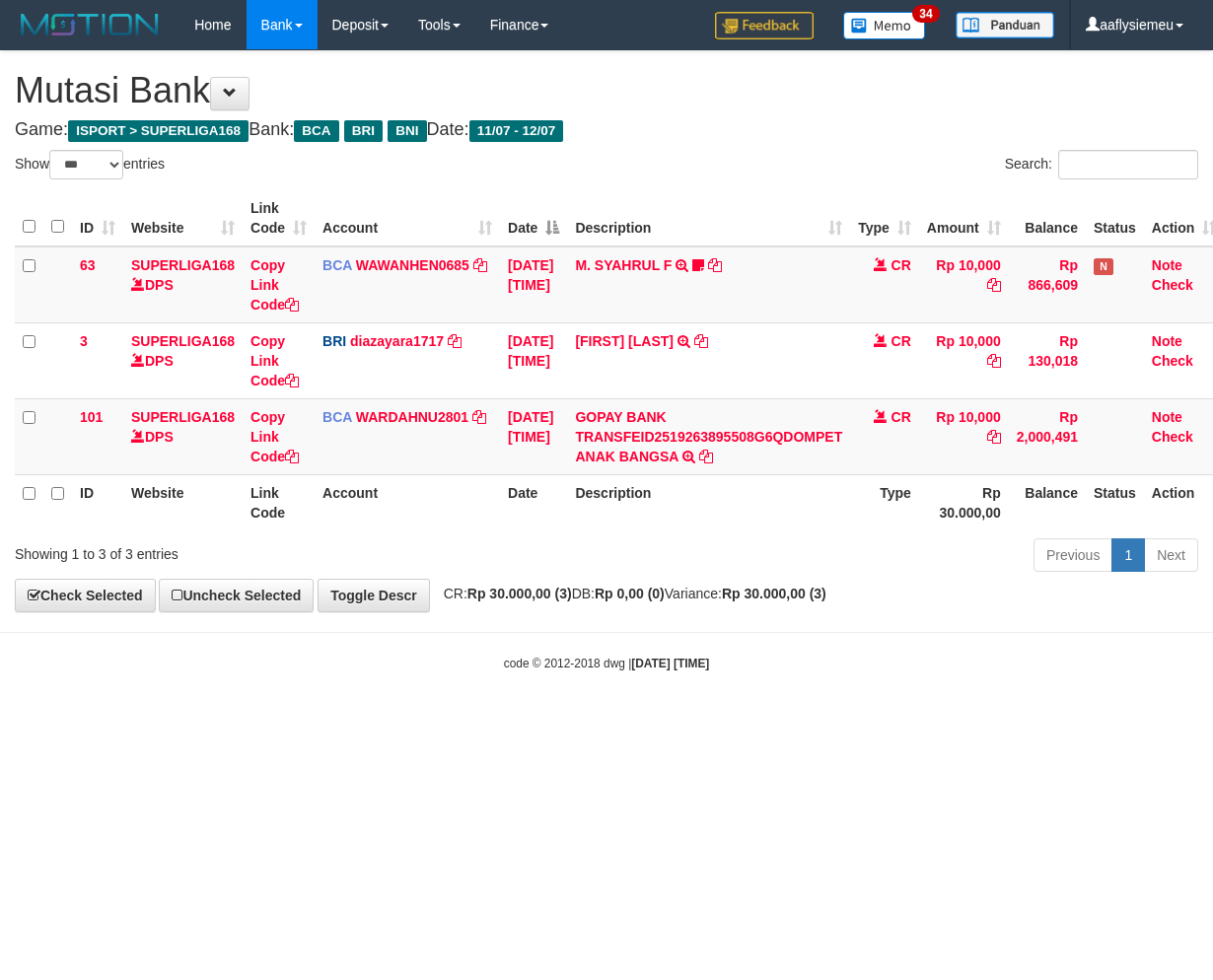 select on "***" 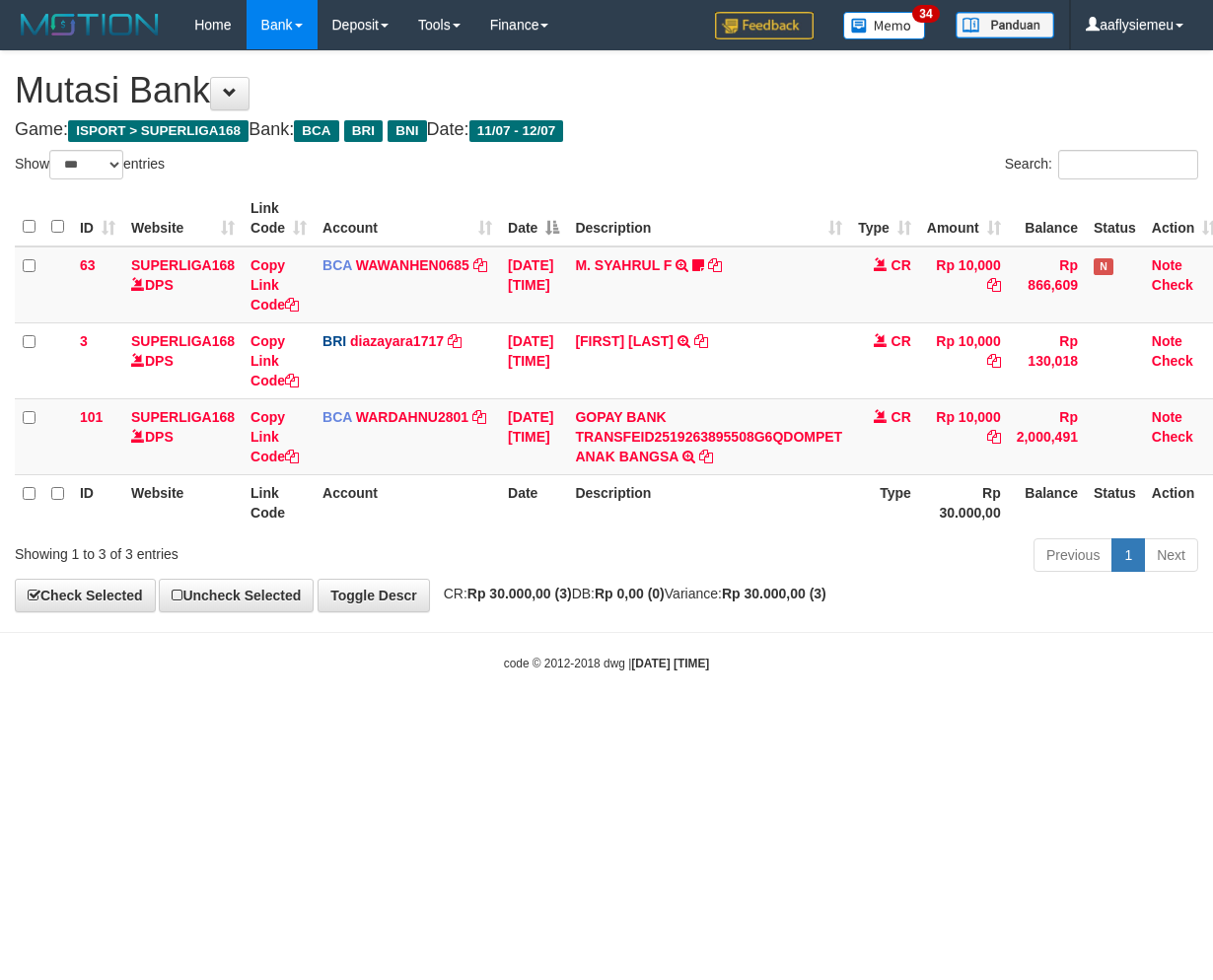 scroll, scrollTop: 0, scrollLeft: 0, axis: both 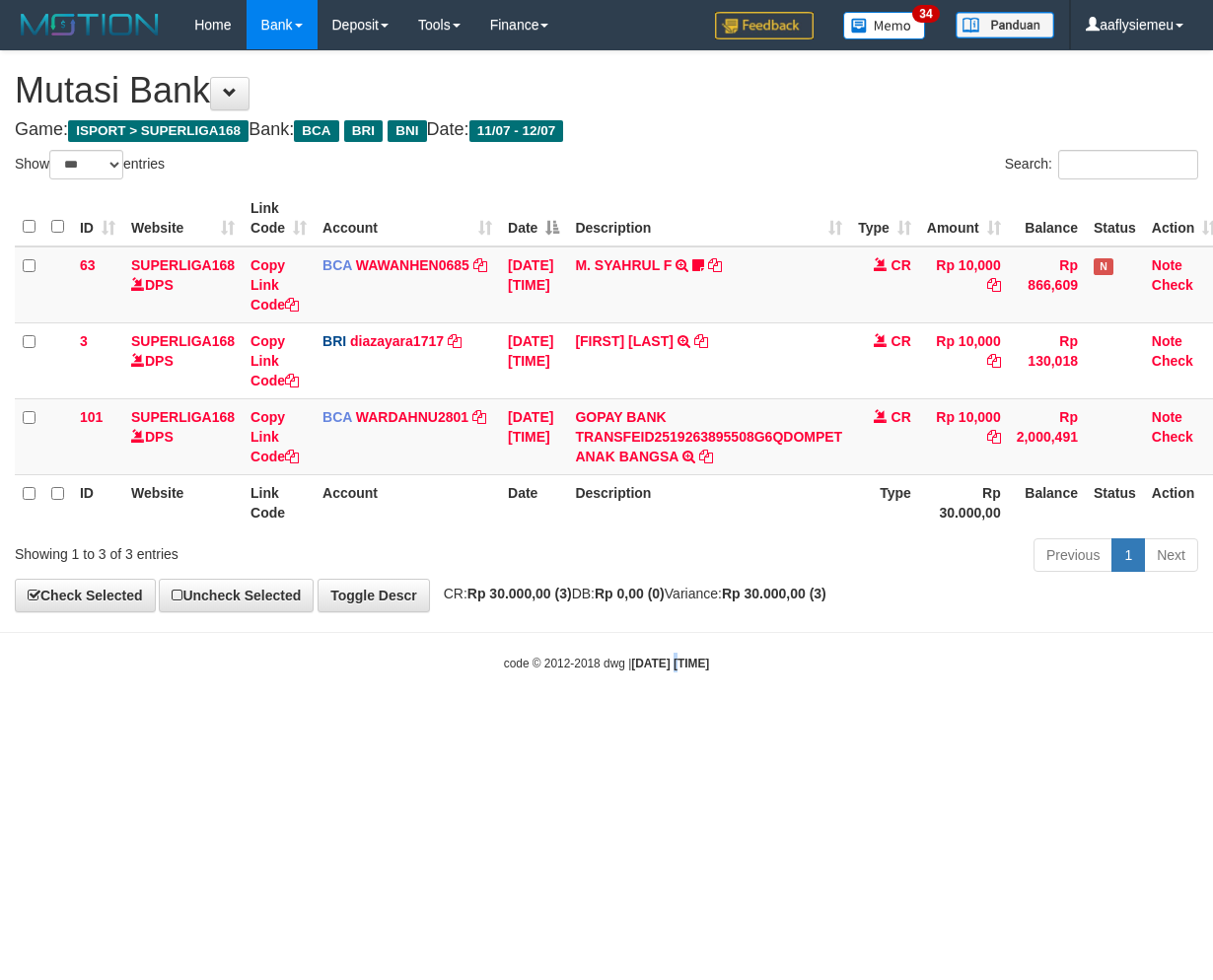 click on "Toggle navigation
Home
Bank
Account List
Load
By Website
Group
[ISPORT]													SUPERLIGA168
By Load Group (DPS)" at bounding box center (606, 361) 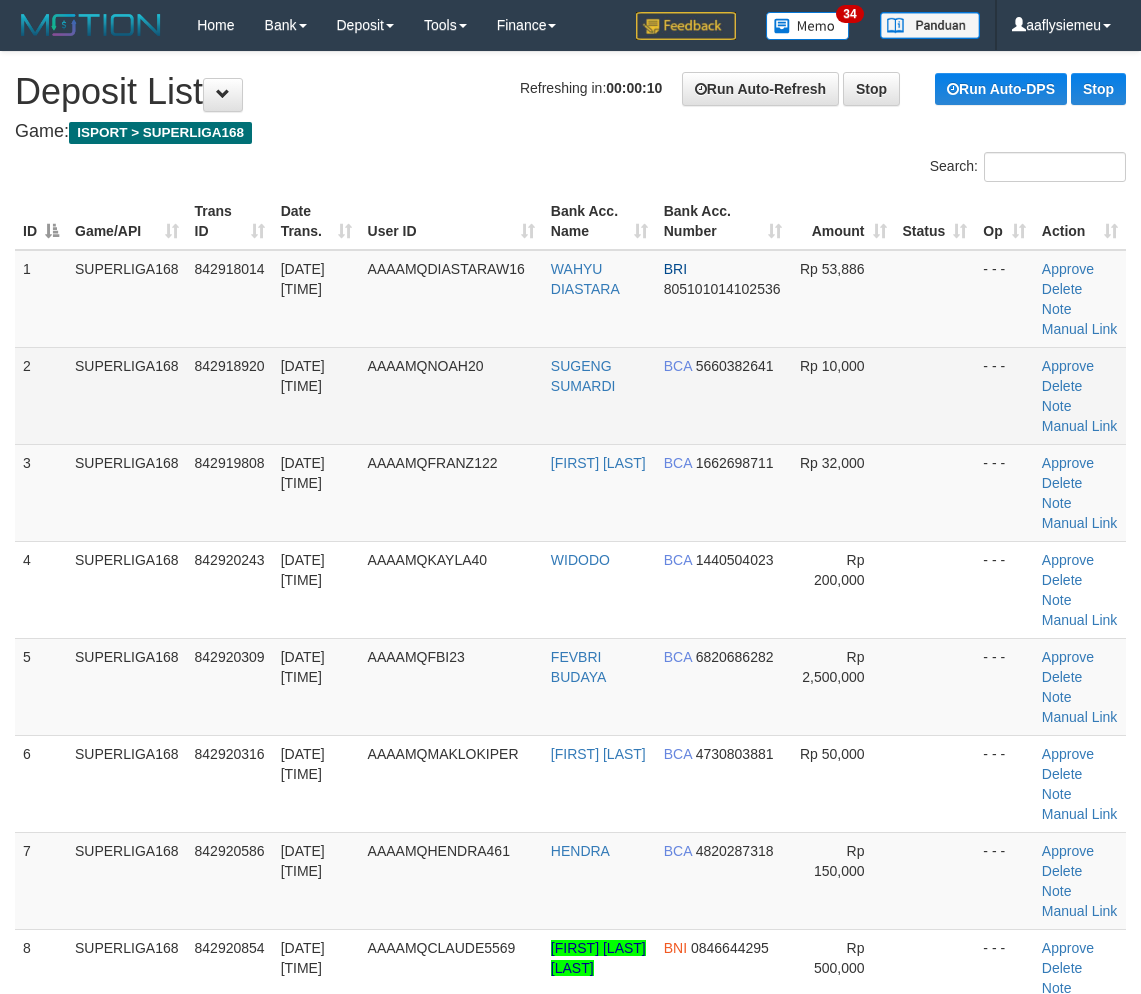 scroll, scrollTop: 0, scrollLeft: 0, axis: both 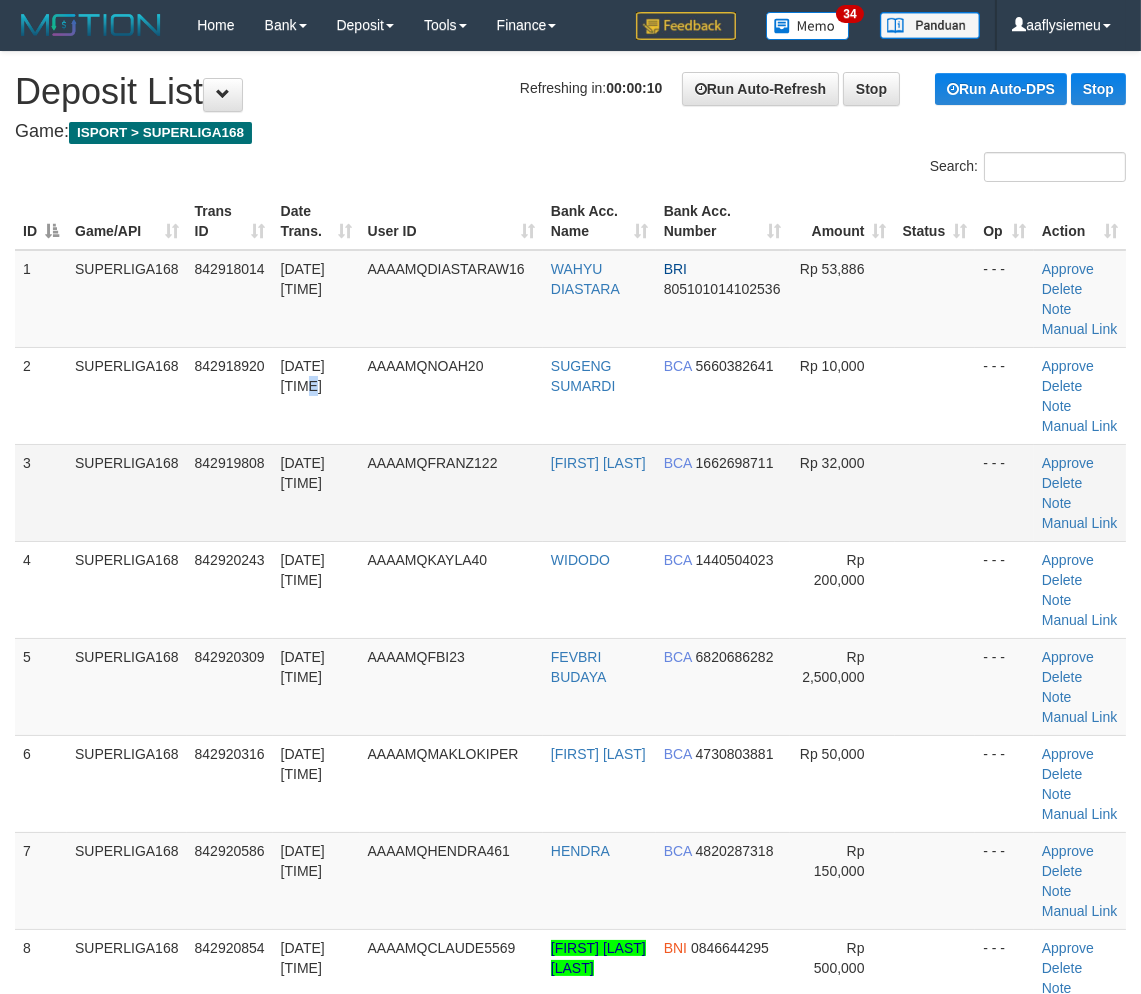 drag, startPoint x: 286, startPoint y: 454, endPoint x: 133, endPoint y: 526, distance: 169.09465 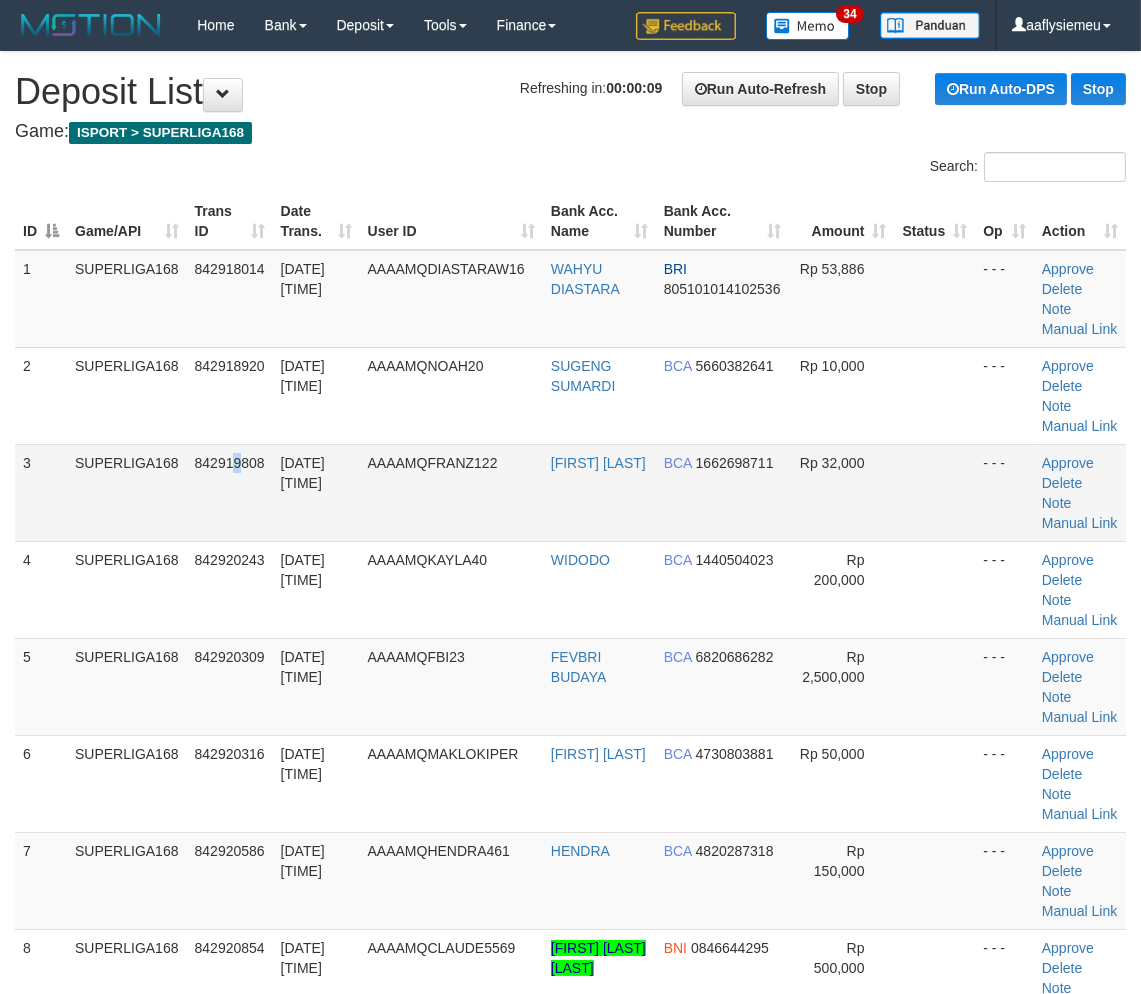 drag, startPoint x: 234, startPoint y: 486, endPoint x: 22, endPoint y: 570, distance: 228.03508 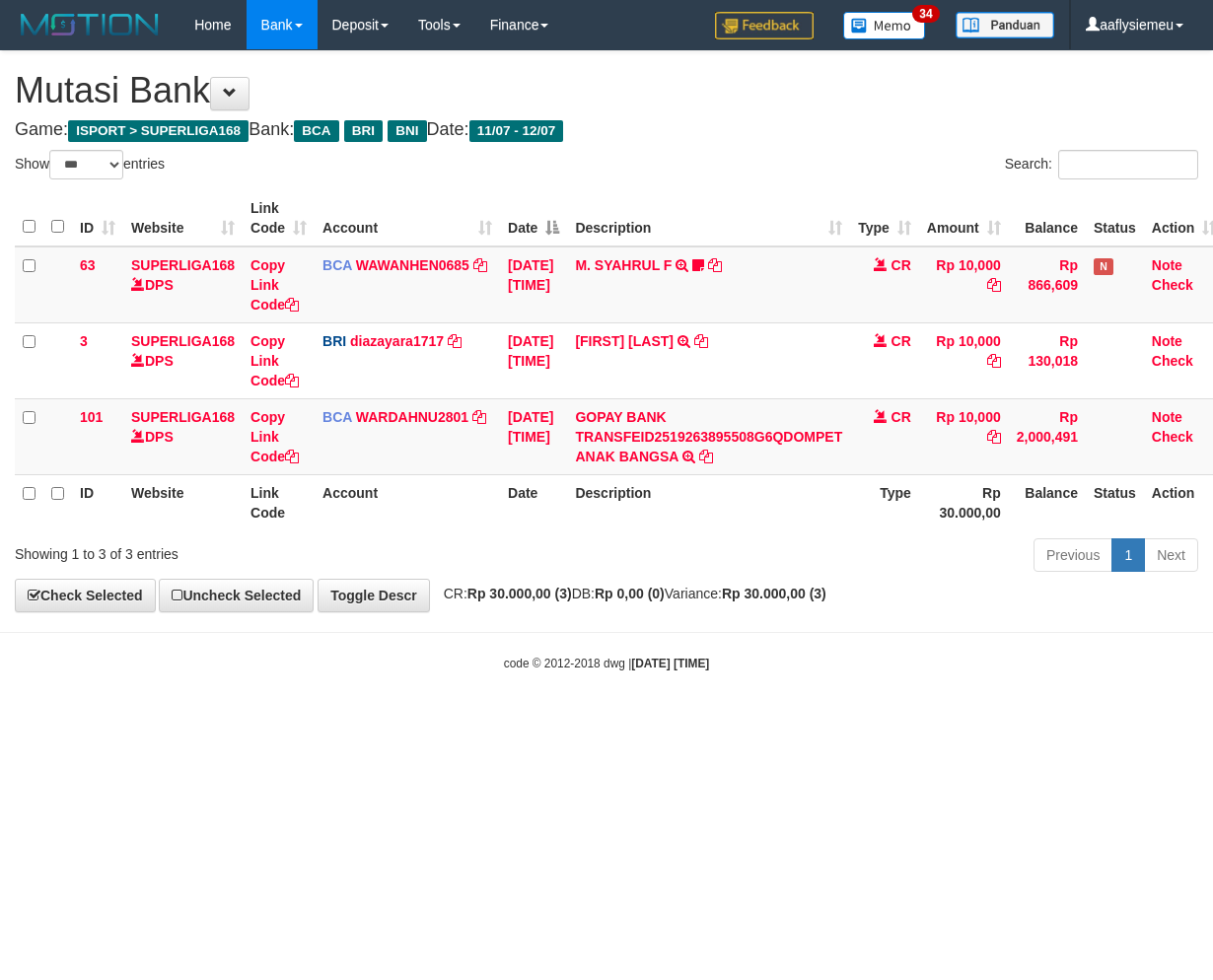 select on "***" 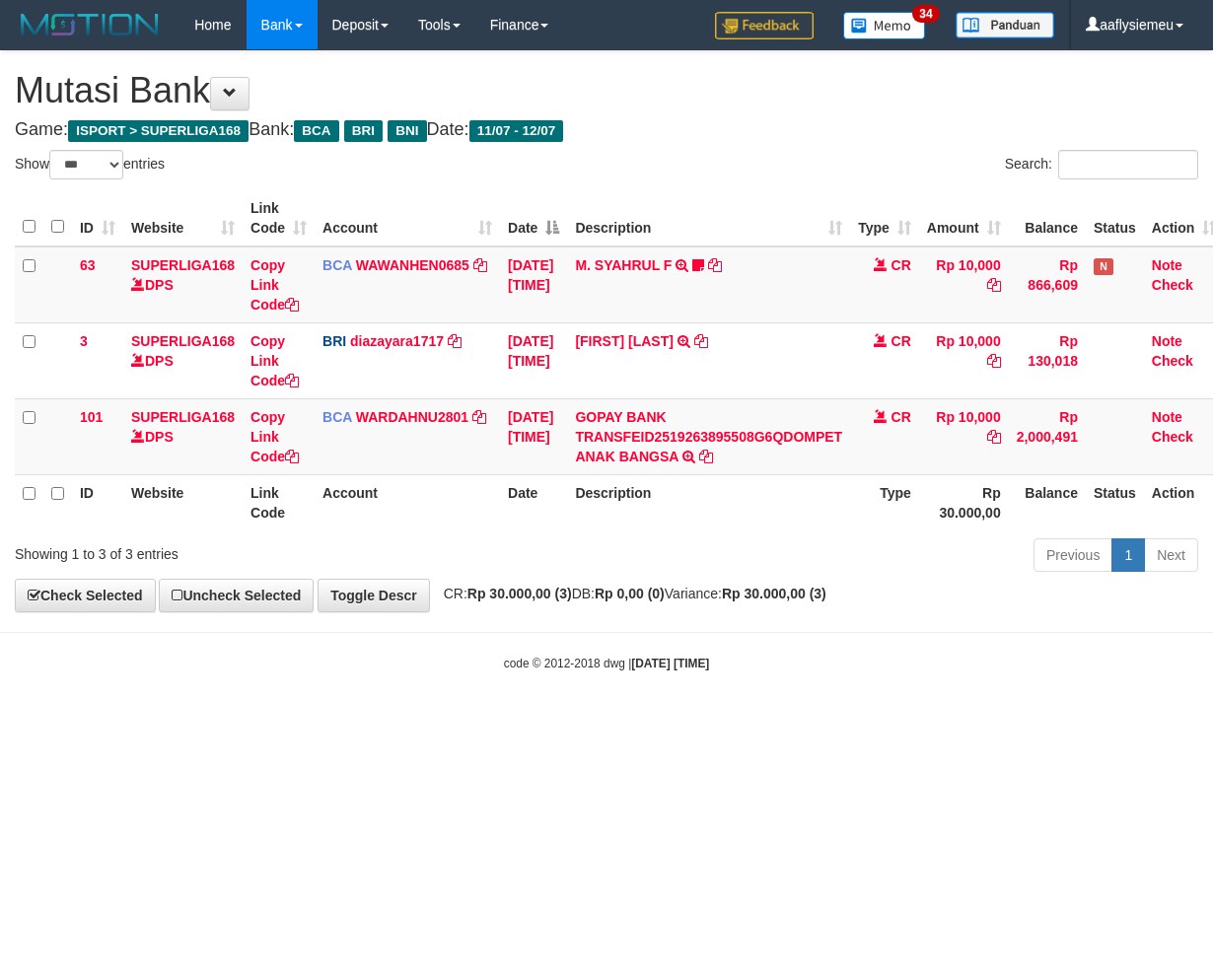 scroll, scrollTop: 0, scrollLeft: 0, axis: both 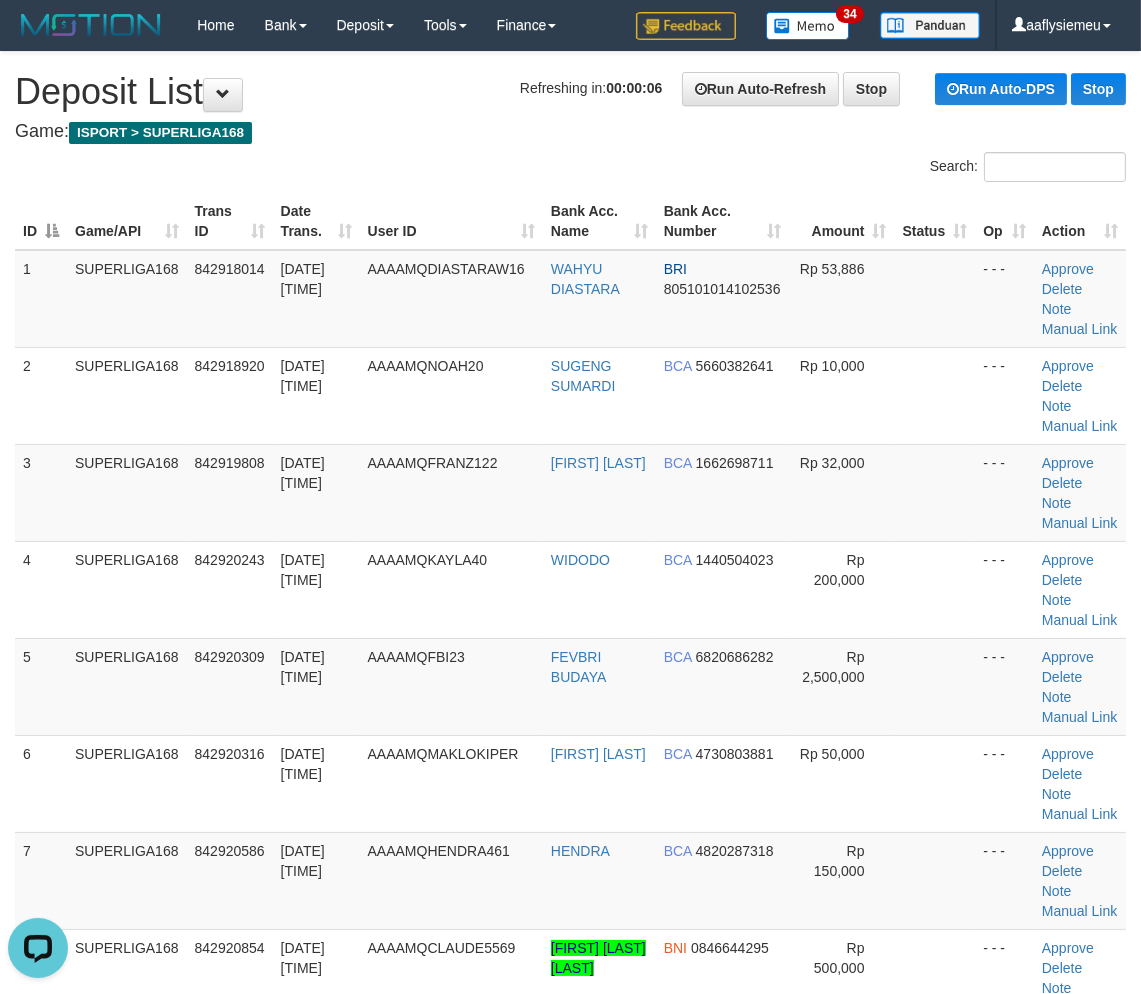 click on "ID Game/API Trans ID Date Trans. User ID Bank Acc. Name Bank Acc. Number Amount Status Op Action
1
SUPERLIGA168
842918014
12/07/2025 00:43:33
AAAAMQDIASTARAW16
WAHYU DIASTARA
BRI
805101014102536
Rp 53,886
- - -
Approve
Delete
Note
Manual Link
2
SUPERLIGA168
842918920
12/07/2025 00:45:16
AAAAMQNOAH20
SUGENG SUMARDI
BCA
5660382641 ID" at bounding box center [570, 783] 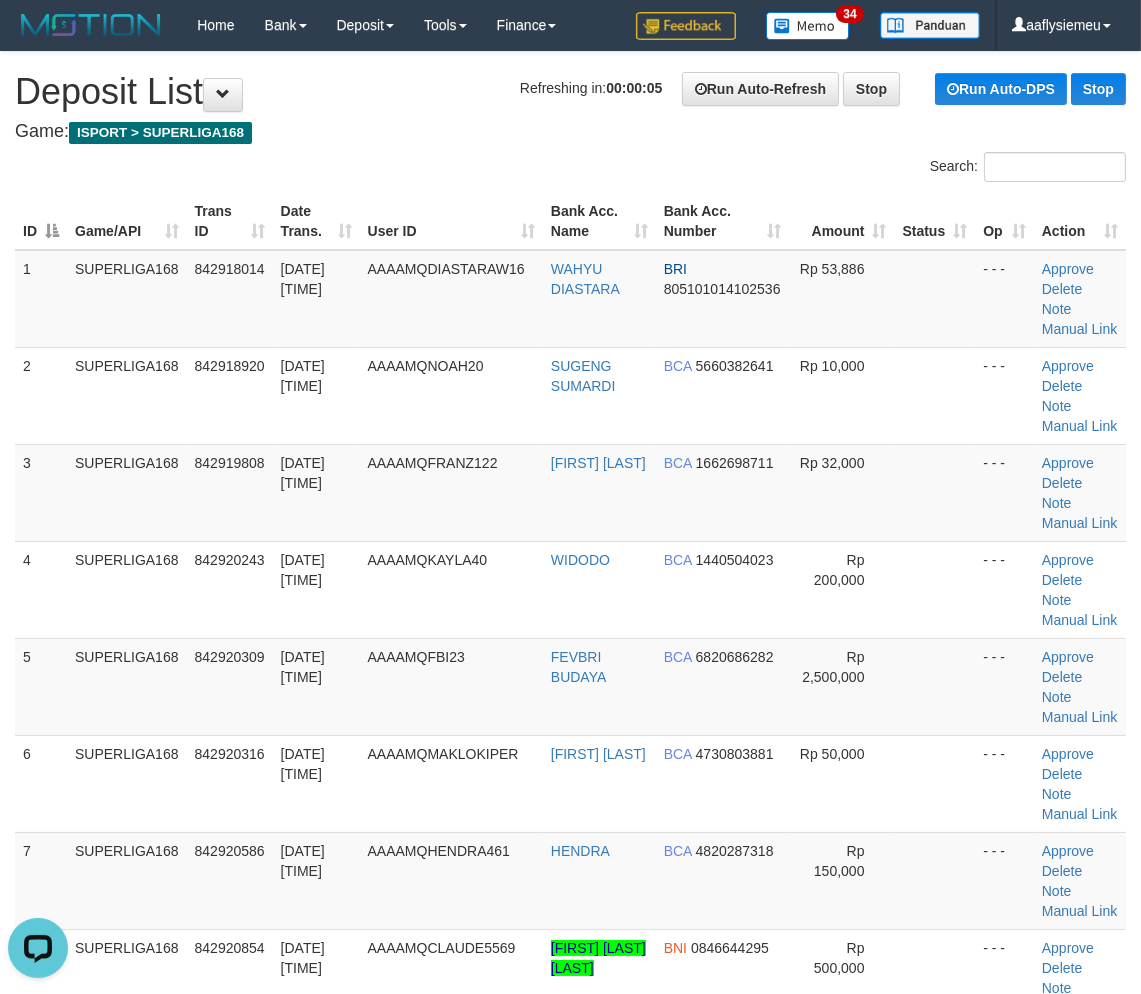 drag, startPoint x: 123, startPoint y: 568, endPoint x: 2, endPoint y: 610, distance: 128.082 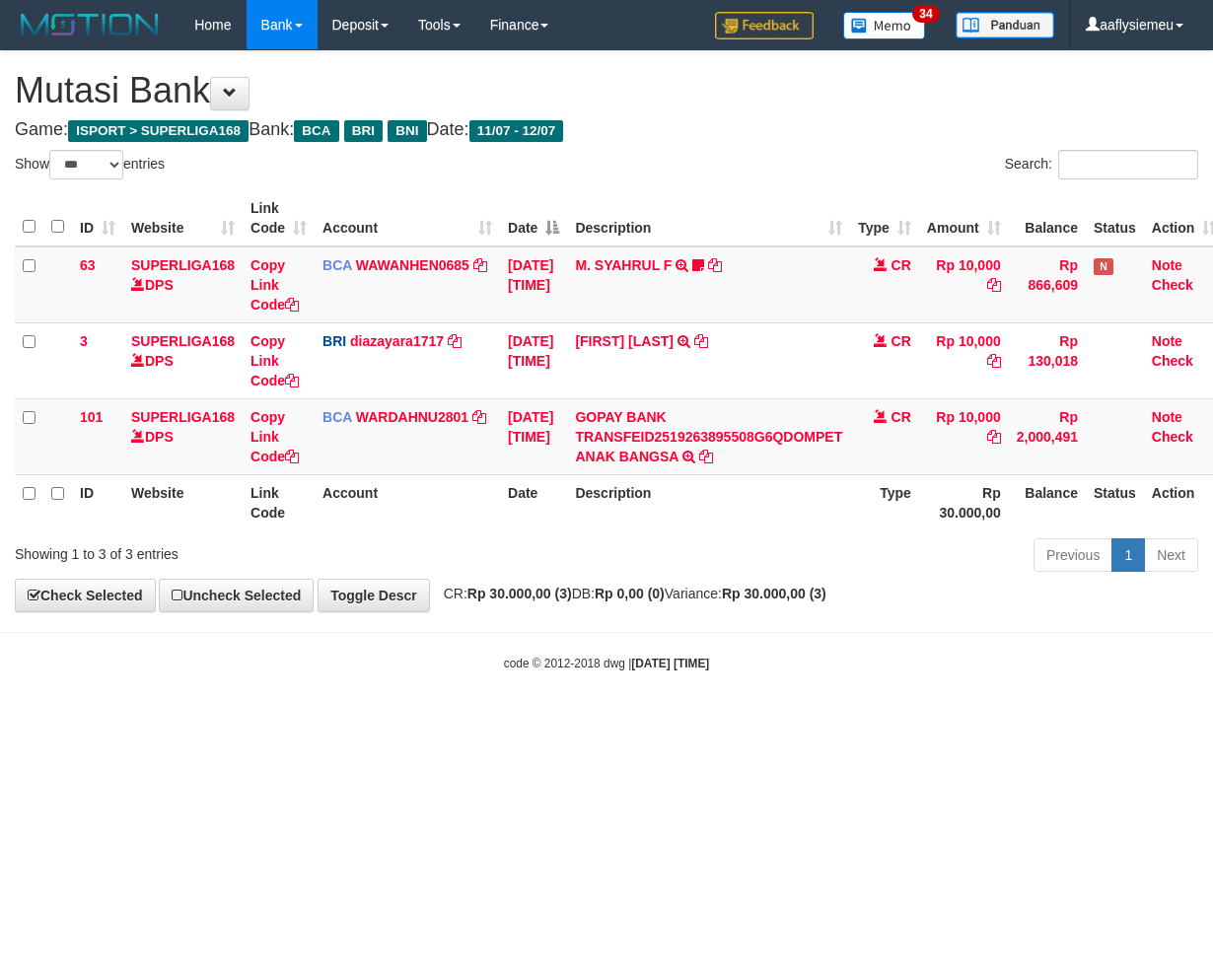 select on "***" 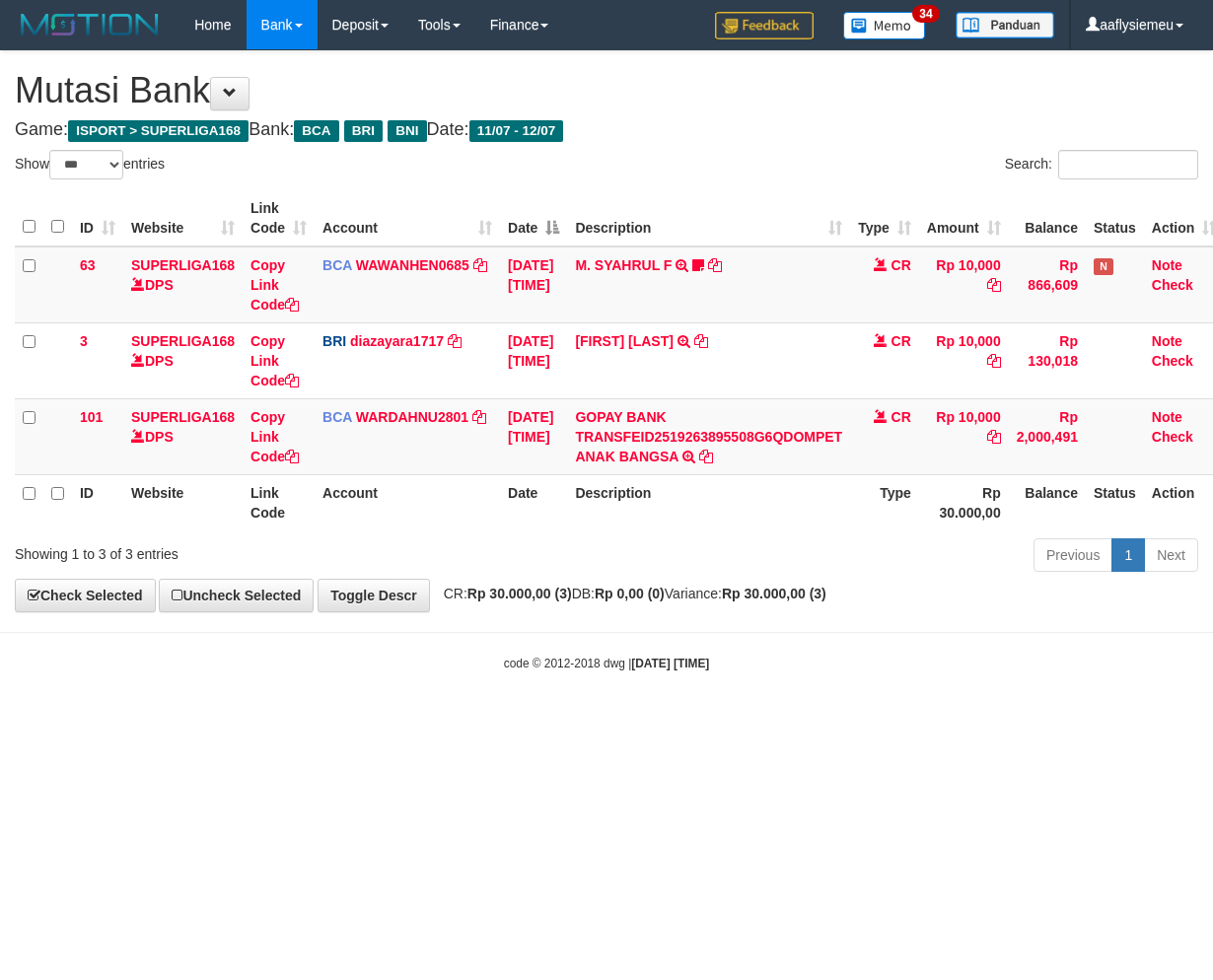 scroll, scrollTop: 0, scrollLeft: 0, axis: both 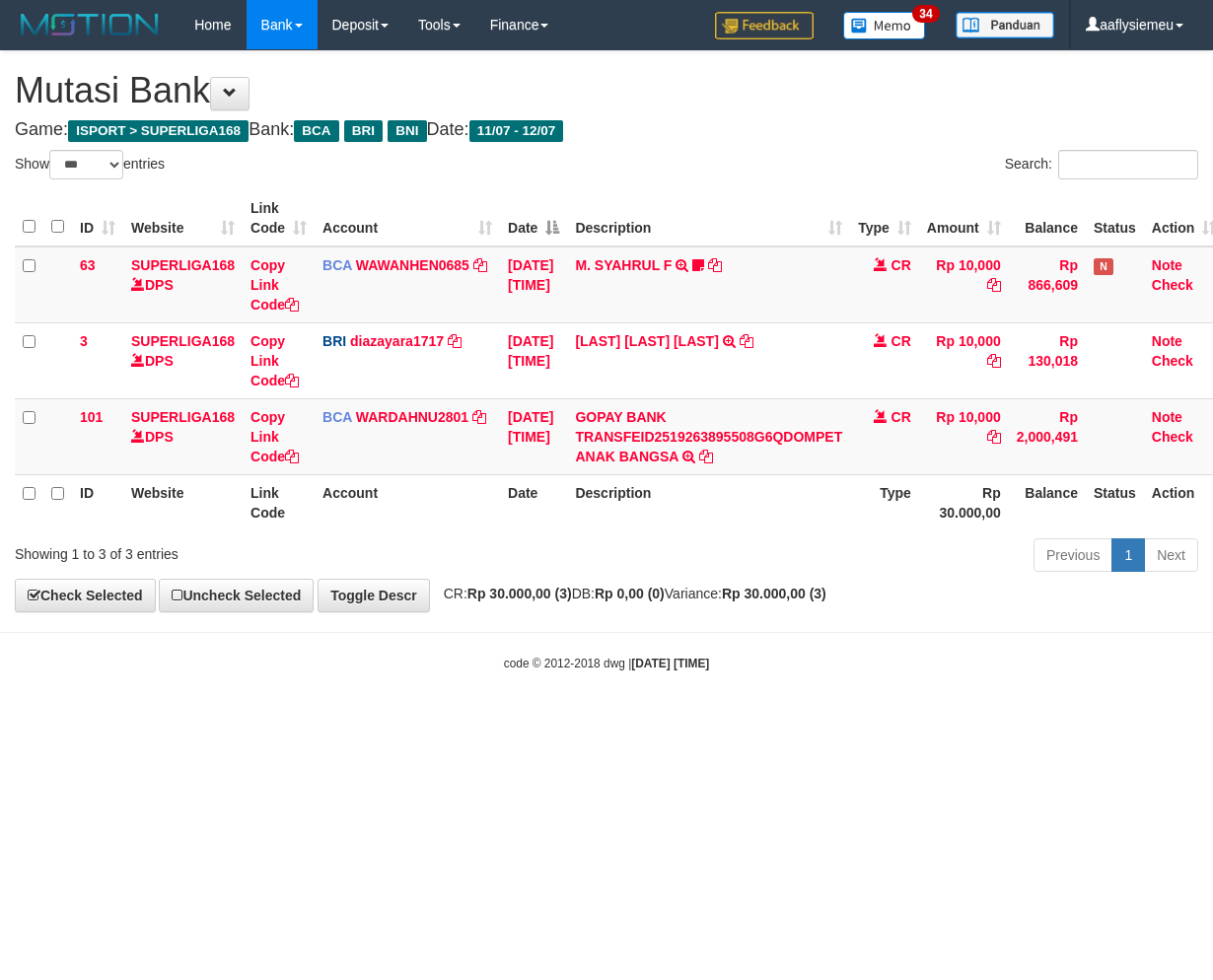select on "***" 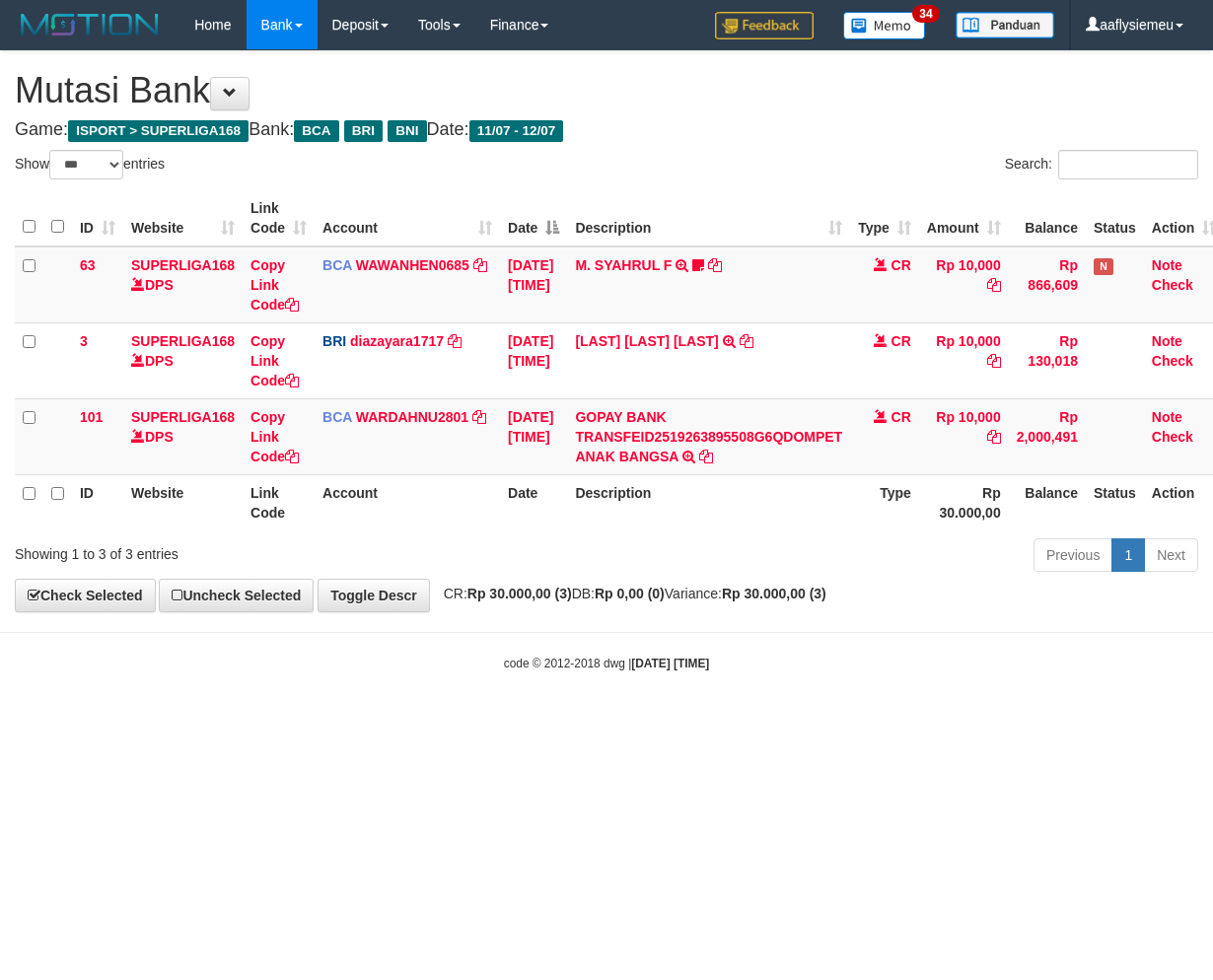 scroll, scrollTop: 0, scrollLeft: 0, axis: both 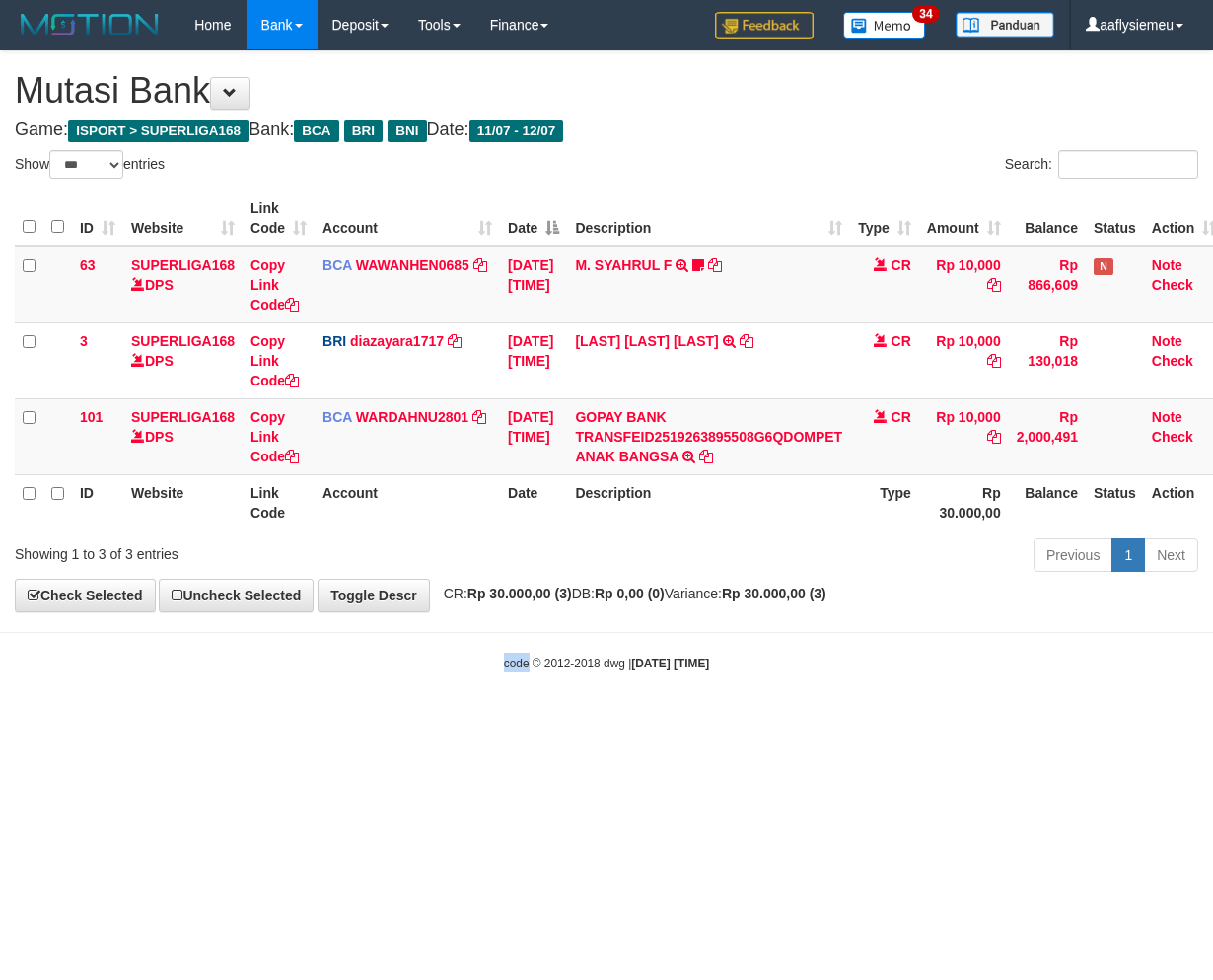 click on "Toggle navigation
Home
Bank
Account List
Load
By Website
Group
[ISPORT]													SUPERLIGA168
By Load Group (DPS)" at bounding box center [606, 361] 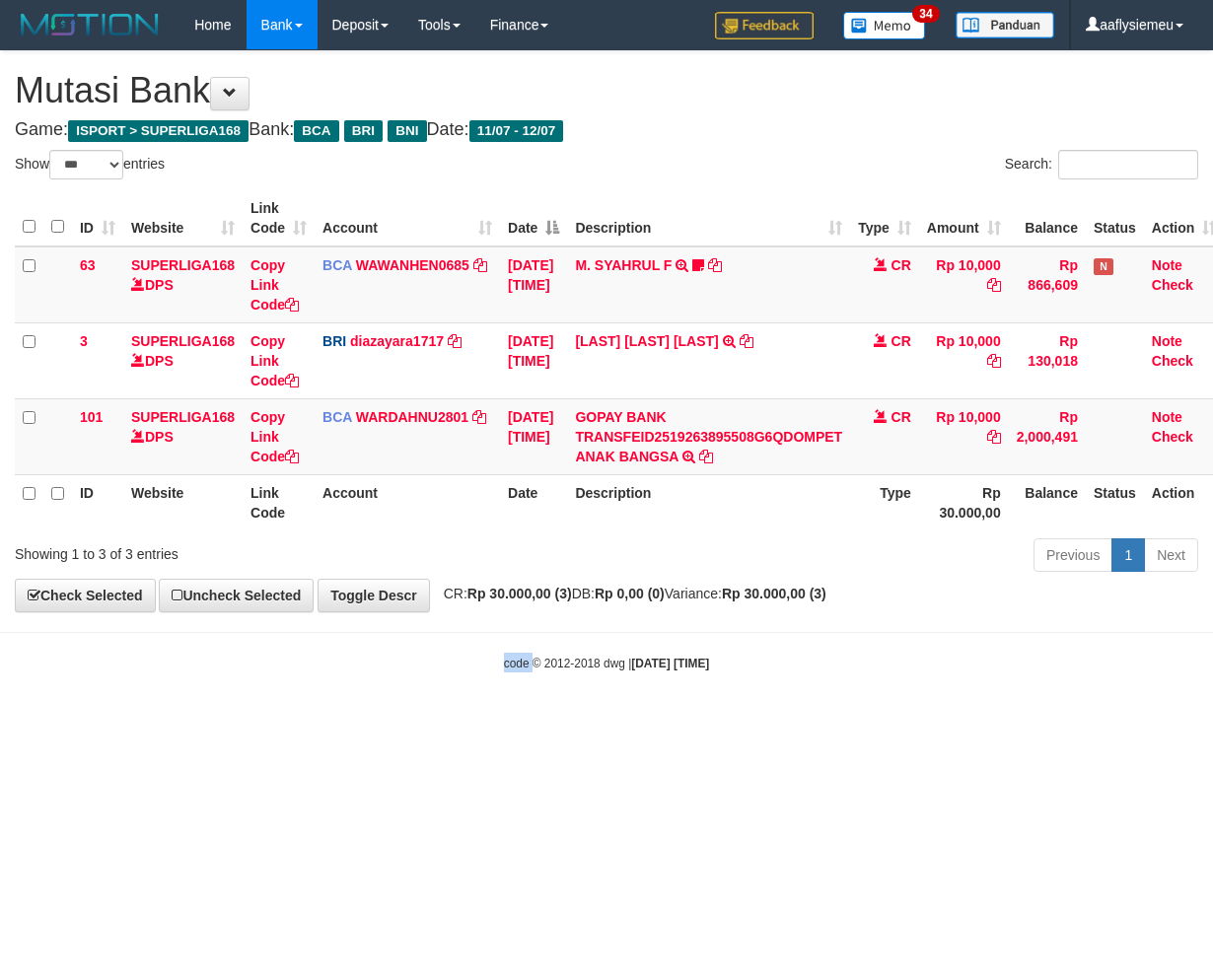click on "Toggle navigation
Home
Bank
Account List
Load
By Website
Group
[ISPORT]													SUPERLIGA168
By Load Group (DPS)" at bounding box center (606, 361) 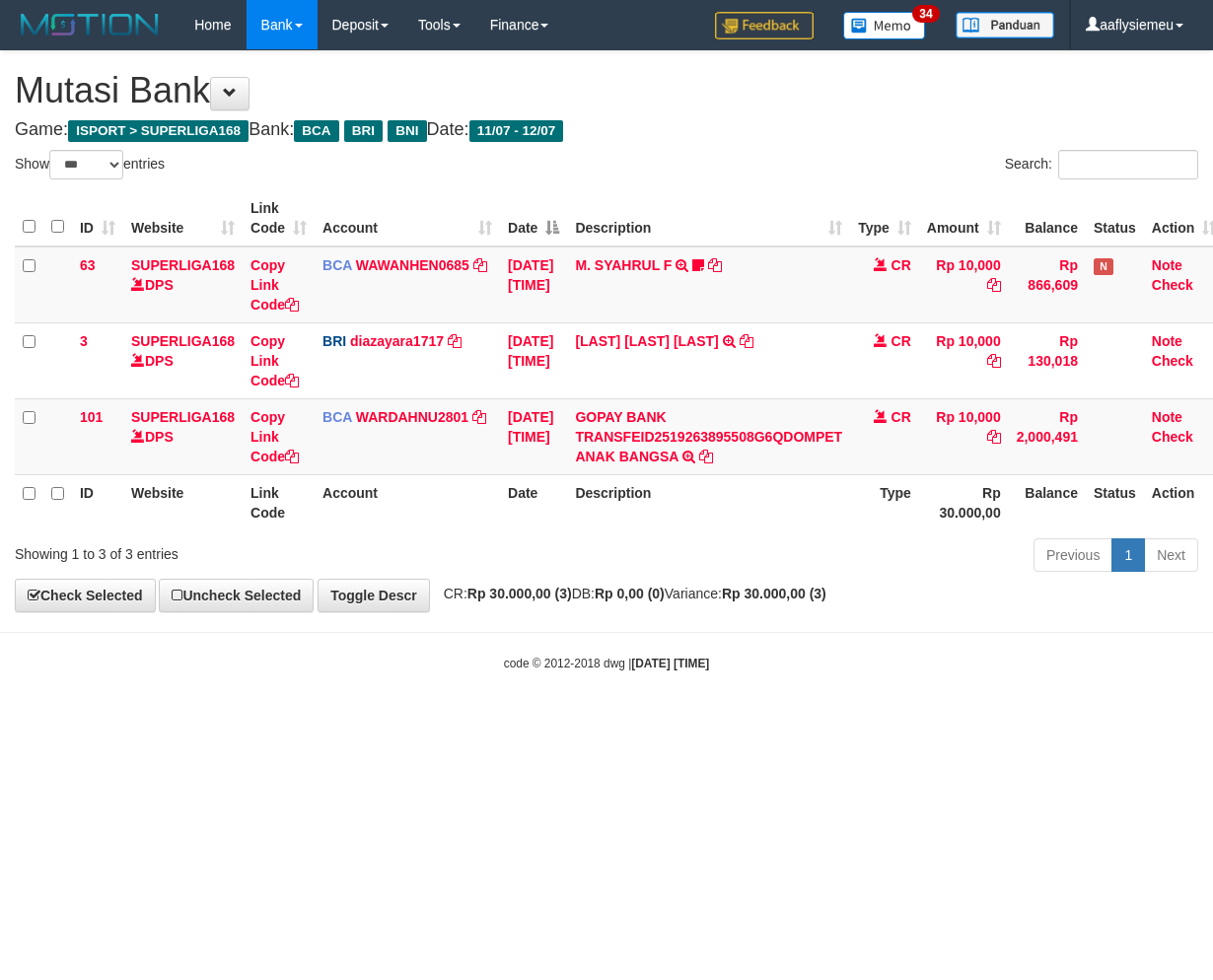 click on "Toggle navigation
Home
Bank
Account List
Load
By Website
Group
[ISPORT]													SUPERLIGA168
By Load Group (DPS)" at bounding box center [606, 361] 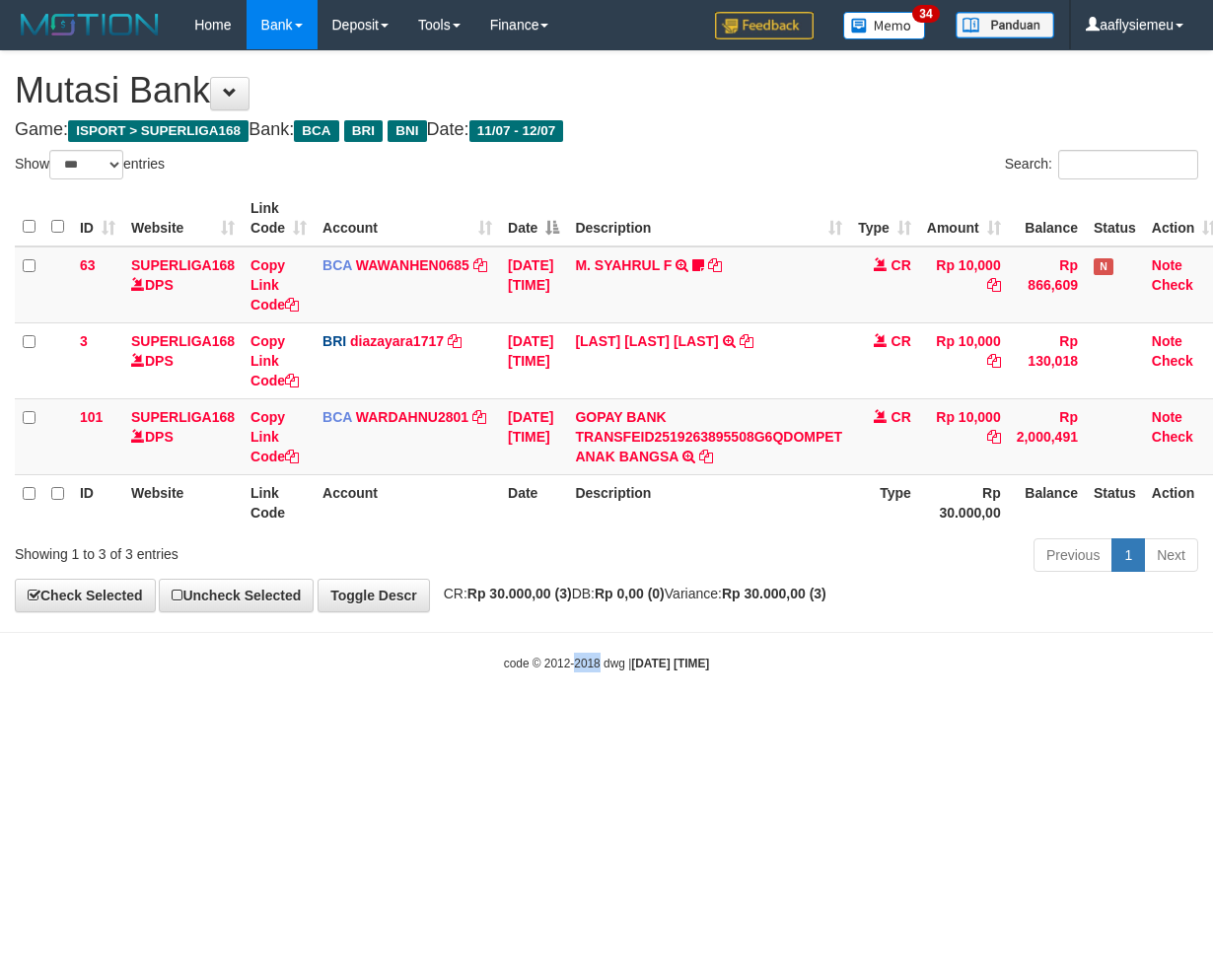click on "Toggle navigation
Home
Bank
Account List
Load
By Website
Group
[ISPORT]													SUPERLIGA168
By Load Group (DPS)" at bounding box center (606, 361) 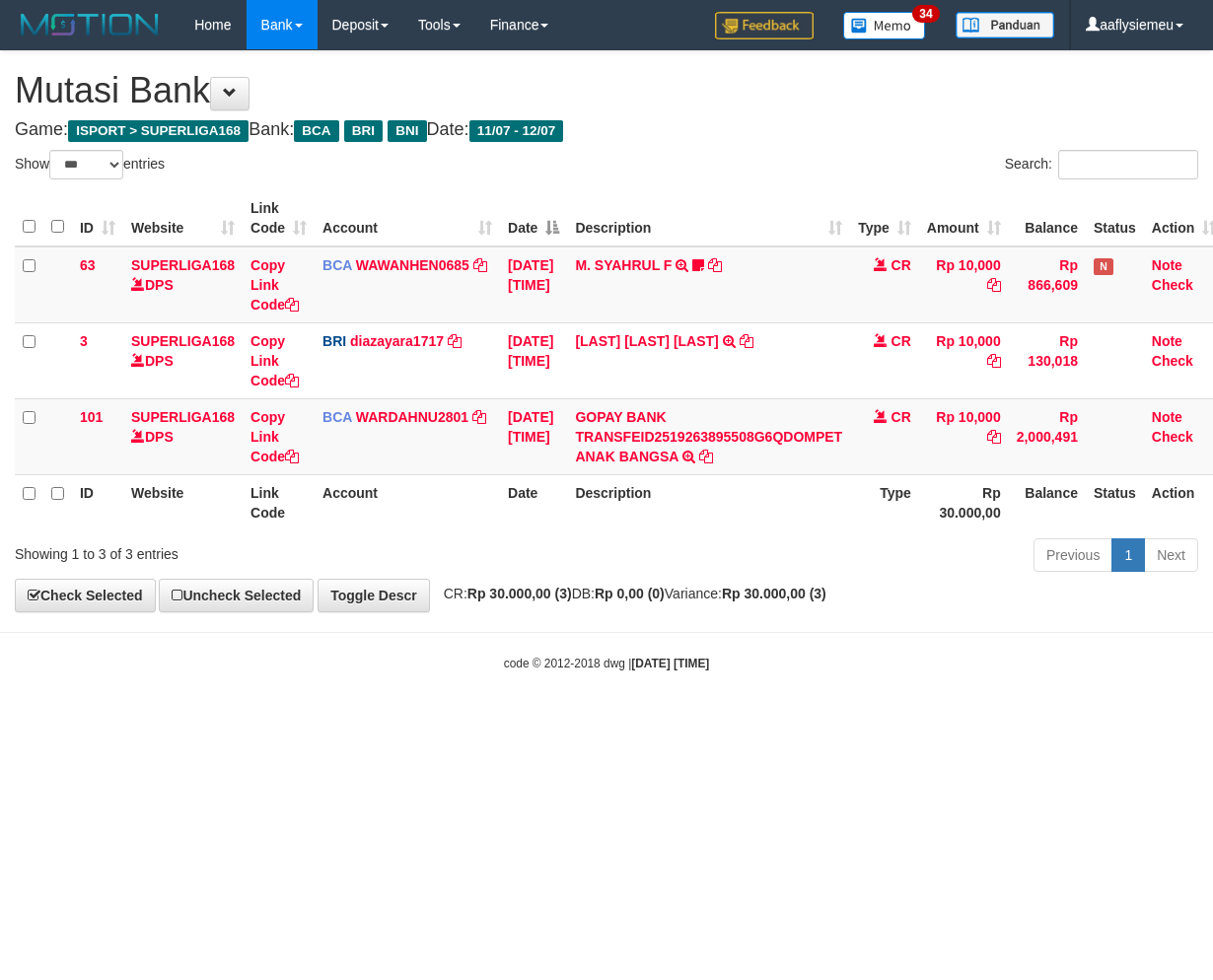 click on "Toggle navigation
Home
Bank
Account List
Load
By Website
Group
[ISPORT]													SUPERLIGA168
By Load Group (DPS)" at bounding box center (606, 361) 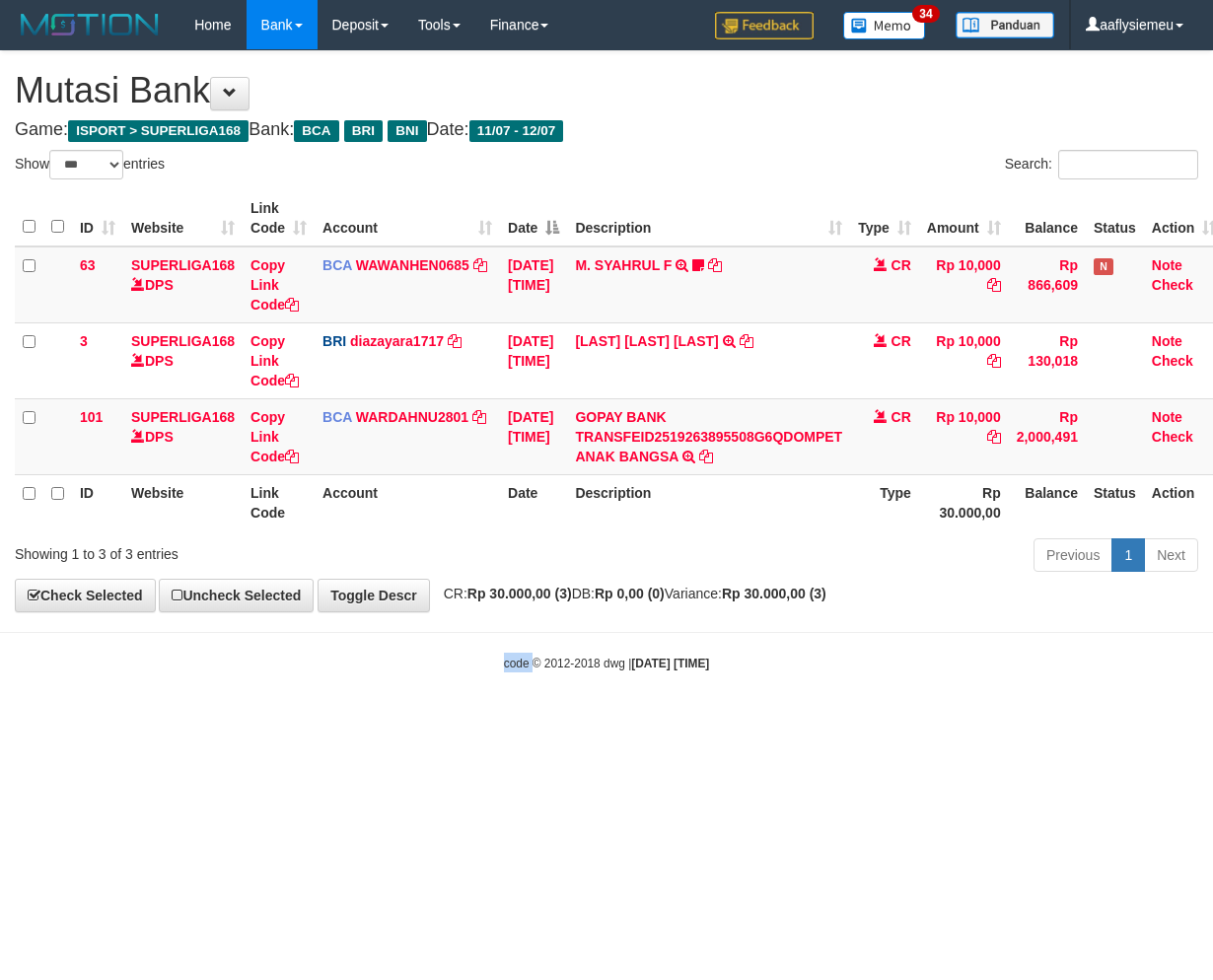click on "Toggle navigation
Home
Bank
Account List
Load
By Website
Group
[ISPORT]													SUPERLIGA168
By Load Group (DPS)" at bounding box center [606, 361] 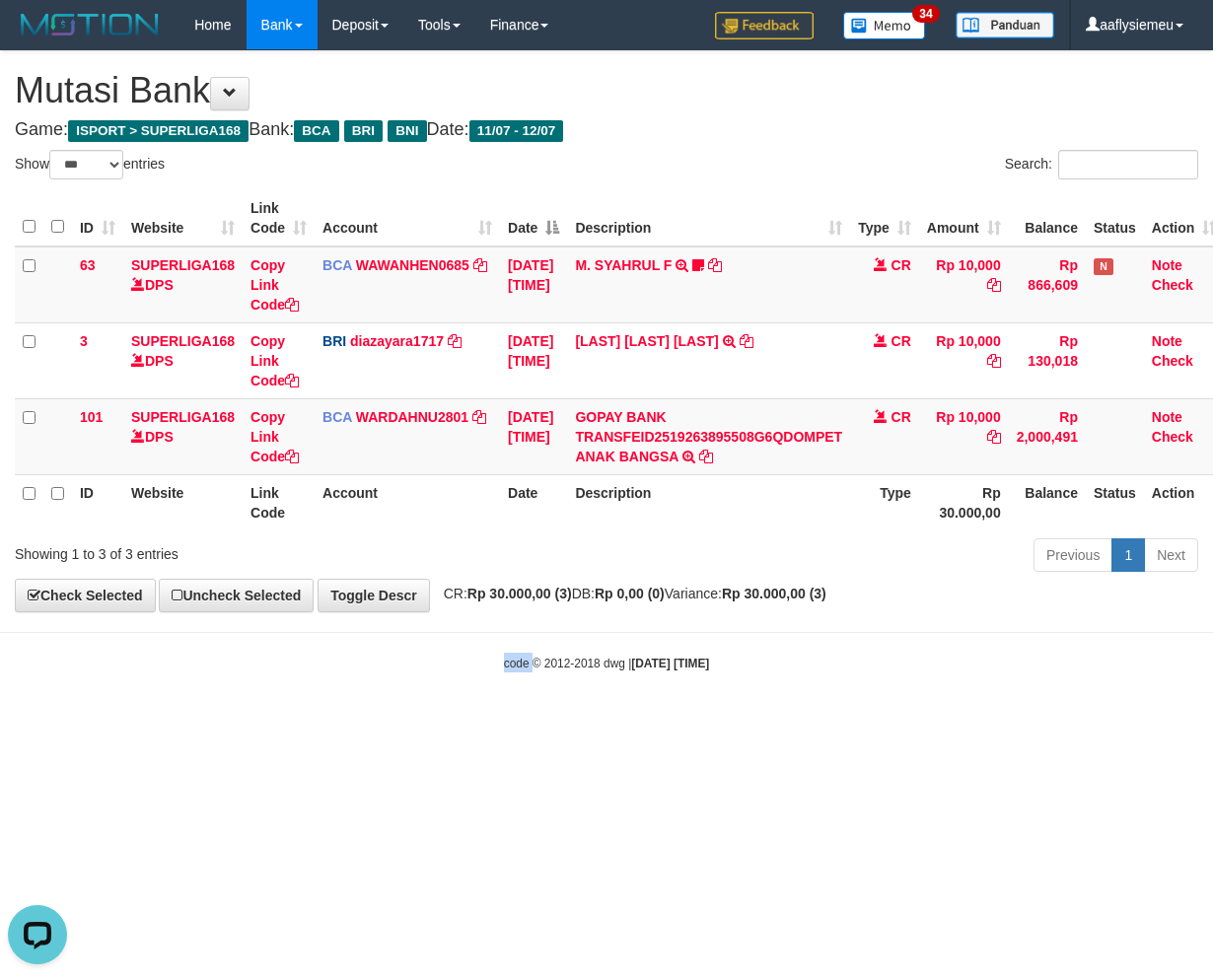 scroll, scrollTop: 0, scrollLeft: 0, axis: both 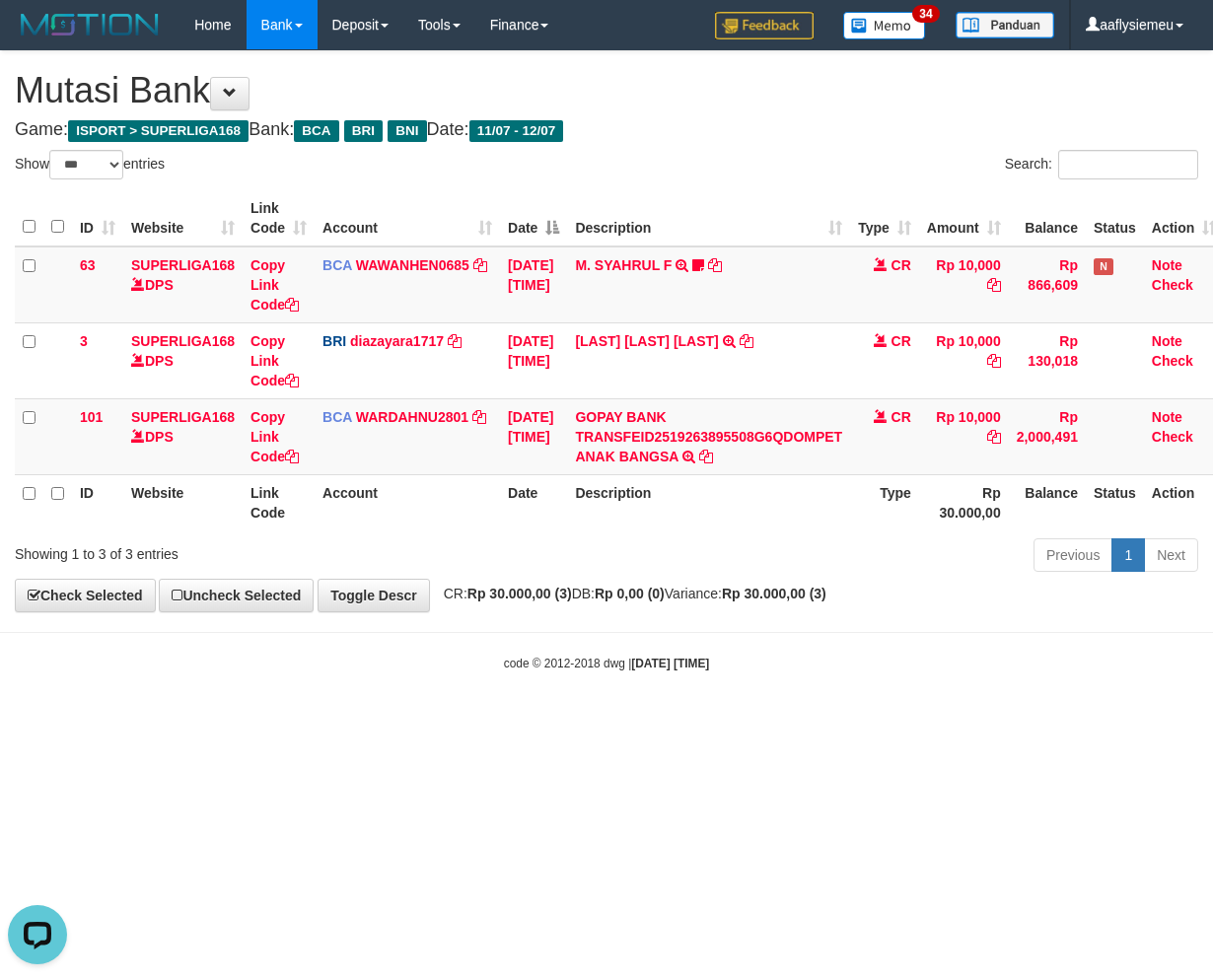 click on "Toggle navigation
Home
Bank
Account List
Load
By Website
Group
[ISPORT]													SUPERLIGA168
By Load Group (DPS)" at bounding box center (606, 361) 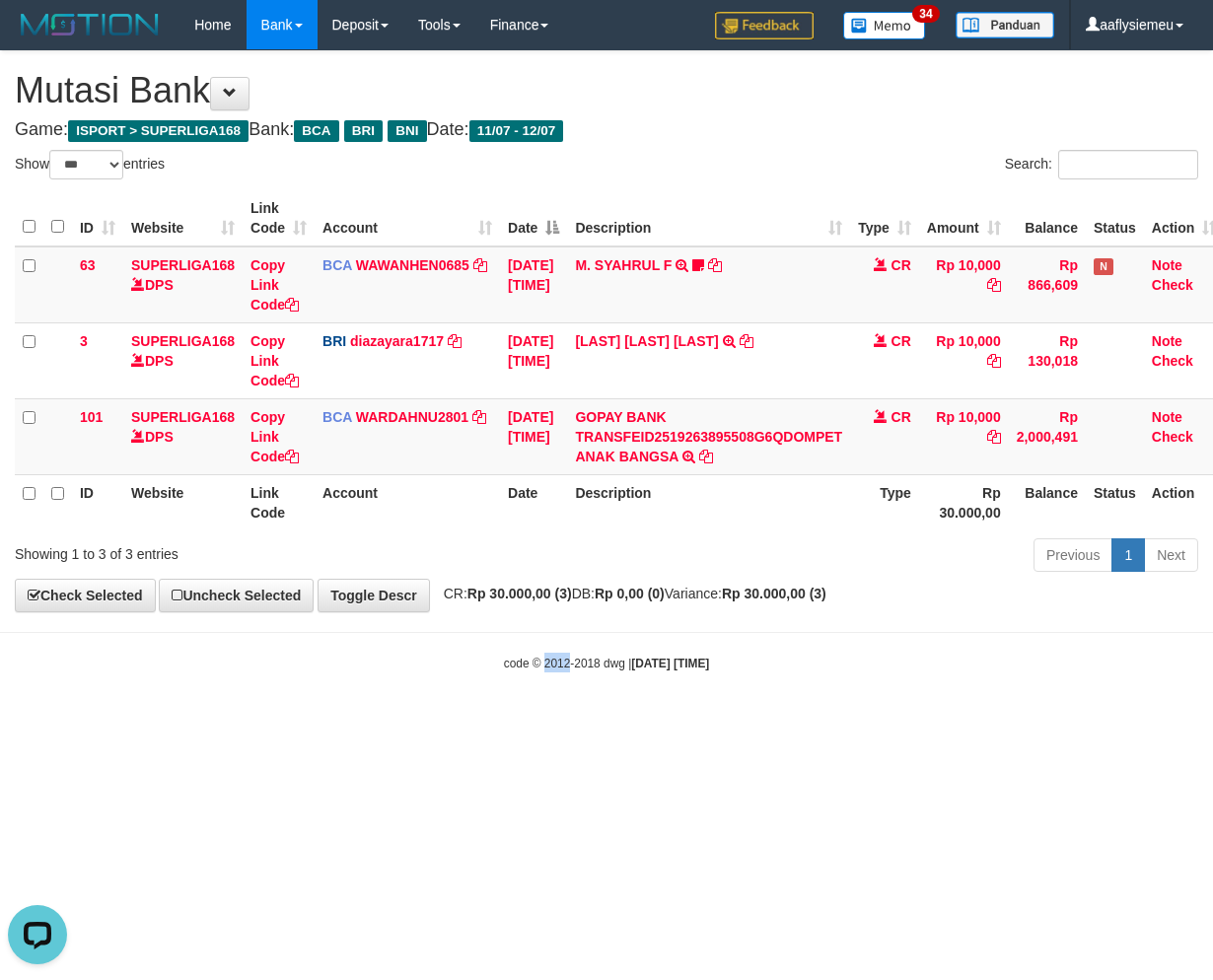 drag, startPoint x: 544, startPoint y: 803, endPoint x: 779, endPoint y: 755, distance: 239.852 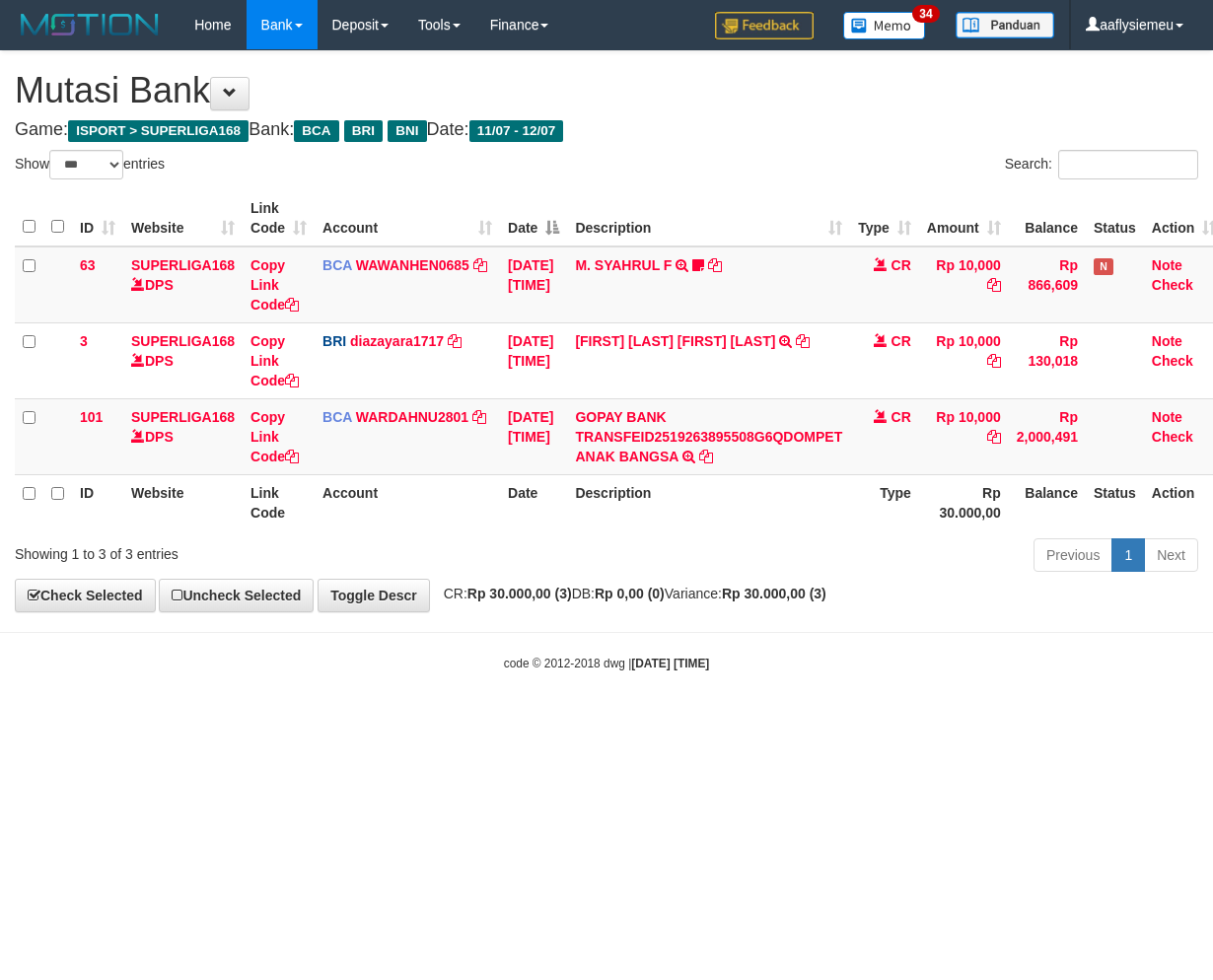select on "***" 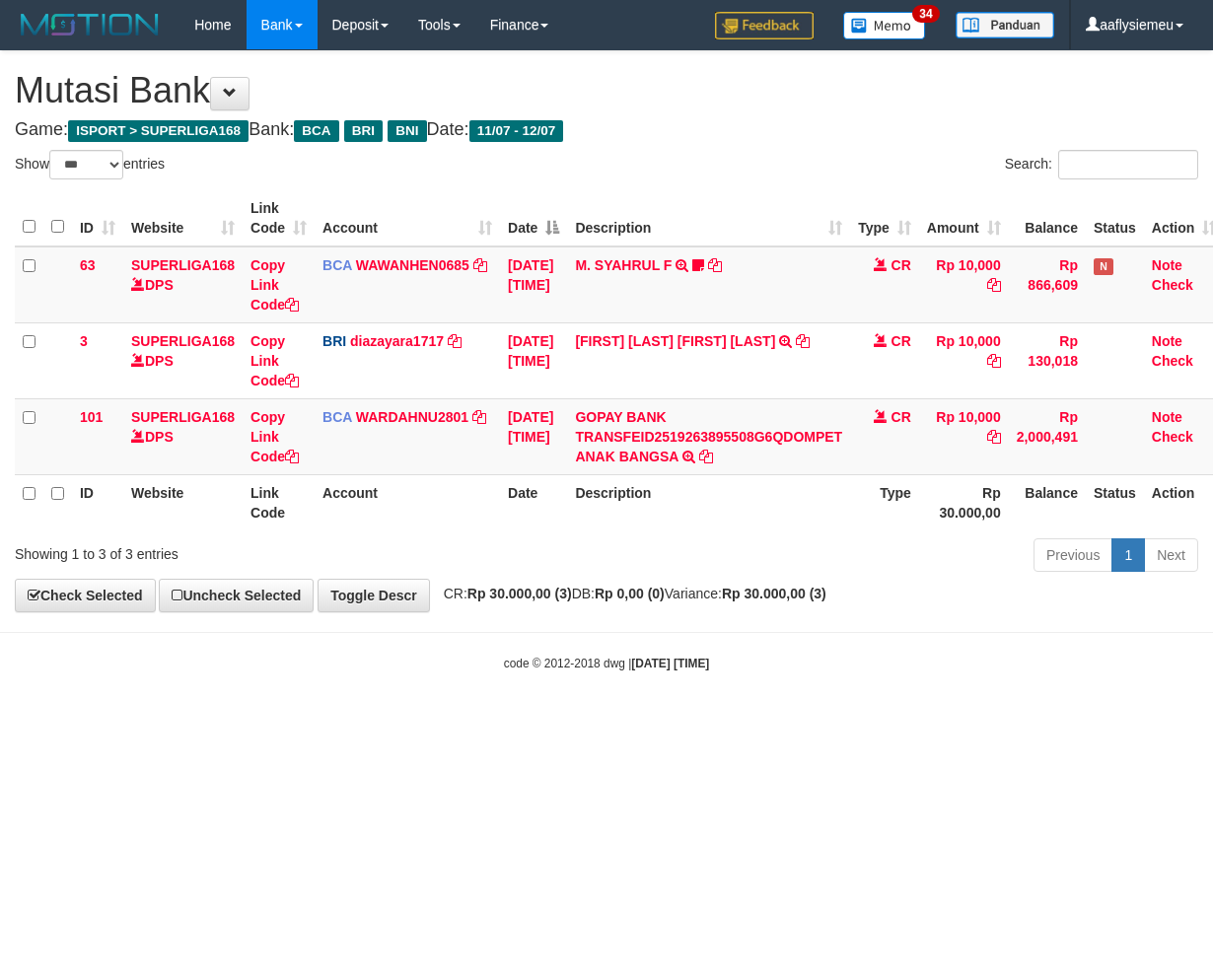scroll, scrollTop: 0, scrollLeft: 0, axis: both 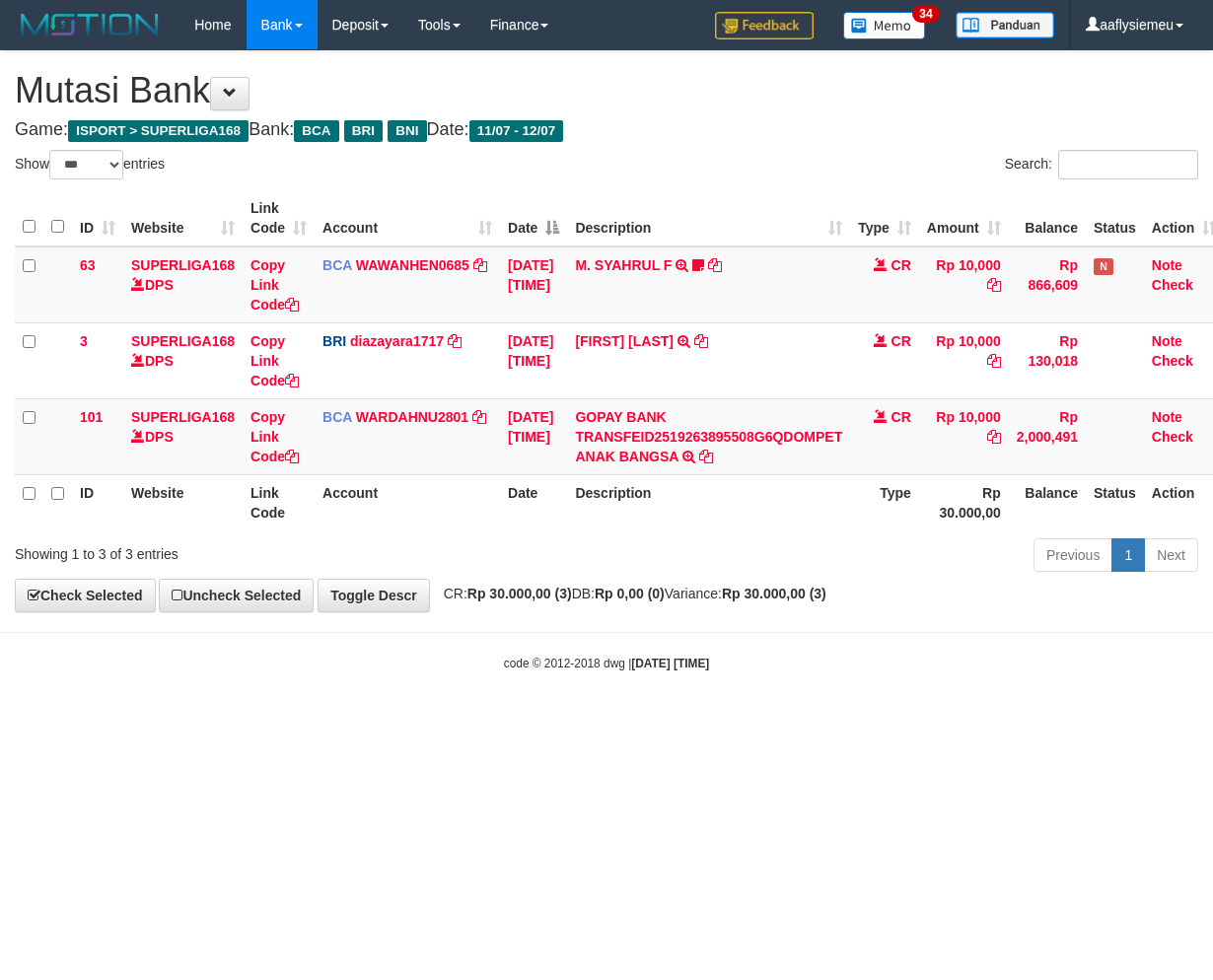 select on "***" 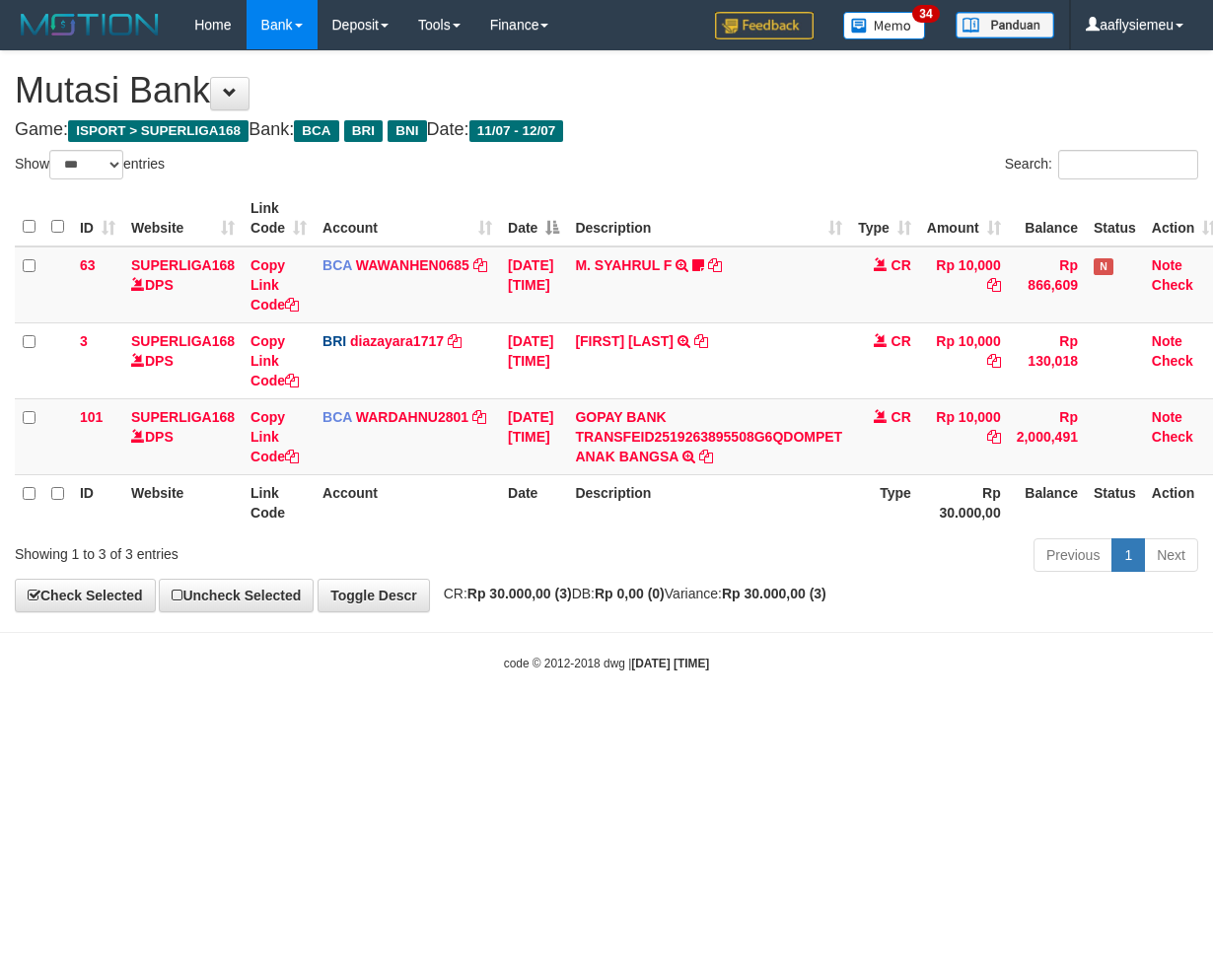 scroll, scrollTop: 0, scrollLeft: 0, axis: both 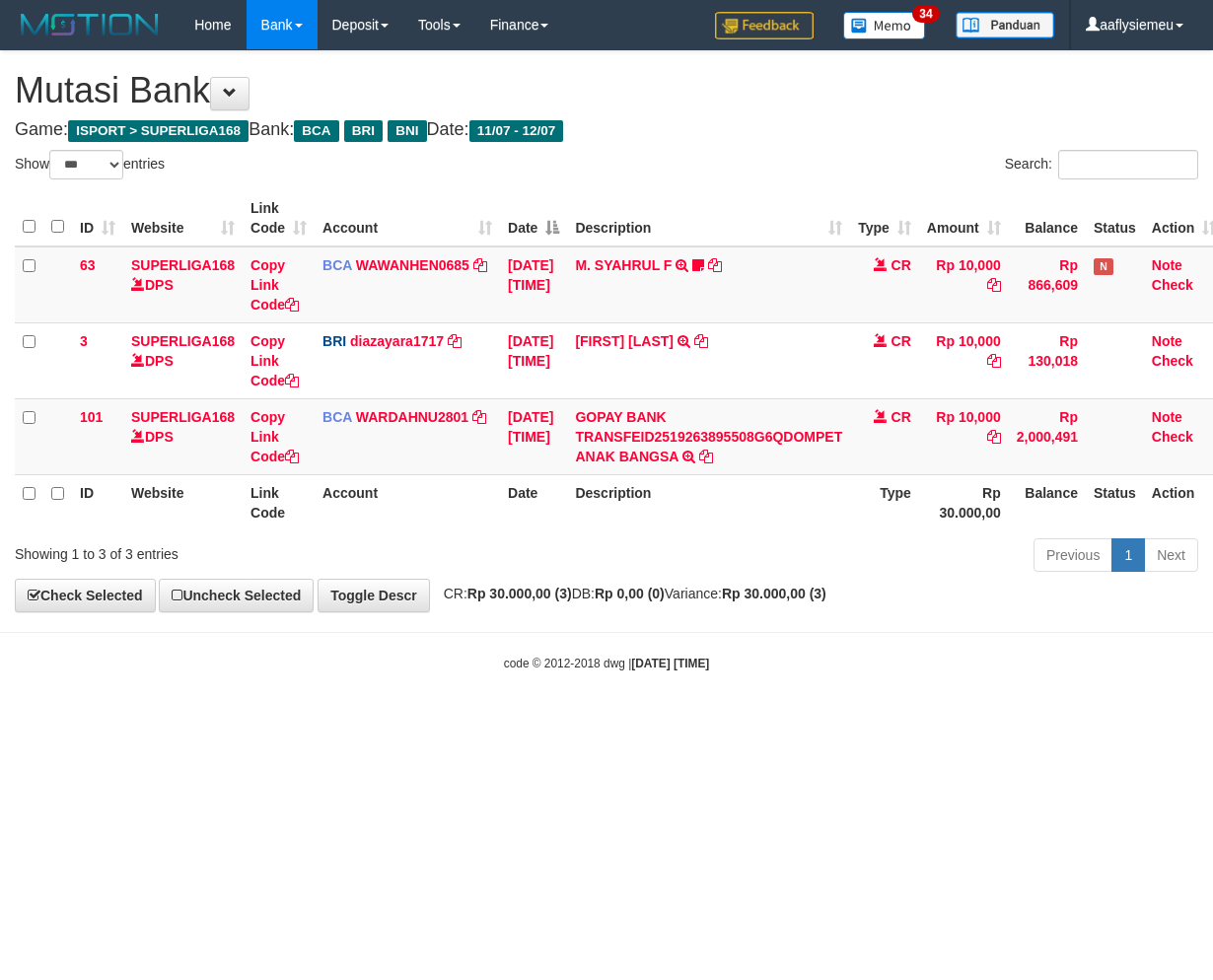select on "***" 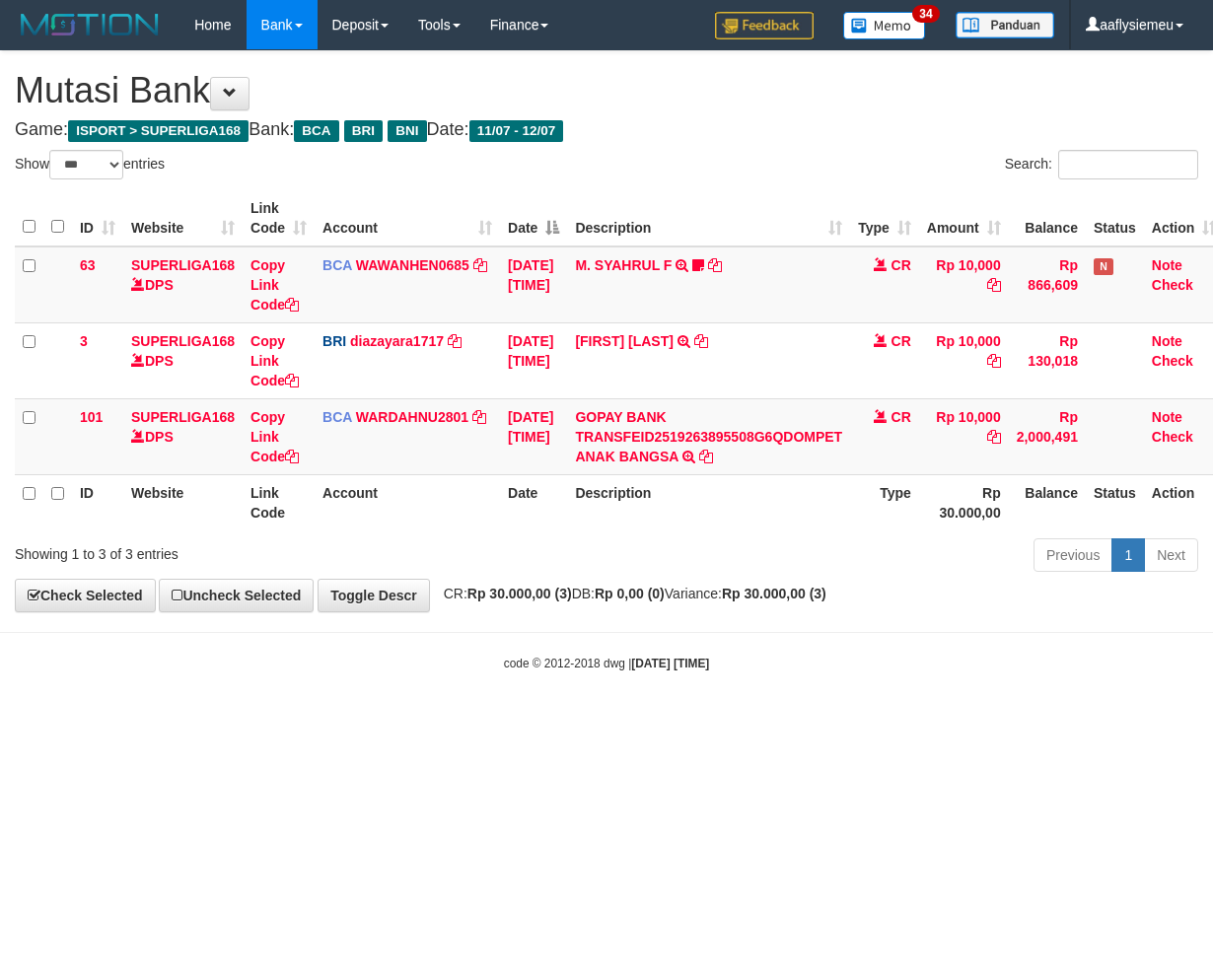 scroll, scrollTop: 0, scrollLeft: 0, axis: both 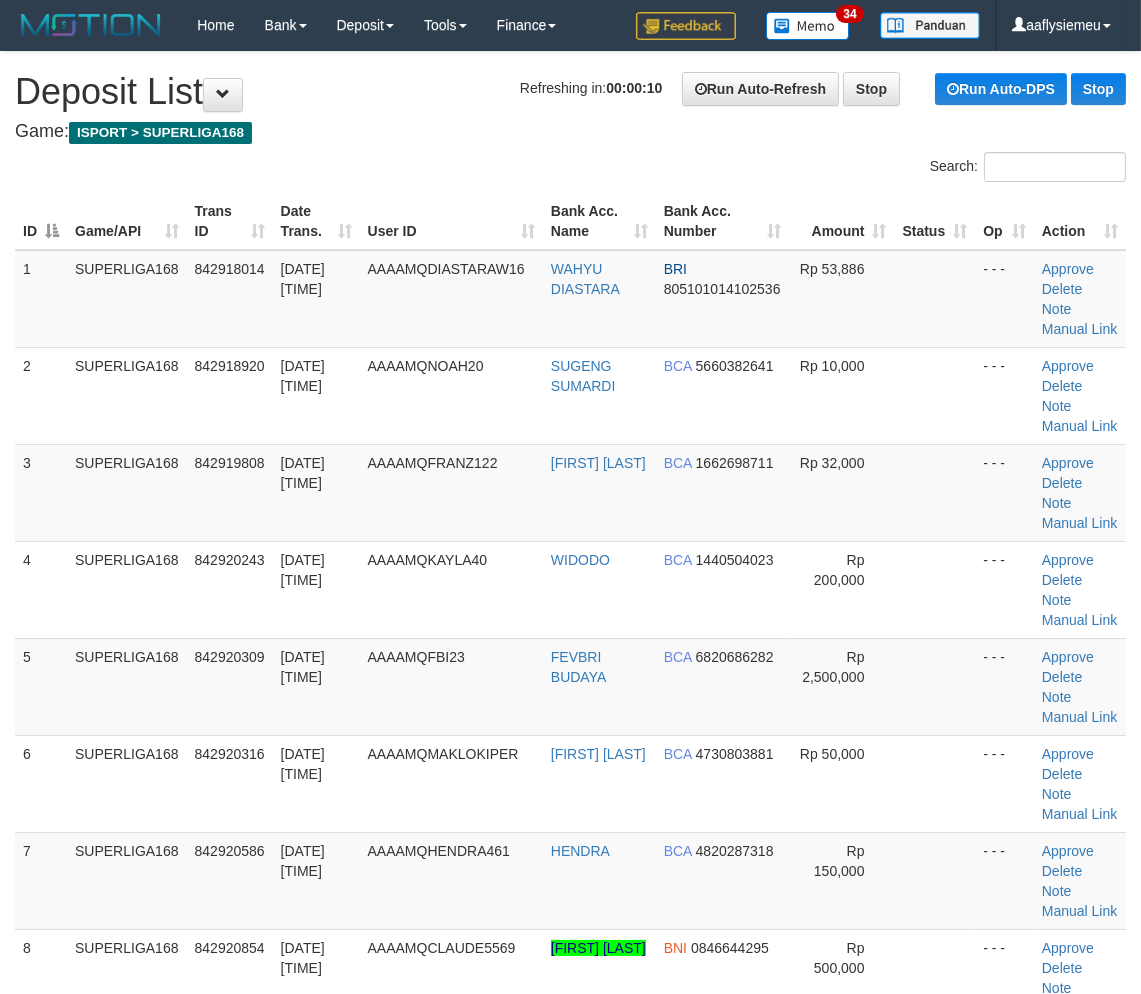 drag, startPoint x: 181, startPoint y: 603, endPoint x: 4, endPoint y: 665, distance: 187.54466 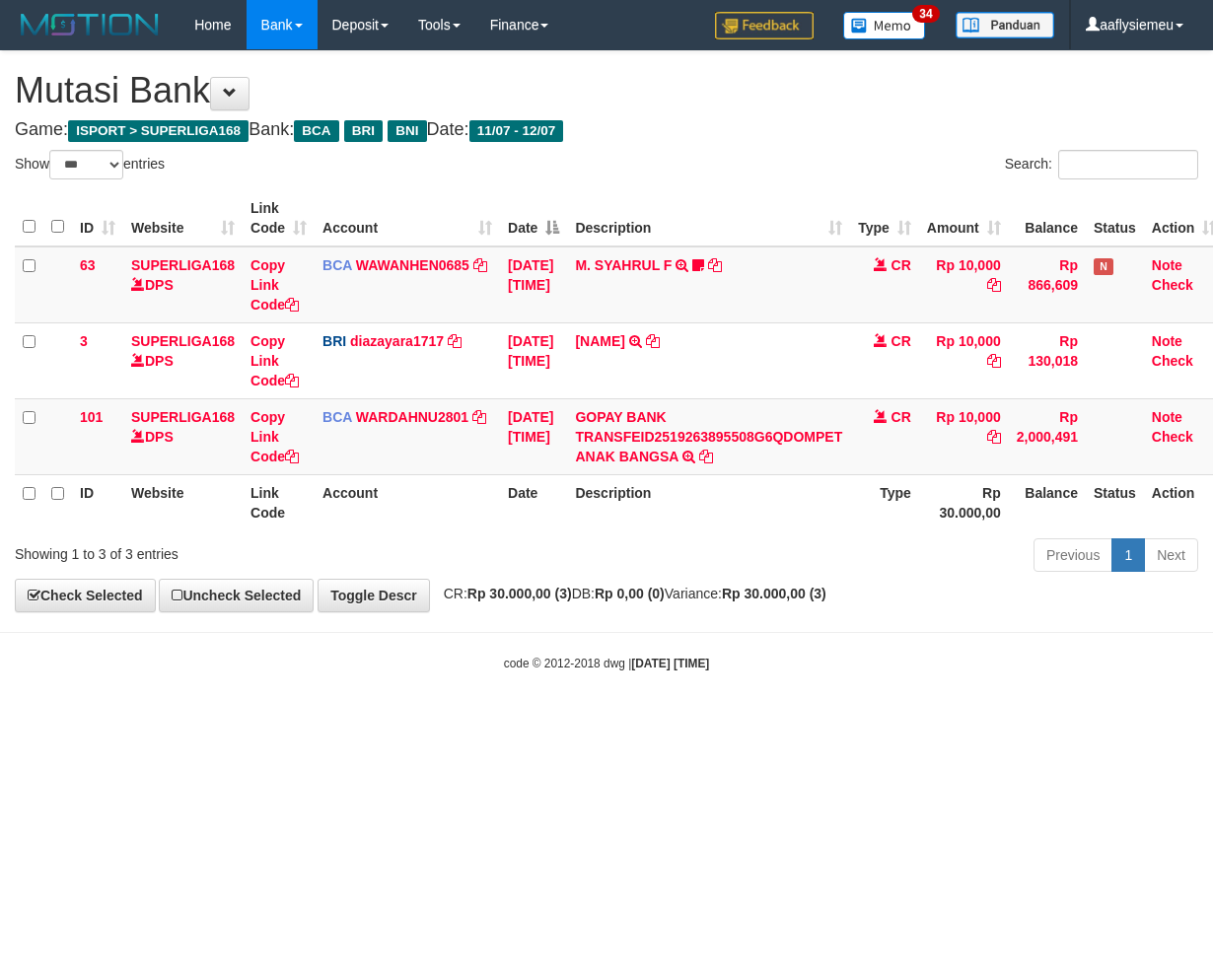 select on "***" 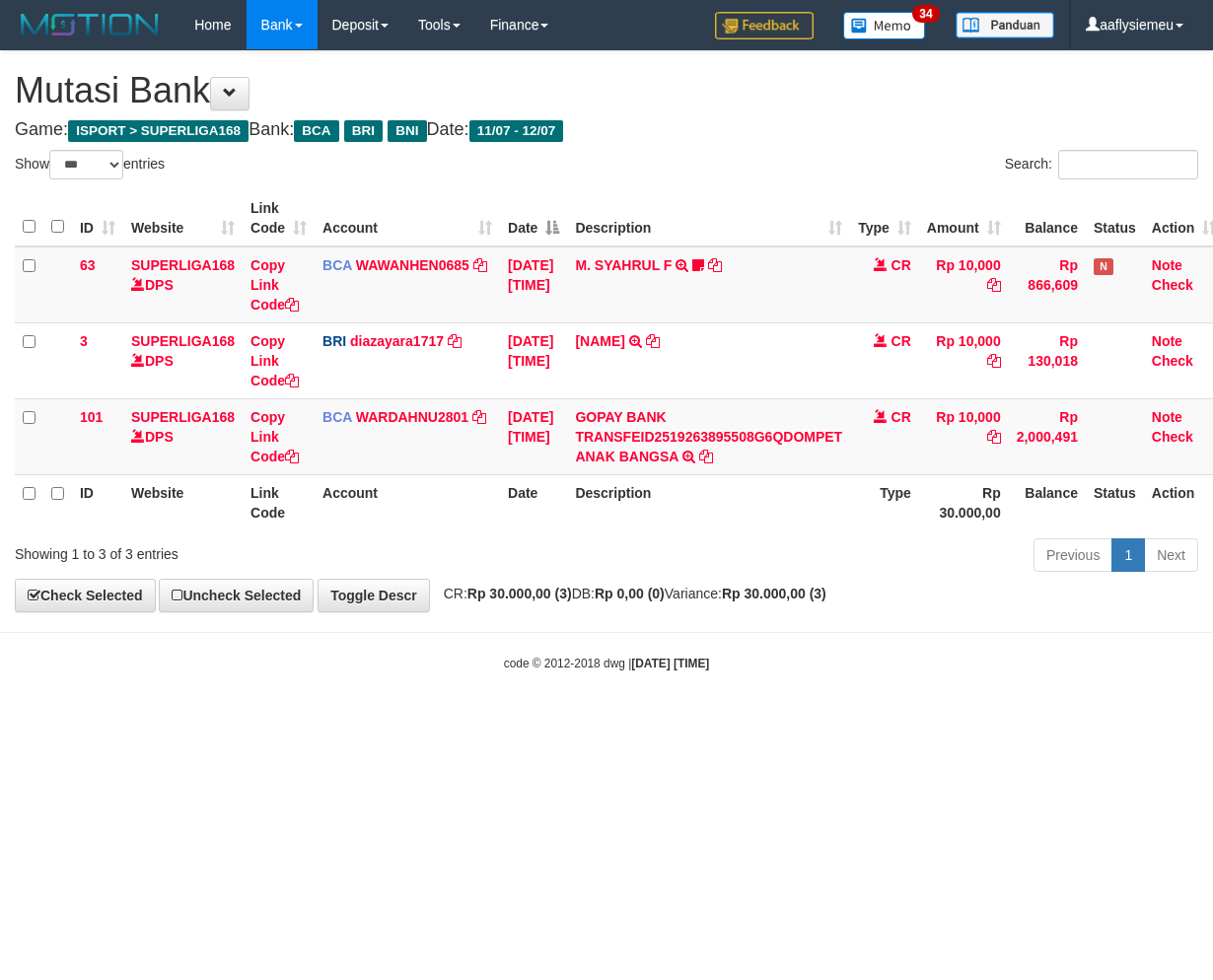 scroll, scrollTop: 0, scrollLeft: 0, axis: both 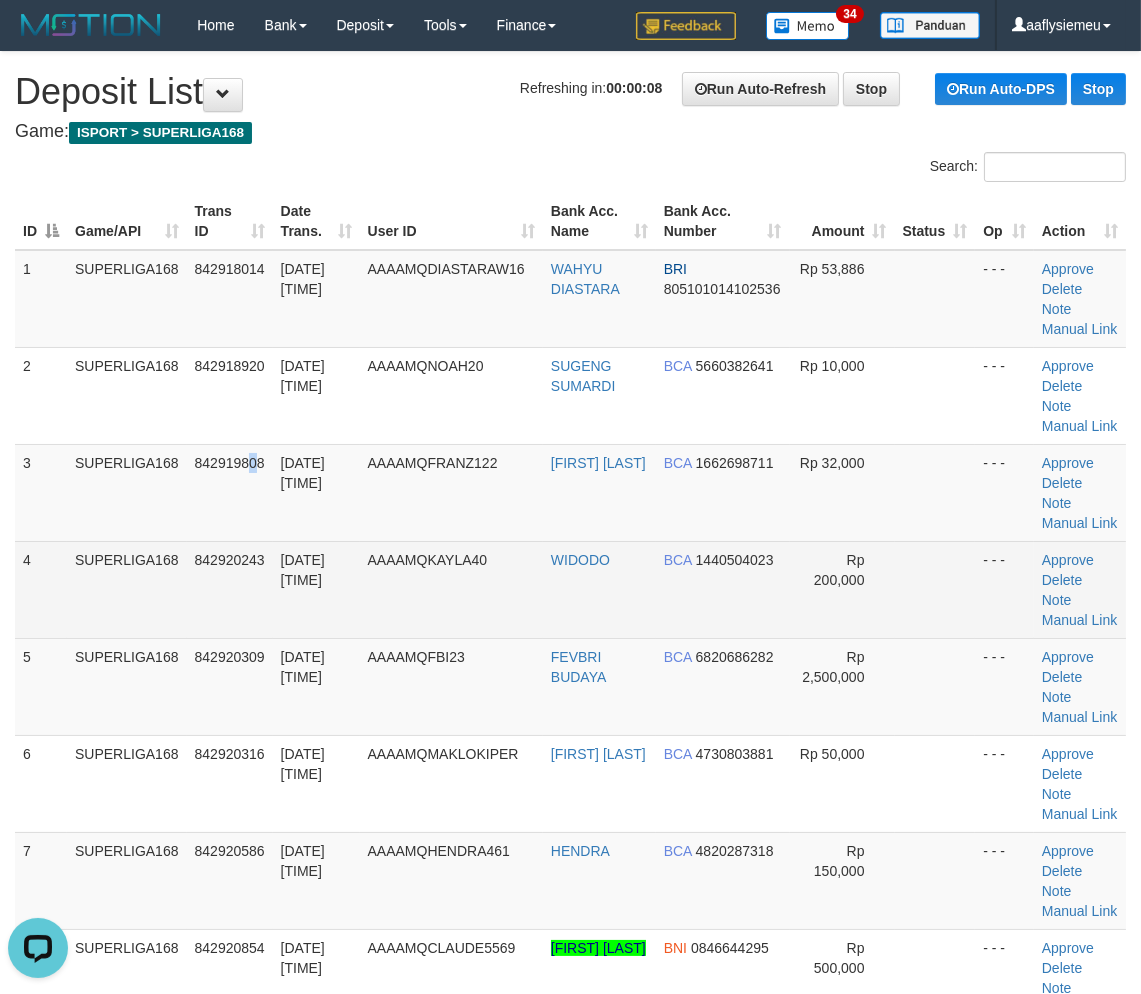 drag, startPoint x: 253, startPoint y: 577, endPoint x: 211, endPoint y: 605, distance: 50.47772 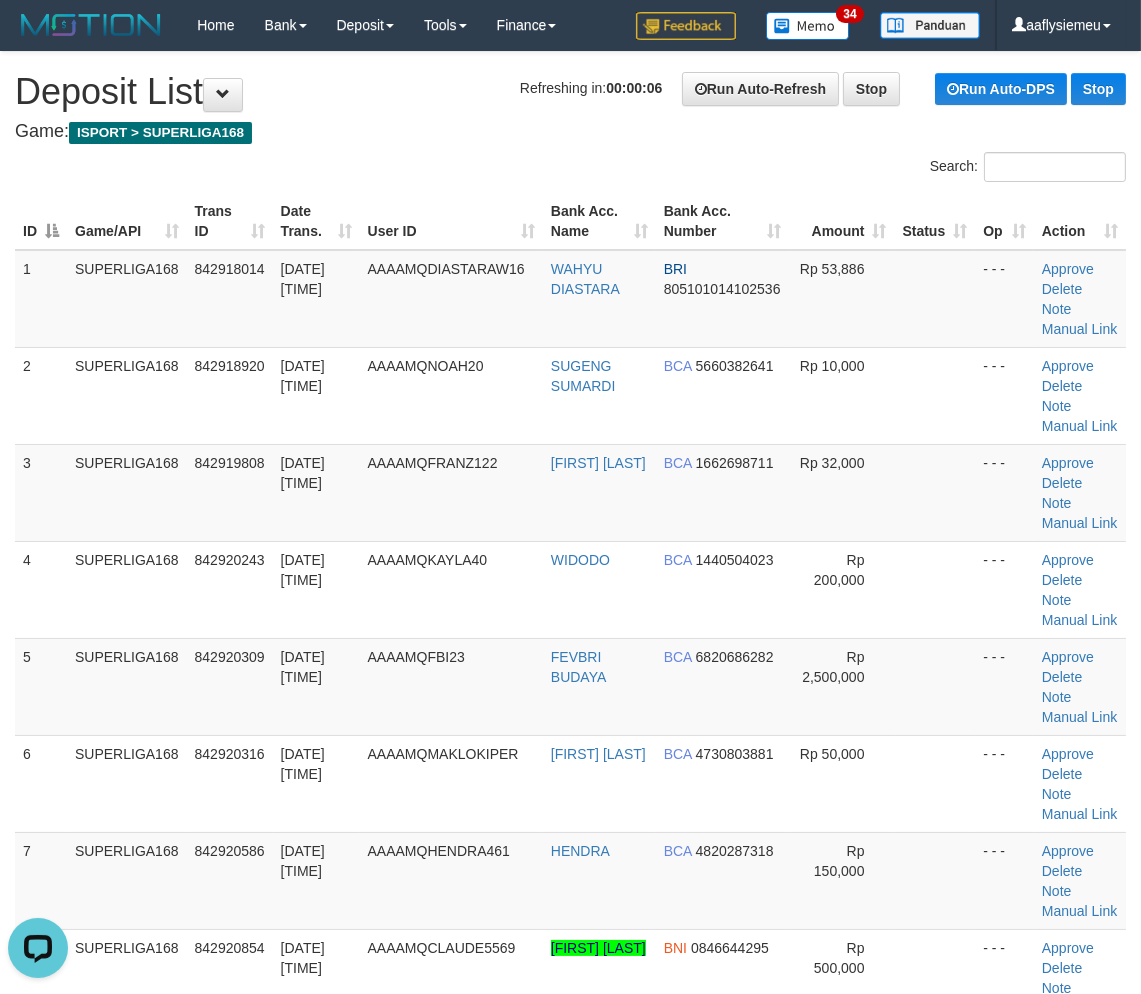 drag, startPoint x: 164, startPoint y: 585, endPoint x: 0, endPoint y: 641, distance: 173.29744 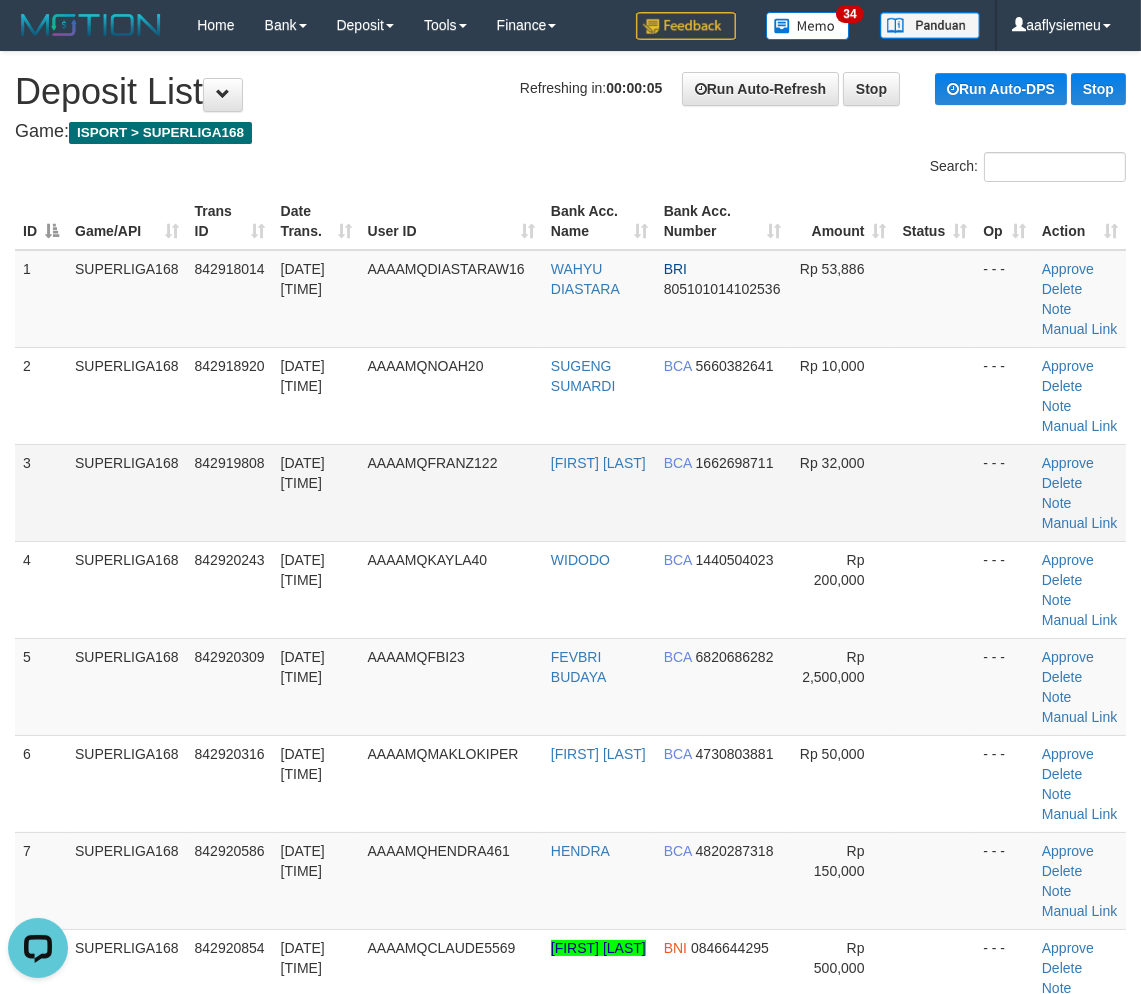 click on "842919808" at bounding box center [230, 492] 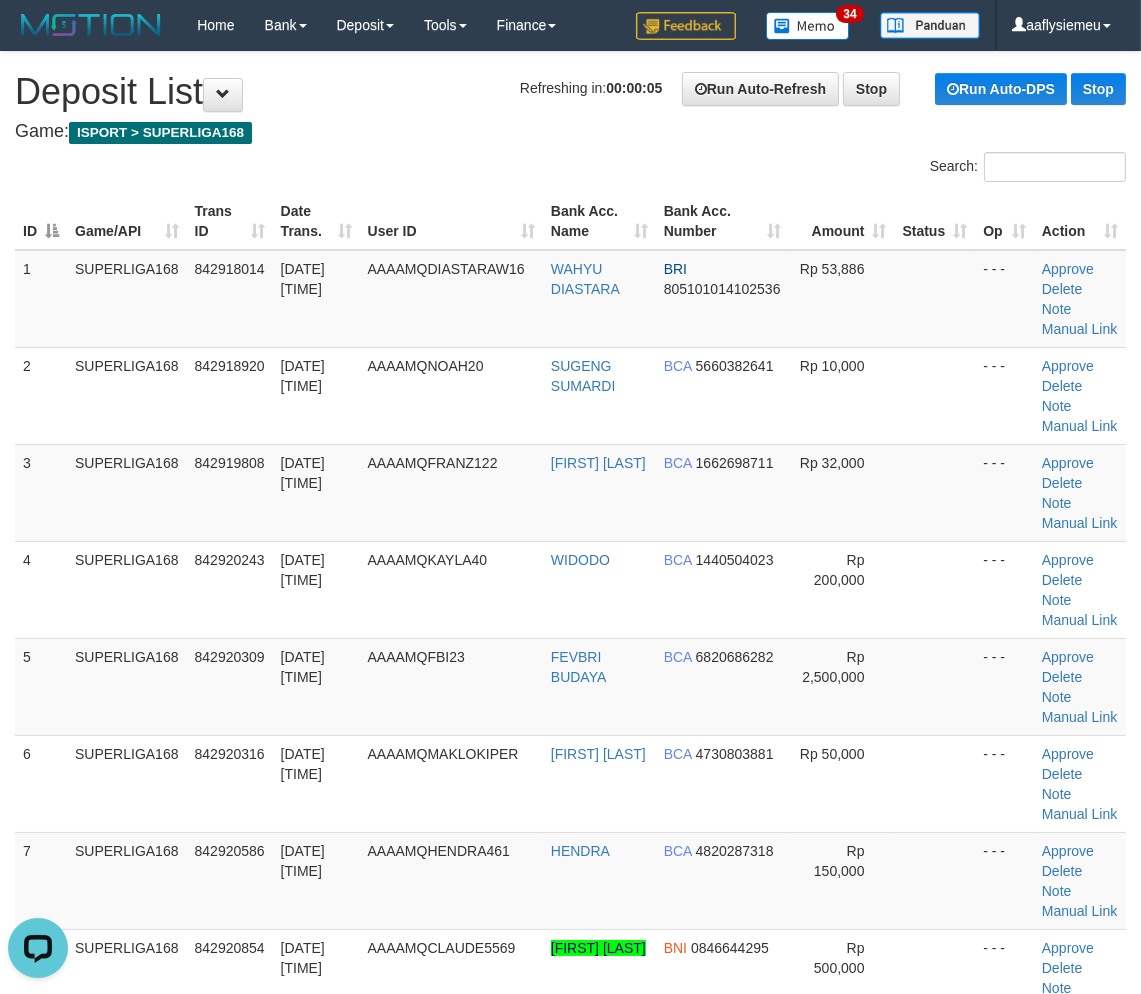 drag, startPoint x: 66, startPoint y: 457, endPoint x: 10, endPoint y: 501, distance: 71.21797 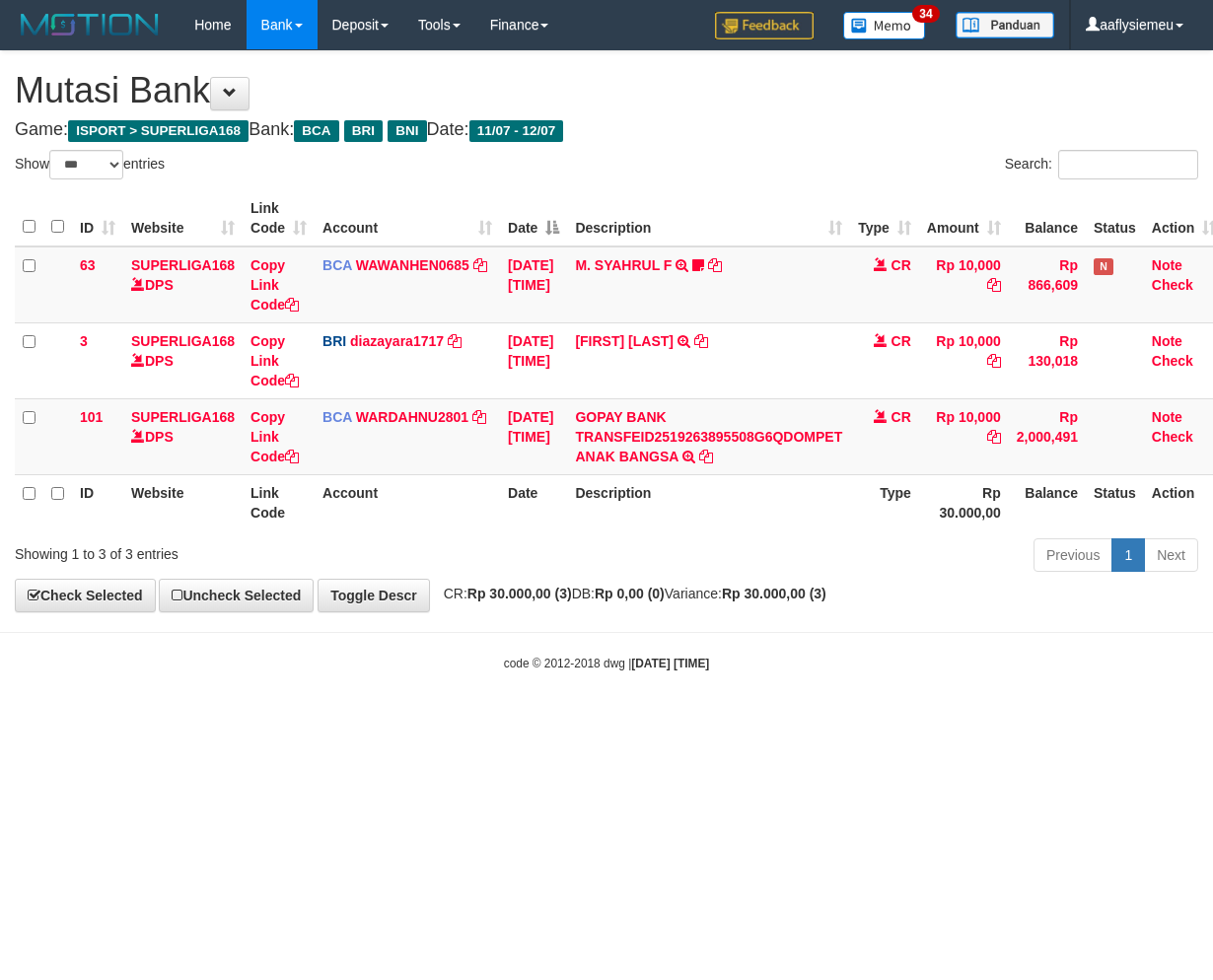select on "***" 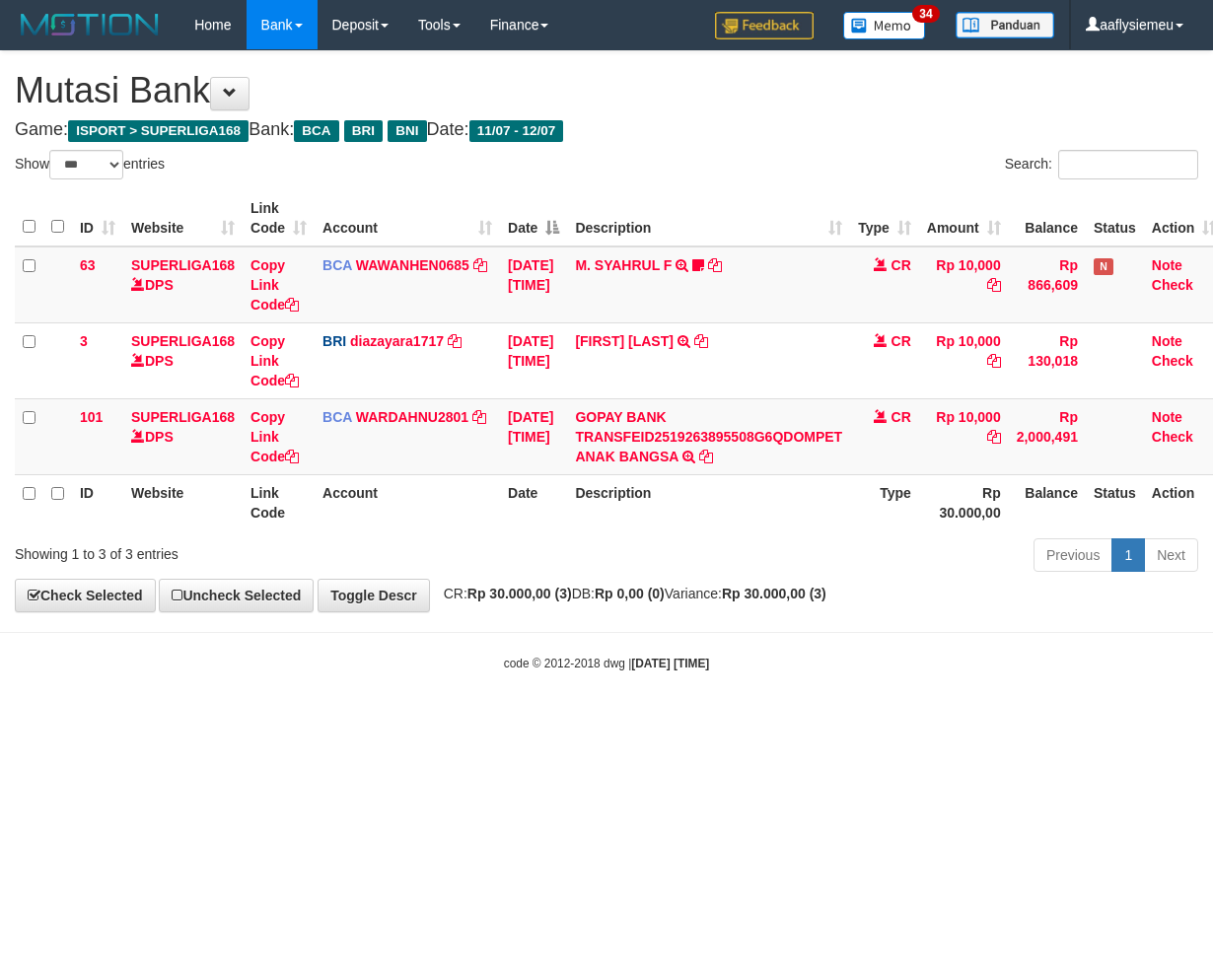 scroll, scrollTop: 0, scrollLeft: 0, axis: both 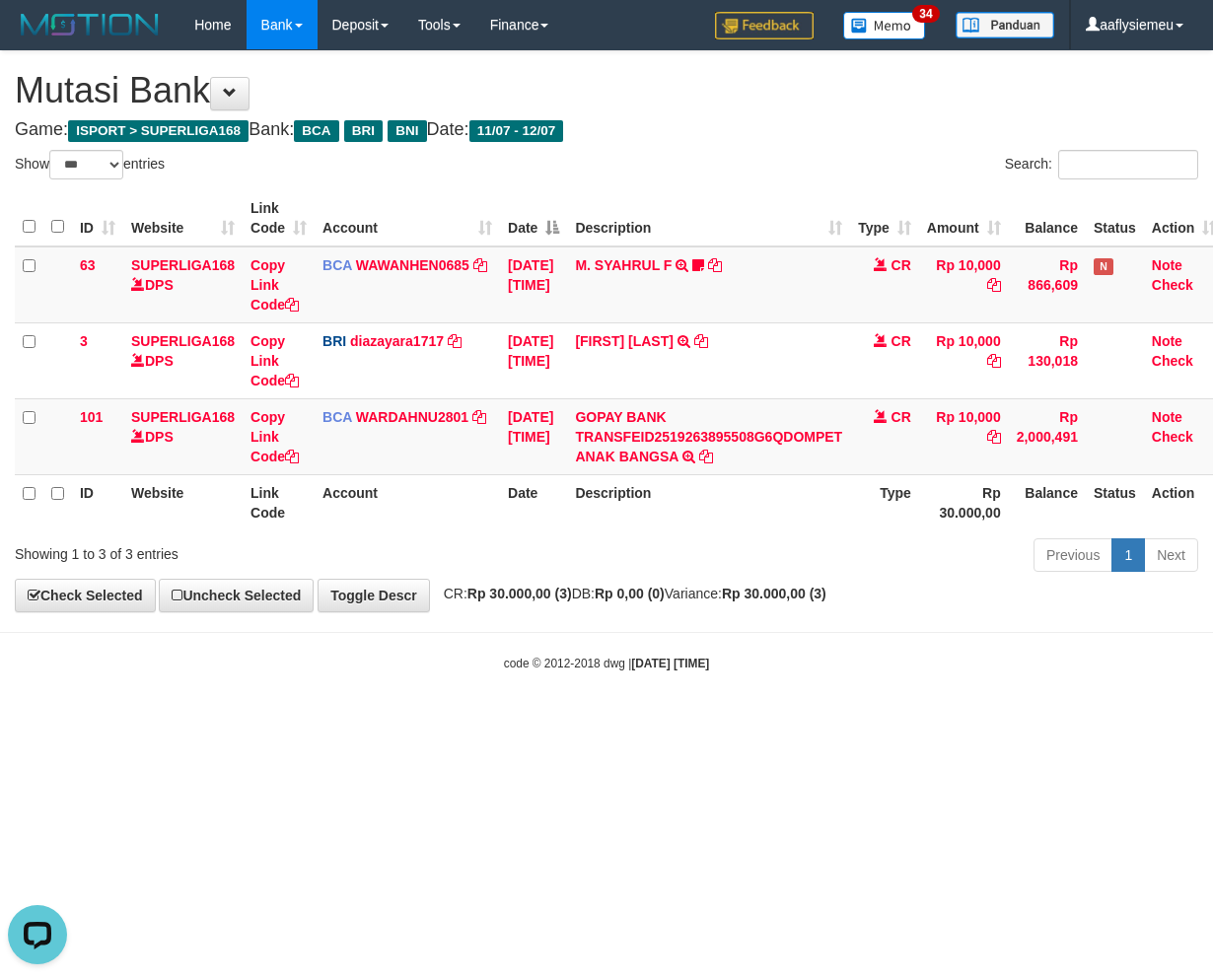 click on "Toggle navigation
Home
Bank
Account List
Load
By Website
Group
[ISPORT]													SUPERLIGA168
By Load Group (DPS)" at bounding box center (606, 361) 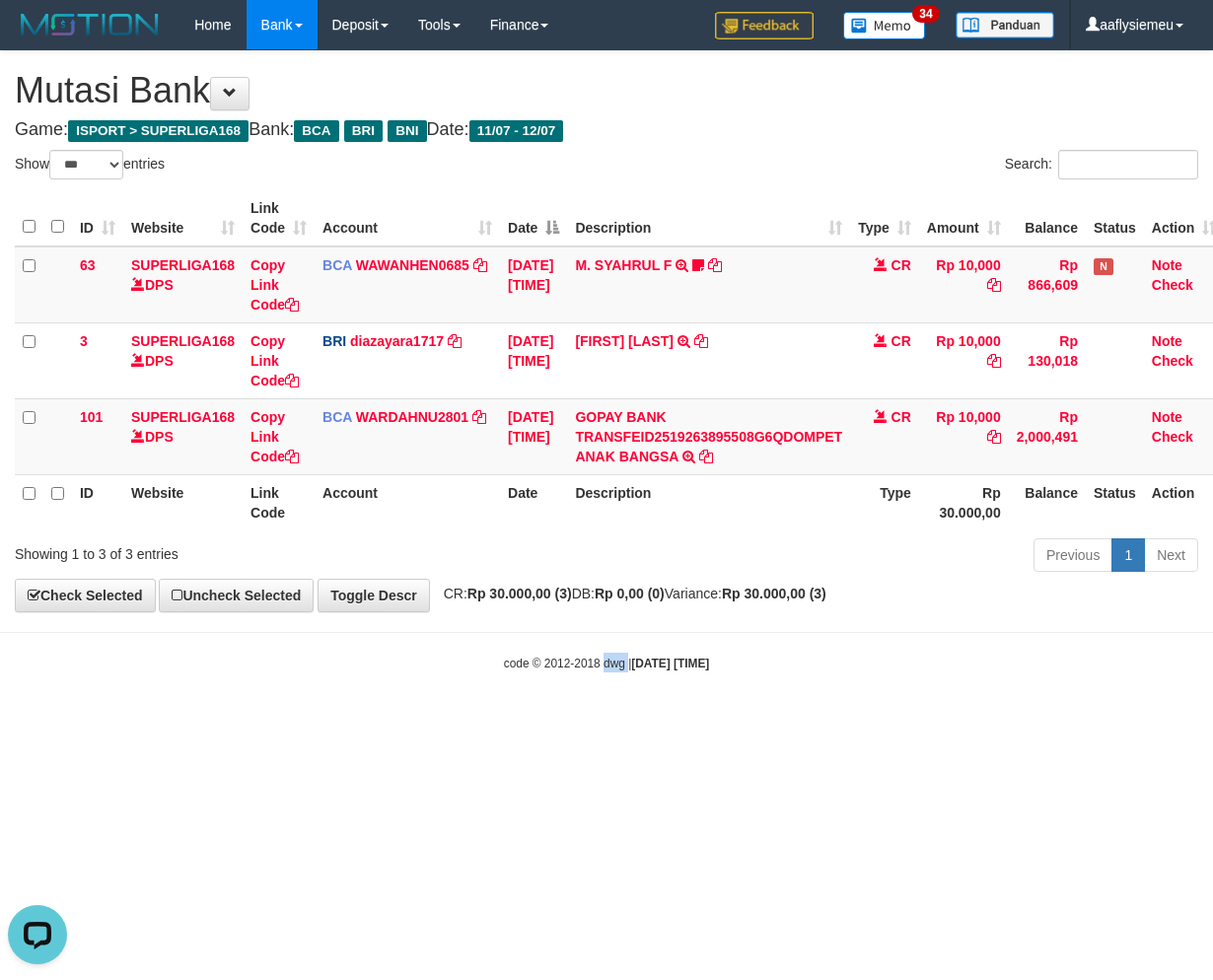 click on "Toggle navigation
Home
Bank
Account List
Load
By Website
Group
[ISPORT]													SUPERLIGA168
By Load Group (DPS)" at bounding box center (606, 361) 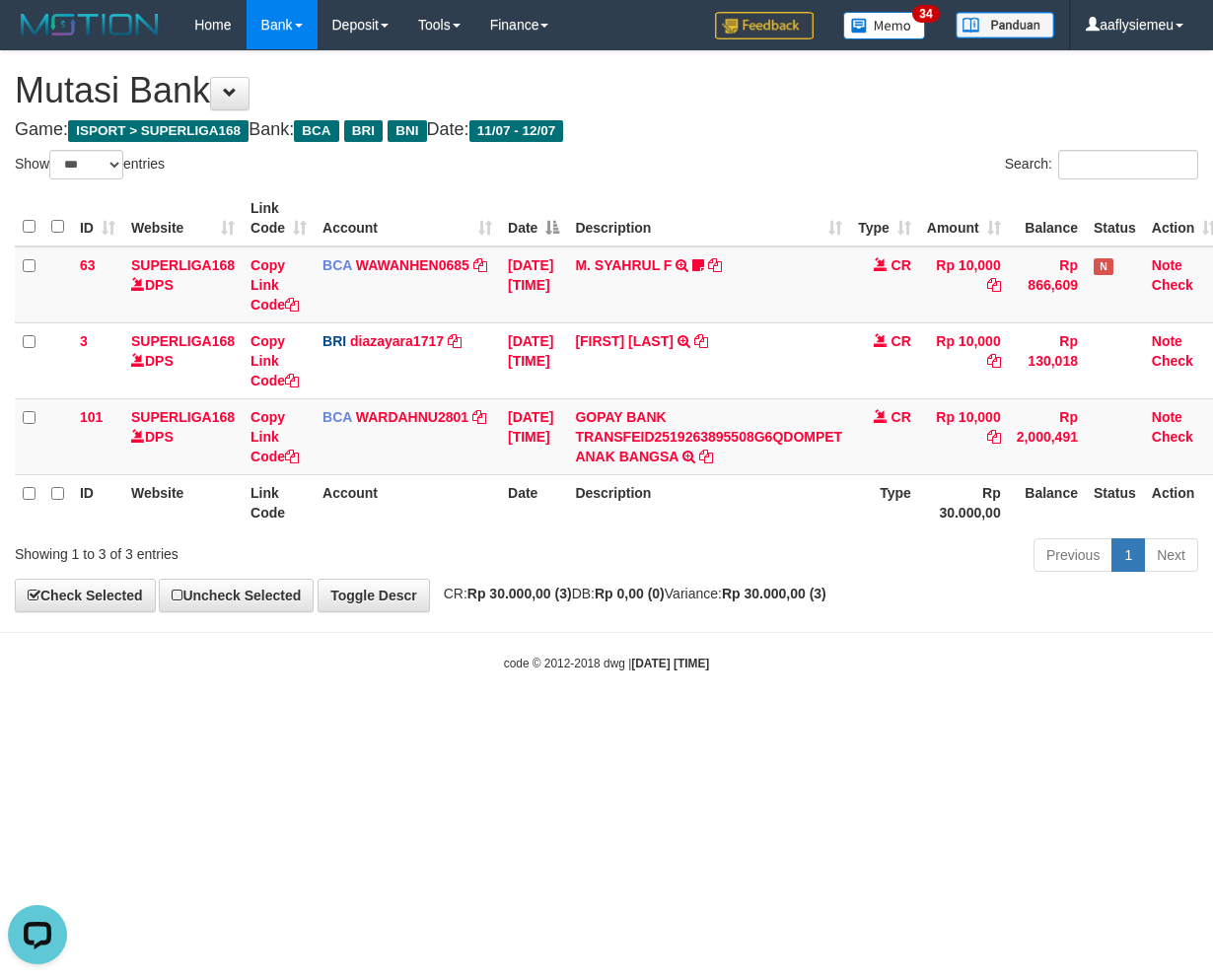click on "Toggle navigation
Home
Bank
Account List
Load
By Website
Group
[ISPORT]													SUPERLIGA168
By Load Group (DPS)" at bounding box center [606, 361] 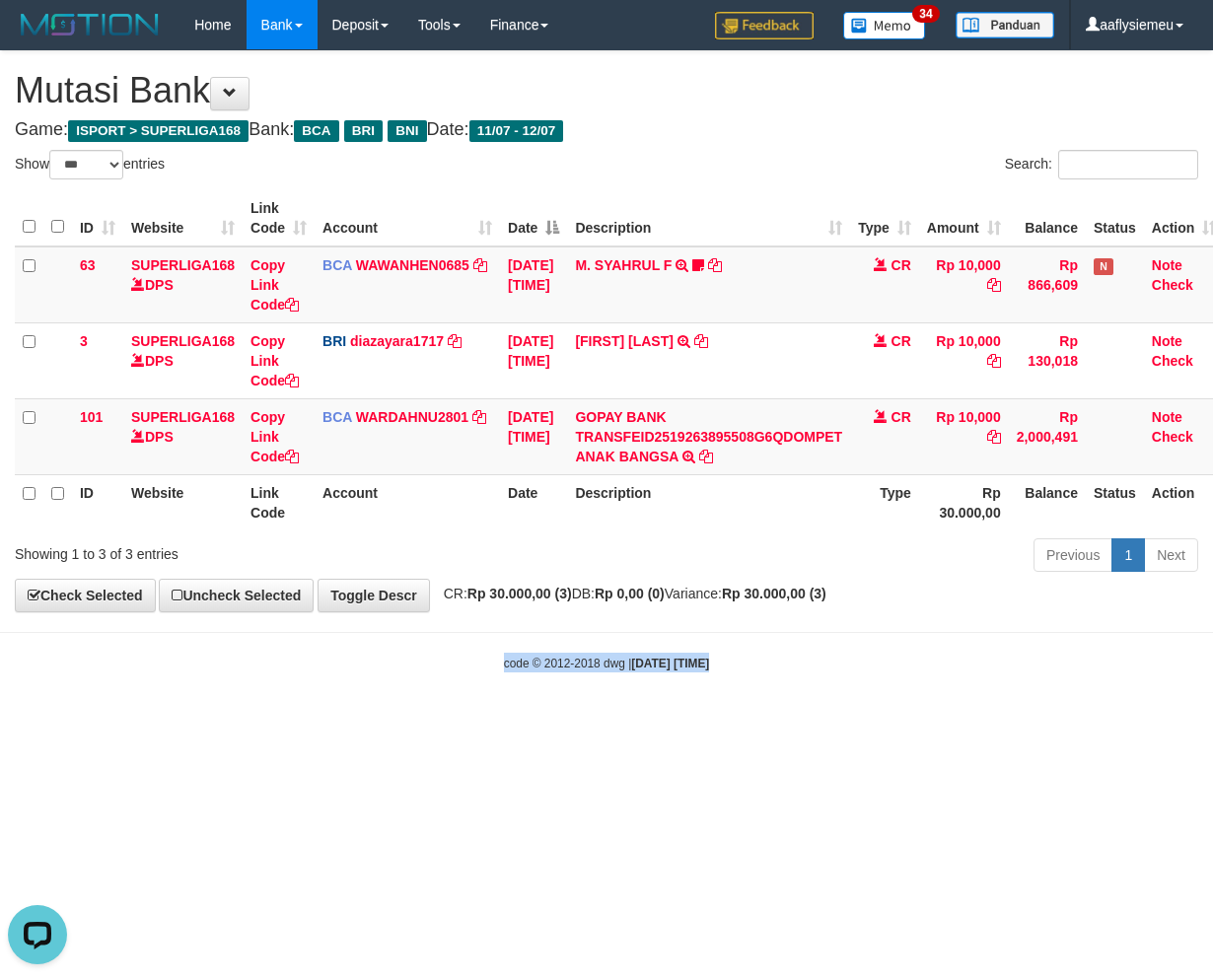 click on "Toggle navigation
Home
Bank
Account List
Load
By Website
Group
[ISPORT]													SUPERLIGA168
By Load Group (DPS)" at bounding box center [606, 361] 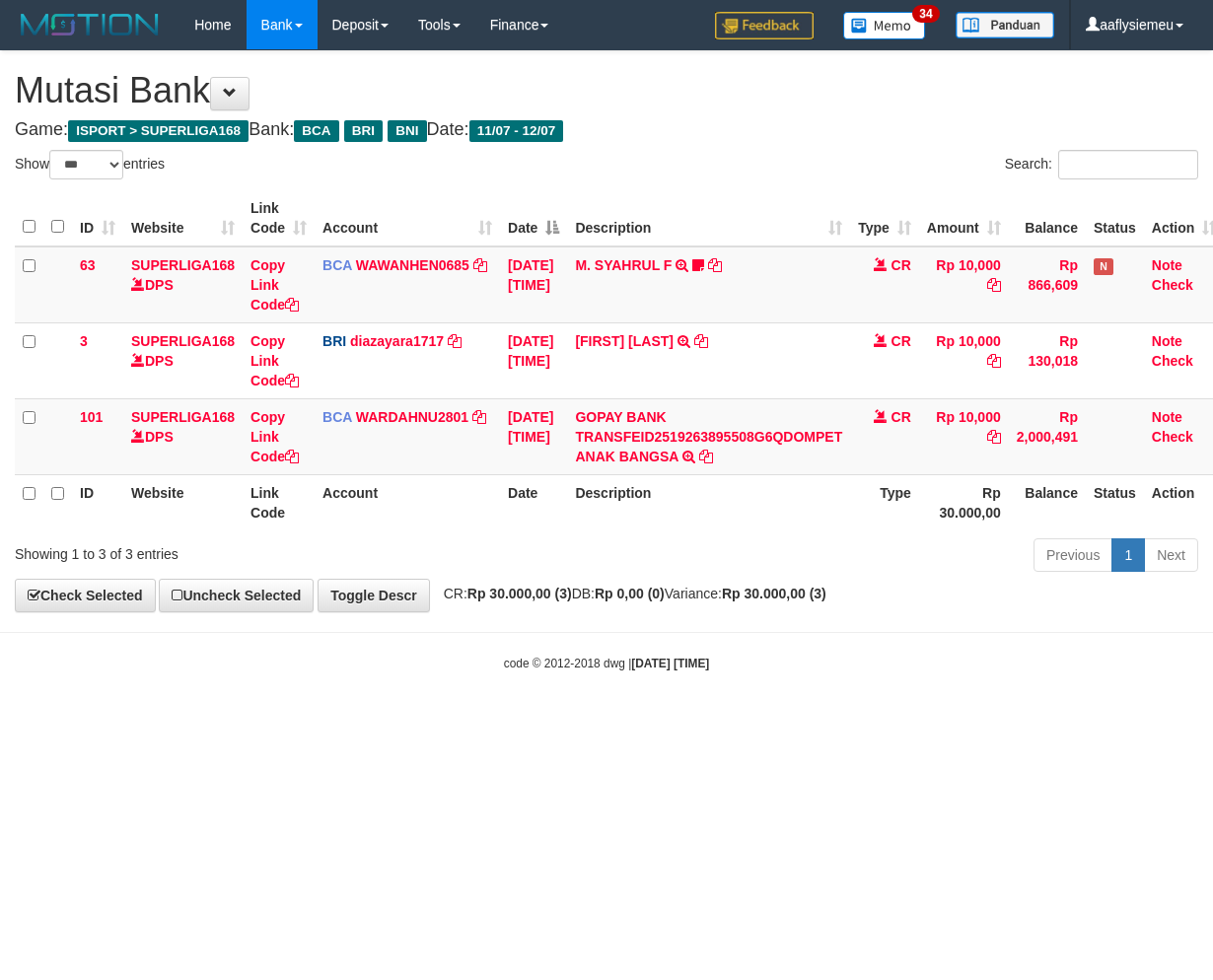 select on "***" 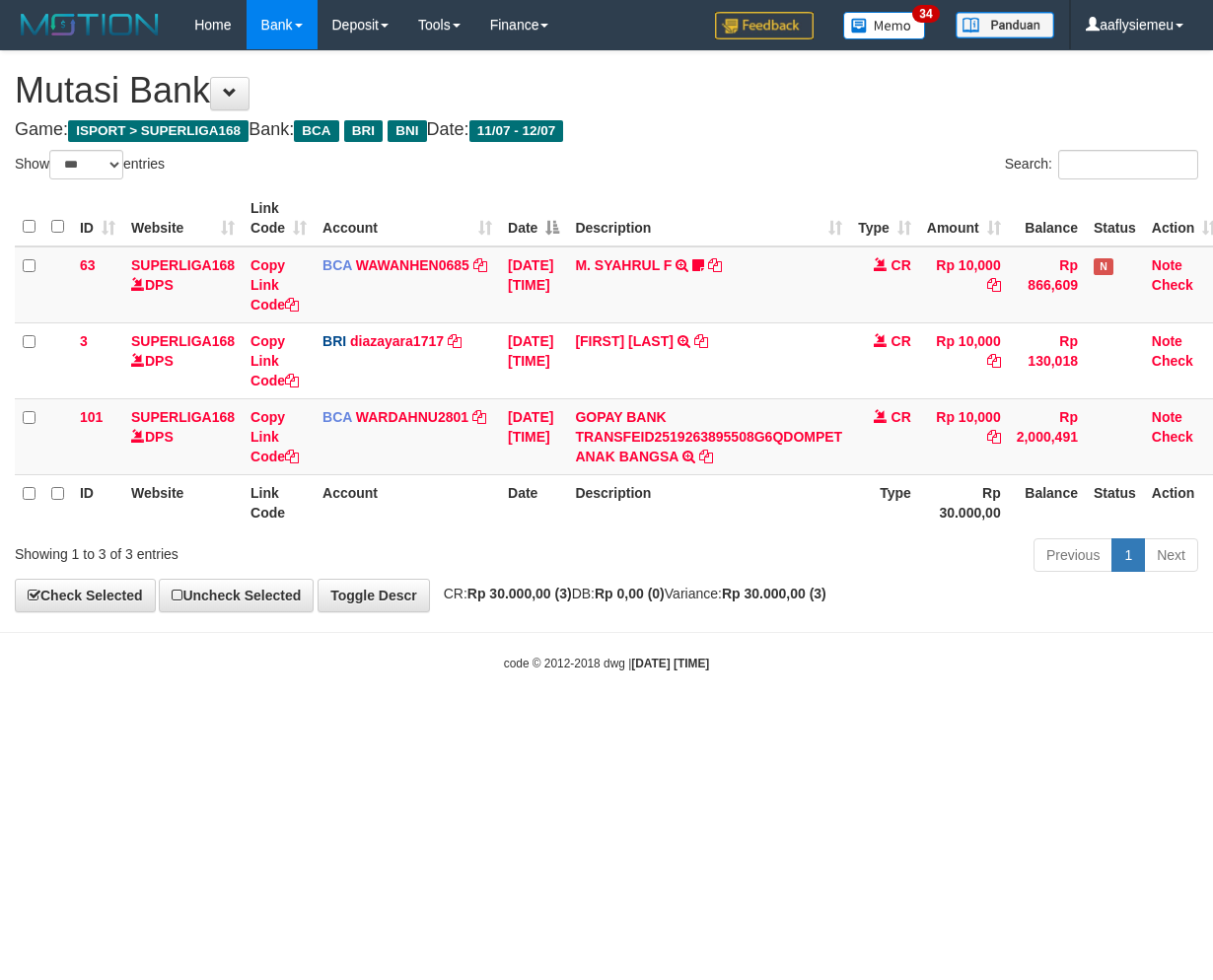scroll, scrollTop: 0, scrollLeft: 0, axis: both 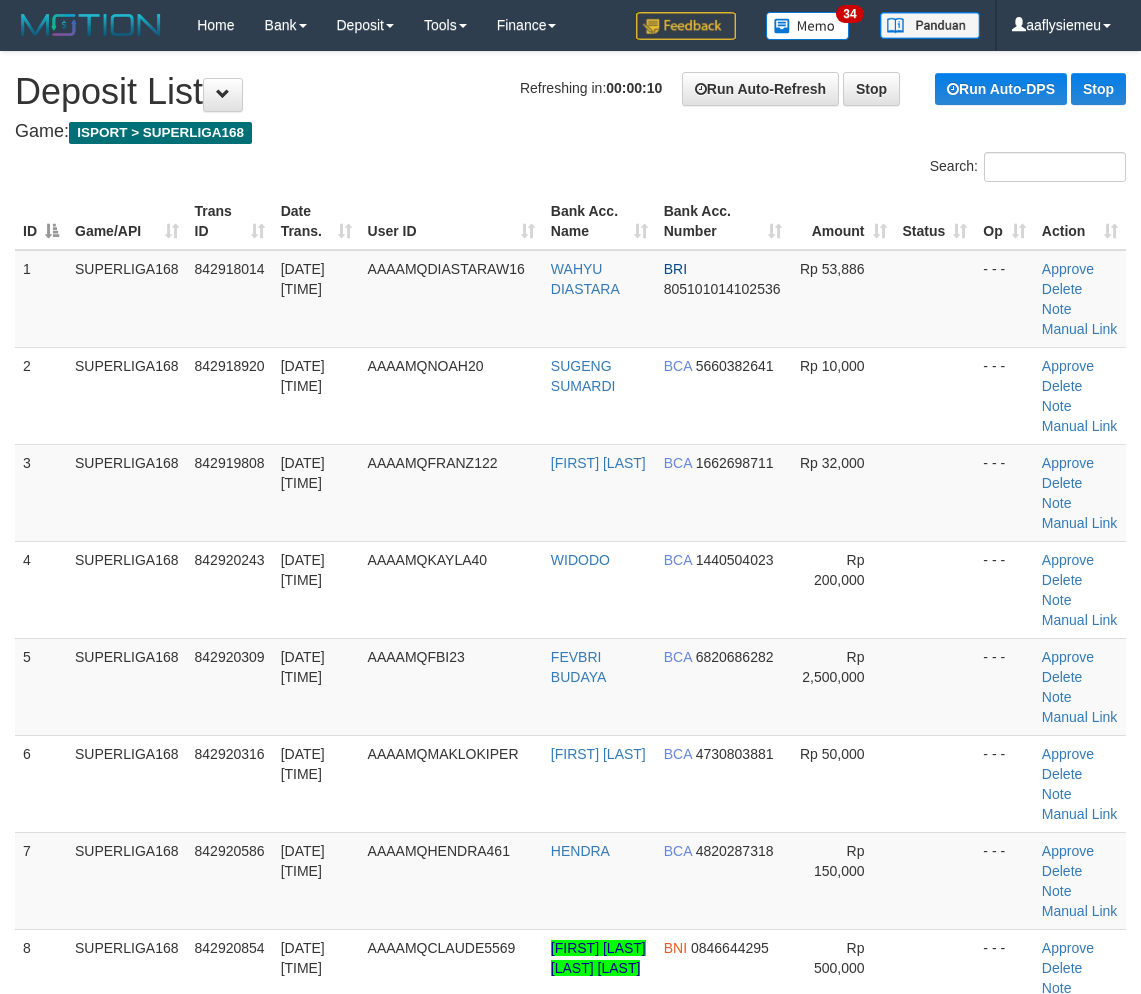 click on "SUPERLIGA168" at bounding box center [127, 395] 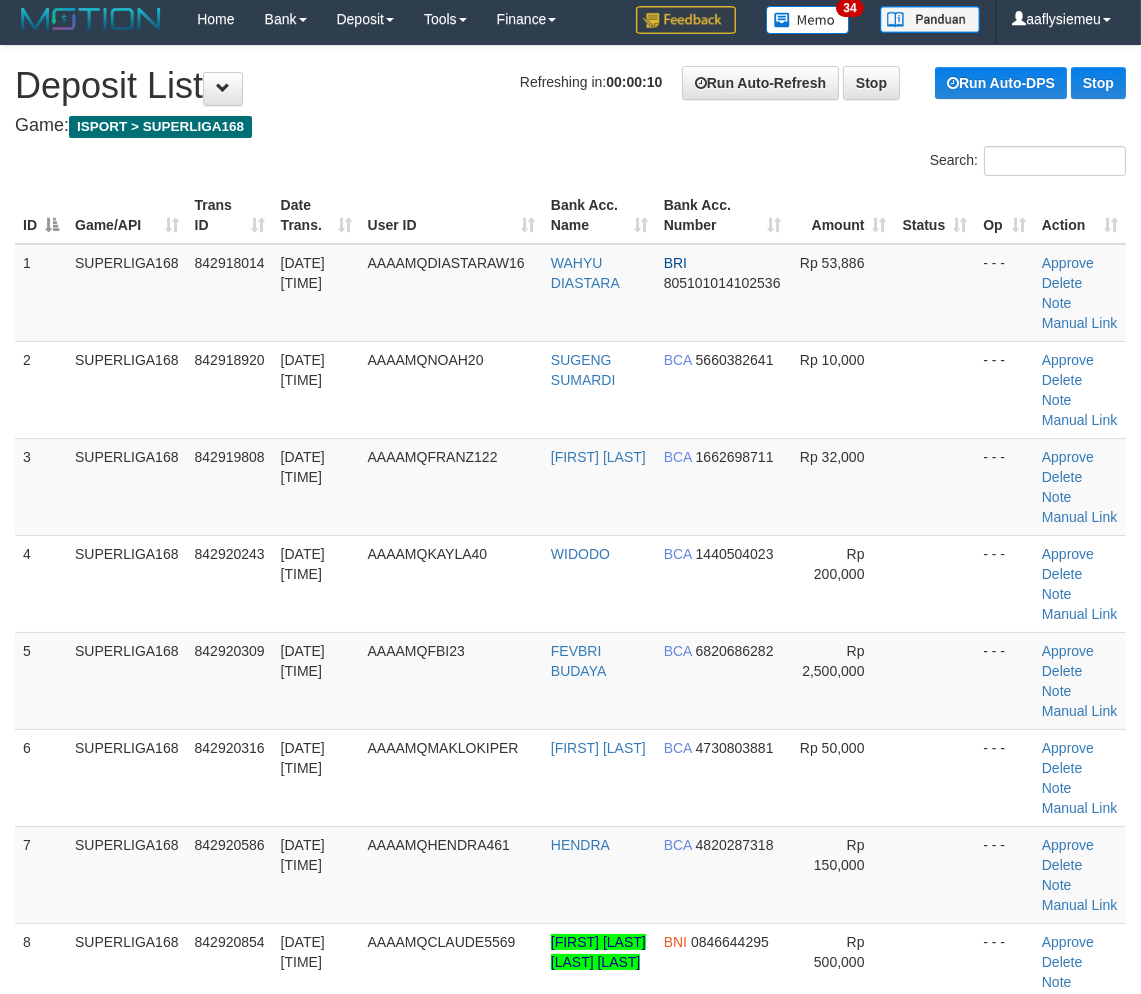 scroll, scrollTop: 444, scrollLeft: 0, axis: vertical 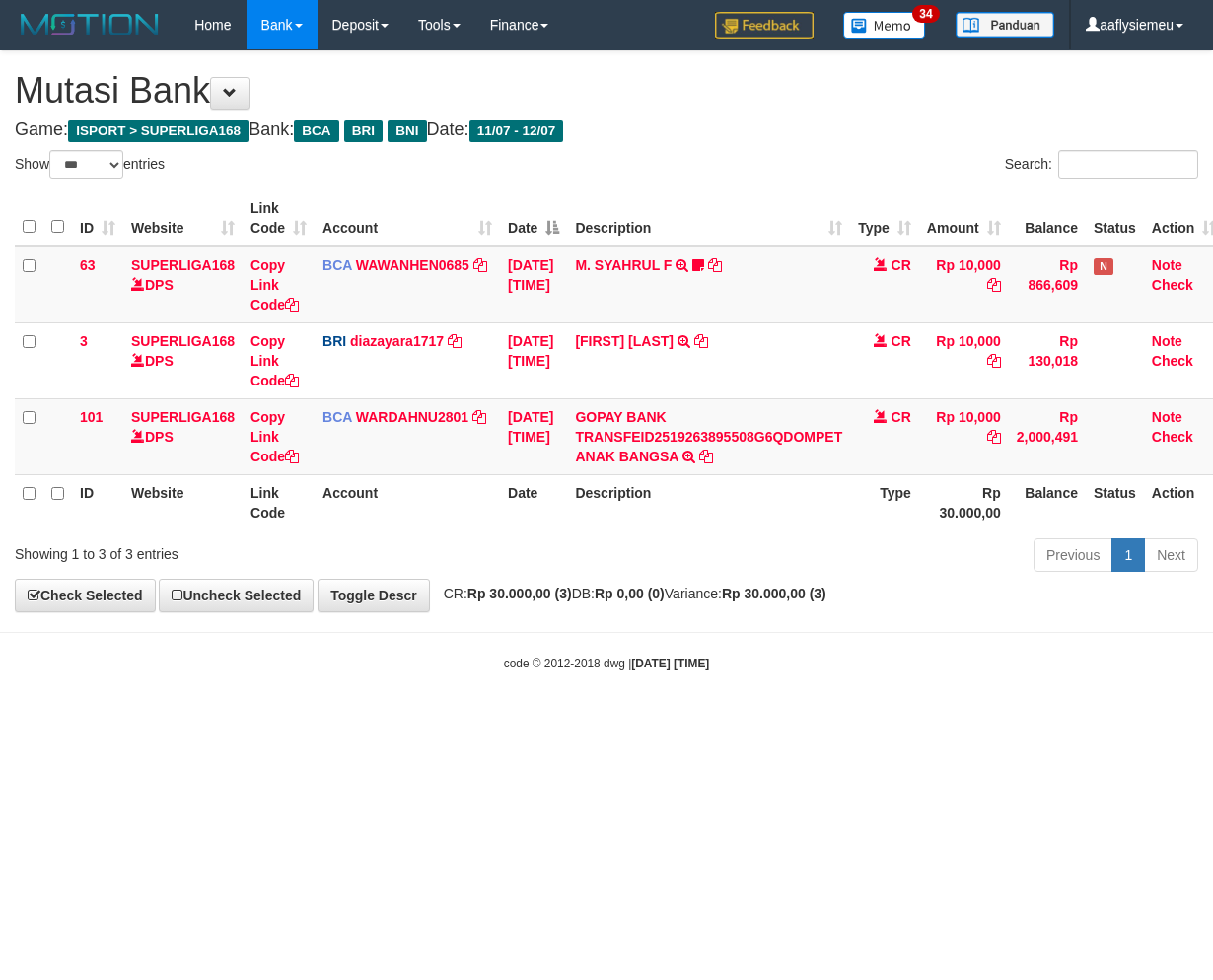 select on "***" 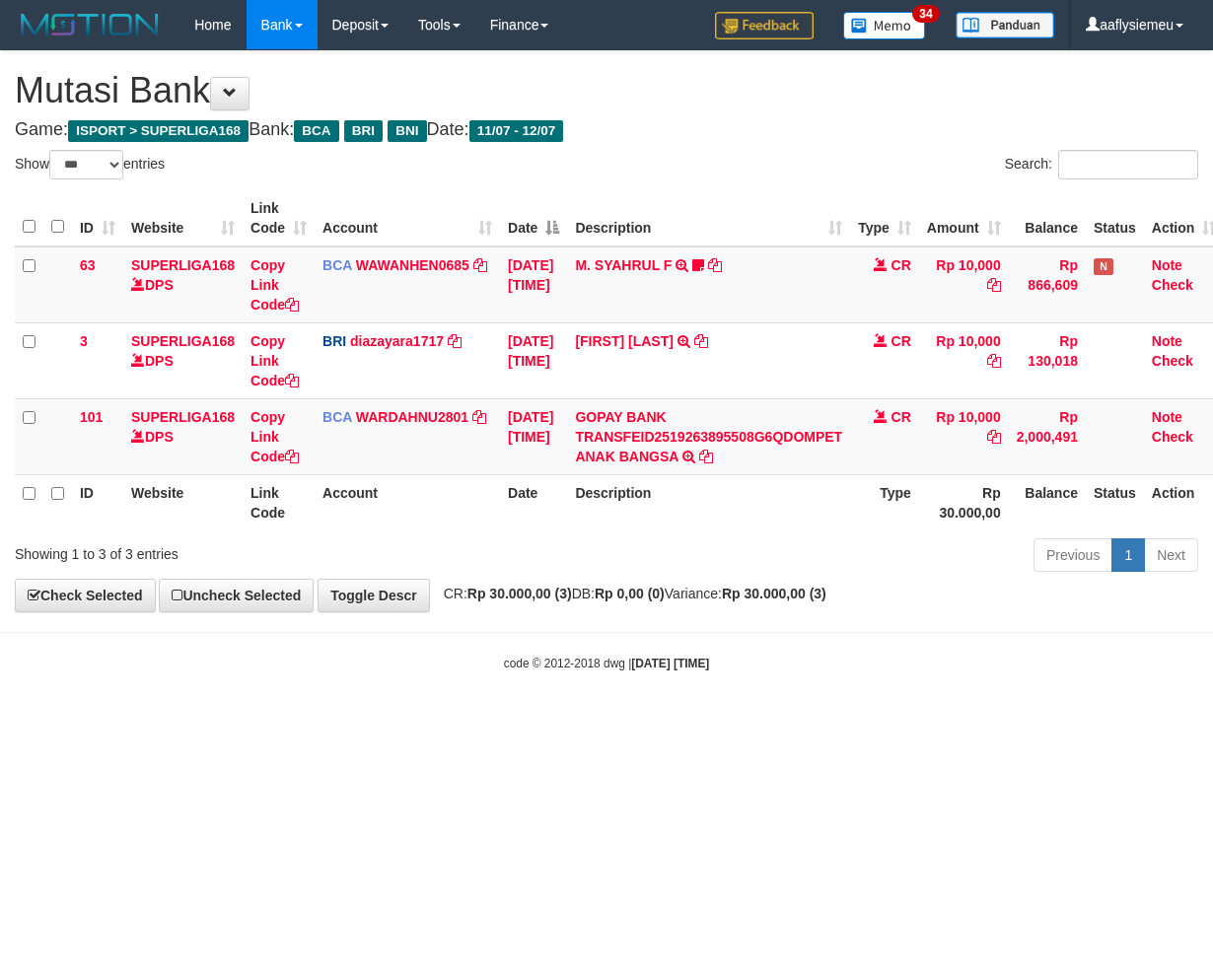 scroll, scrollTop: 0, scrollLeft: 0, axis: both 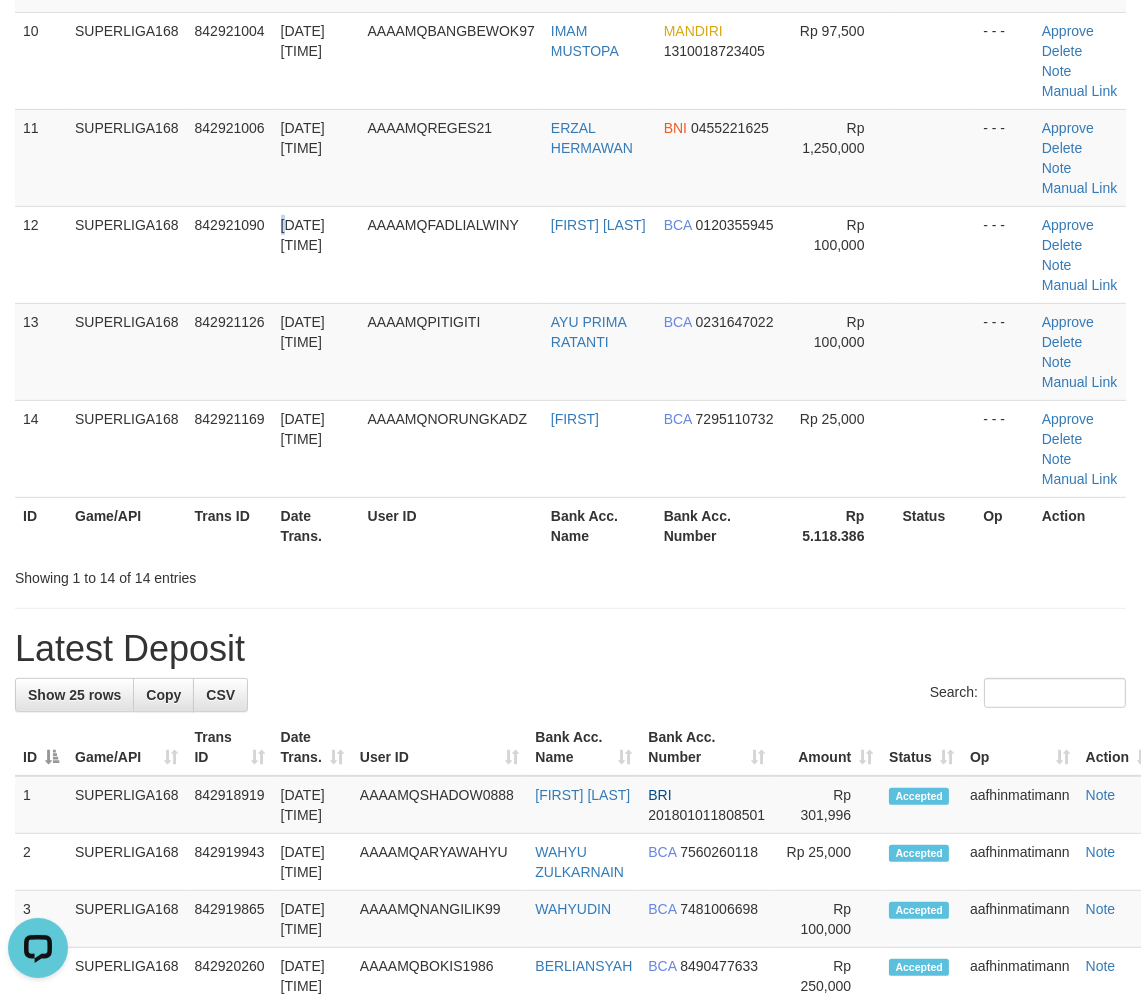 drag, startPoint x: 287, startPoint y: 426, endPoint x: 0, endPoint y: 535, distance: 307.00162 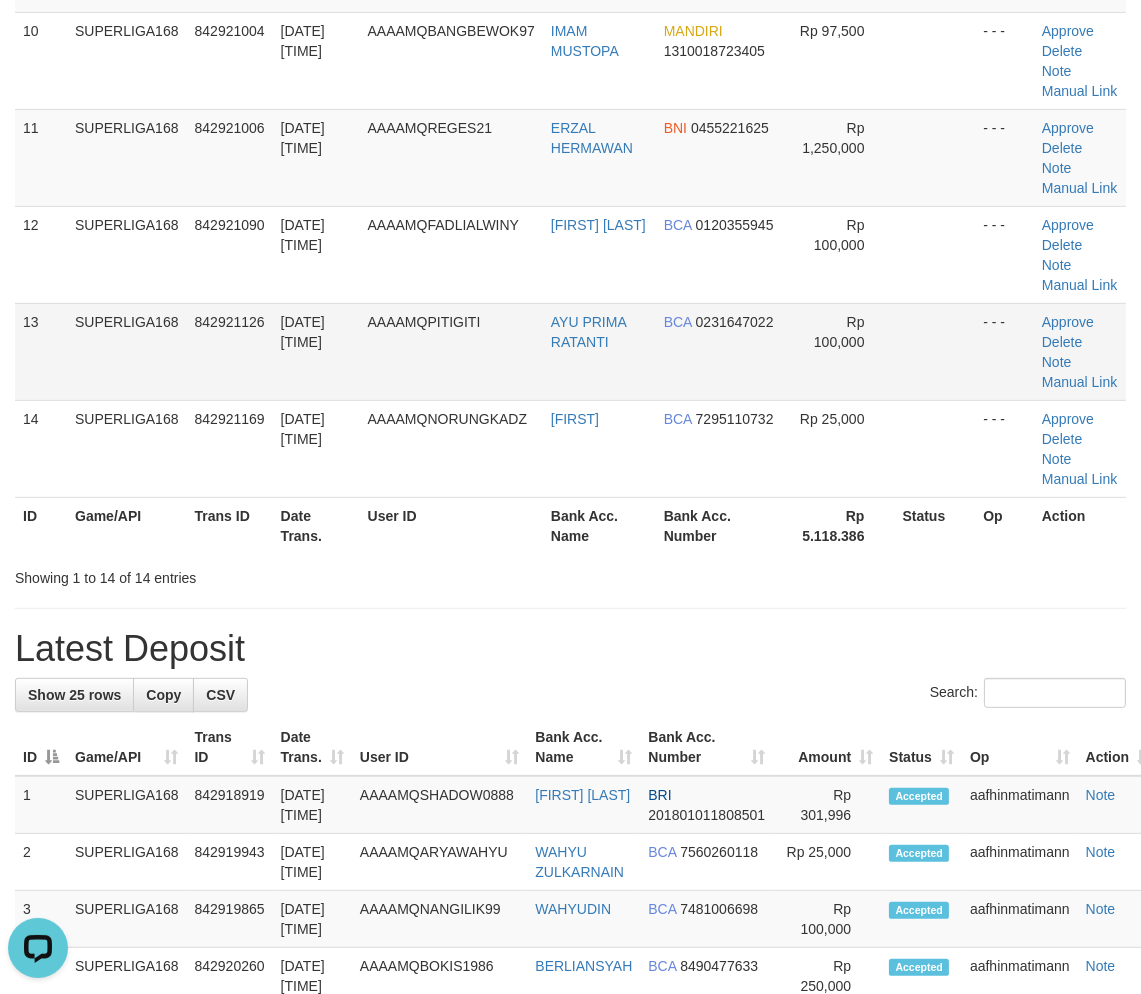 drag, startPoint x: 114, startPoint y: 523, endPoint x: 33, endPoint y: 574, distance: 95.71834 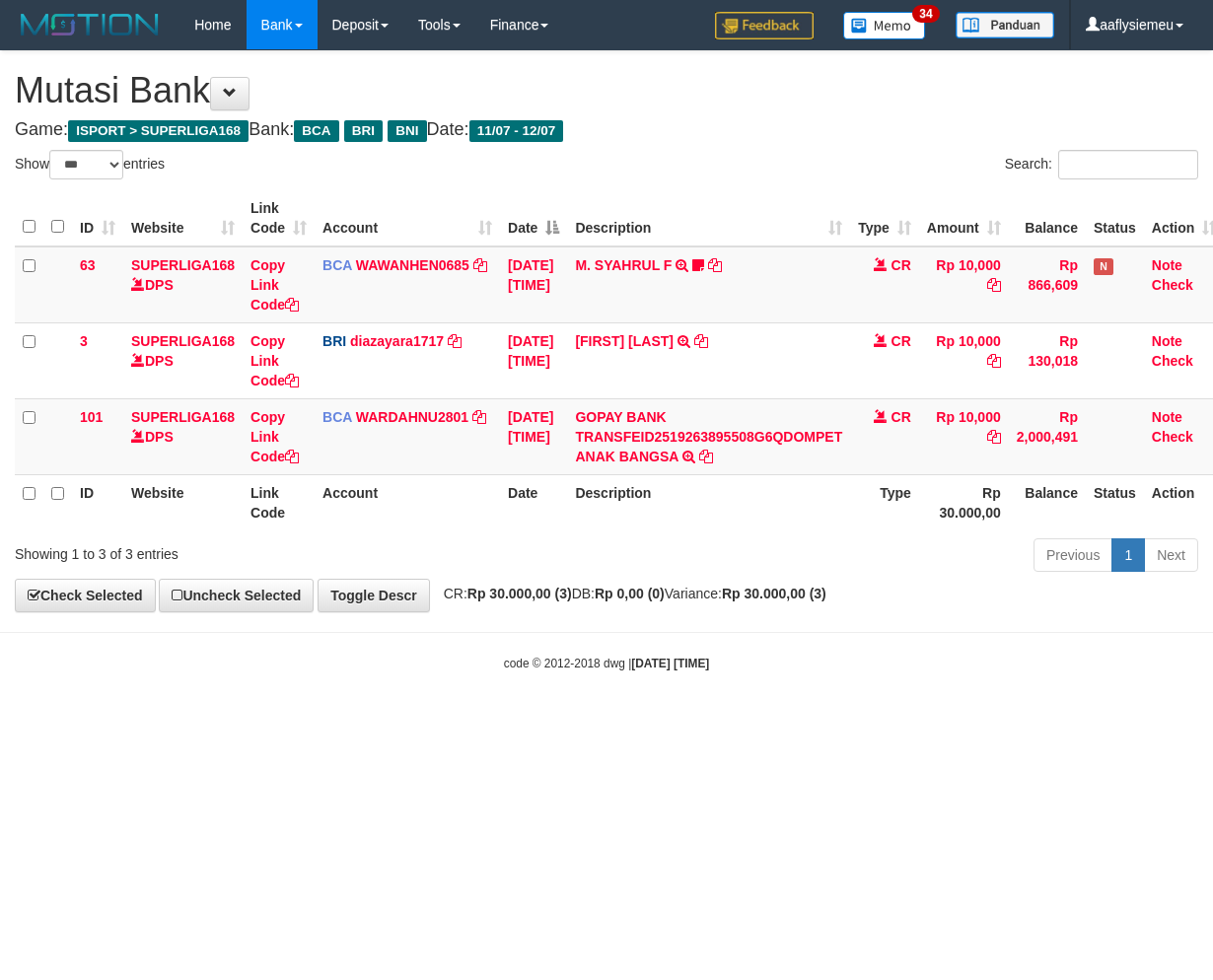 select on "***" 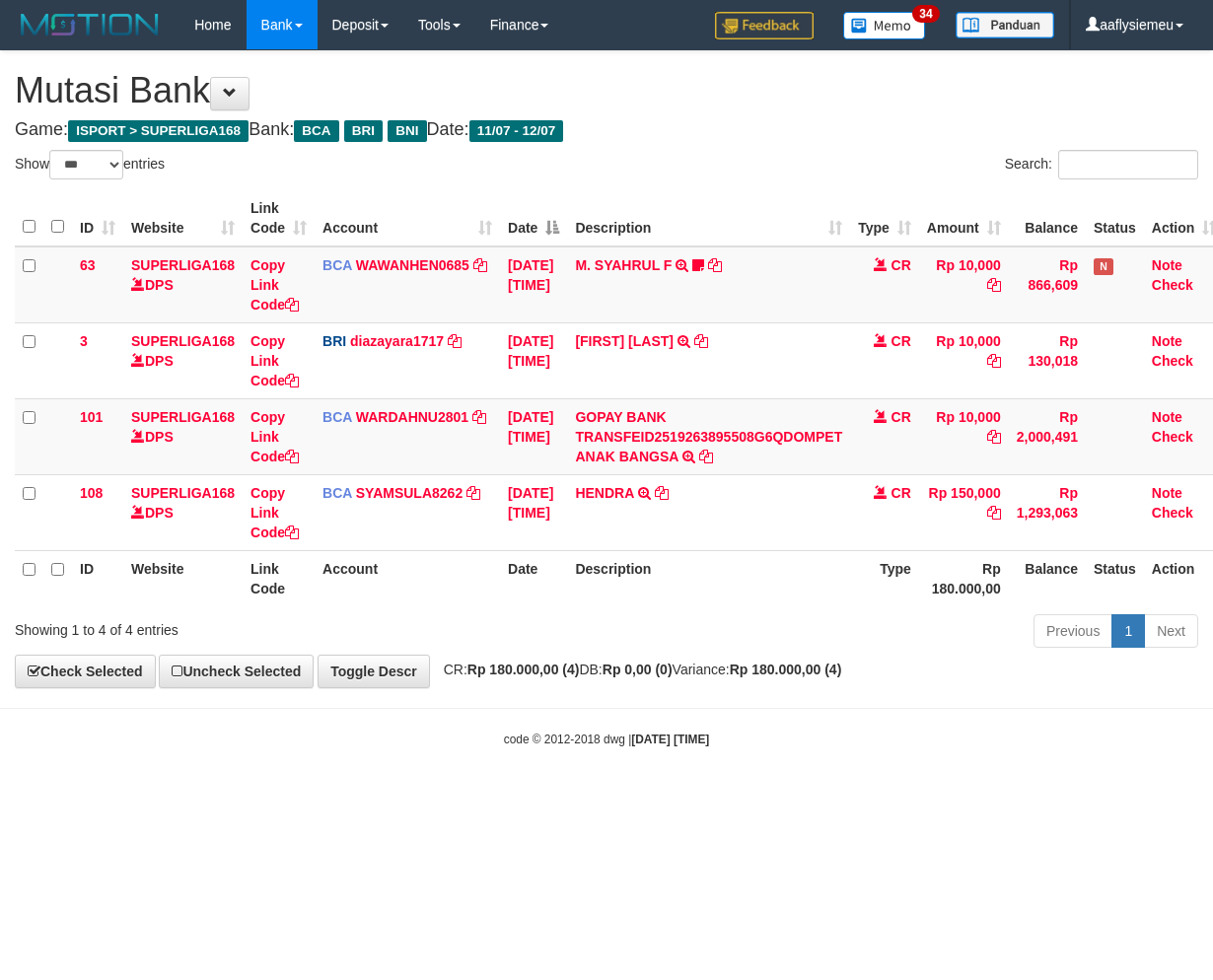 select on "***" 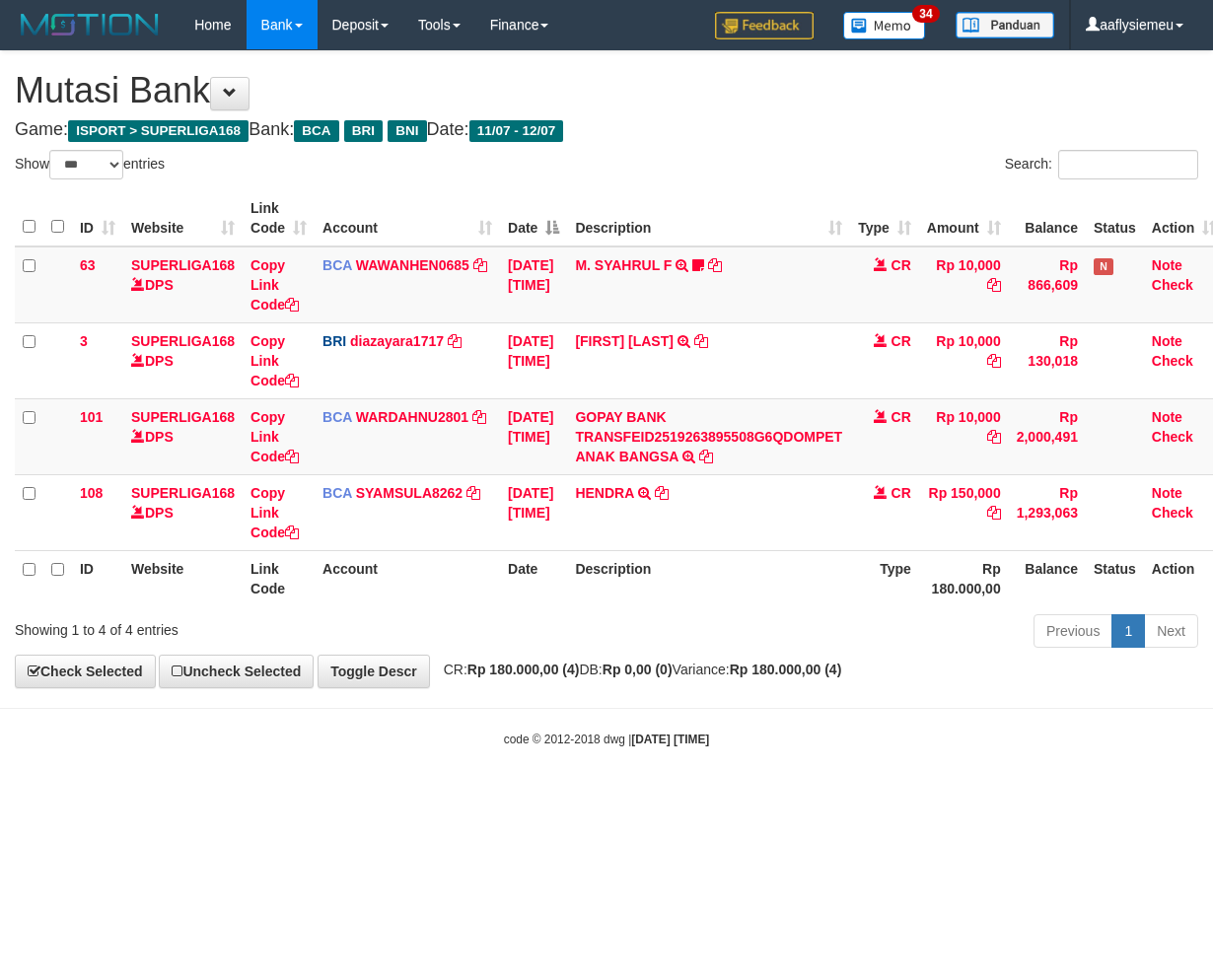 scroll, scrollTop: 0, scrollLeft: 0, axis: both 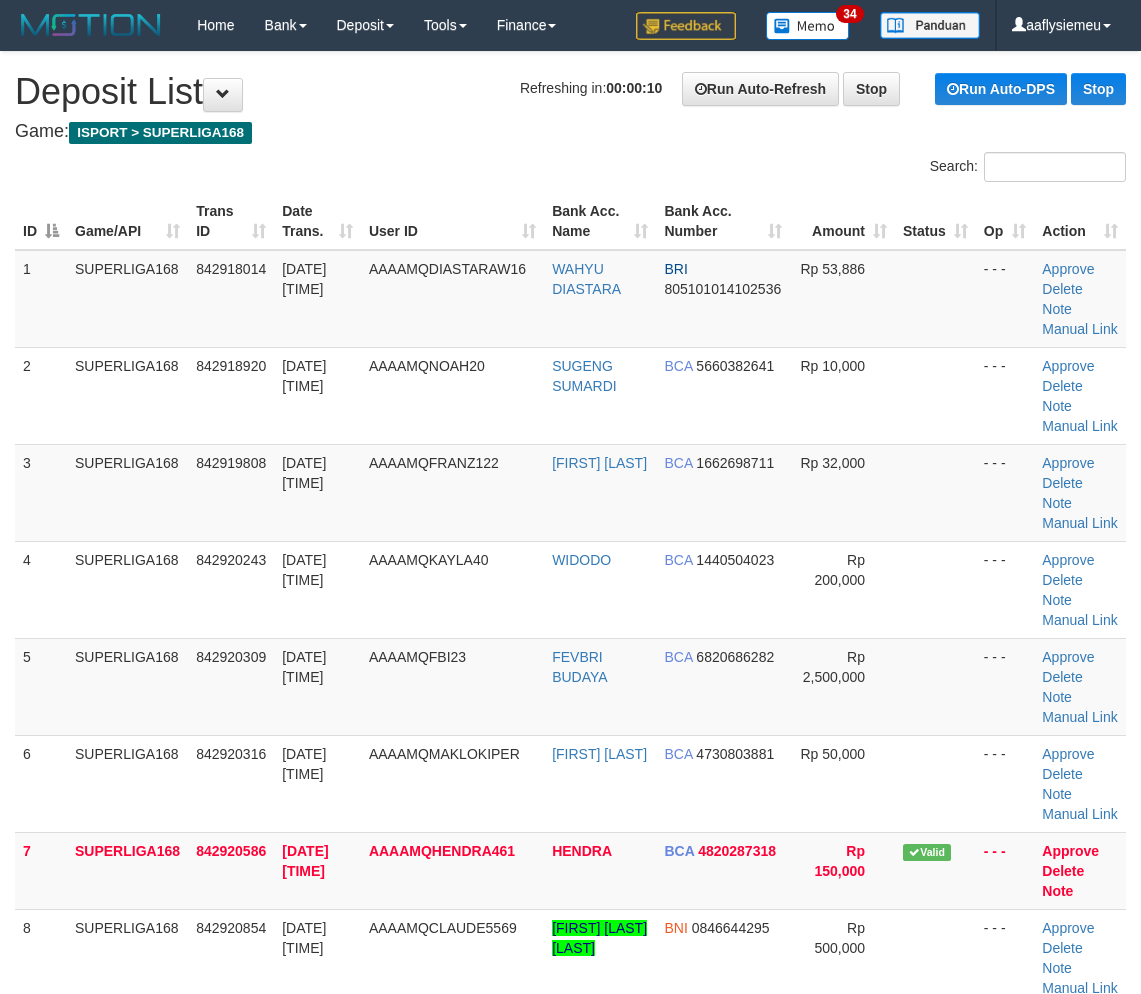 click on "ID Game/API Trans ID Date Trans. User ID Bank Acc. Name Bank Acc. Number Amount Status Op Action
1
SUPERLIGA168
[NUMBER]
[DATE] [TIME]
AAAAMQDIASTARAW16
[FIRST] [LAST]
BRI
[ACCOUNT_NUMBER]
Rp 53,886
- - -
Approve
Delete
Note
Manual Link
2
SUPERLIGA168
[NUMBER]
[DATE] [TIME]
AAAAMQNOAH20
[FIRST] [LAST]" at bounding box center [570, 919] 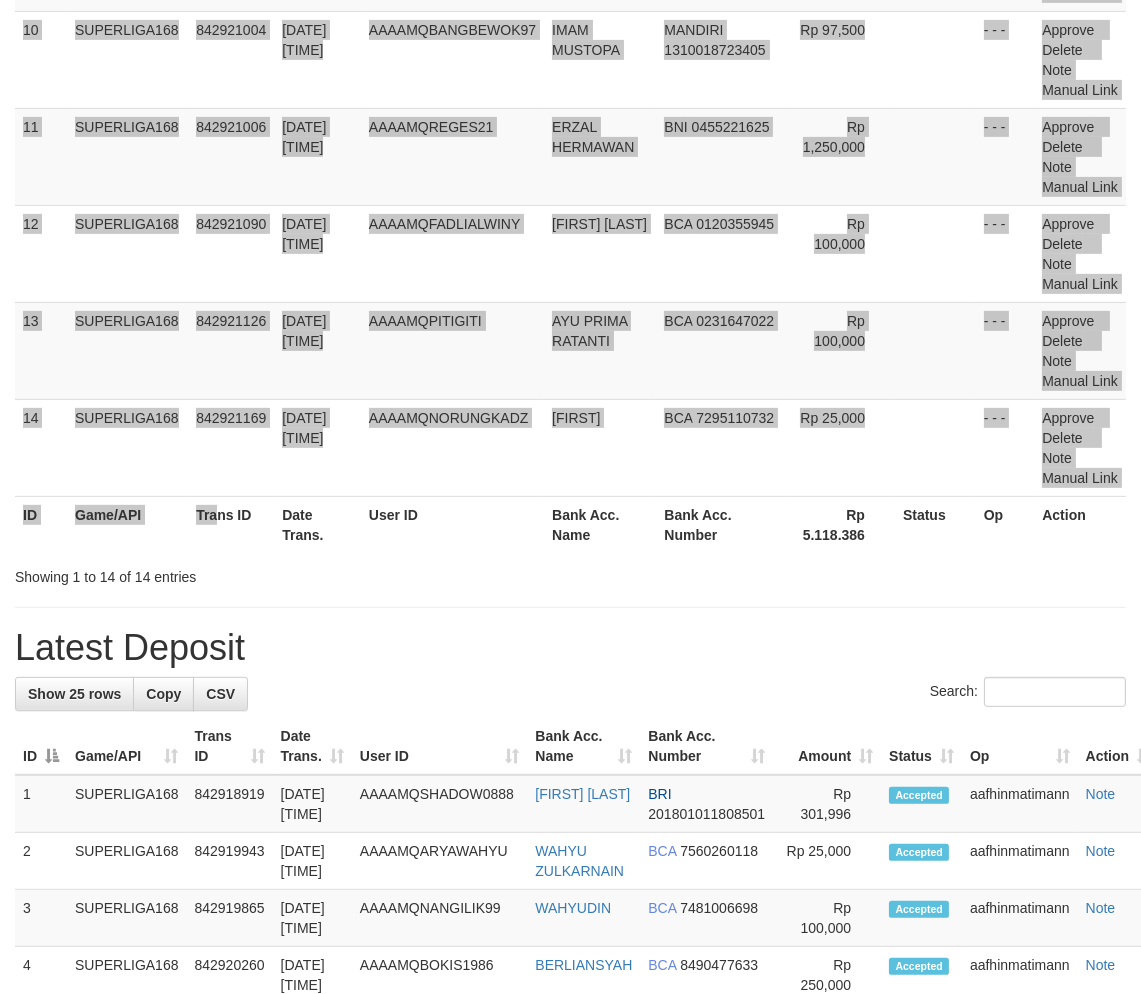 scroll, scrollTop: 890, scrollLeft: 0, axis: vertical 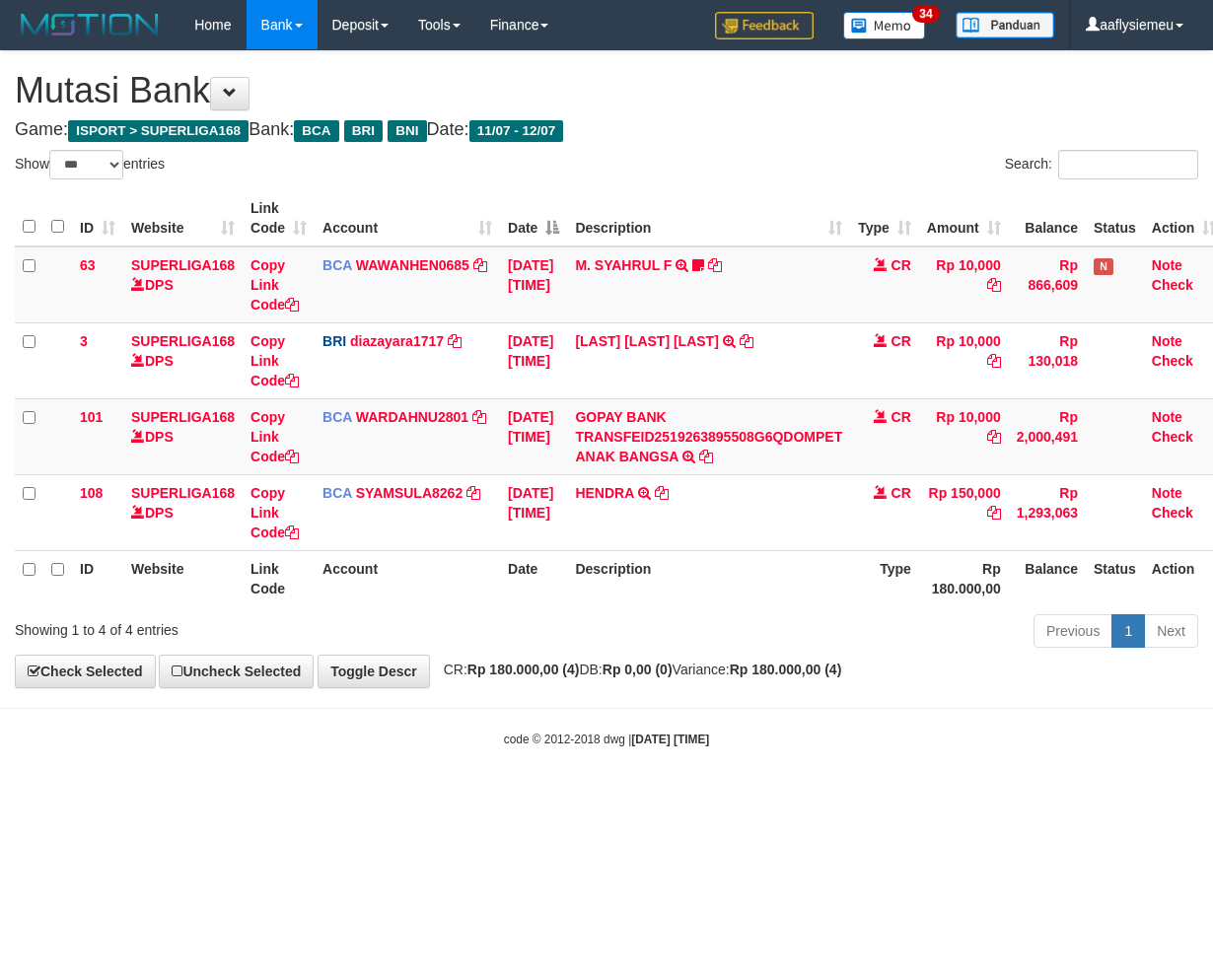 select on "***" 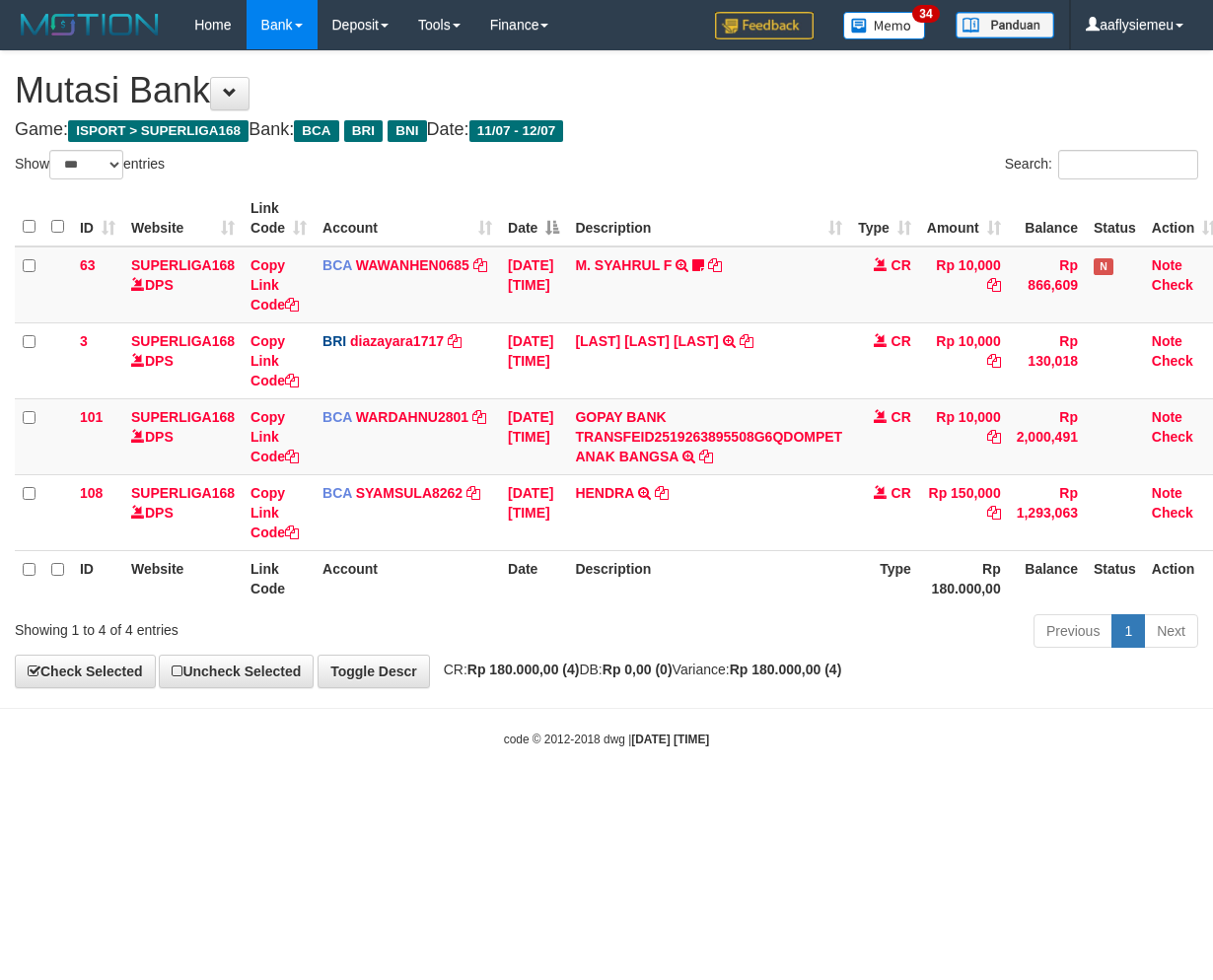 scroll, scrollTop: 0, scrollLeft: 0, axis: both 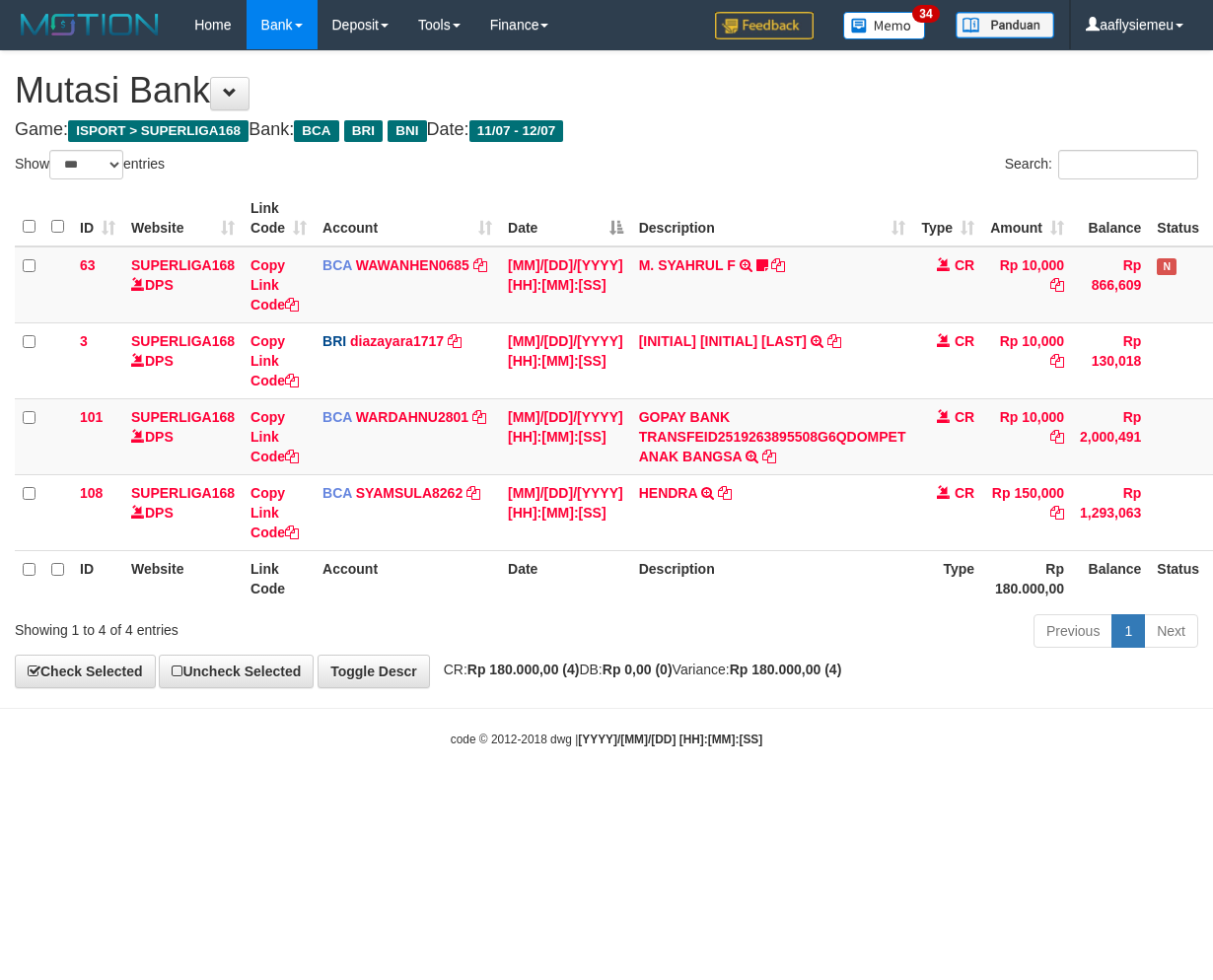 select on "***" 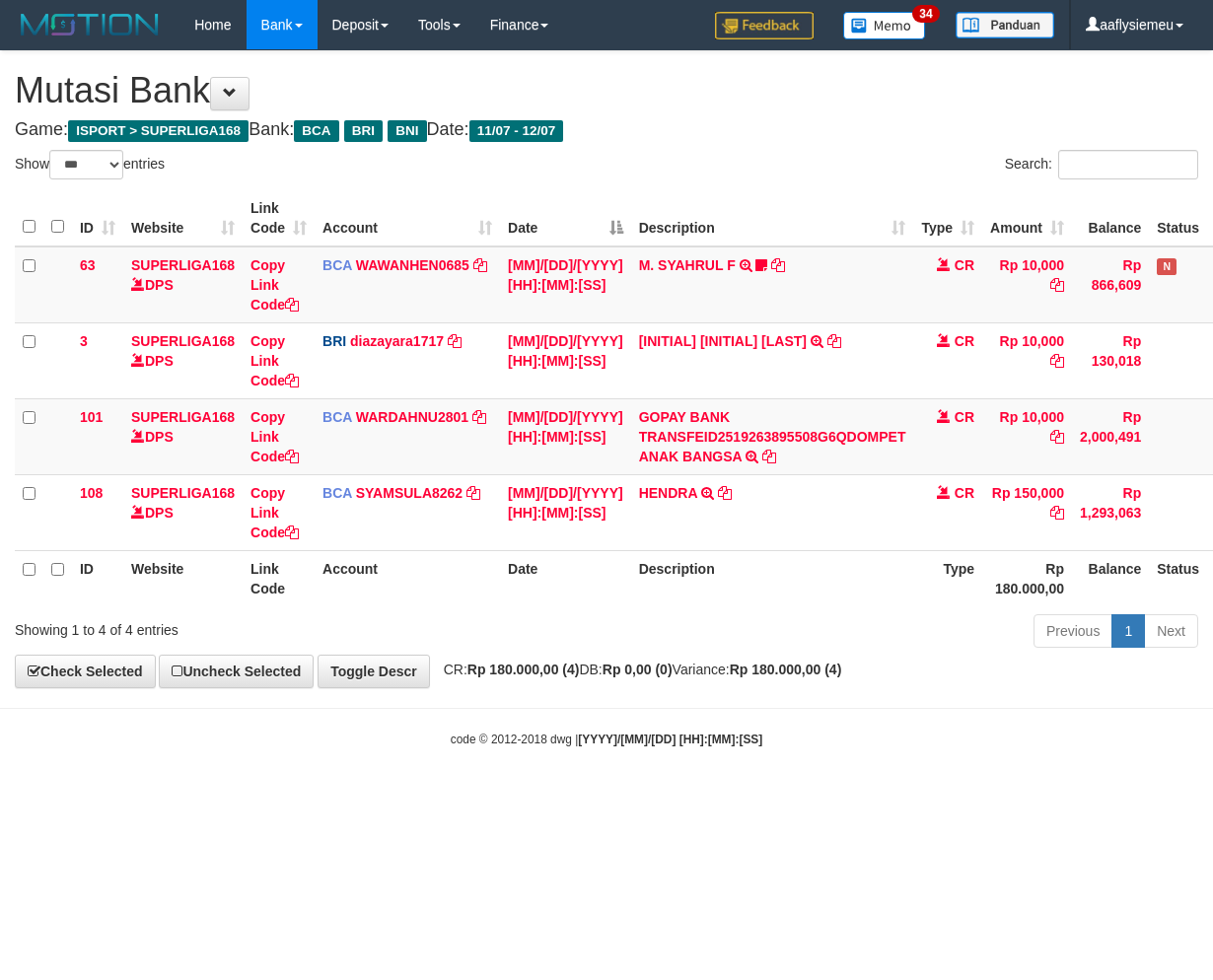 scroll, scrollTop: 0, scrollLeft: 0, axis: both 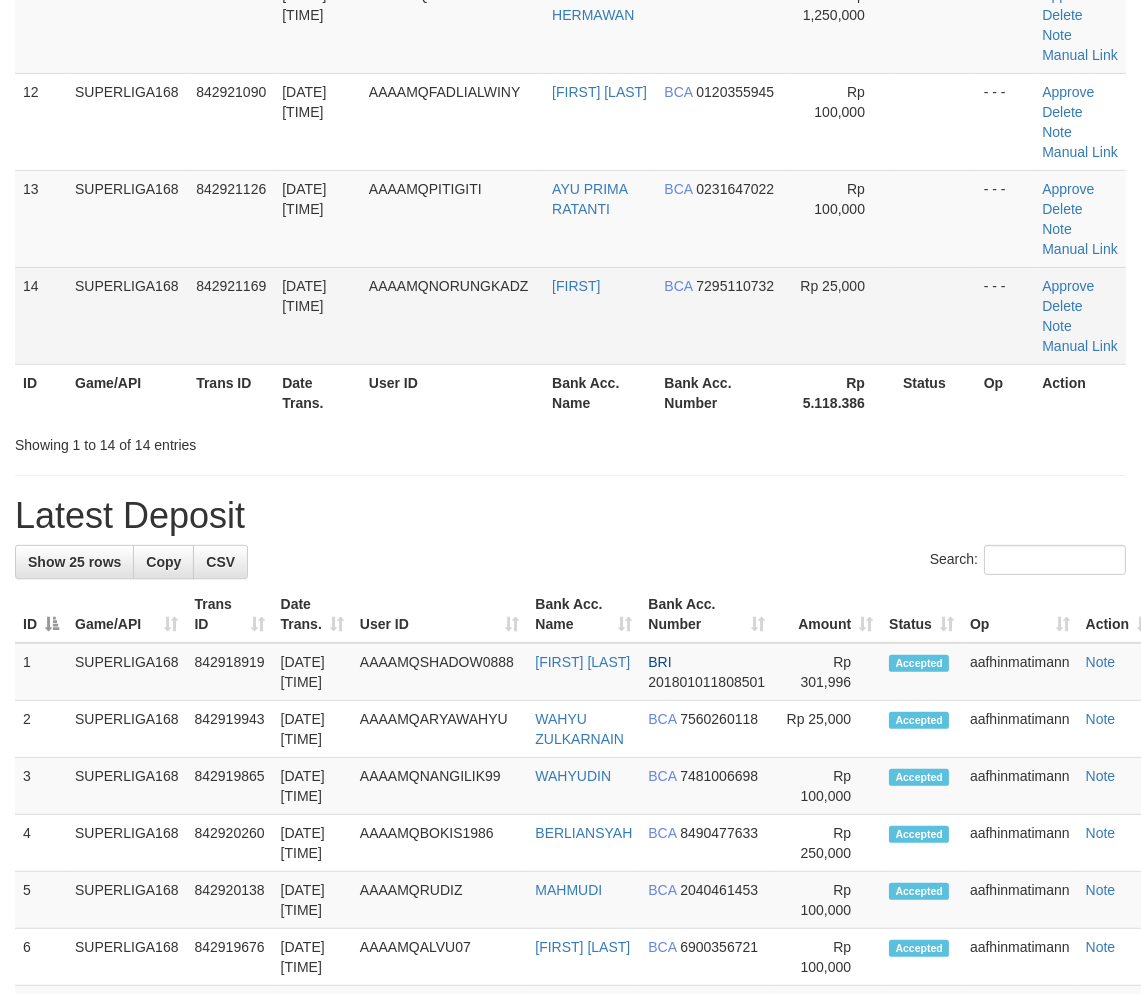 click on "SUPERLIGA168" at bounding box center [127, 315] 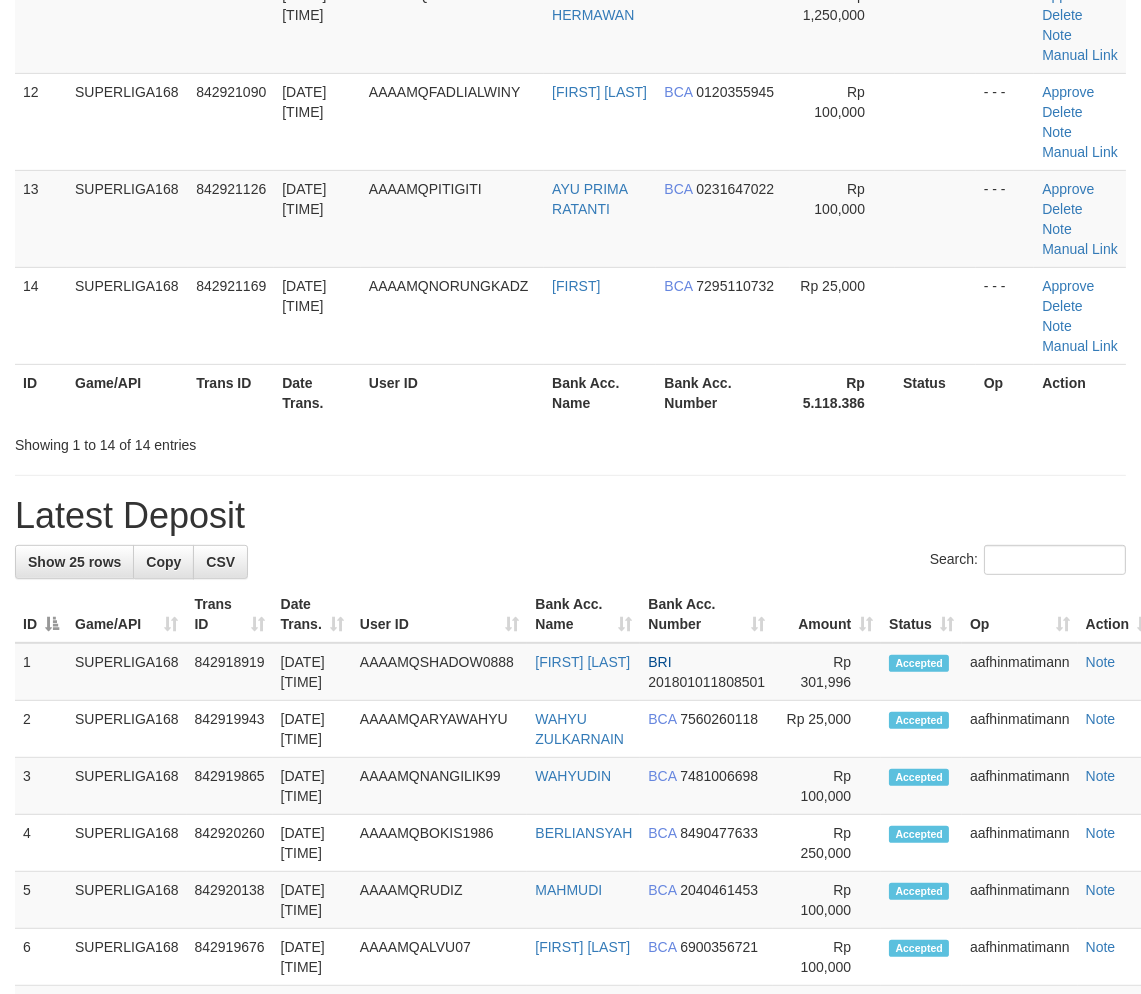 scroll, scrollTop: 890, scrollLeft: 0, axis: vertical 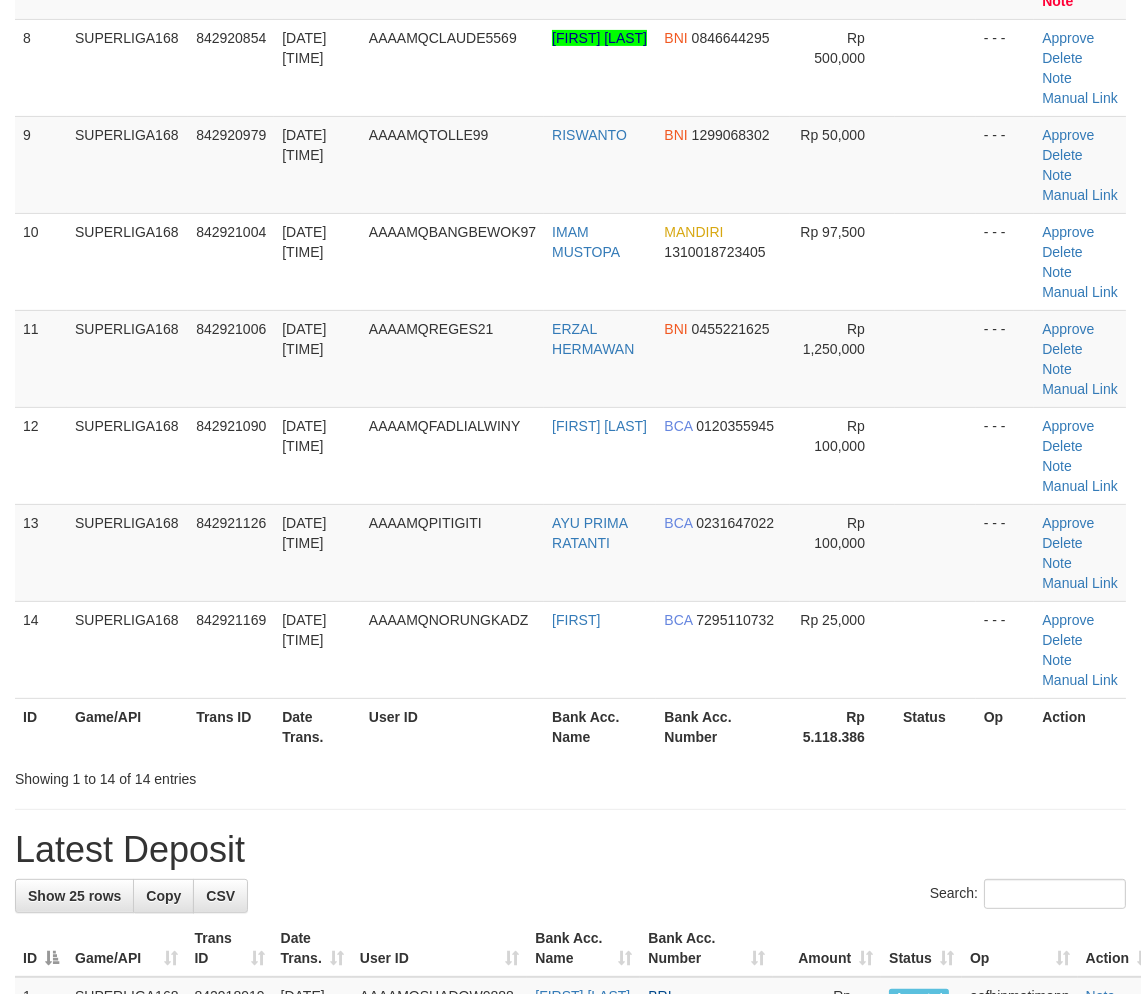 drag, startPoint x: 204, startPoint y: 461, endPoint x: 2, endPoint y: 534, distance: 214.78593 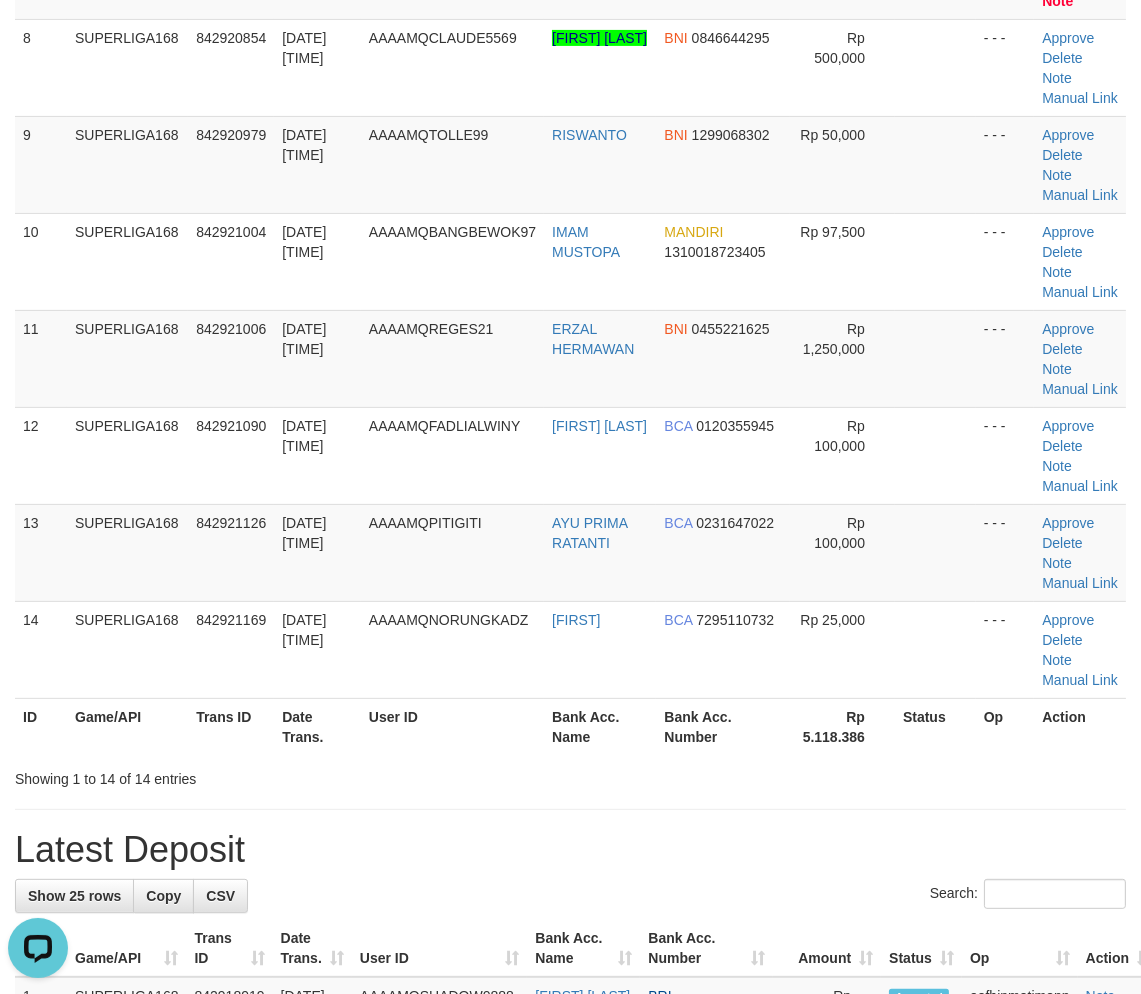 scroll, scrollTop: 0, scrollLeft: 0, axis: both 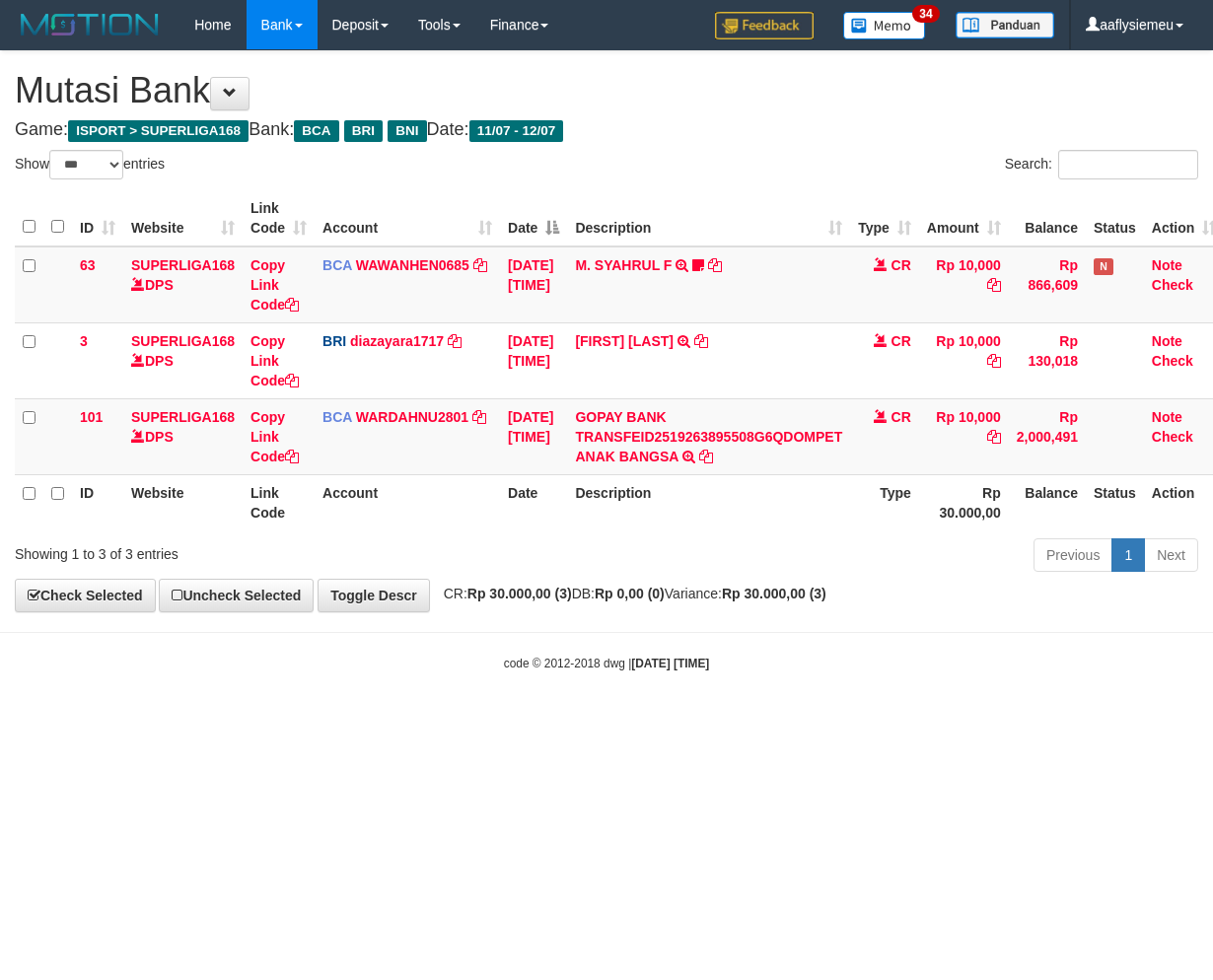 select on "***" 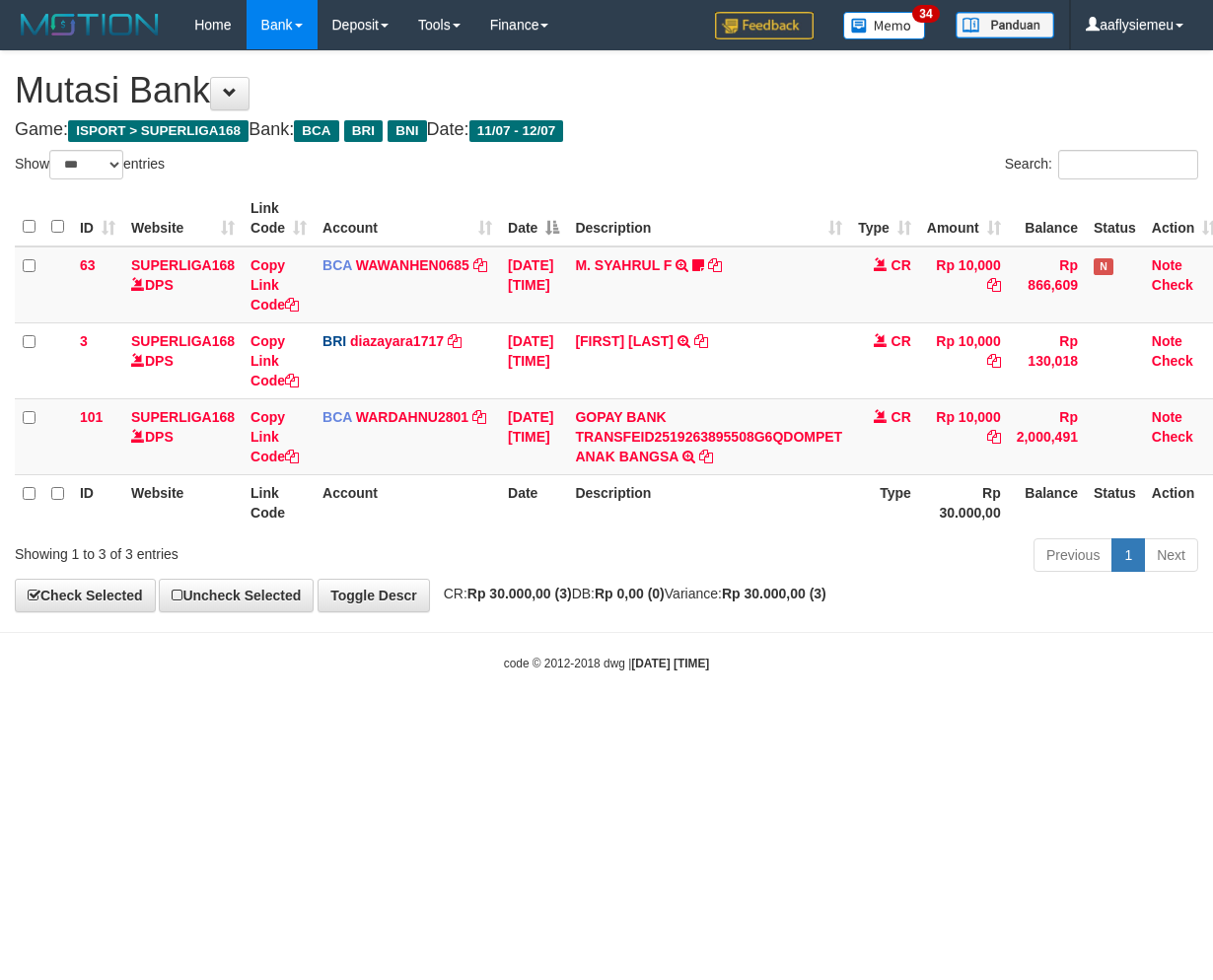scroll, scrollTop: 0, scrollLeft: 0, axis: both 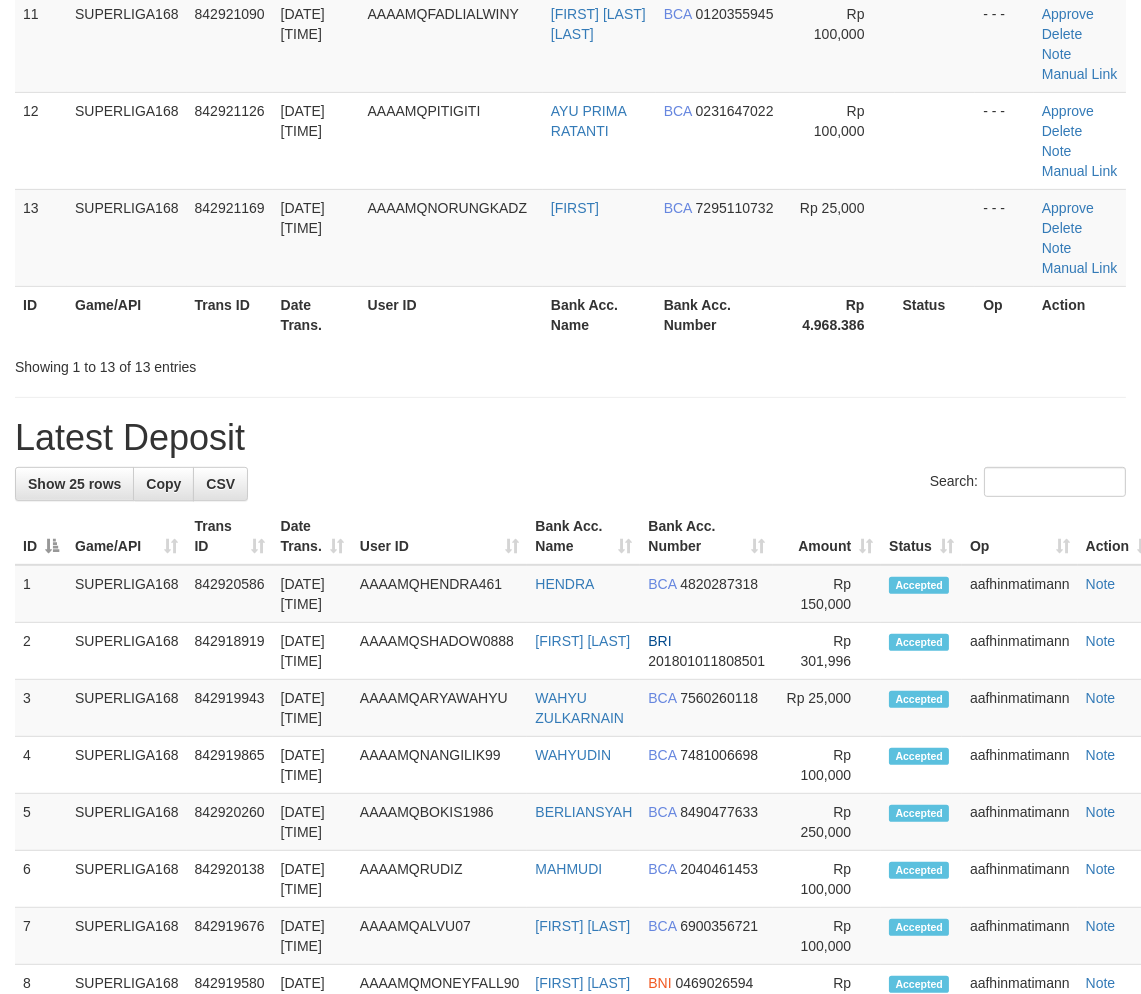 drag, startPoint x: 64, startPoint y: 435, endPoint x: 5, endPoint y: 462, distance: 64.884514 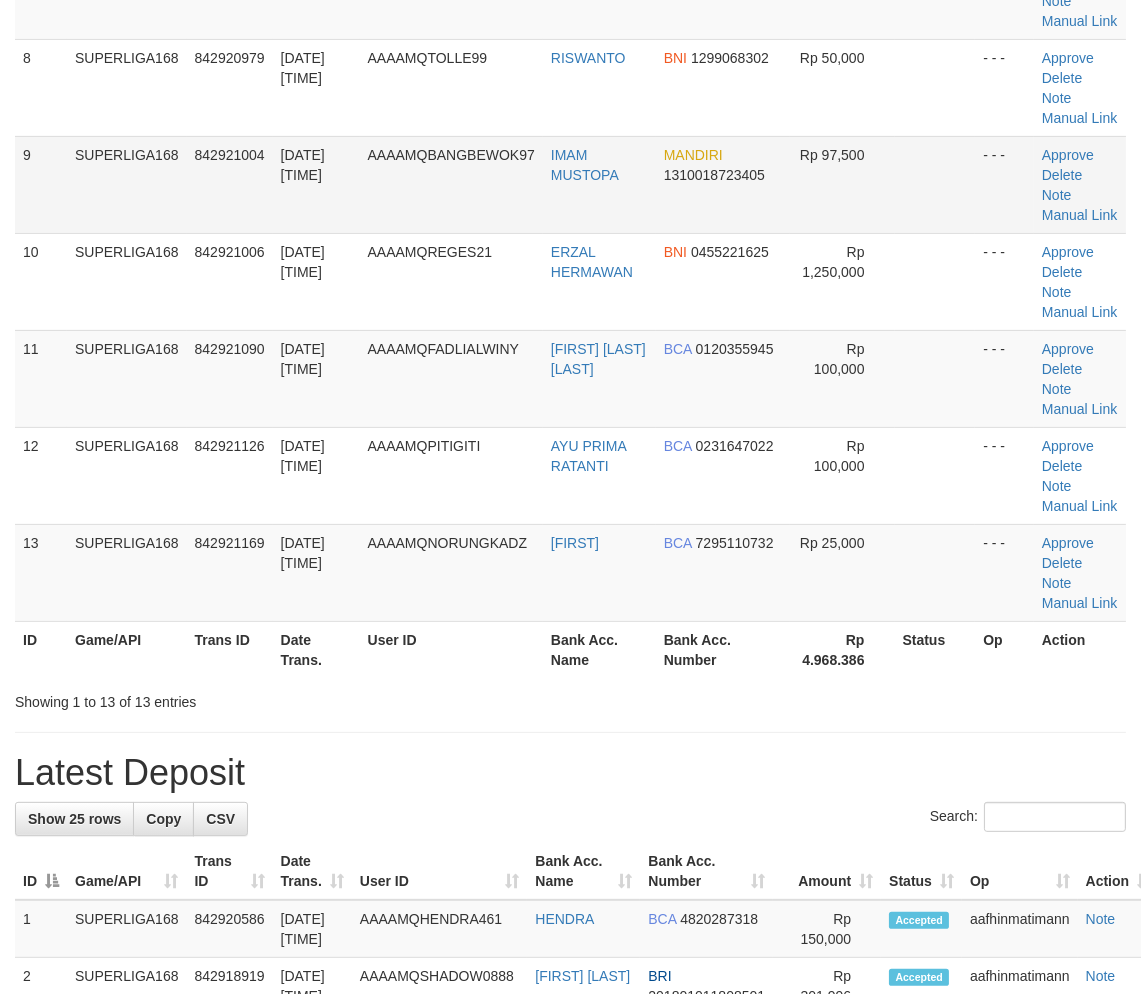 click on "SUPERLIGA168" at bounding box center (127, 184) 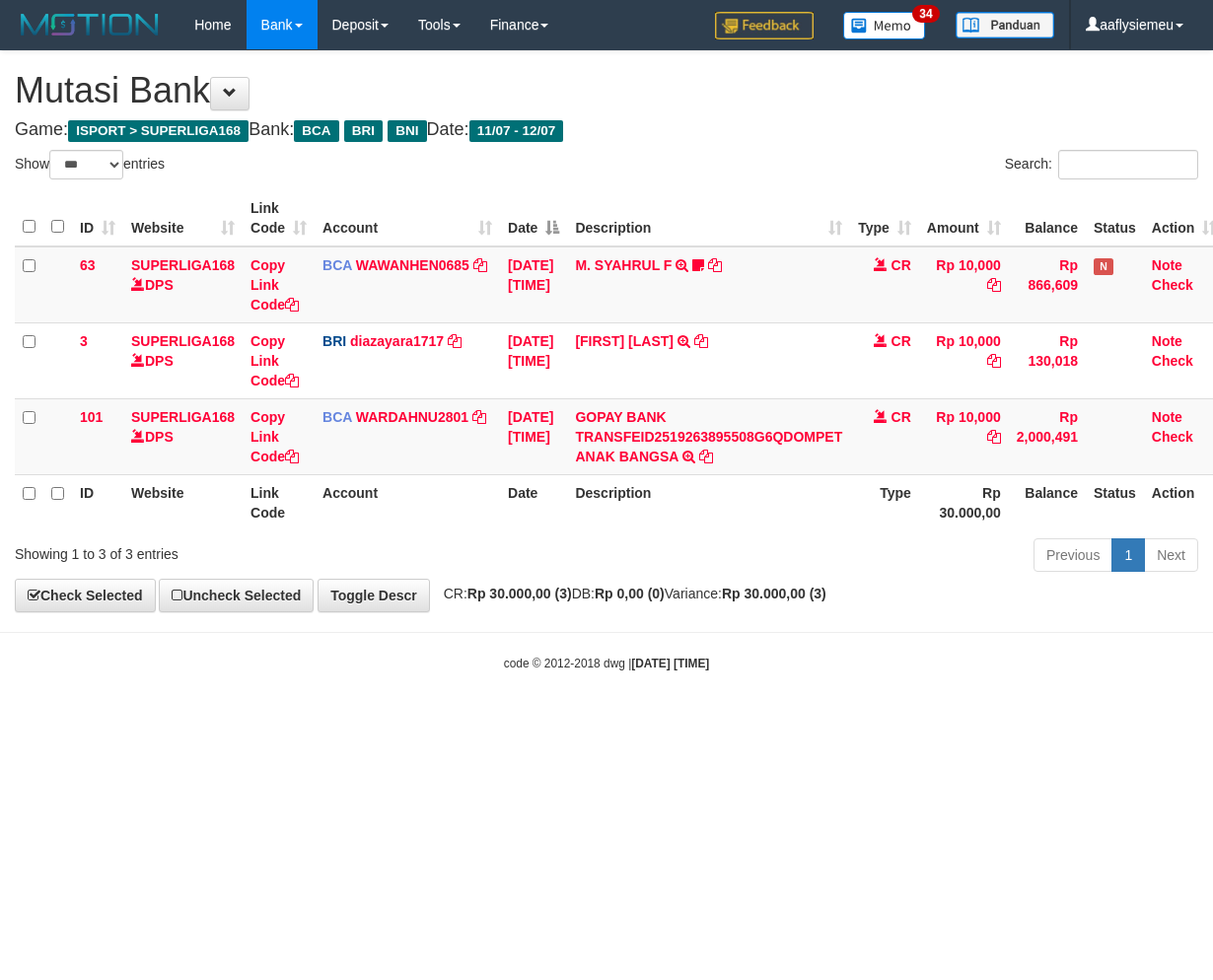select on "***" 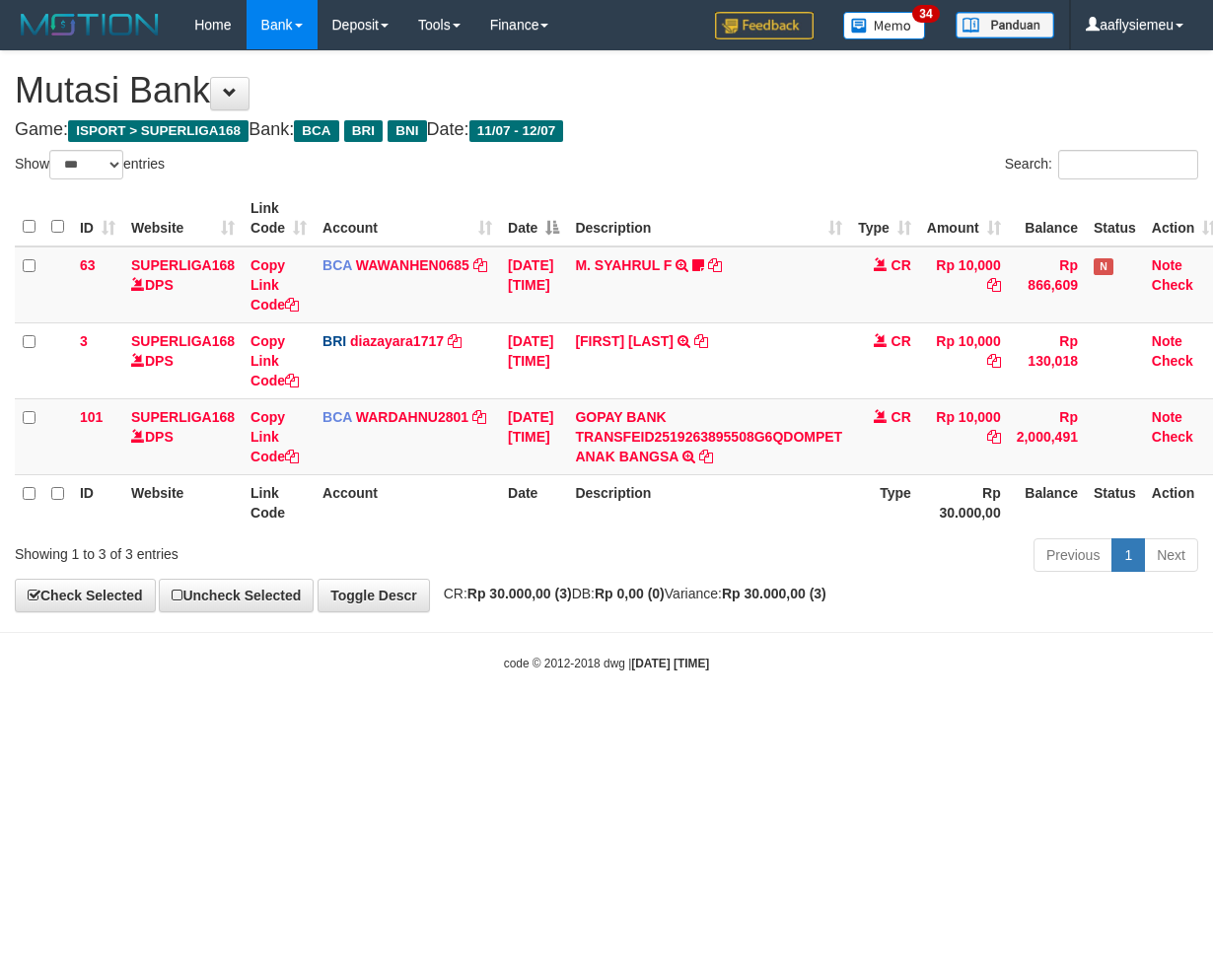 scroll, scrollTop: 0, scrollLeft: 0, axis: both 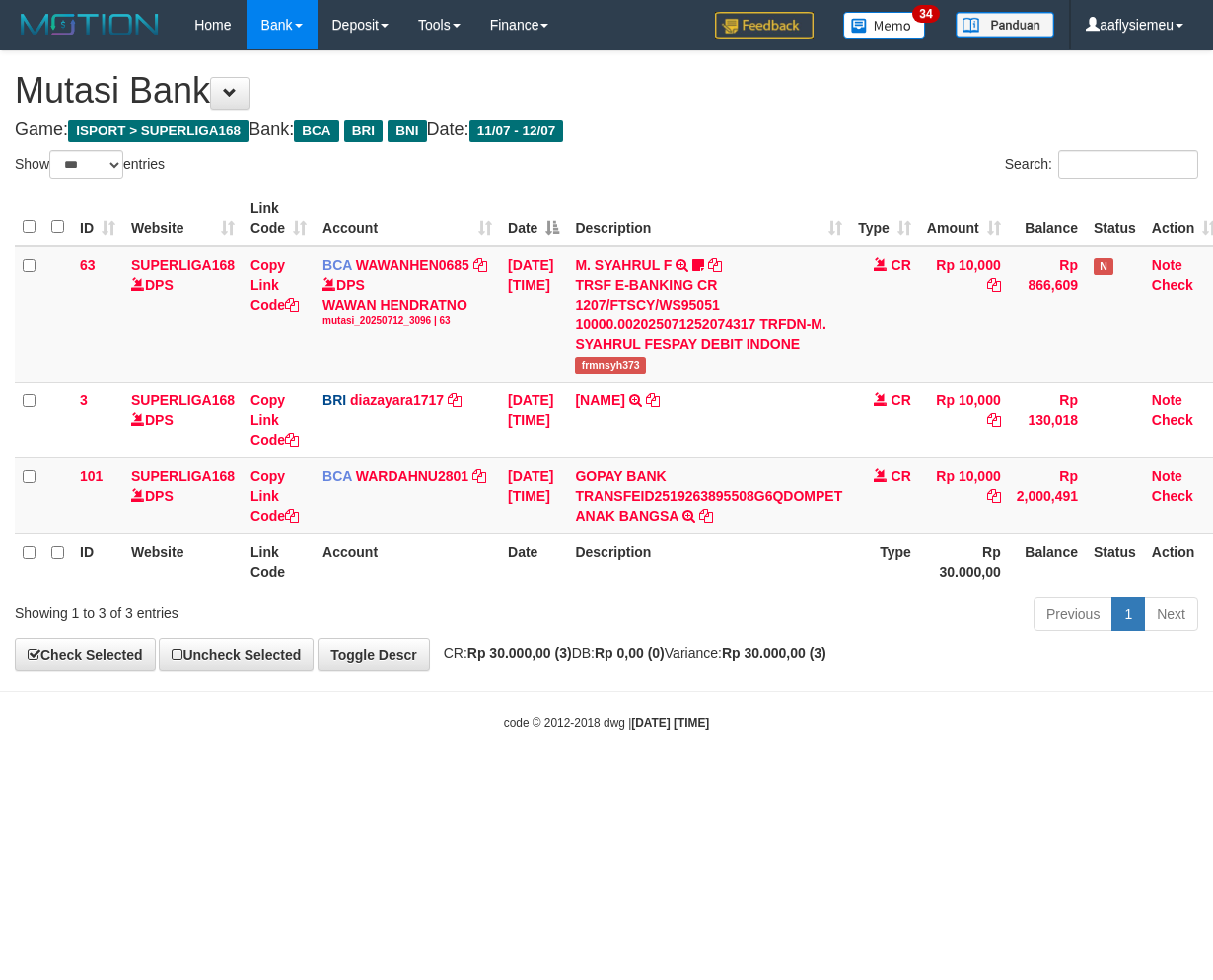 select on "***" 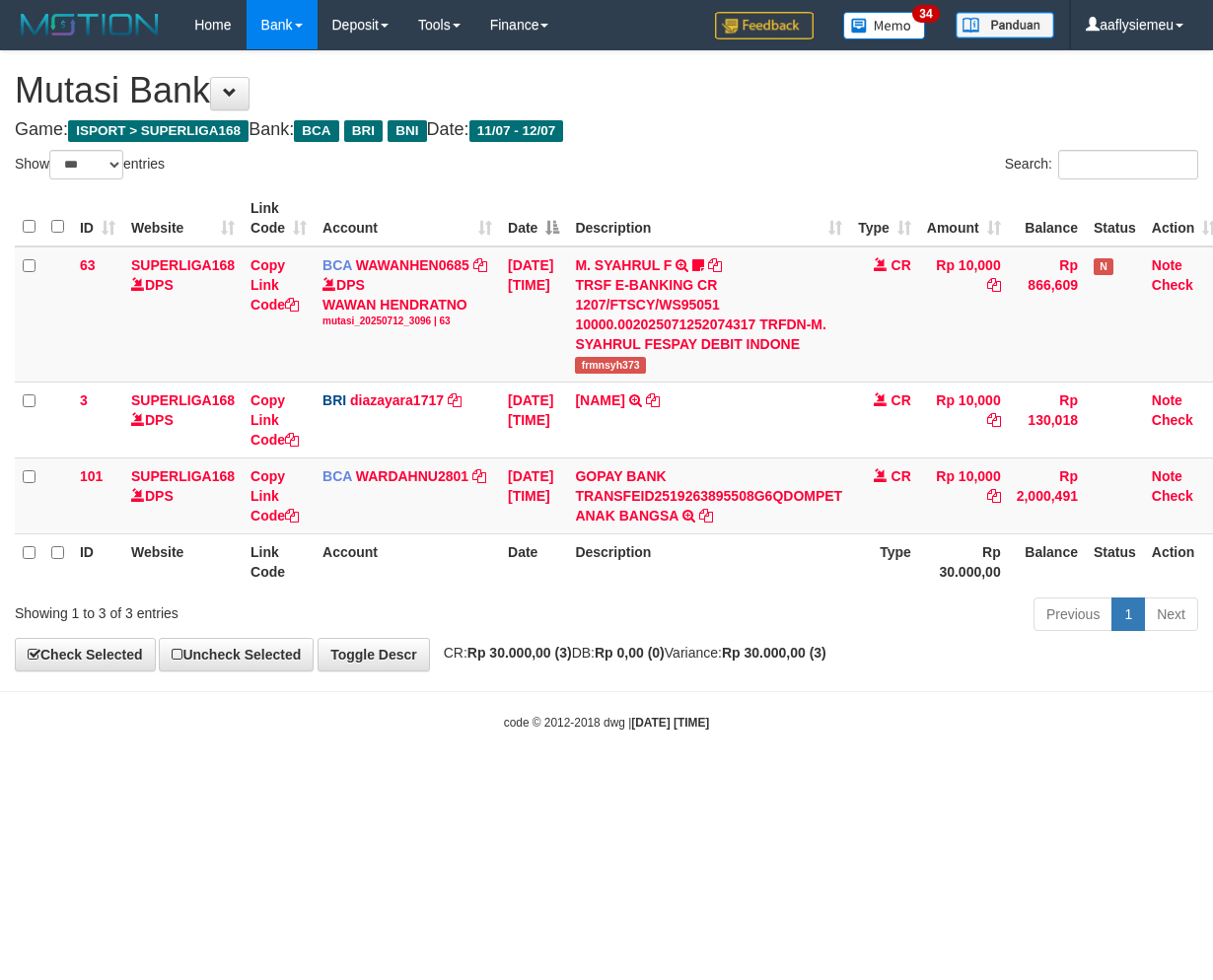 scroll, scrollTop: 0, scrollLeft: 0, axis: both 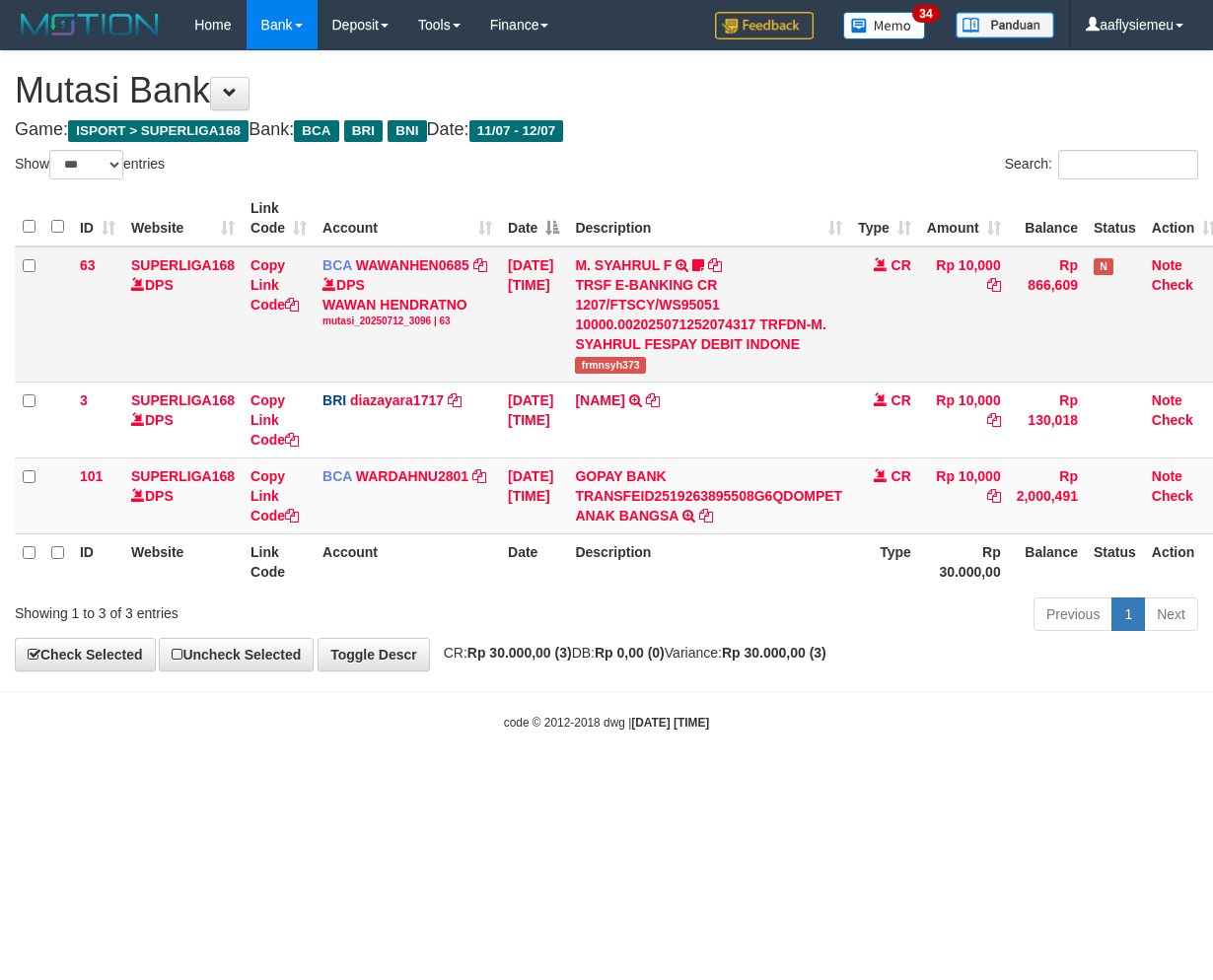 click on "M. SYAHRUL F            TRSF E-BANKING CR 1207/FTSCY/WS95051
10000.002025071252074317 TRFDN-M. SYAHRUL FESPAY DEBIT INDONE    frmnsyh373" at bounding box center [708, 315] 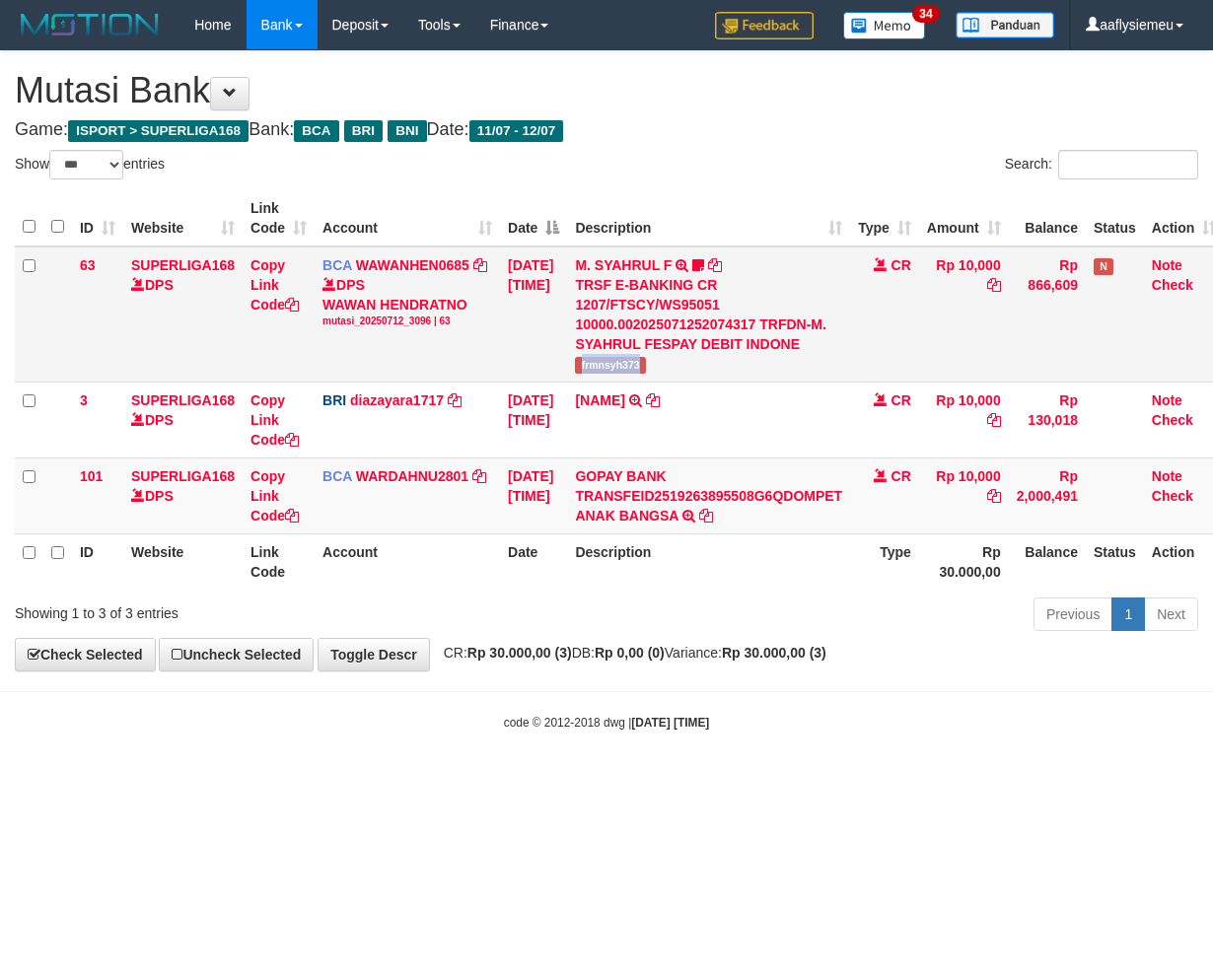 copy on "frmnsyh373" 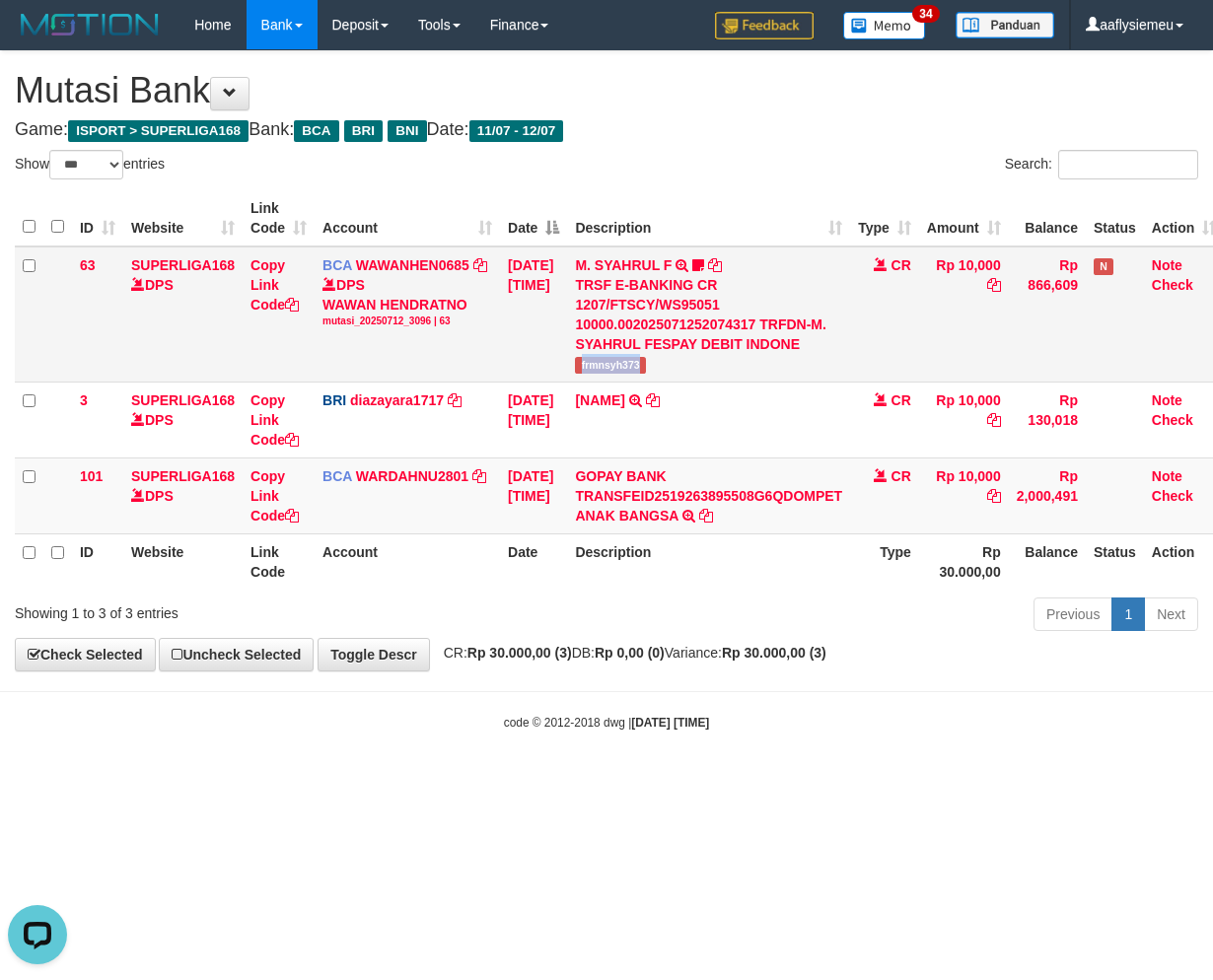 scroll, scrollTop: 0, scrollLeft: 0, axis: both 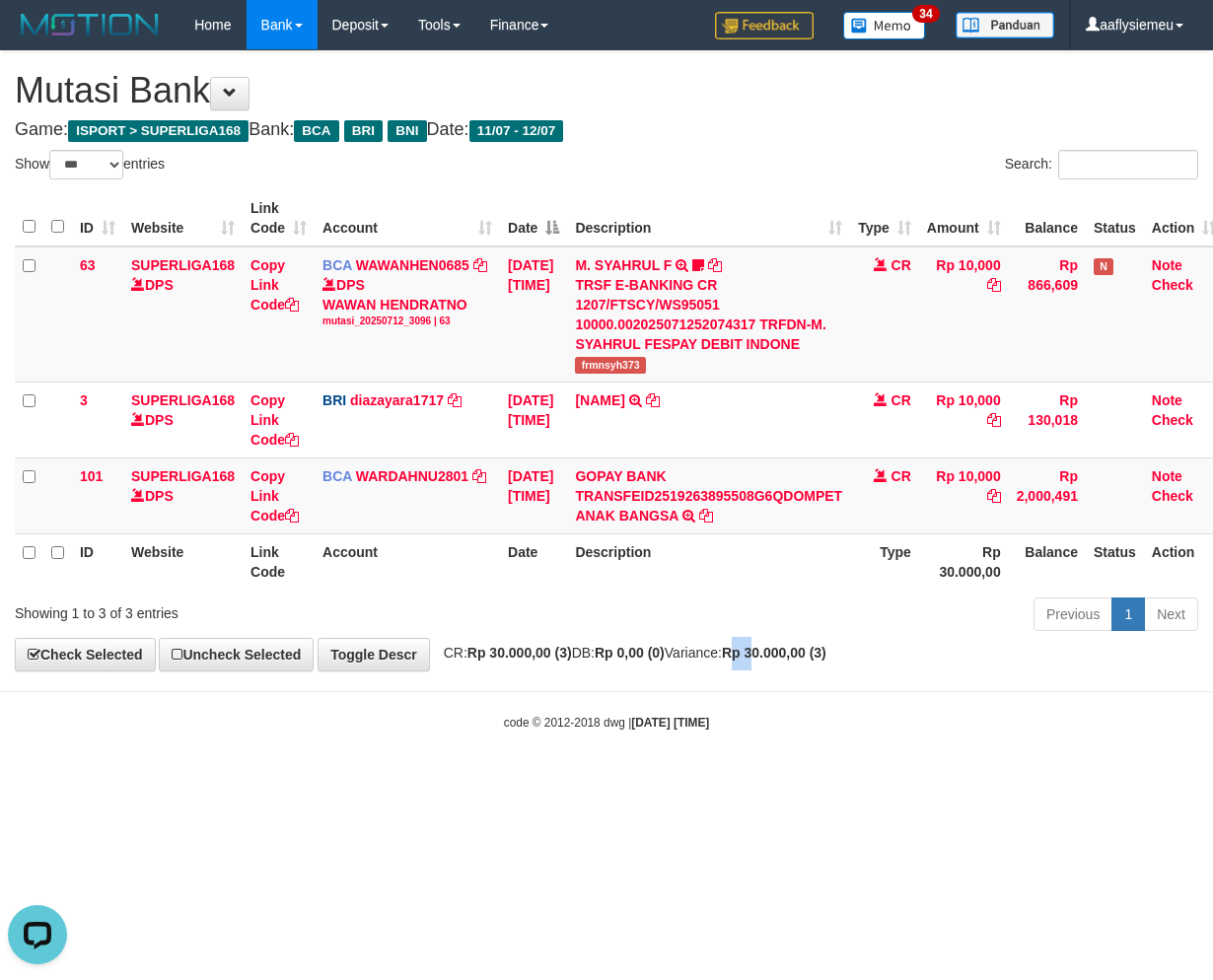 drag, startPoint x: 803, startPoint y: 645, endPoint x: 795, endPoint y: 658, distance: 15.264338 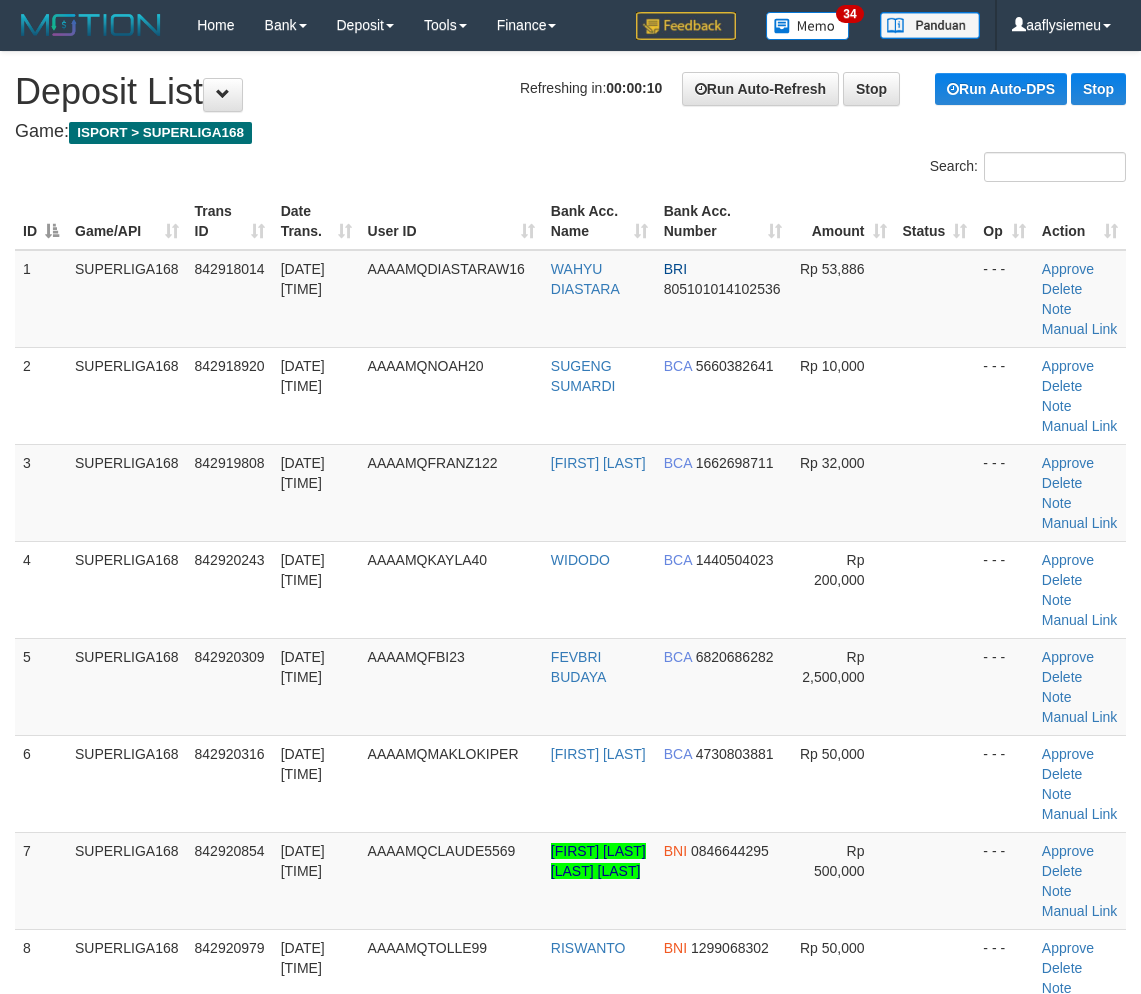 scroll, scrollTop: 1225, scrollLeft: 0, axis: vertical 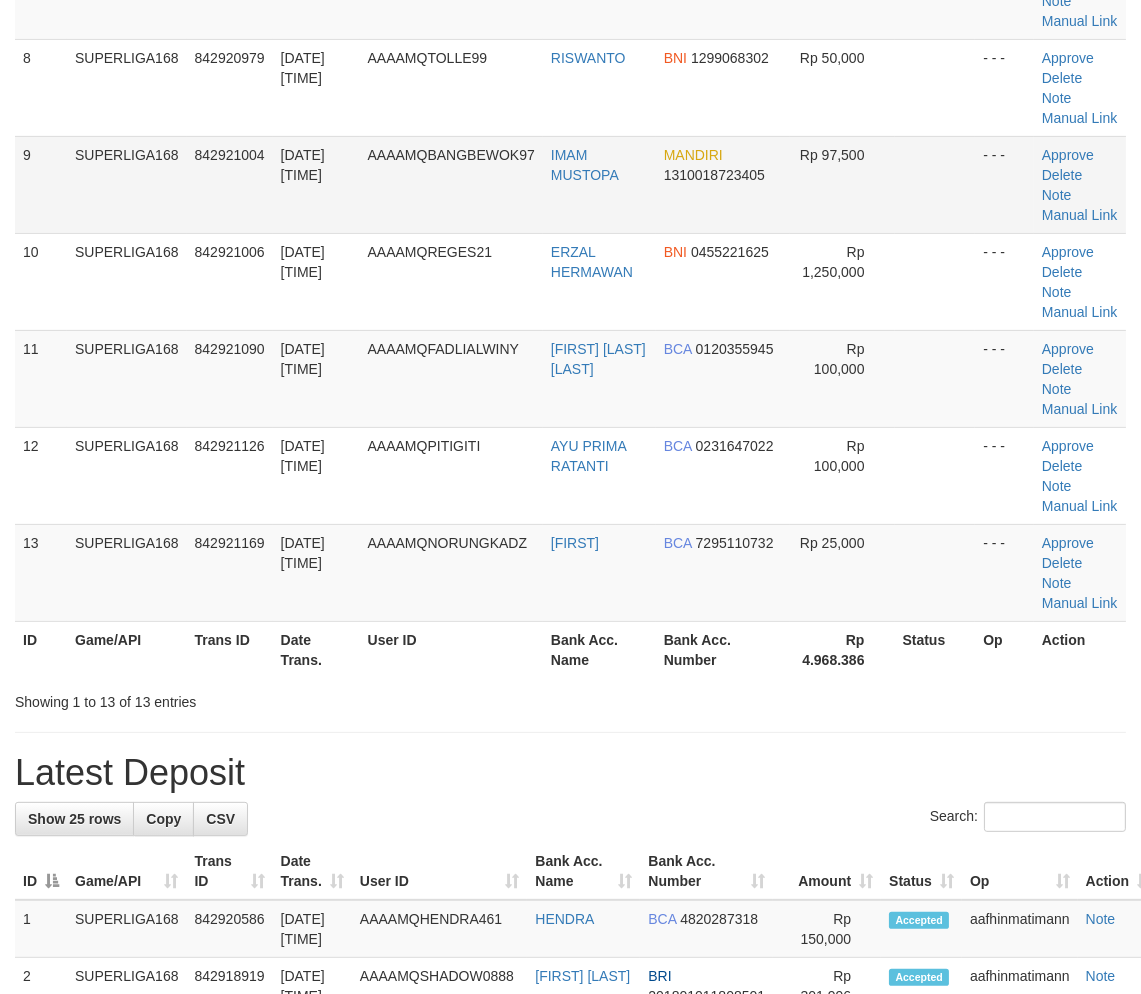 click on "SUPERLIGA168" at bounding box center [127, 184] 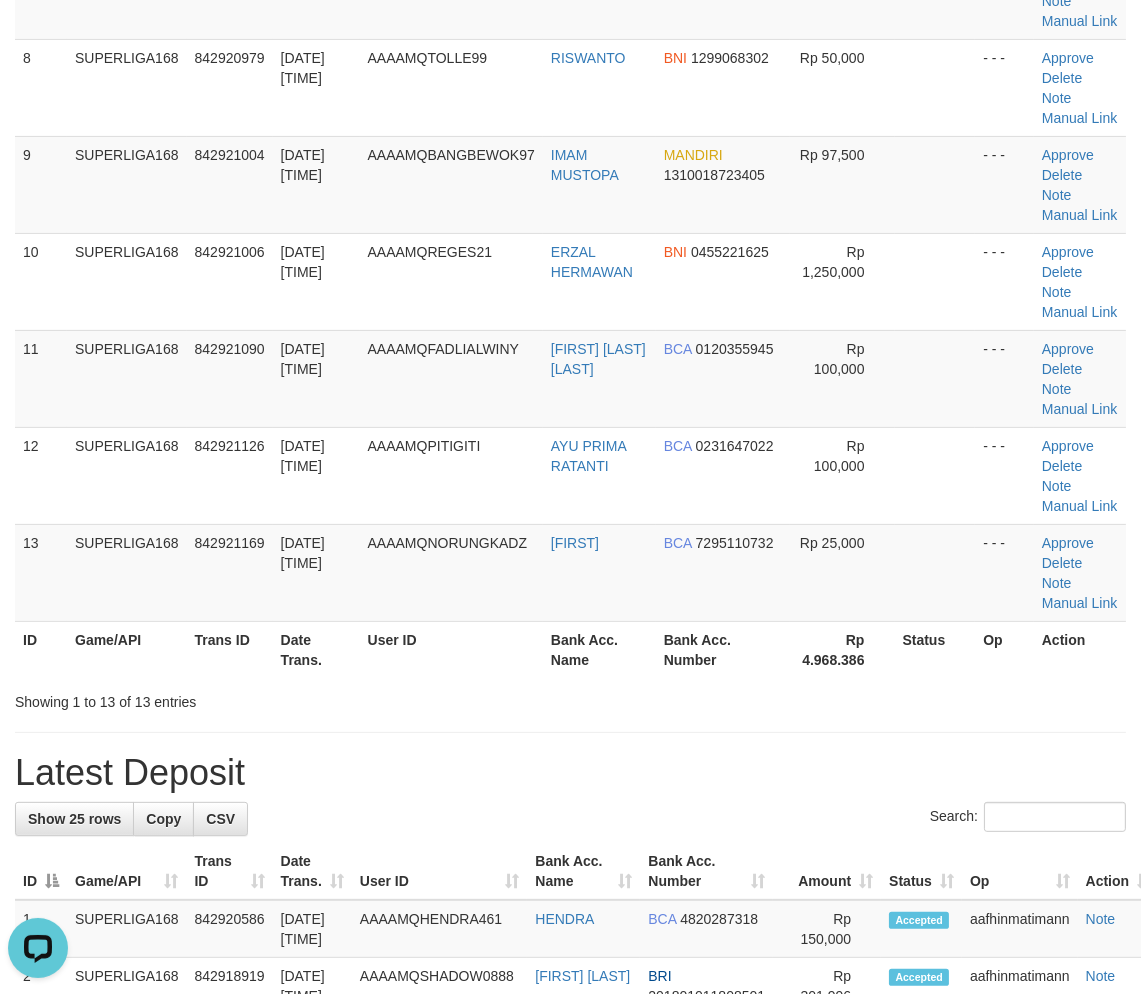 scroll, scrollTop: 0, scrollLeft: 0, axis: both 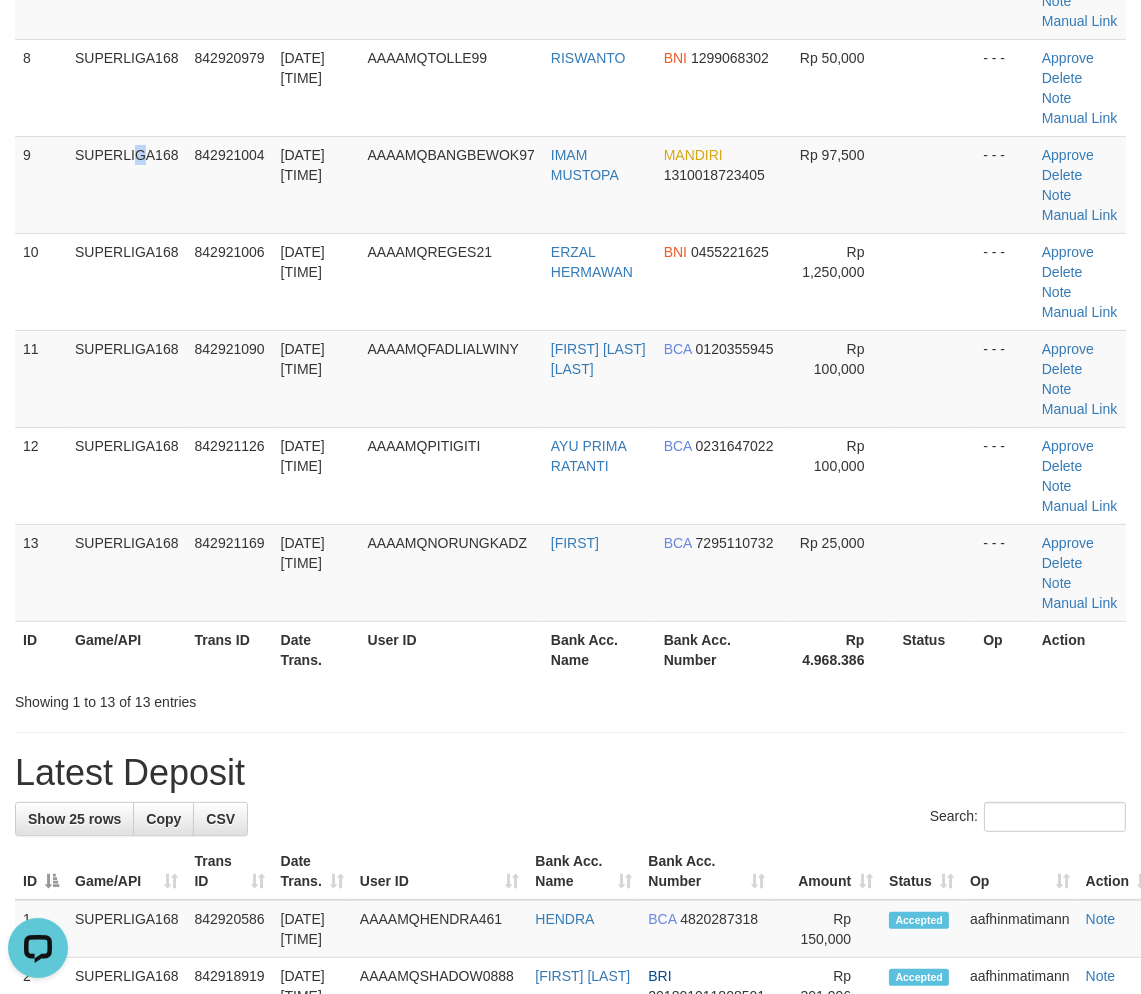 drag, startPoint x: 88, startPoint y: 408, endPoint x: 2, endPoint y: 470, distance: 106.01887 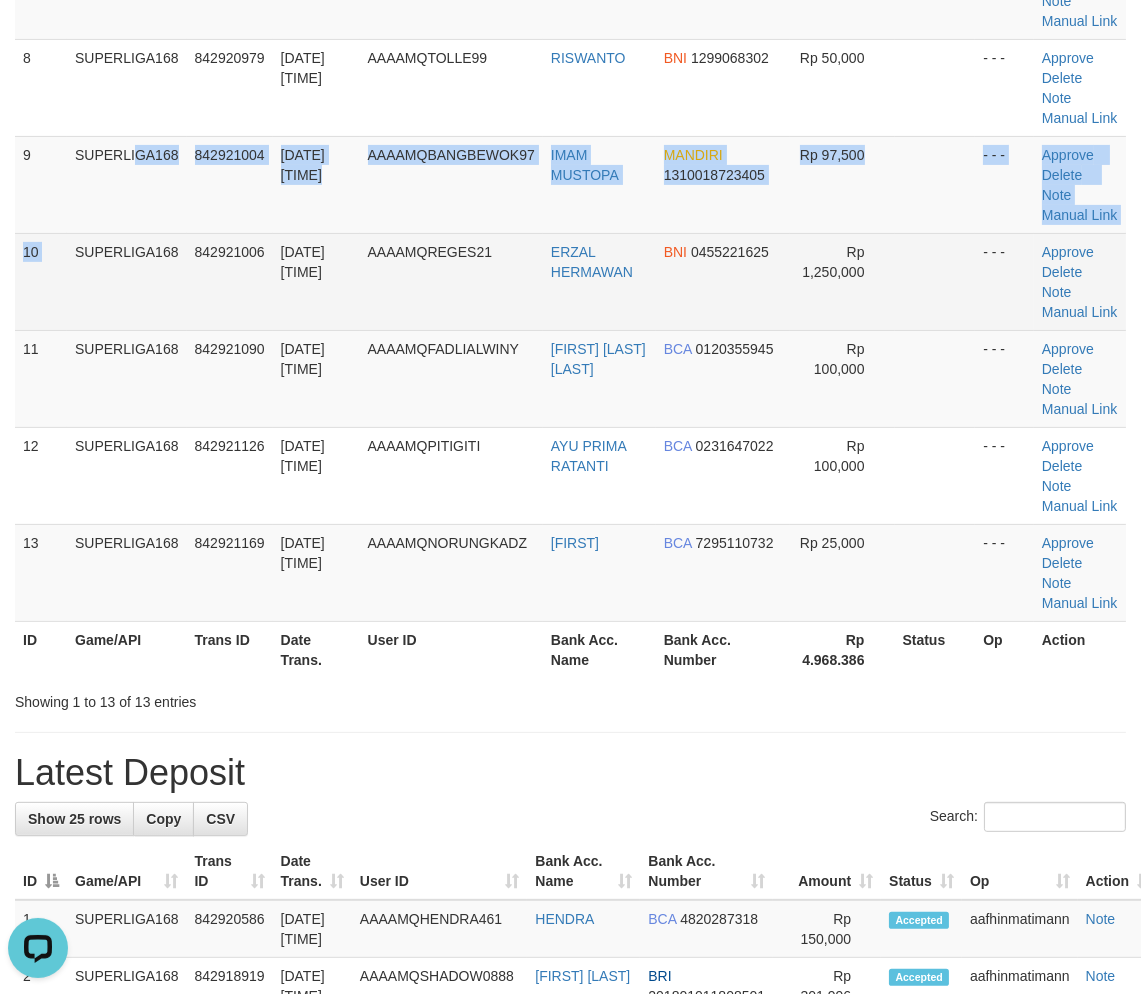 drag, startPoint x: 77, startPoint y: 421, endPoint x: 23, endPoint y: 440, distance: 57.245087 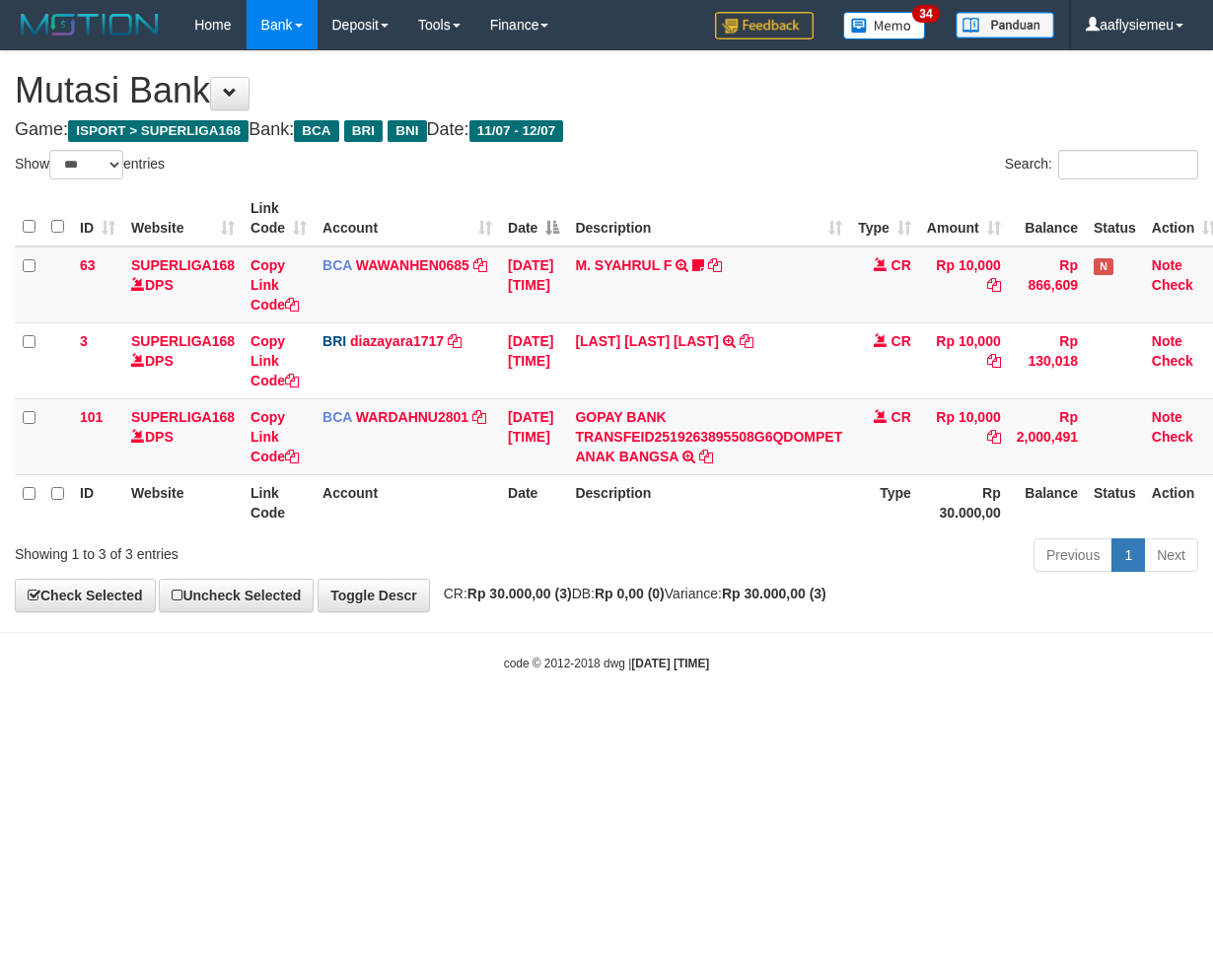 select on "***" 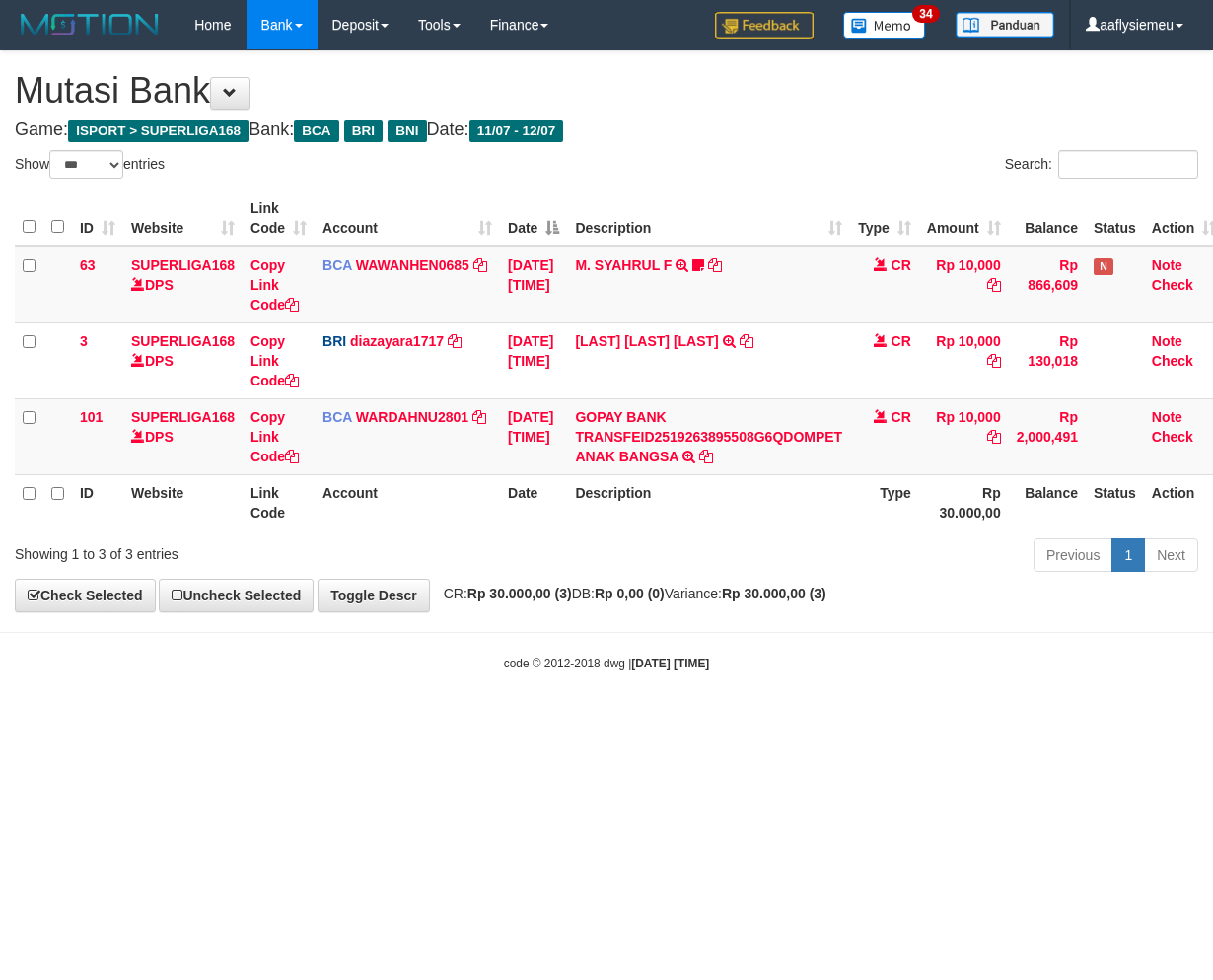 scroll, scrollTop: 0, scrollLeft: 0, axis: both 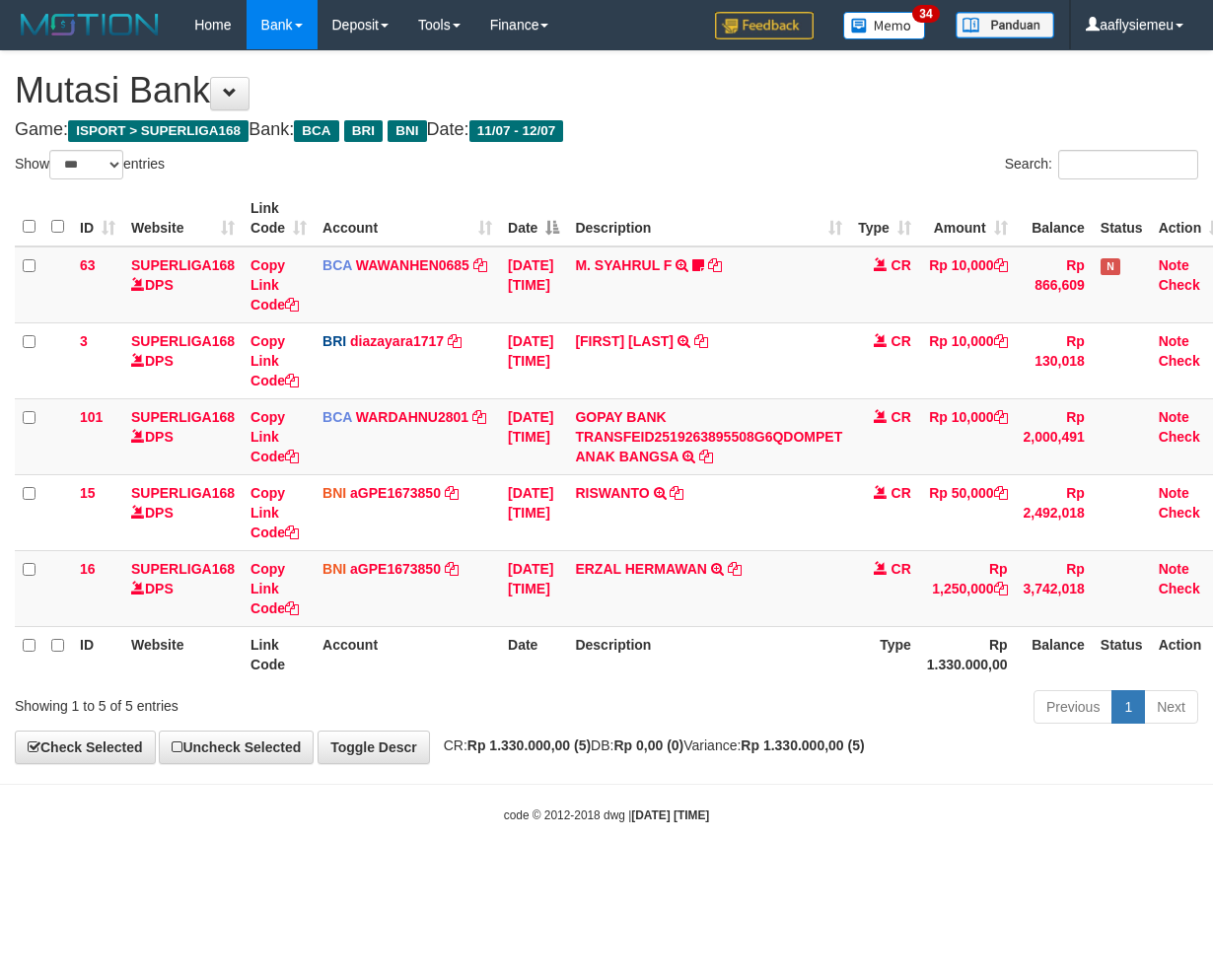 select on "***" 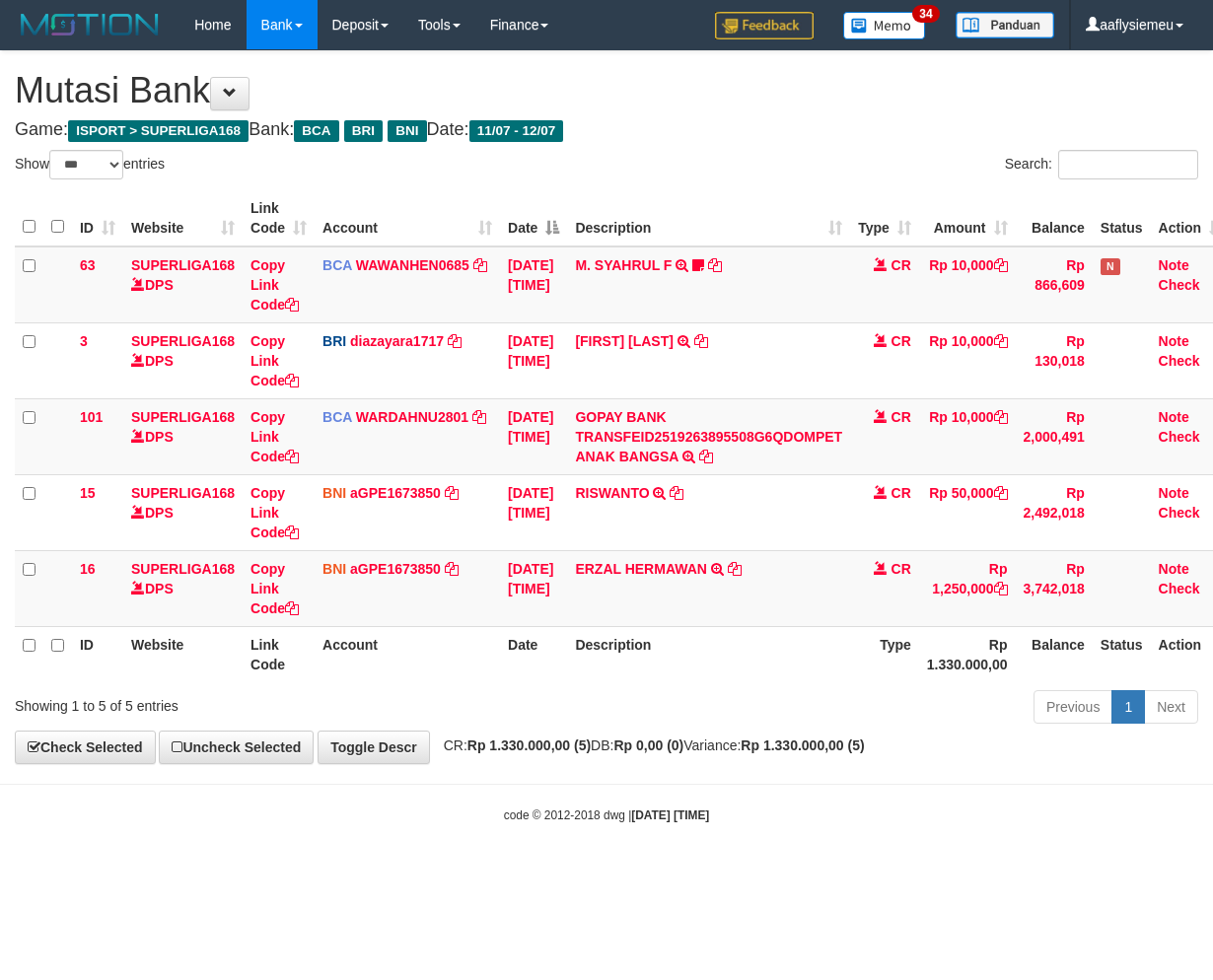 scroll, scrollTop: 0, scrollLeft: 0, axis: both 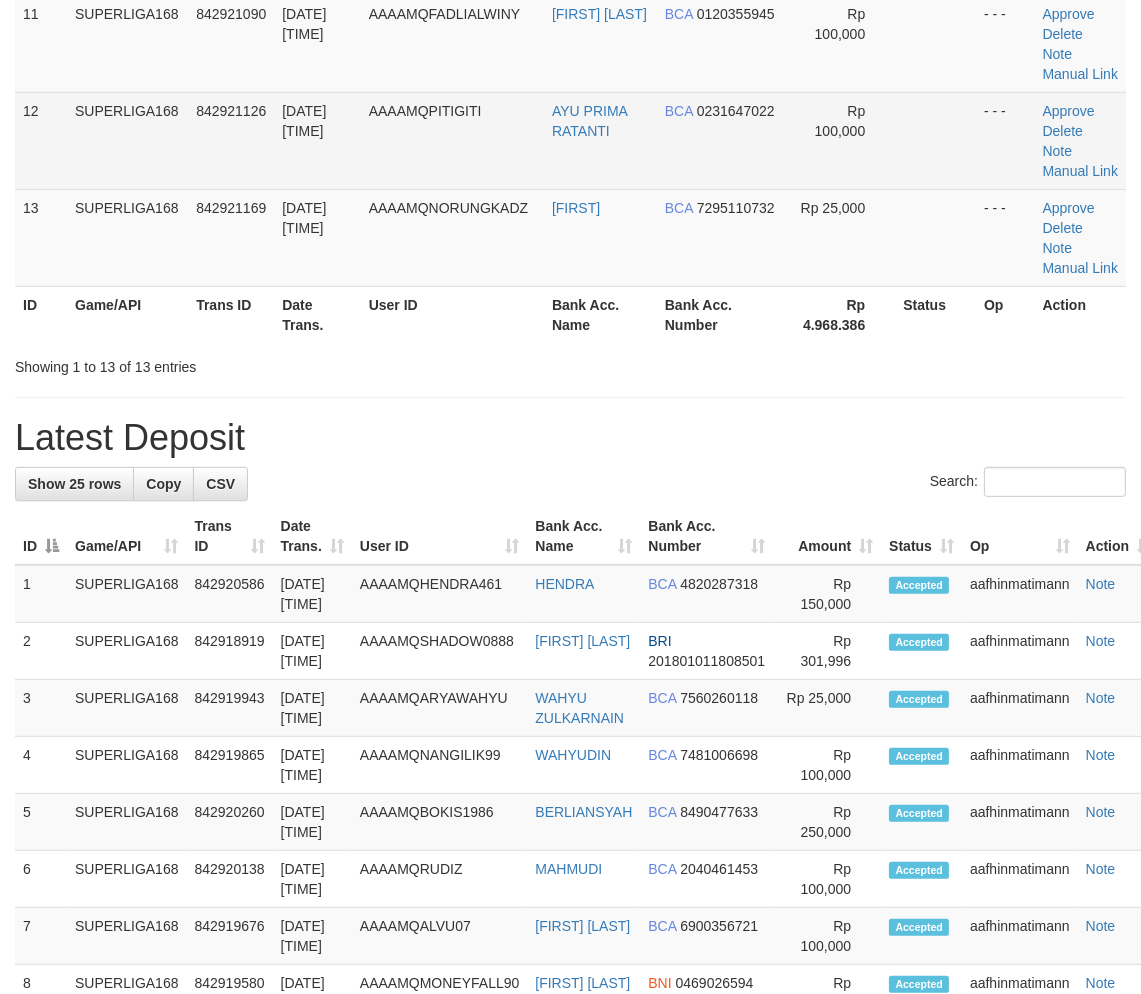 drag, startPoint x: 253, startPoint y: 365, endPoint x: 265, endPoint y: 385, distance: 23.323807 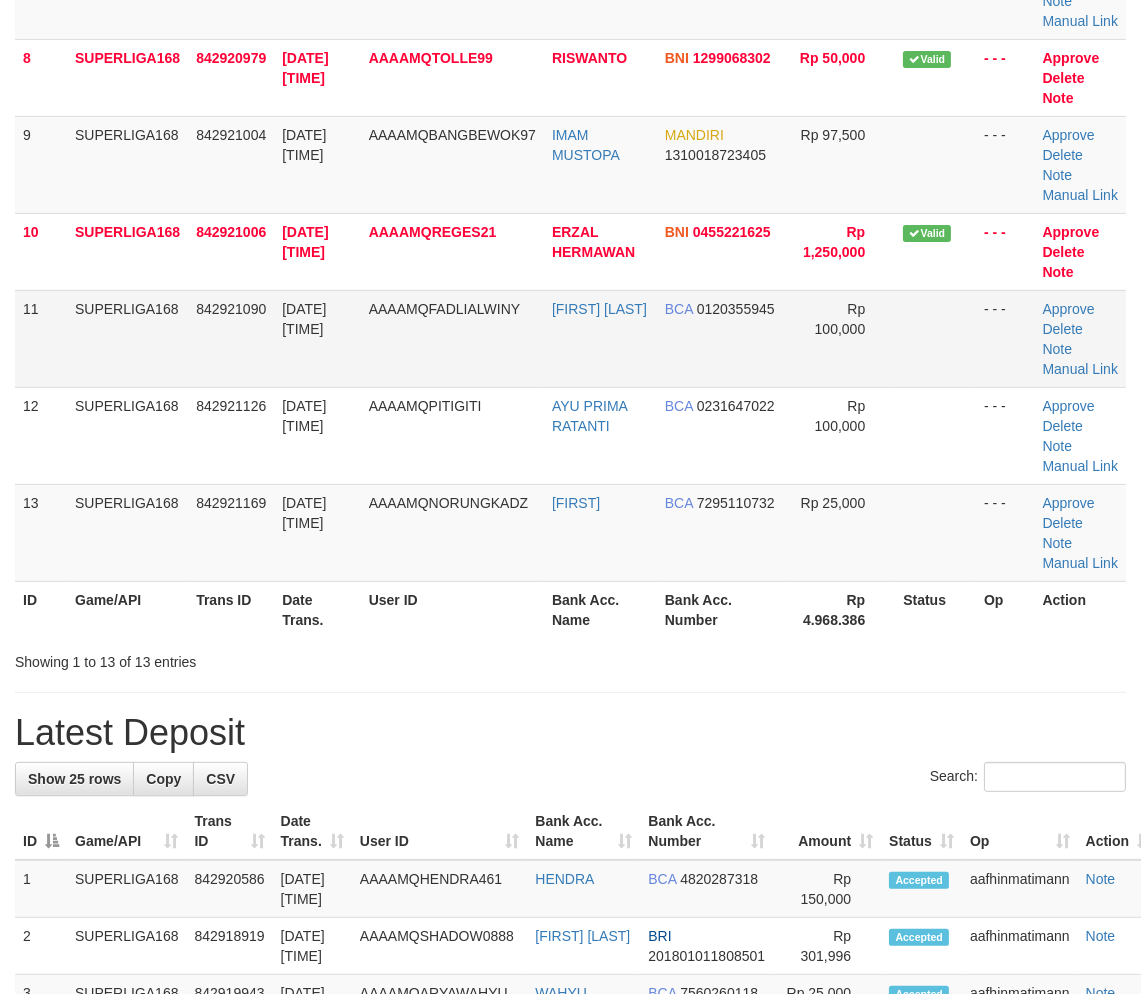 drag, startPoint x: 287, startPoint y: 415, endPoint x: 20, endPoint y: 510, distance: 283.39725 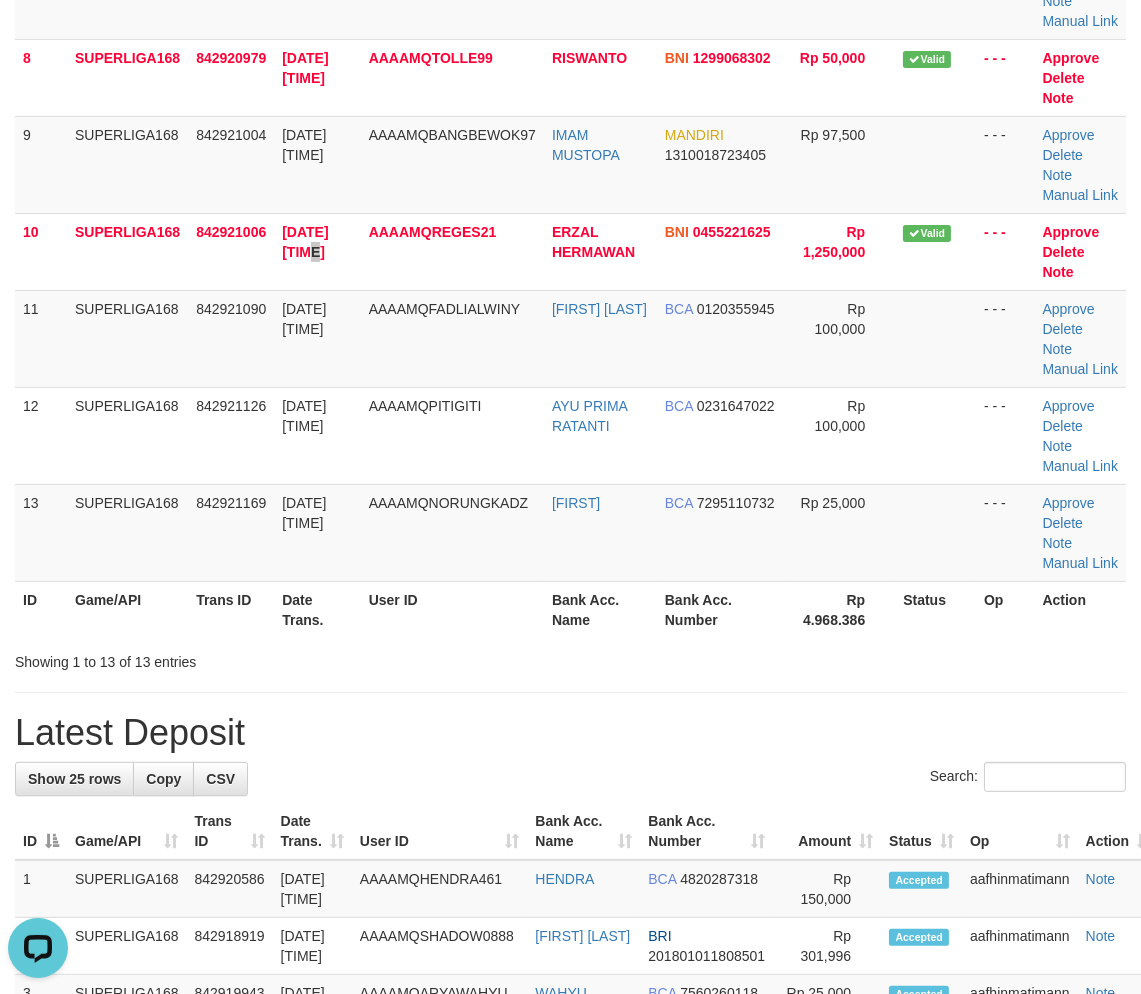 scroll, scrollTop: 0, scrollLeft: 0, axis: both 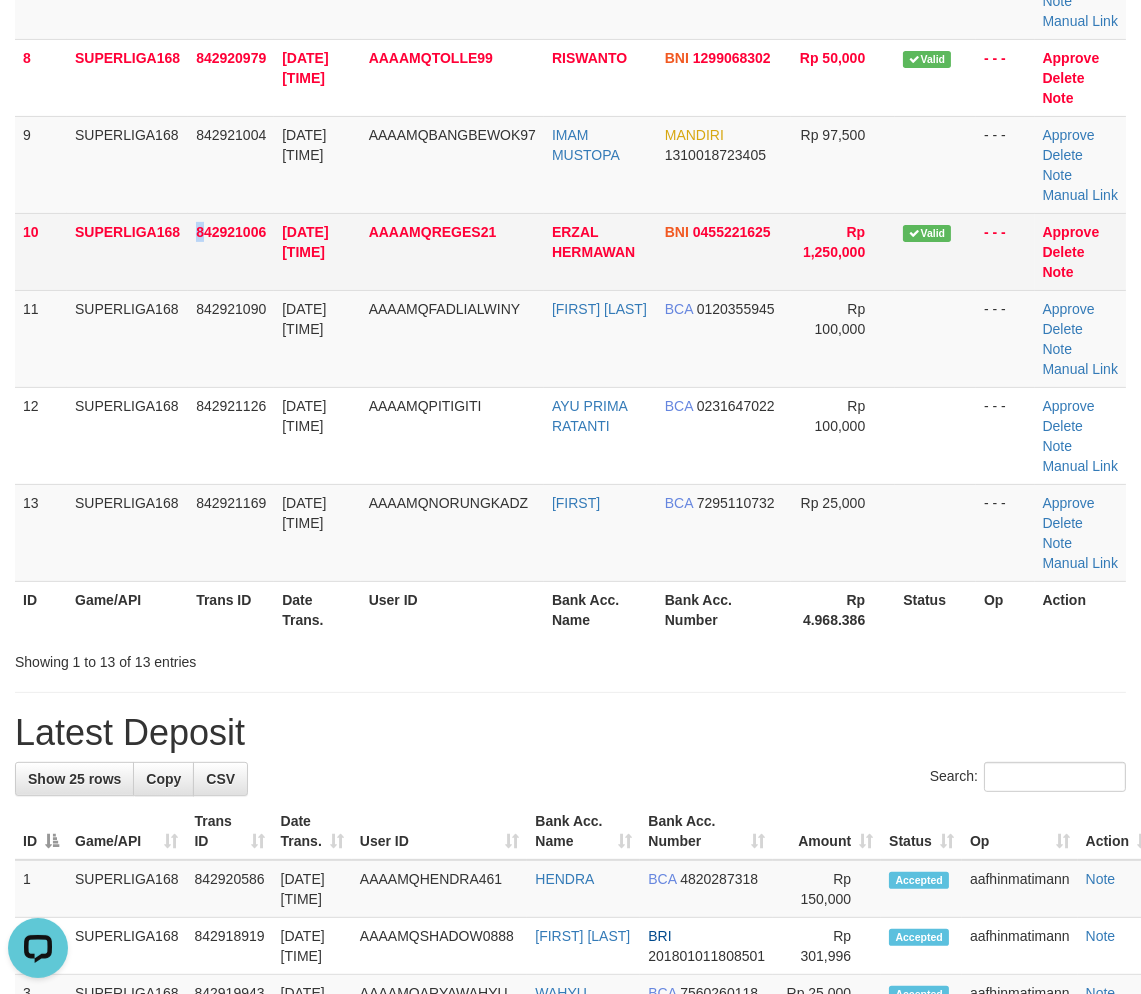 click on "842921006" at bounding box center [231, 251] 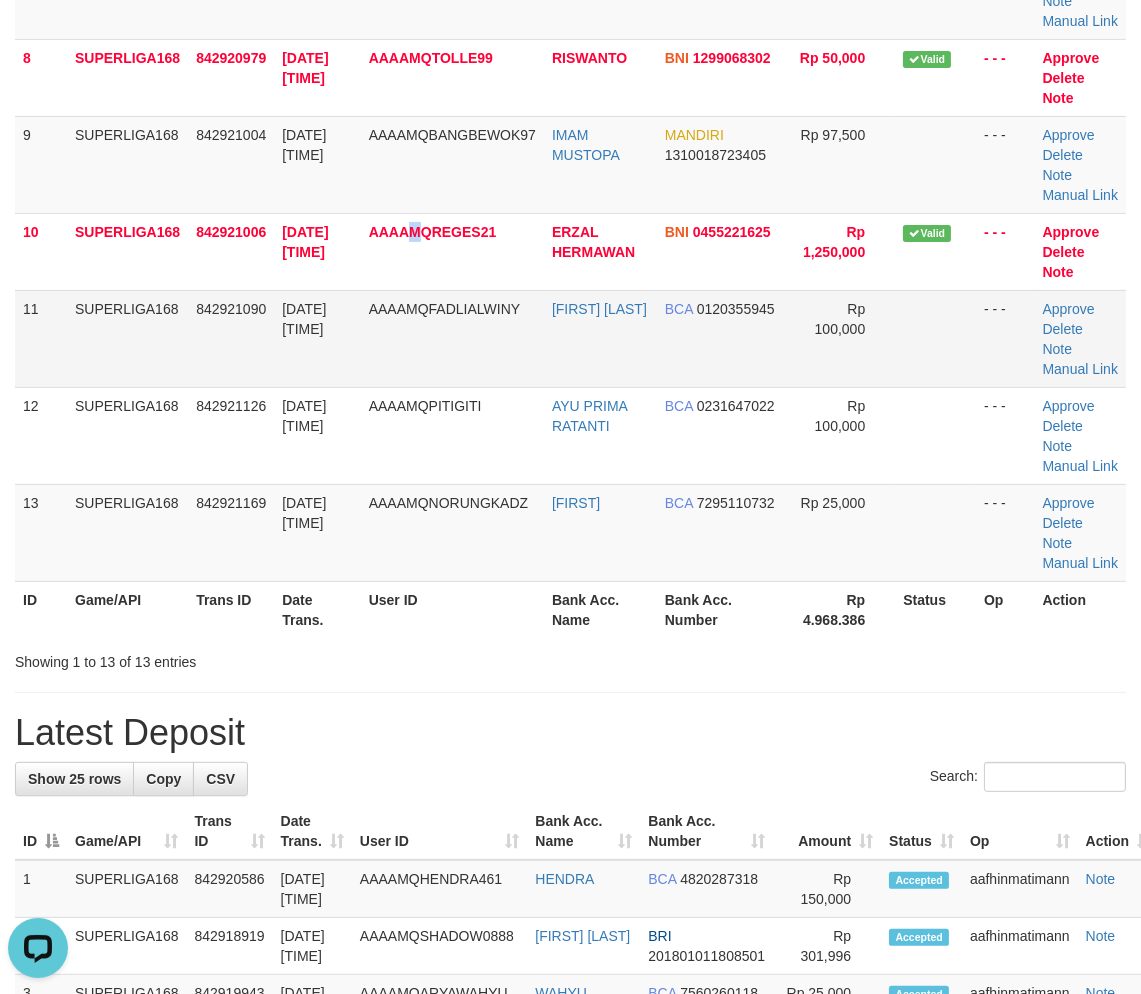 drag, startPoint x: 417, startPoint y: 418, endPoint x: 20, endPoint y: 527, distance: 411.69162 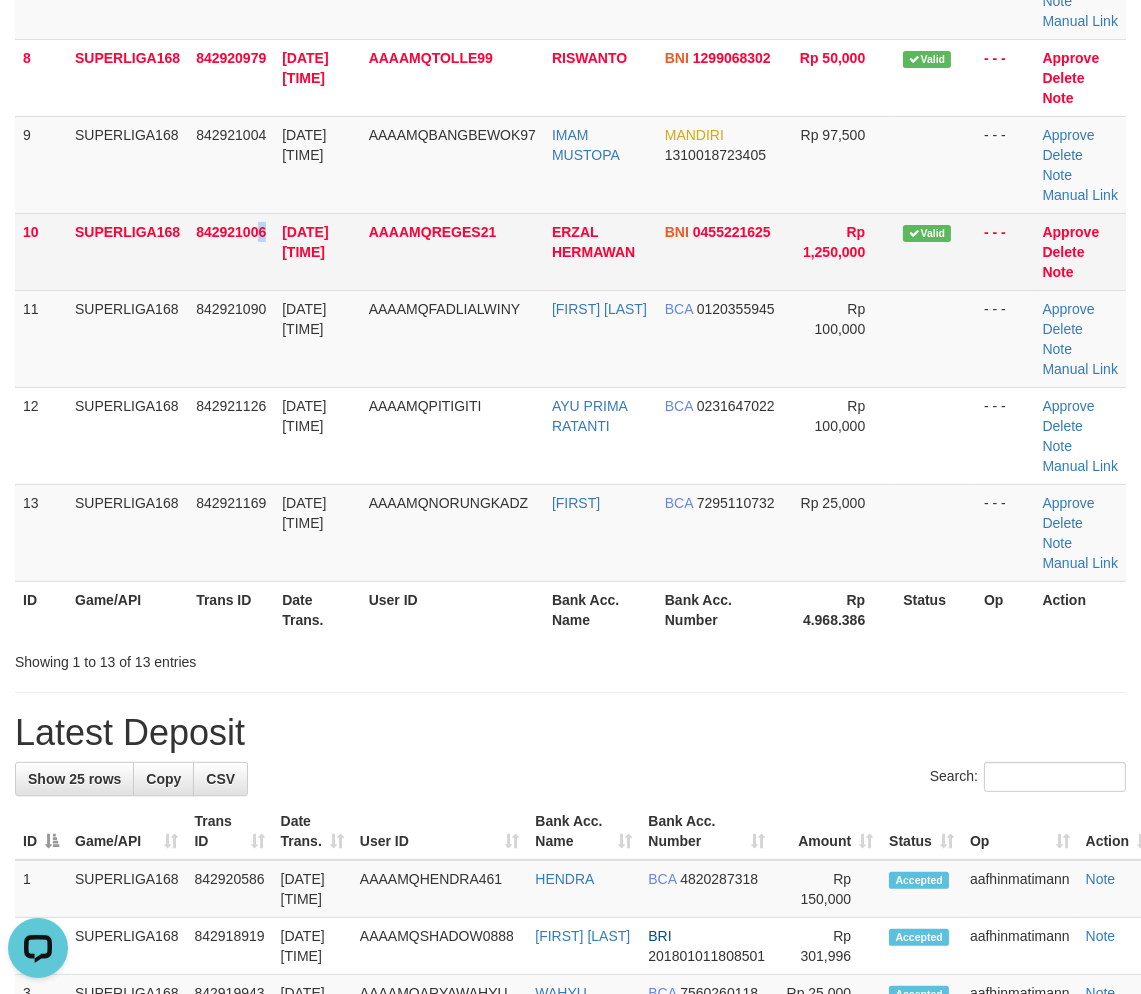 drag, startPoint x: 258, startPoint y: 427, endPoint x: 221, endPoint y: 441, distance: 39.56008 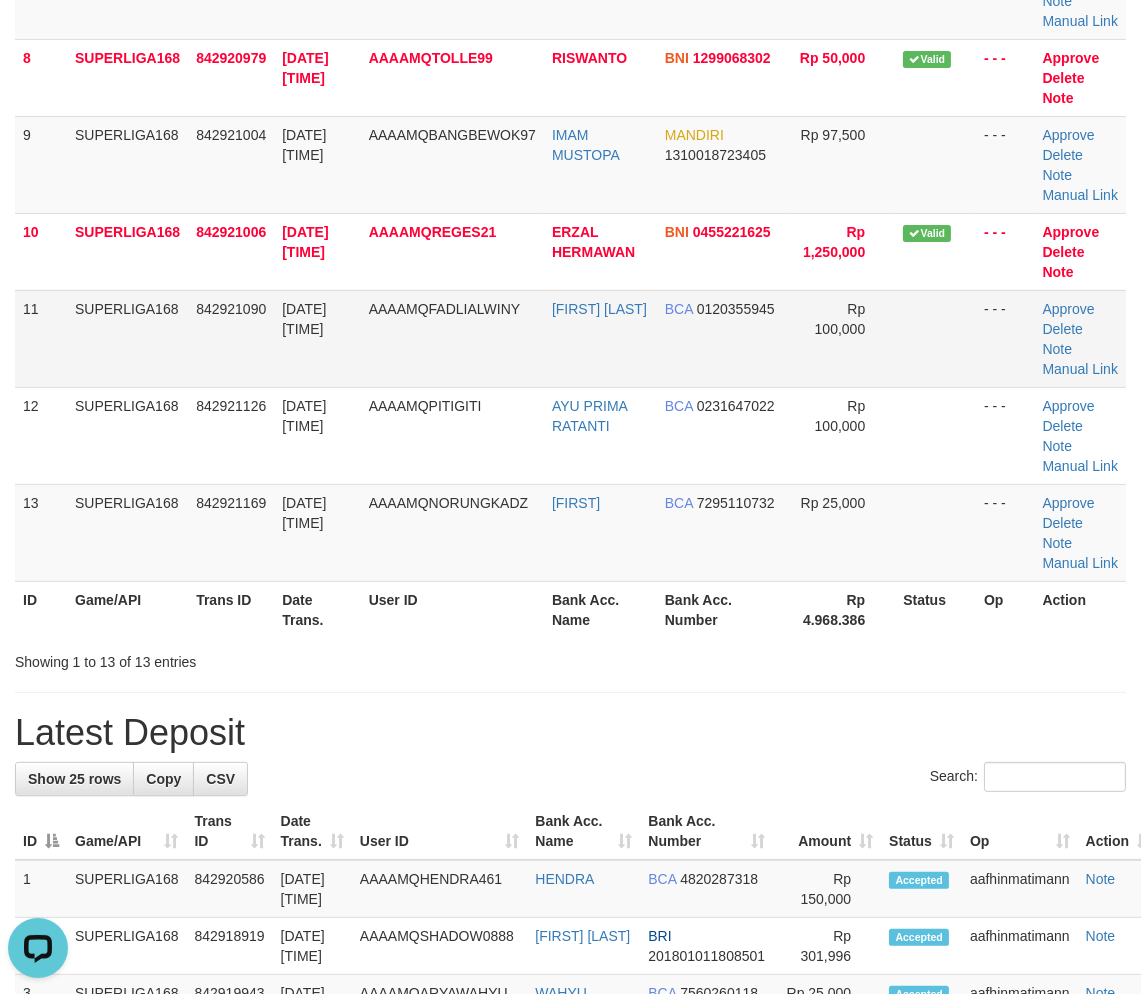 drag, startPoint x: 111, startPoint y: 491, endPoint x: 3, endPoint y: 542, distance: 119.43617 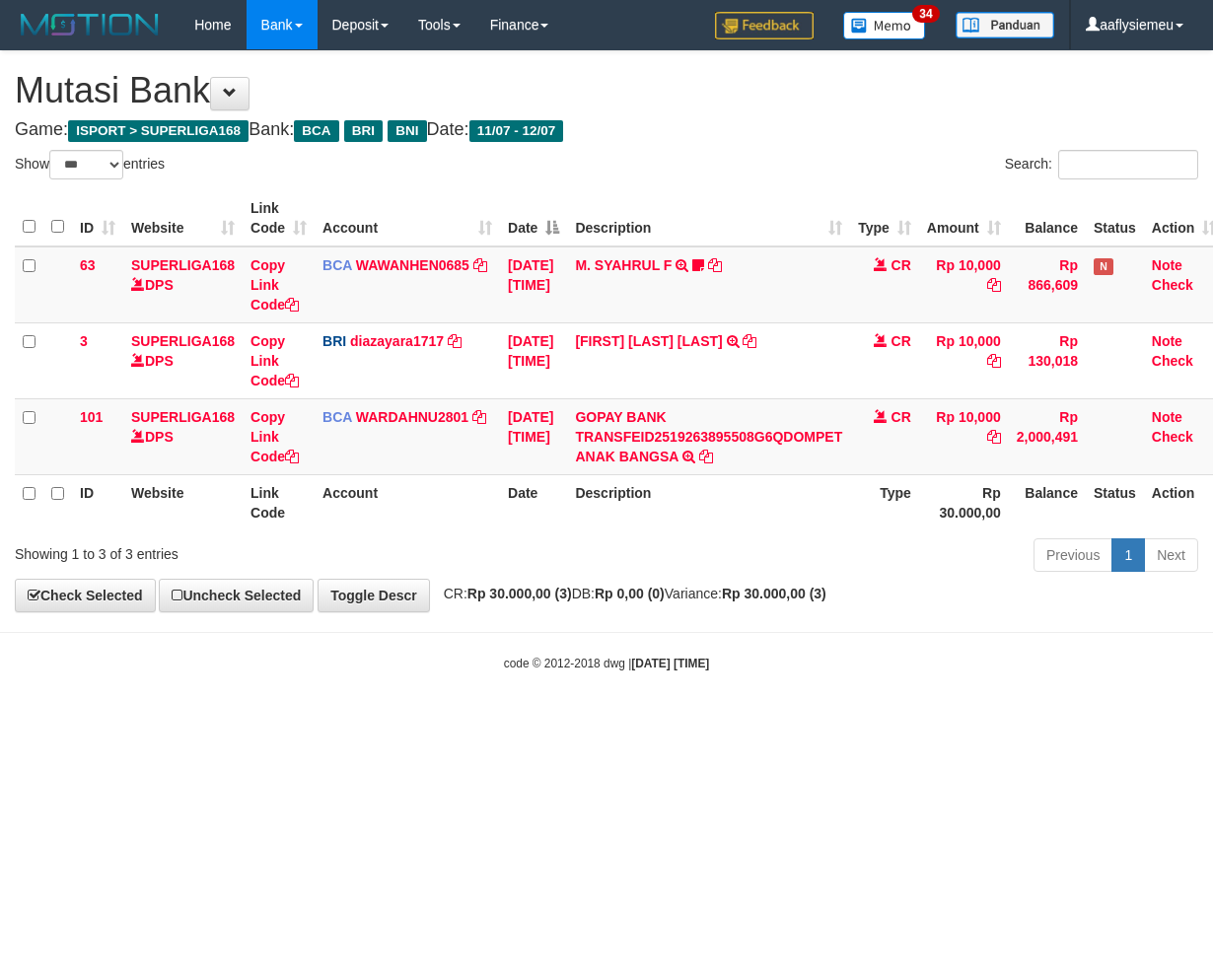 select on "***" 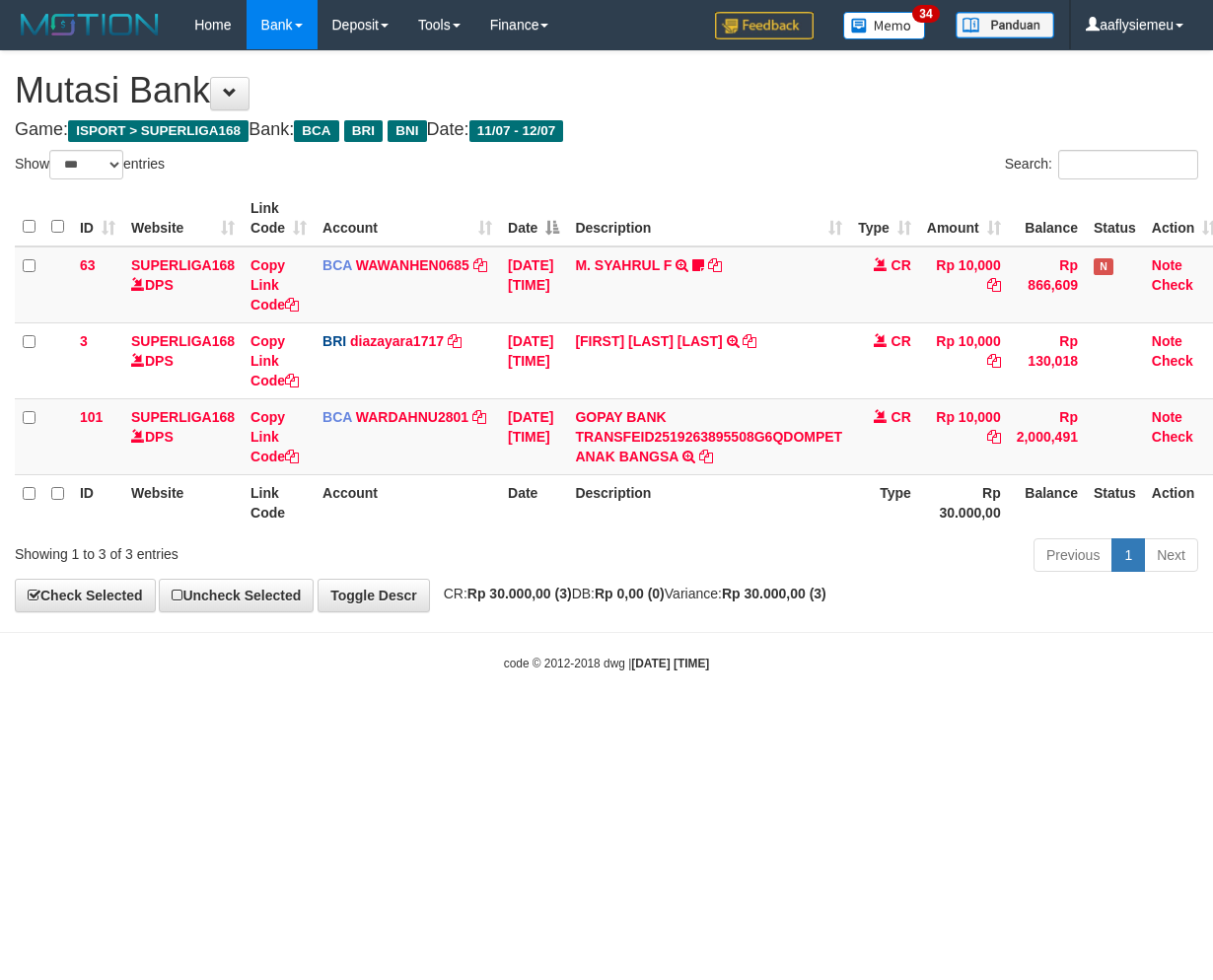 scroll, scrollTop: 0, scrollLeft: 0, axis: both 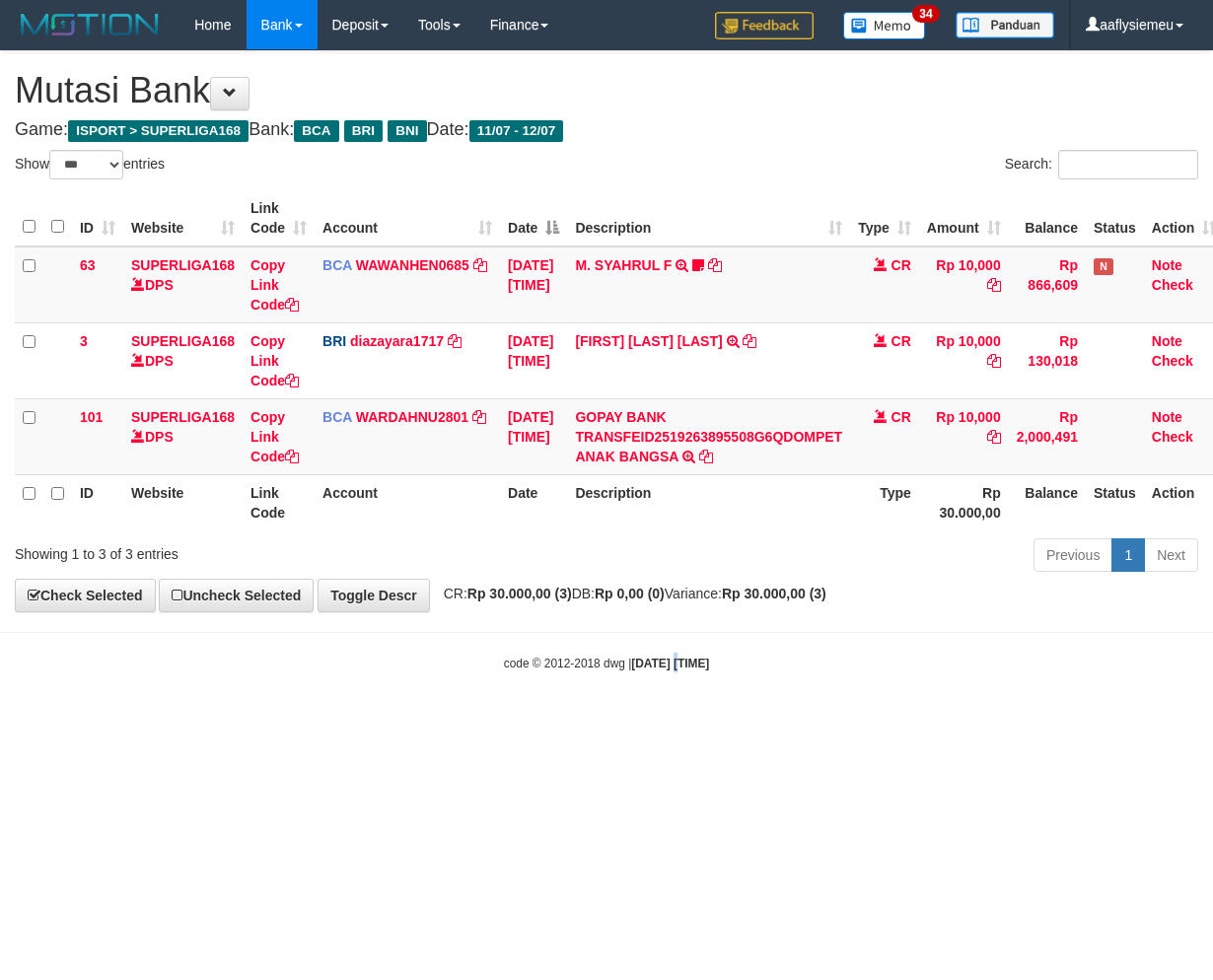 drag, startPoint x: 659, startPoint y: 697, endPoint x: 720, endPoint y: 676, distance: 64.513564 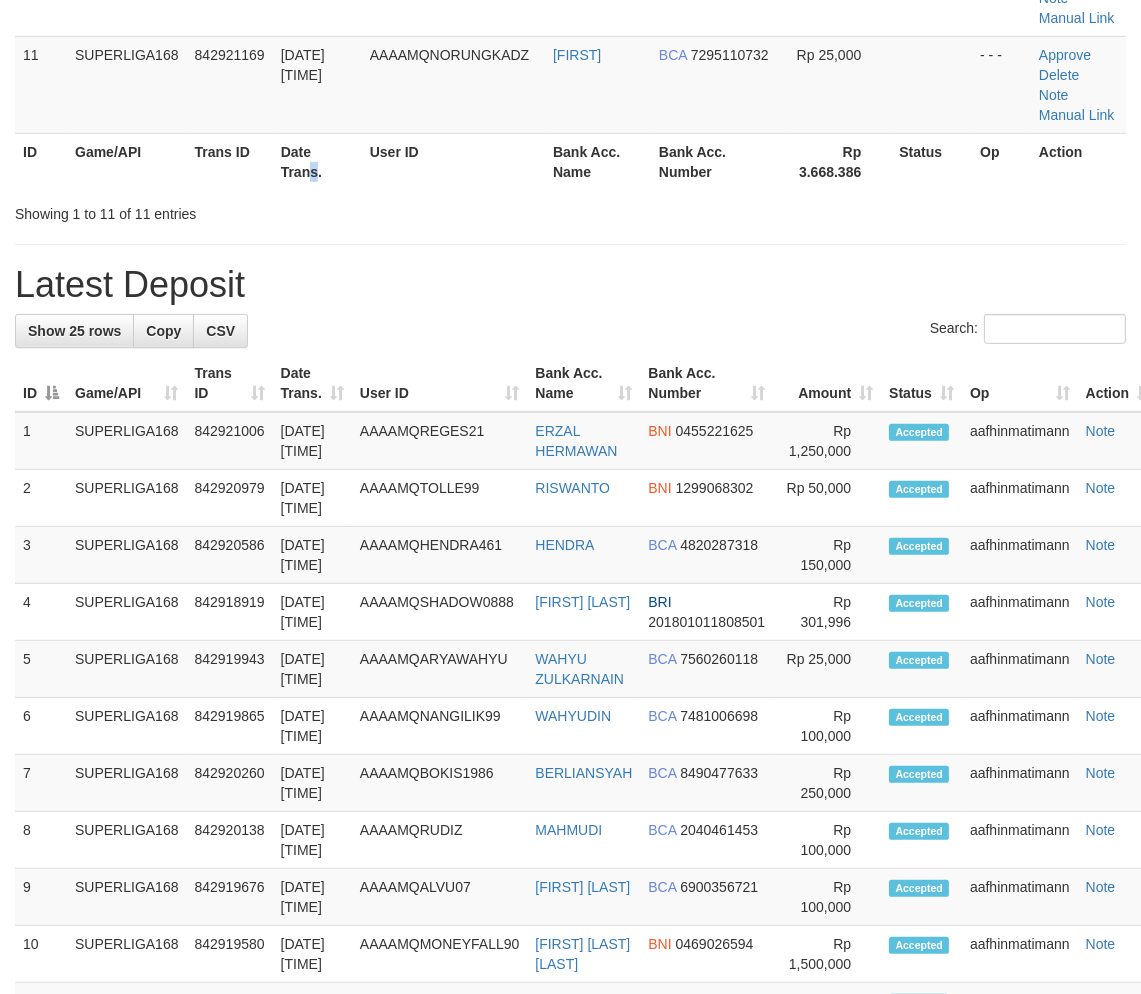 click on "Date Trans." at bounding box center (317, 161) 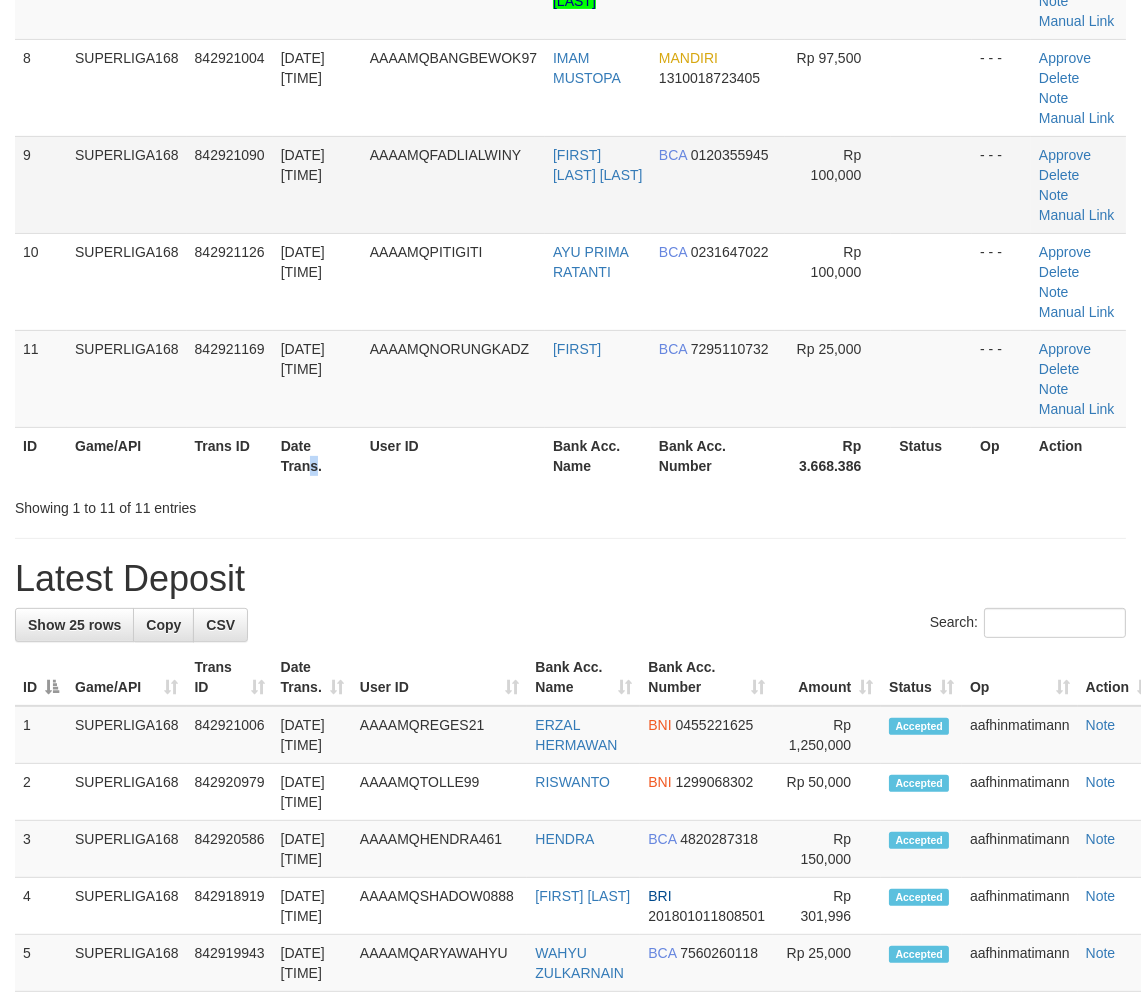 click on "12/07/2025 00:49:26" at bounding box center [317, 184] 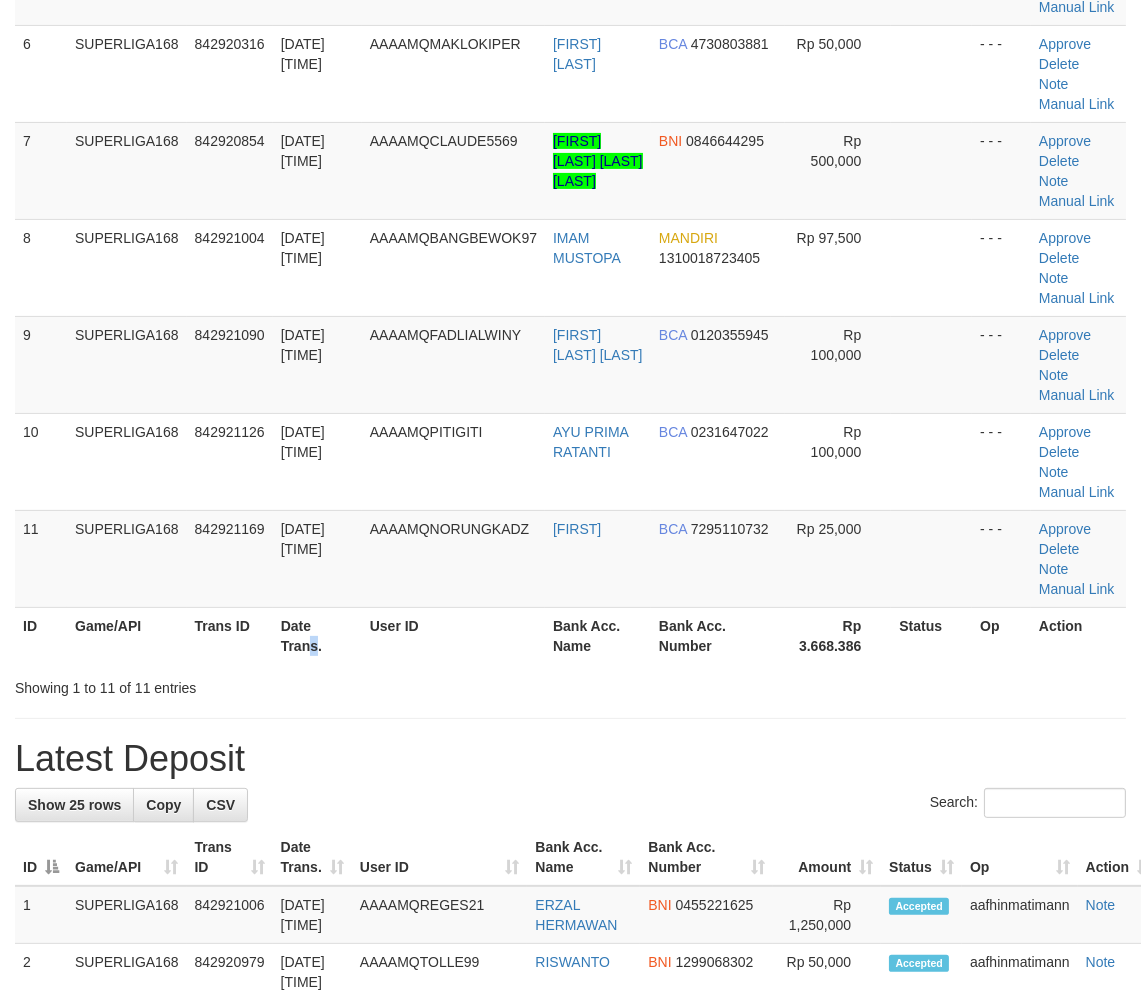 scroll, scrollTop: 667, scrollLeft: 0, axis: vertical 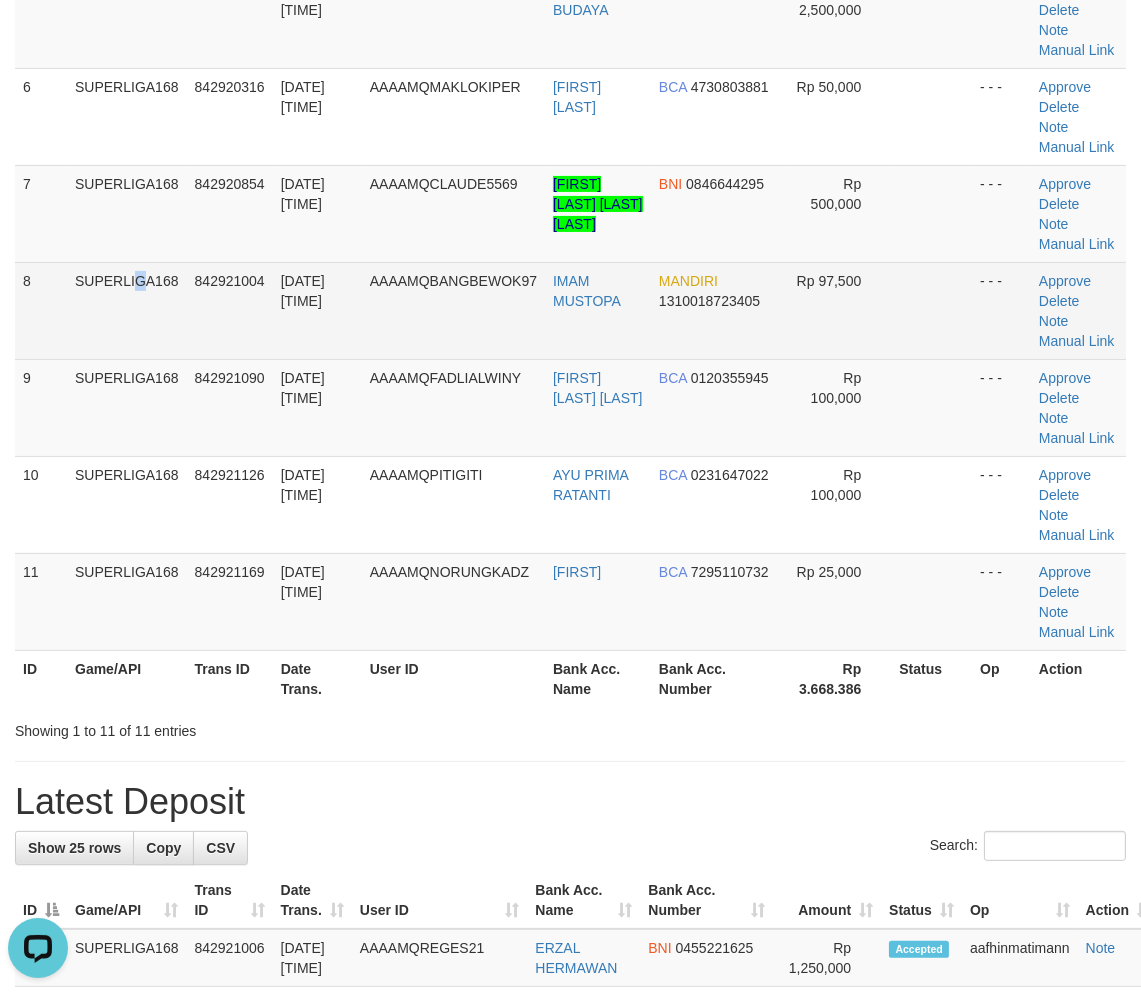click on "SUPERLIGA168" at bounding box center [127, 310] 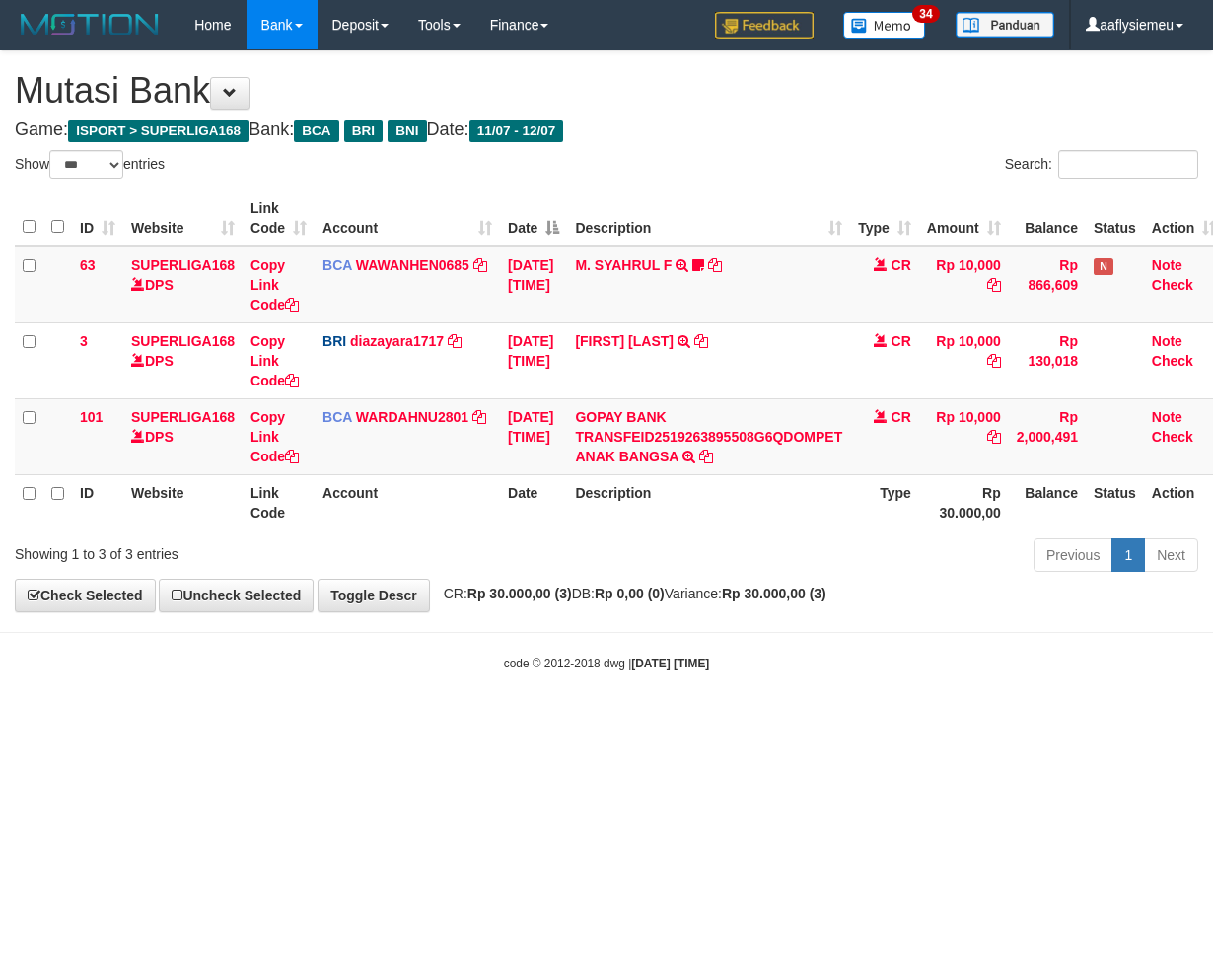 select on "***" 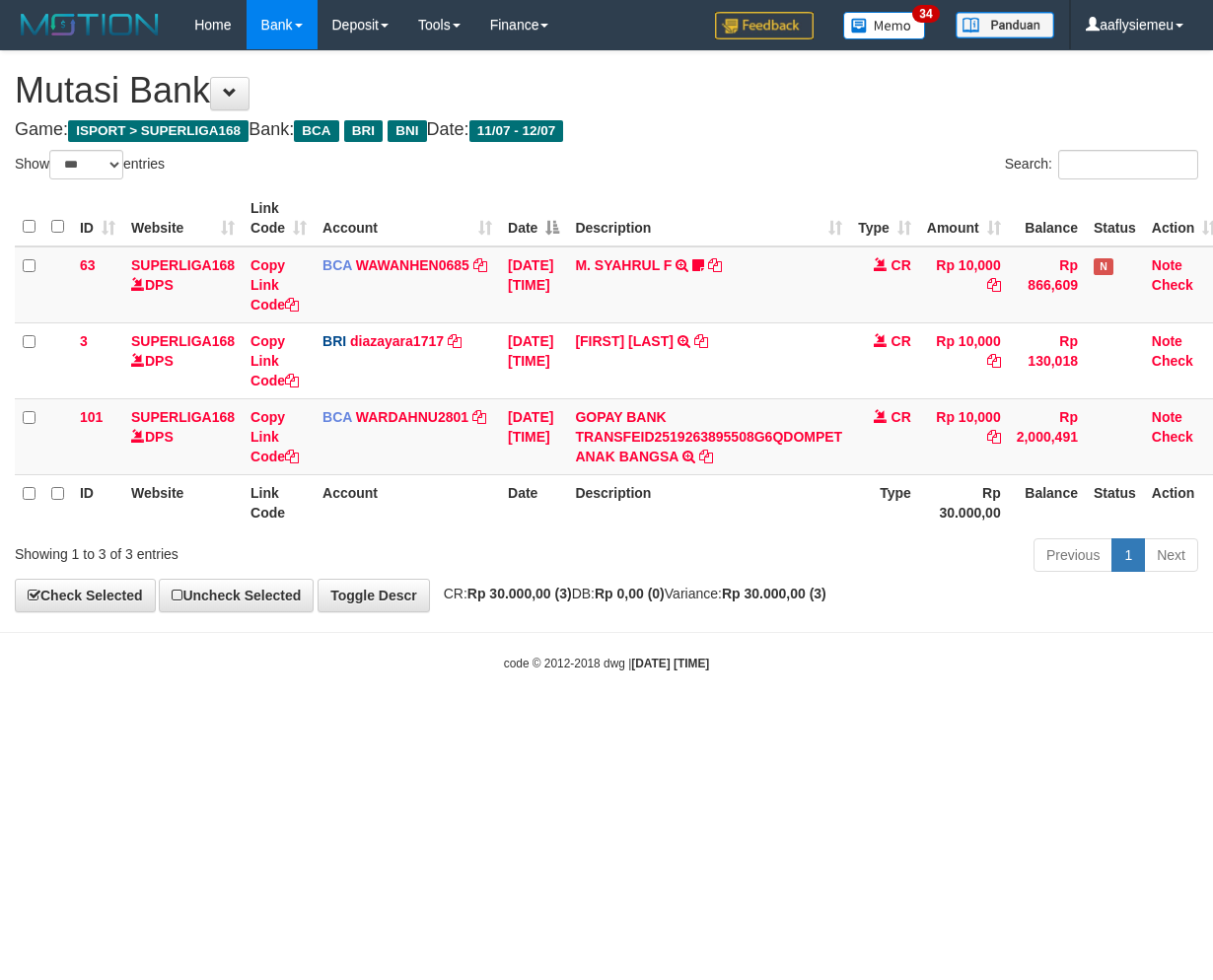 scroll, scrollTop: 0, scrollLeft: 0, axis: both 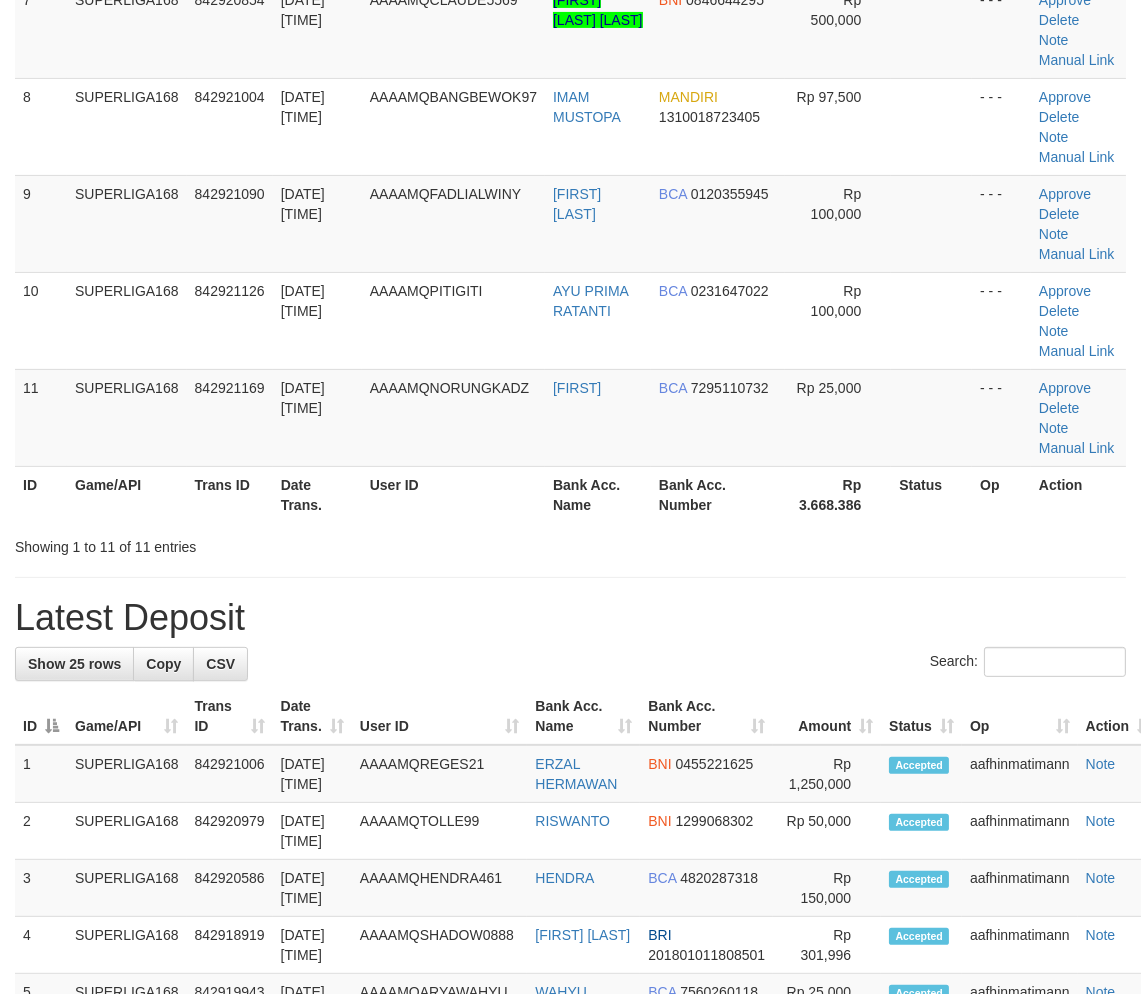 click on "1
SUPERLIGA168
842918014
[DATE] [TIME]
AAAAMQDIASTARAW16
[FIRST] [LAST]
BRI
805101014102536
Rp 53,886
- - -
Approve
Delete
Note
Manual Link
2
SUPERLIGA168
842918920
[DATE] [TIME]
AAAAMQNOAH20
[FIRST] [LAST]
BCA
5660382641
Rp 10,000
- - -
Approve
Note
Manual Link" at bounding box center (570, -67) 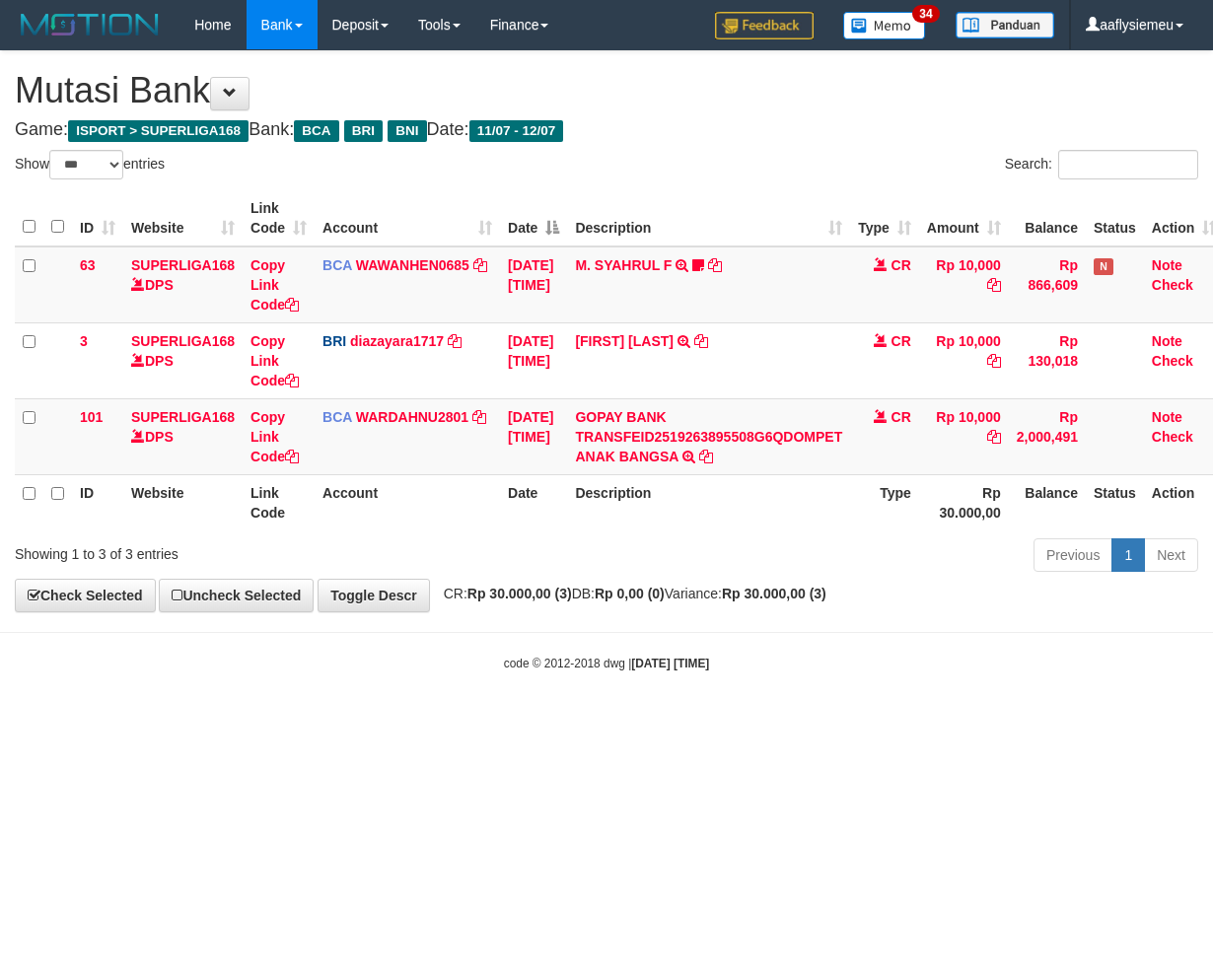 select on "***" 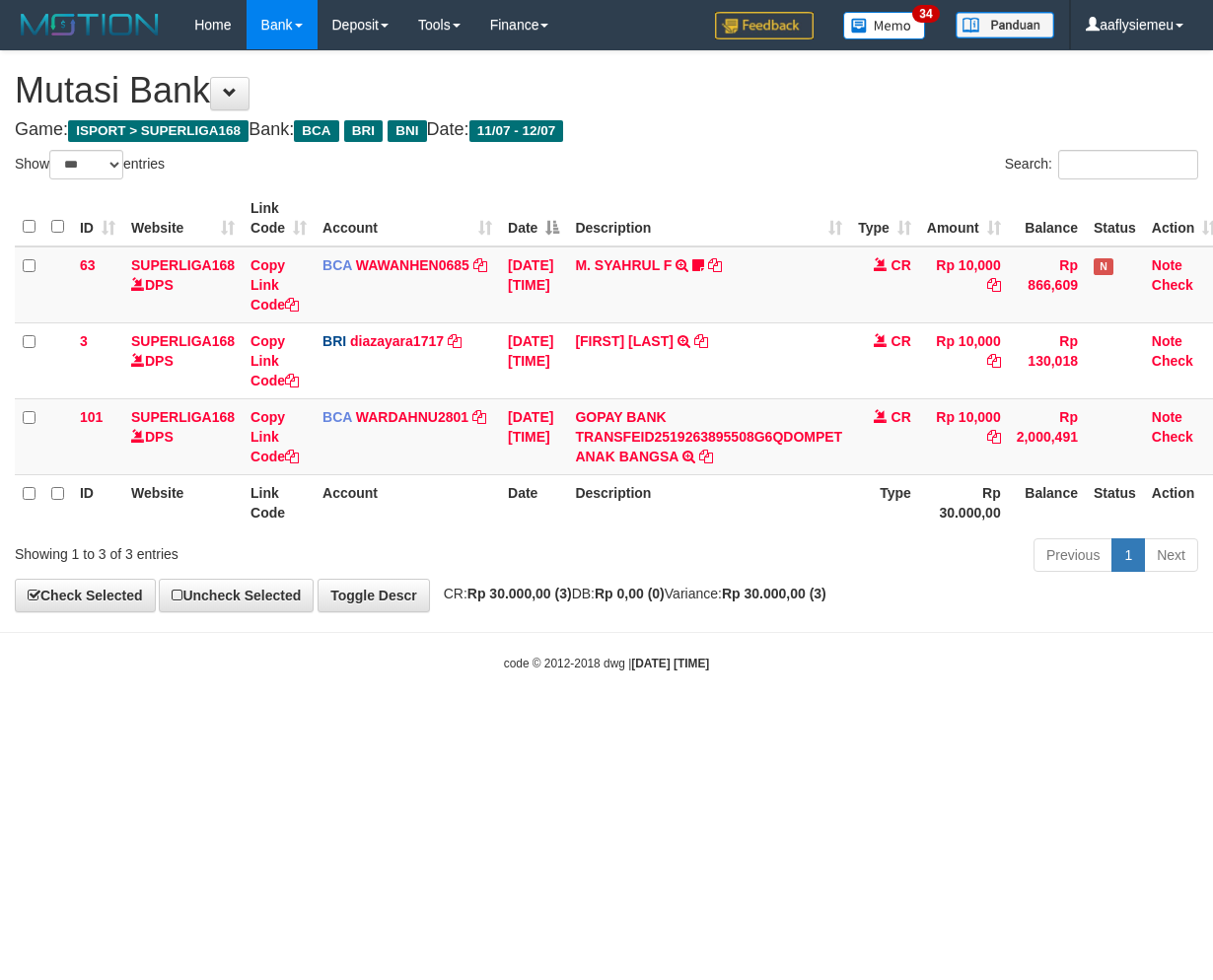 scroll, scrollTop: 0, scrollLeft: 0, axis: both 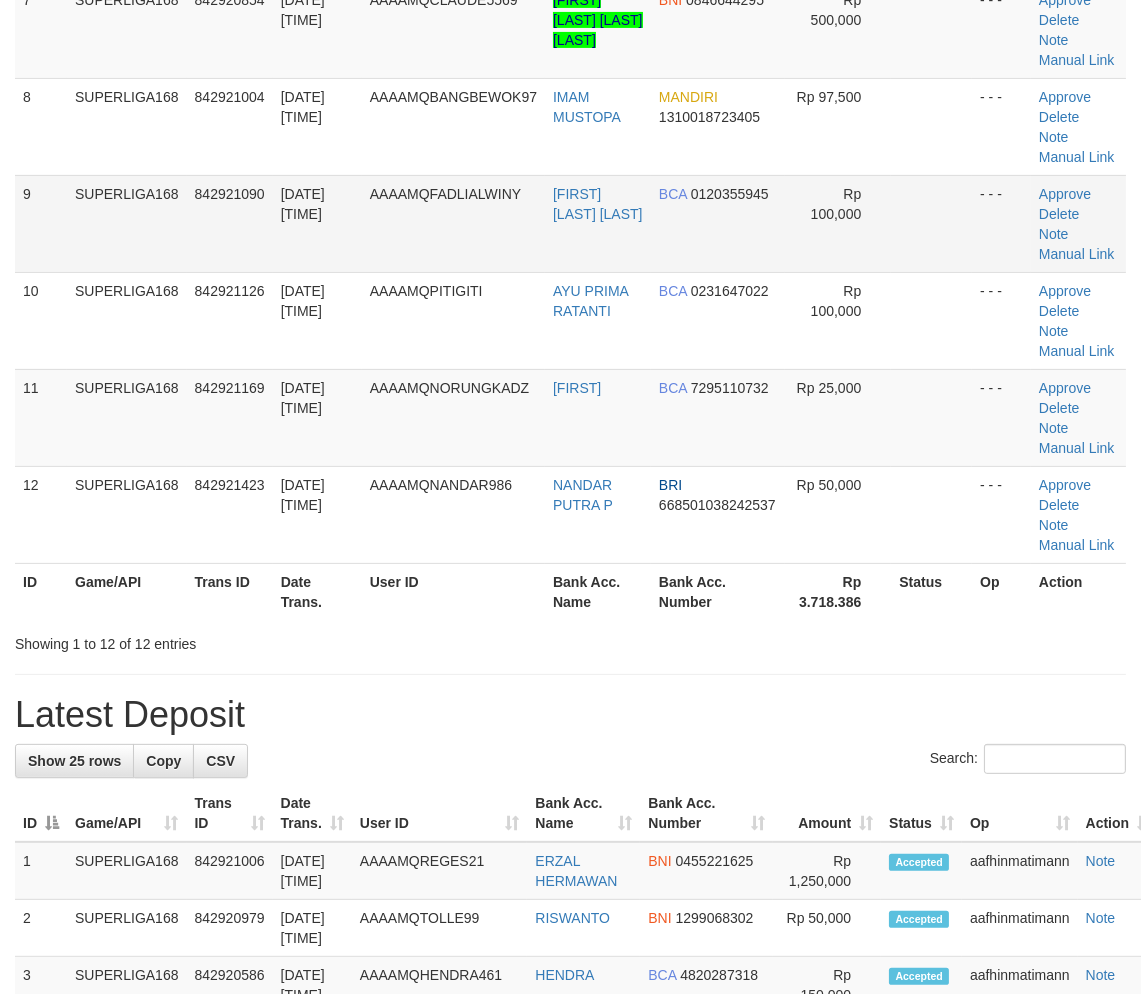 click on "842921090" at bounding box center (230, 223) 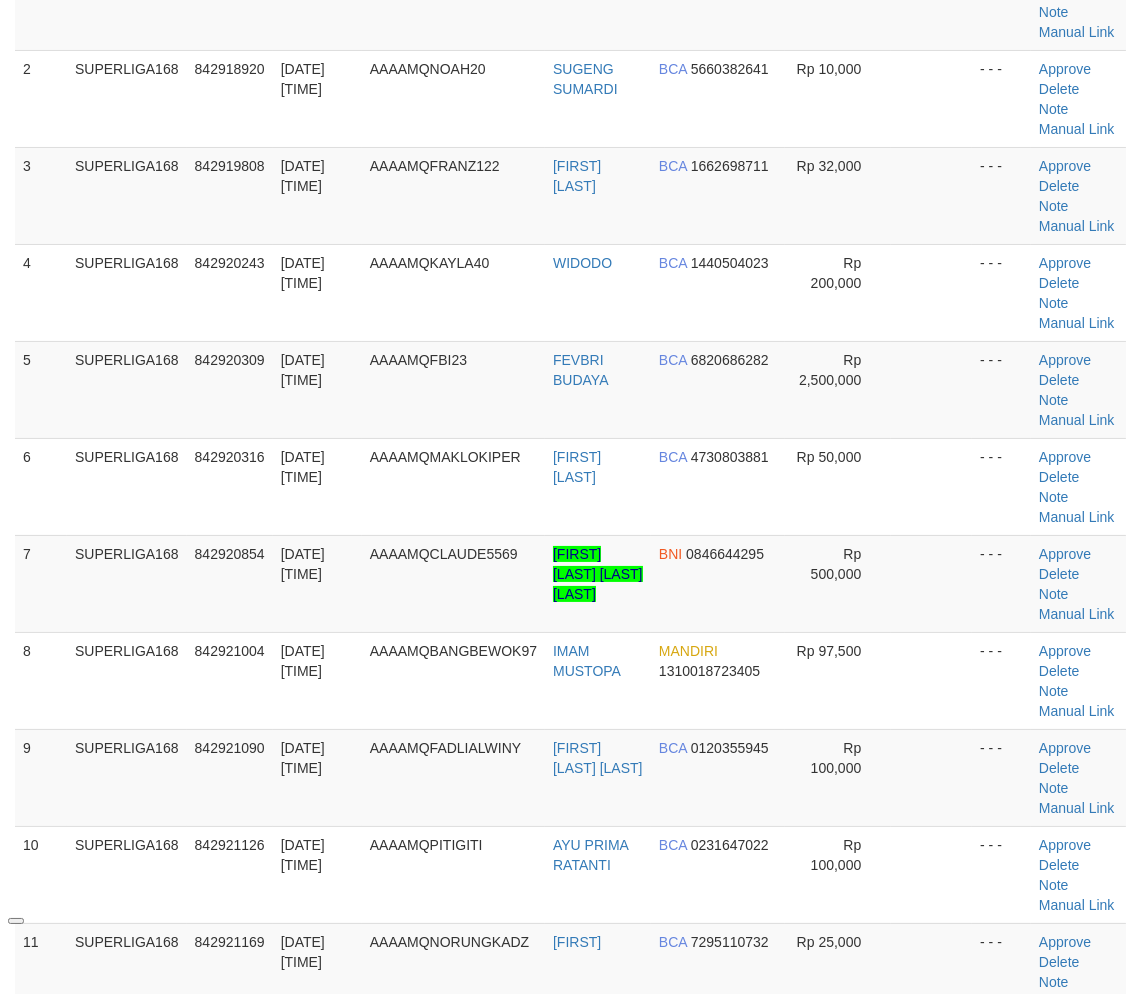 scroll, scrollTop: 184, scrollLeft: 0, axis: vertical 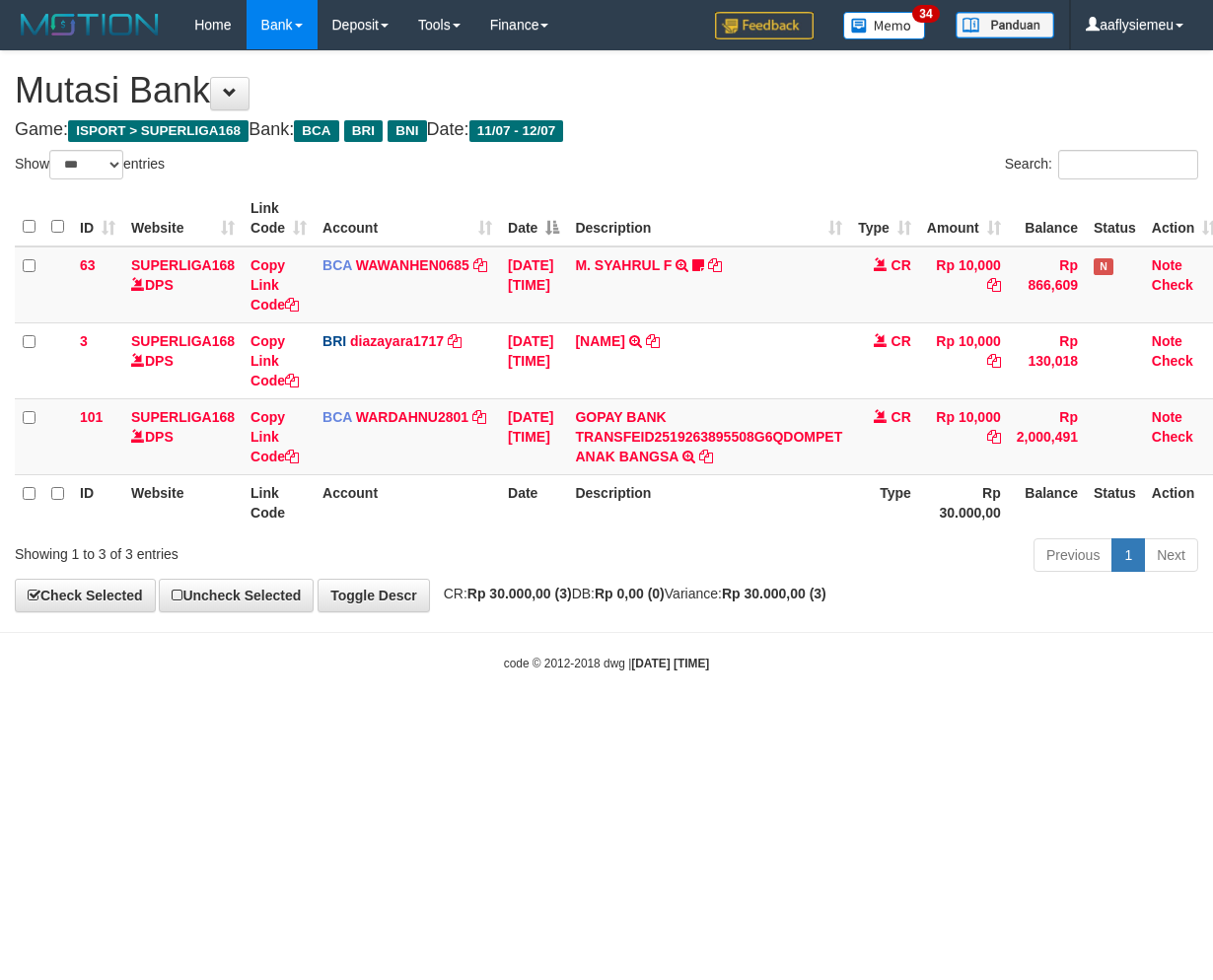 select on "***" 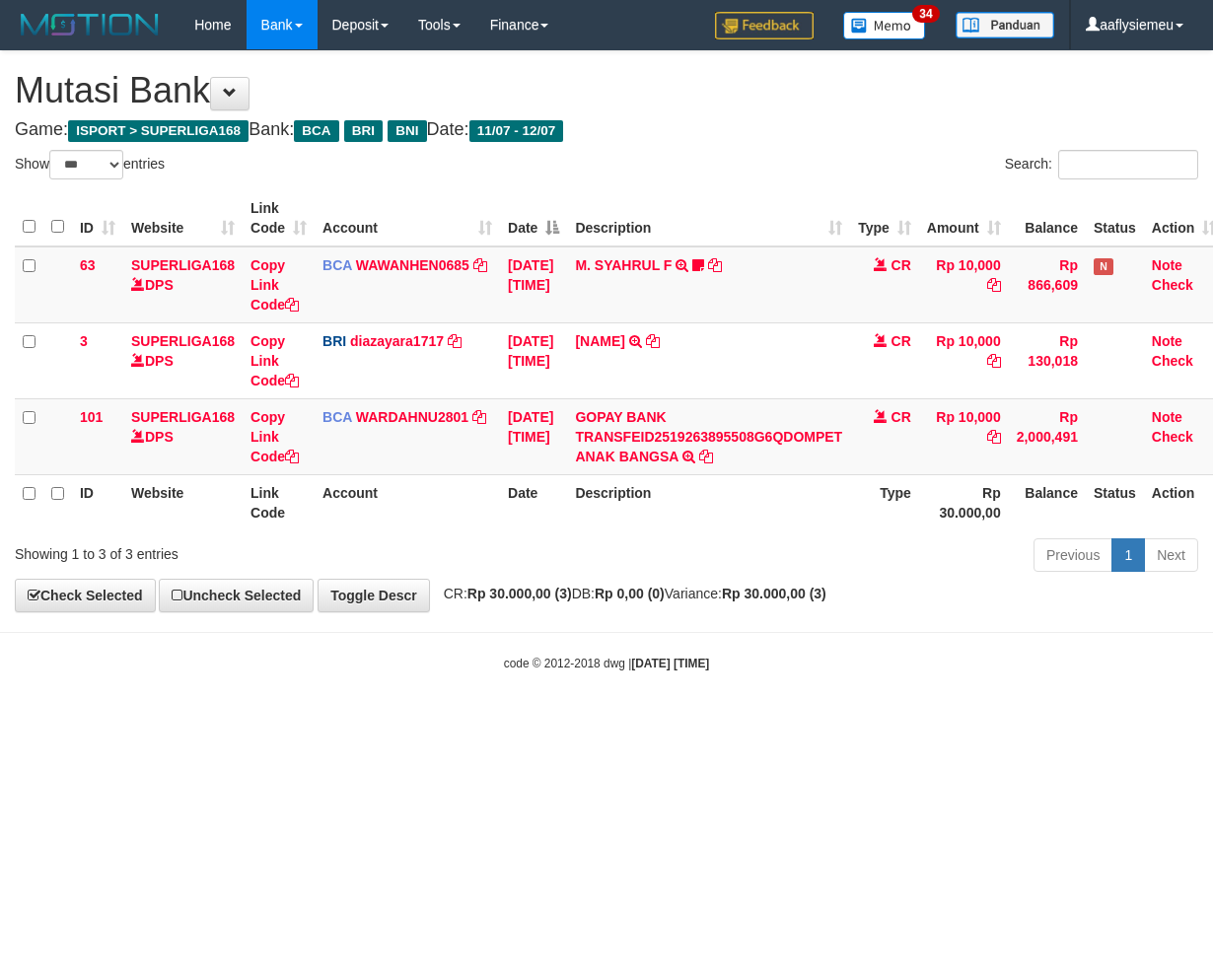 scroll, scrollTop: 0, scrollLeft: 0, axis: both 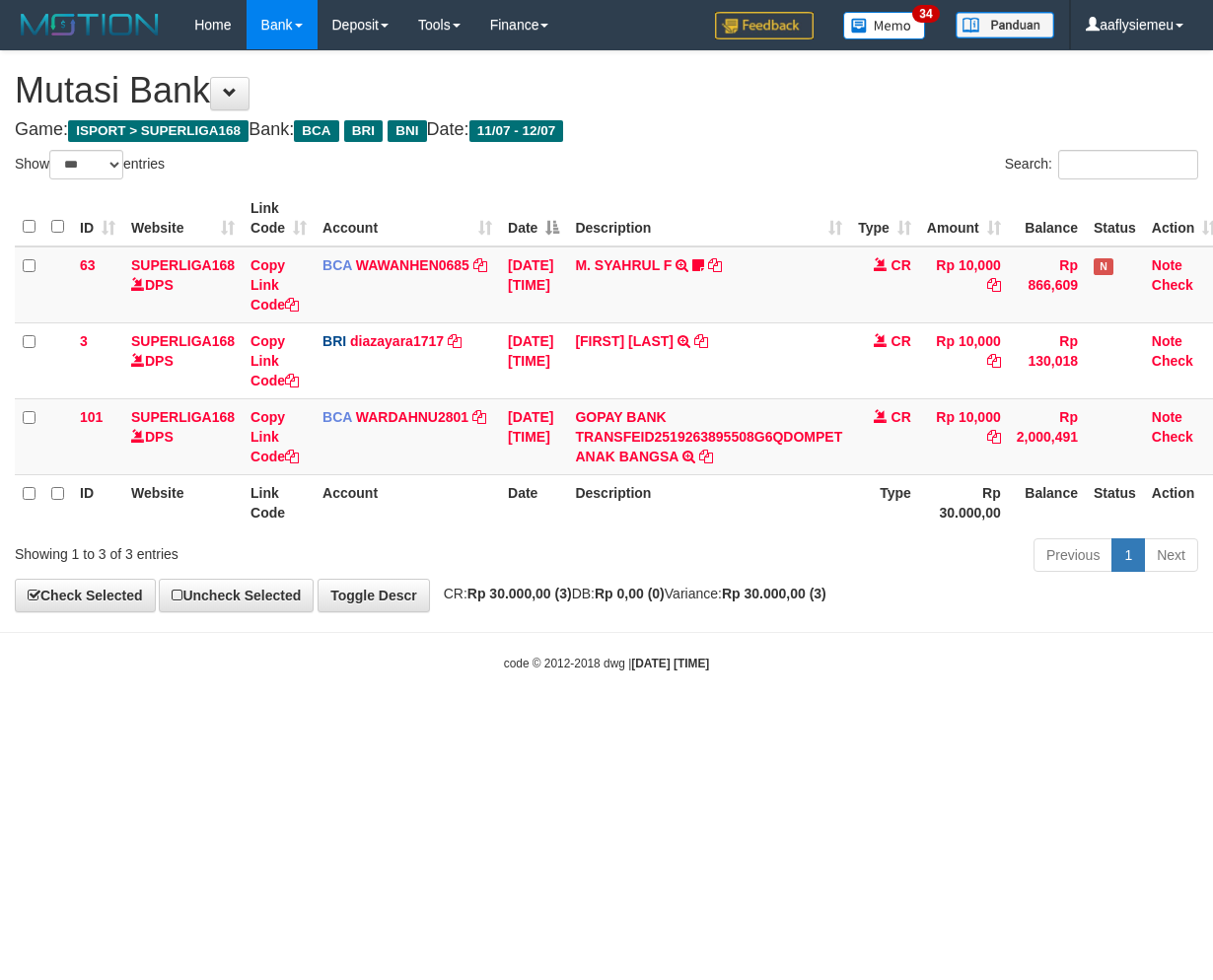 select on "***" 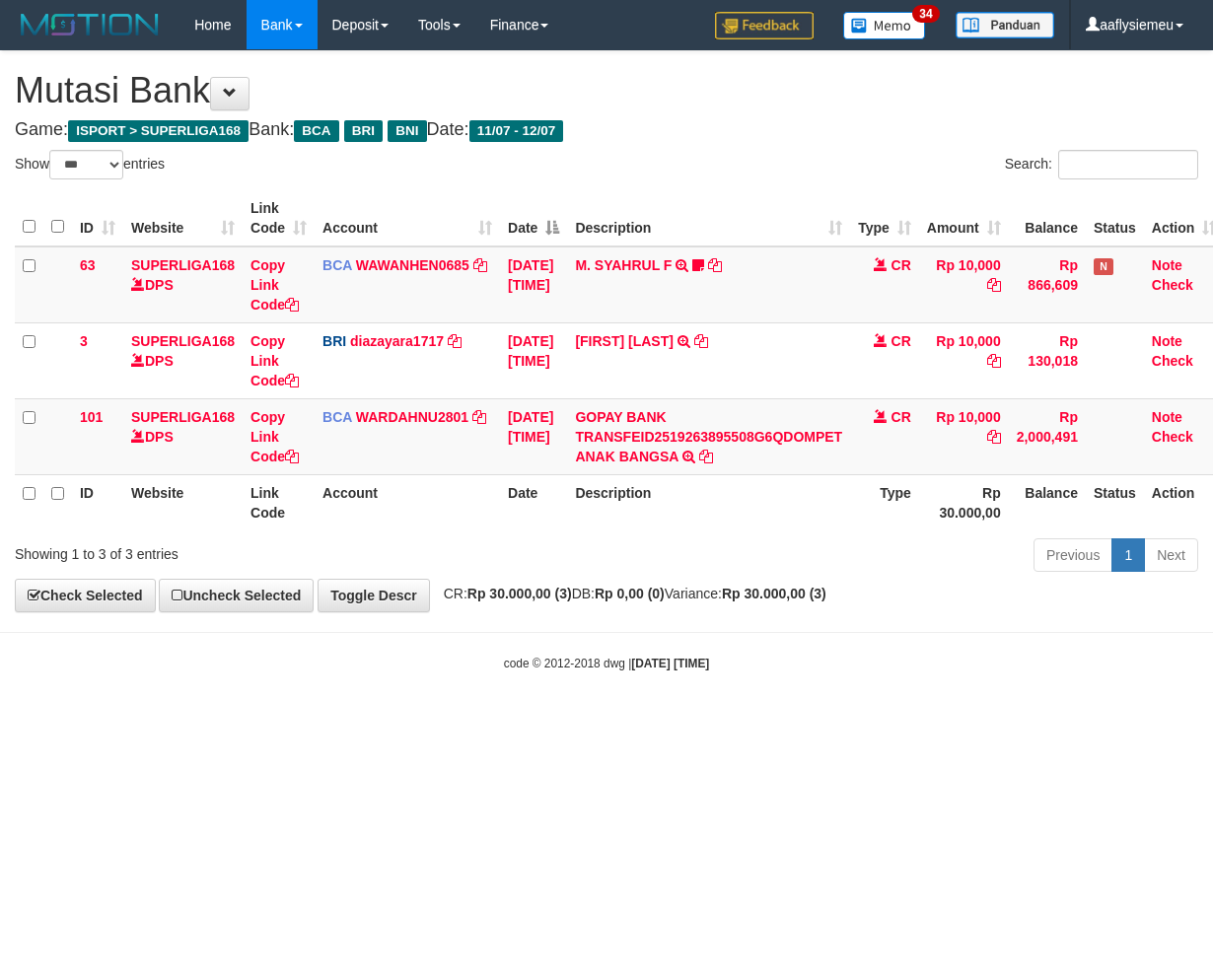 scroll, scrollTop: 0, scrollLeft: 0, axis: both 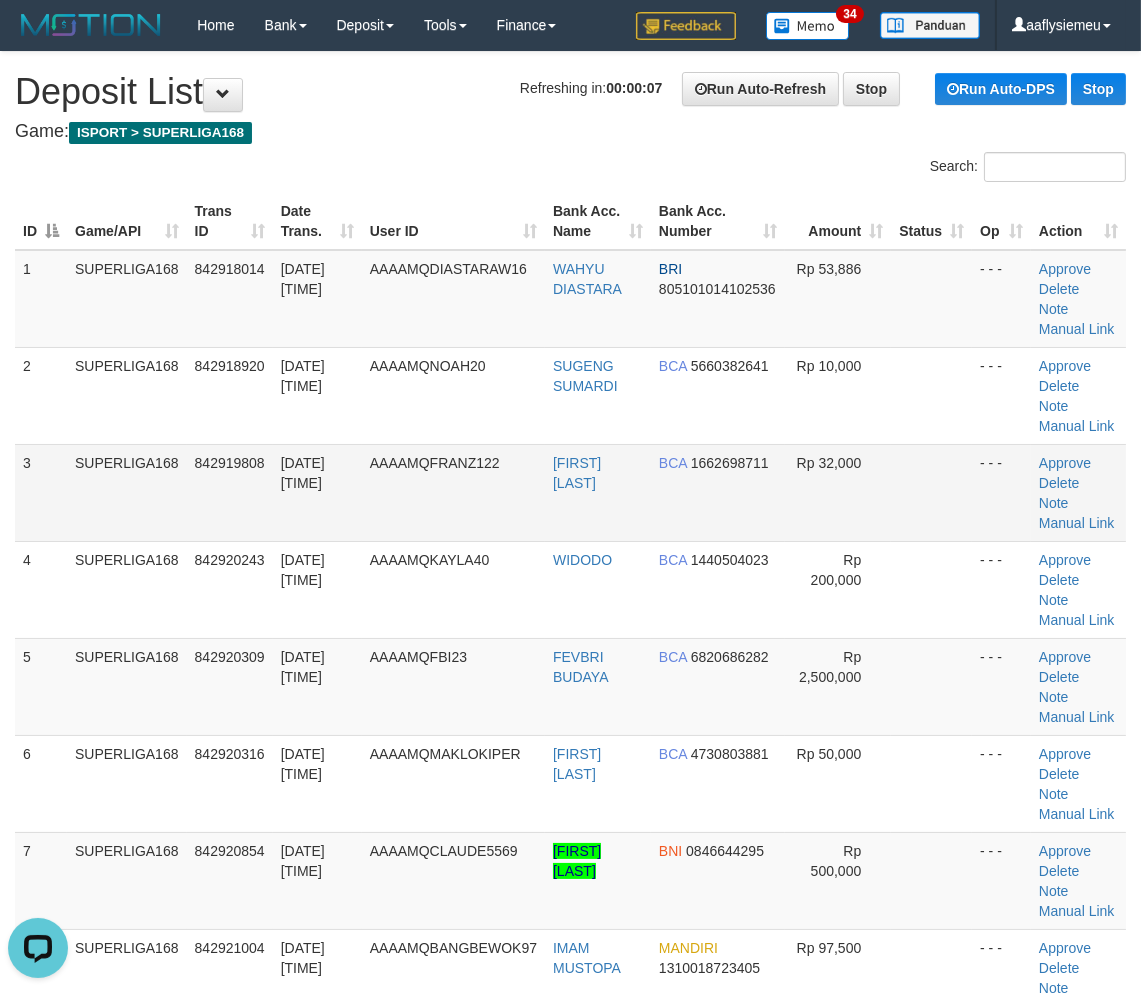 click on "3" at bounding box center (41, 492) 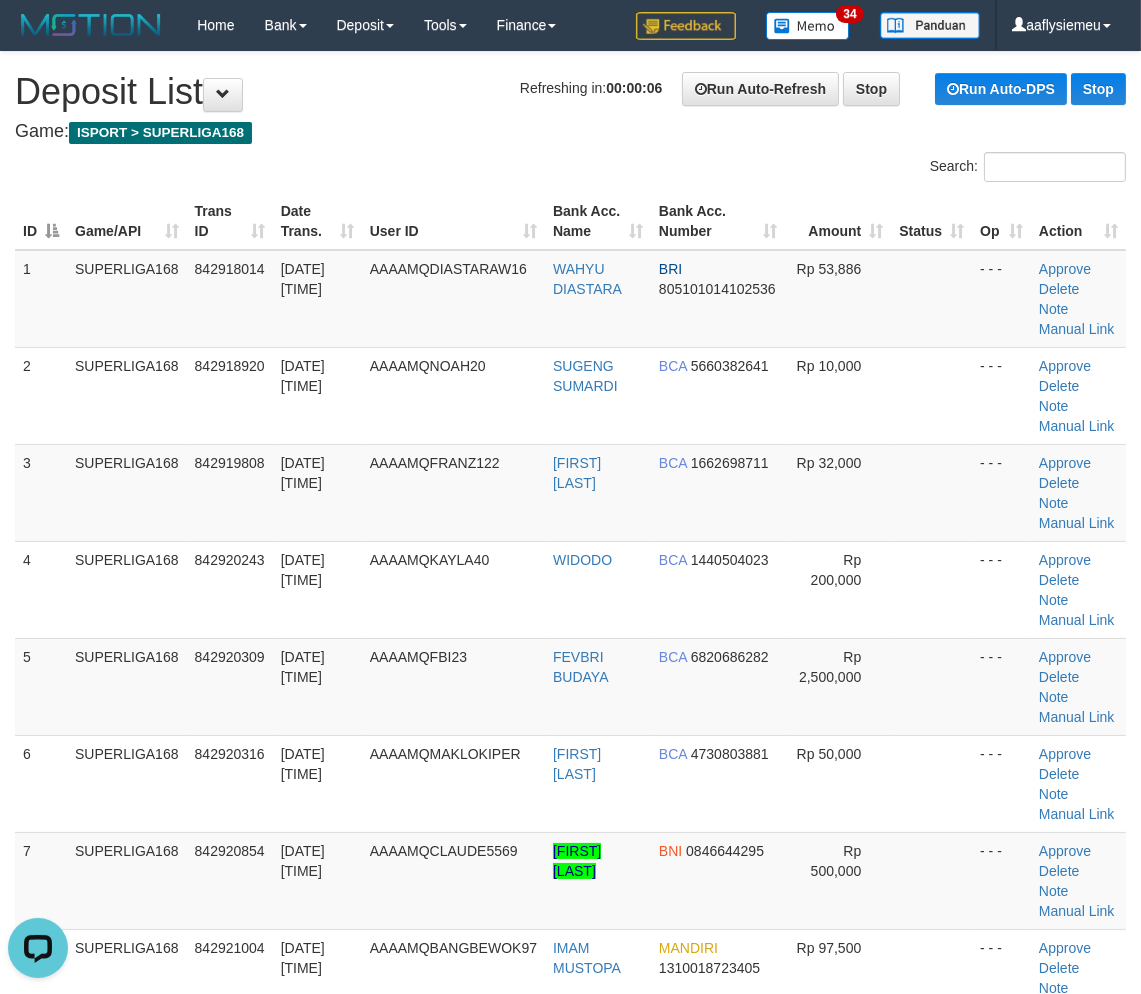 drag, startPoint x: 43, startPoint y: 518, endPoint x: 0, endPoint y: 538, distance: 47.423622 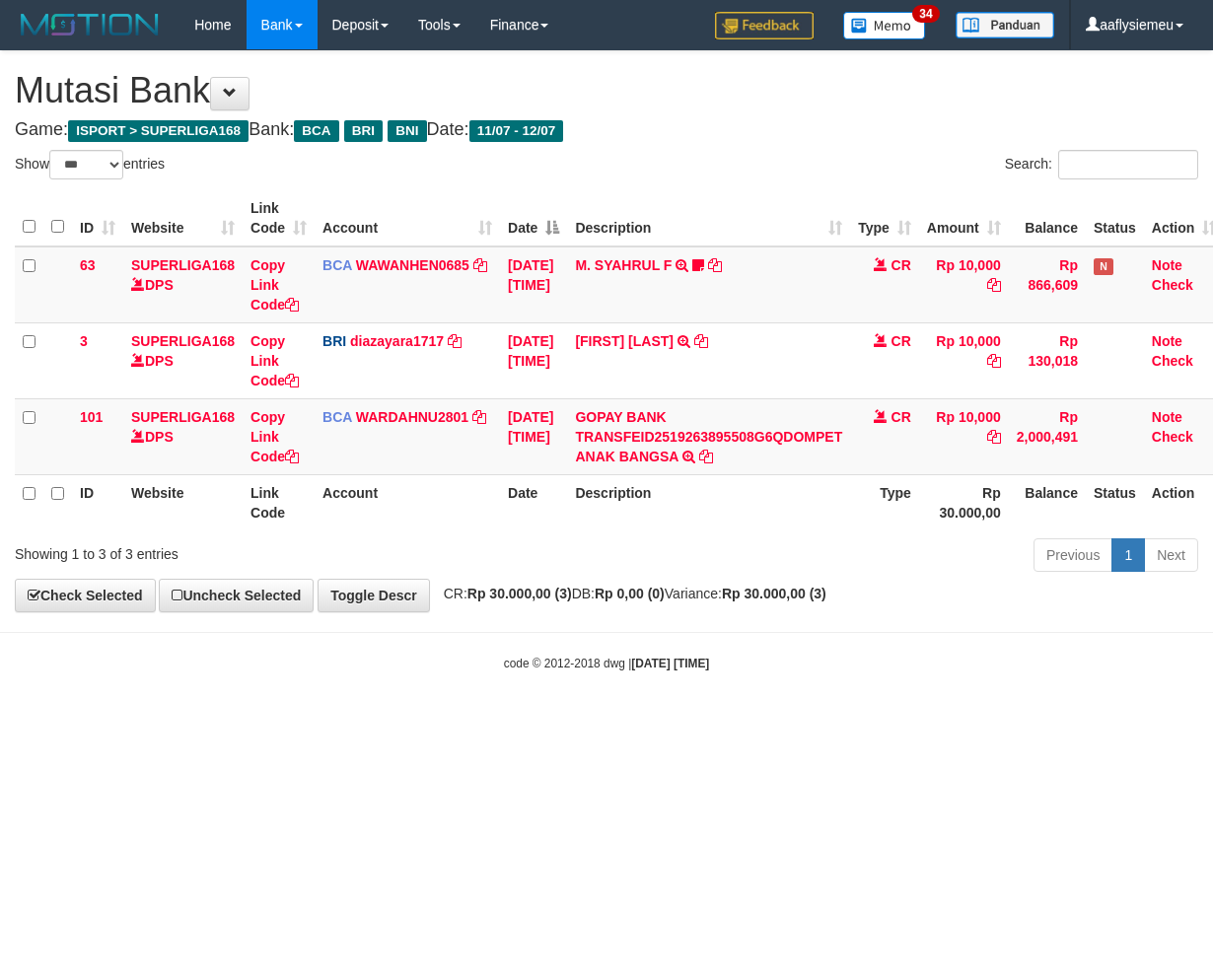 select on "***" 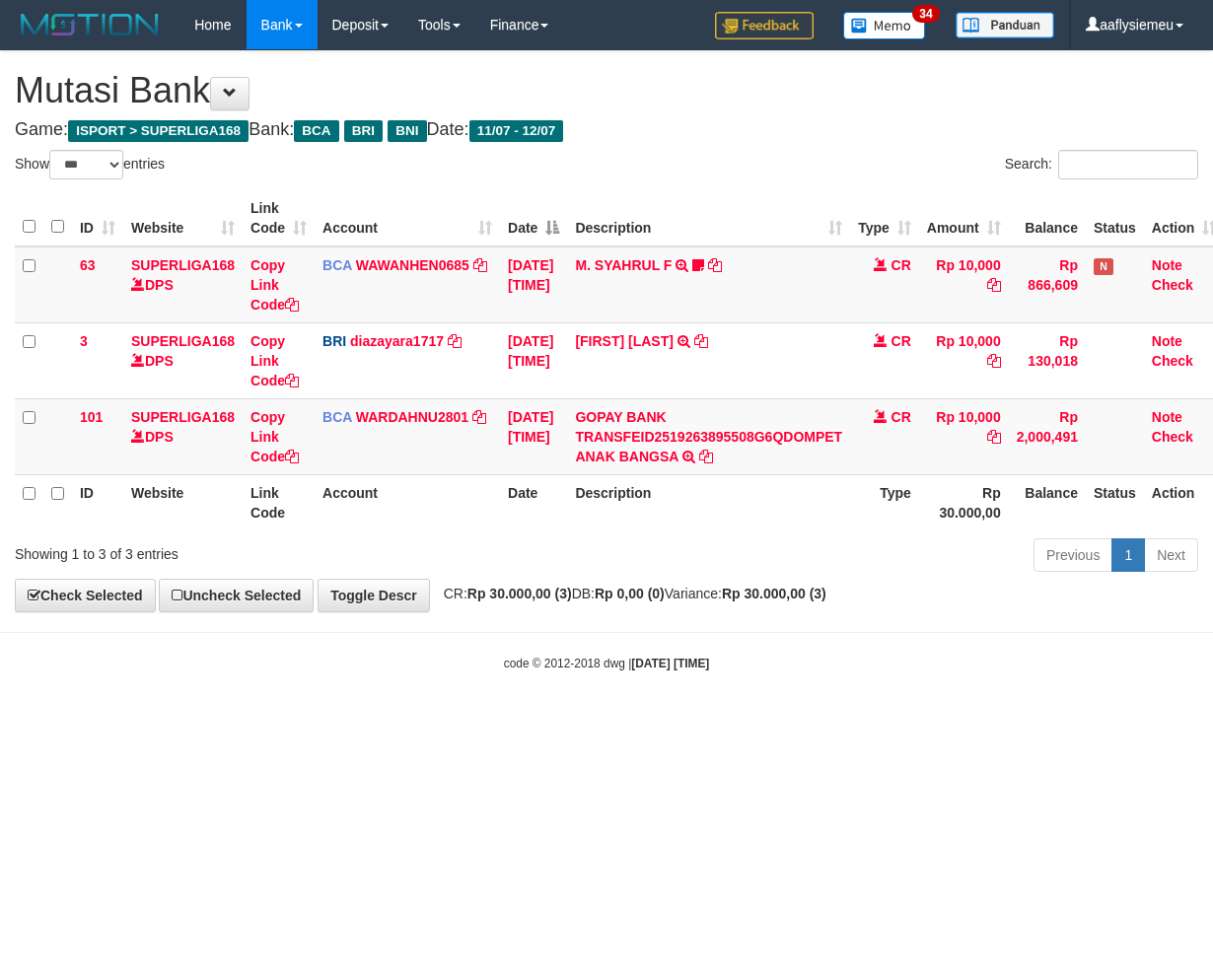 scroll, scrollTop: 0, scrollLeft: 0, axis: both 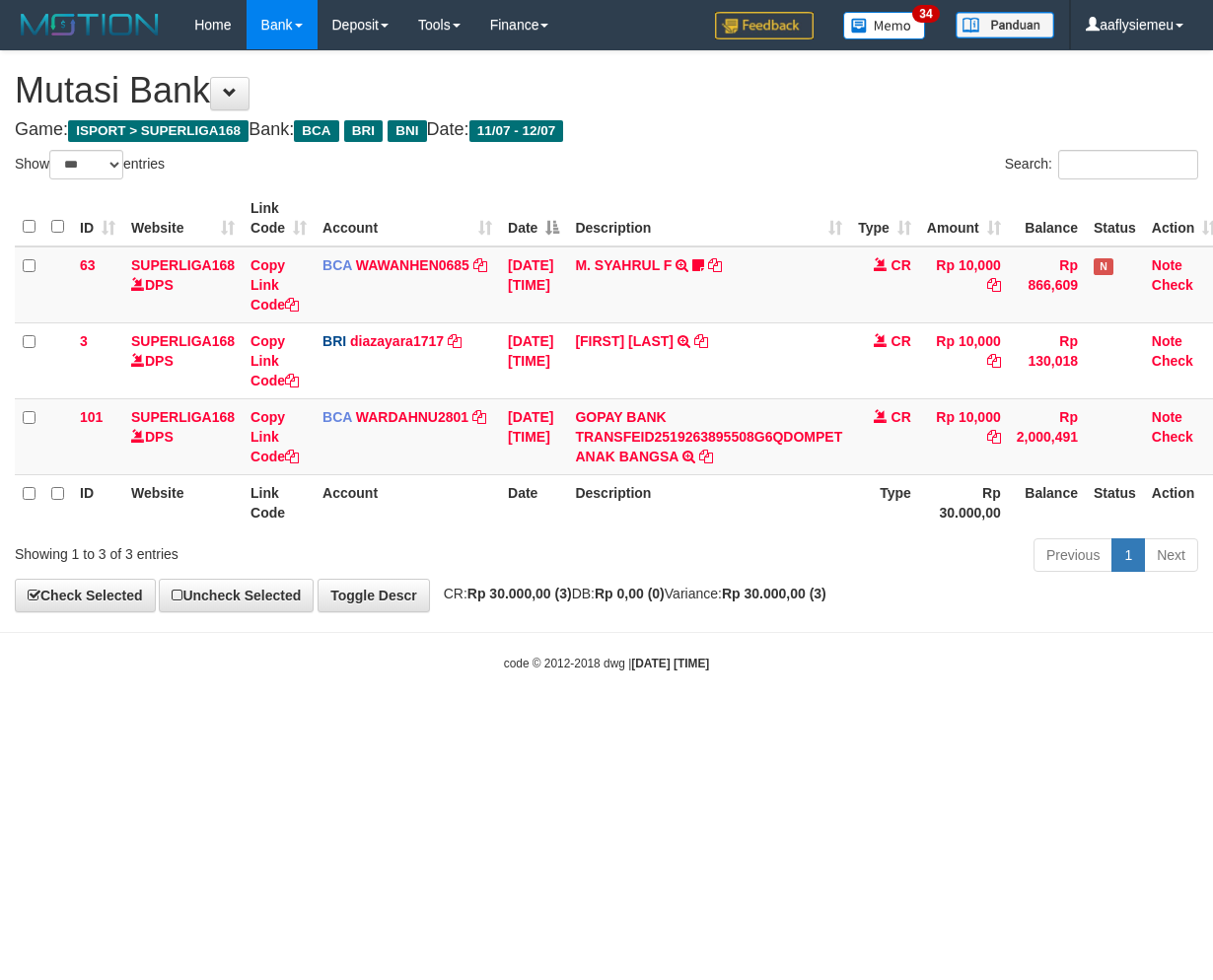 select on "***" 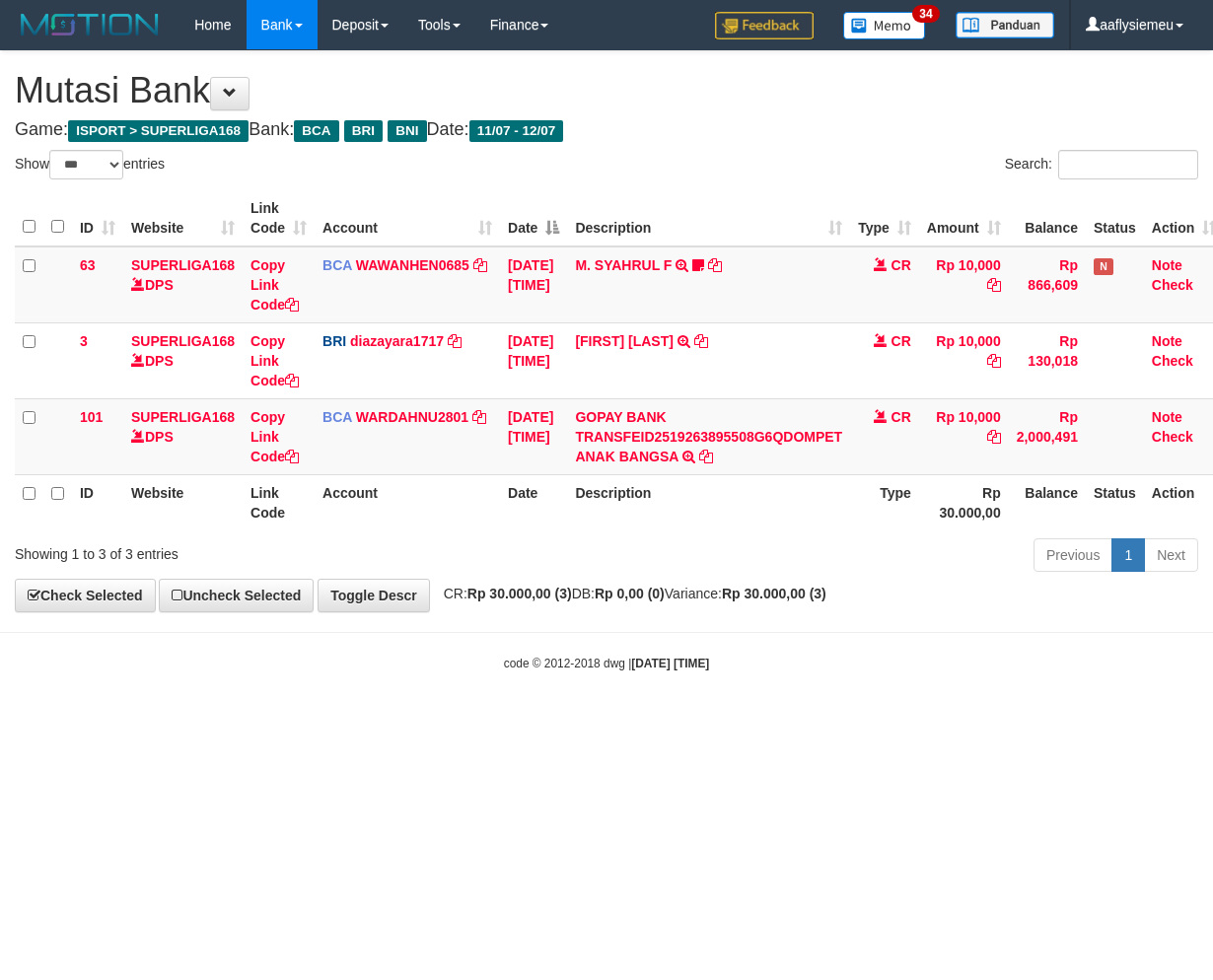scroll, scrollTop: 0, scrollLeft: 0, axis: both 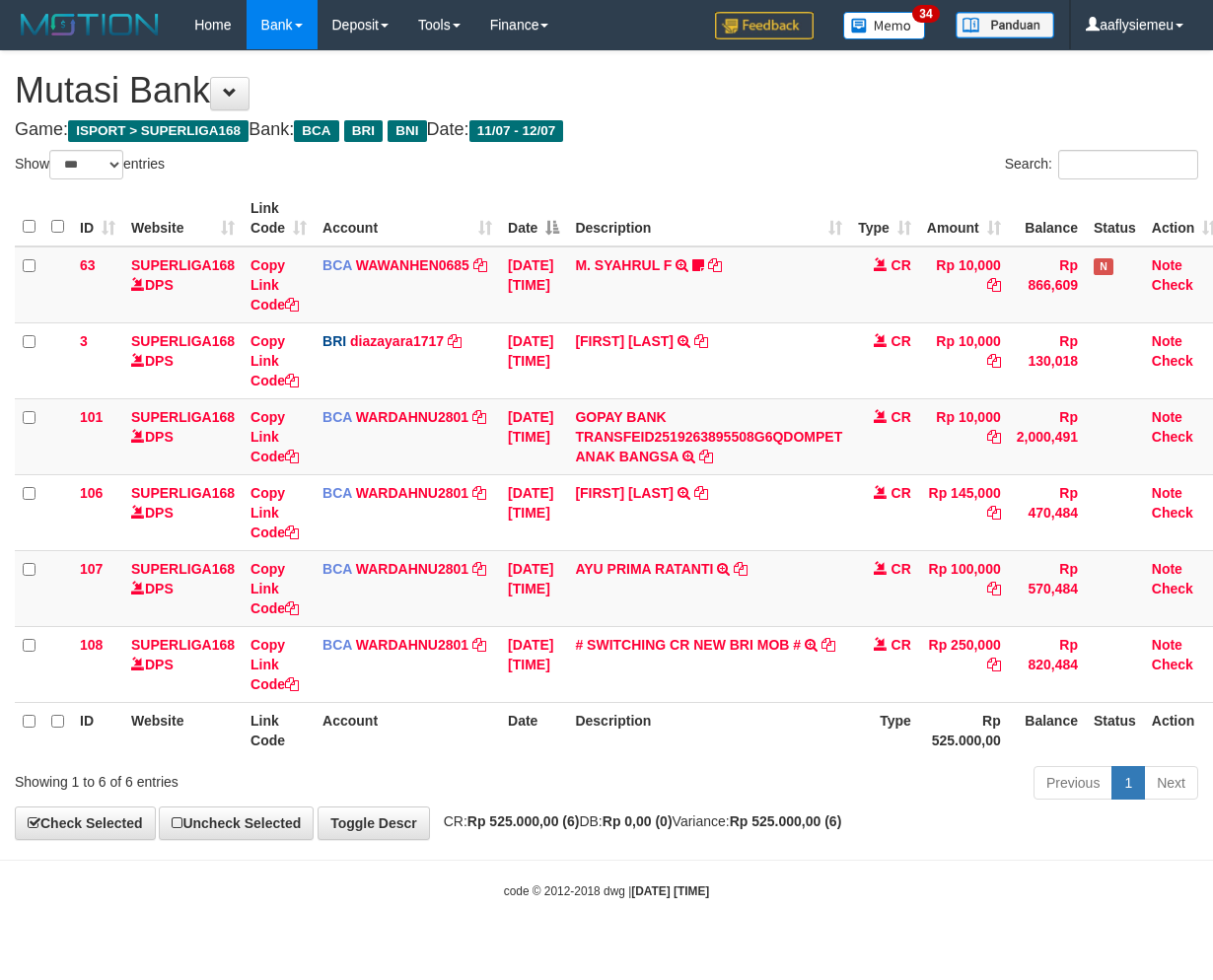 select on "***" 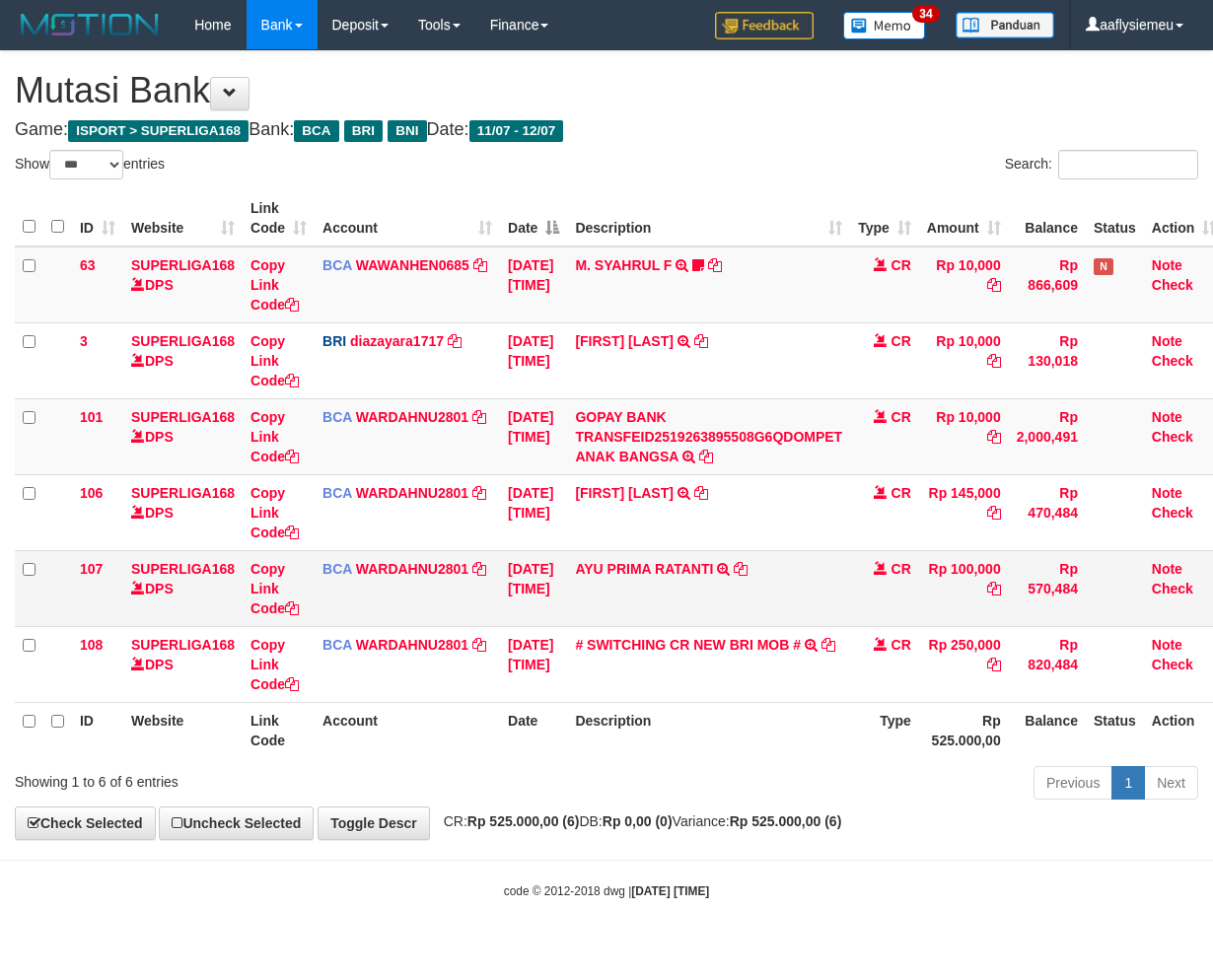 click on "Description" at bounding box center [708, 730] 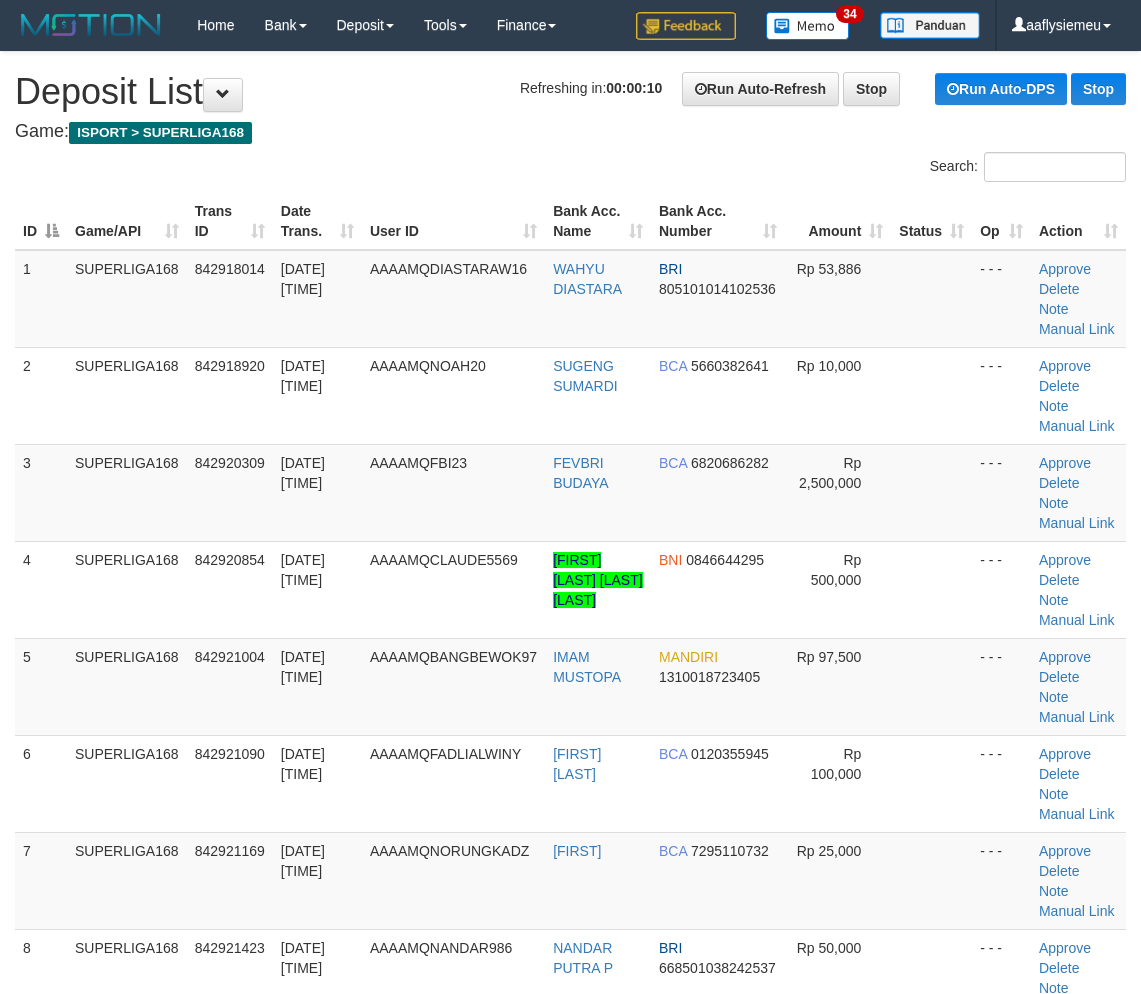 scroll, scrollTop: 0, scrollLeft: 0, axis: both 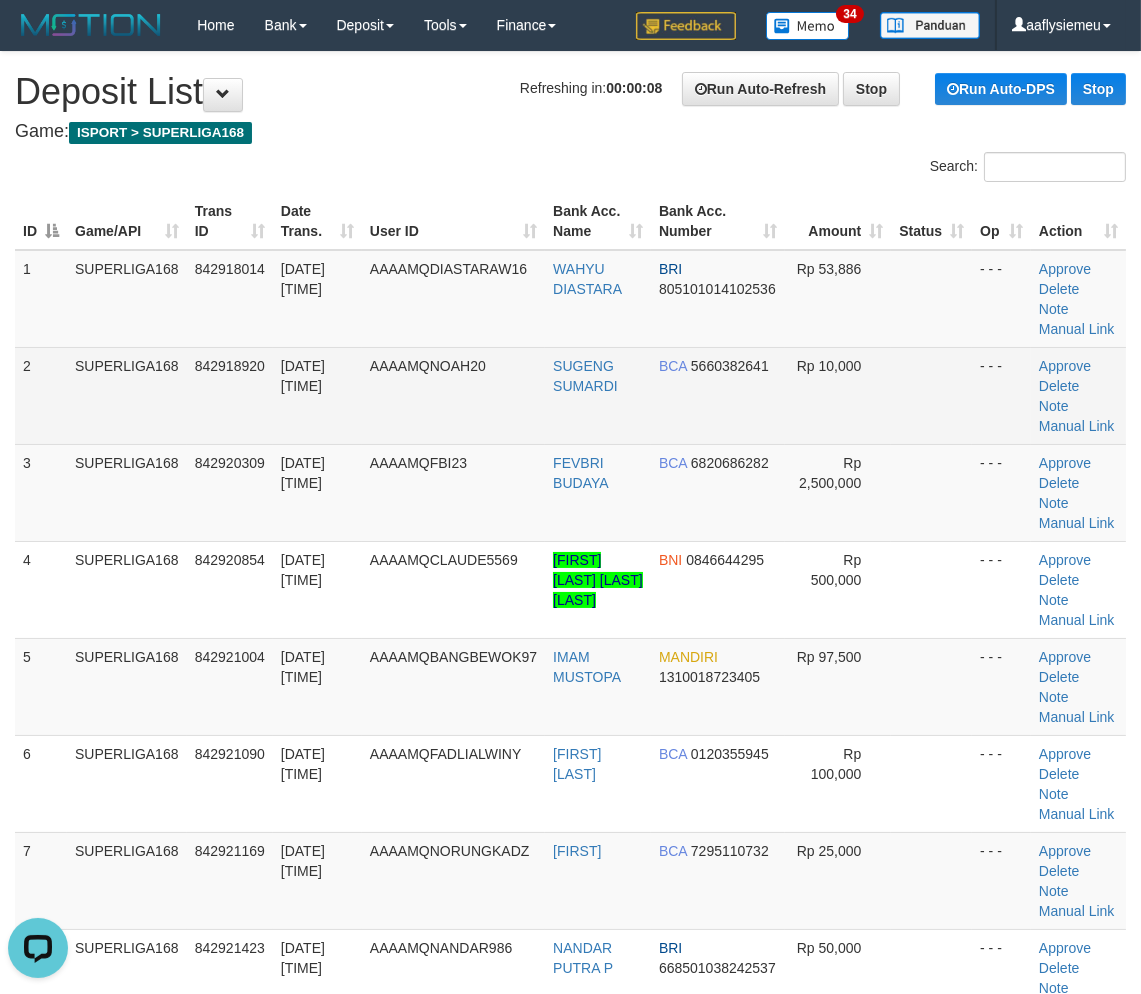click on "842918920" at bounding box center [230, 395] 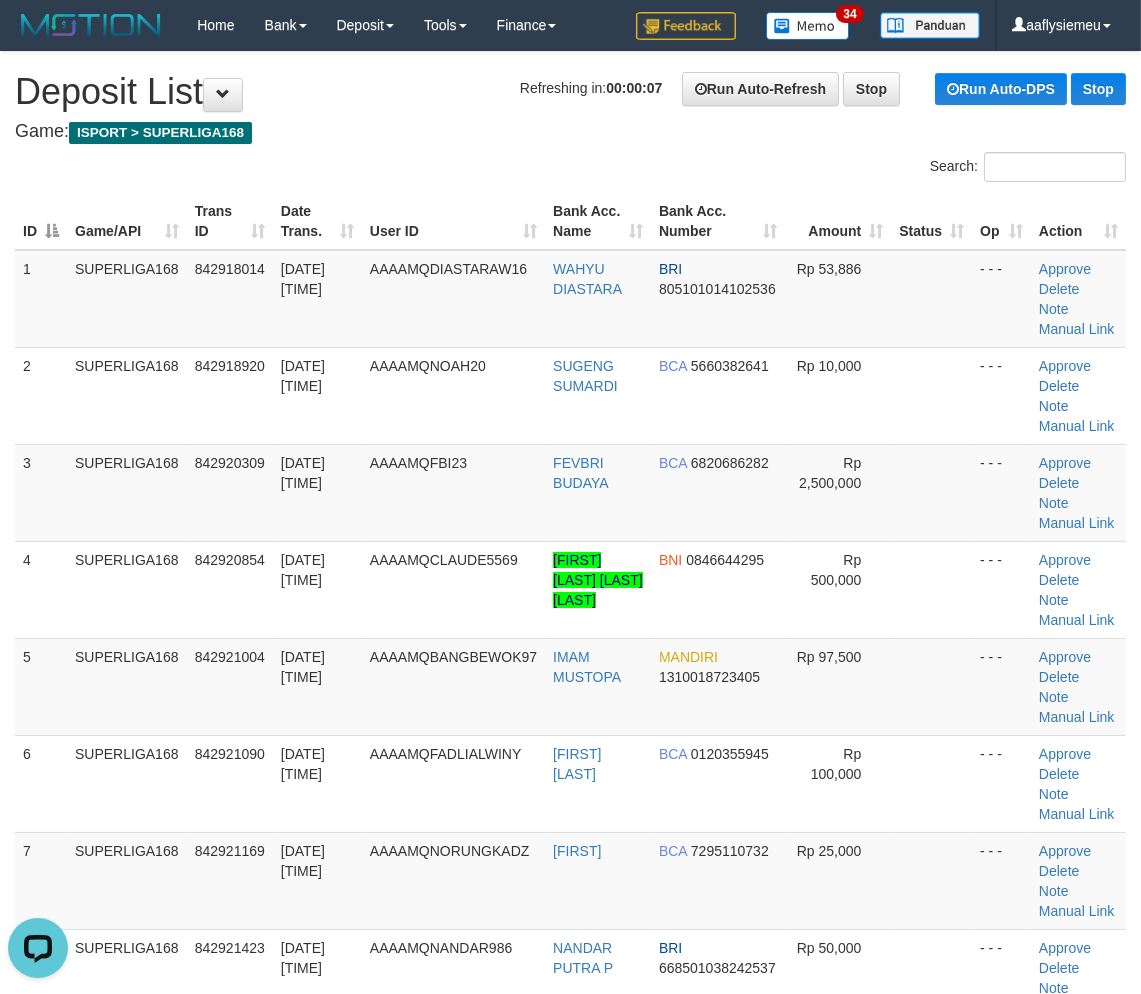 drag, startPoint x: 308, startPoint y: 577, endPoint x: 2, endPoint y: 654, distance: 315.5392 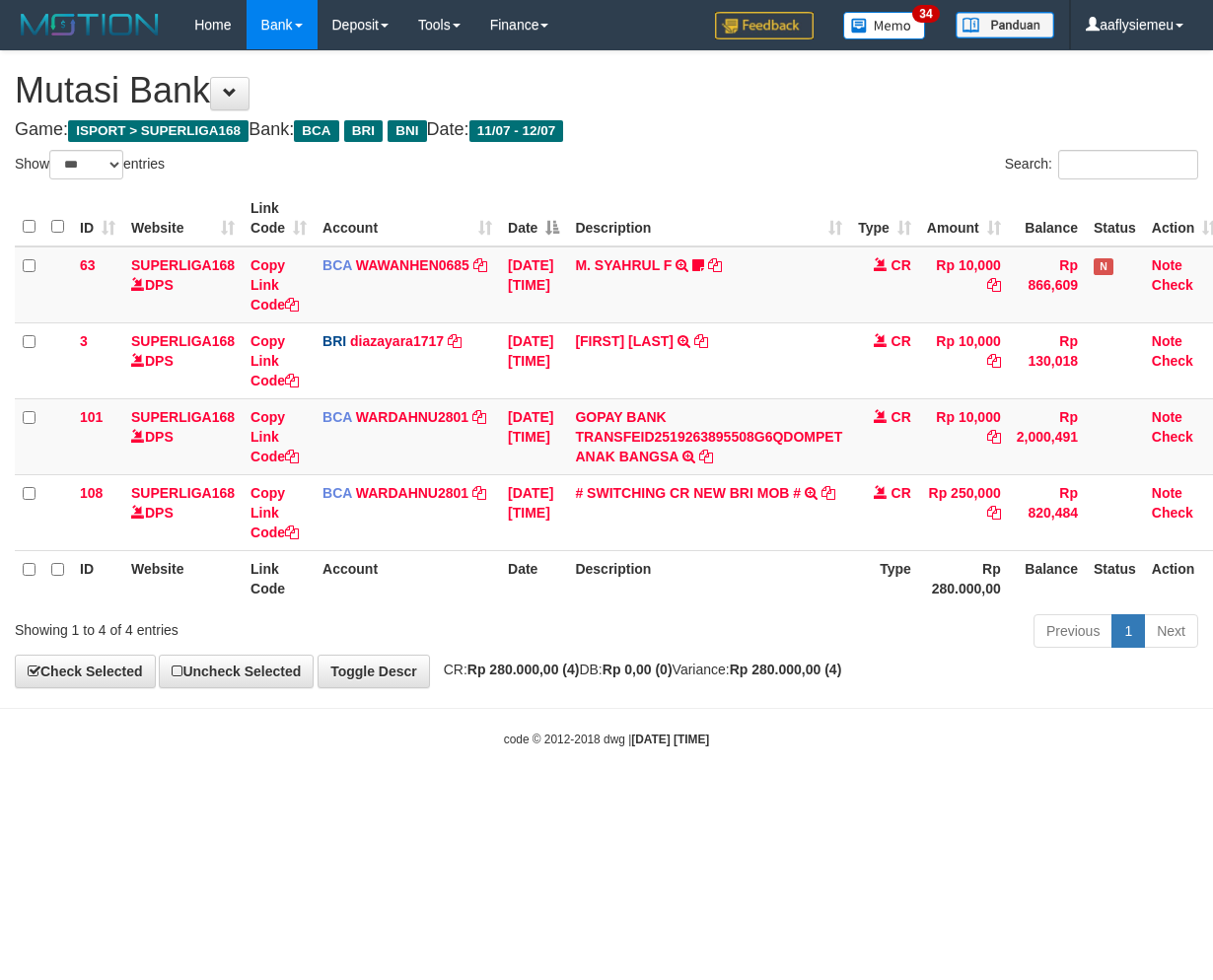 select on "***" 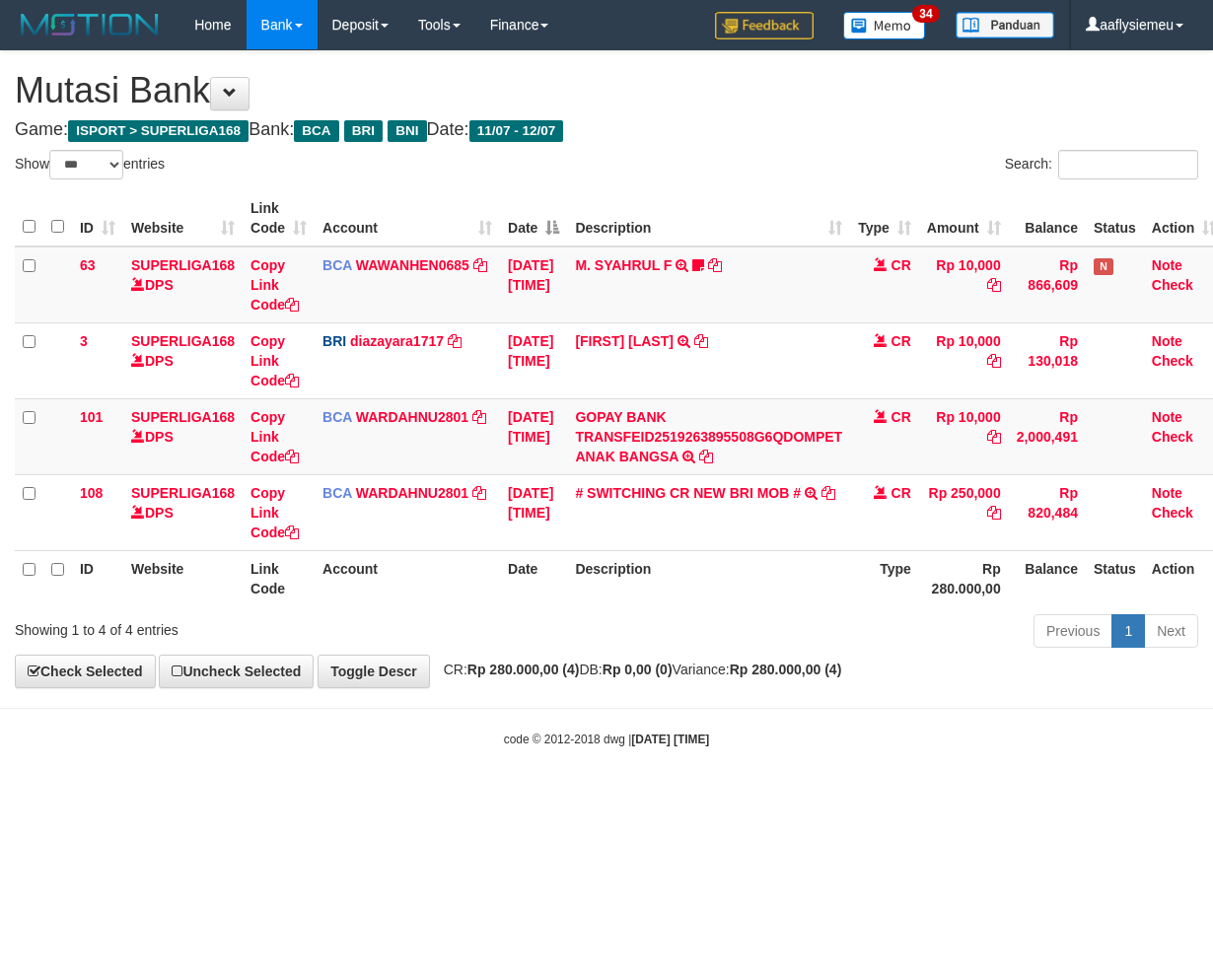scroll, scrollTop: 0, scrollLeft: 0, axis: both 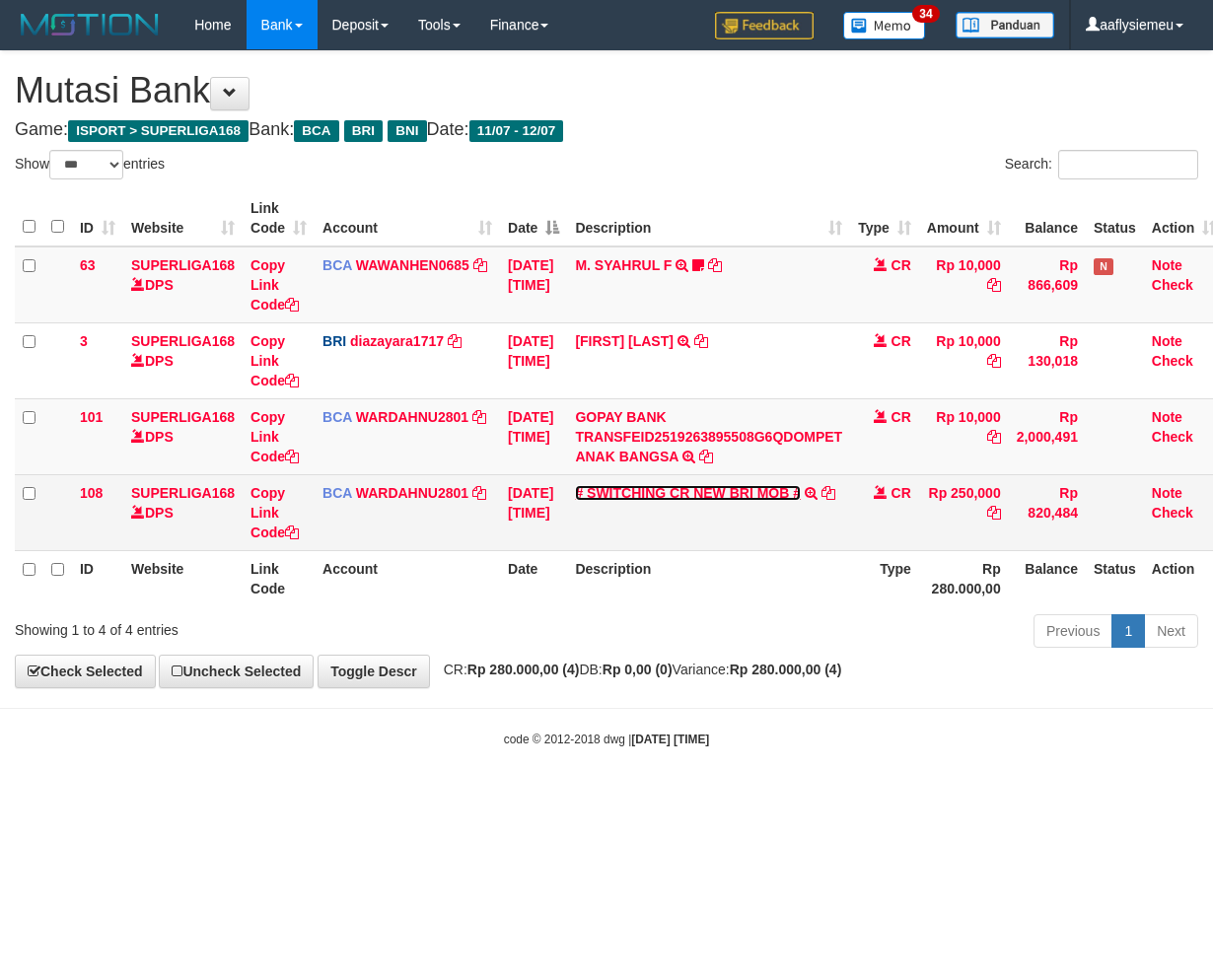 click on "# SWITCHING CR NEW BRI MOB #" at bounding box center (687, 493) 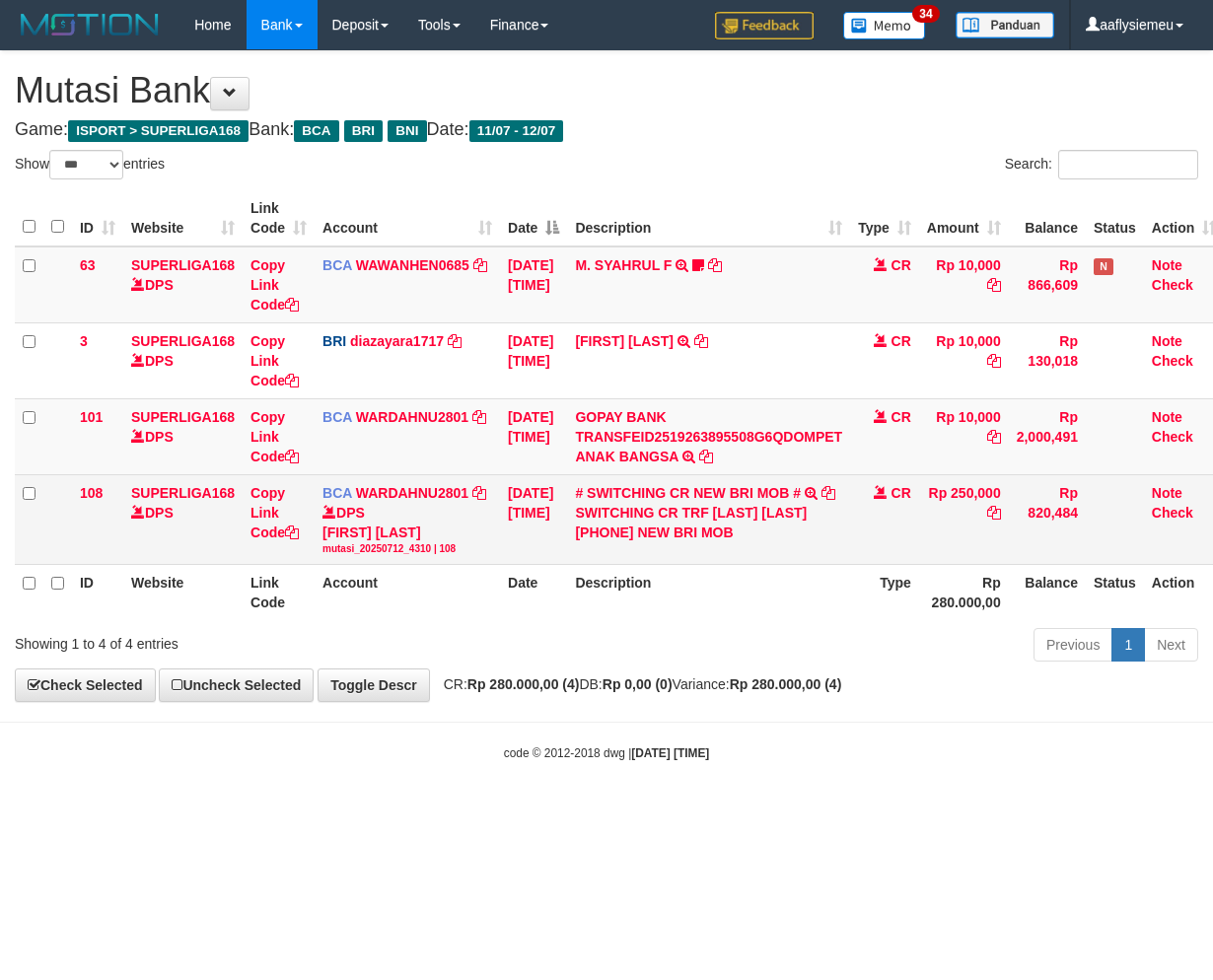 click on "SWITCHING CR TRF
[FIRST] [LAST] 002 NEW BRI MOB" at bounding box center [708, 523] 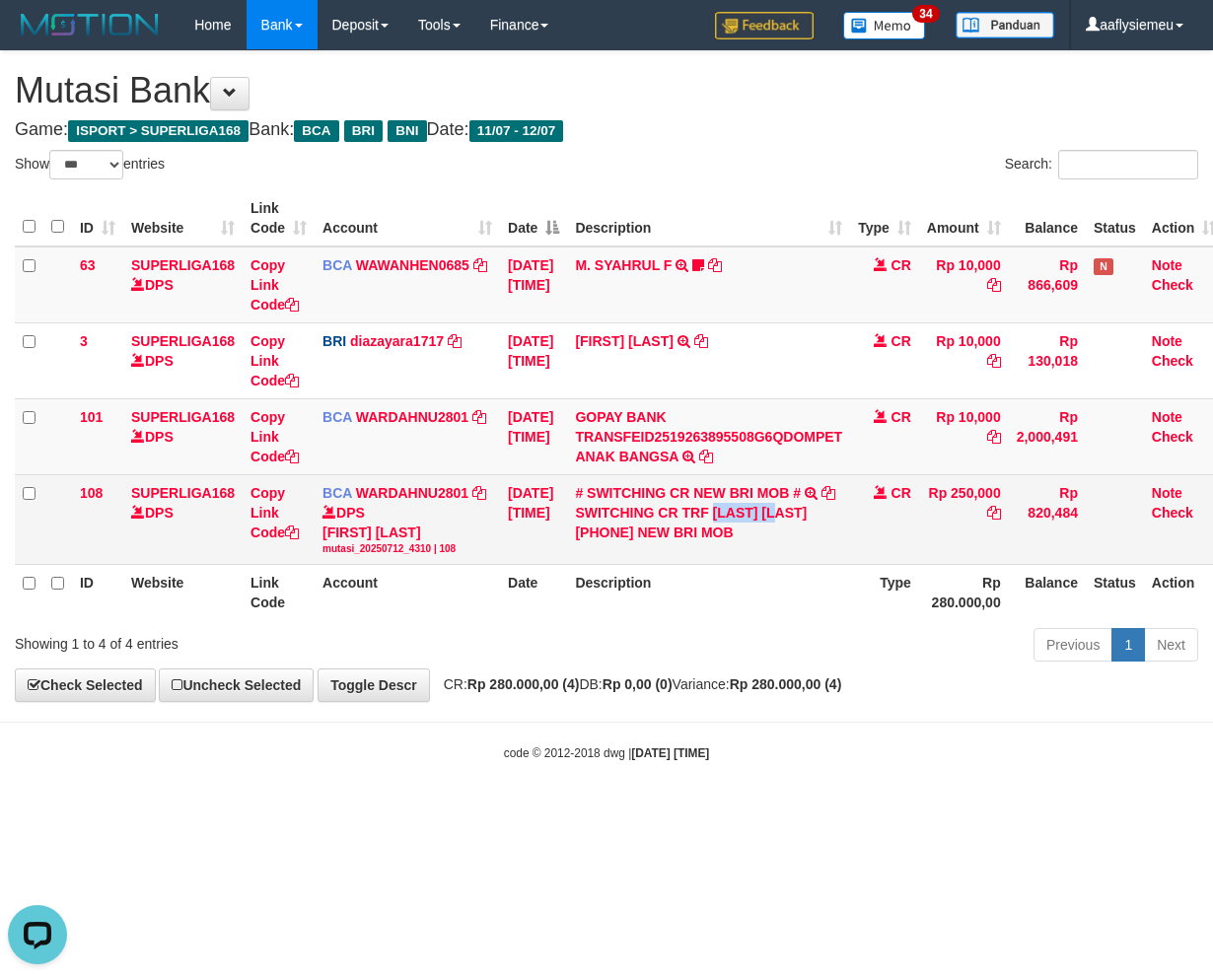 scroll, scrollTop: 0, scrollLeft: 0, axis: both 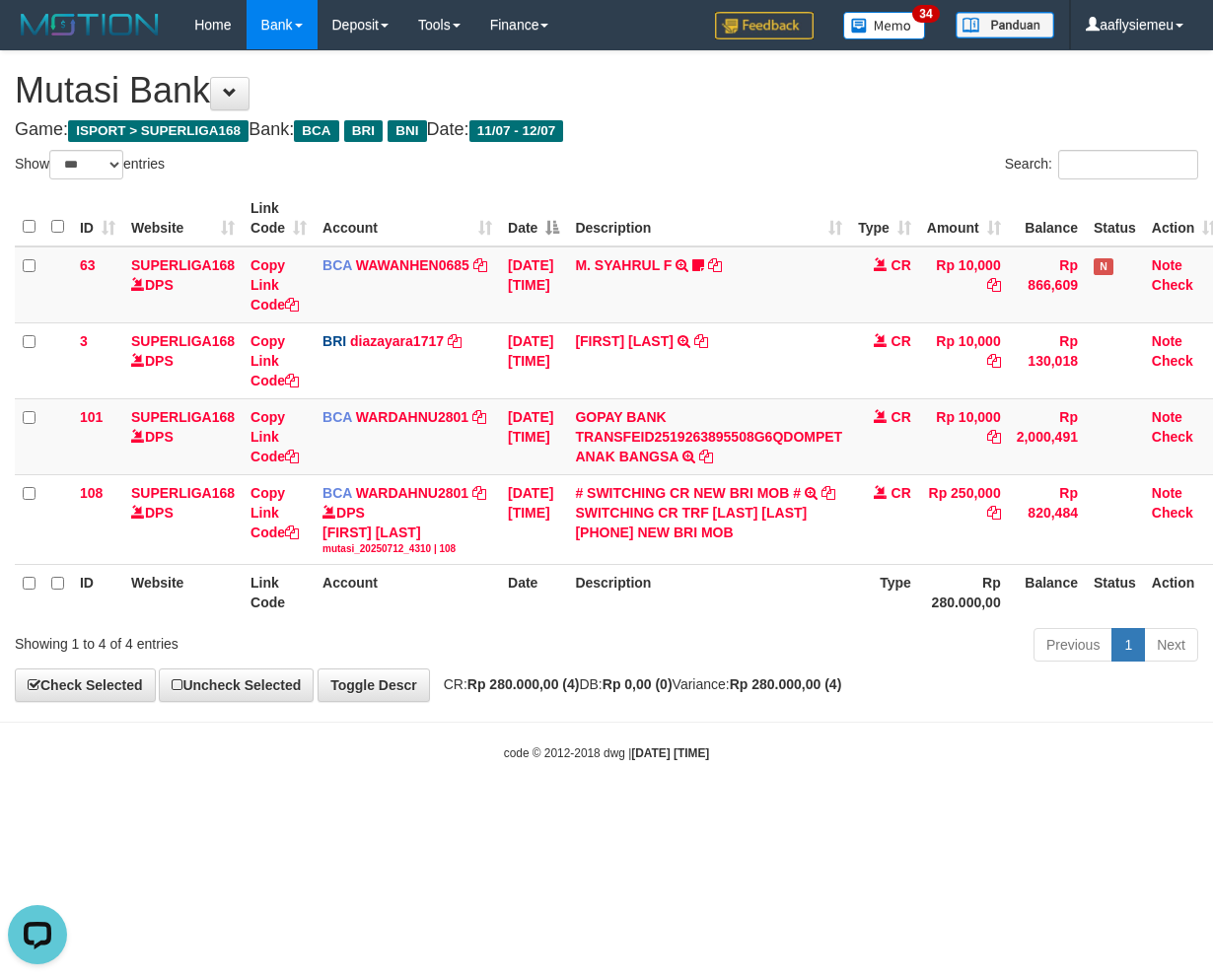 click on "2025/07/12 00:50:21" at bounding box center [670, 753] 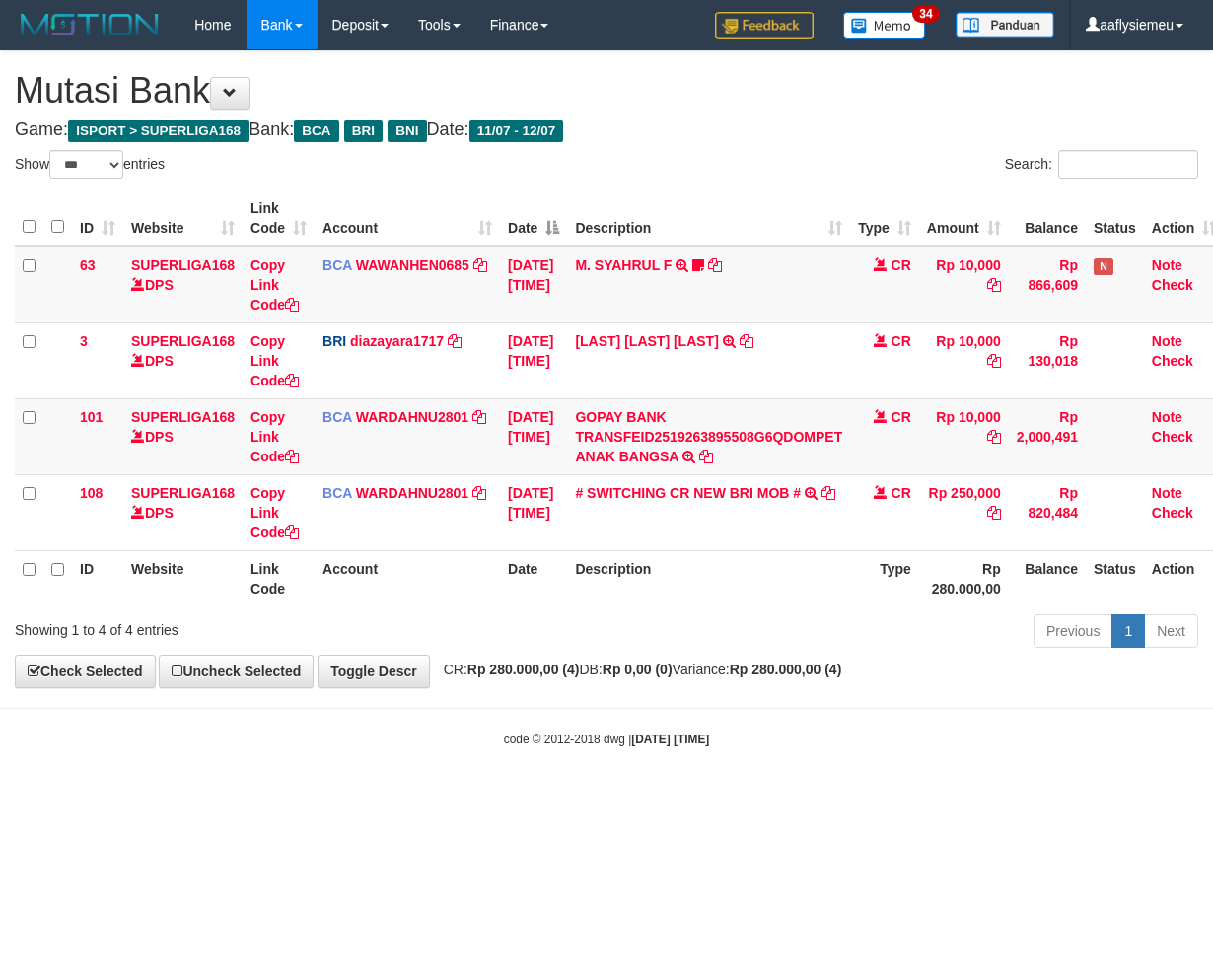select on "***" 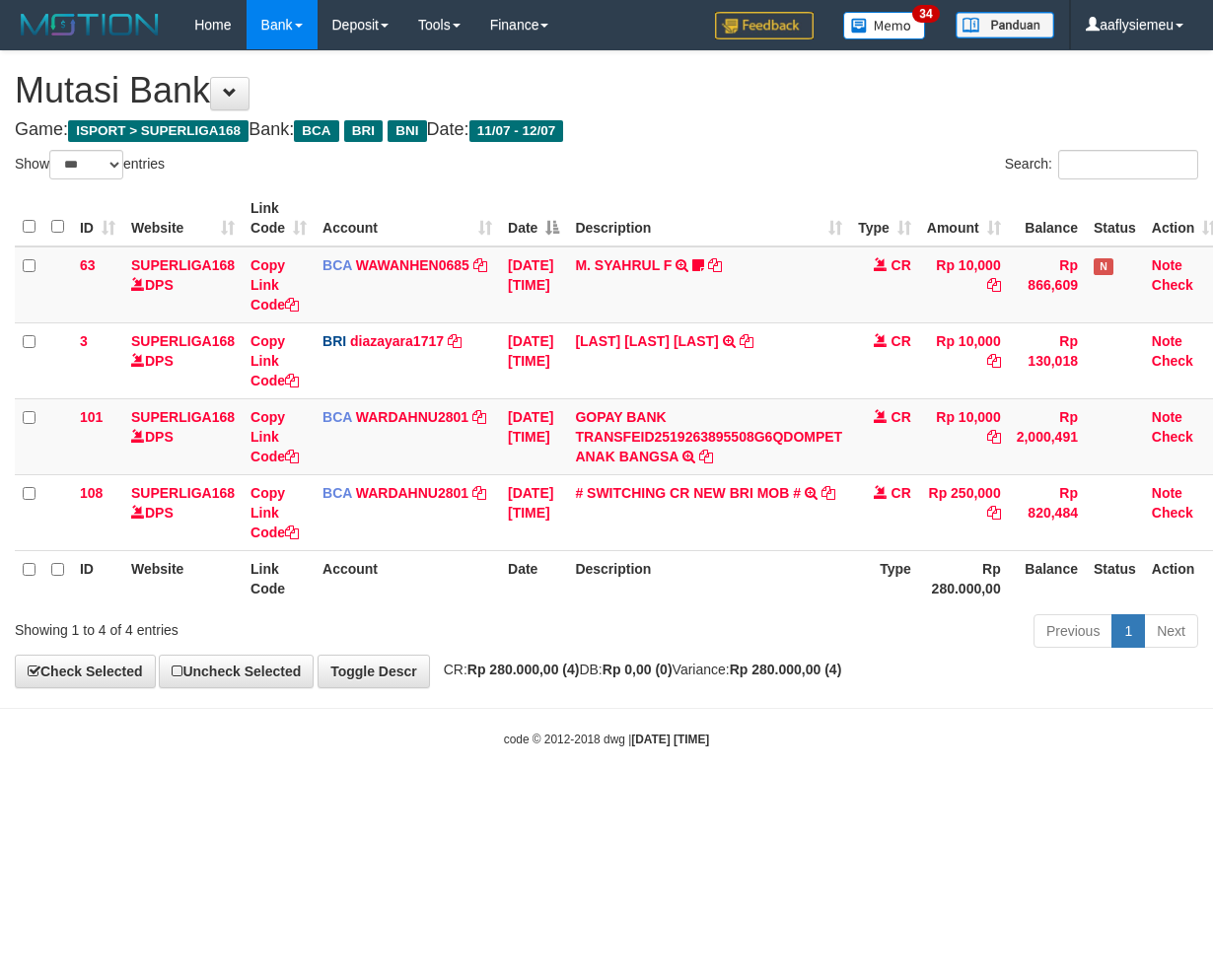scroll, scrollTop: 0, scrollLeft: 0, axis: both 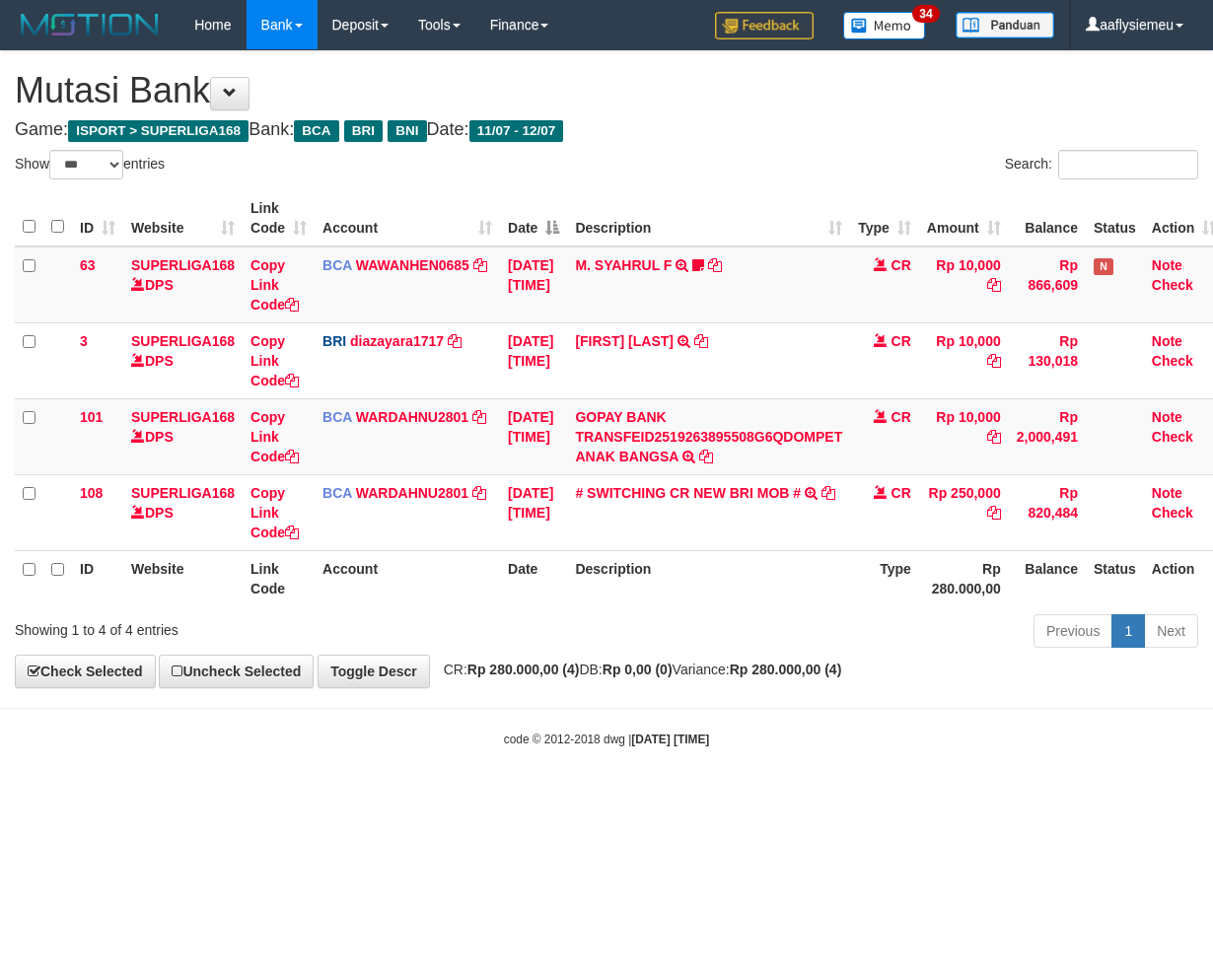 select on "***" 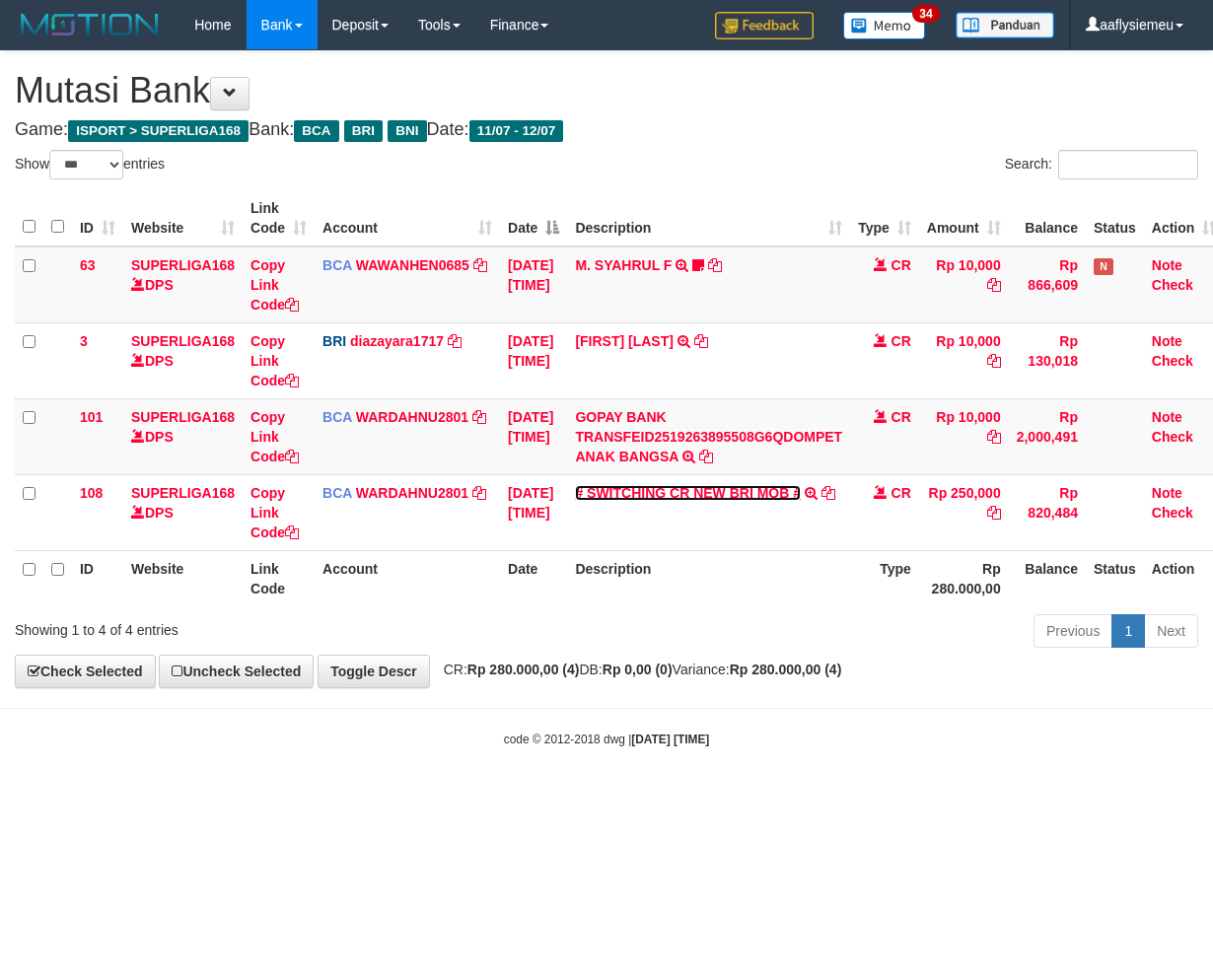 scroll, scrollTop: 0, scrollLeft: 0, axis: both 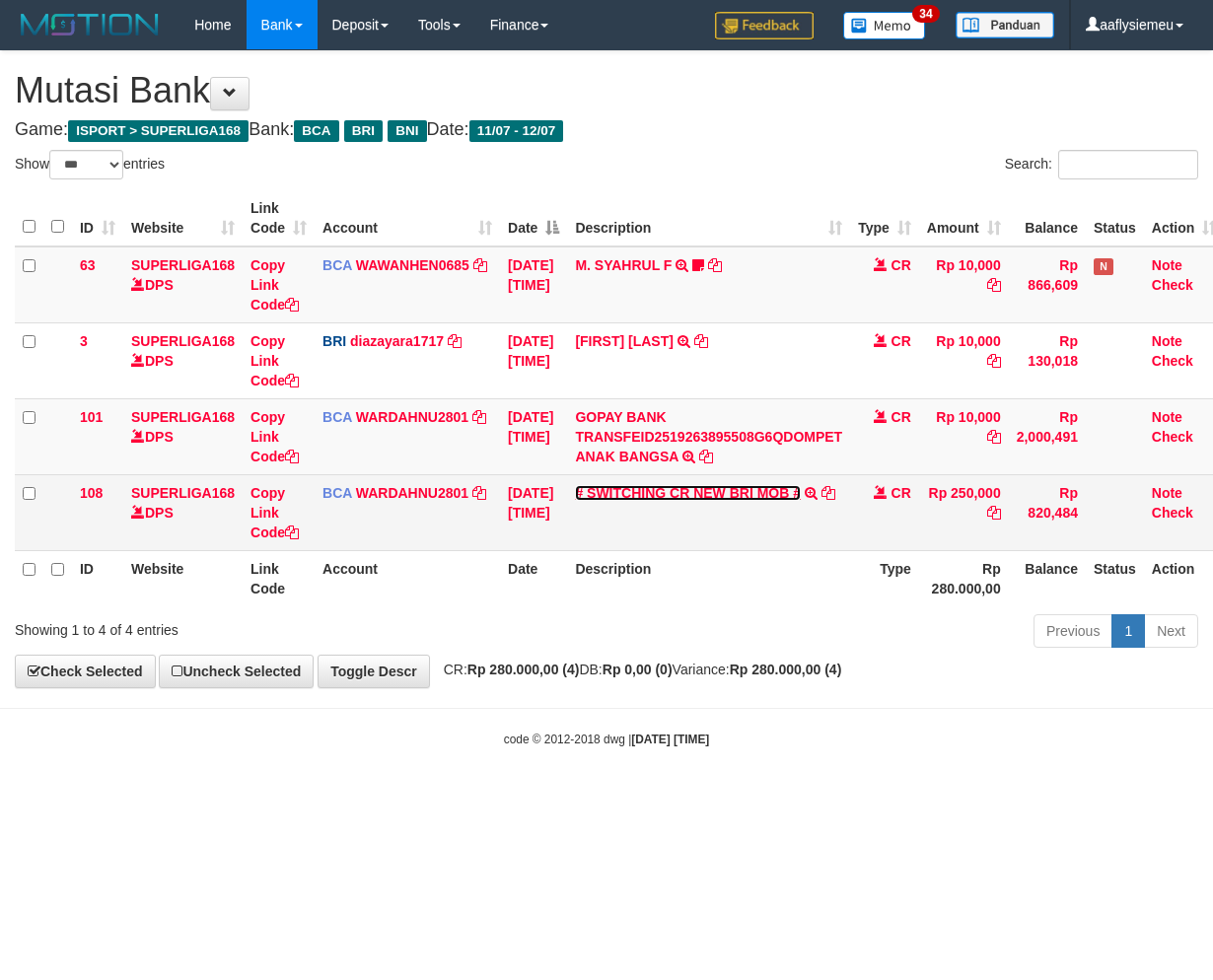 drag, startPoint x: 0, startPoint y: 0, endPoint x: 744, endPoint y: 498, distance: 895.2877 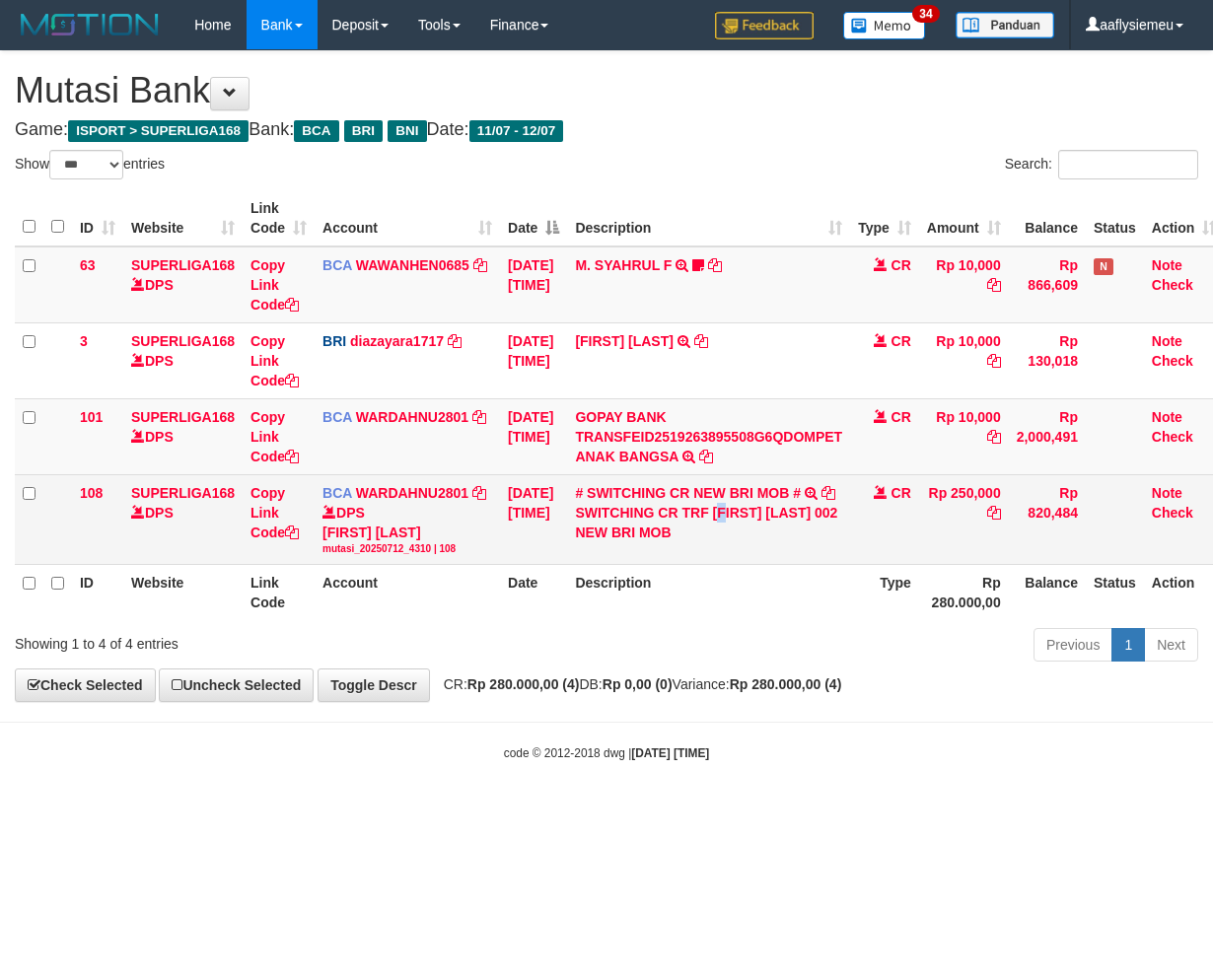 copy on "A" 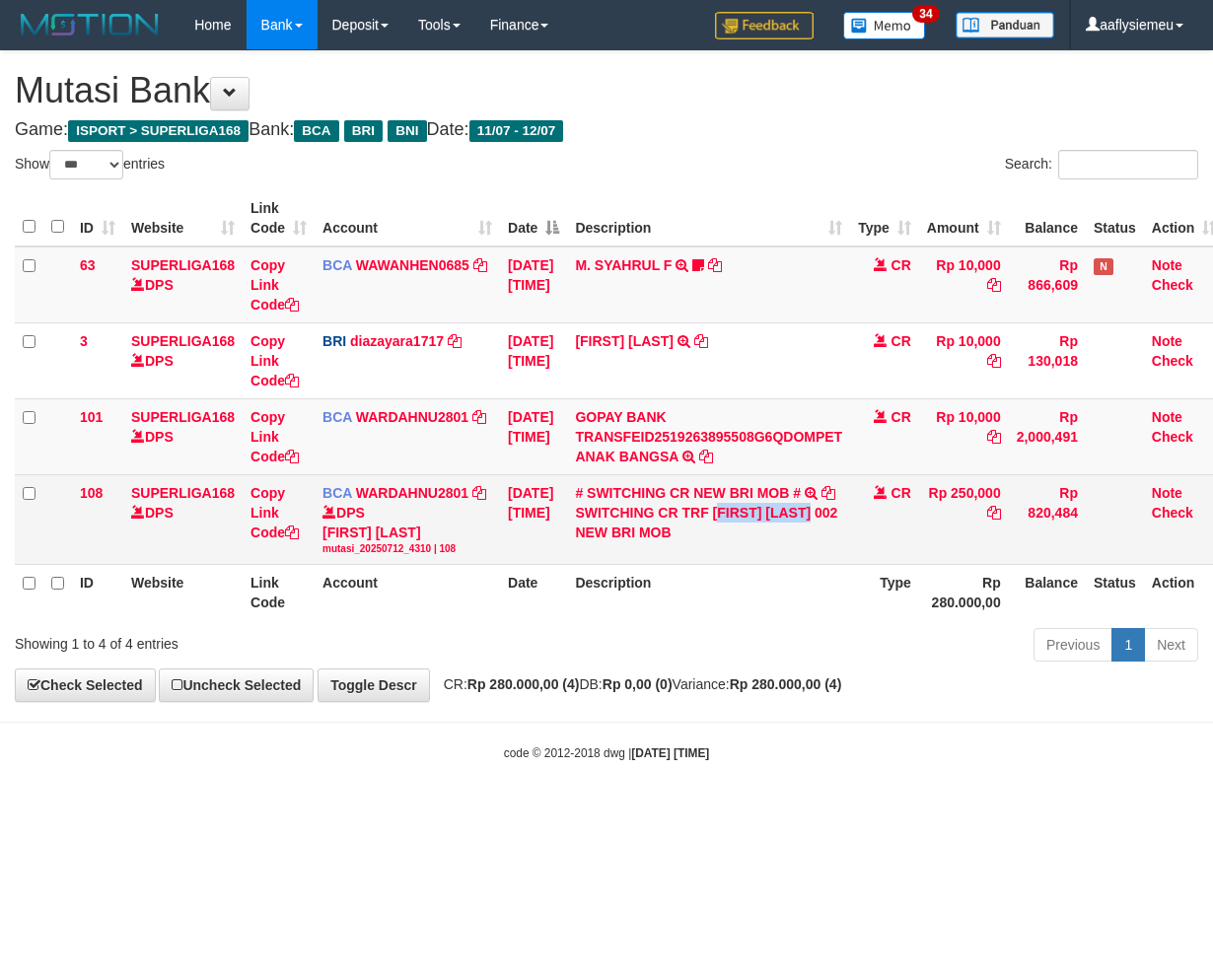copy on "ACHTIAR RIFAI" 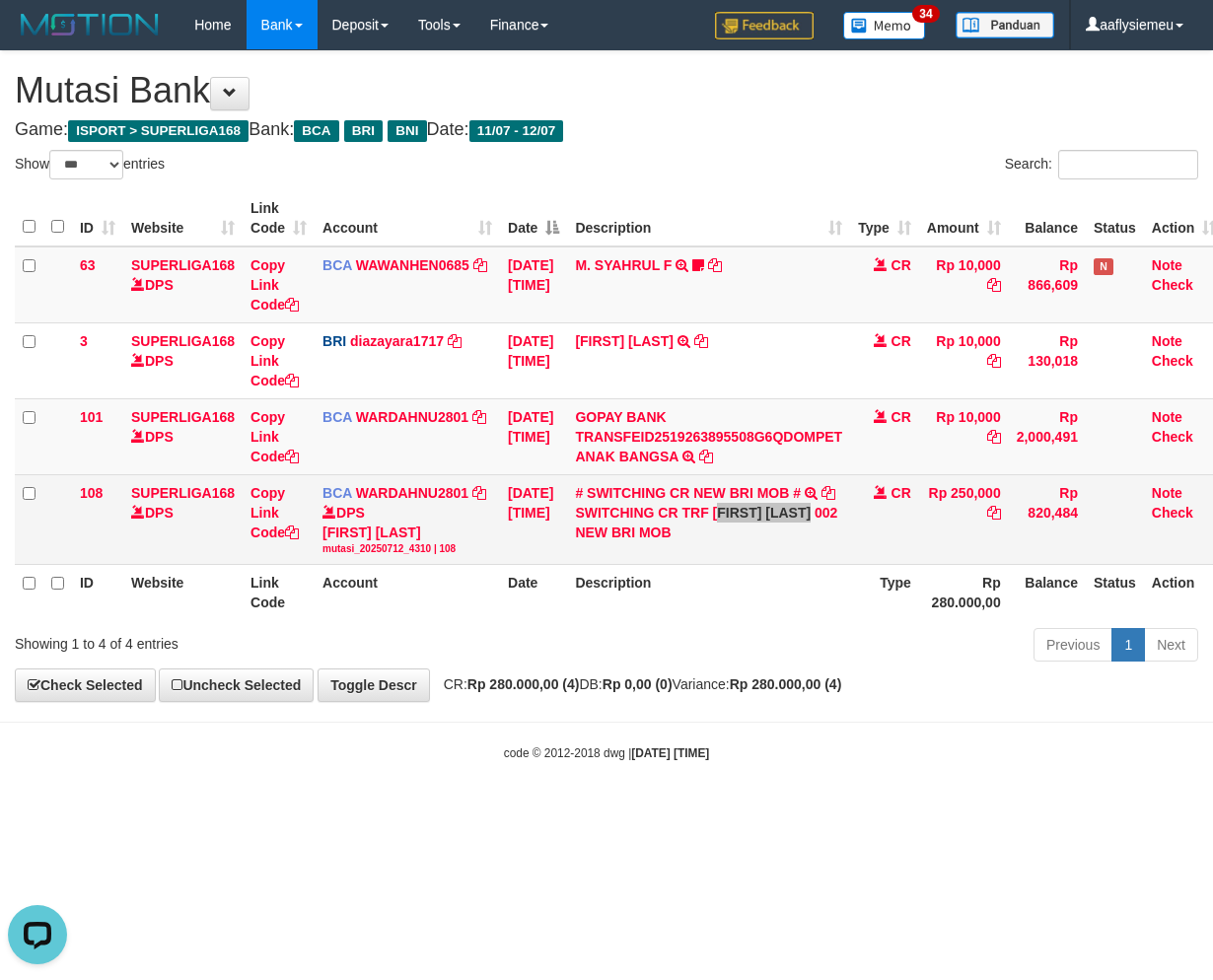 scroll, scrollTop: 0, scrollLeft: 0, axis: both 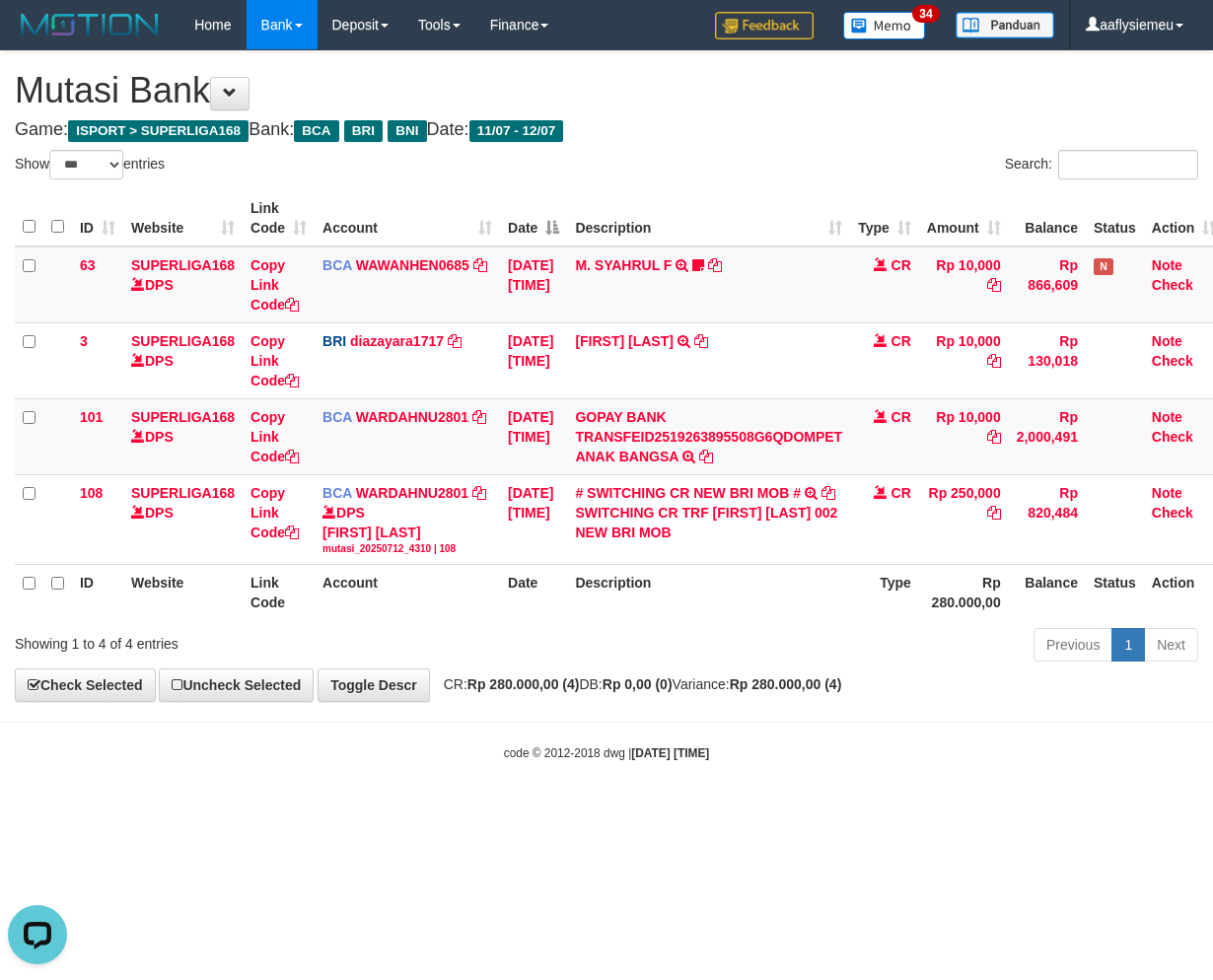 click on "Toggle navigation
Home
Bank
Account List
Load
By Website
Group
[ISPORT]													SUPERLIGA168
By Load Group (DPS)
34" at bounding box center [606, 405] 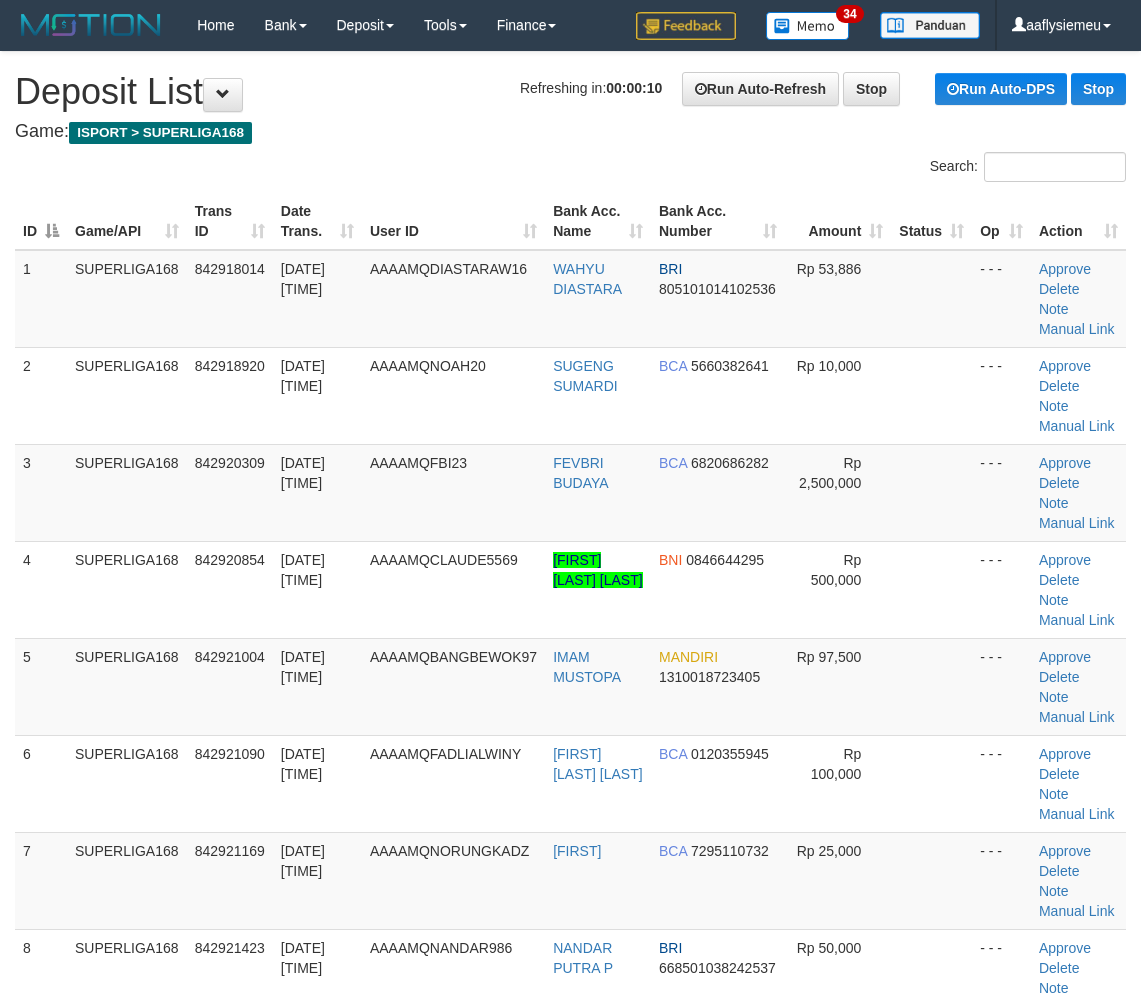 scroll, scrollTop: 0, scrollLeft: 0, axis: both 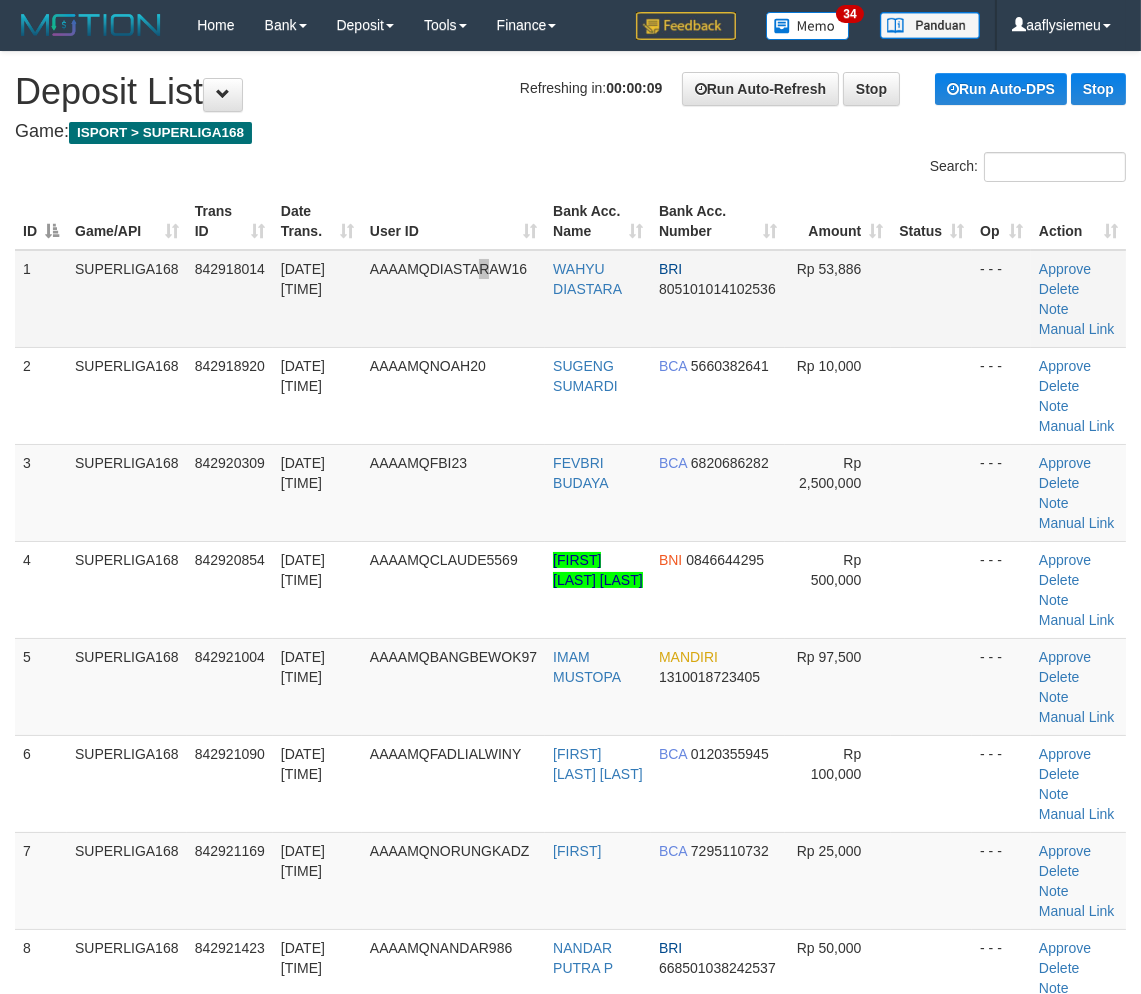 click on "AAAAMQDIASTARAW16" at bounding box center (453, 299) 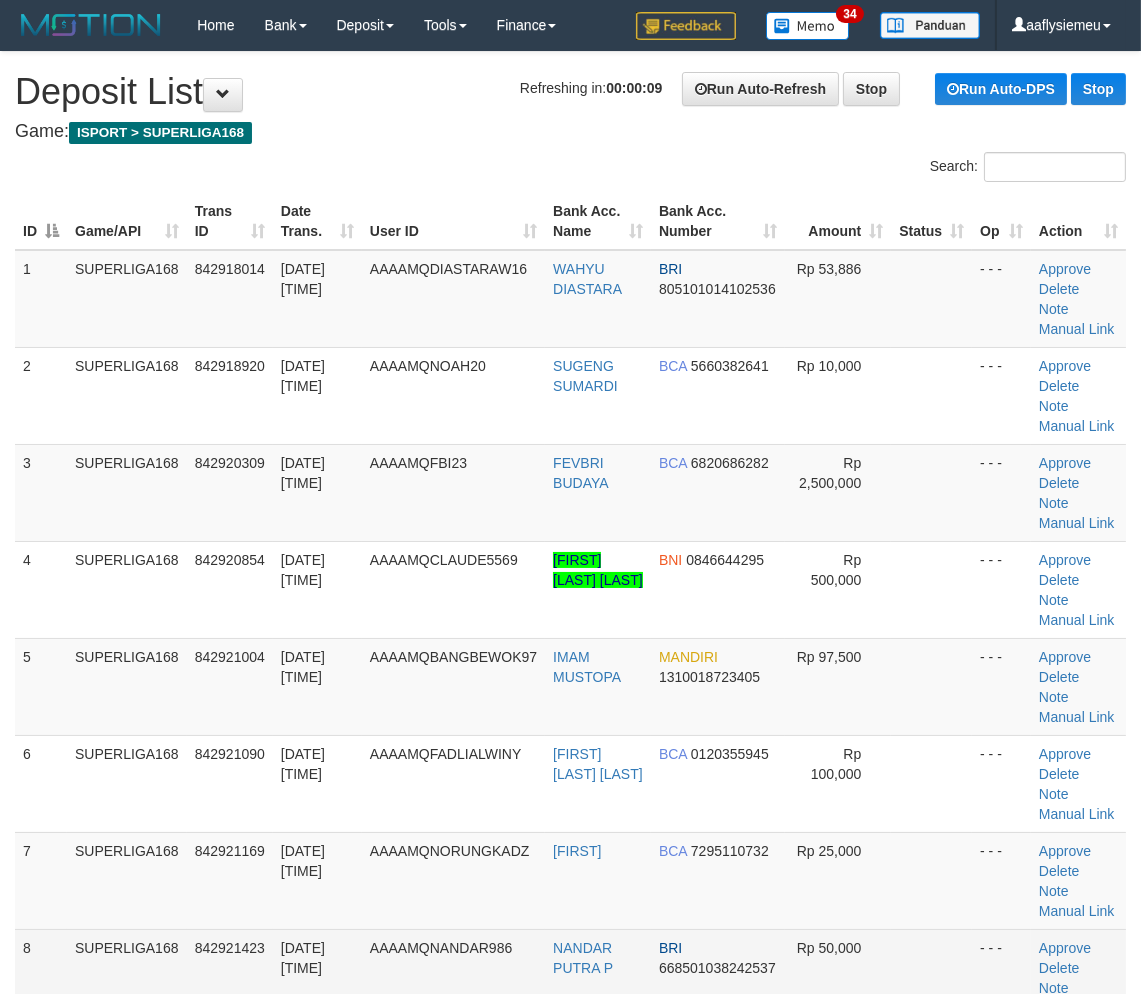 scroll, scrollTop: 715, scrollLeft: 0, axis: vertical 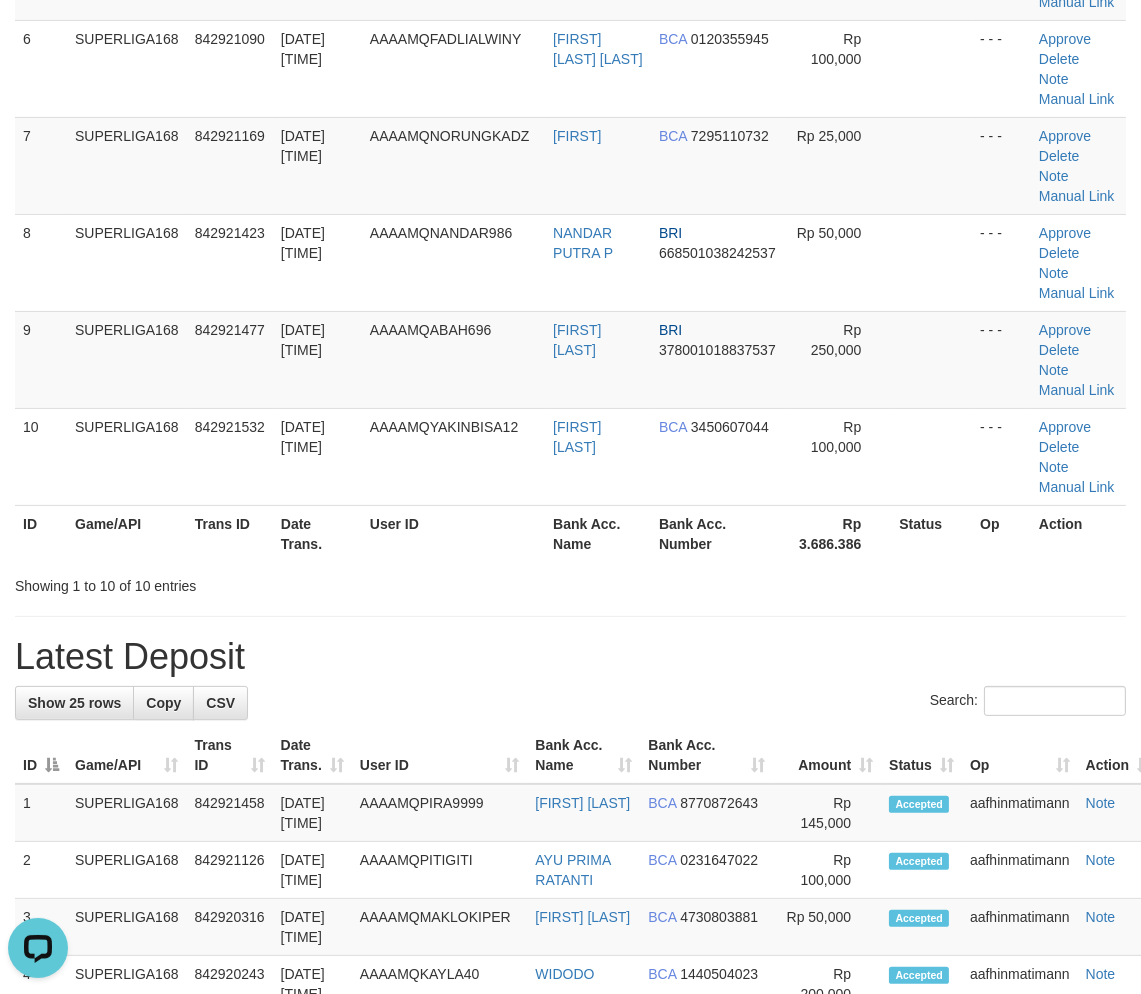 drag, startPoint x: 188, startPoint y: 516, endPoint x: 2, endPoint y: 603, distance: 205.34119 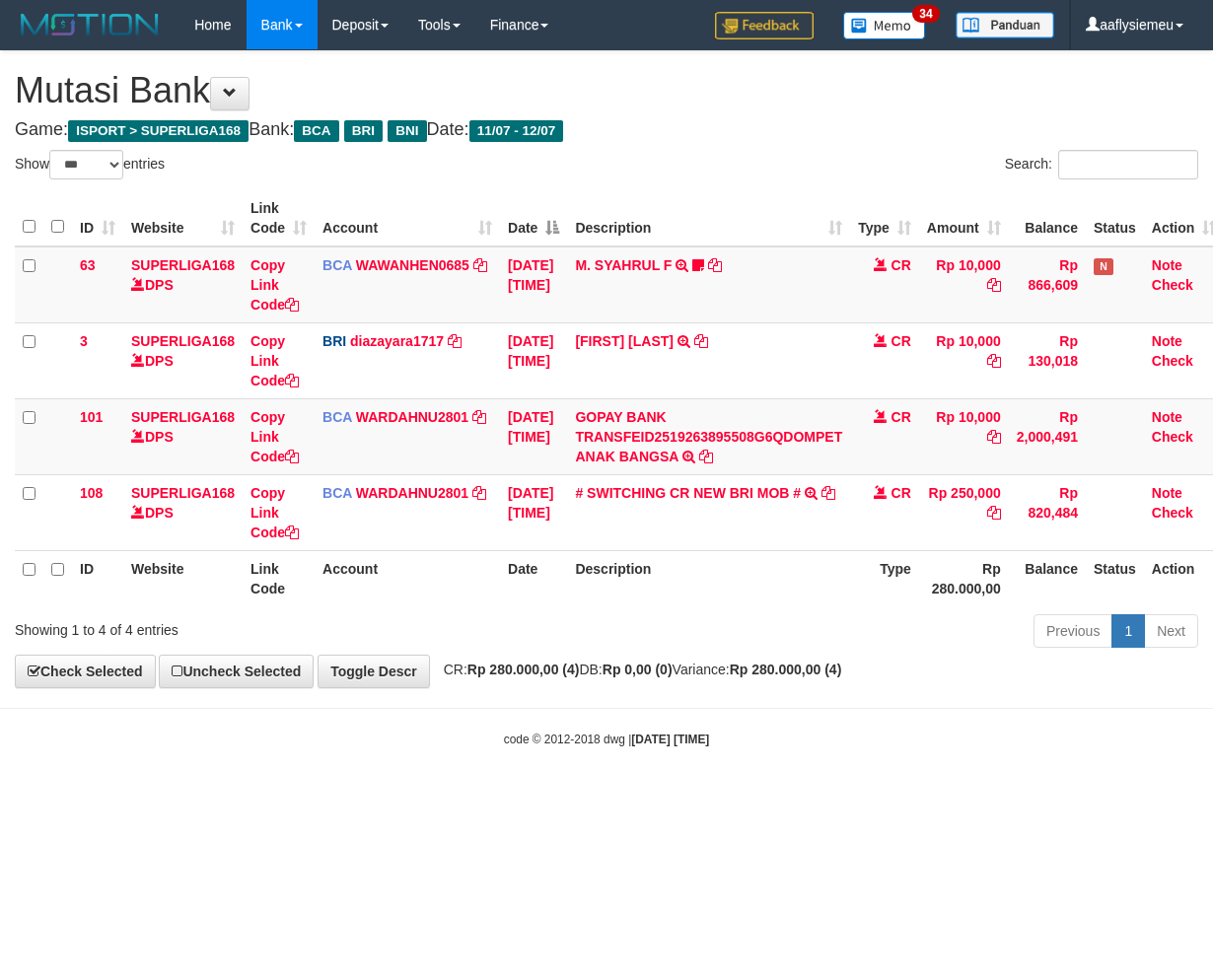 select on "***" 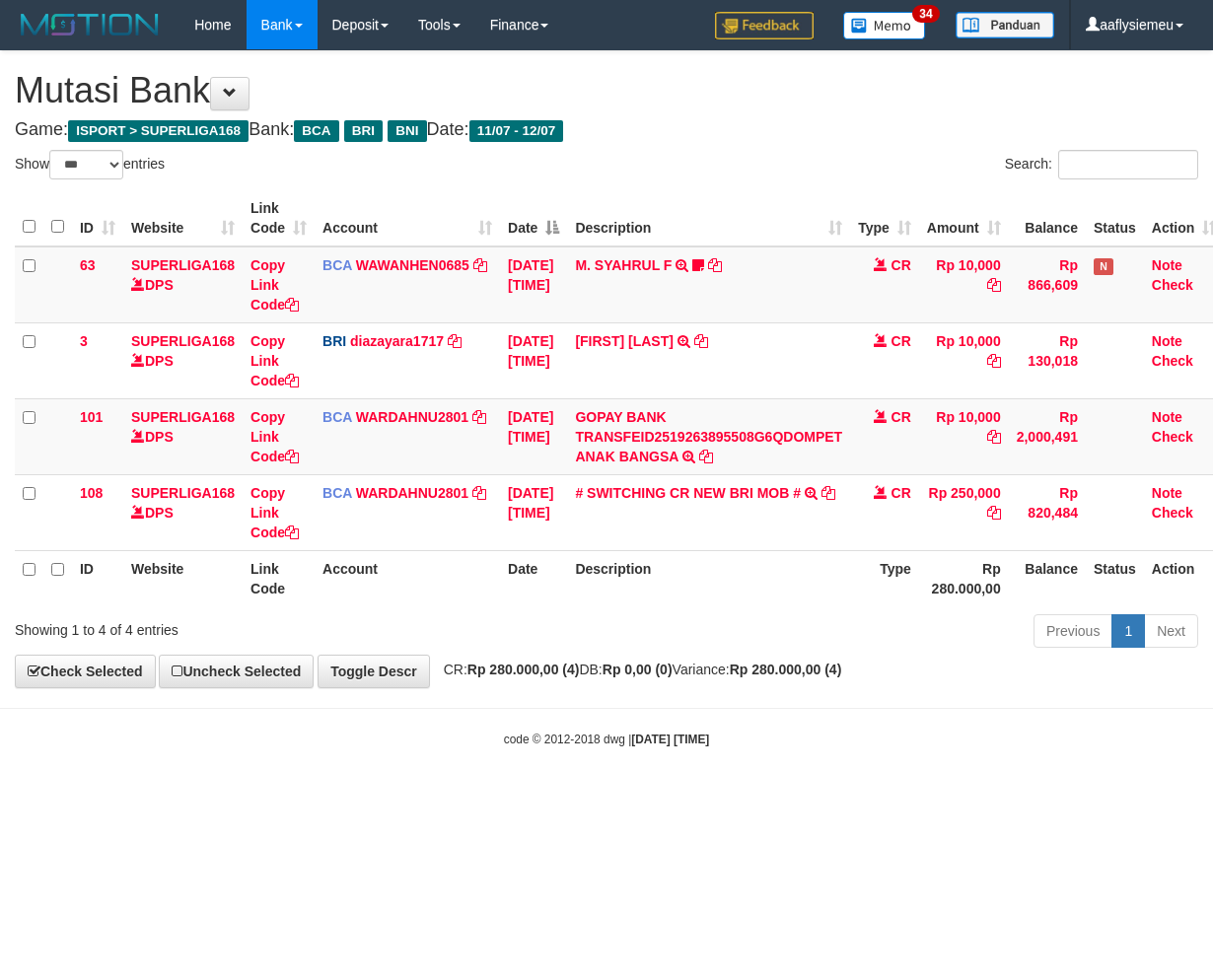 scroll, scrollTop: 0, scrollLeft: 0, axis: both 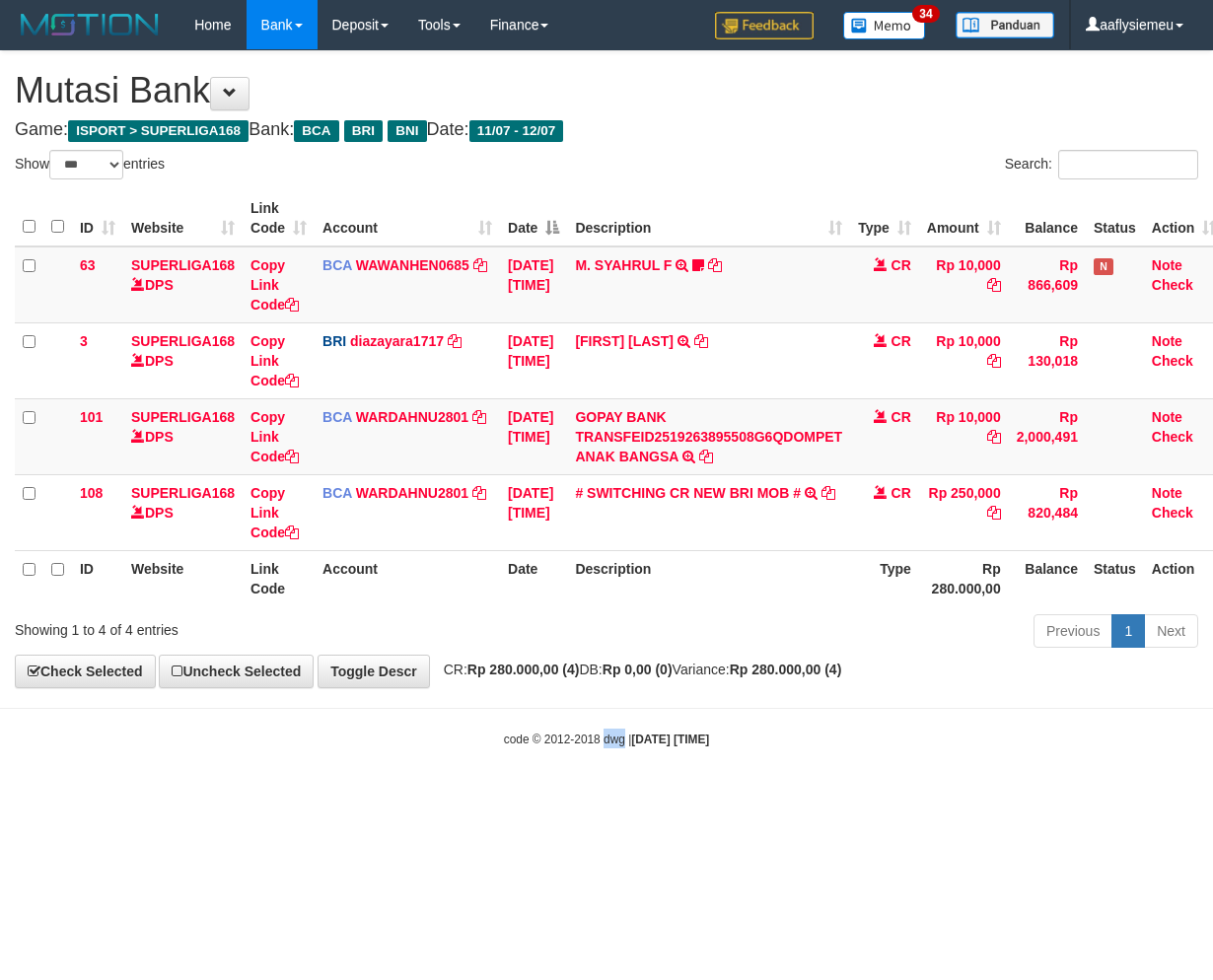 drag, startPoint x: 596, startPoint y: 819, endPoint x: 1051, endPoint y: 706, distance: 468.8219 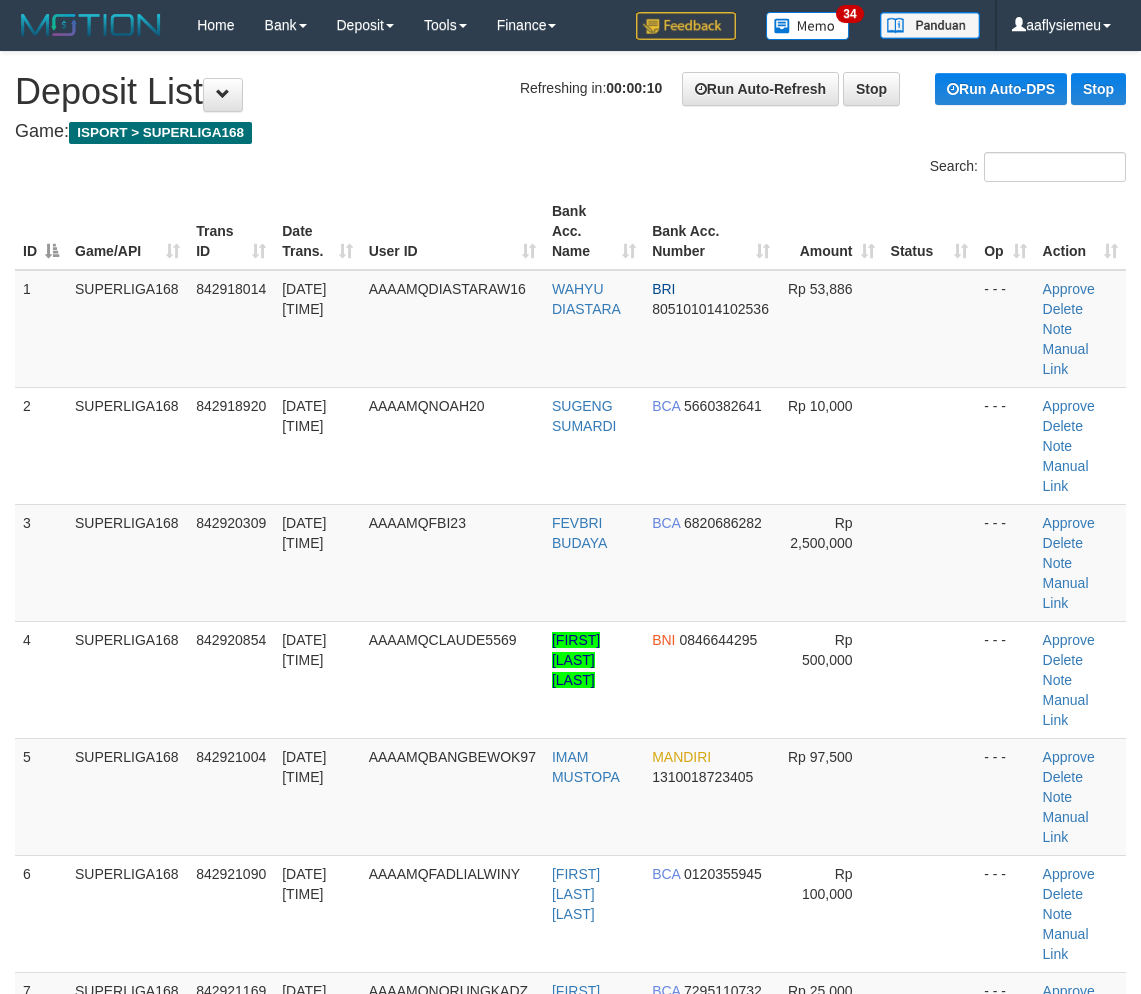 scroll, scrollTop: 271, scrollLeft: 0, axis: vertical 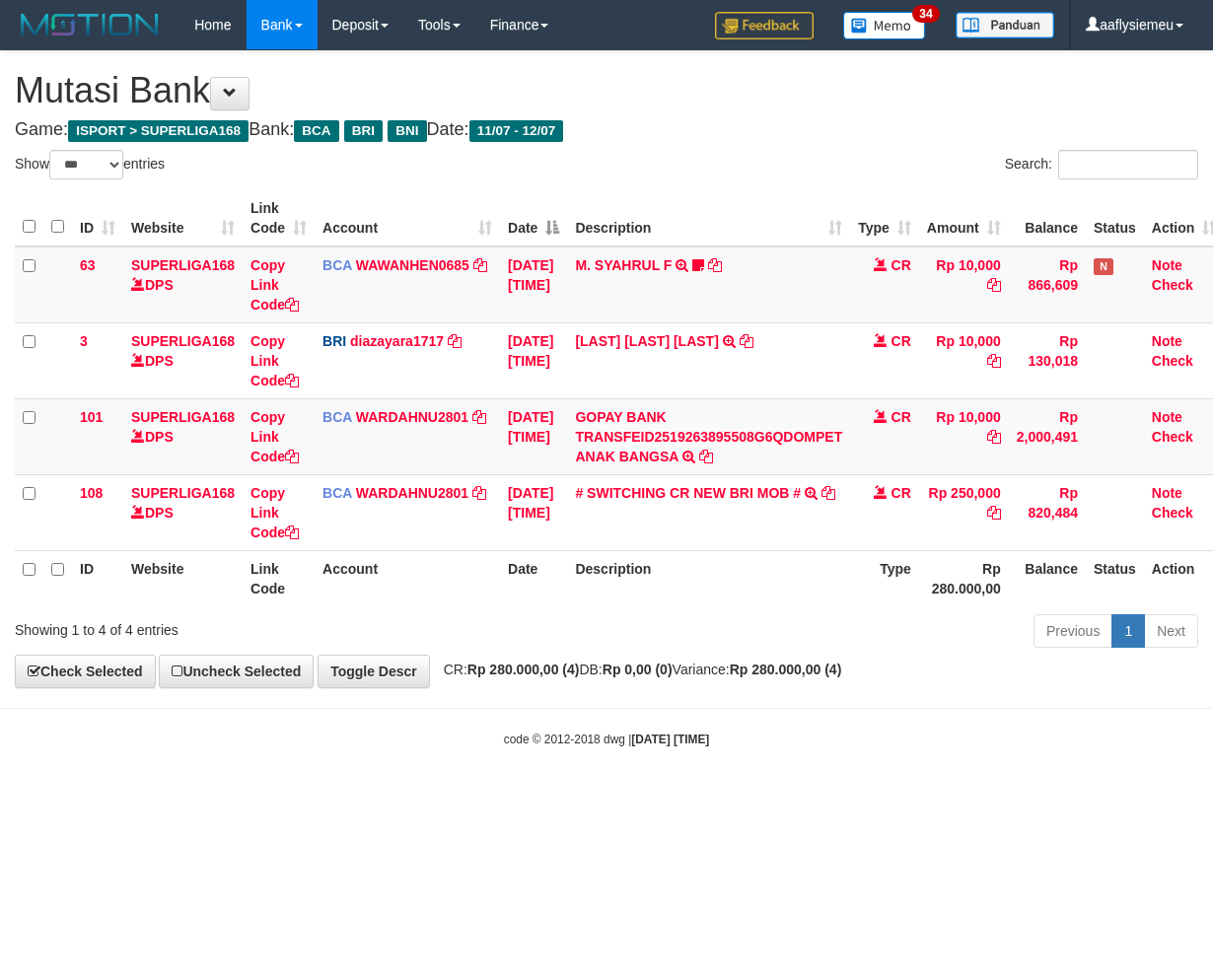 select on "***" 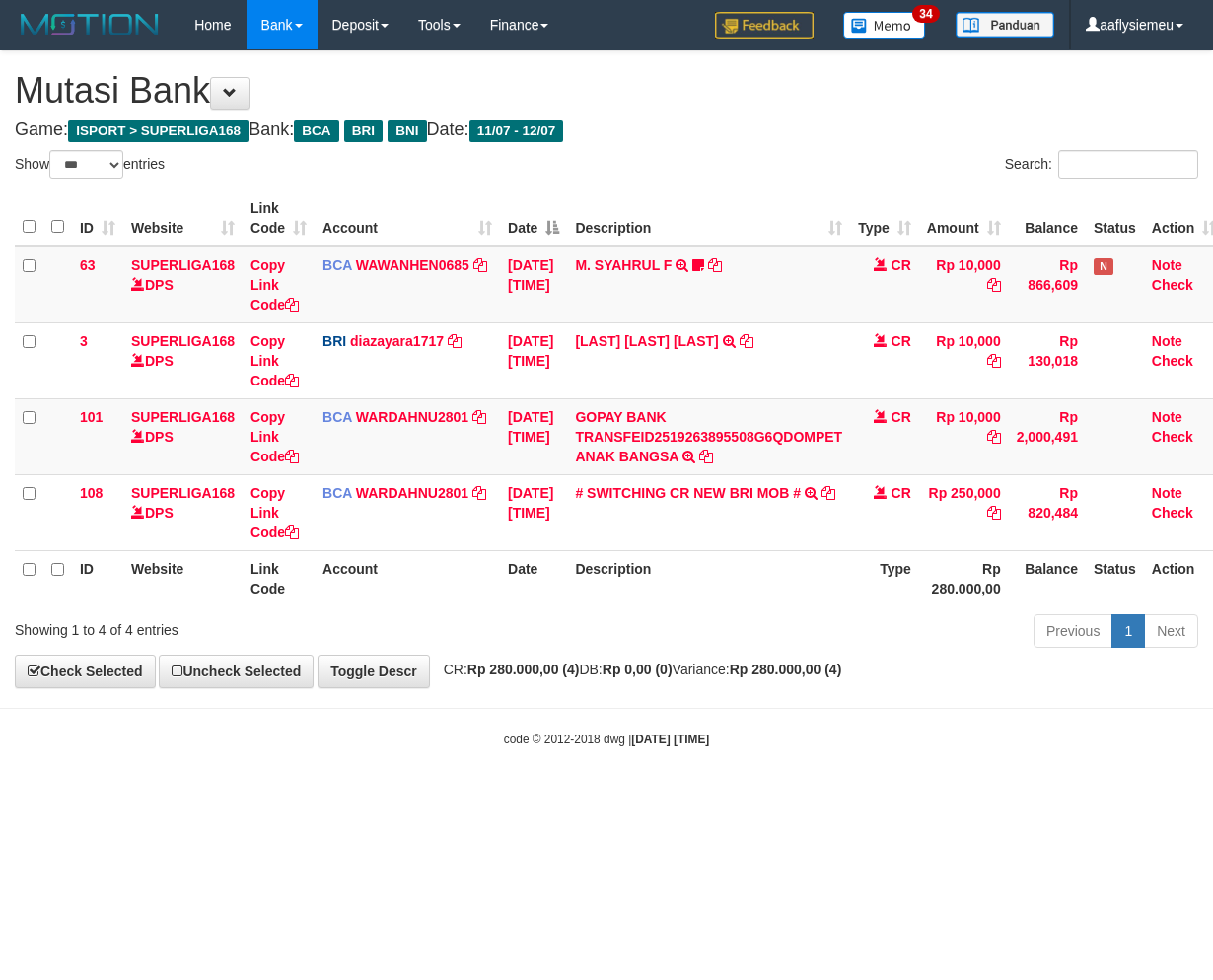 scroll, scrollTop: 0, scrollLeft: 0, axis: both 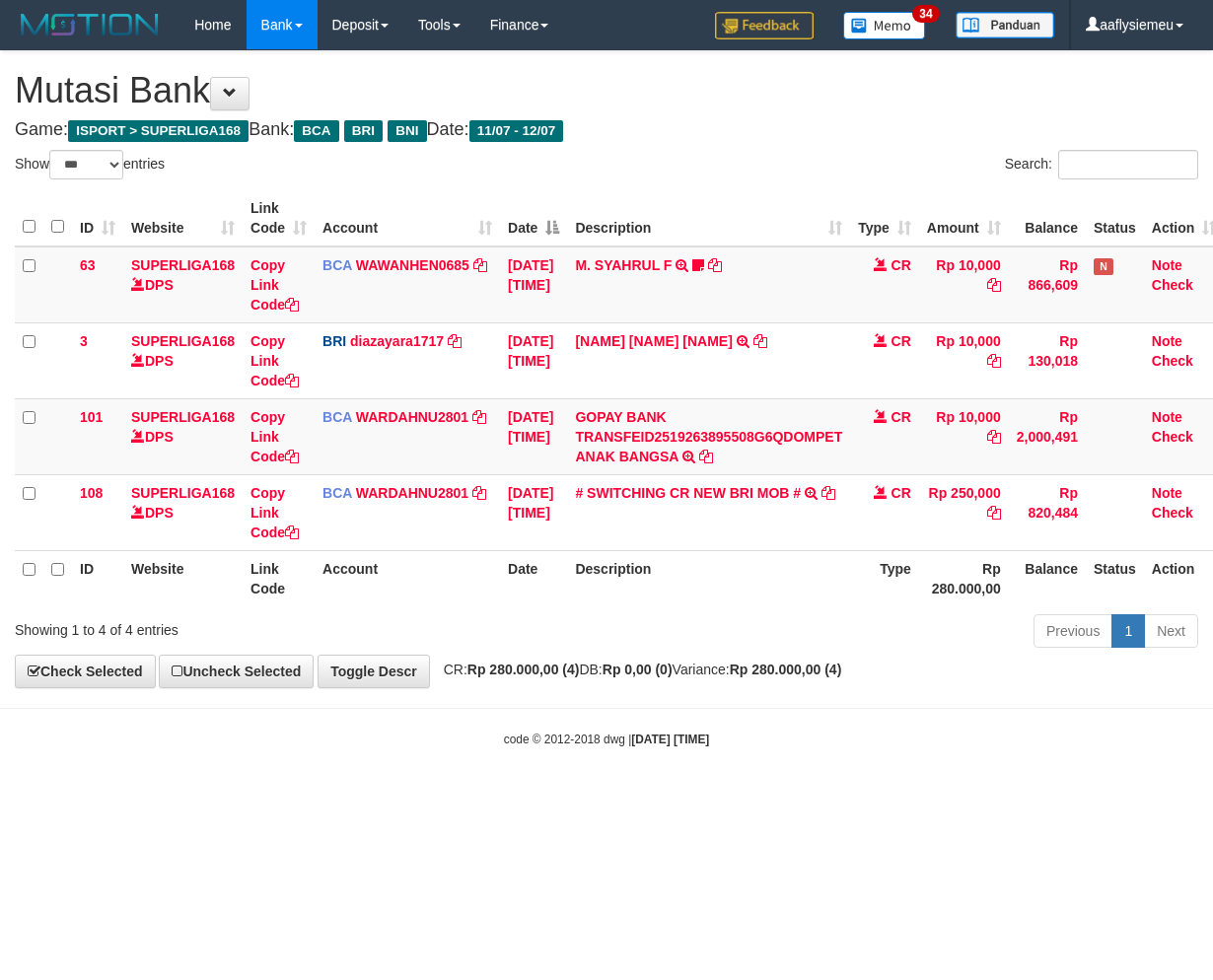select on "***" 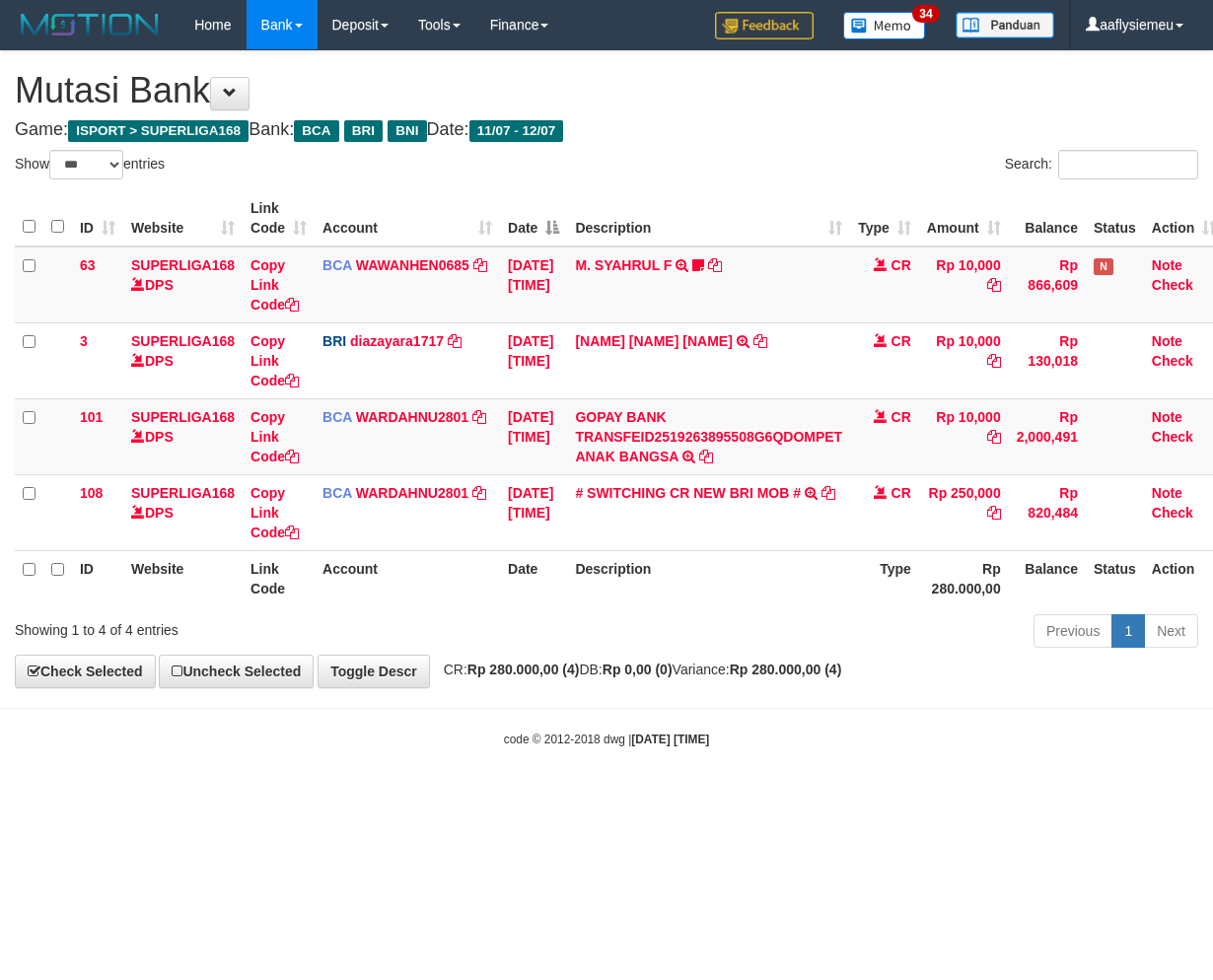 scroll, scrollTop: 0, scrollLeft: 0, axis: both 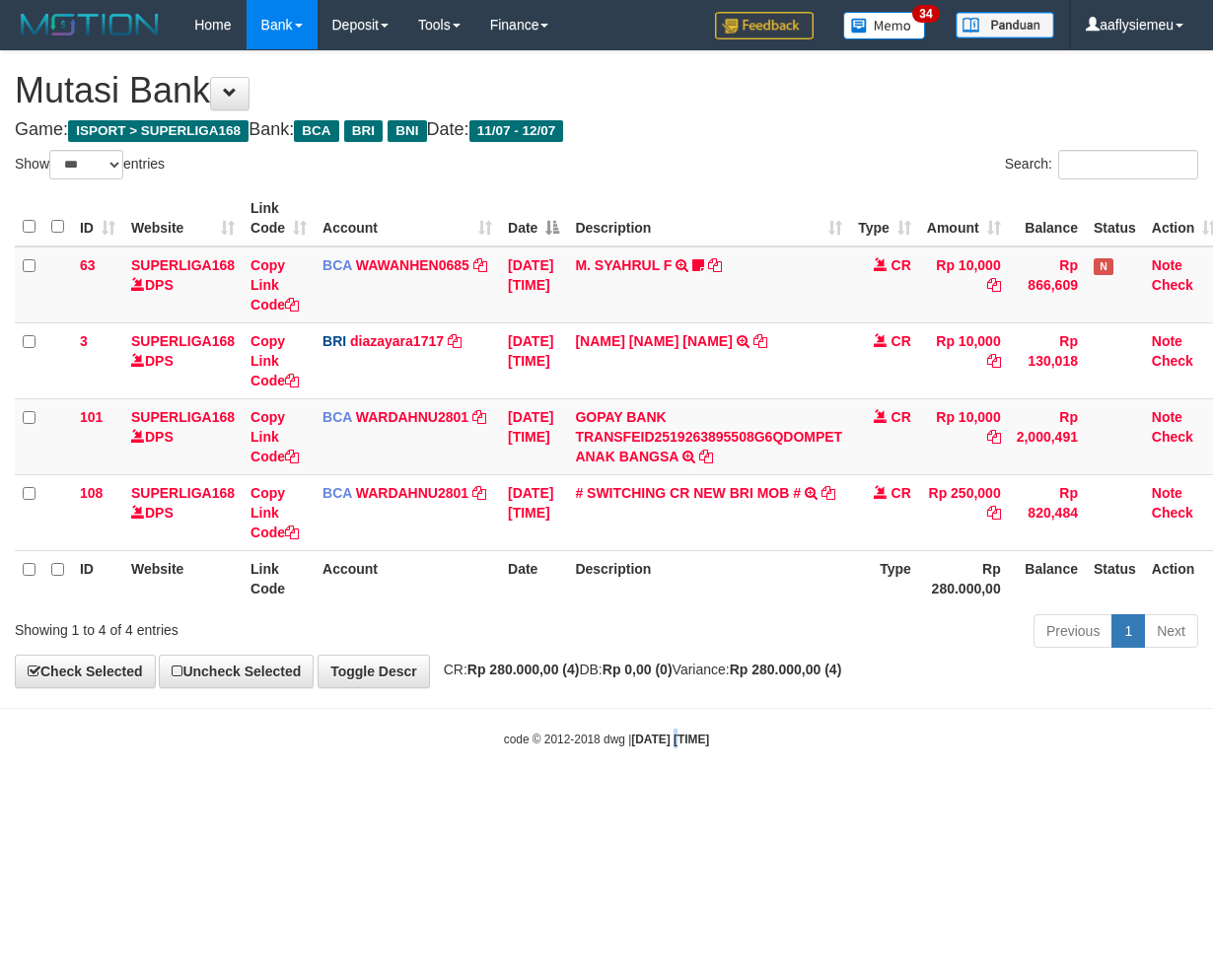 click on "Toggle navigation
Home
Bank
Account List
Load
By Website
Group
[ISPORT]													SUPERLIGA168
By Load Group (DPS)
34" at bounding box center [606, 398] 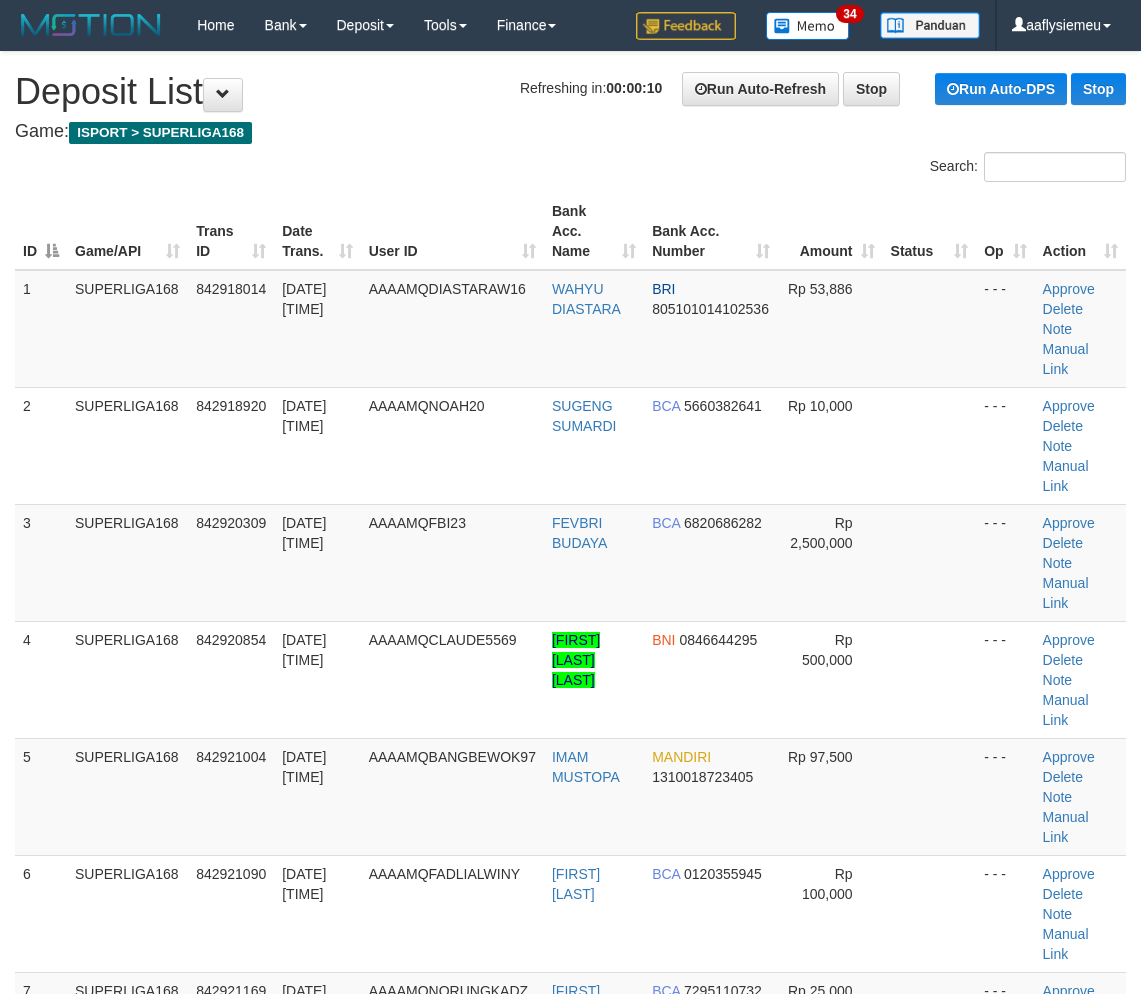scroll, scrollTop: 271, scrollLeft: 0, axis: vertical 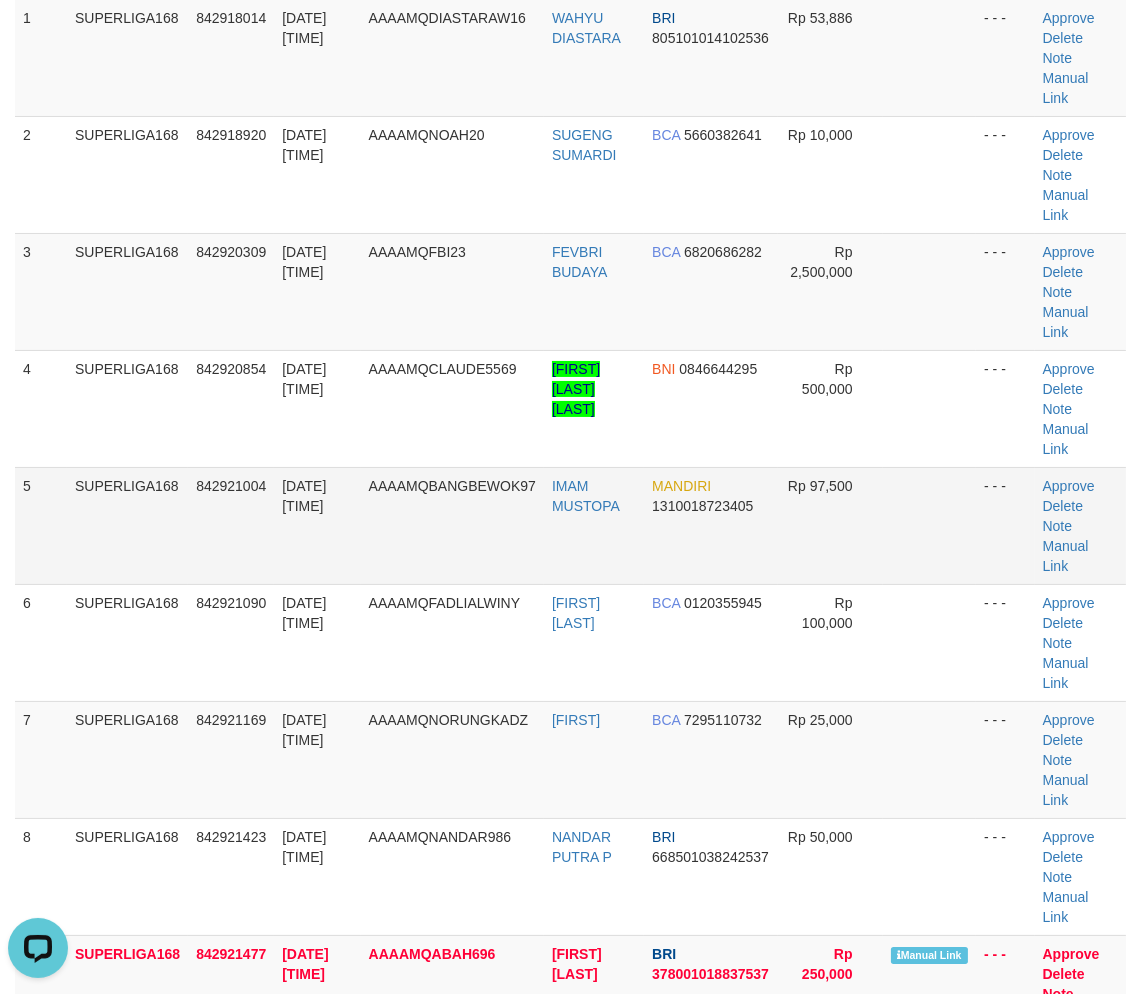 click on "842921004" at bounding box center (231, 486) 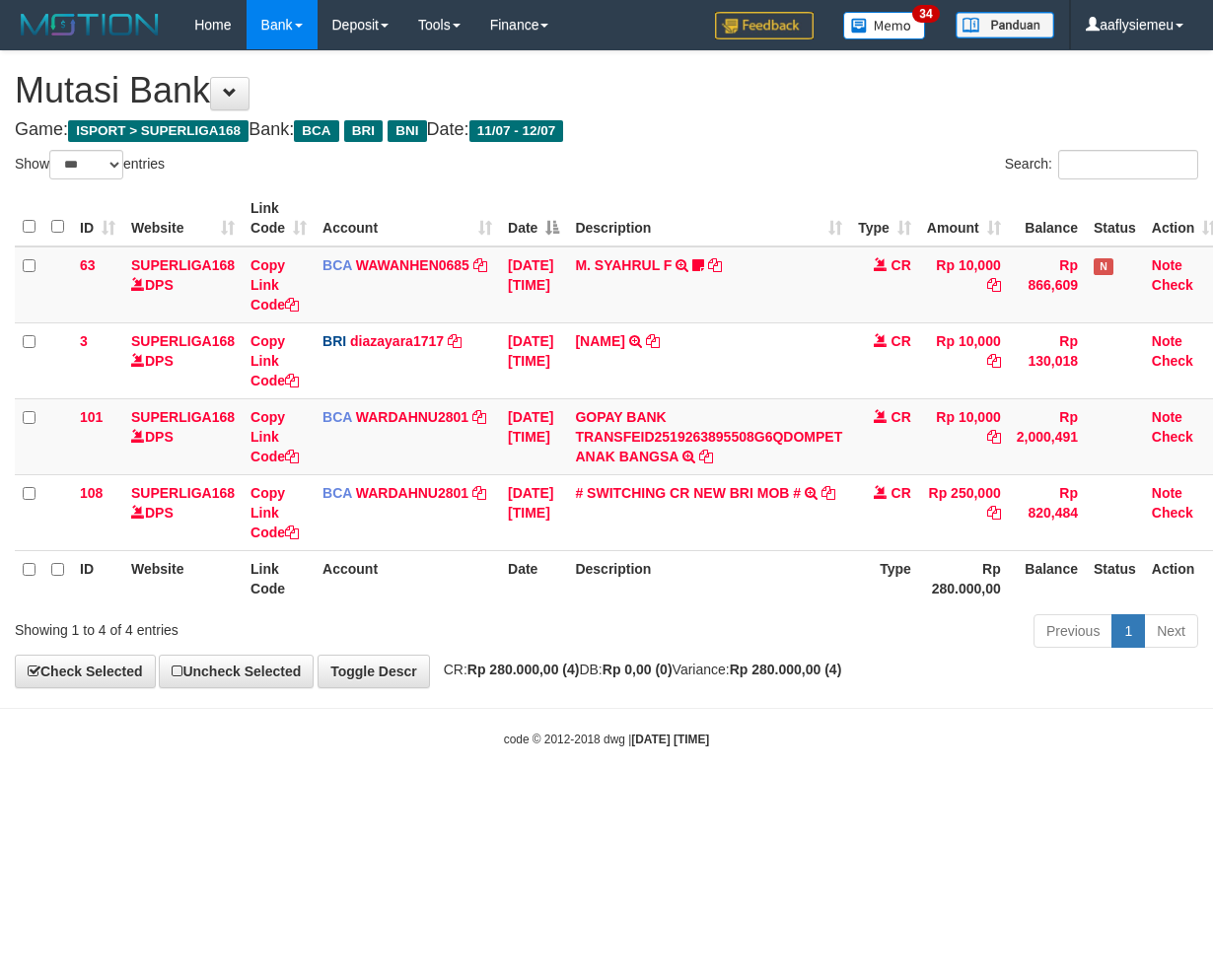 select on "***" 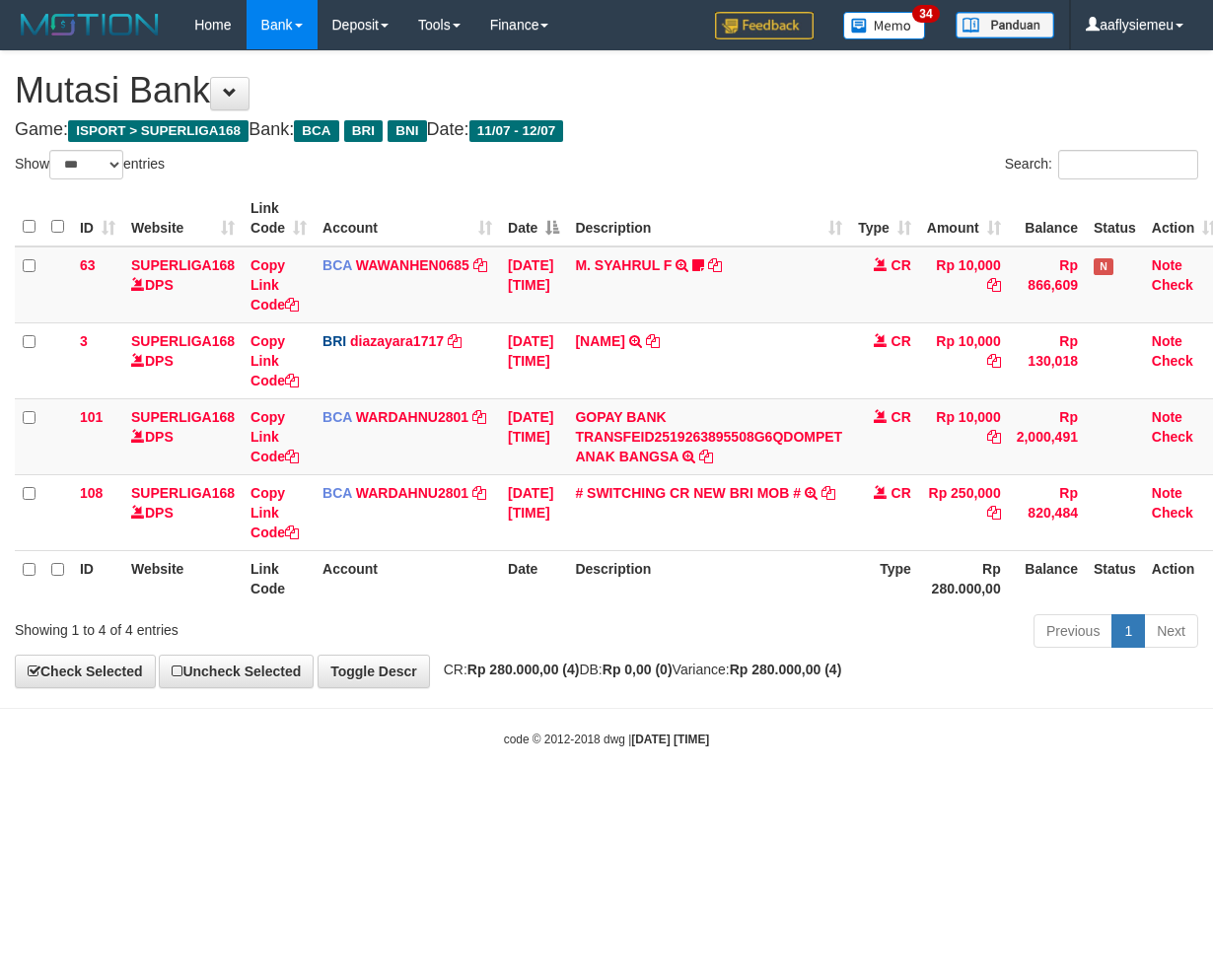 scroll, scrollTop: 0, scrollLeft: 0, axis: both 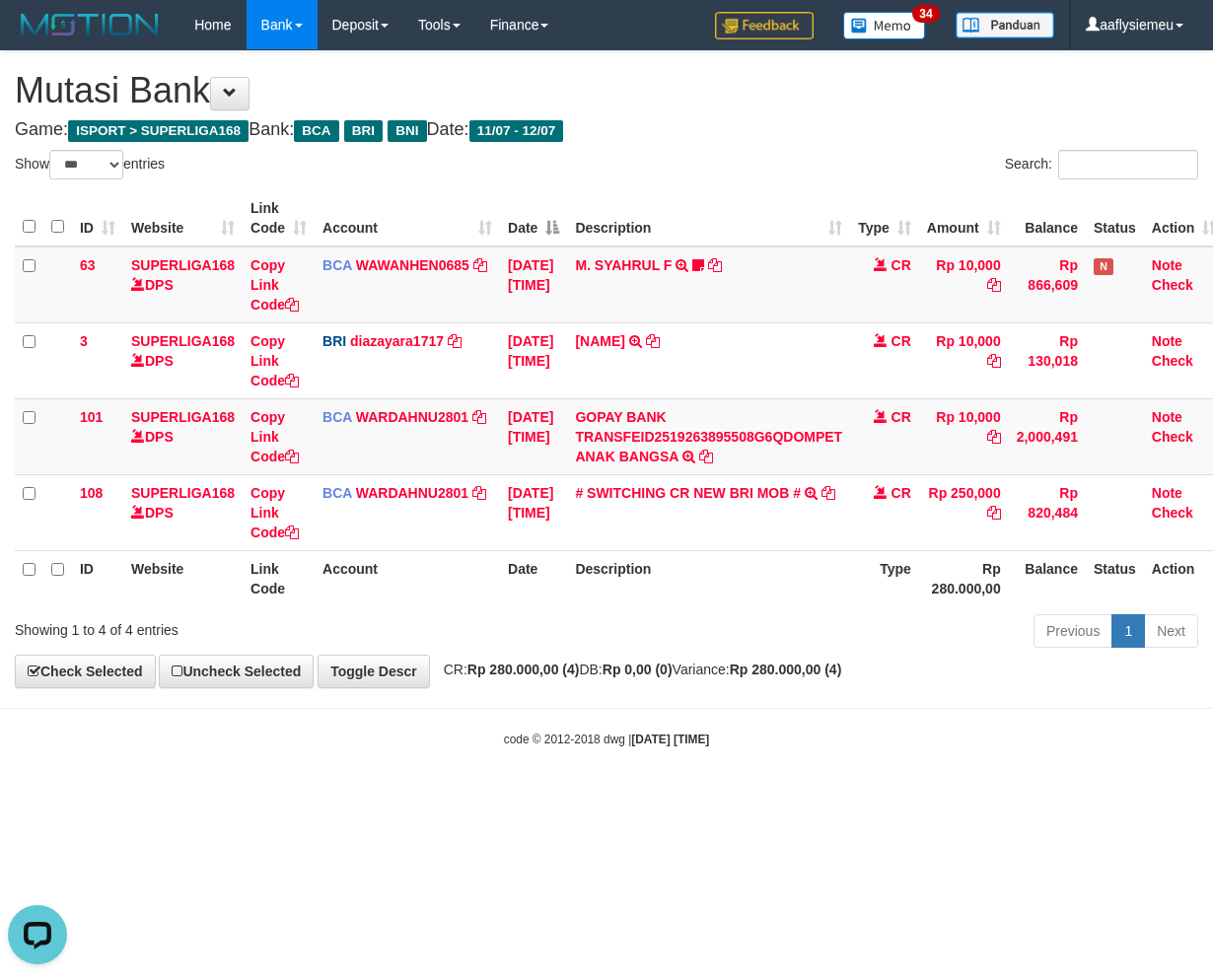 drag, startPoint x: 471, startPoint y: 754, endPoint x: 759, endPoint y: 684, distance: 296.3849 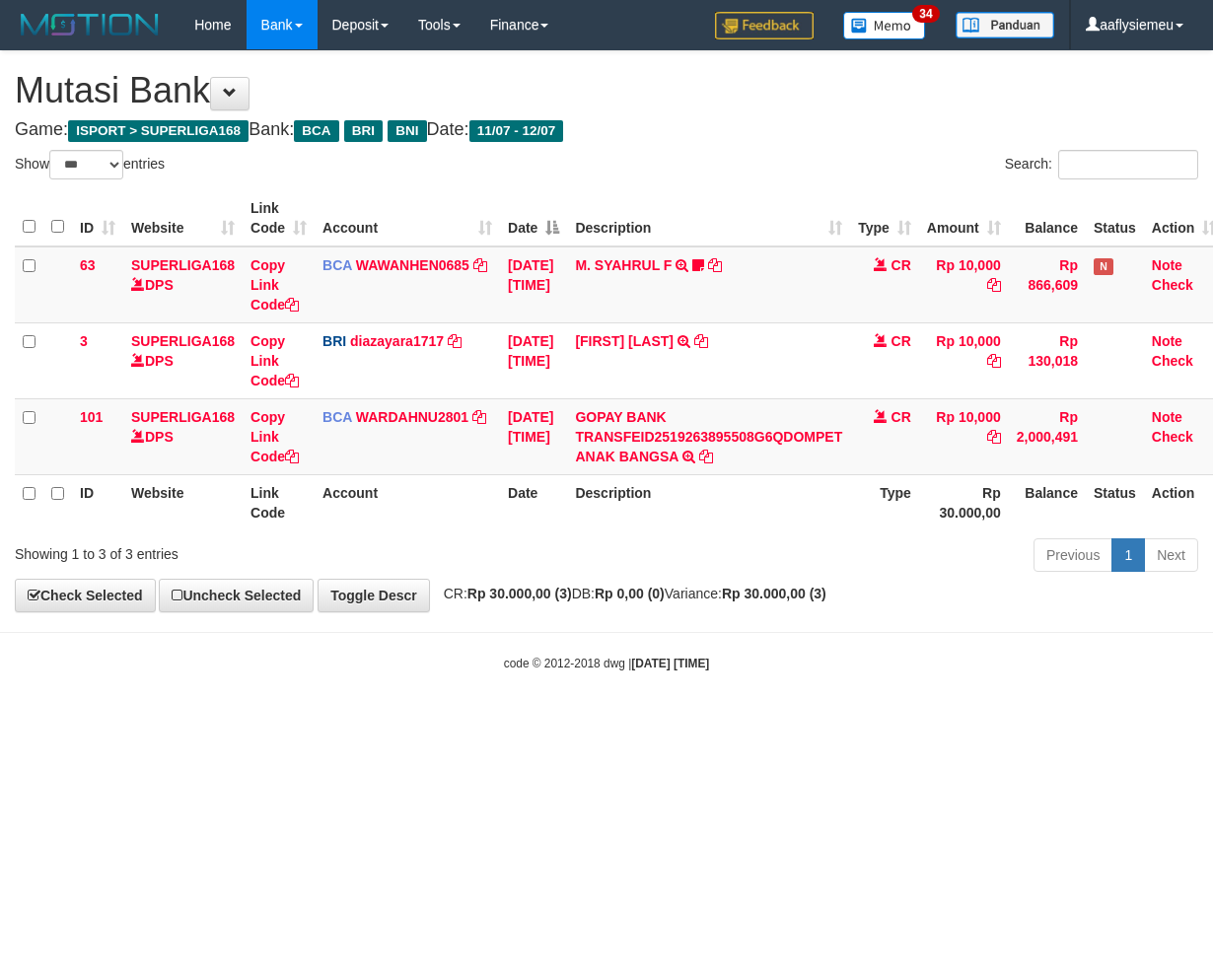 select on "***" 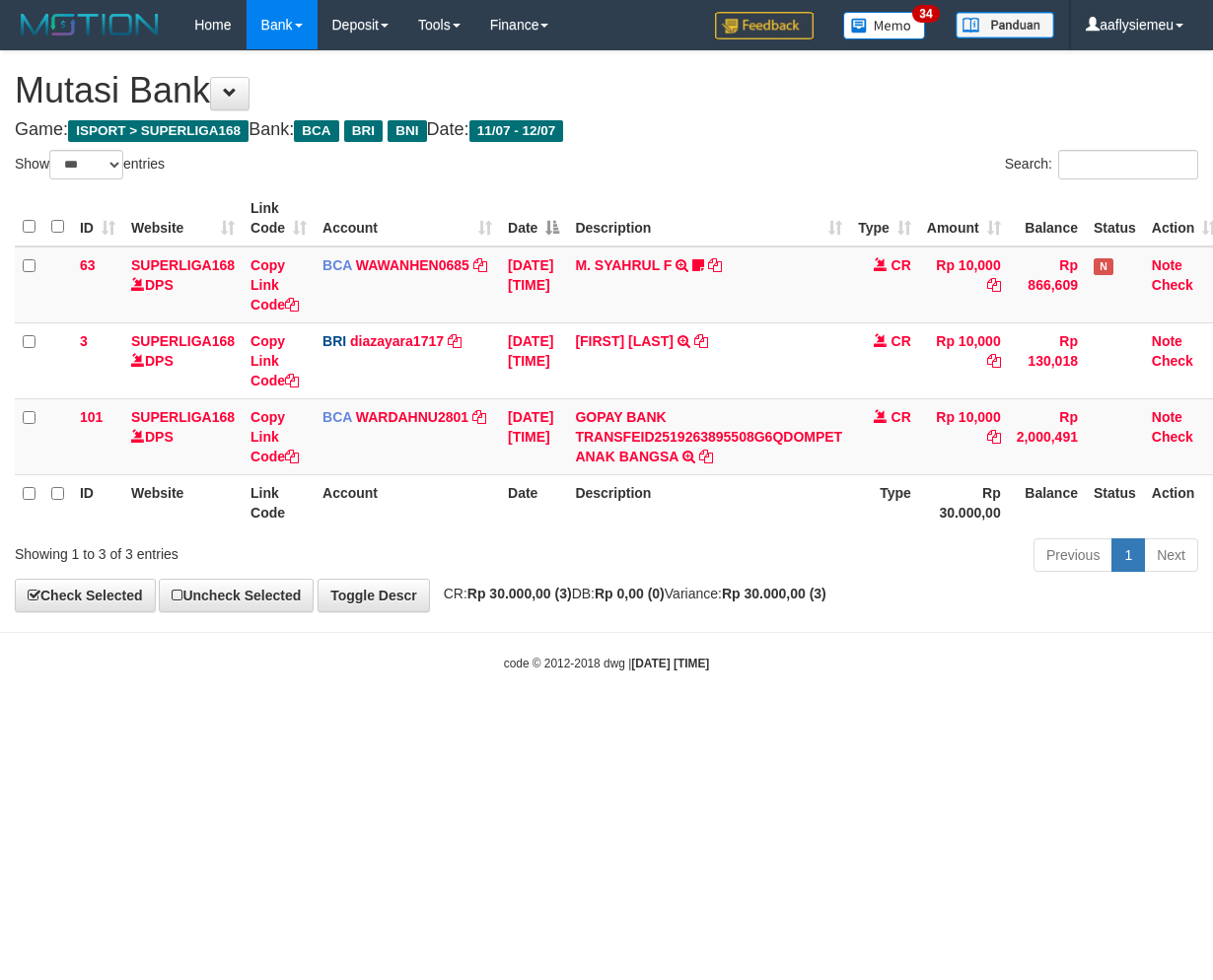 scroll, scrollTop: 0, scrollLeft: 0, axis: both 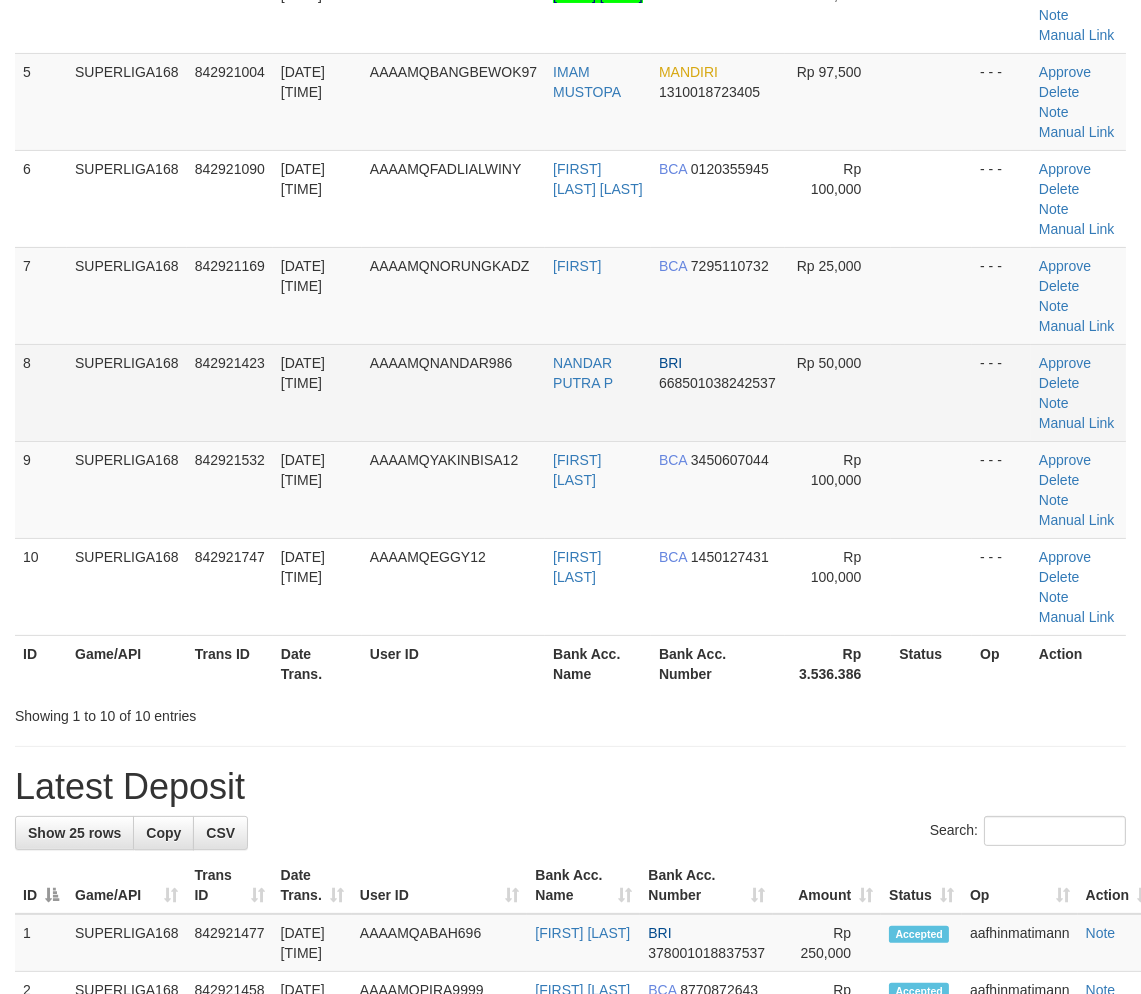 click on "8
SUPERLIGA168
[PHONE]
[DATE] [TIME]
AAAAMQNANDAR986
[FIRST] [LAST] [LAST]
BRI
[CREDIT_CARD]
Rp 50,000
- - -
Approve
Delete
Note
Manual Link" at bounding box center [570, 392] 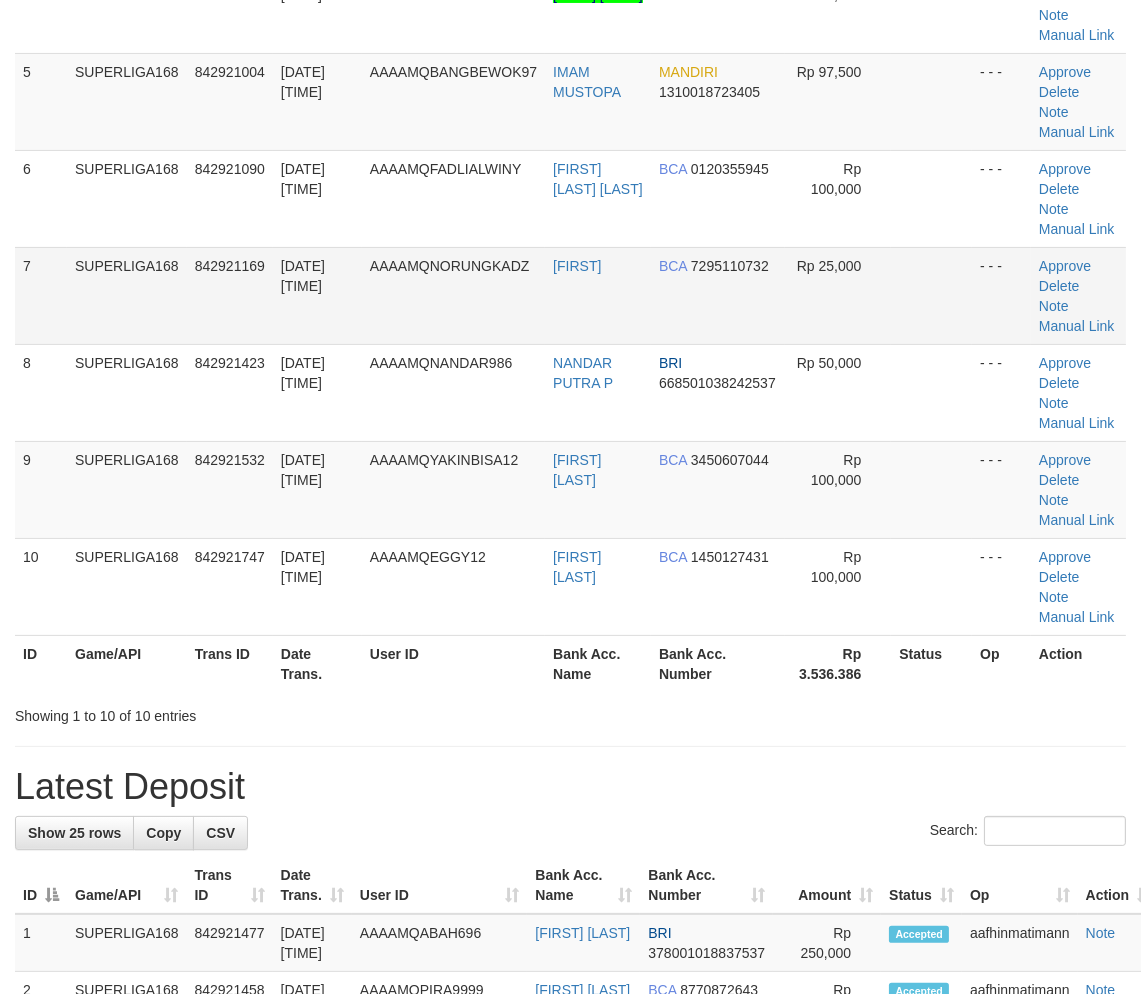 click on "12/07/2025 00:49:37" at bounding box center (317, 295) 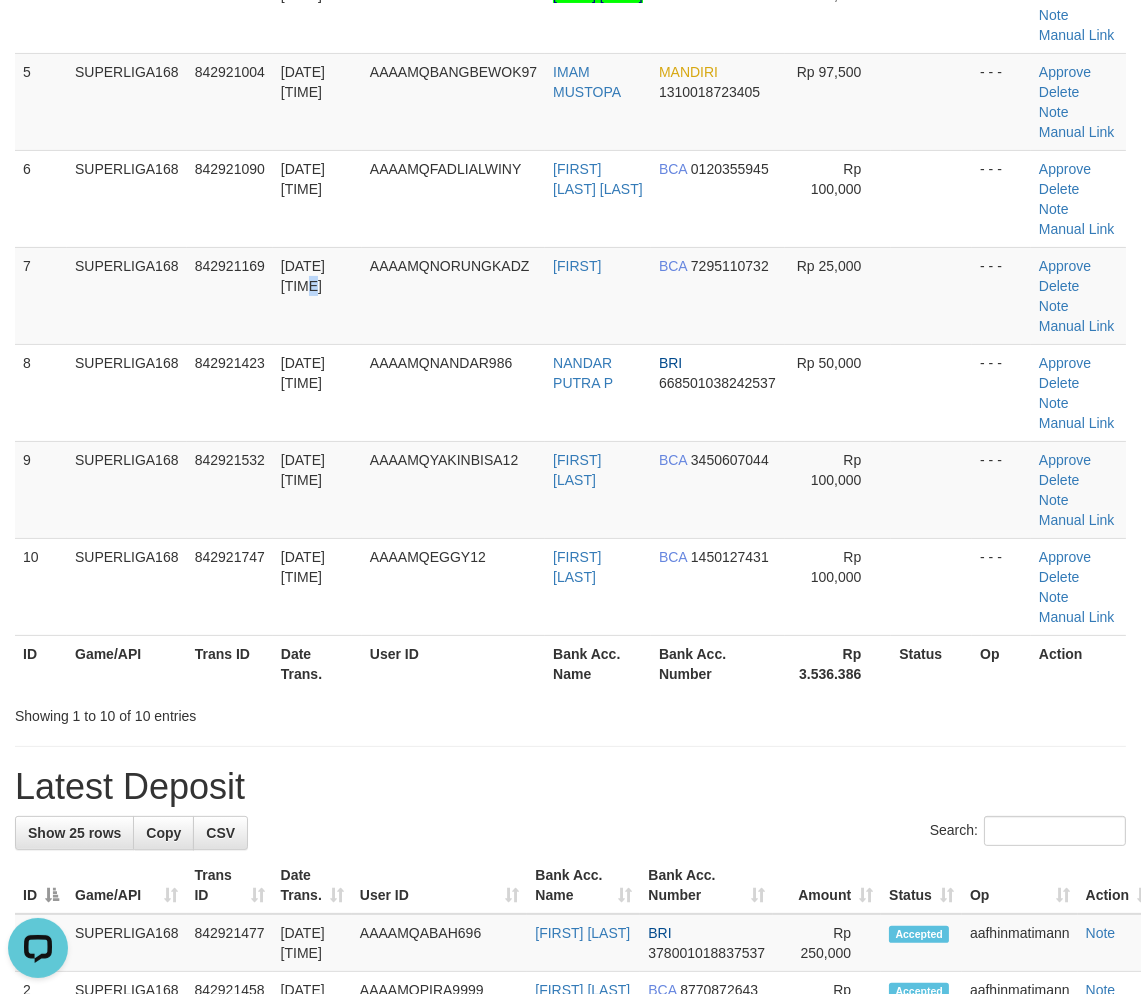 scroll, scrollTop: 0, scrollLeft: 0, axis: both 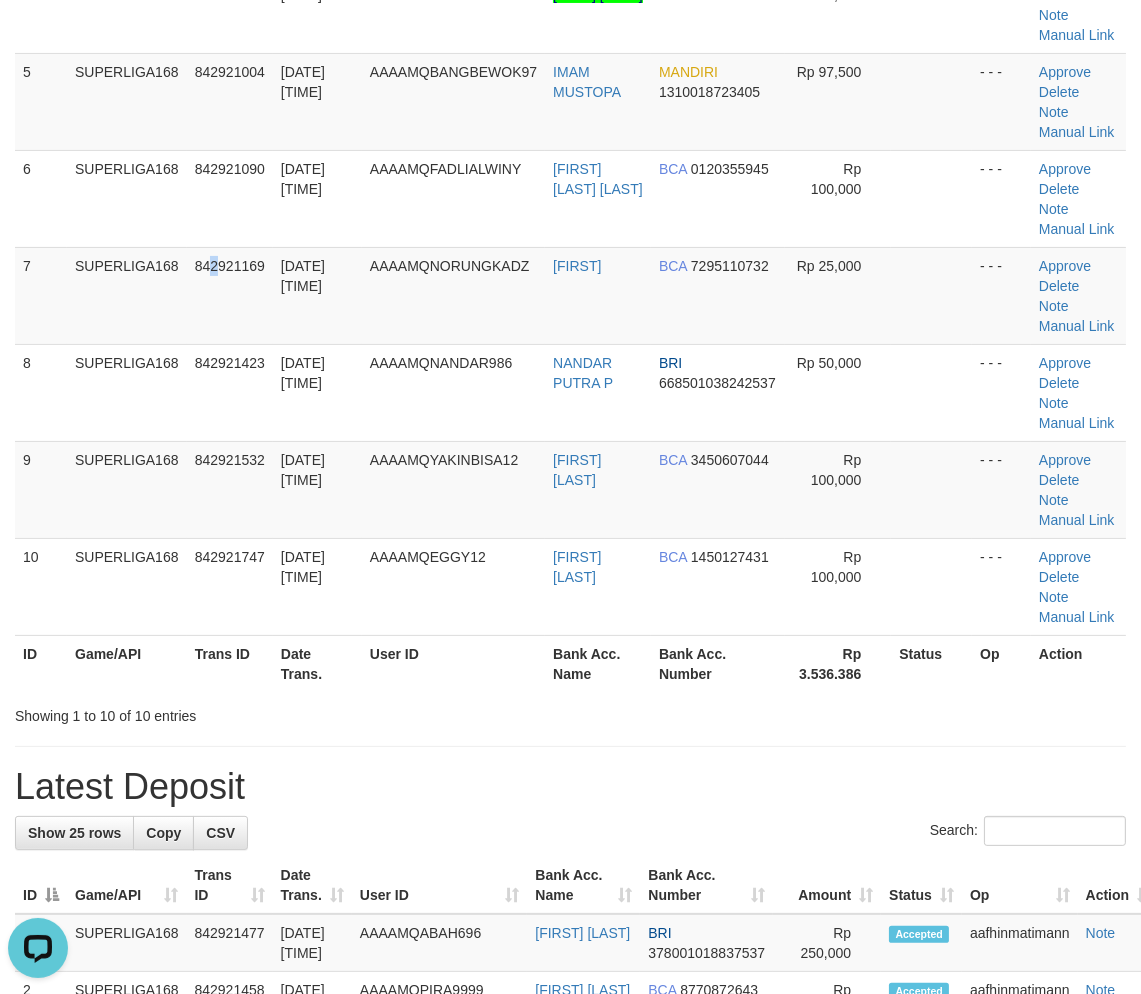 drag, startPoint x: 222, startPoint y: 454, endPoint x: 3, endPoint y: 527, distance: 230.84627 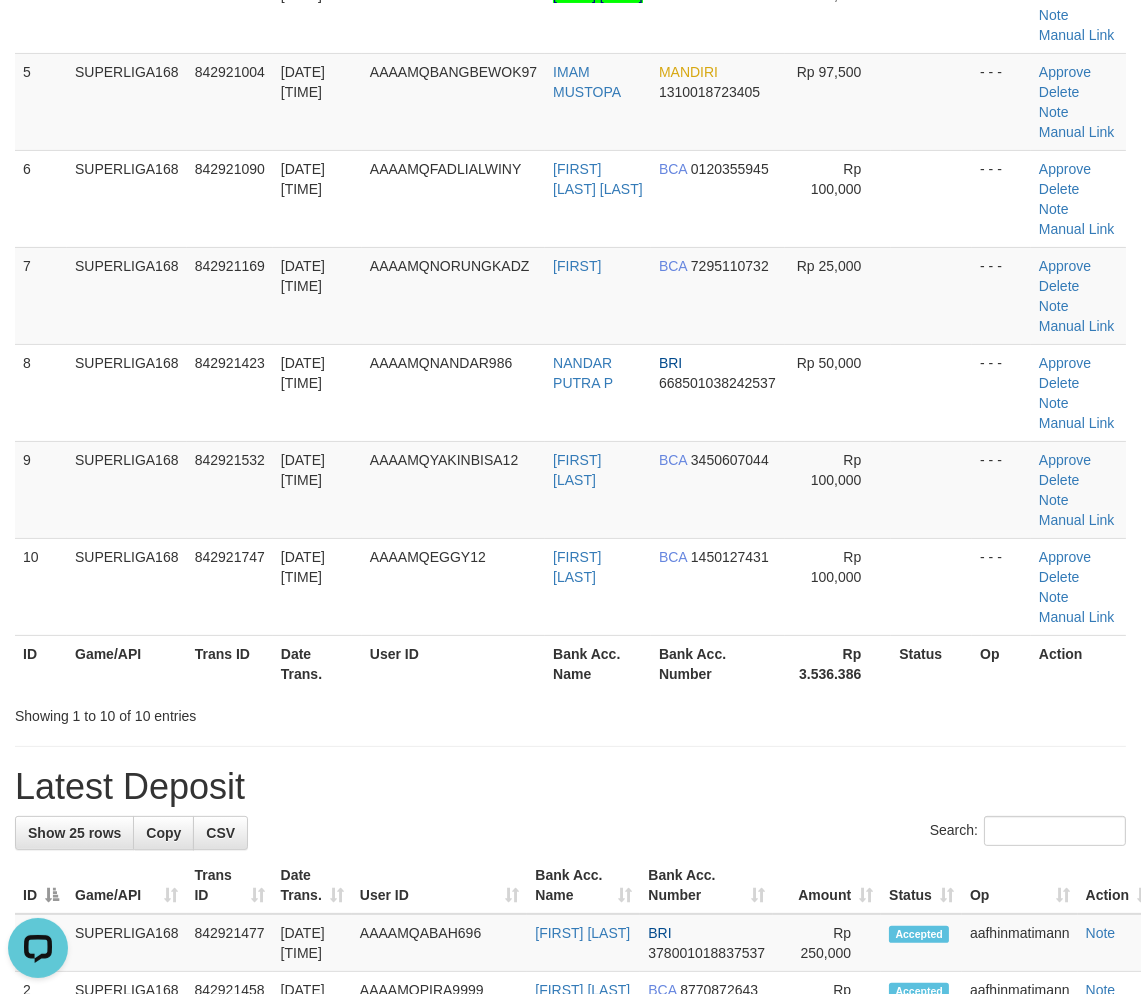 drag, startPoint x: 265, startPoint y: 461, endPoint x: 13, endPoint y: 543, distance: 265.00565 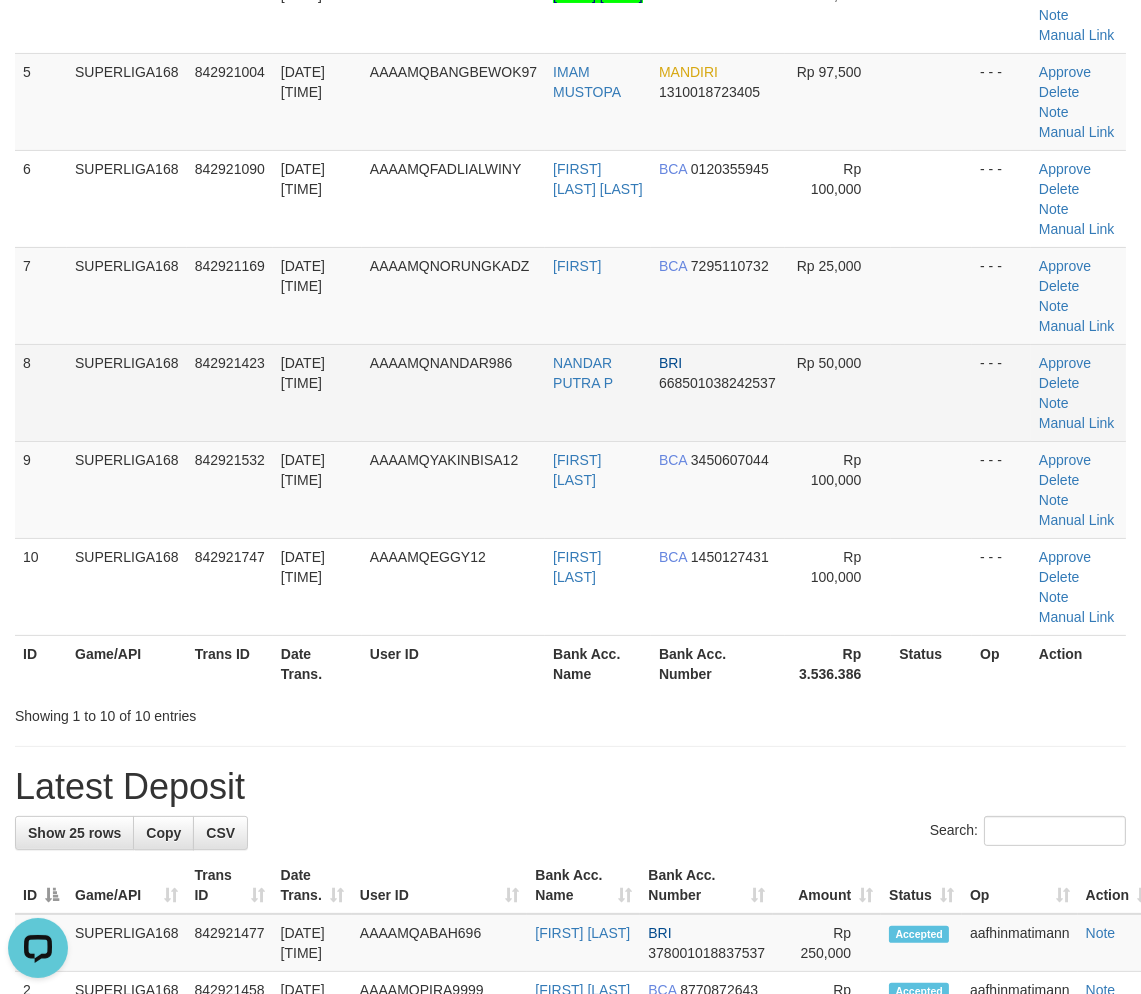 drag, startPoint x: 276, startPoint y: 451, endPoint x: 128, endPoint y: 496, distance: 154.69002 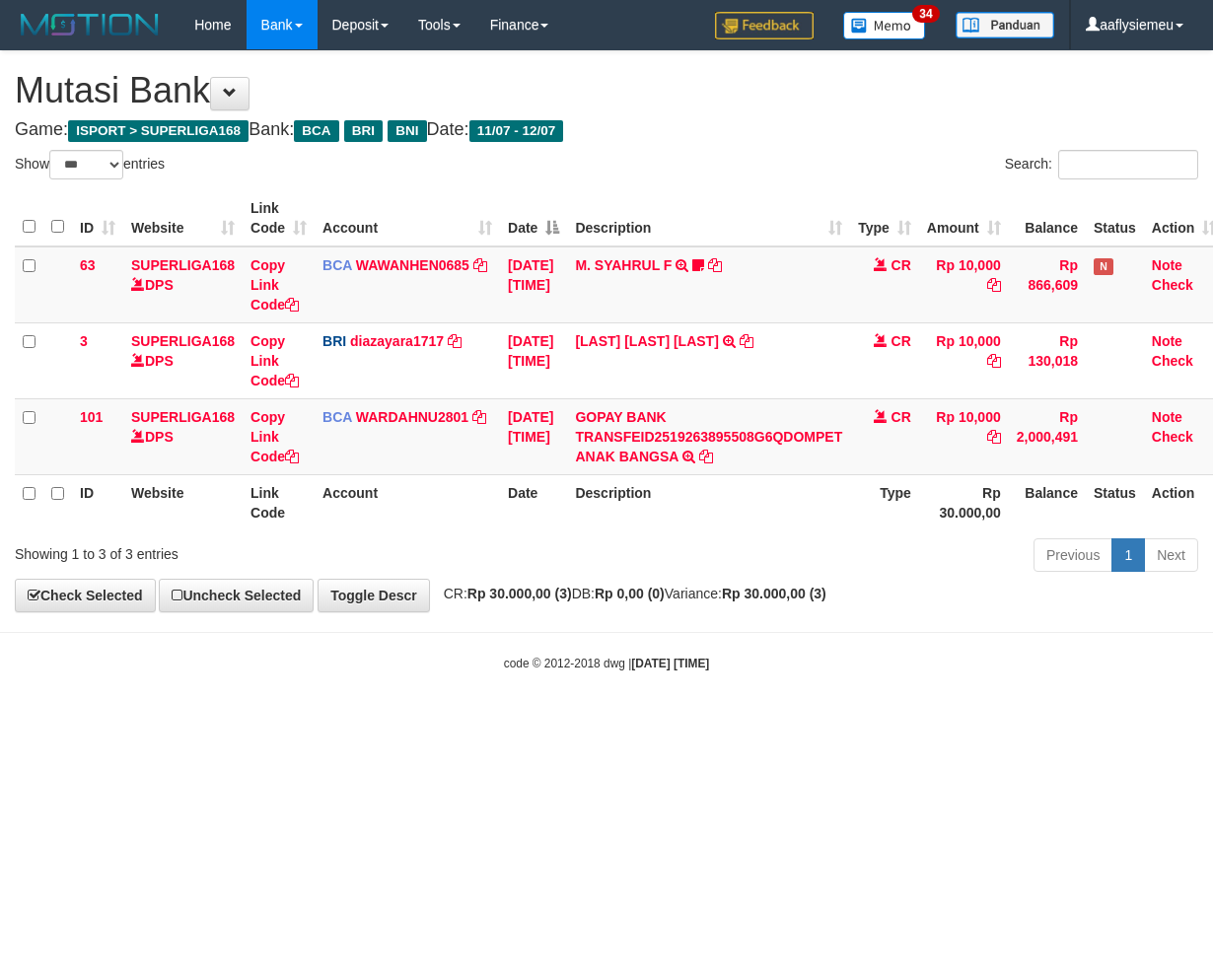 select on "***" 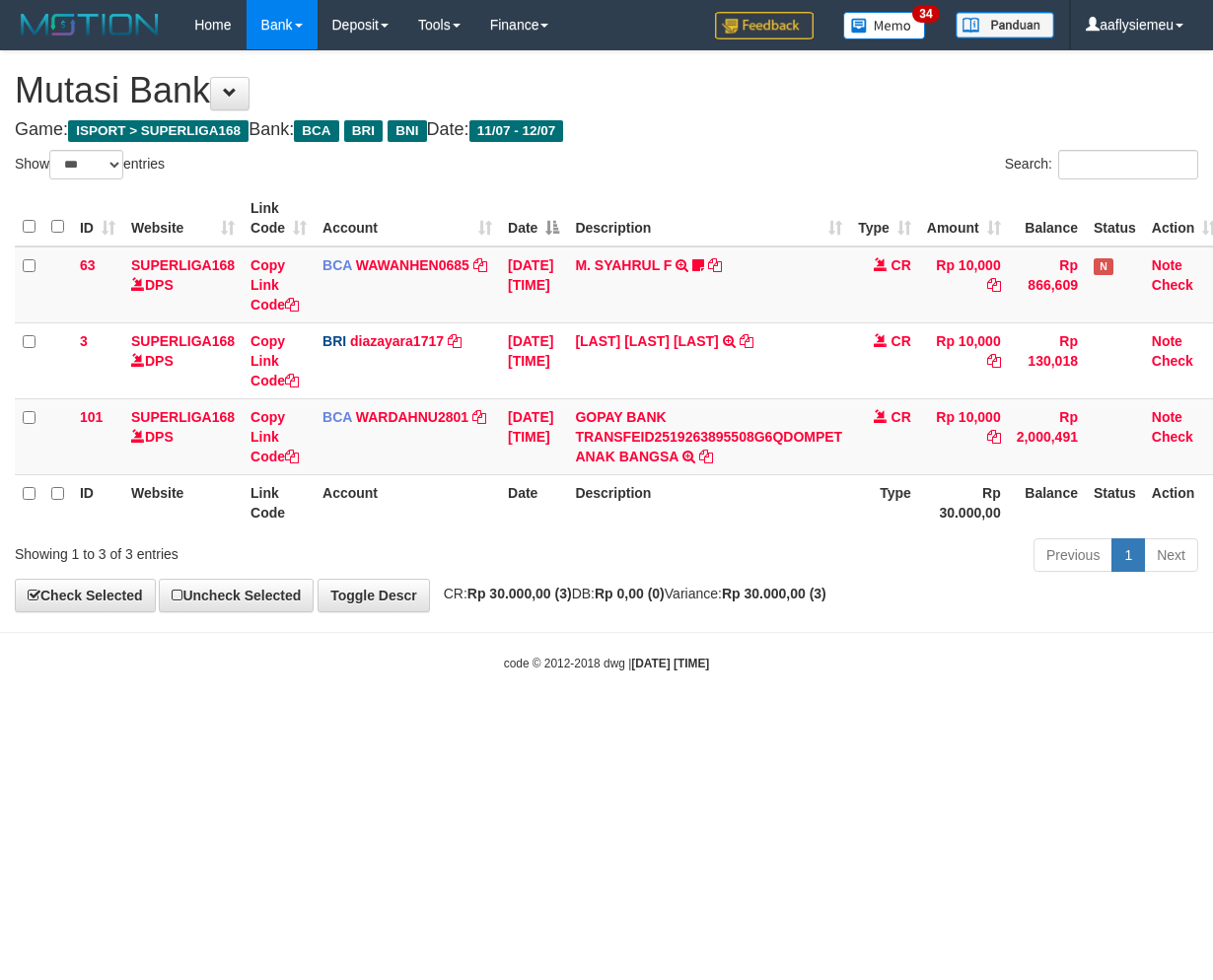 scroll, scrollTop: 0, scrollLeft: 0, axis: both 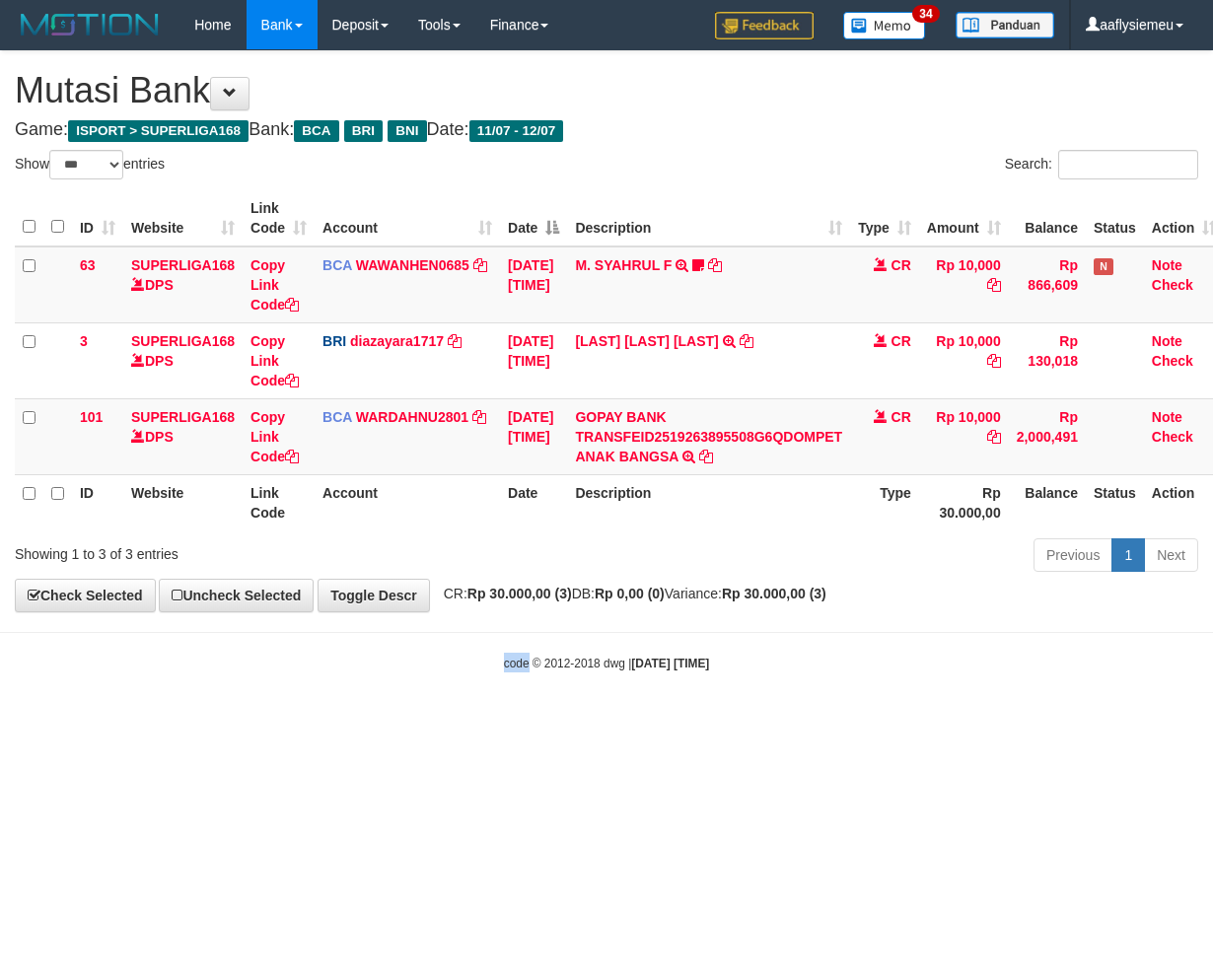 click on "Toggle navigation
Home
Bank
Account List
Load
By Website
Group
[ISPORT]													SUPERLIGA168
By Load Group (DPS)
34" at bounding box center [606, 361] 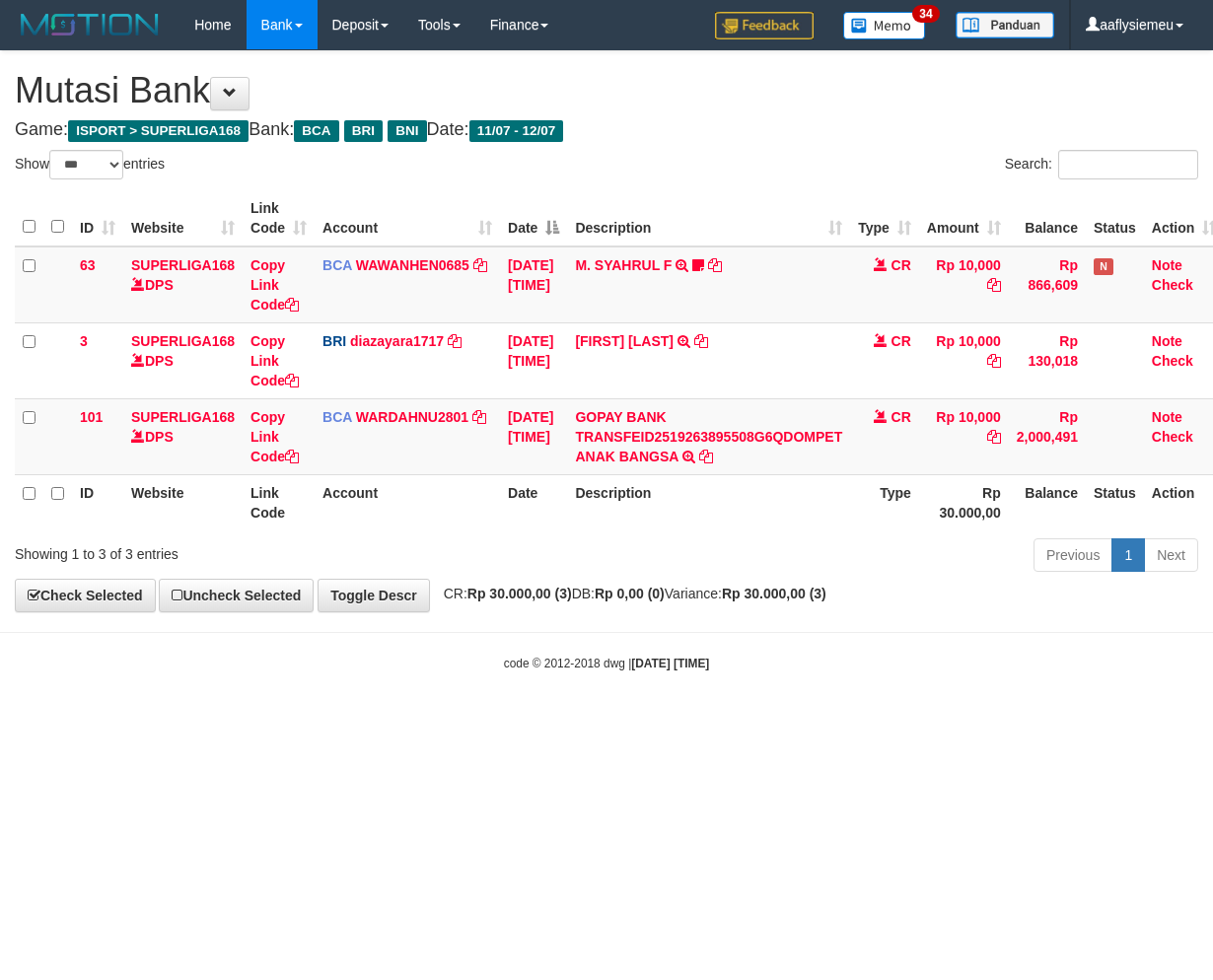 select on "***" 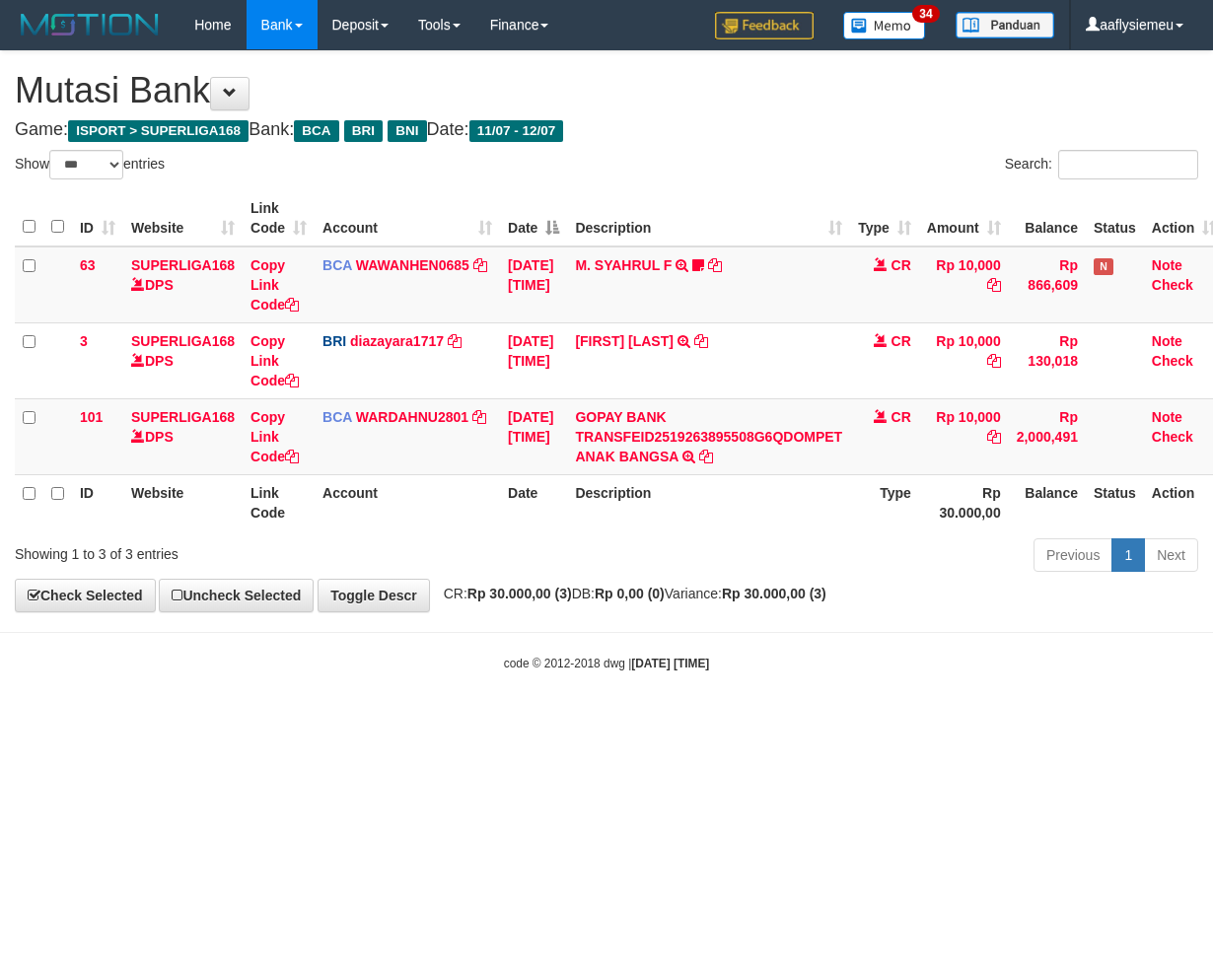scroll, scrollTop: 0, scrollLeft: 0, axis: both 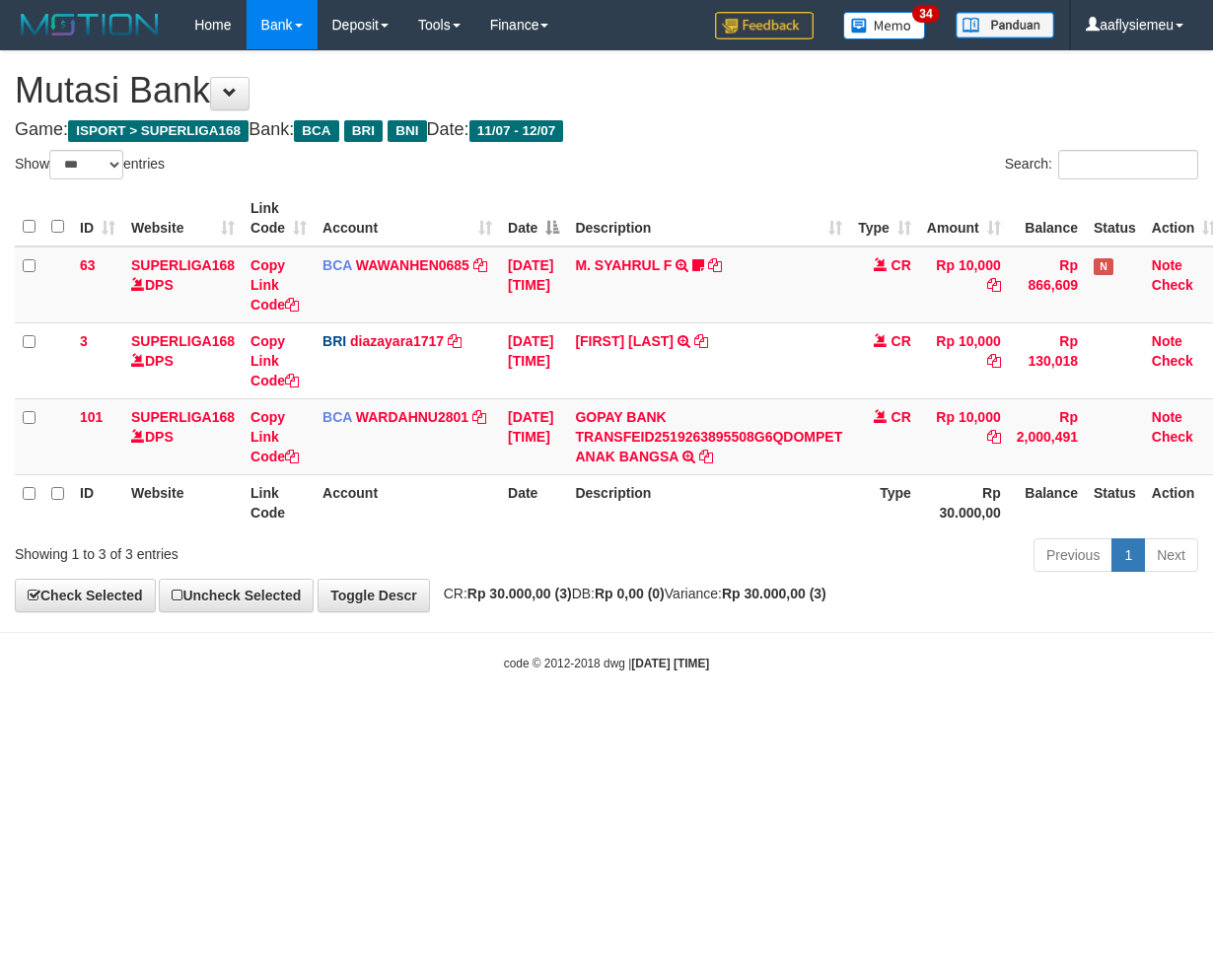 select on "***" 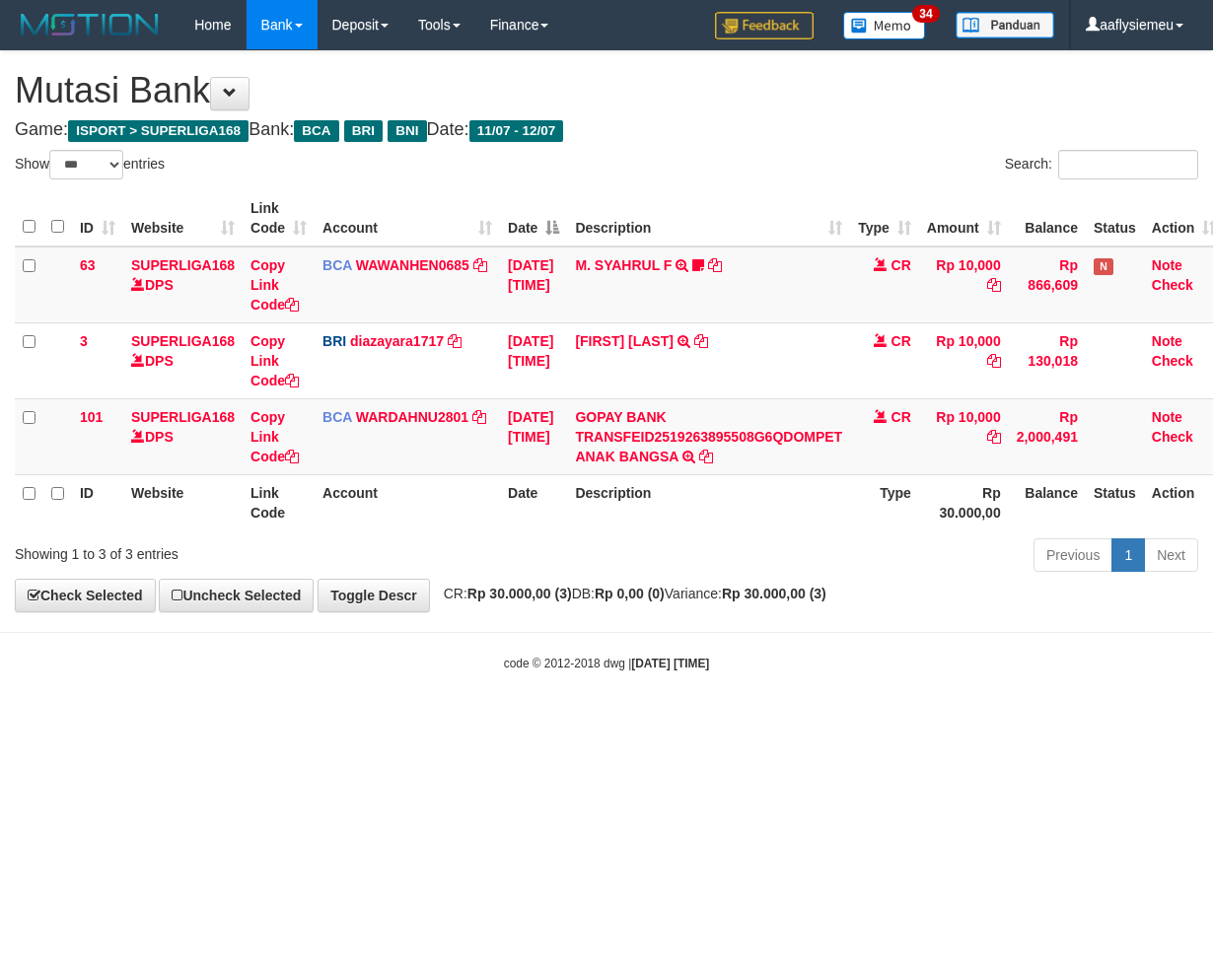 scroll, scrollTop: 0, scrollLeft: 0, axis: both 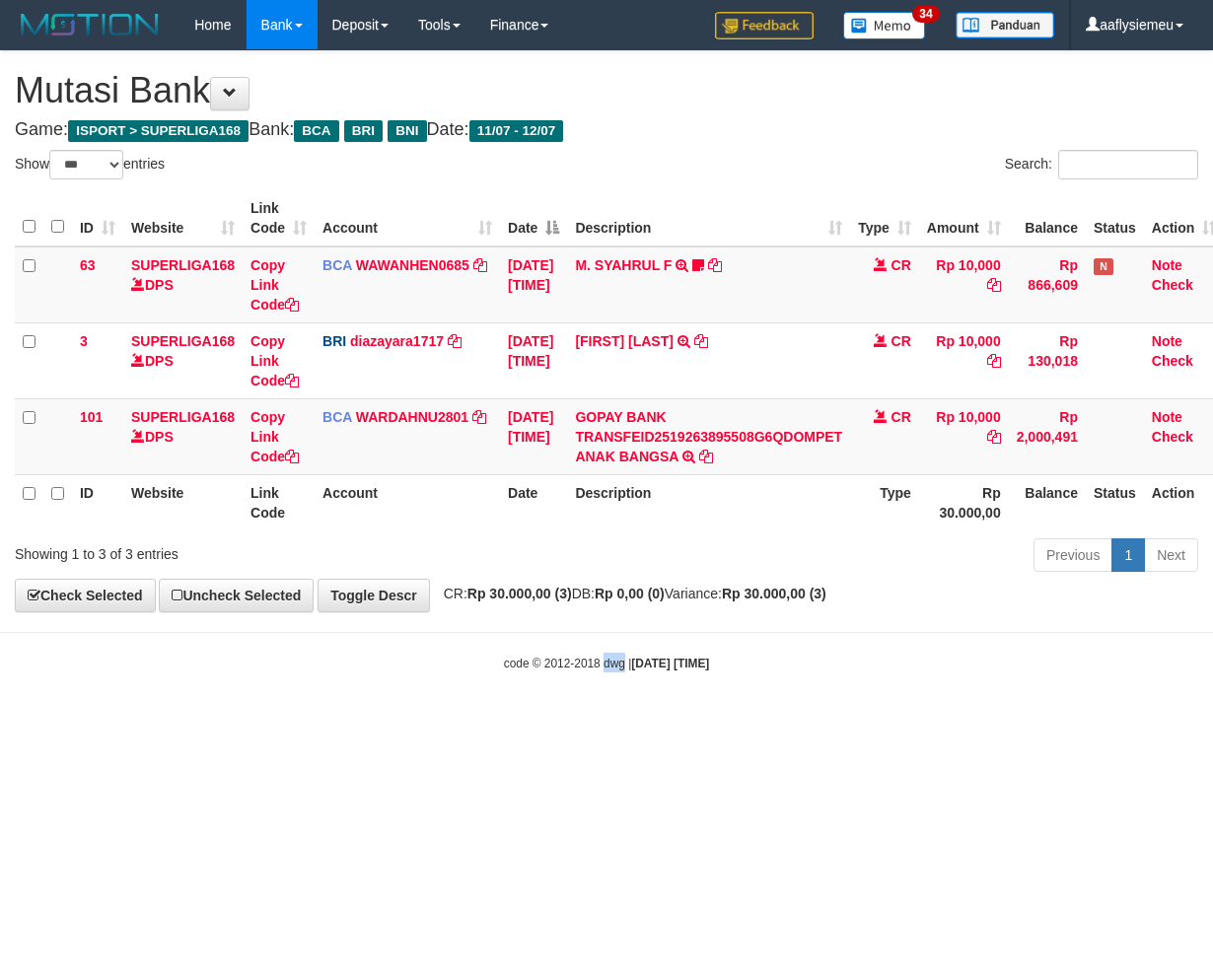 click on "code © 2012-2018 dwg |  [DATE] [TIME]" at bounding box center [606, 664] 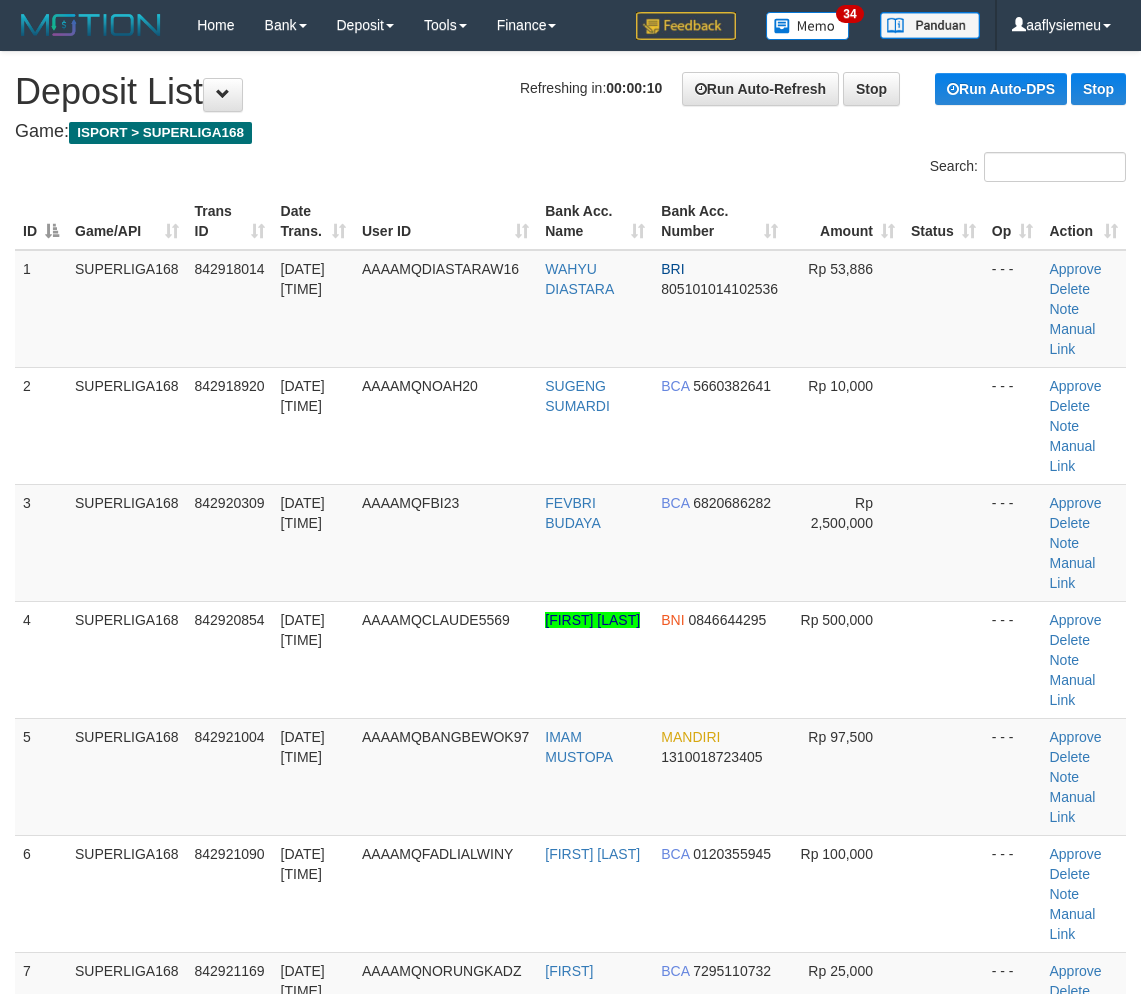scroll, scrollTop: 880, scrollLeft: 0, axis: vertical 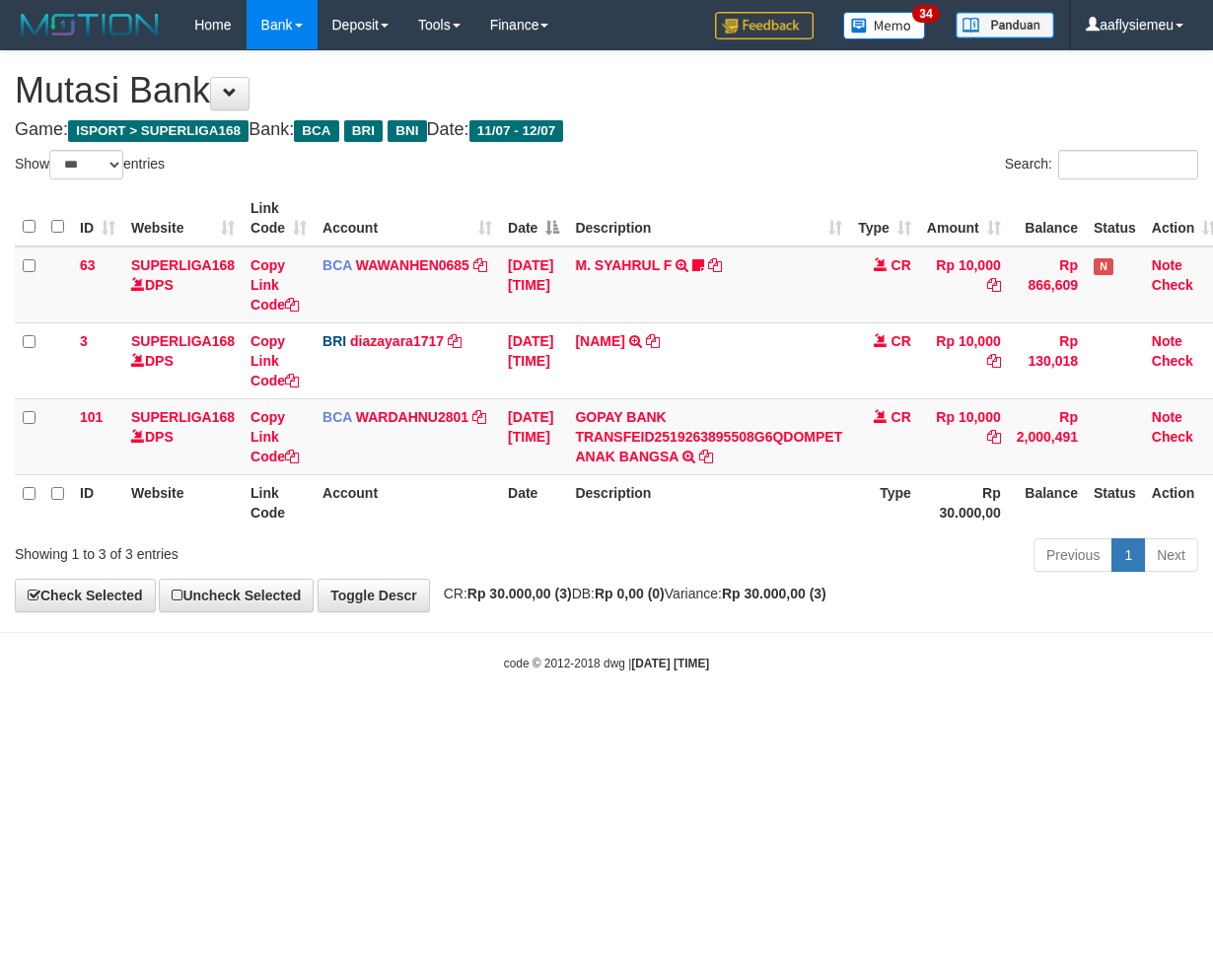 select on "***" 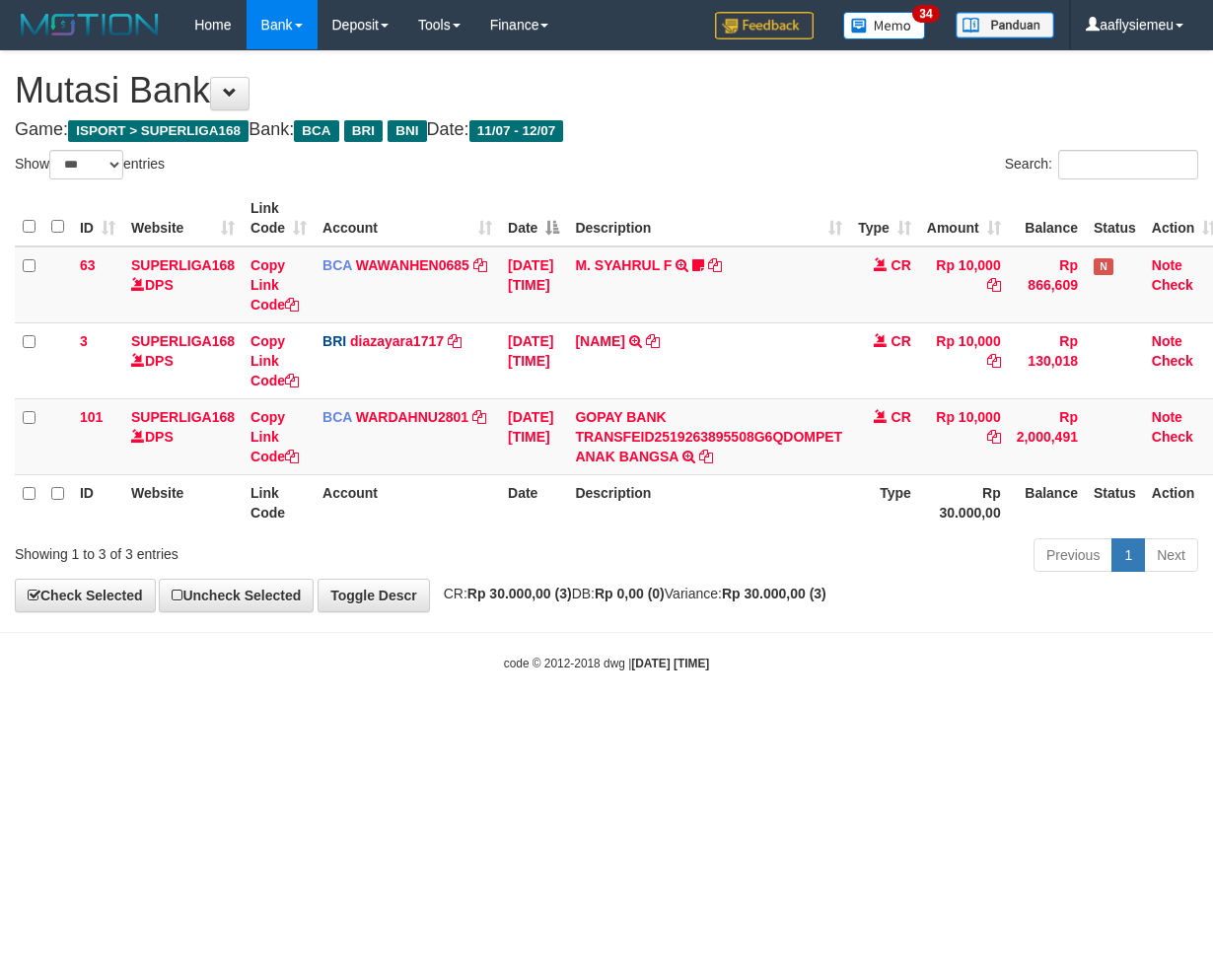 click on "code © [YEAR]-[YEAR] dwg |  [DATE] [TIME]" at bounding box center (606, 664) 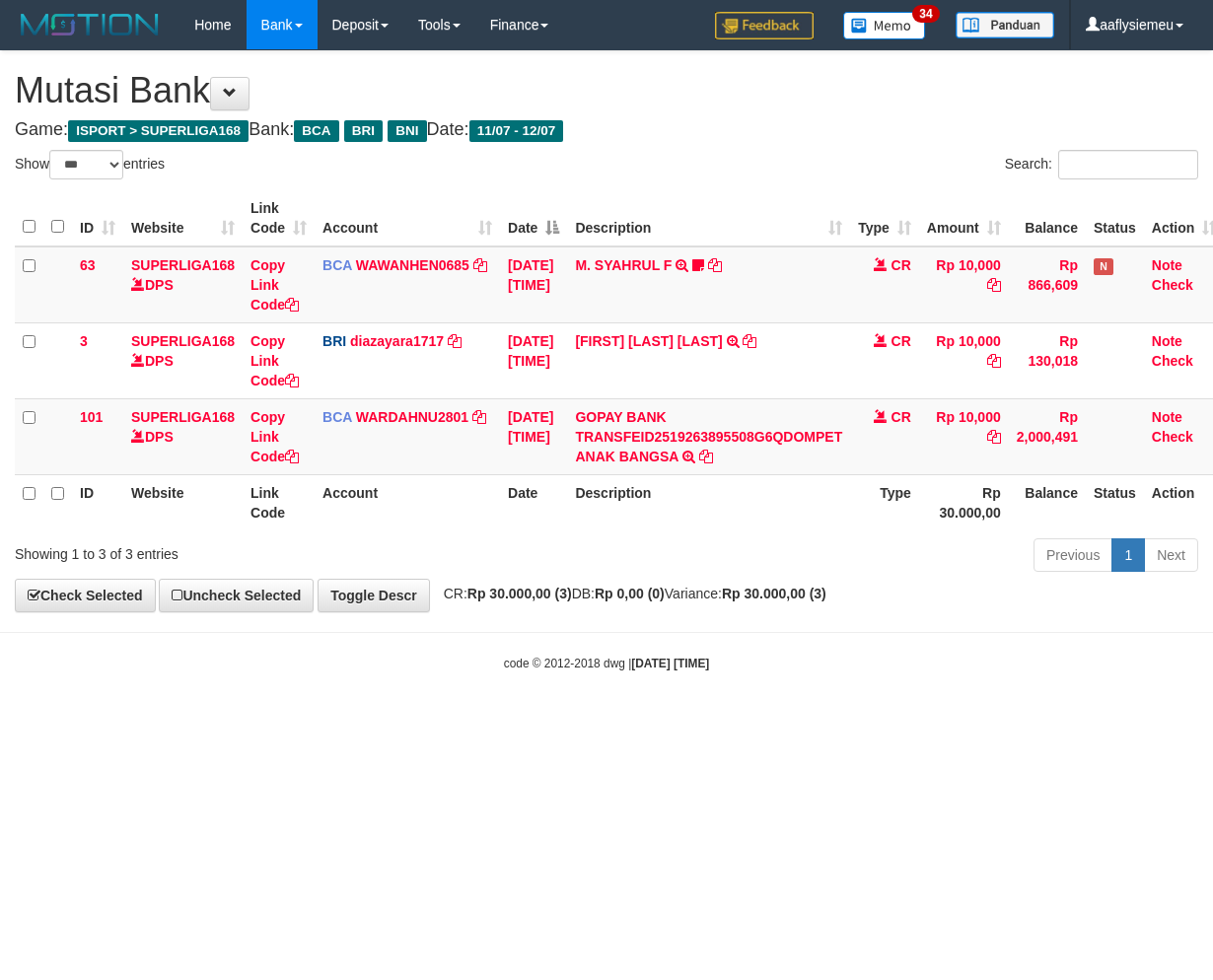 select on "***" 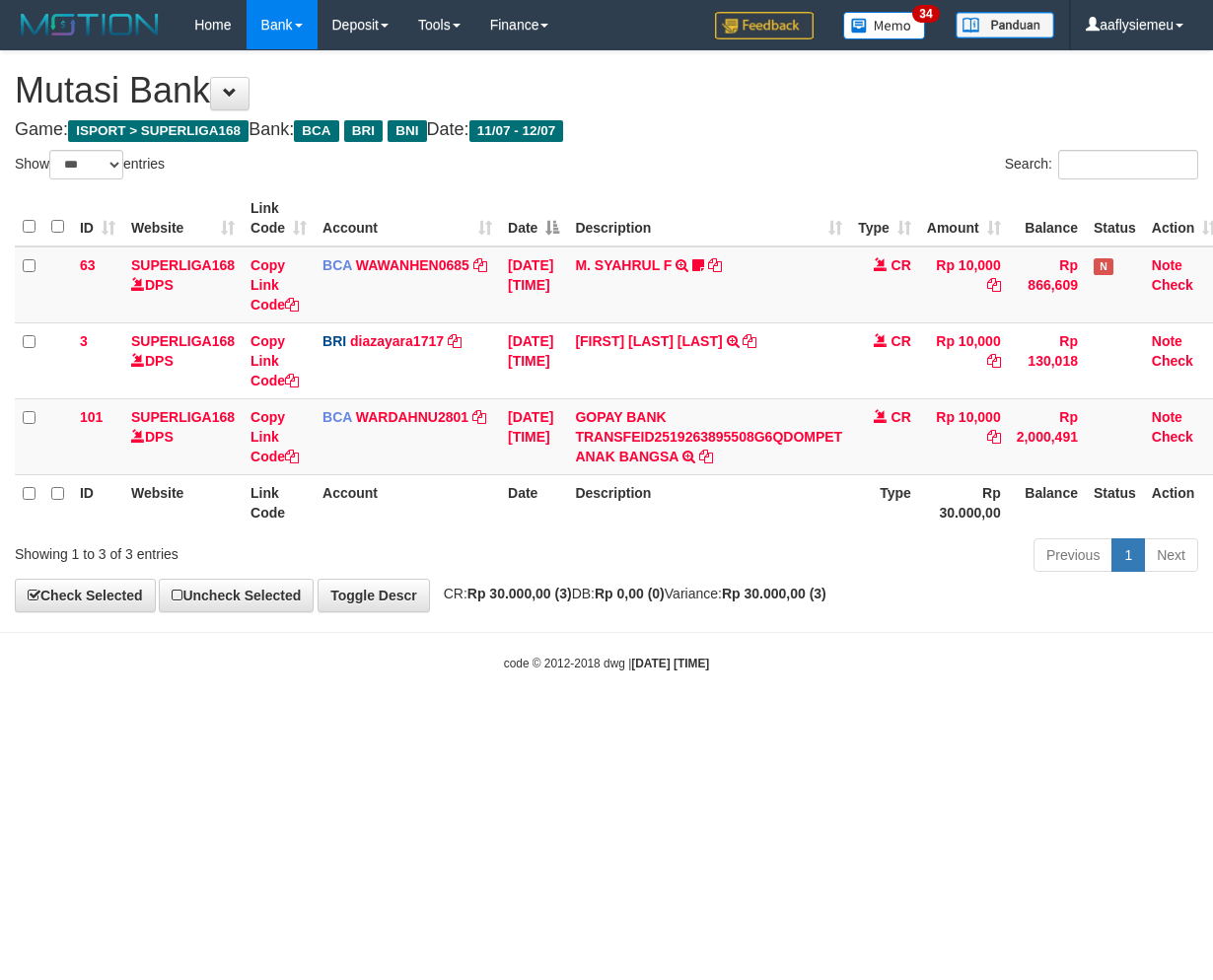 scroll, scrollTop: 0, scrollLeft: 0, axis: both 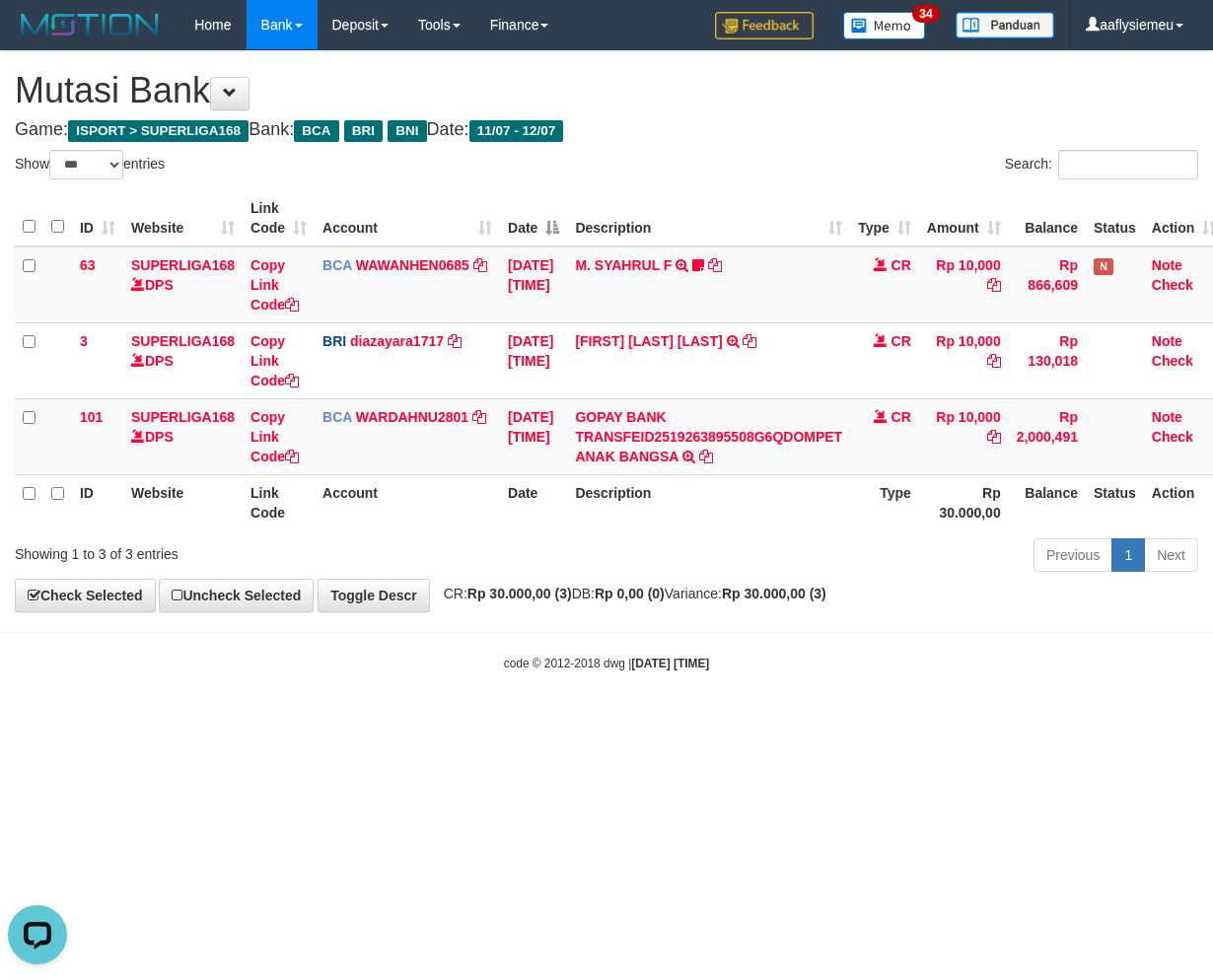 click on "Toggle navigation
Home
Bank
Account List
Load
By Website
Group
[ISPORT]													SUPERLIGA168
By Load Group (DPS)
34" at bounding box center [606, 361] 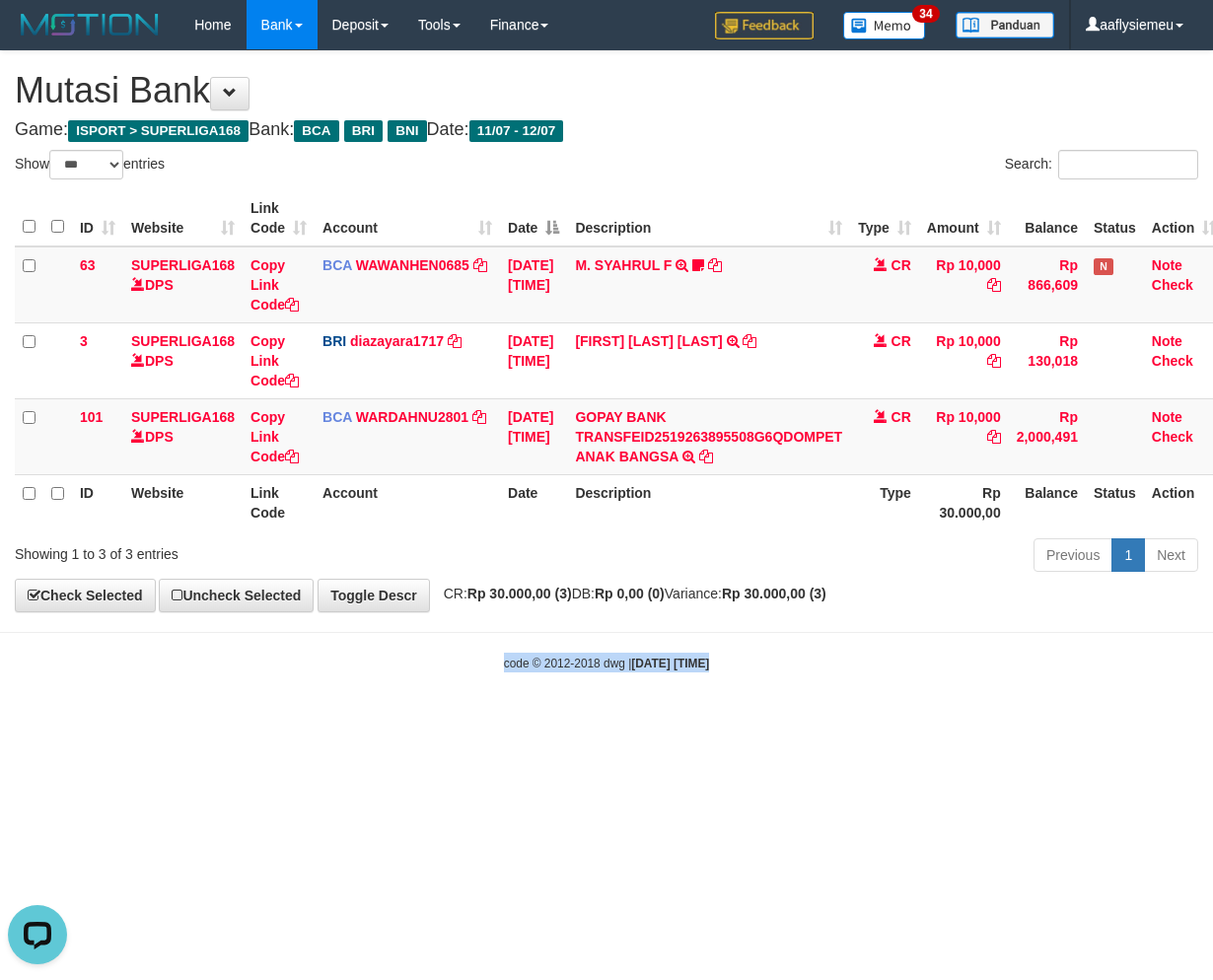 click on "Toggle navigation
Home
Bank
Account List
Load
By Website
Group
[ISPORT]													SUPERLIGA168
By Load Group (DPS)
34" at bounding box center (606, 361) 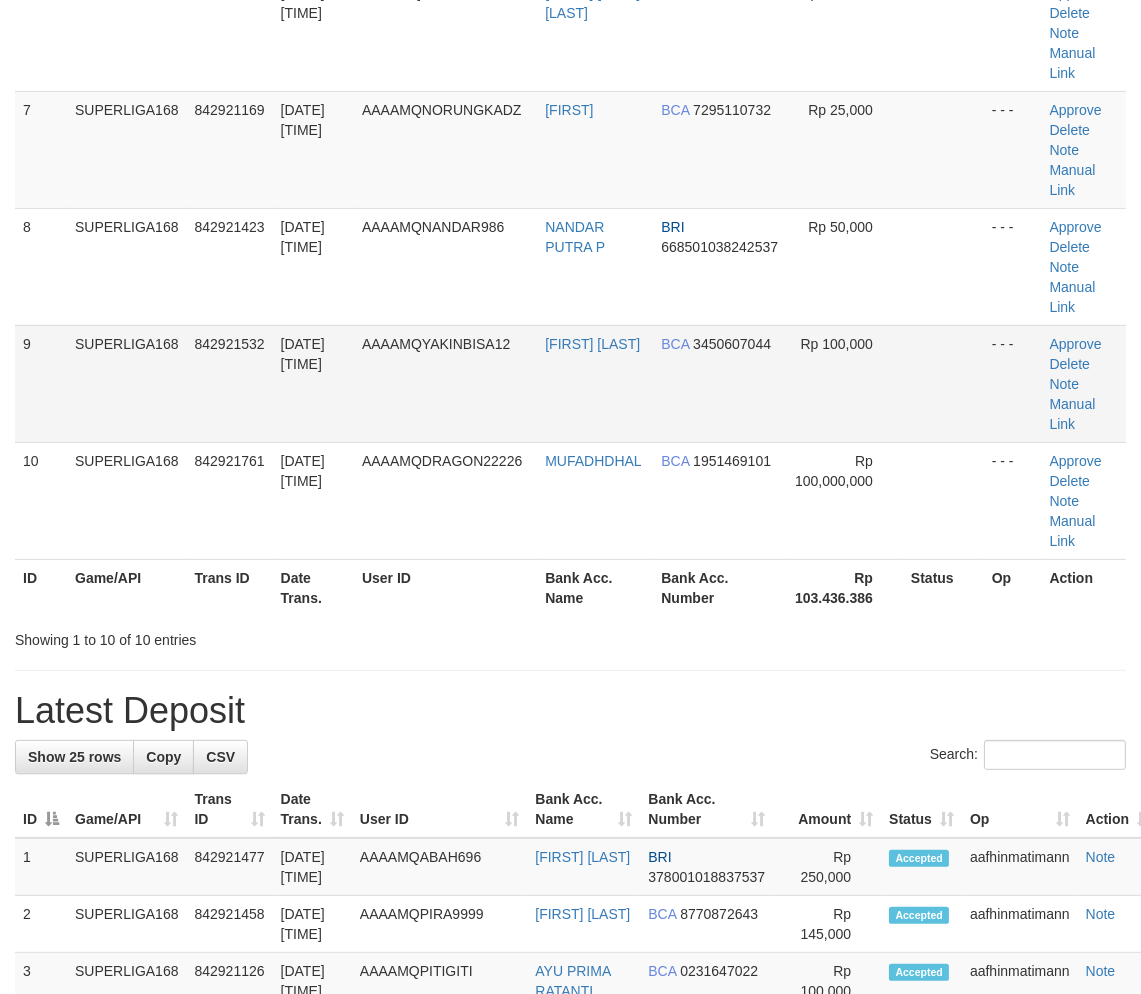 click on "SUPERLIGA168" at bounding box center [127, 383] 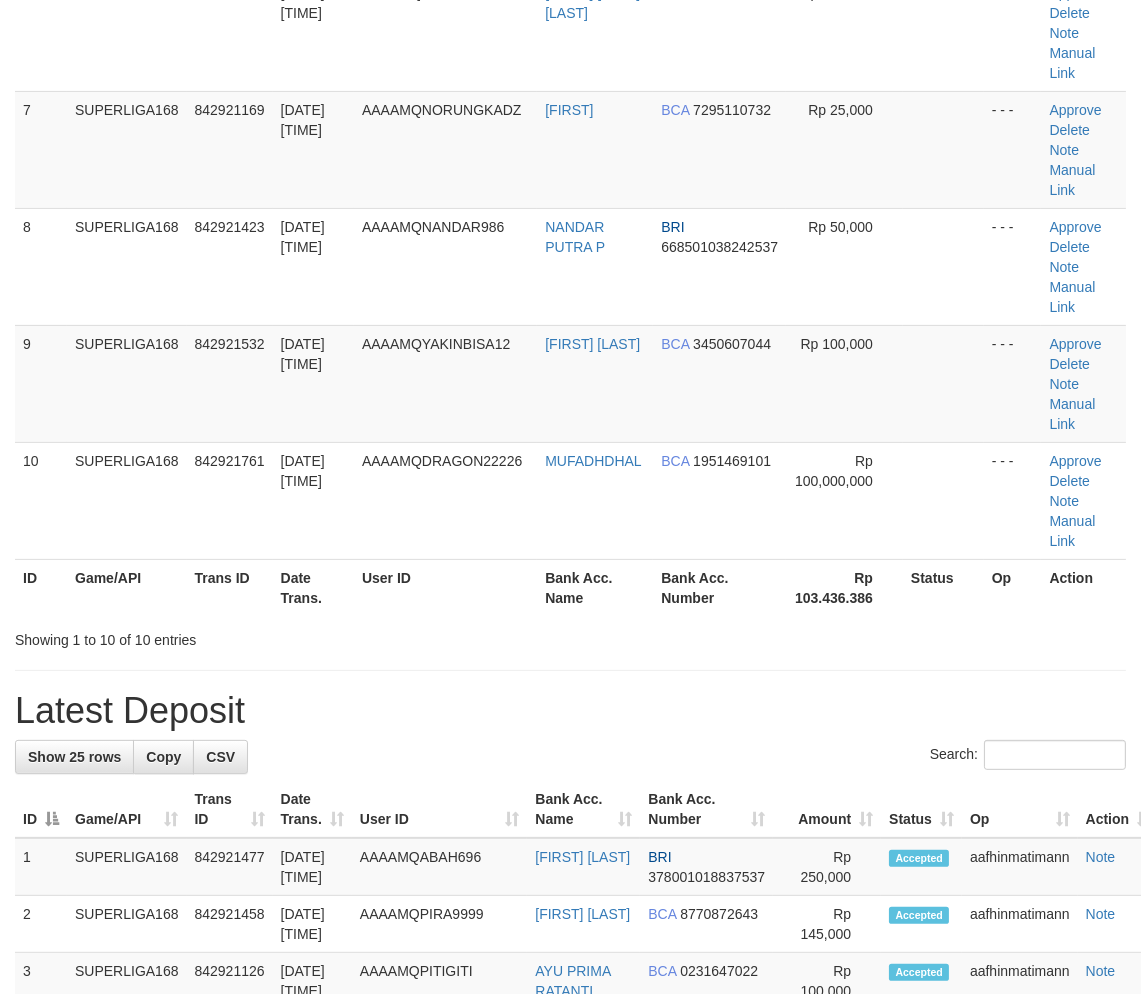 scroll, scrollTop: 585, scrollLeft: 0, axis: vertical 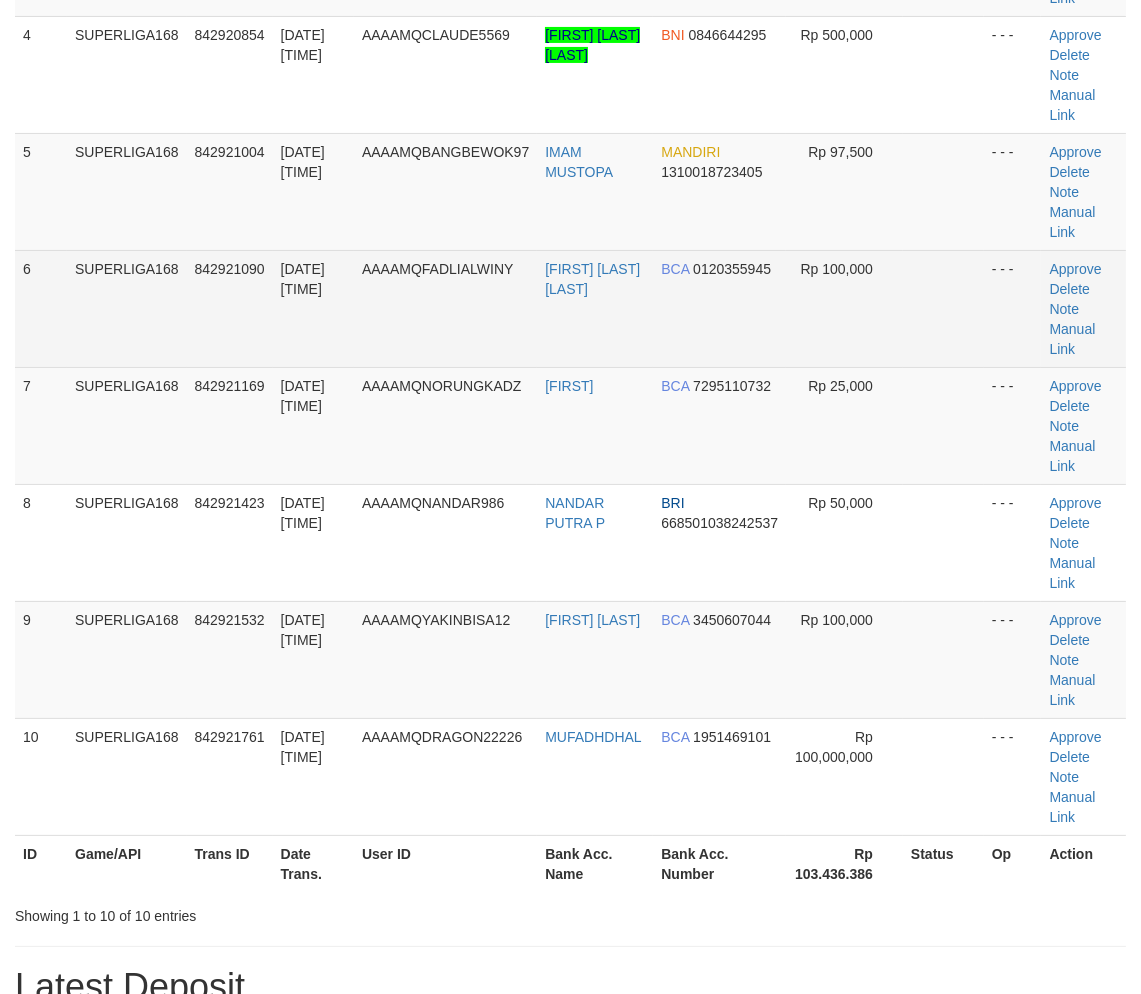 click on "12/07/2025 00:49:26" at bounding box center [313, 308] 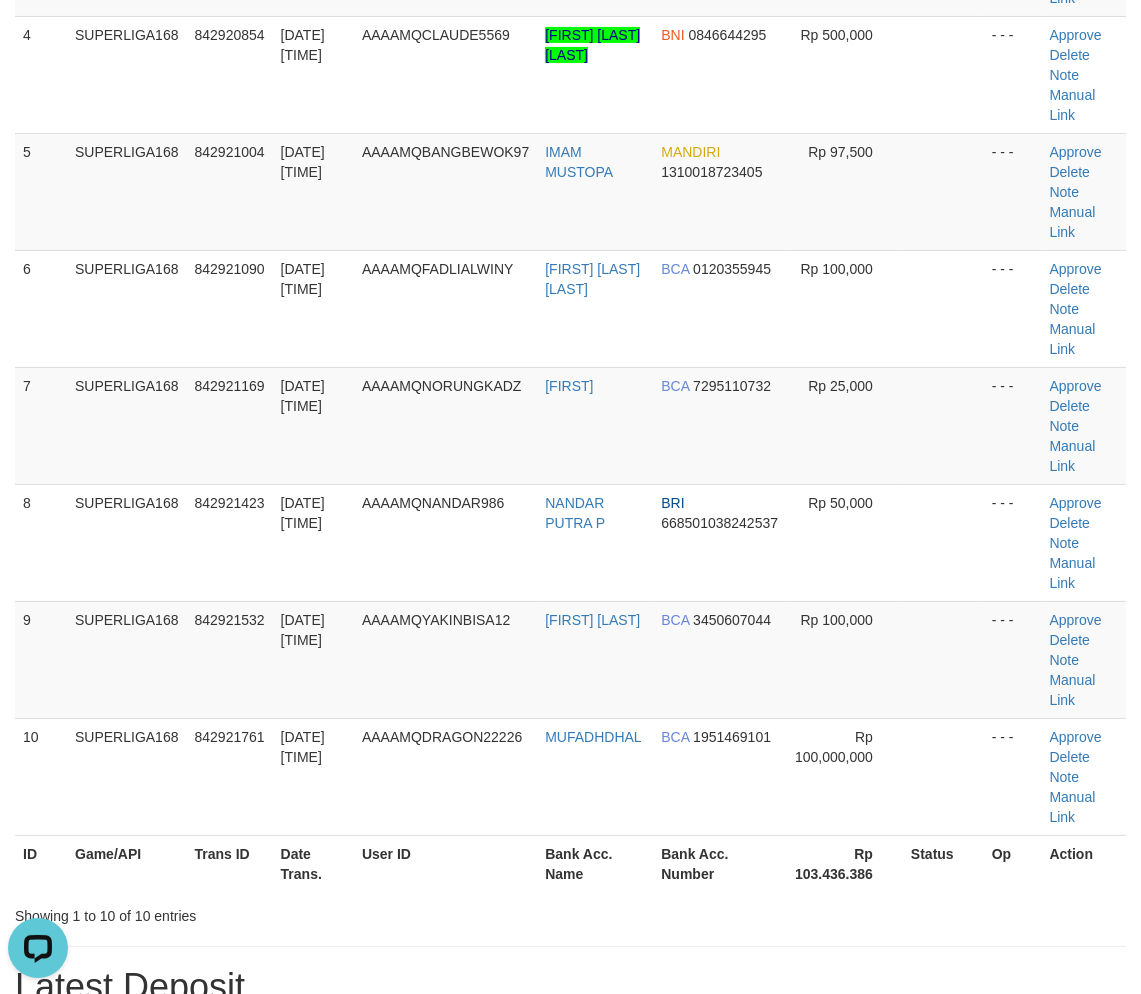 scroll, scrollTop: 0, scrollLeft: 0, axis: both 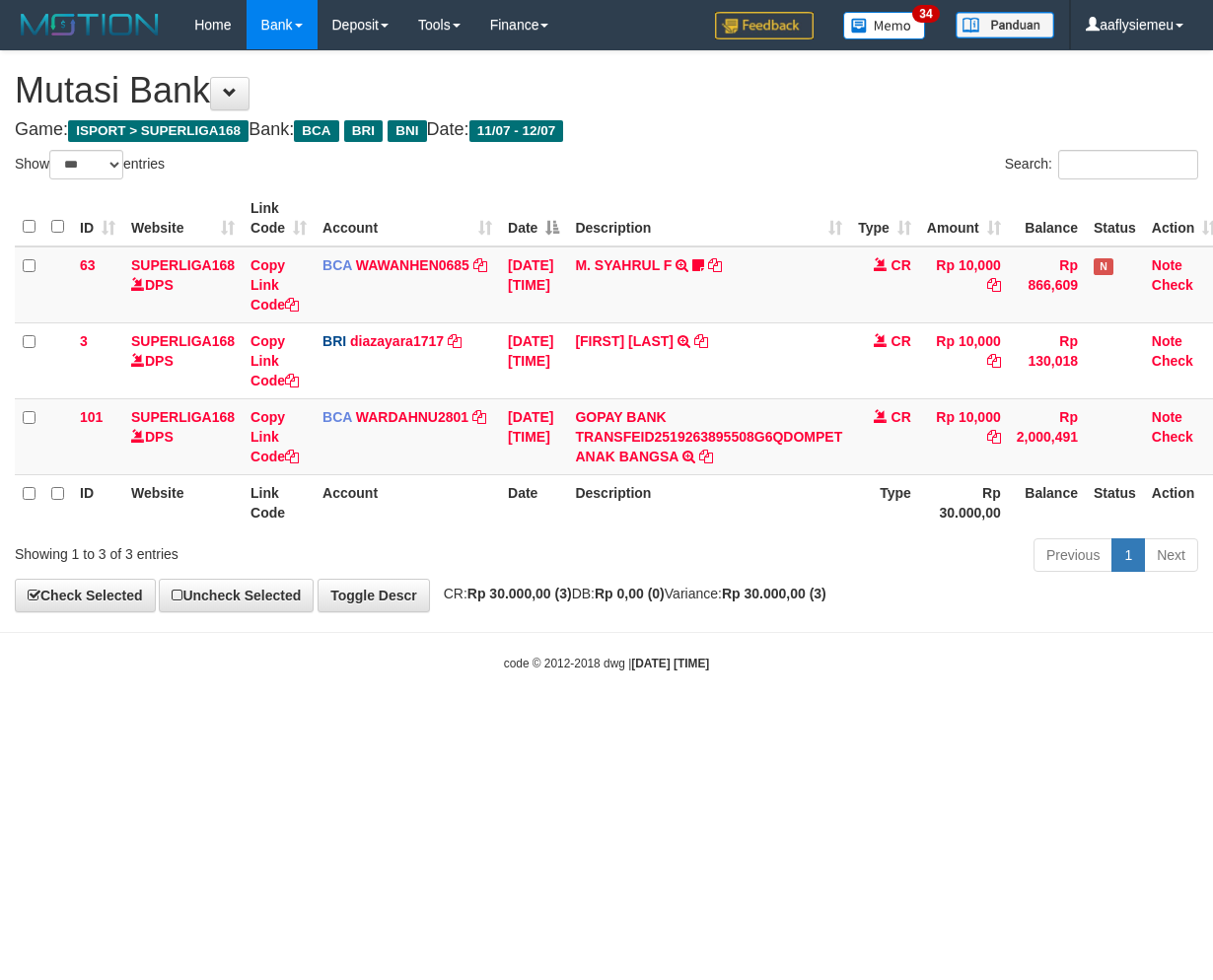 select on "***" 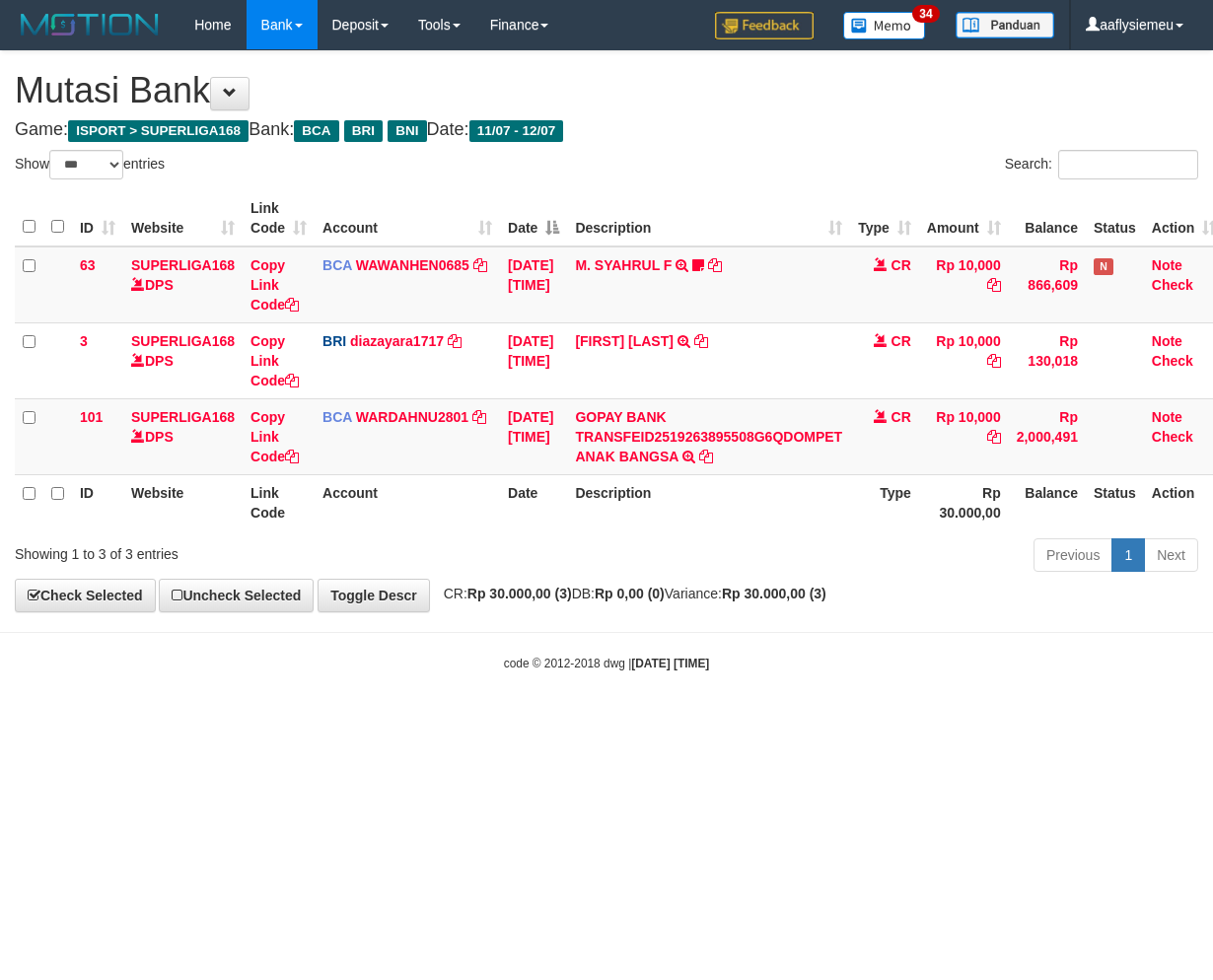 click on "Toggle navigation
Home
Bank
Account List
Load
By Website
Group
[ISPORT]													SUPERLIGA168
By Load Group (DPS)
34" at bounding box center [606, 361] 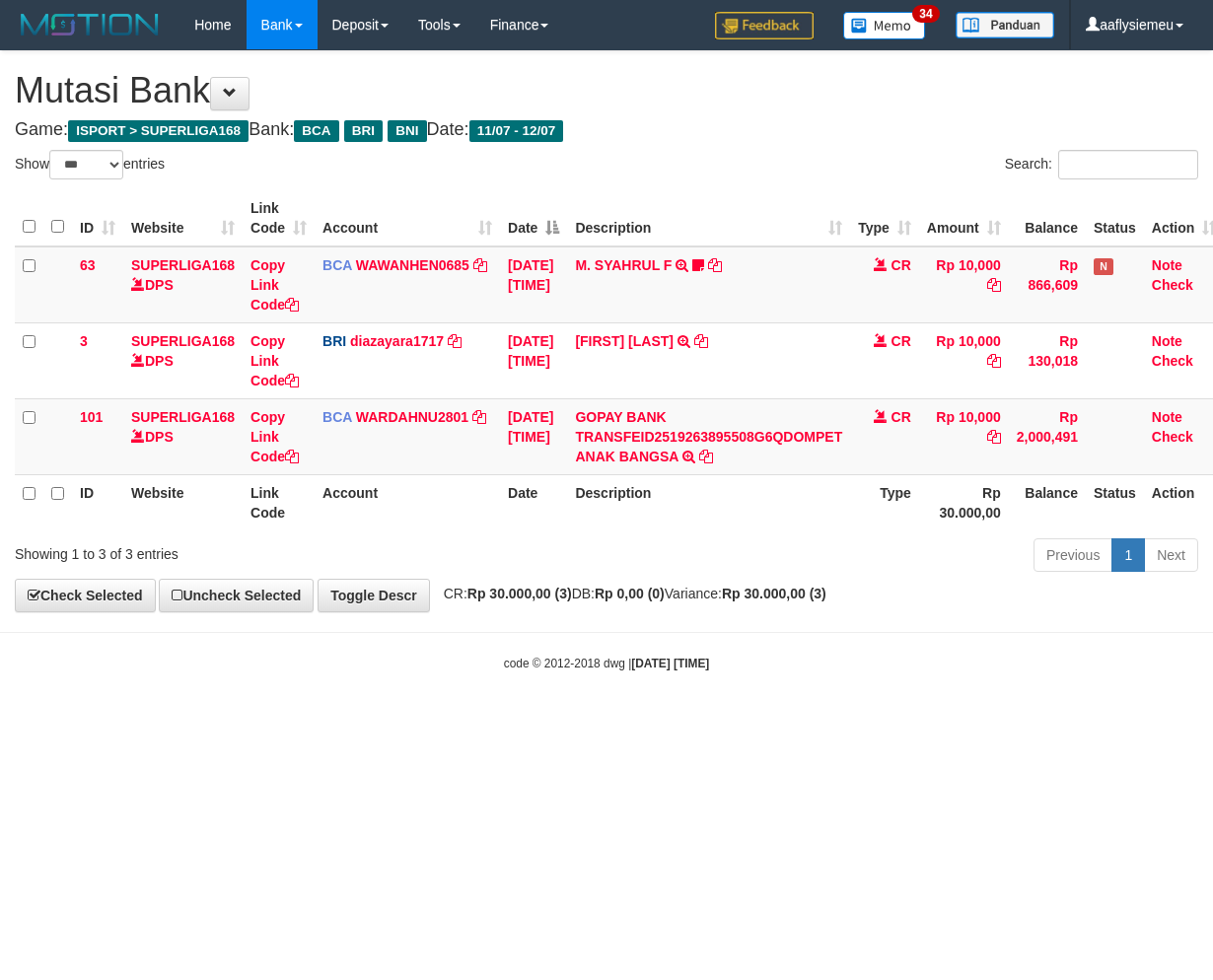 select on "***" 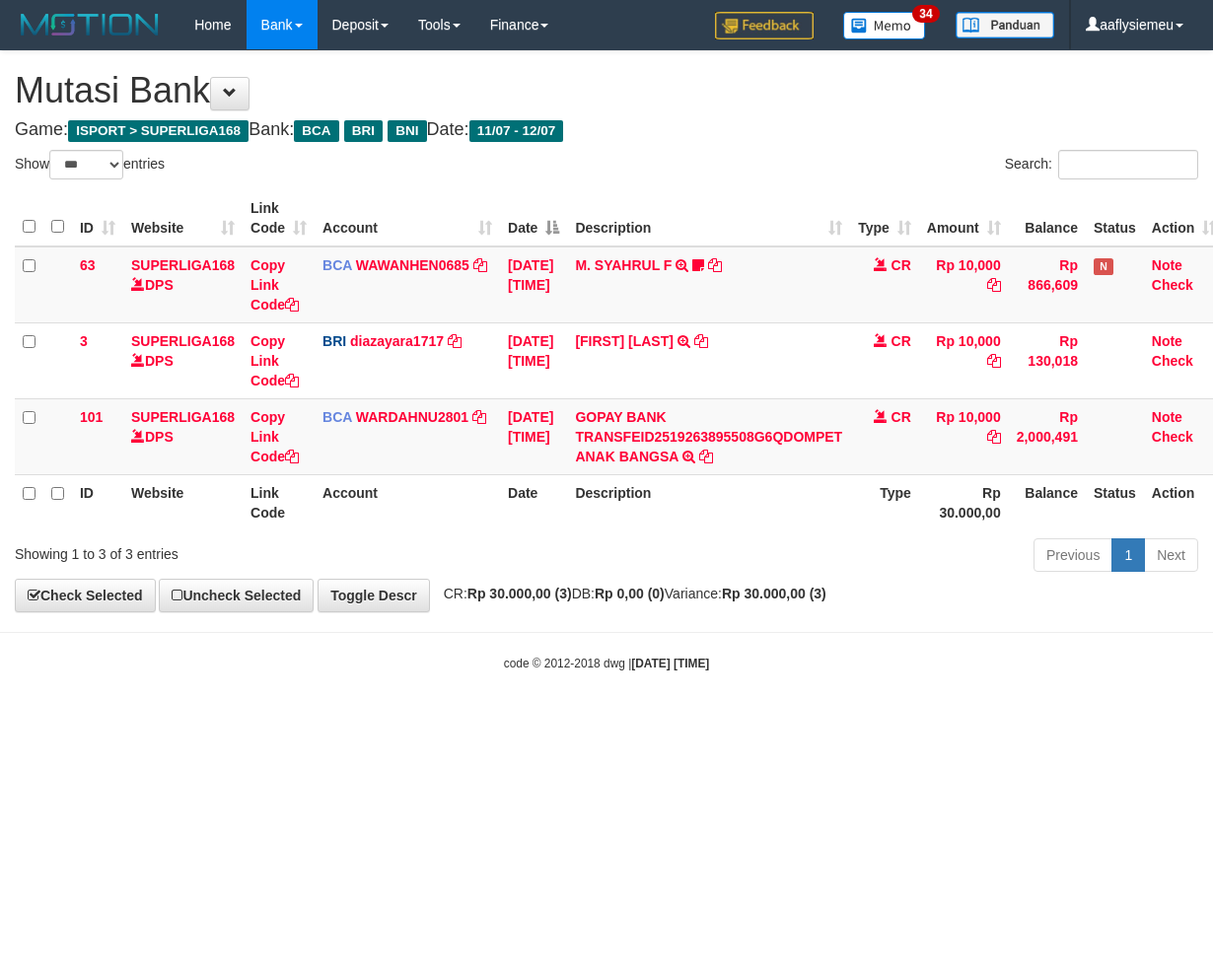 scroll, scrollTop: 0, scrollLeft: 0, axis: both 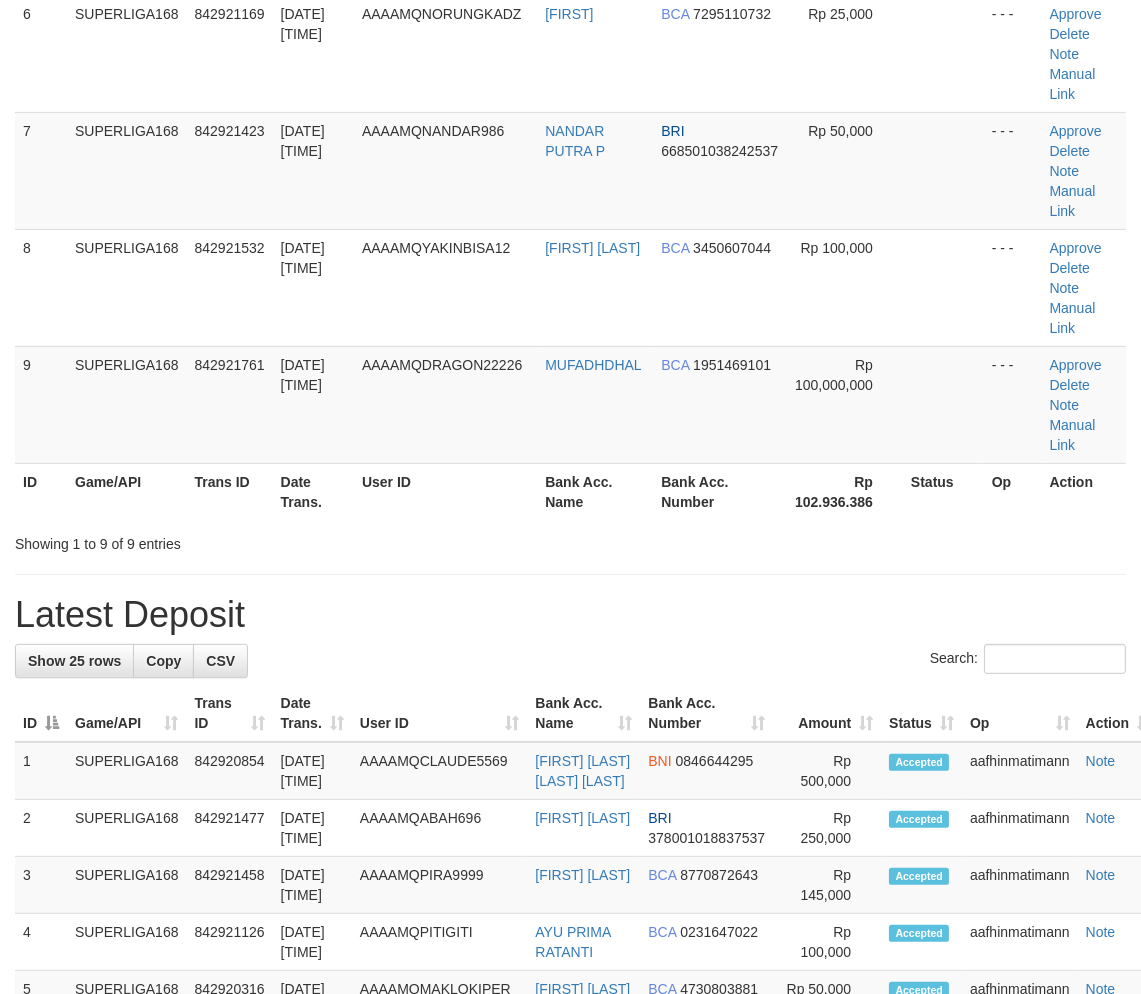 drag, startPoint x: 138, startPoint y: 440, endPoint x: 0, endPoint y: 483, distance: 144.54411 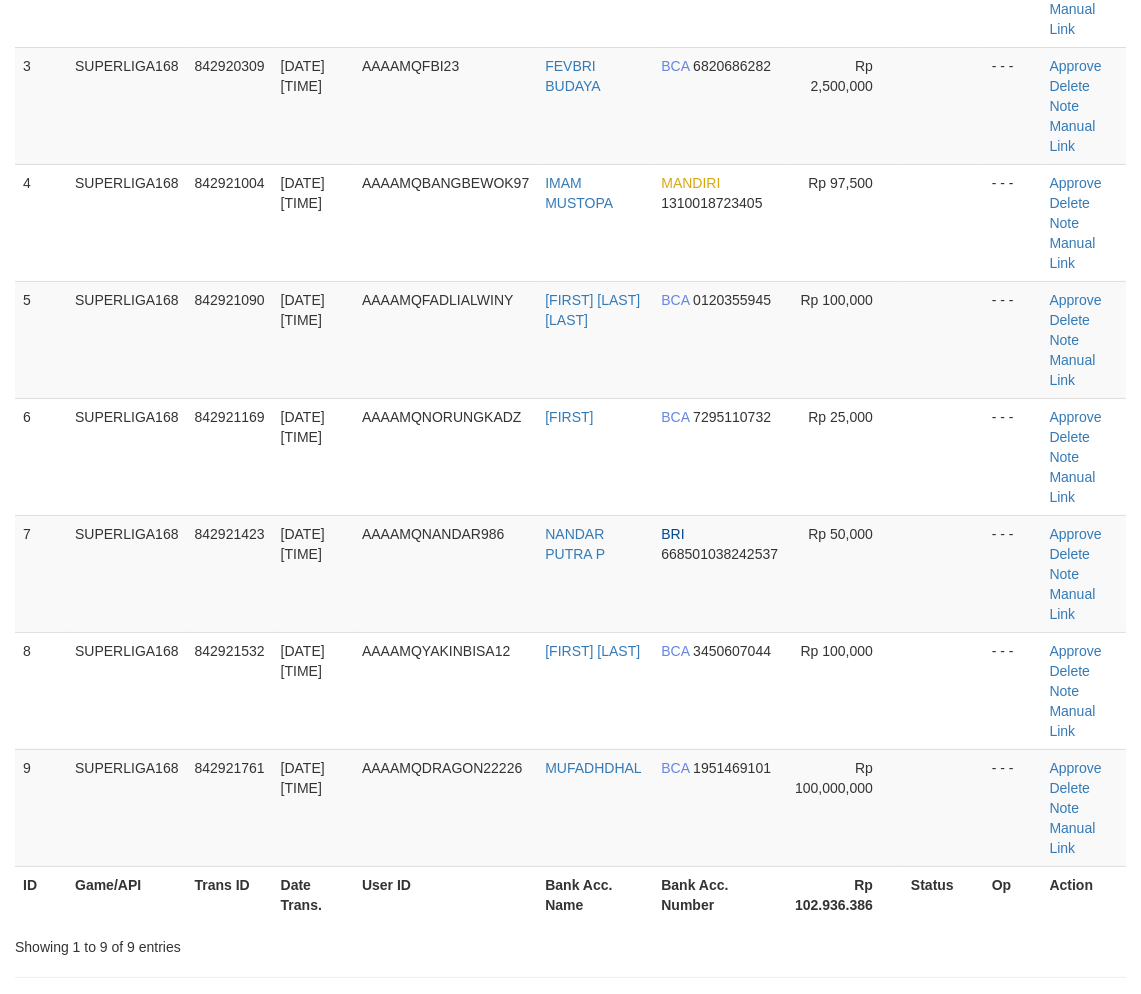 scroll, scrollTop: 363, scrollLeft: 0, axis: vertical 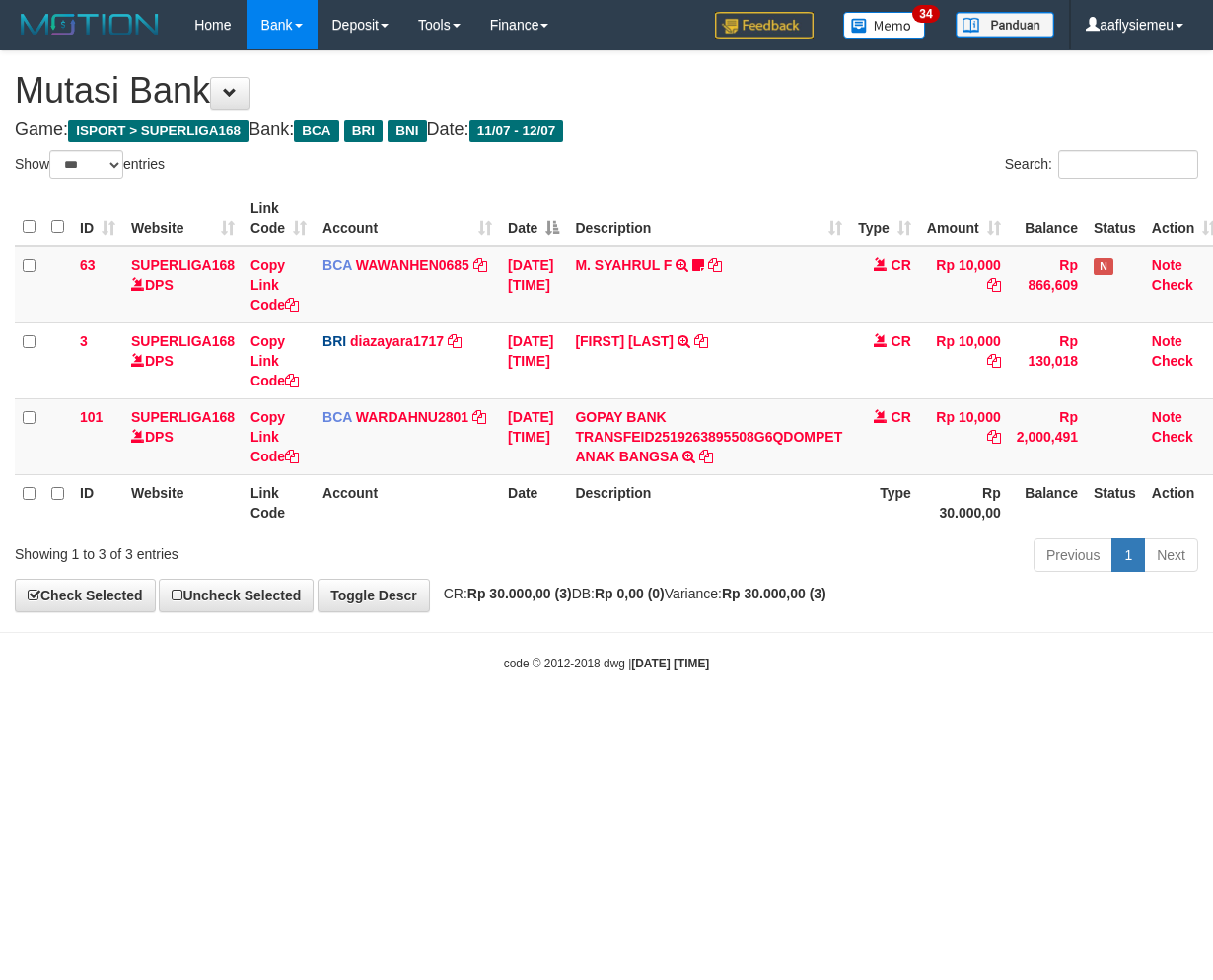 select on "***" 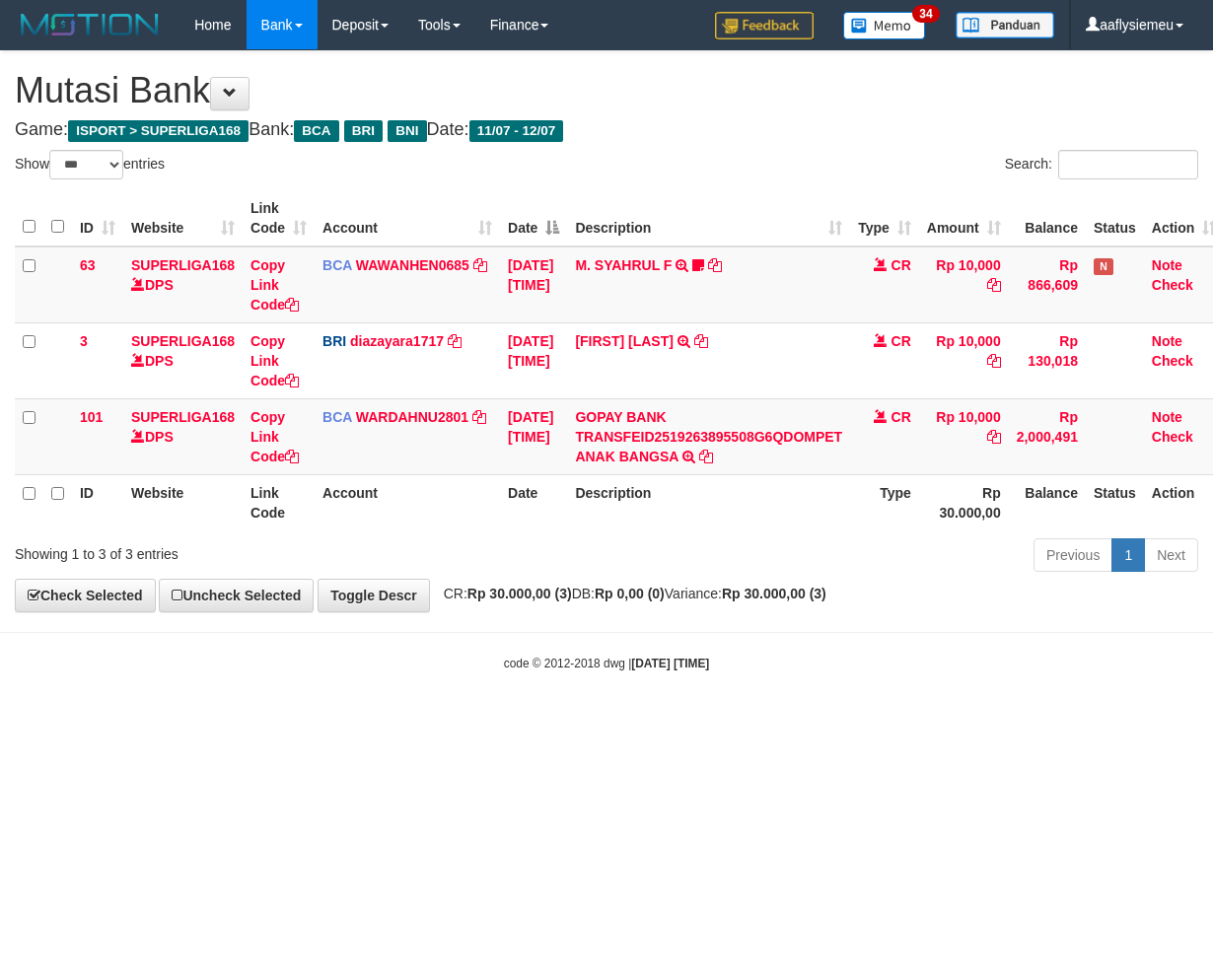 scroll, scrollTop: 0, scrollLeft: 0, axis: both 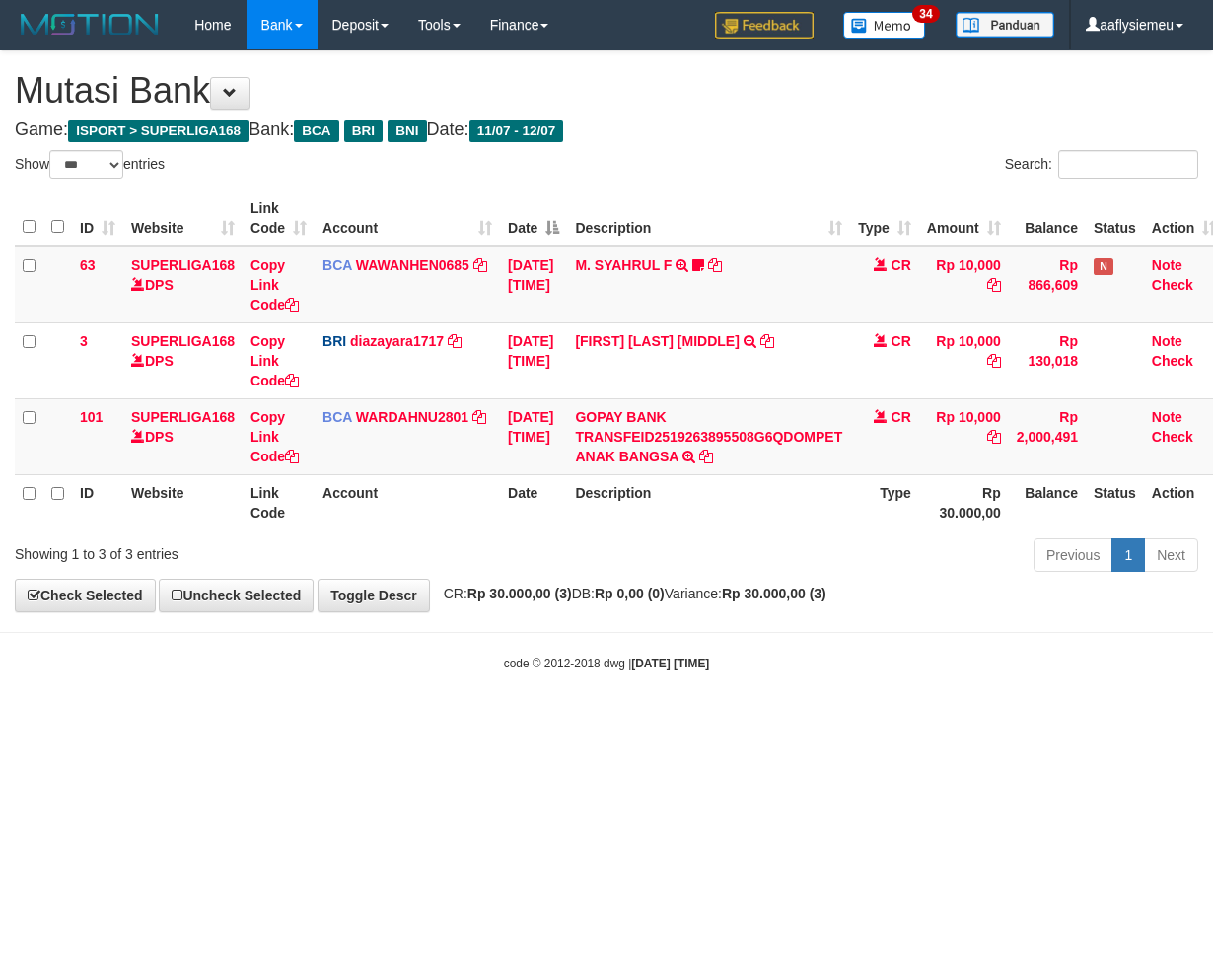 select on "***" 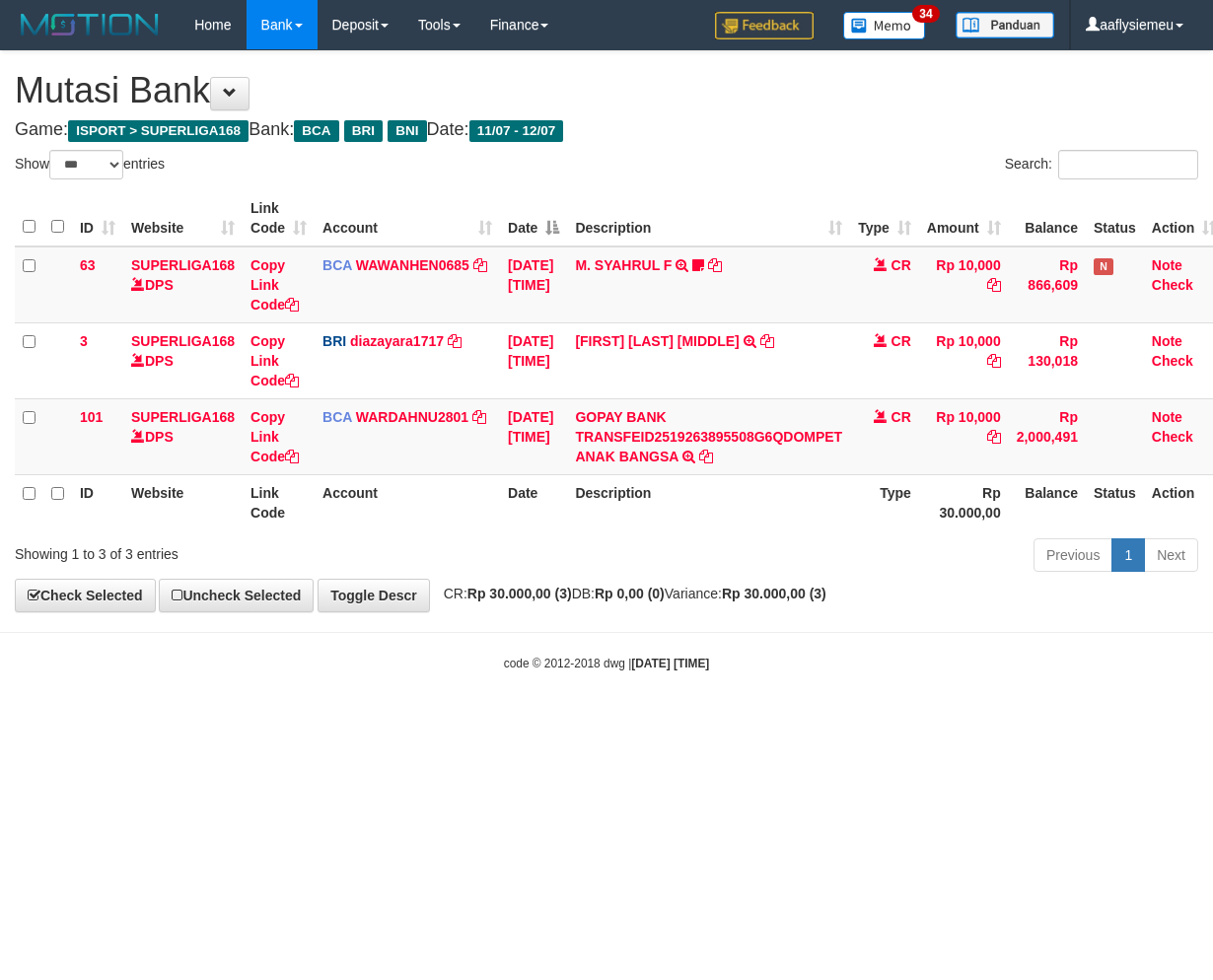 scroll, scrollTop: 0, scrollLeft: 0, axis: both 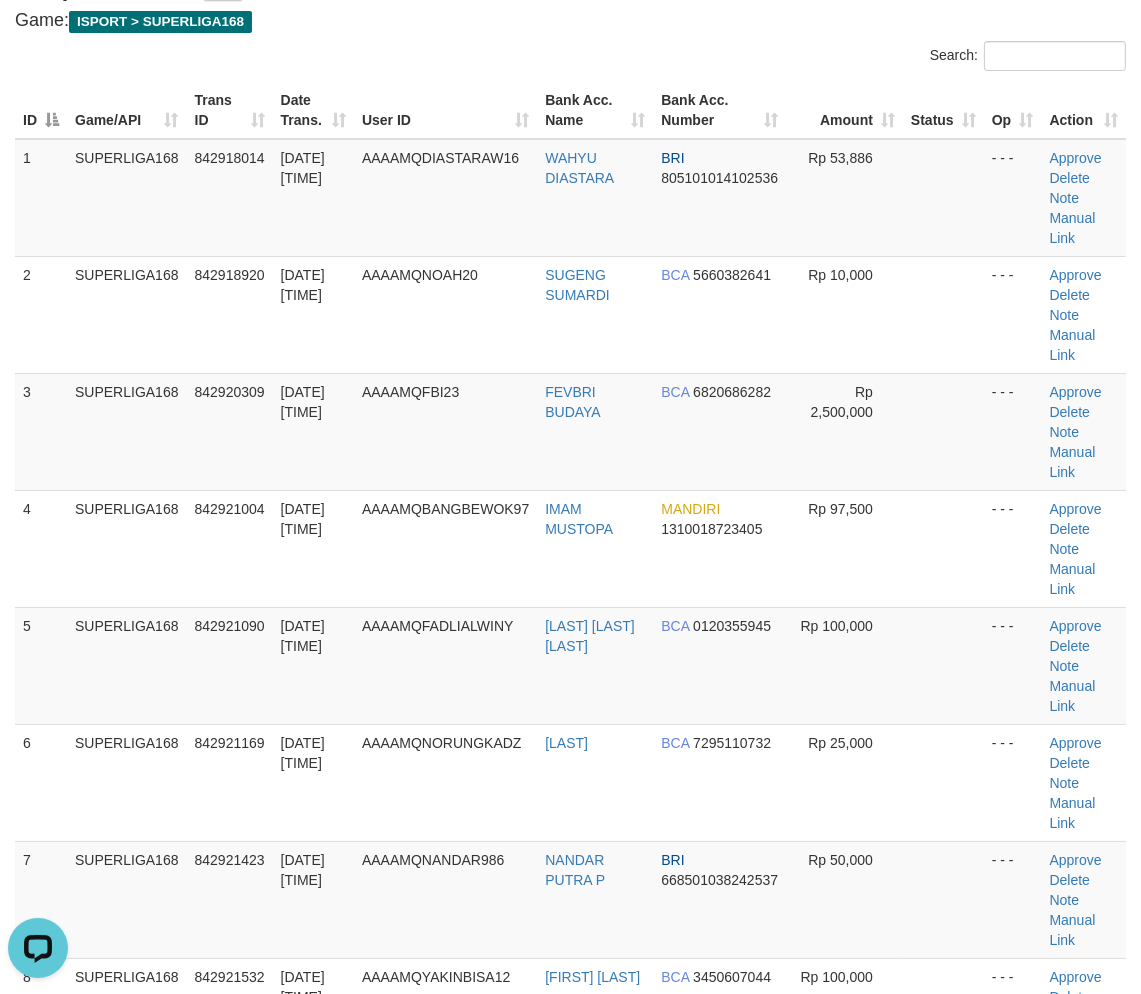 drag, startPoint x: 292, startPoint y: 545, endPoint x: 1, endPoint y: 635, distance: 304.59973 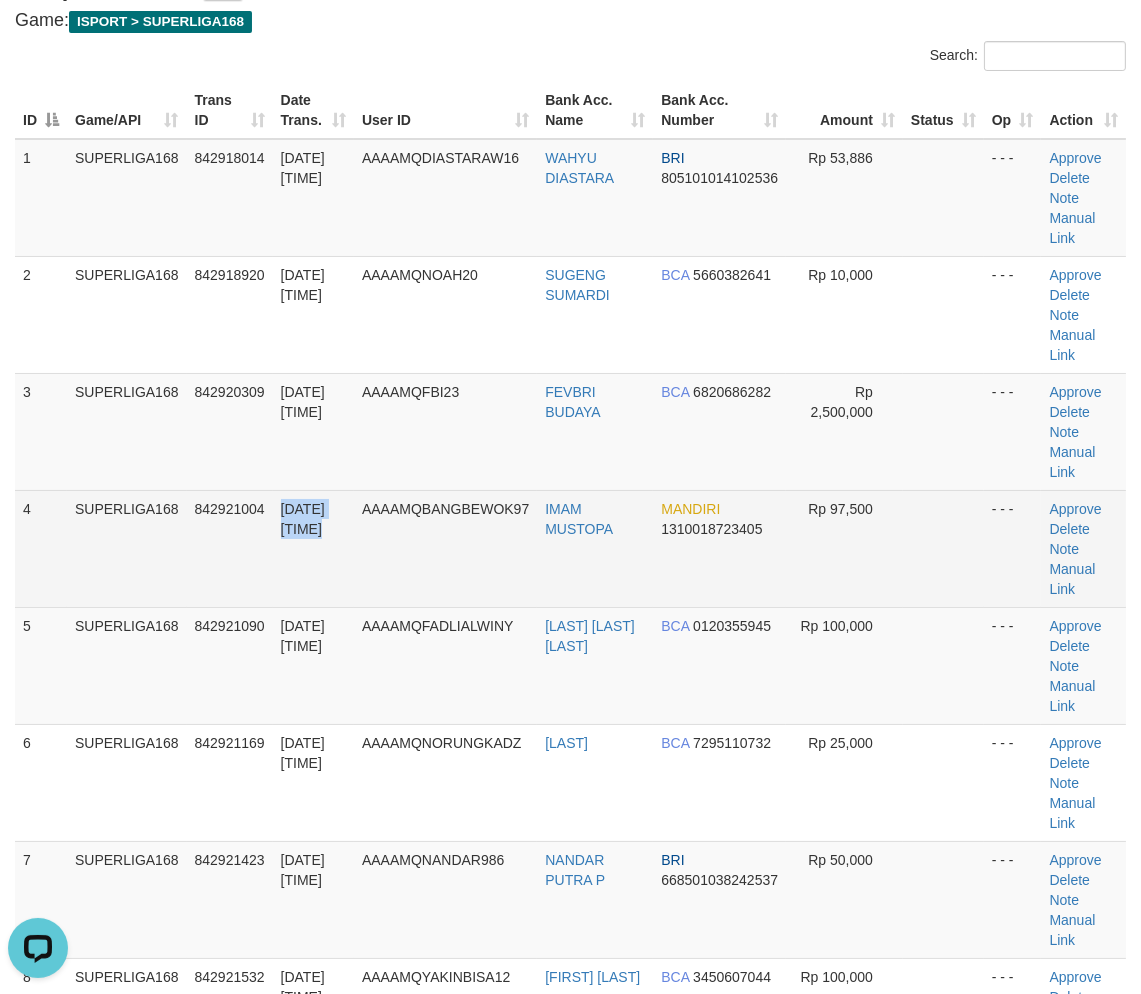 drag, startPoint x: 315, startPoint y: 524, endPoint x: 64, endPoint y: 602, distance: 262.84024 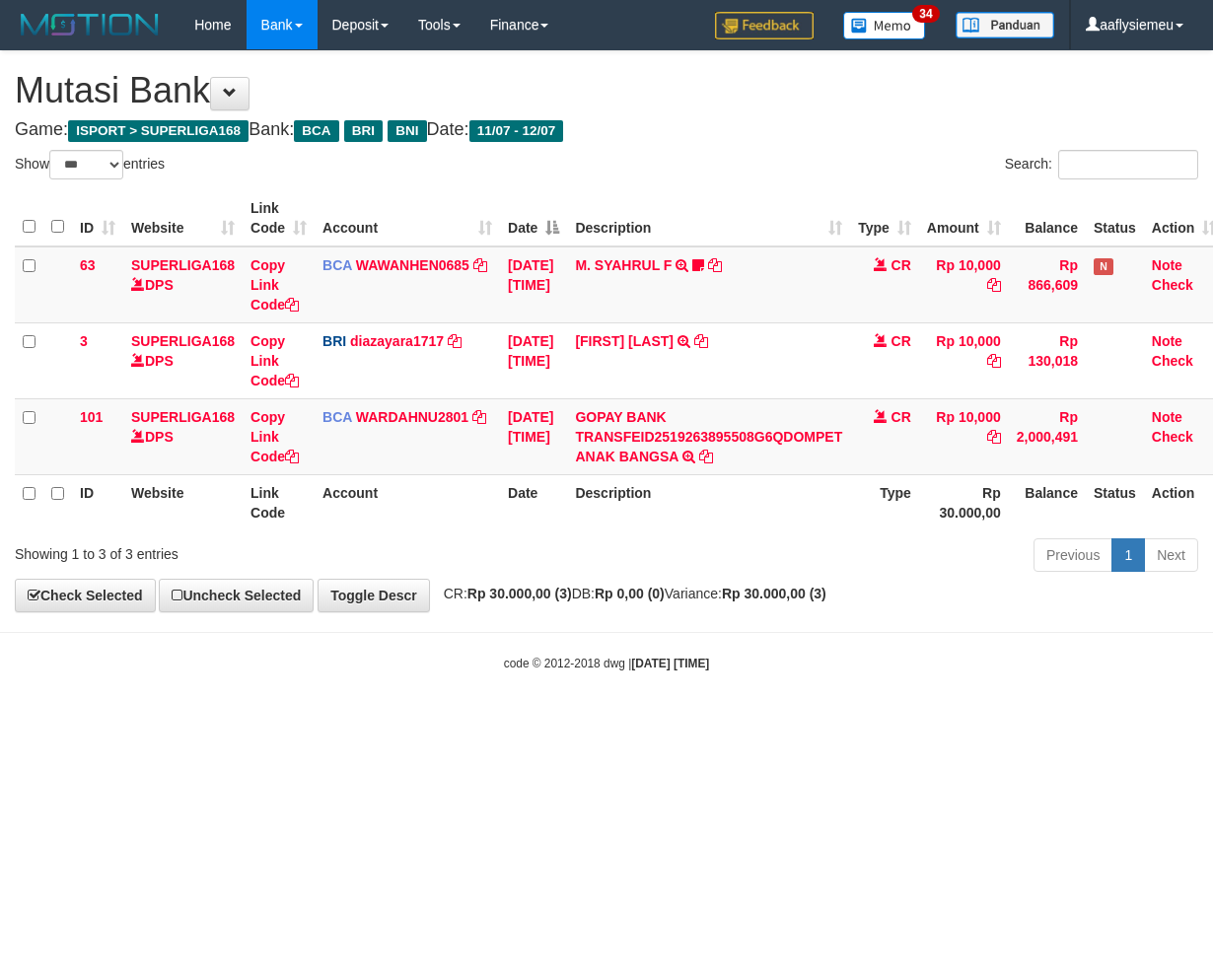 select on "***" 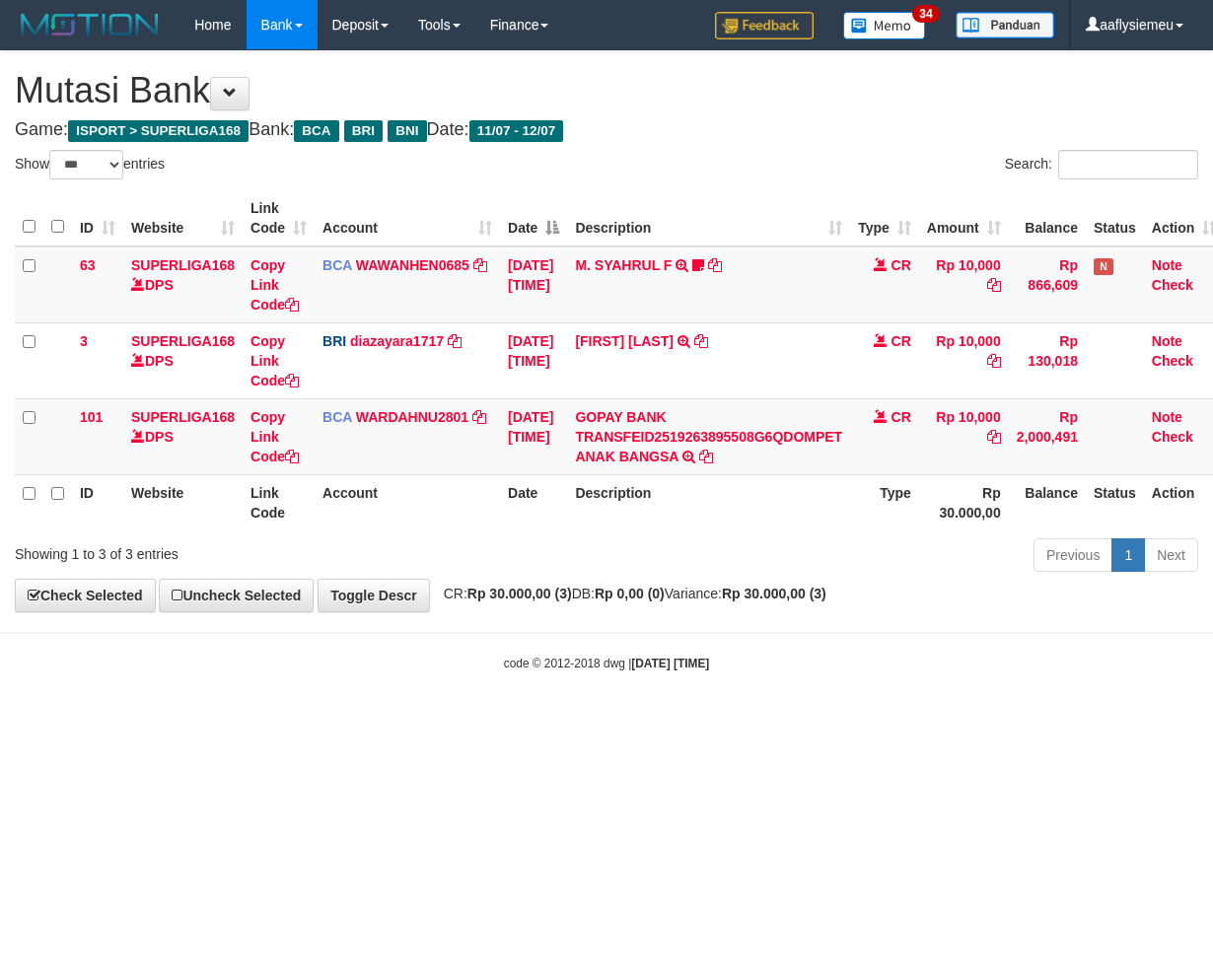 scroll, scrollTop: 0, scrollLeft: 0, axis: both 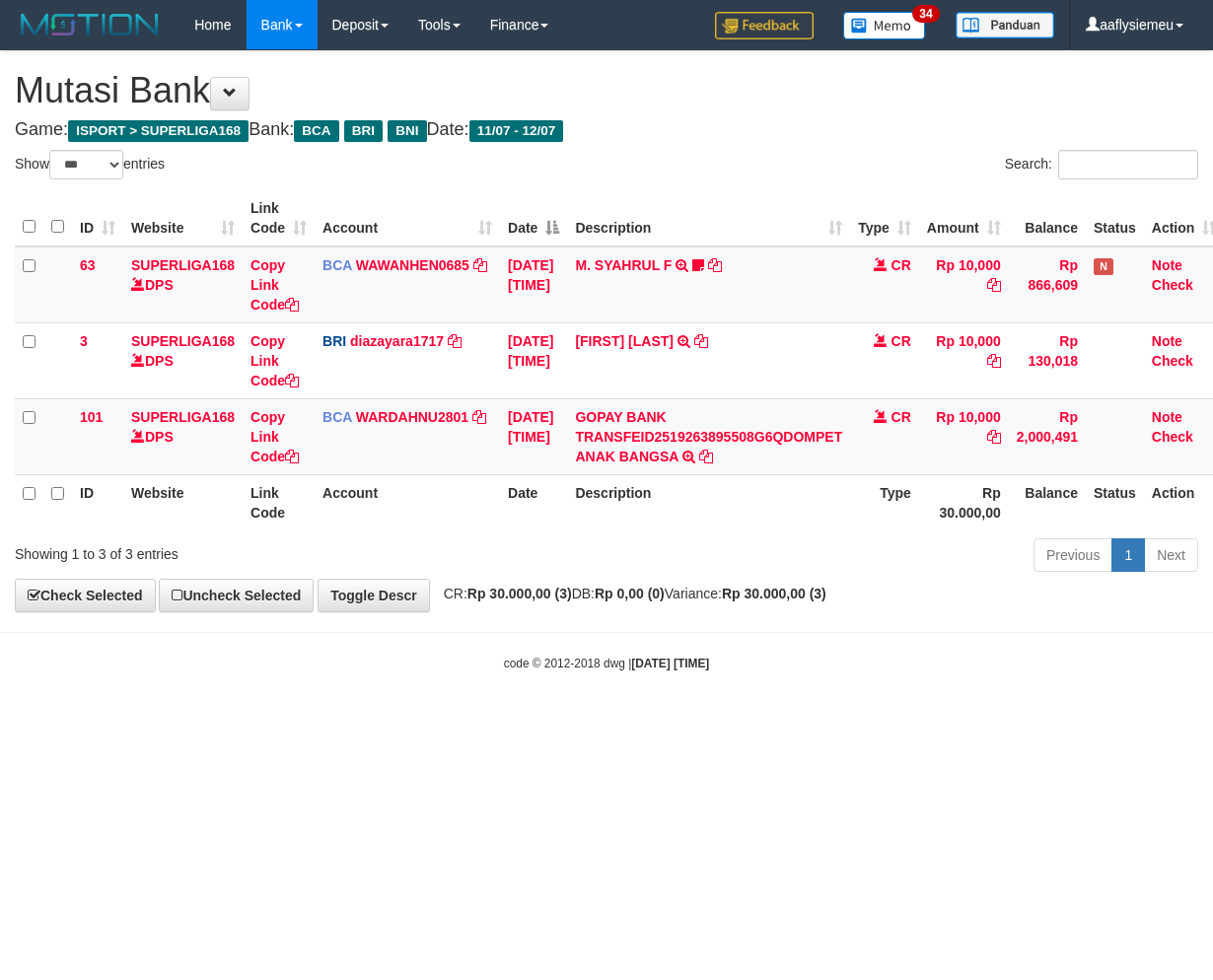 select on "***" 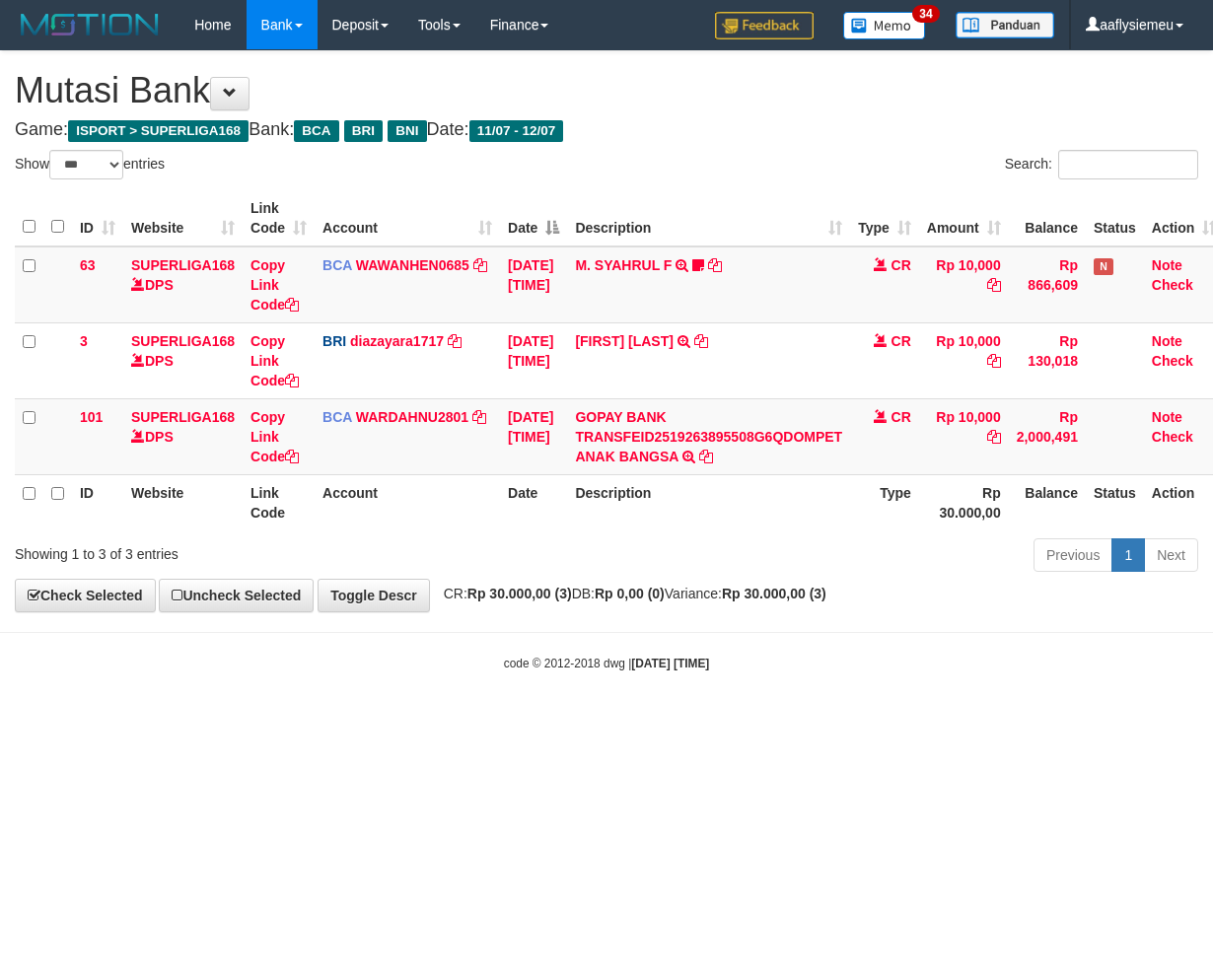 scroll, scrollTop: 0, scrollLeft: 0, axis: both 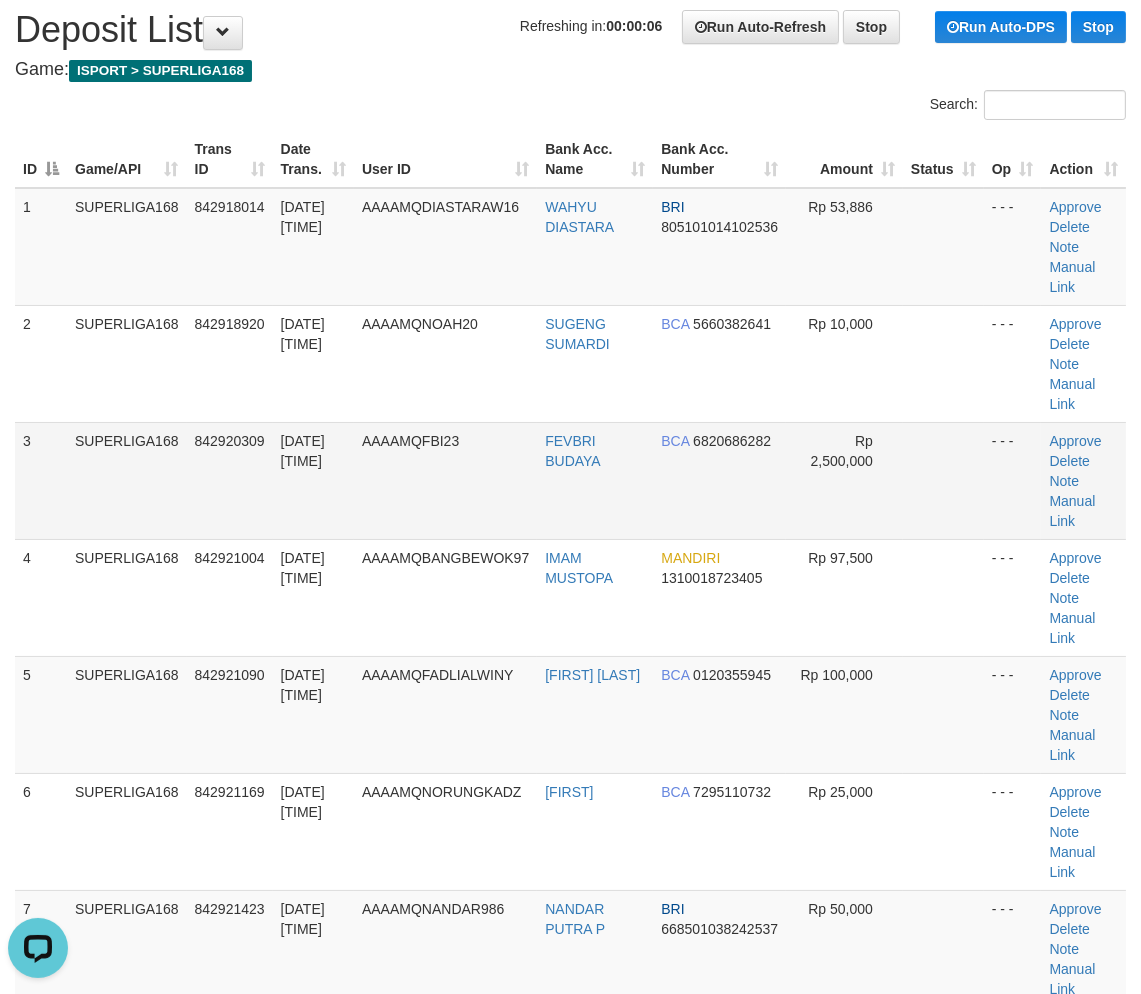 click on "842920309" at bounding box center (230, 480) 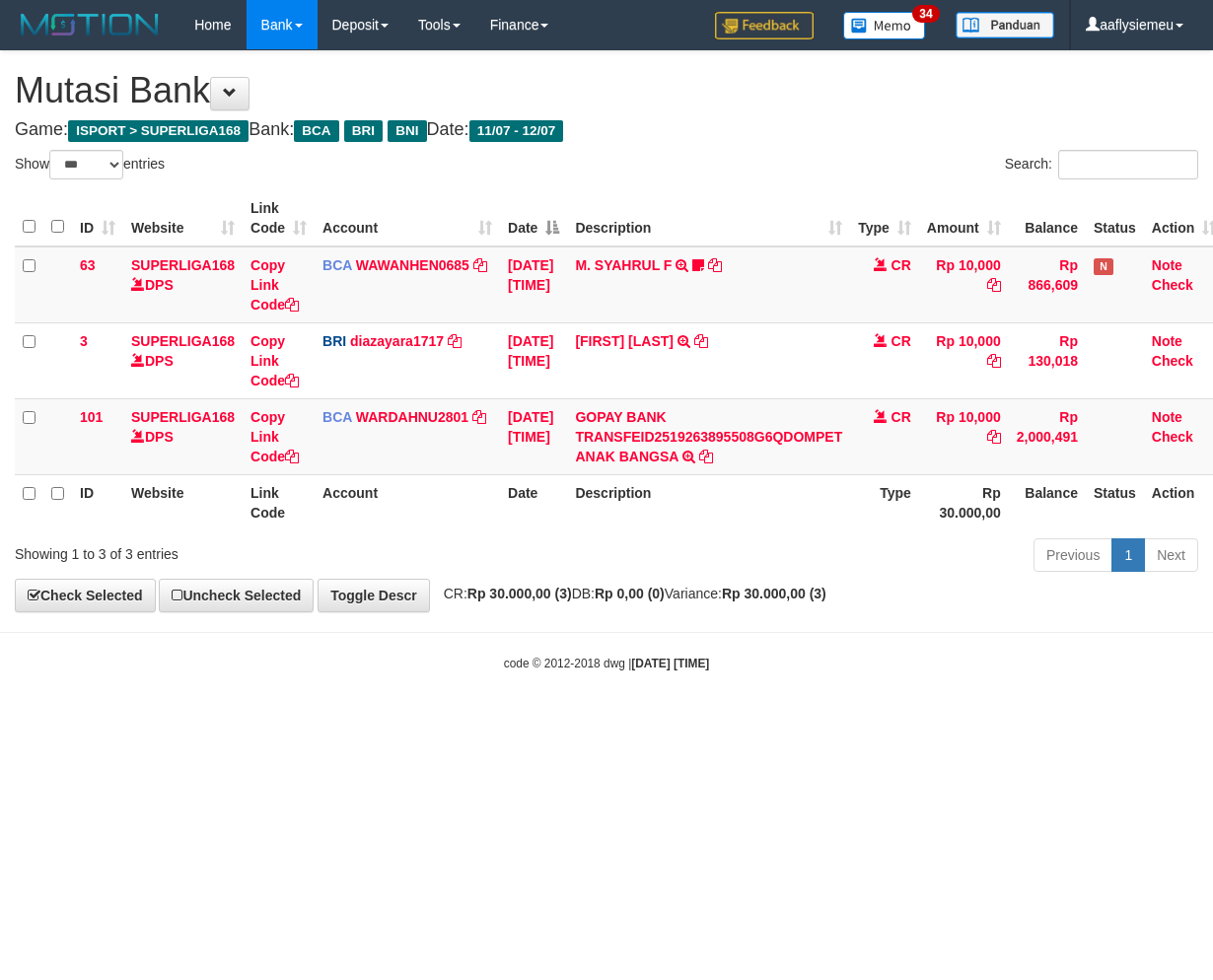 select on "***" 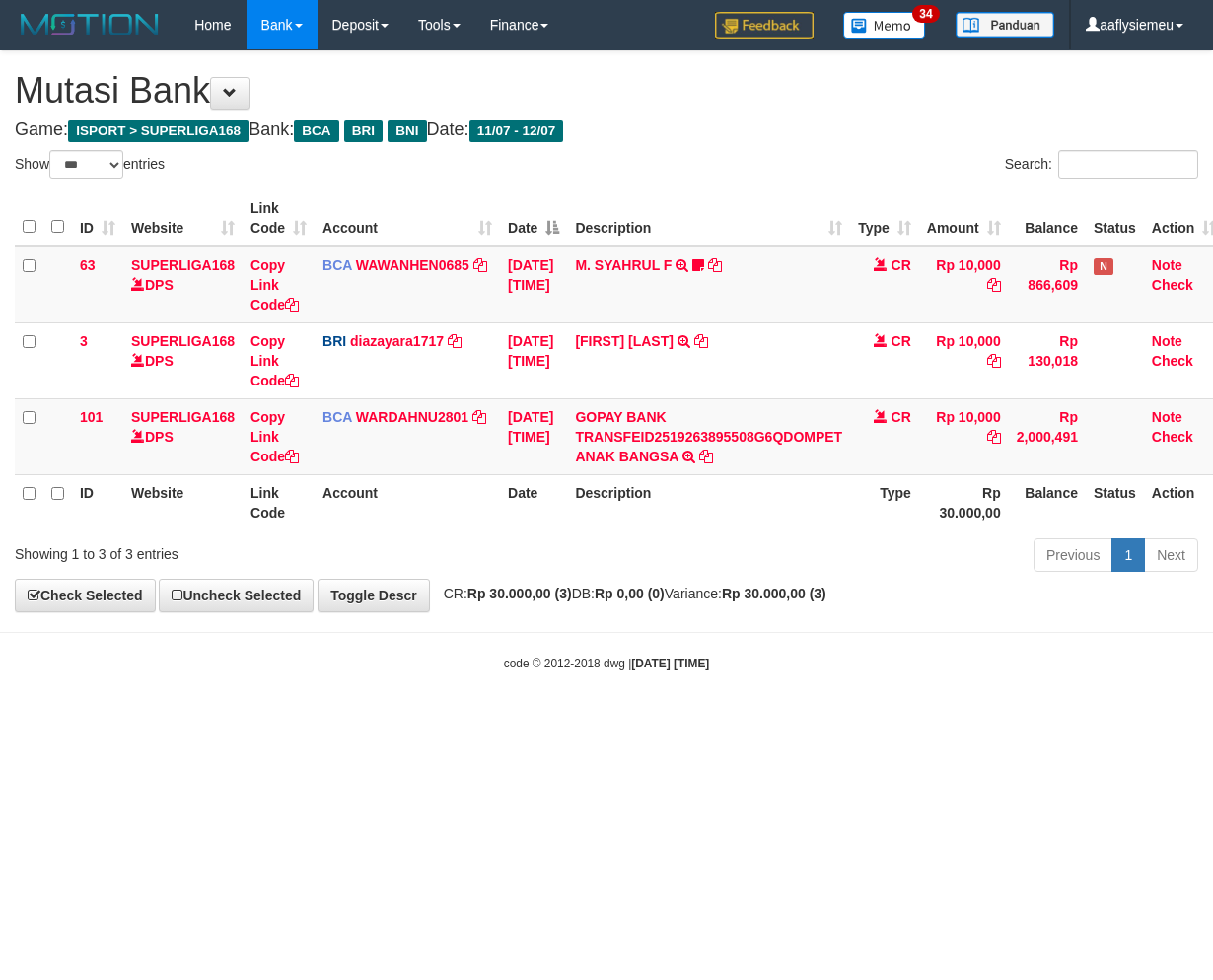 scroll, scrollTop: 0, scrollLeft: 0, axis: both 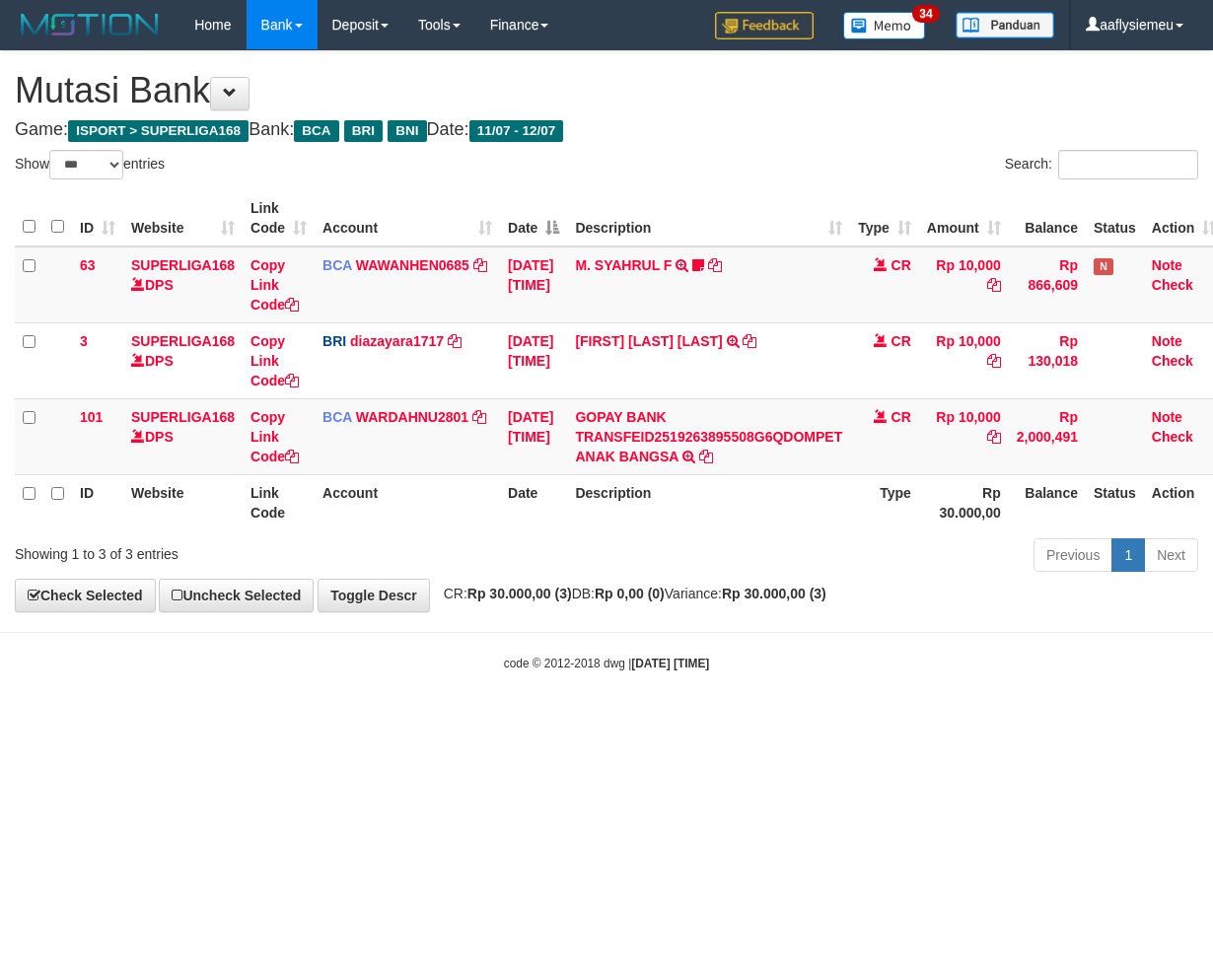 select on "***" 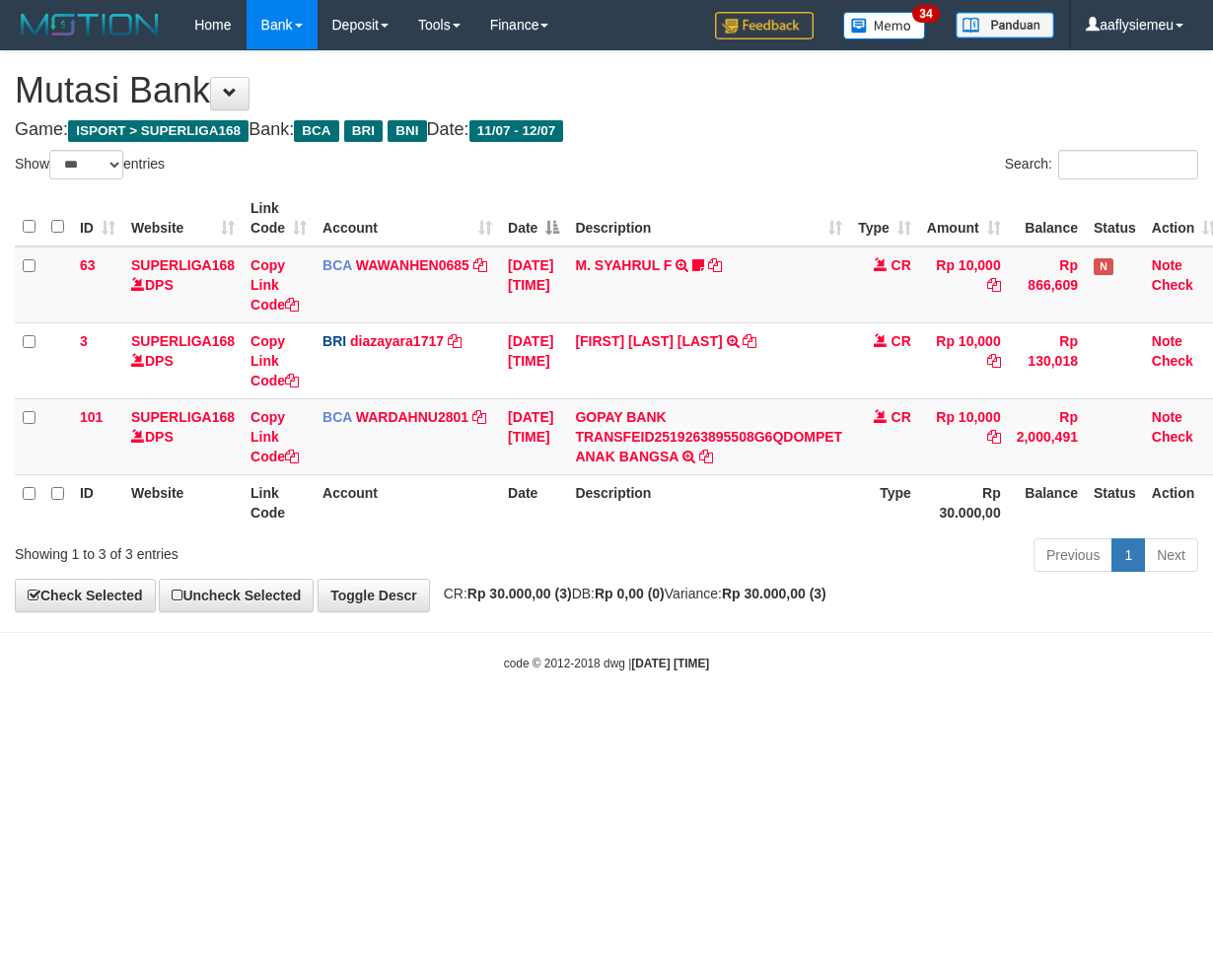 scroll, scrollTop: 0, scrollLeft: 0, axis: both 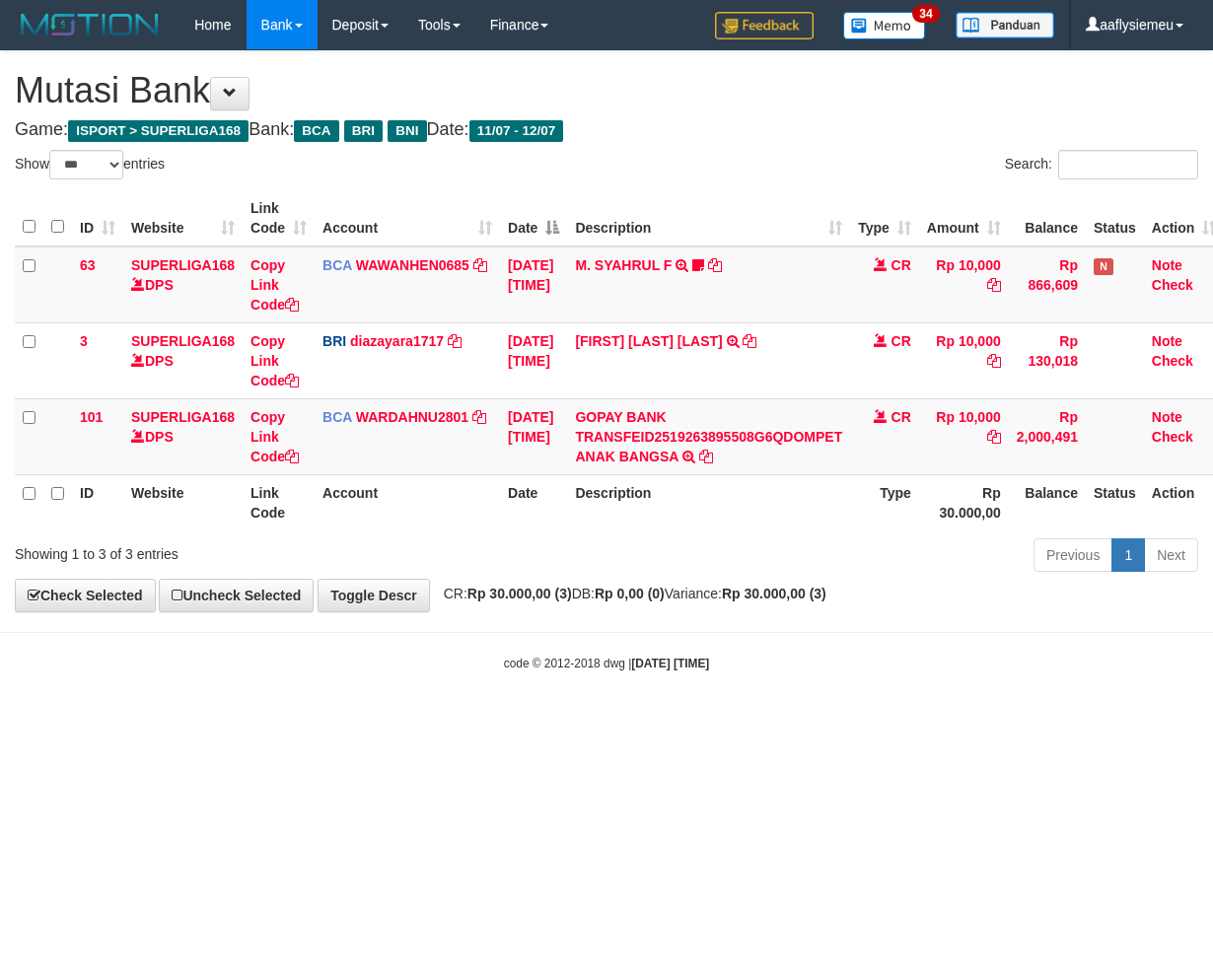 select on "***" 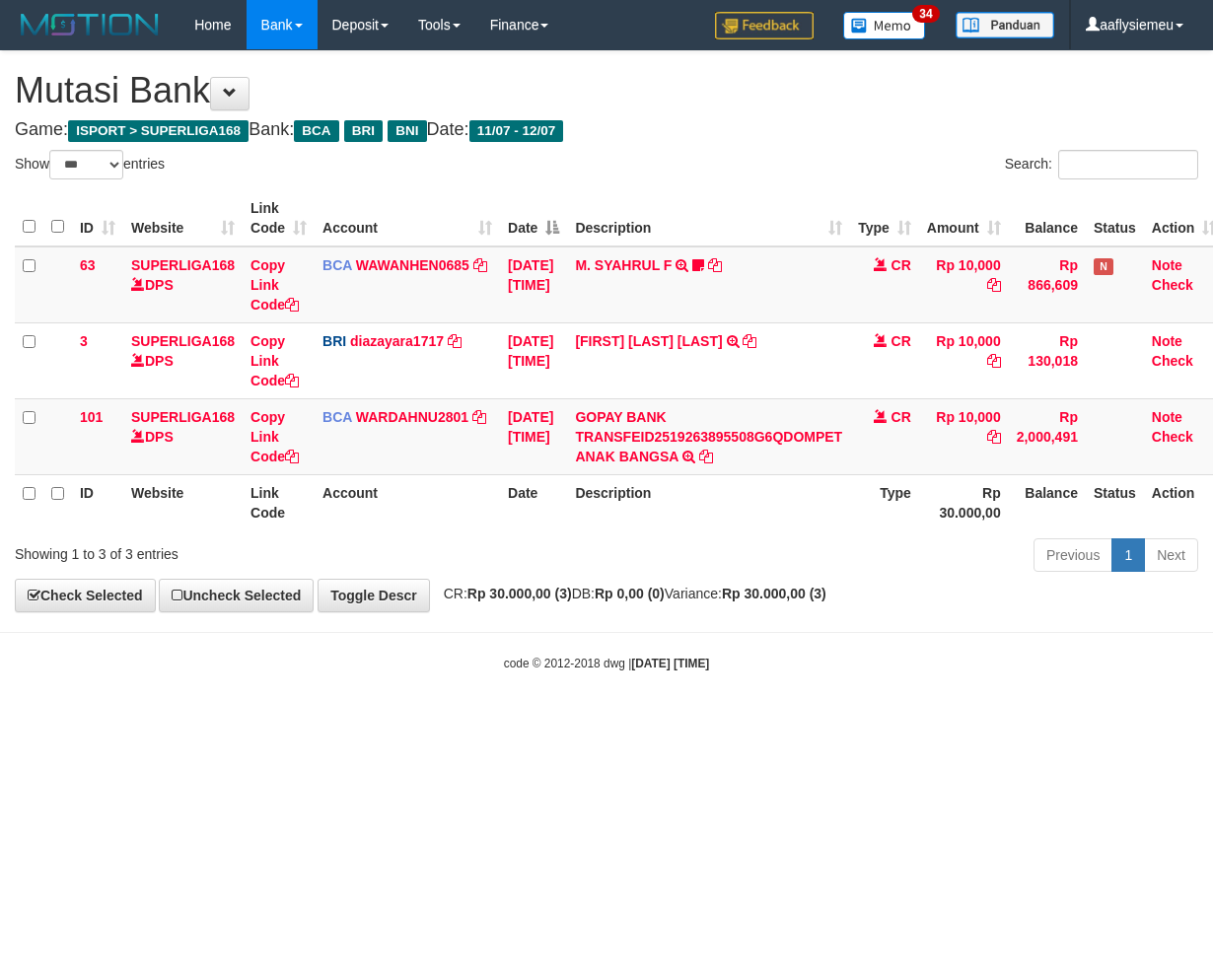 scroll, scrollTop: 0, scrollLeft: 0, axis: both 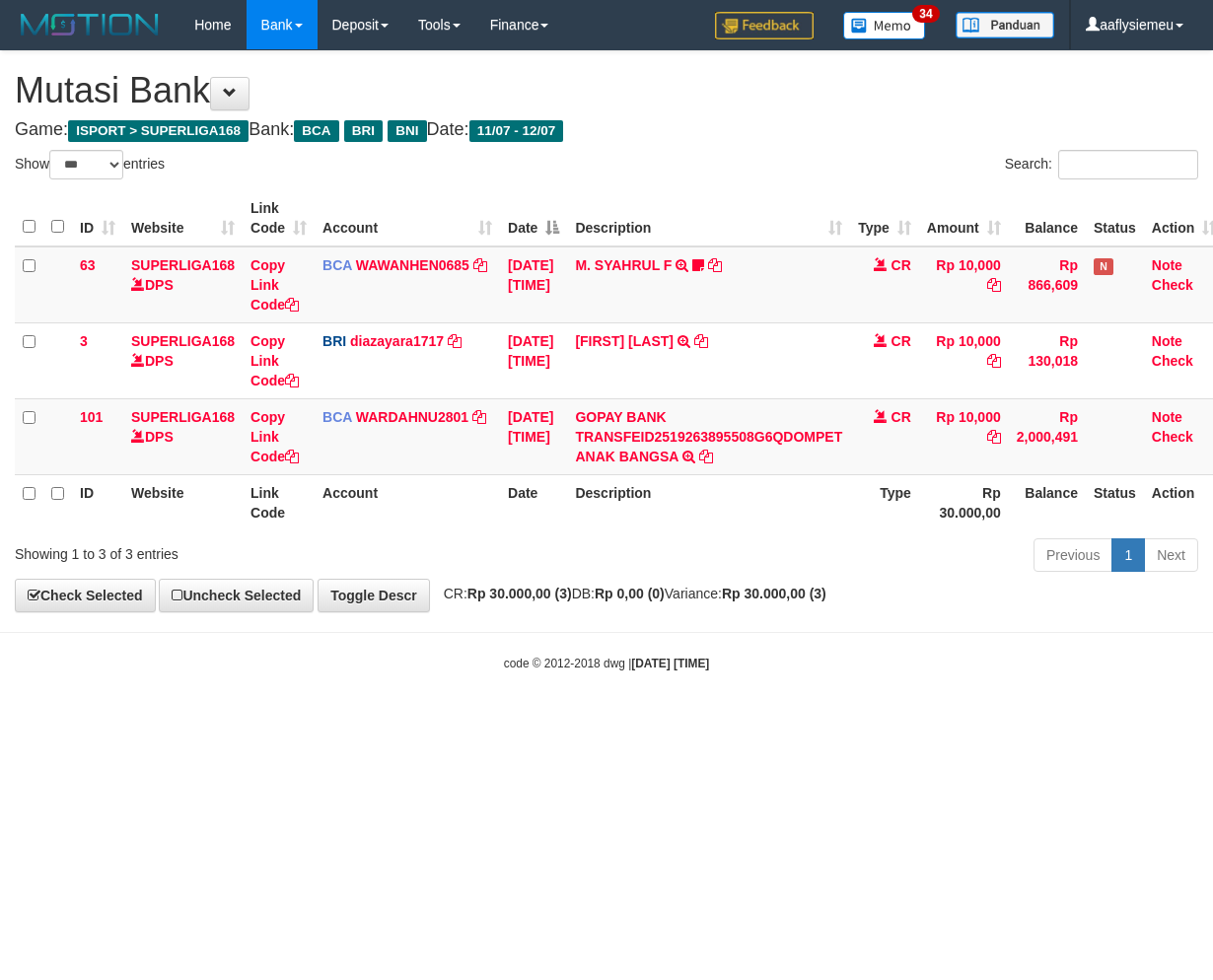 select on "***" 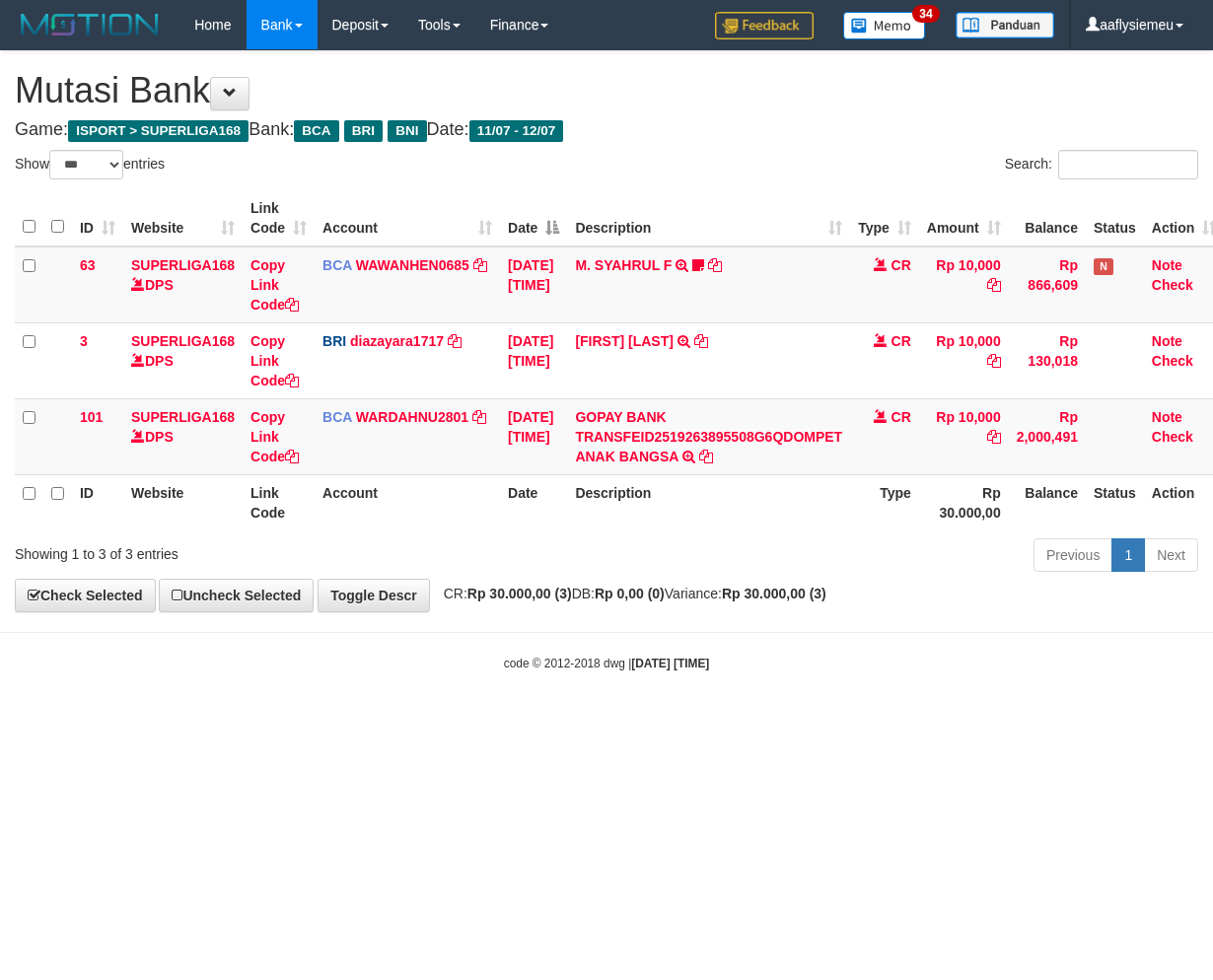 scroll, scrollTop: 0, scrollLeft: 0, axis: both 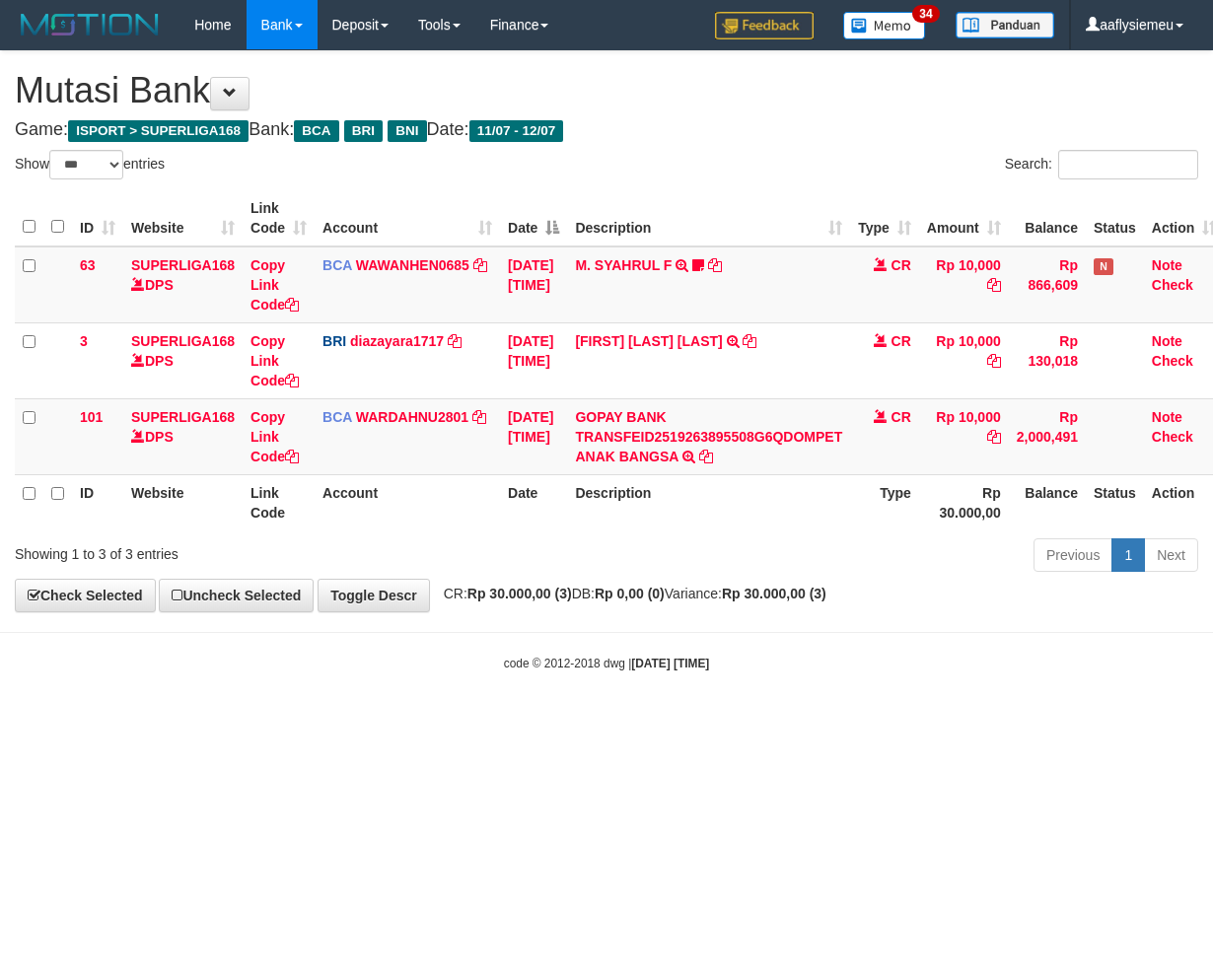 select on "***" 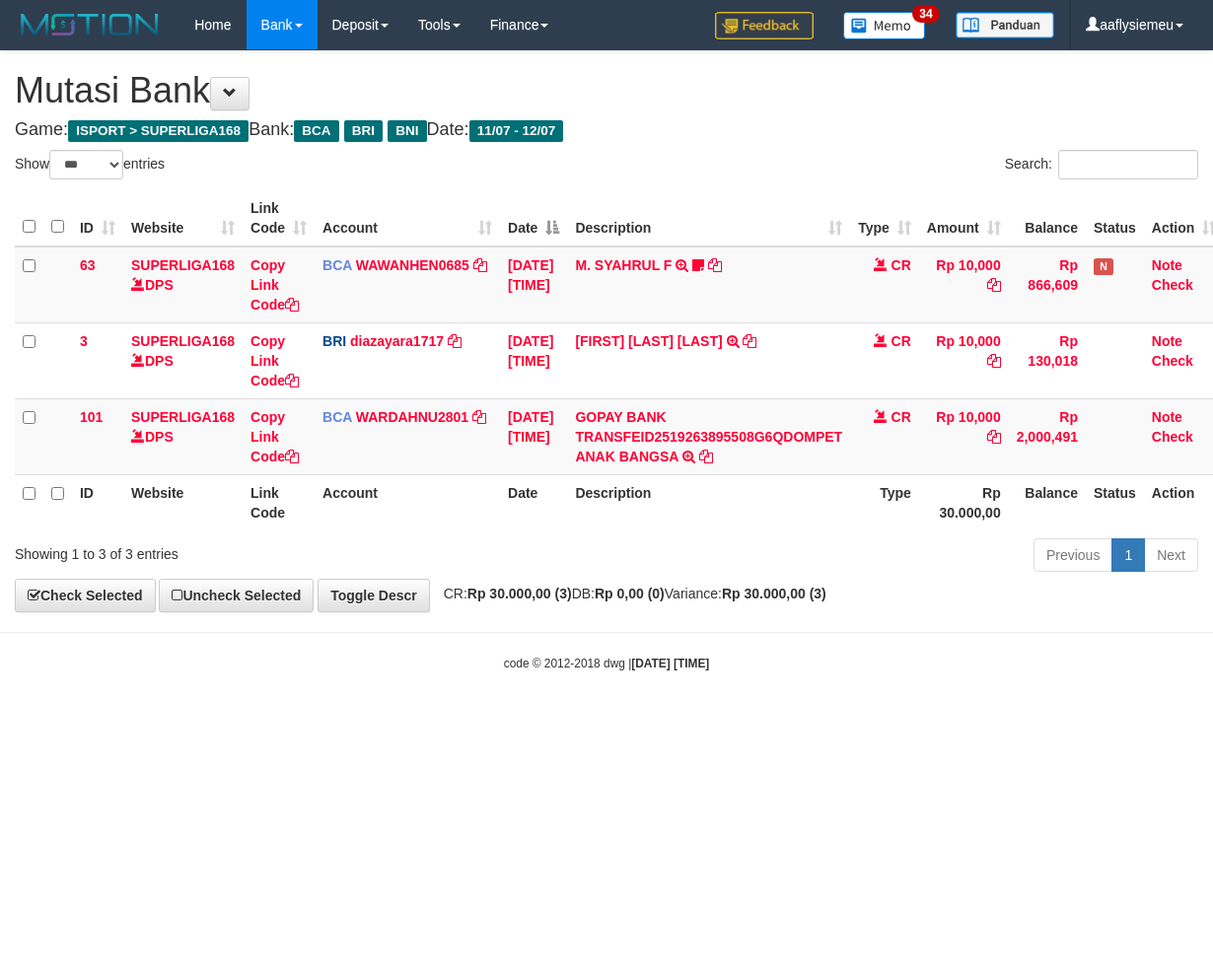 scroll, scrollTop: 0, scrollLeft: 0, axis: both 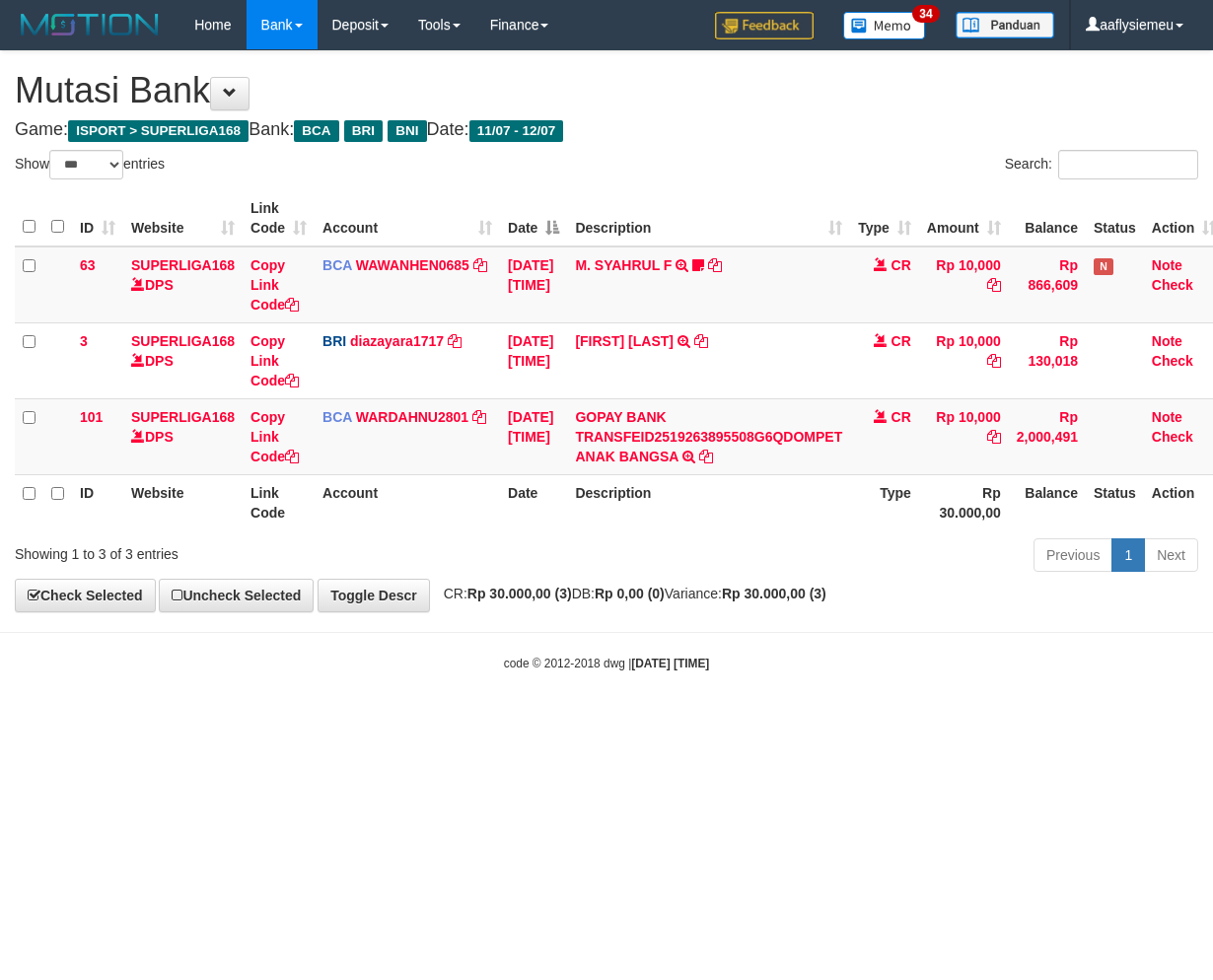 select on "***" 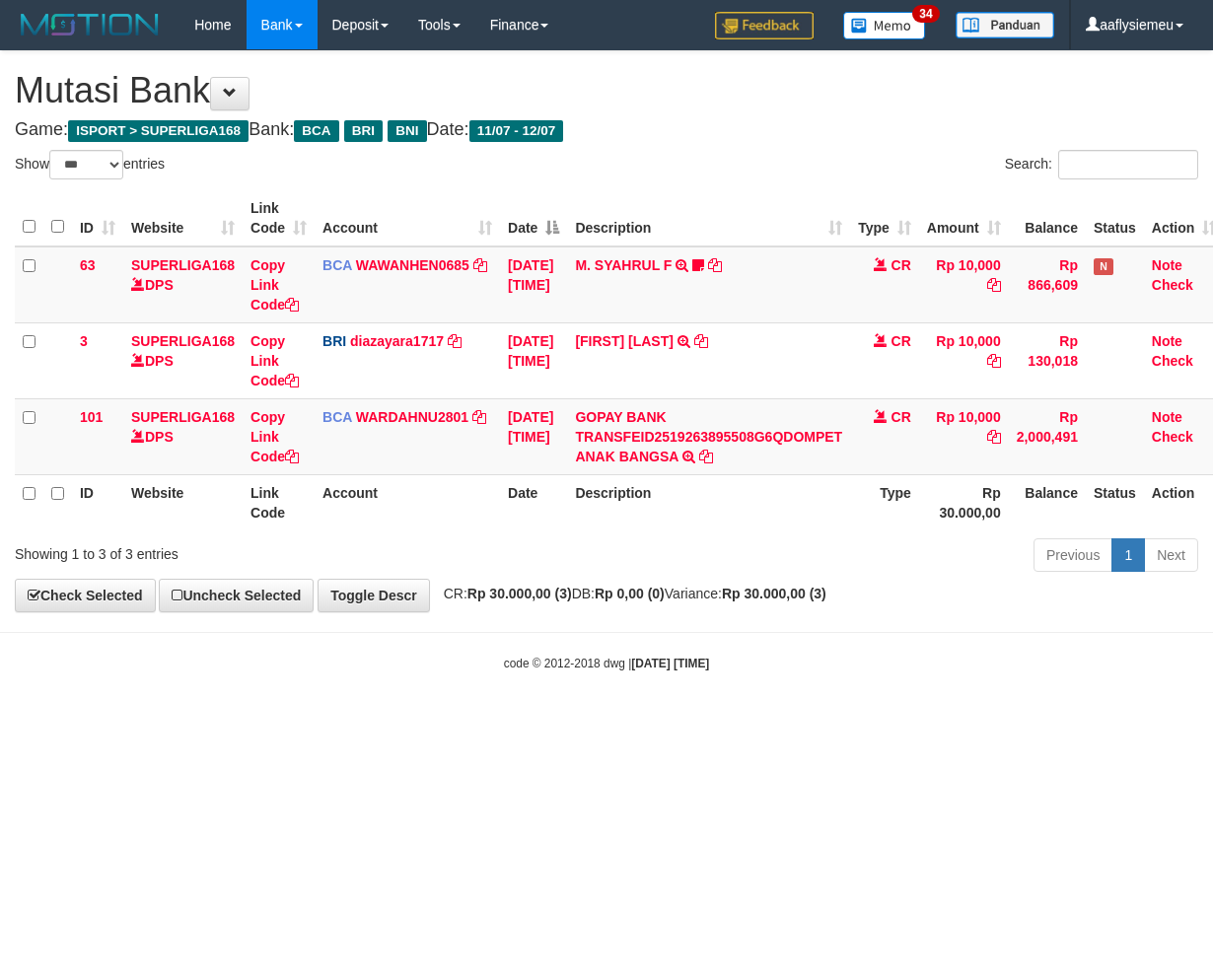 scroll, scrollTop: 0, scrollLeft: 0, axis: both 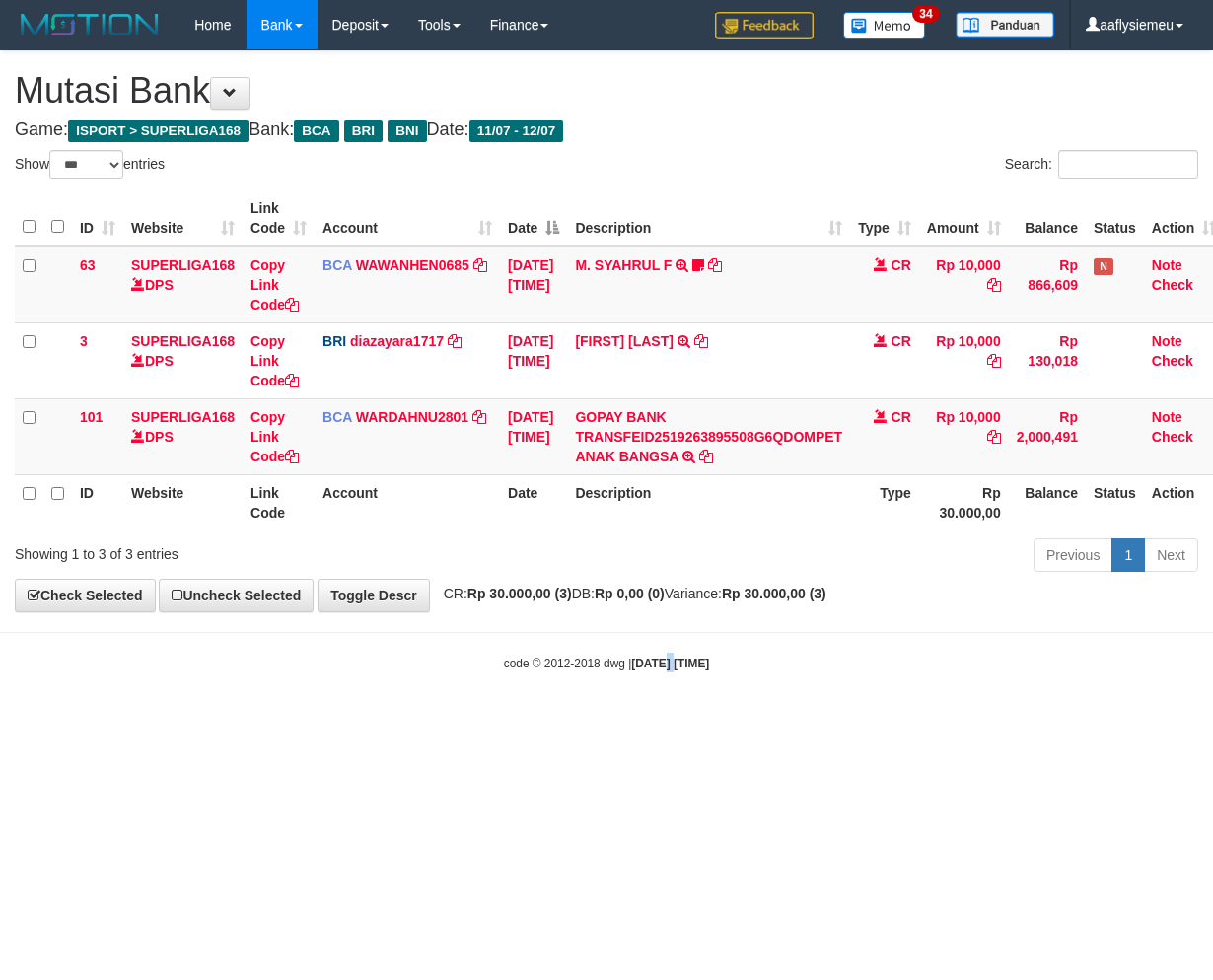 click on "Toggle navigation
Home
Bank
Account List
Load
By Website
Group
[ISPORT]													SUPERLIGA168
By Load Group (DPS)" at bounding box center (606, 361) 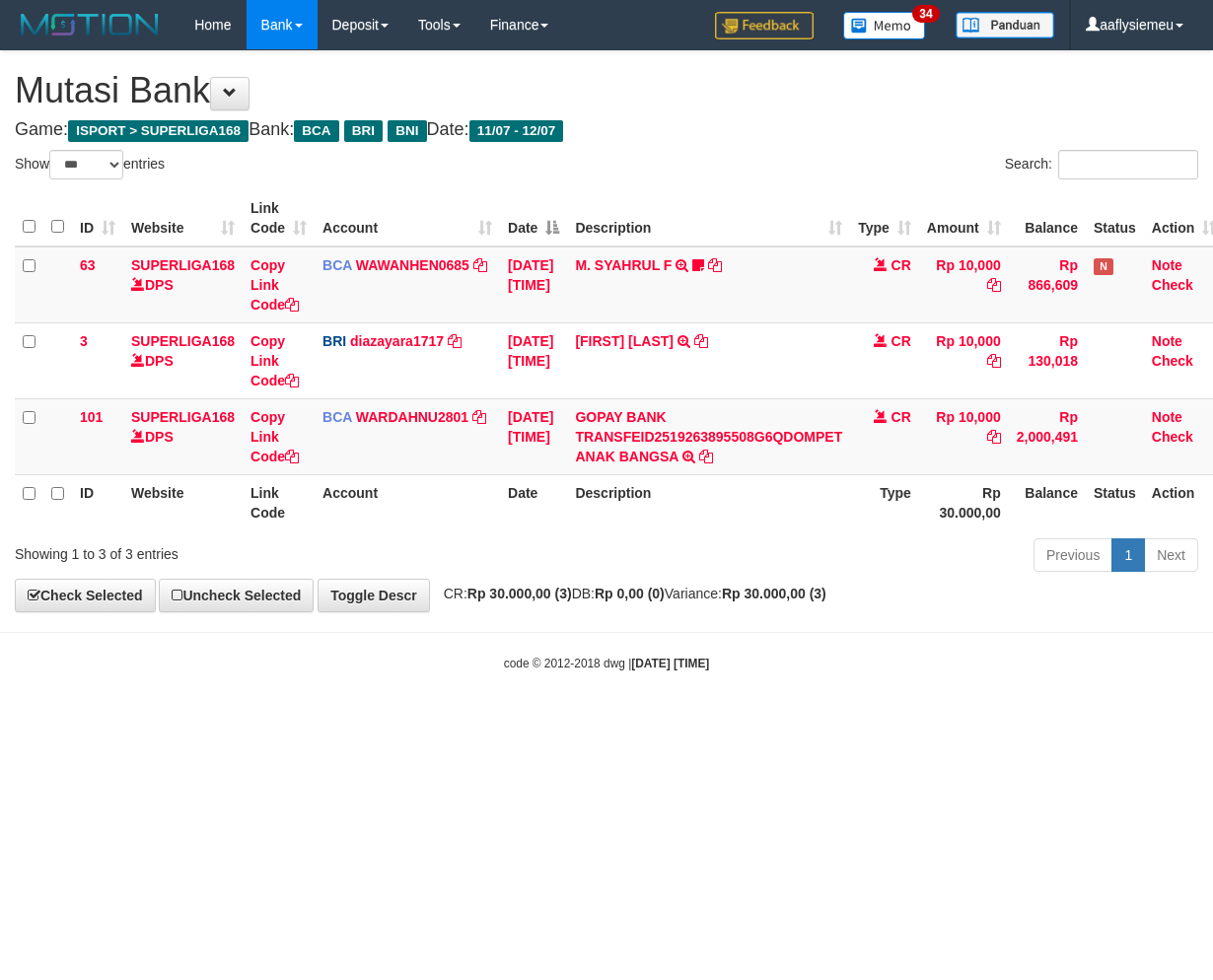 select on "***" 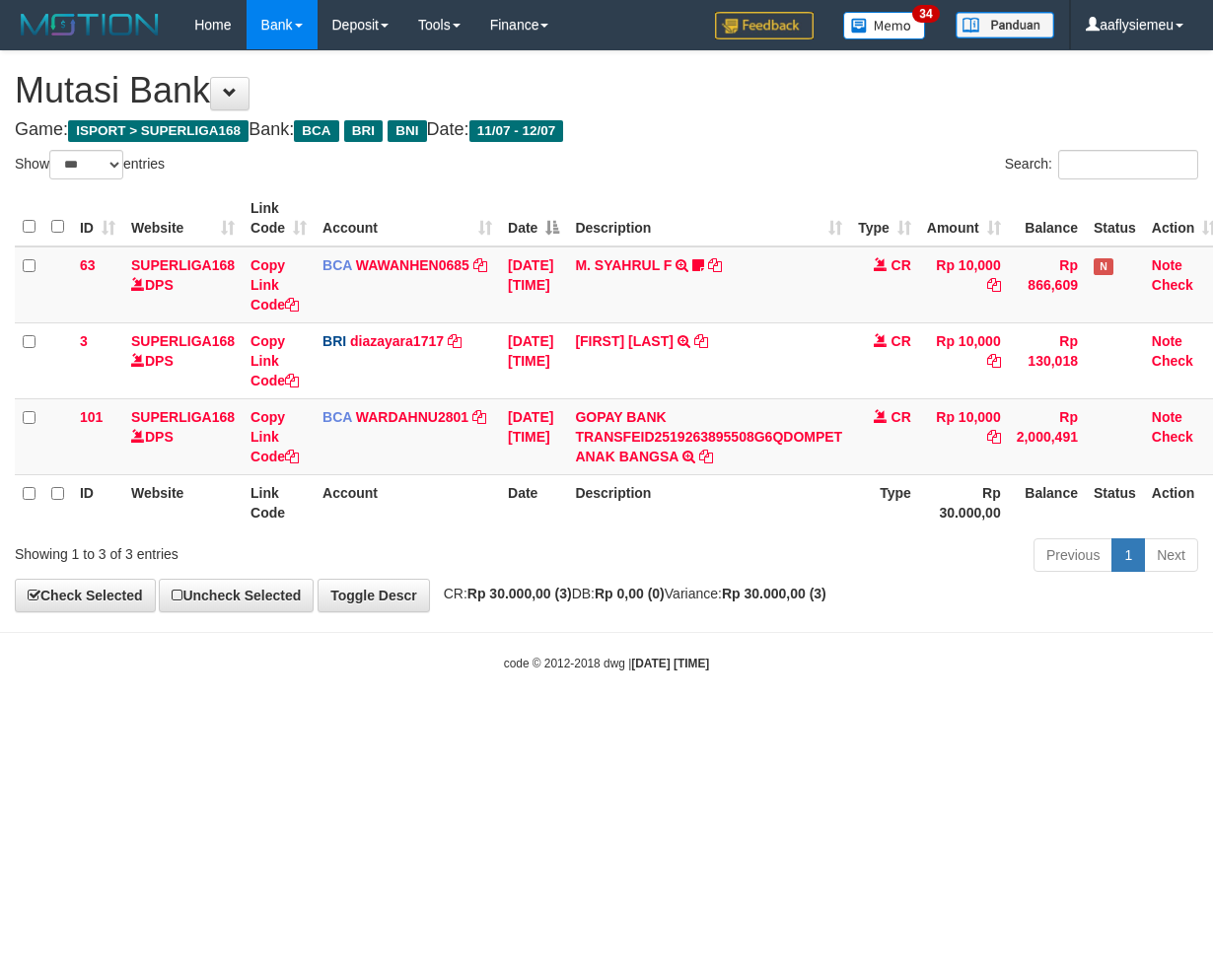 scroll, scrollTop: 0, scrollLeft: 0, axis: both 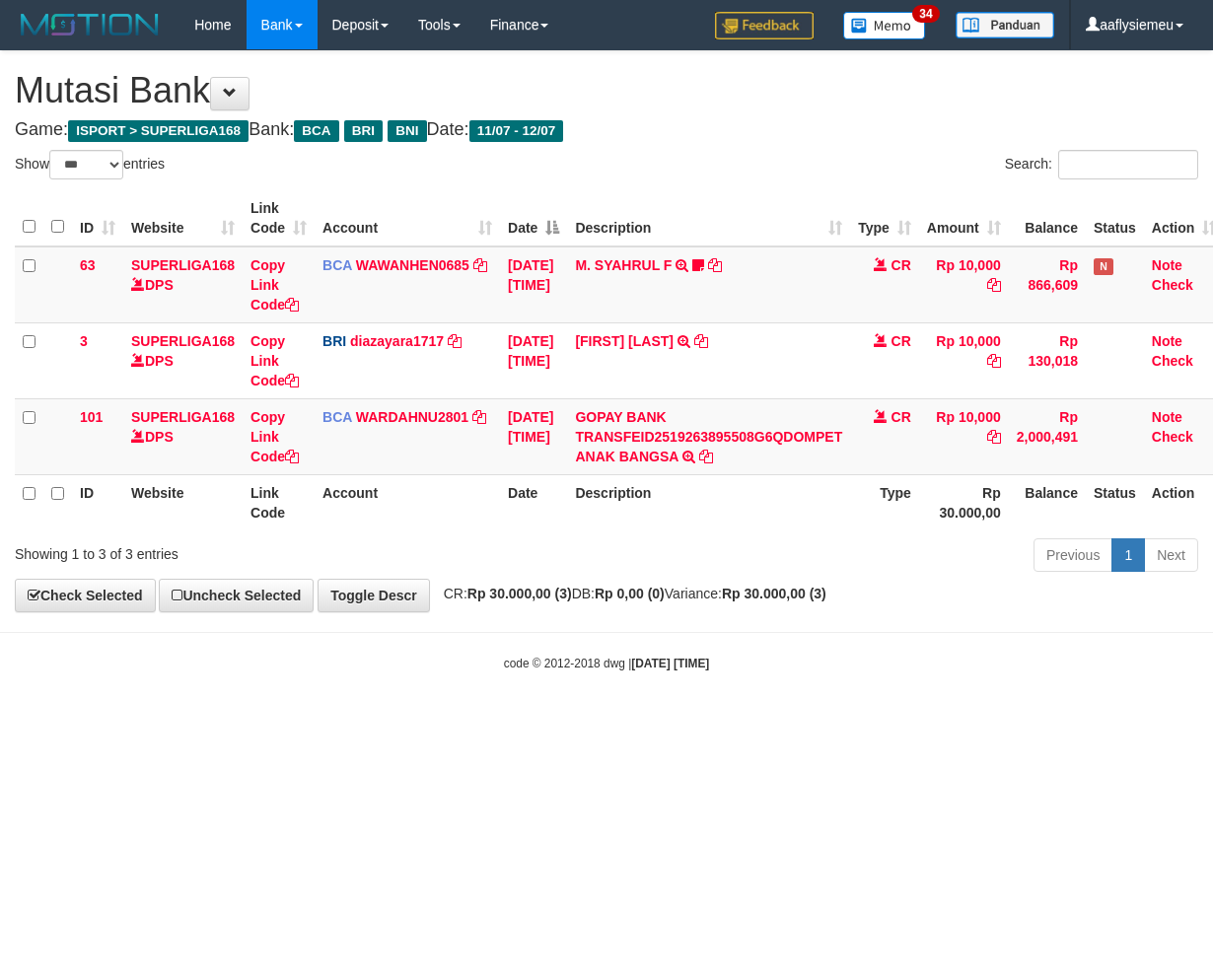 select on "***" 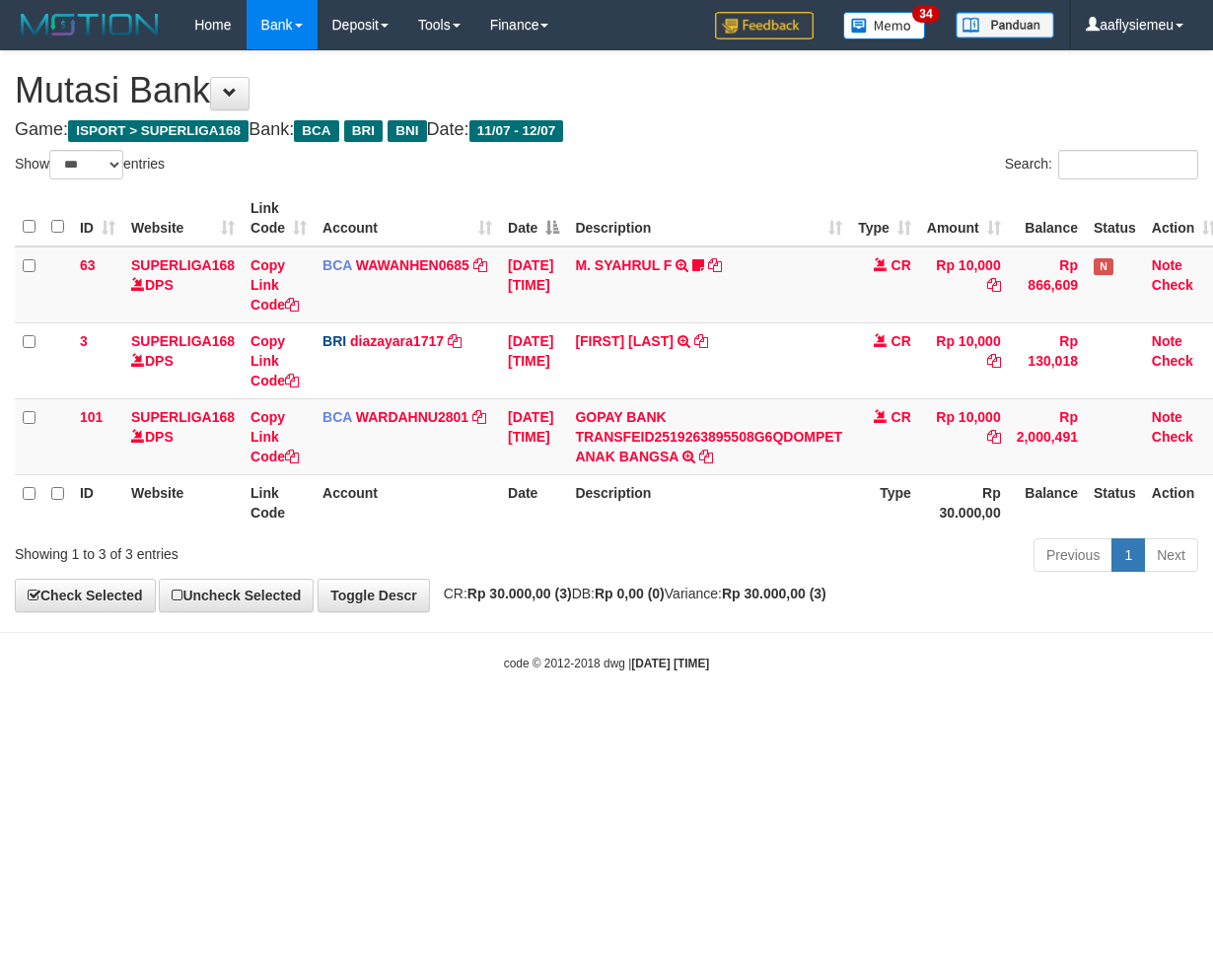 scroll, scrollTop: 0, scrollLeft: 0, axis: both 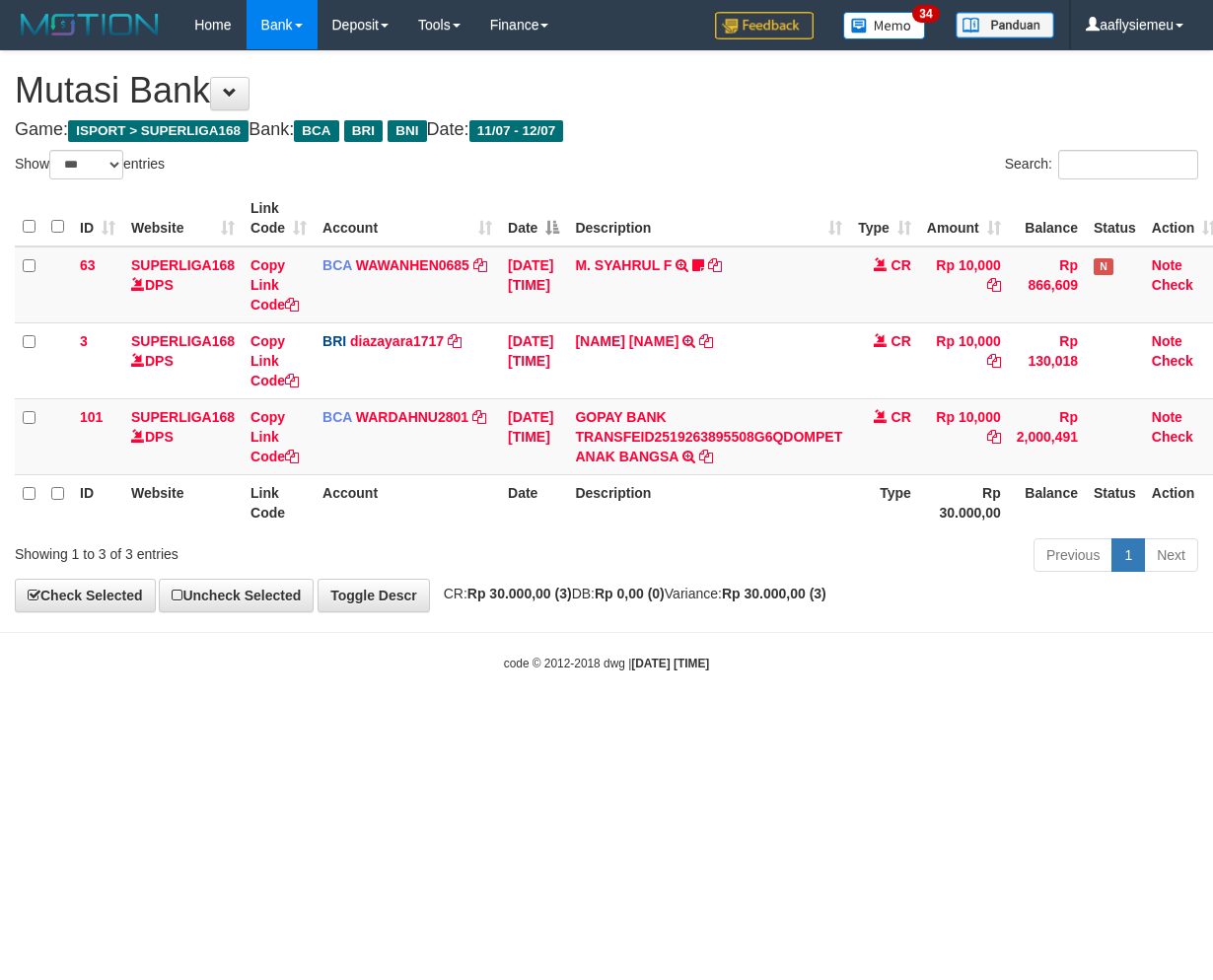 select on "***" 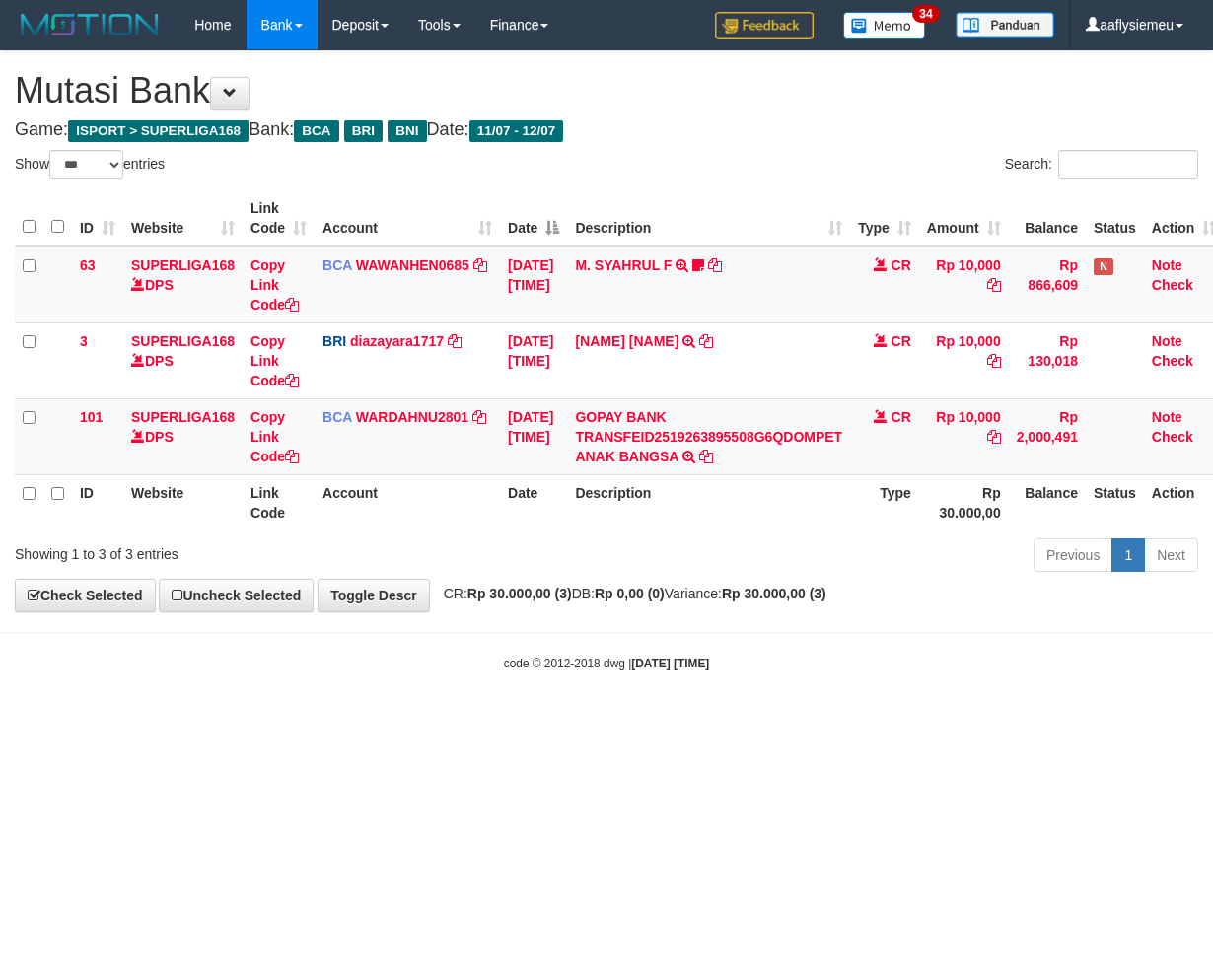 scroll, scrollTop: 0, scrollLeft: 0, axis: both 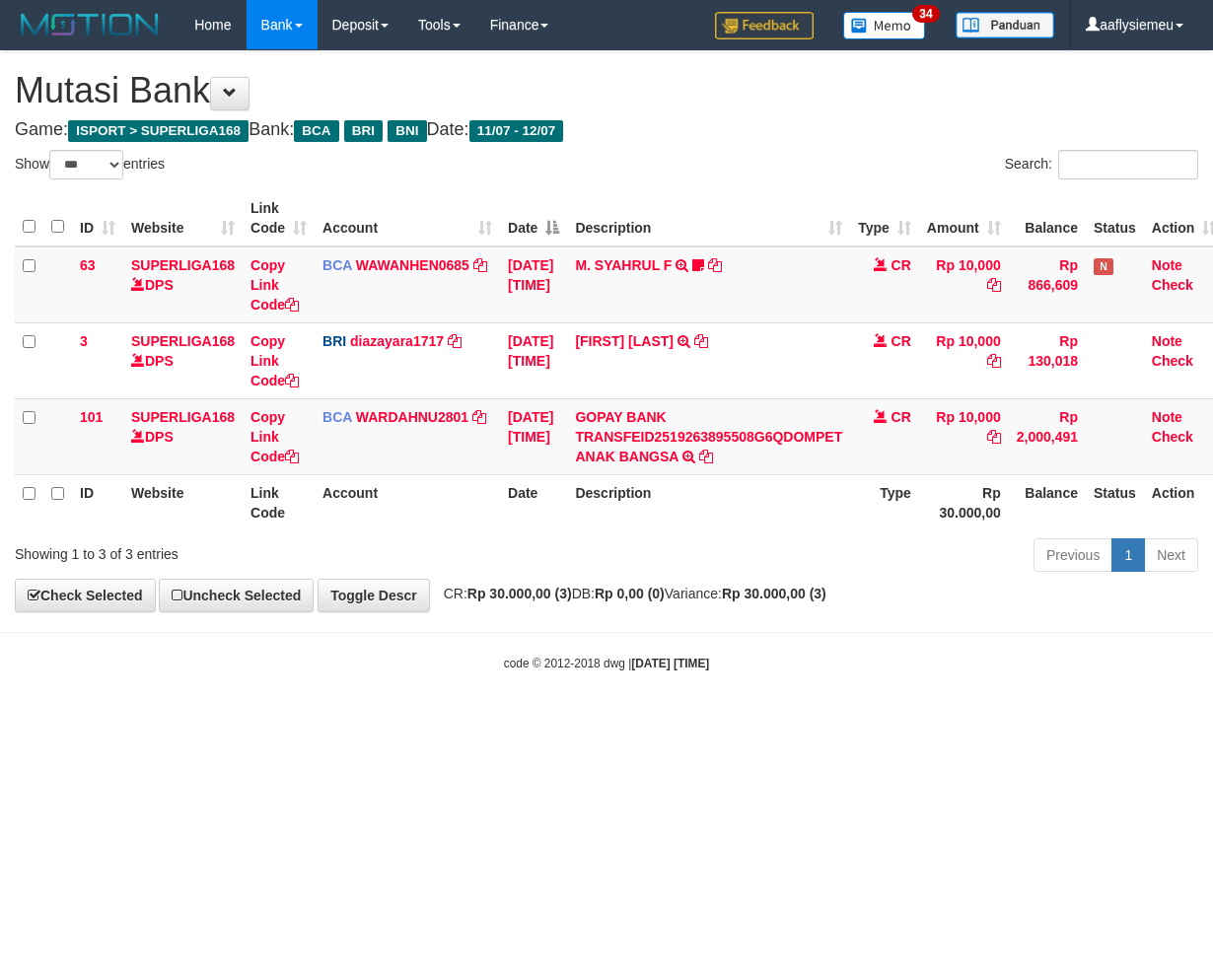 select on "***" 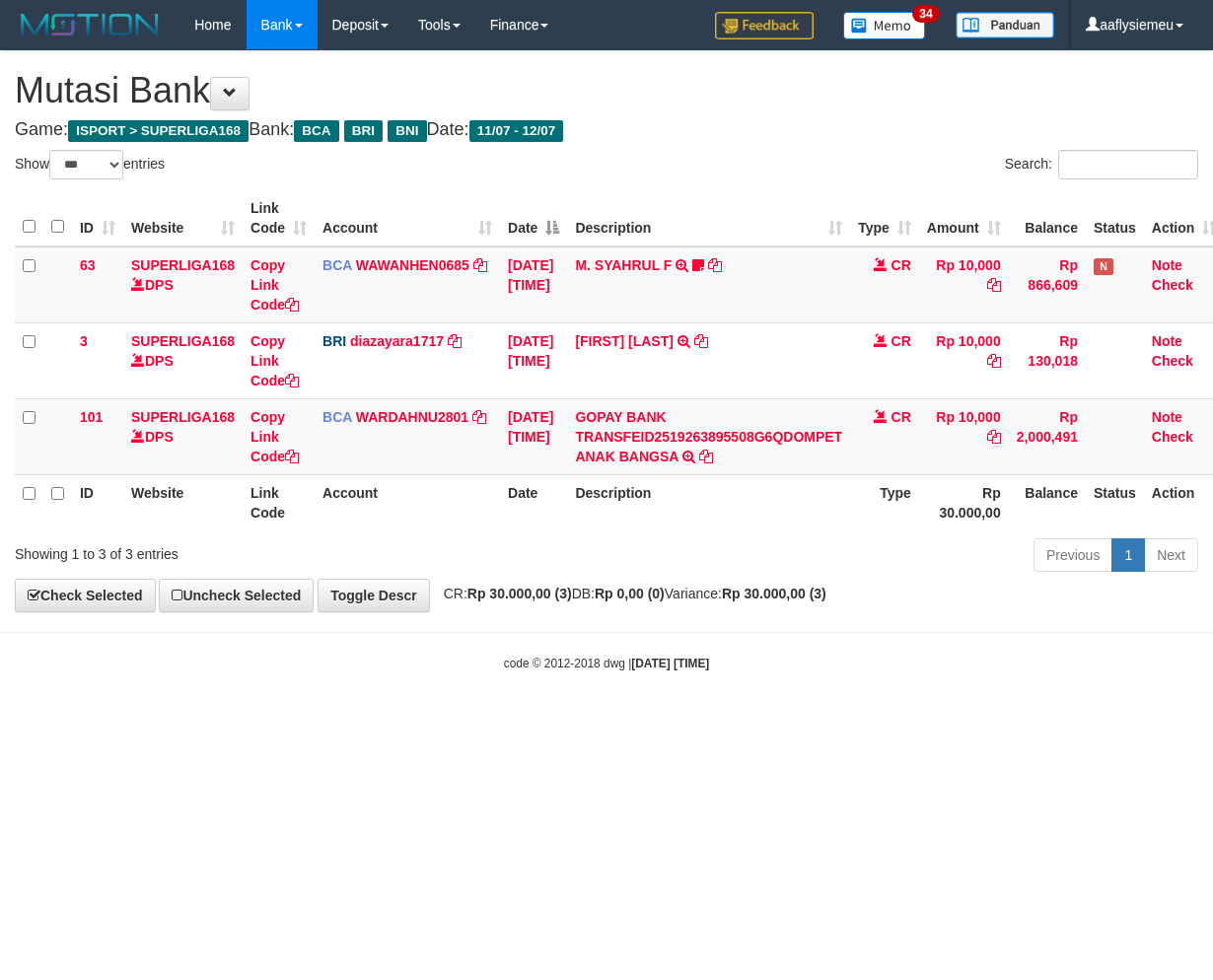 scroll, scrollTop: 0, scrollLeft: 0, axis: both 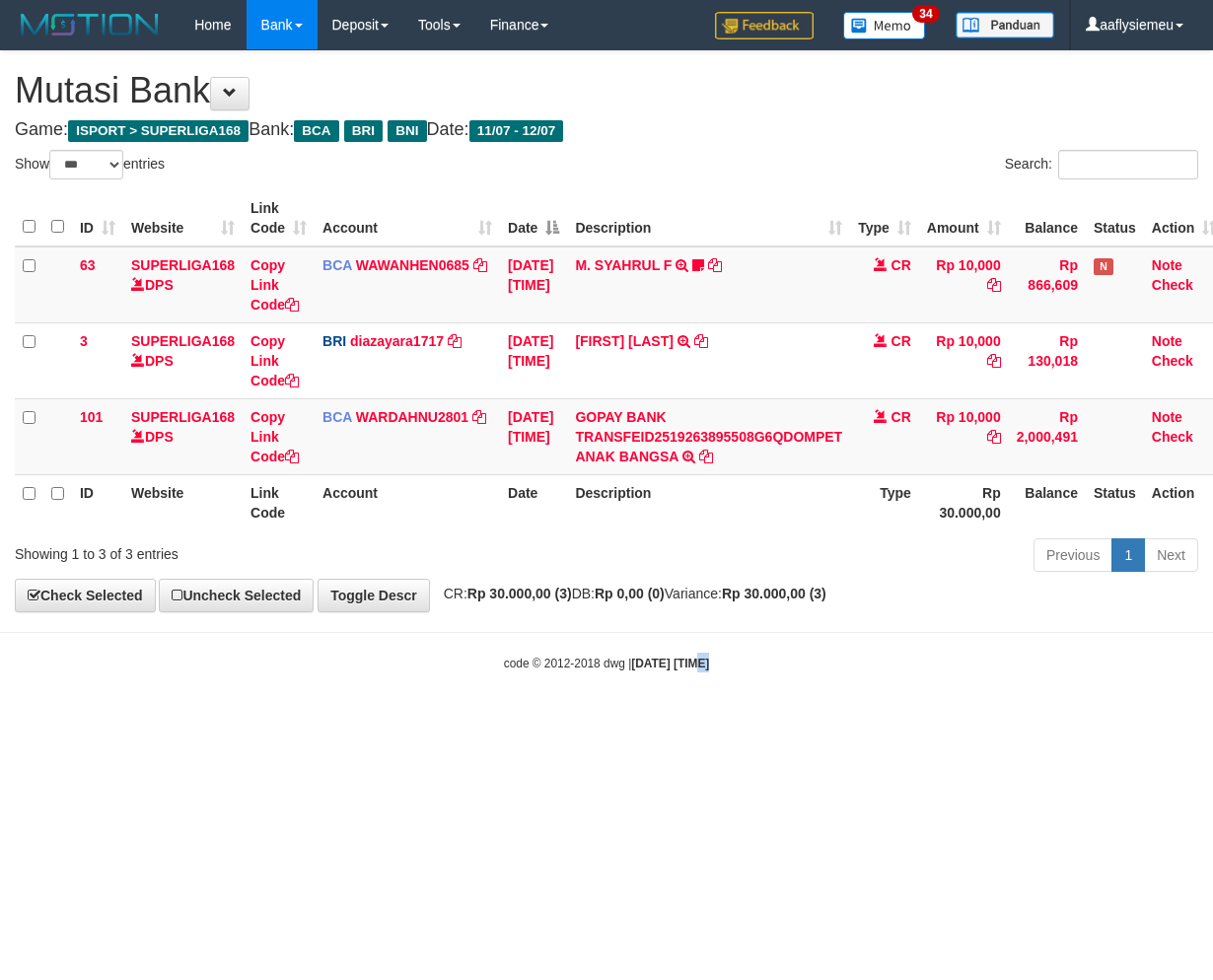 click on "Toggle navigation
Home
Bank
Account List
Load
By Website
Group
[ISPORT]													SUPERLIGA168
By Load Group (DPS)" at bounding box center (606, 361) 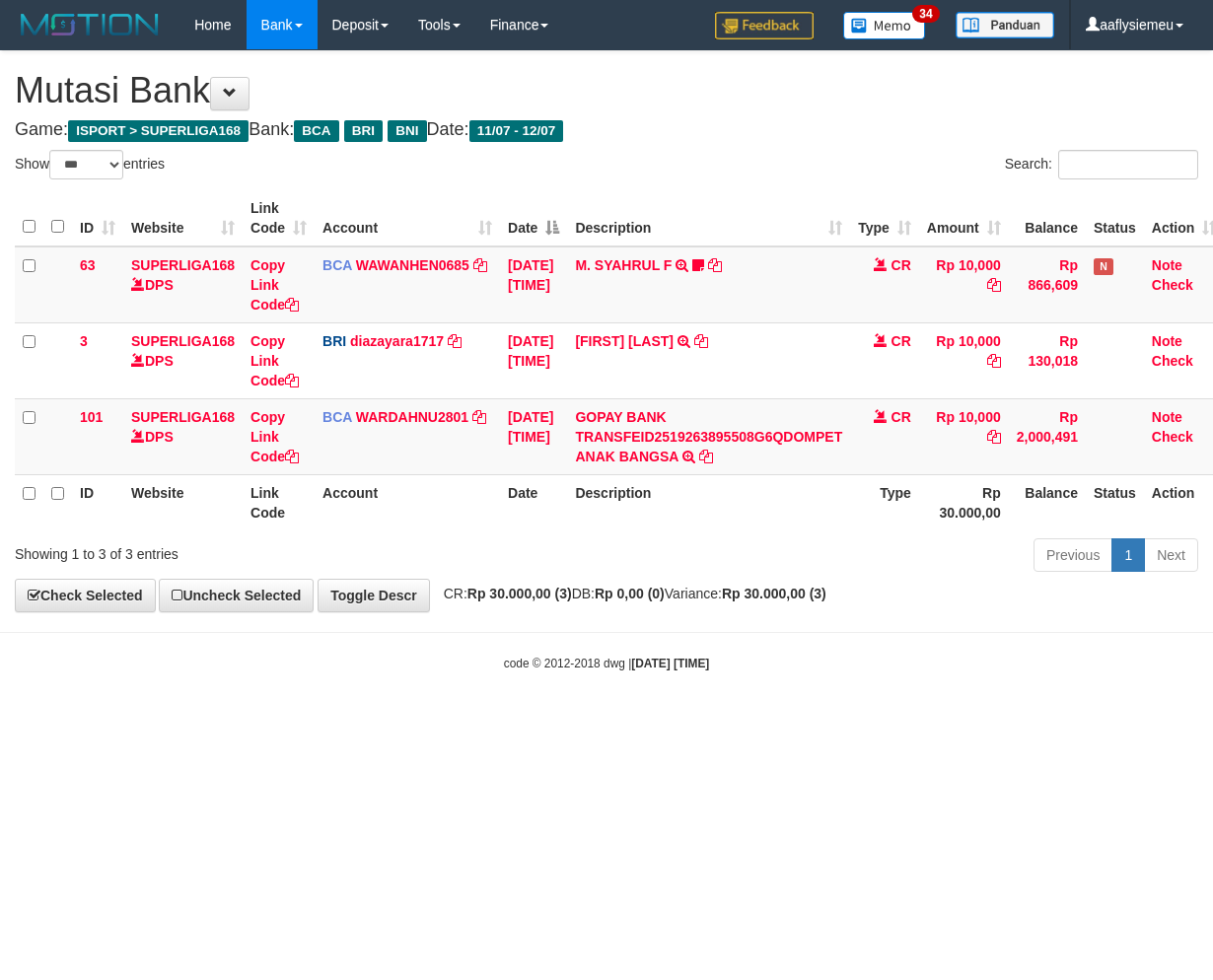 select on "***" 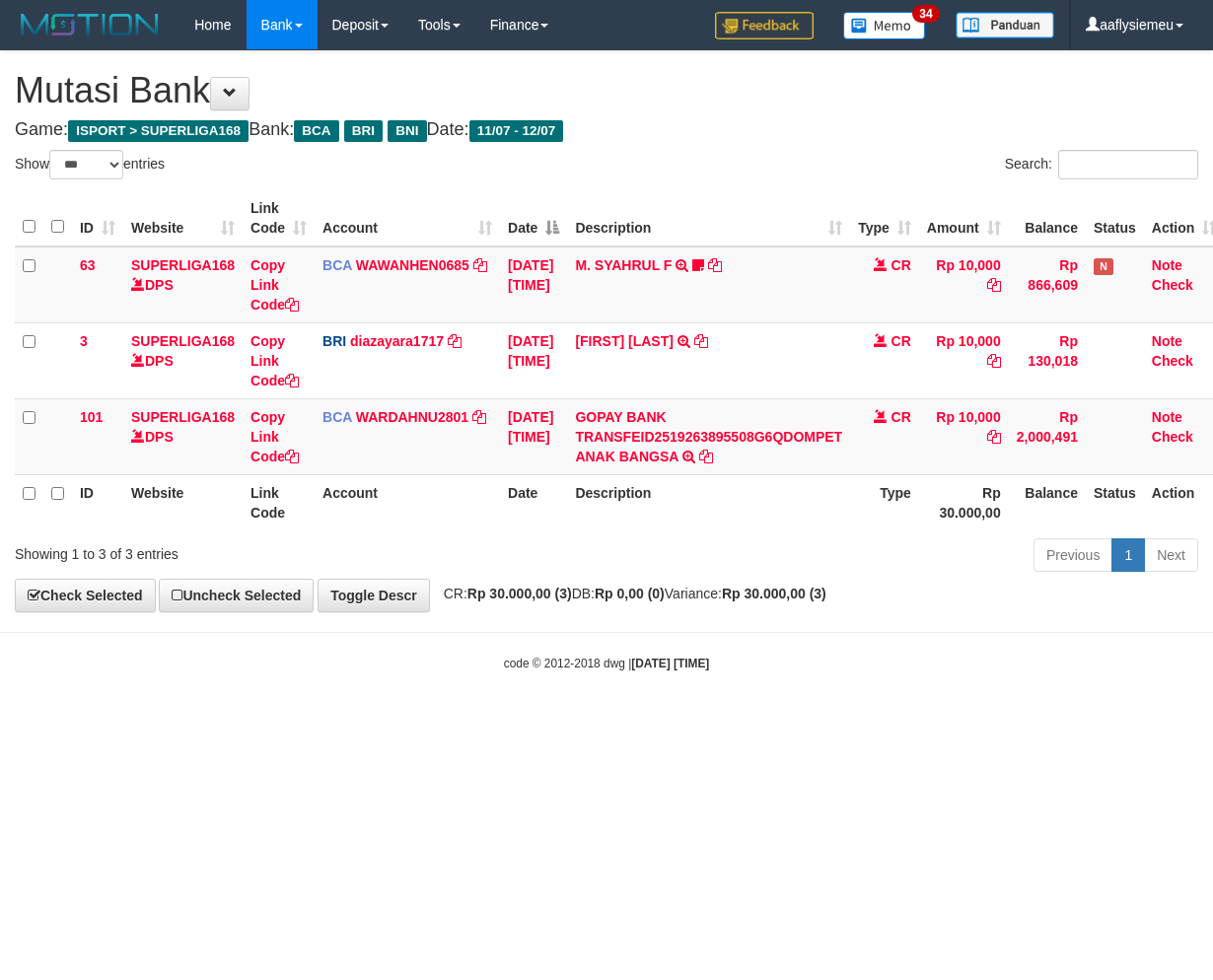 scroll, scrollTop: 0, scrollLeft: 0, axis: both 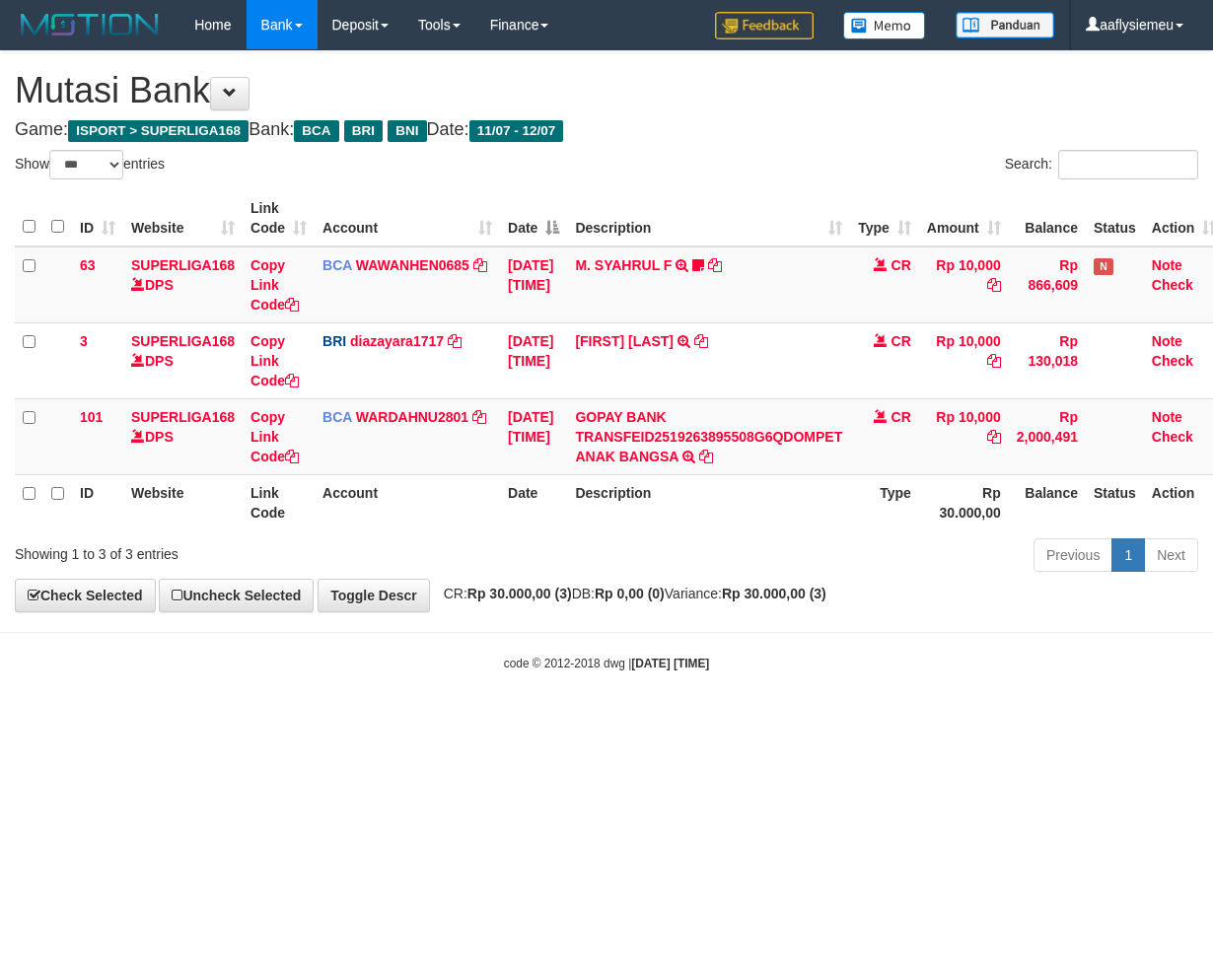 select on "***" 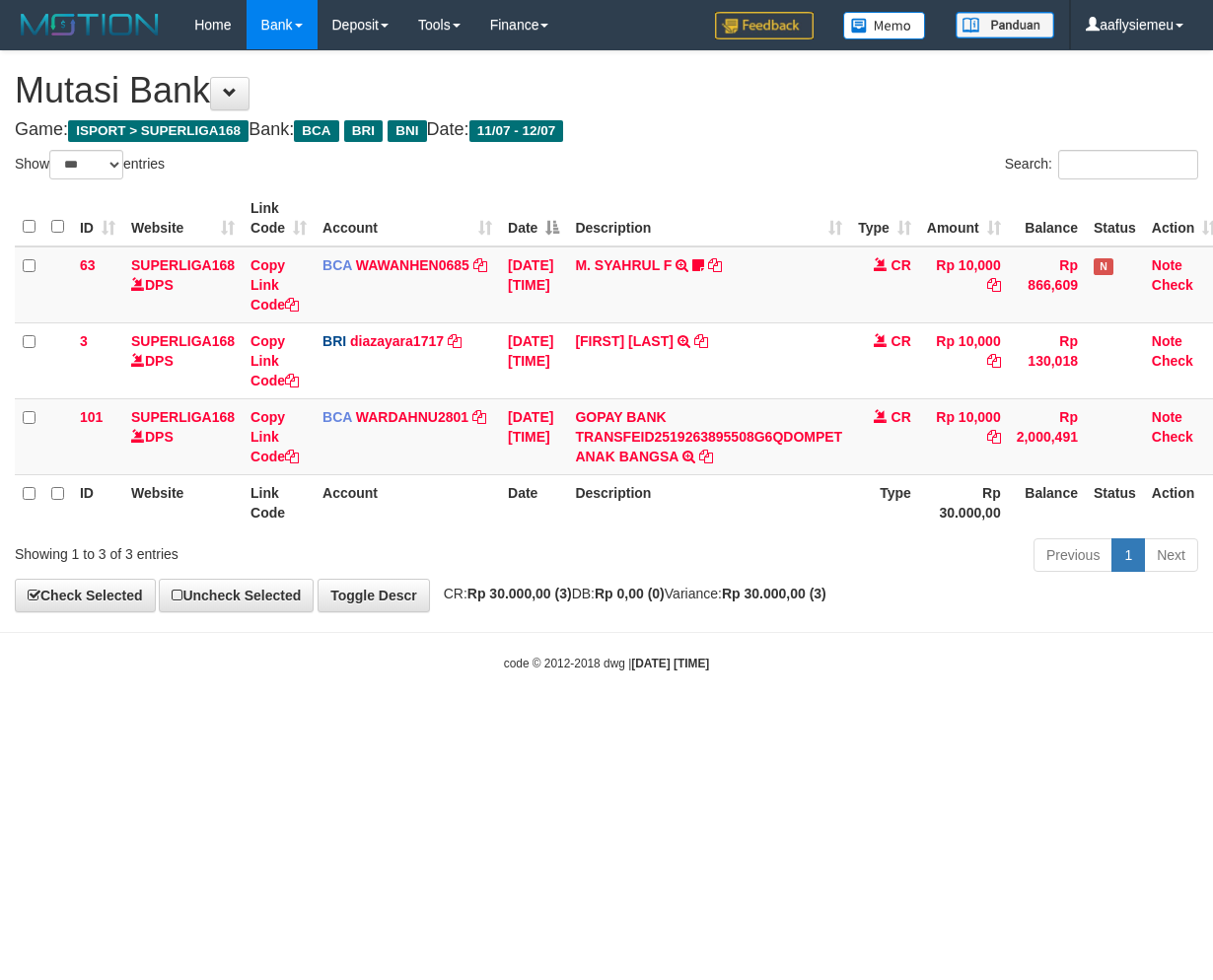 scroll, scrollTop: 0, scrollLeft: 0, axis: both 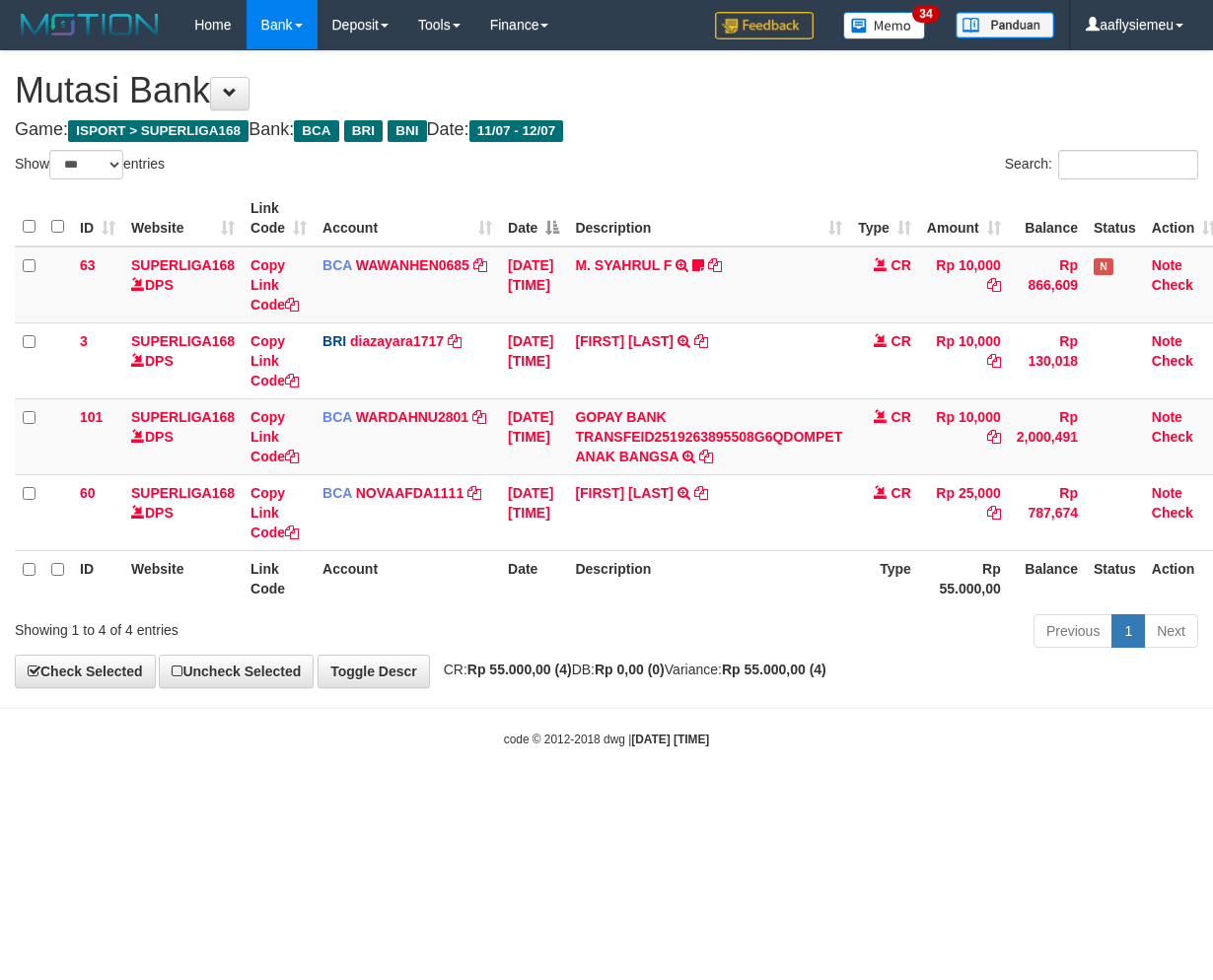 select on "***" 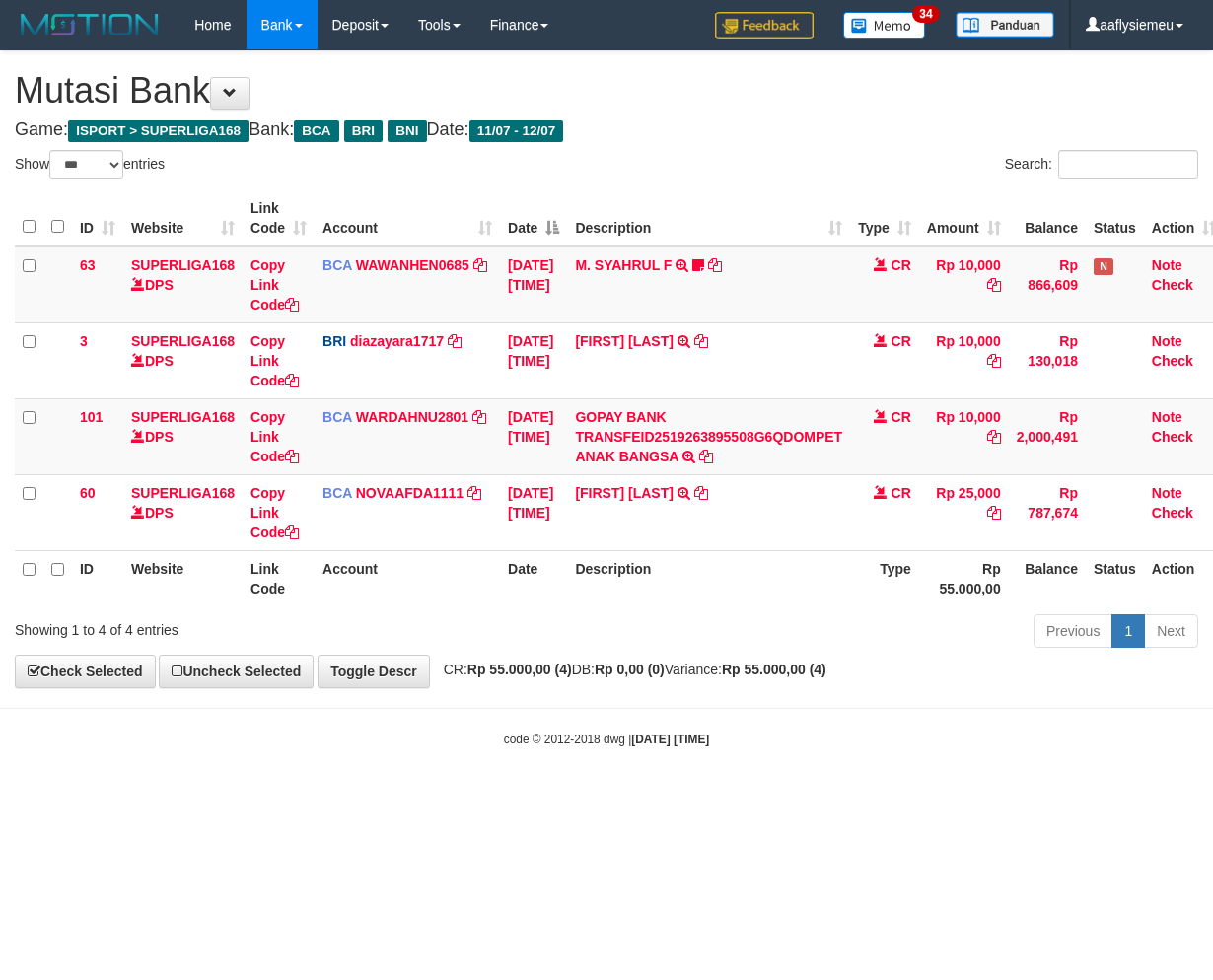 scroll, scrollTop: 0, scrollLeft: 0, axis: both 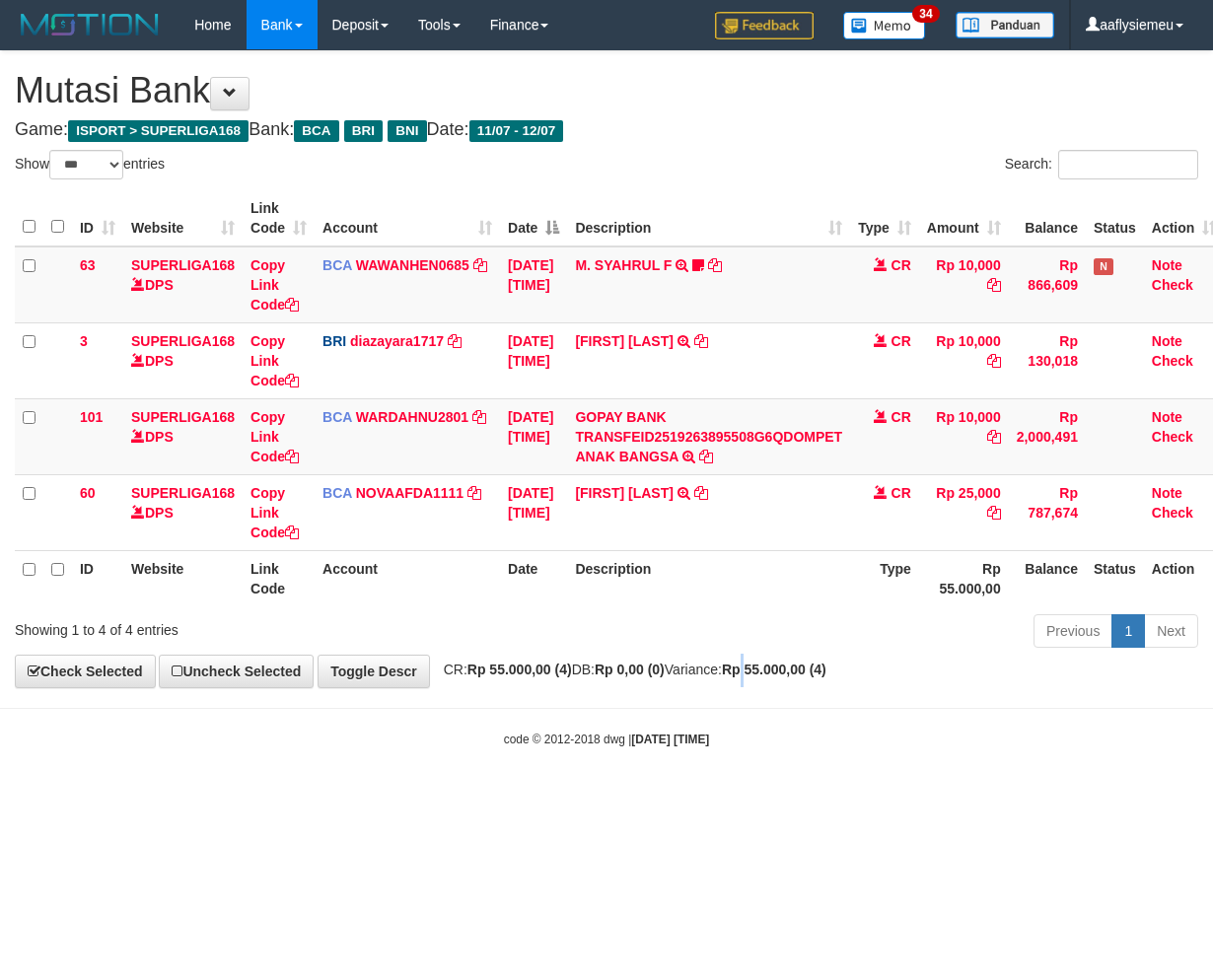 click on "Rp 55.000,00 (4)" at bounding box center (774, 669) 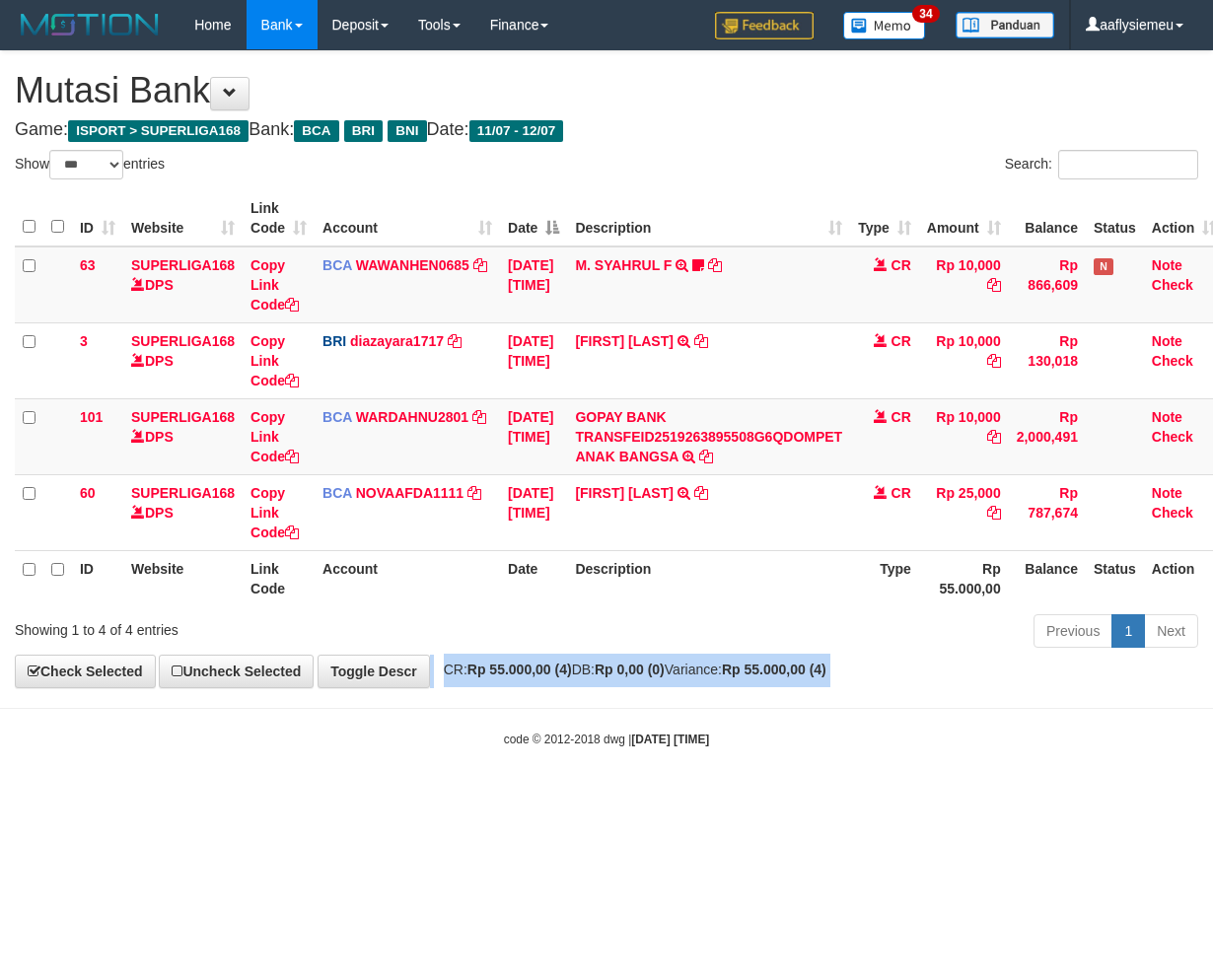 click on "Rp 55.000,00 (4)" at bounding box center (774, 669) 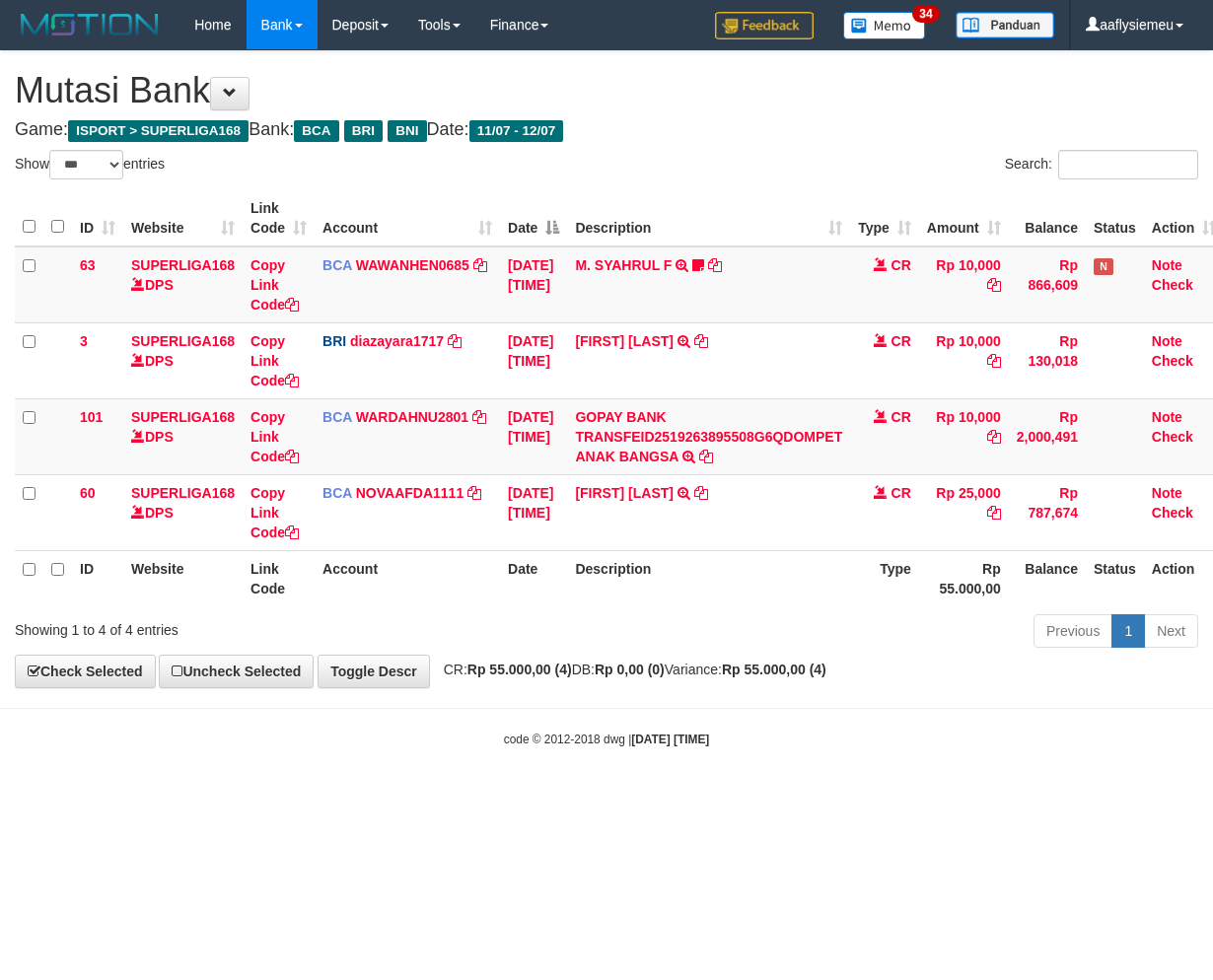 select on "***" 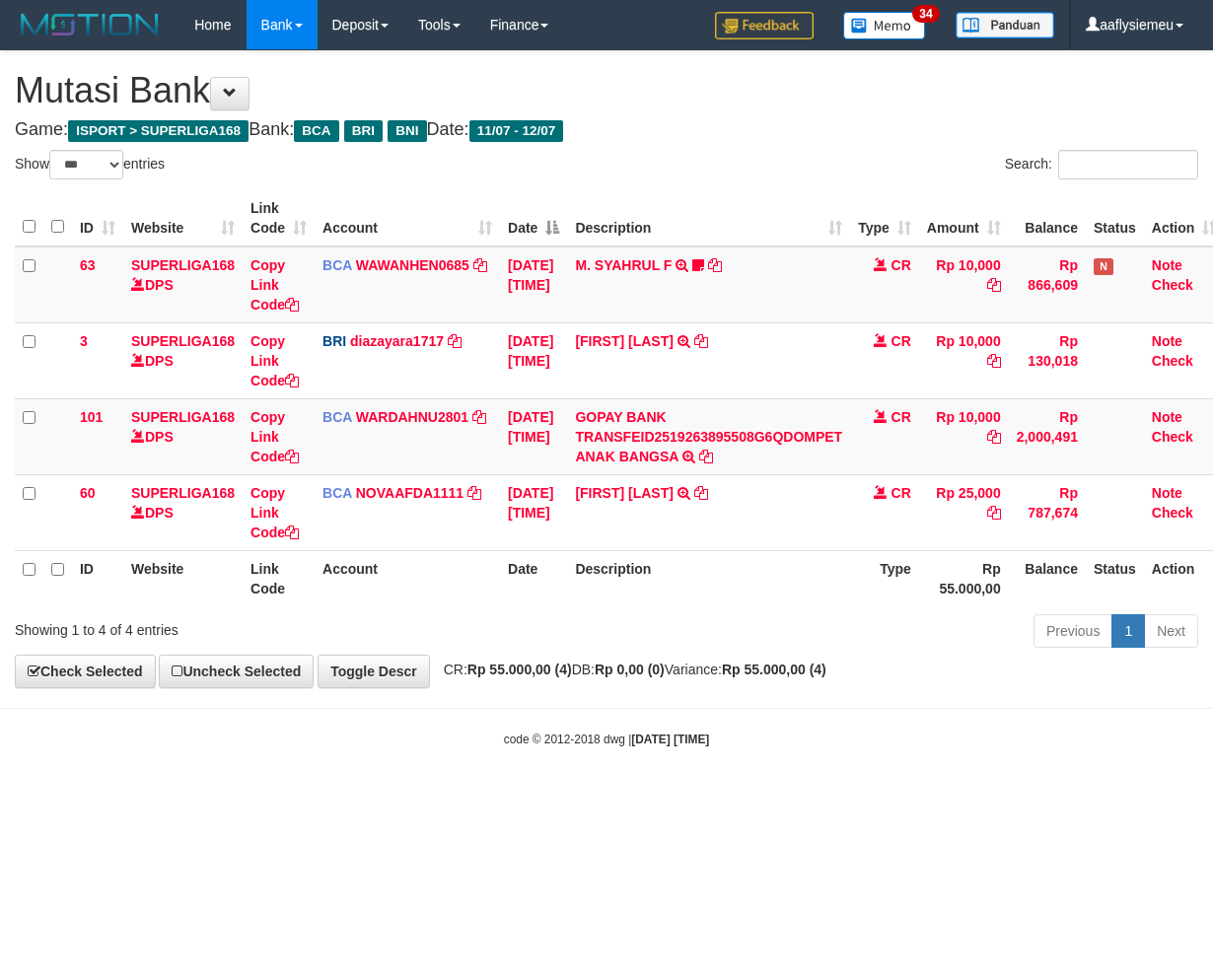 scroll, scrollTop: 0, scrollLeft: 0, axis: both 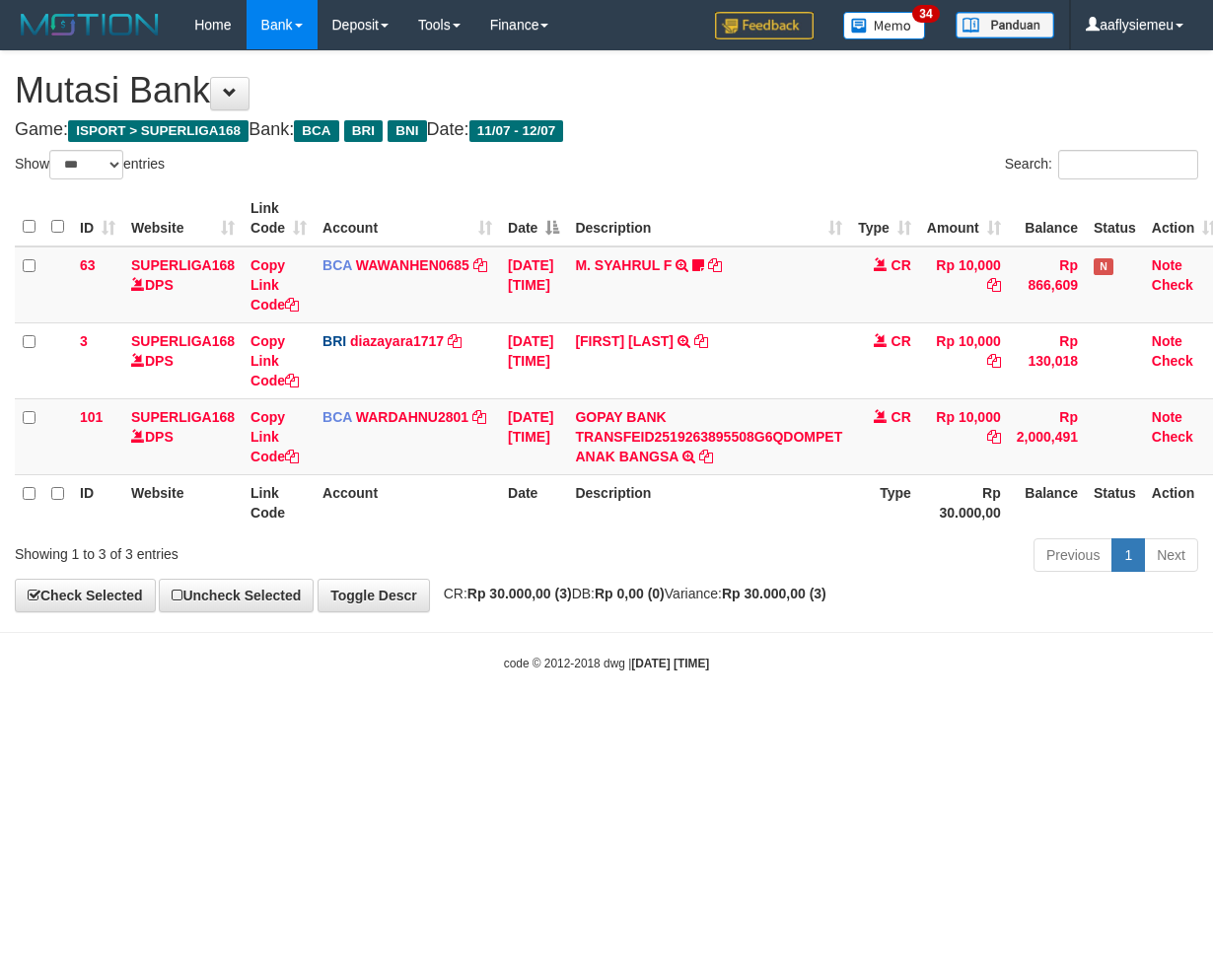 select on "***" 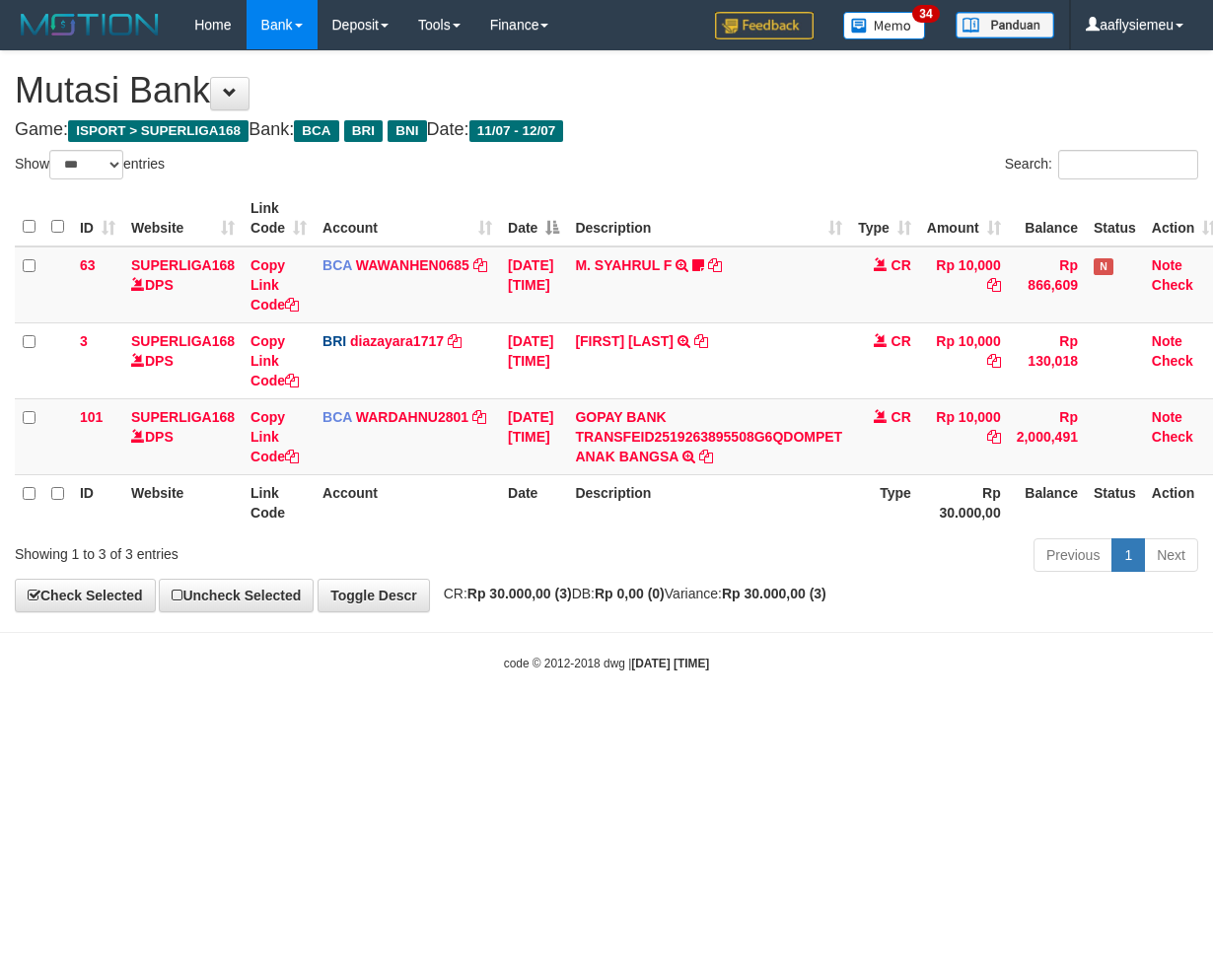 scroll, scrollTop: 0, scrollLeft: 0, axis: both 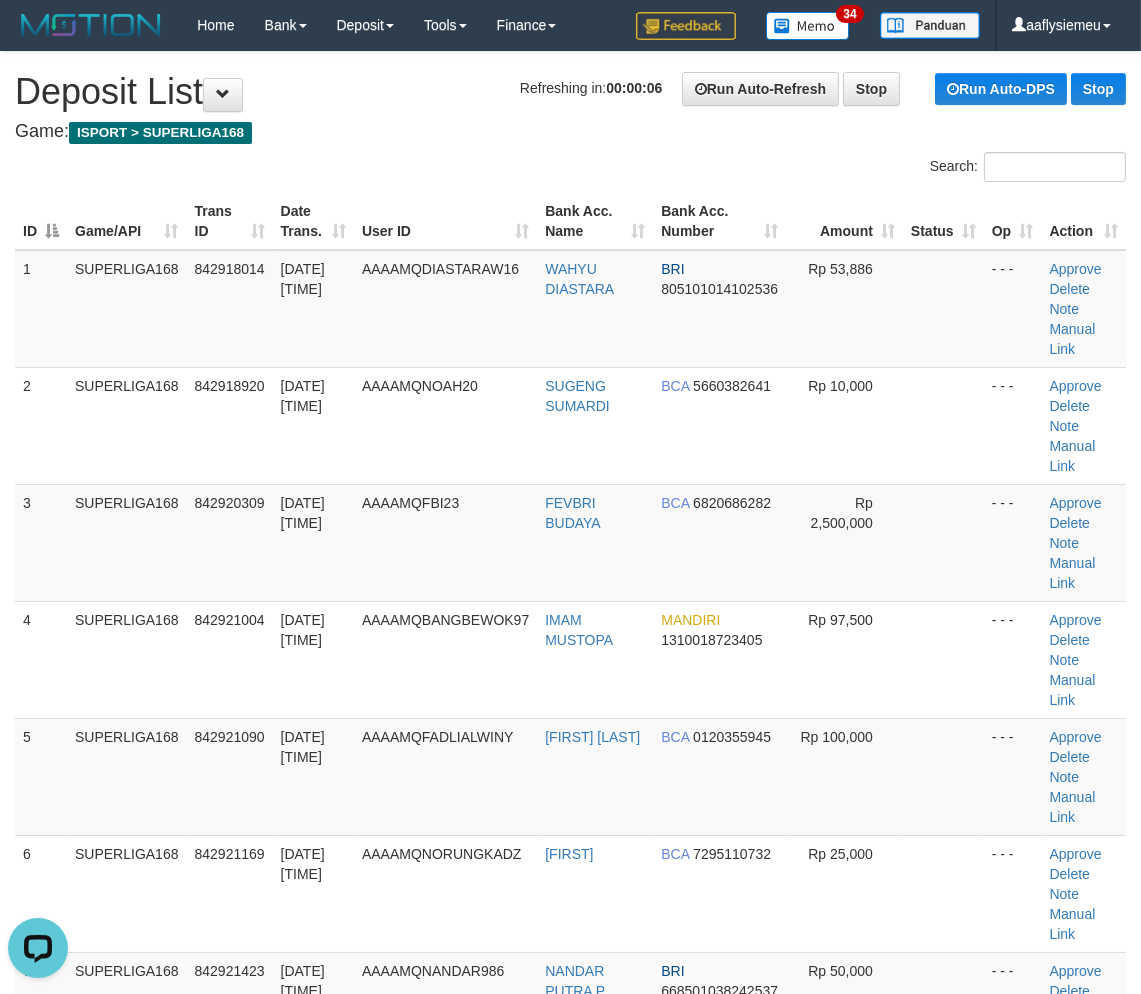 drag, startPoint x: 97, startPoint y: 583, endPoint x: 1, endPoint y: 621, distance: 103.24728 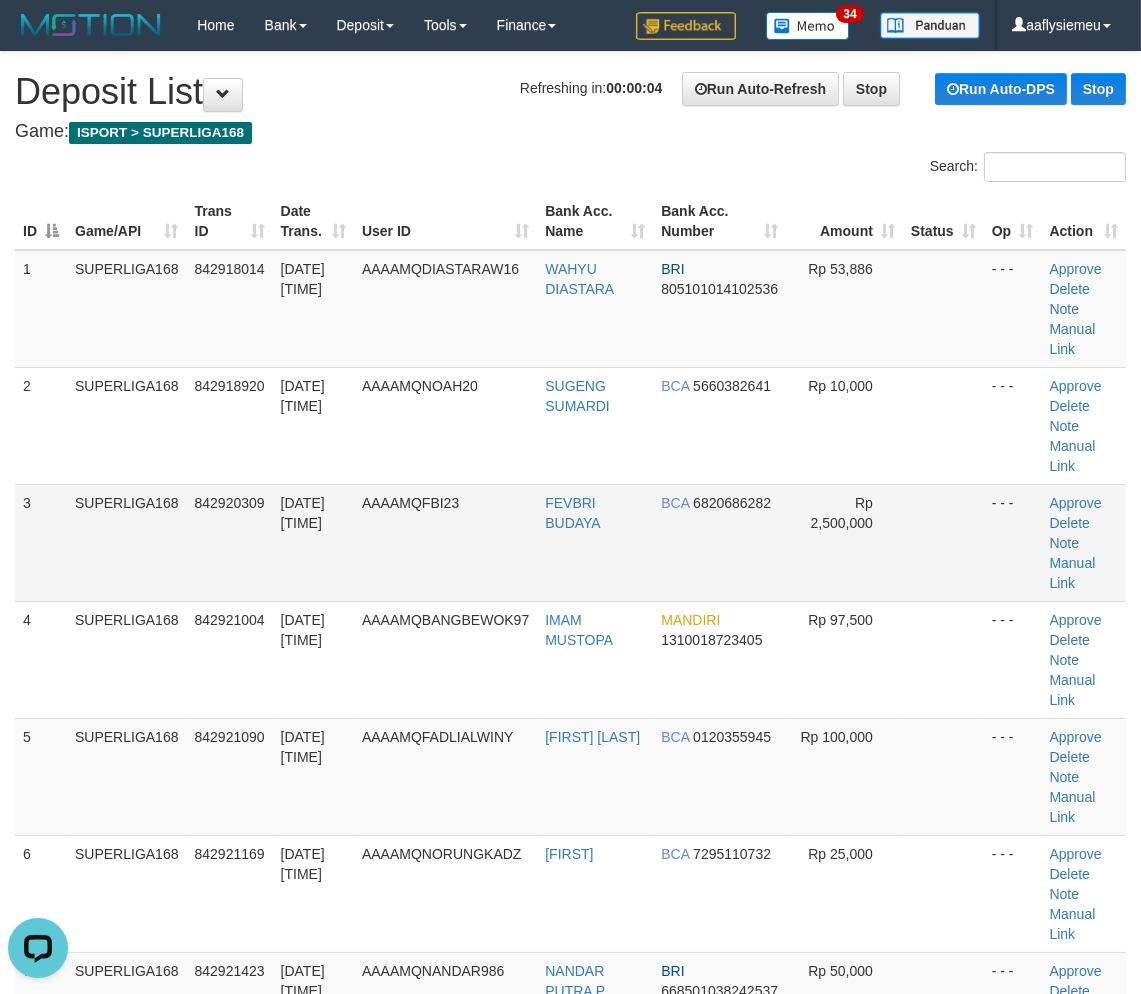 drag, startPoint x: 135, startPoint y: 547, endPoint x: 4, endPoint y: 593, distance: 138.84163 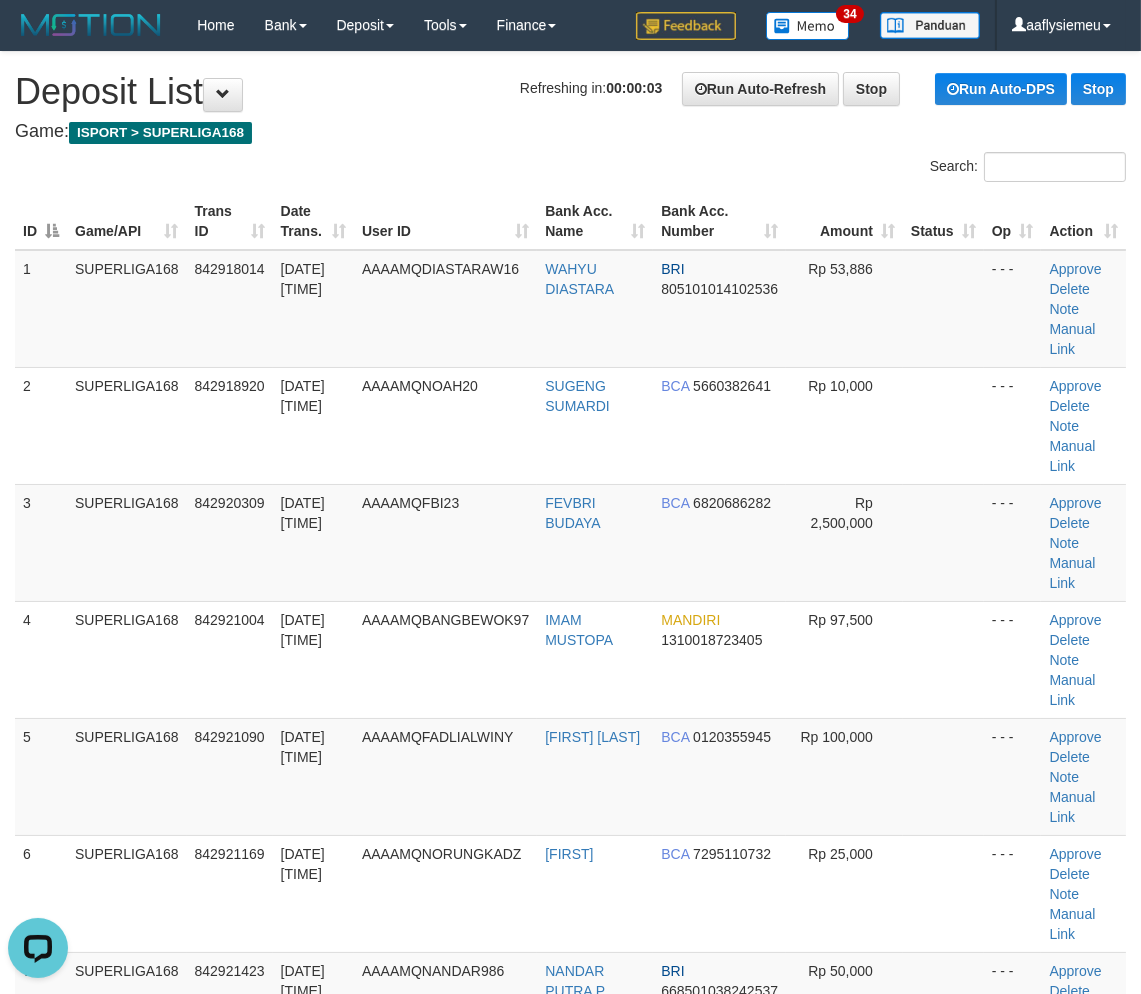 drag, startPoint x: 191, startPoint y: 530, endPoint x: 4, endPoint y: 612, distance: 204.18864 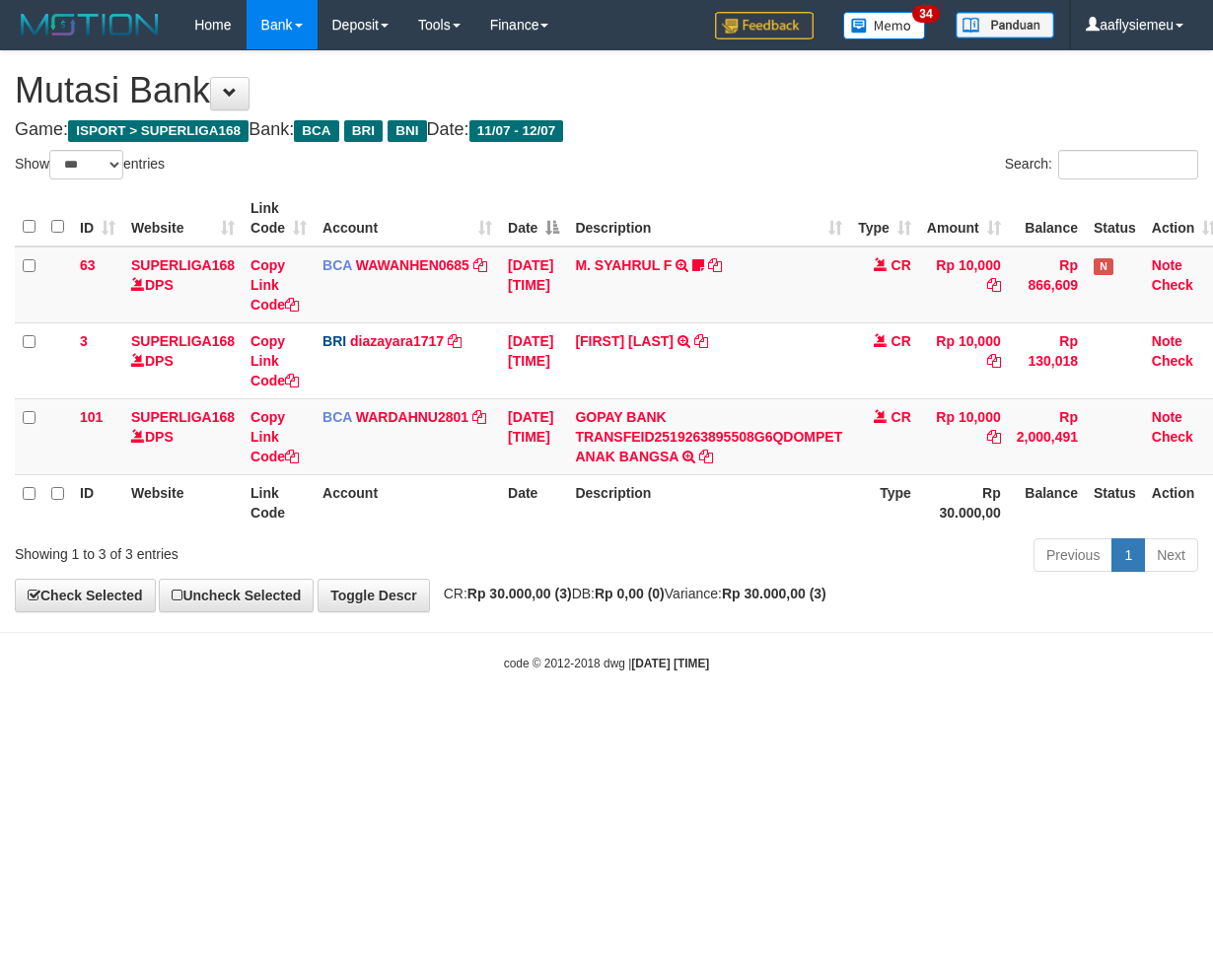 select on "***" 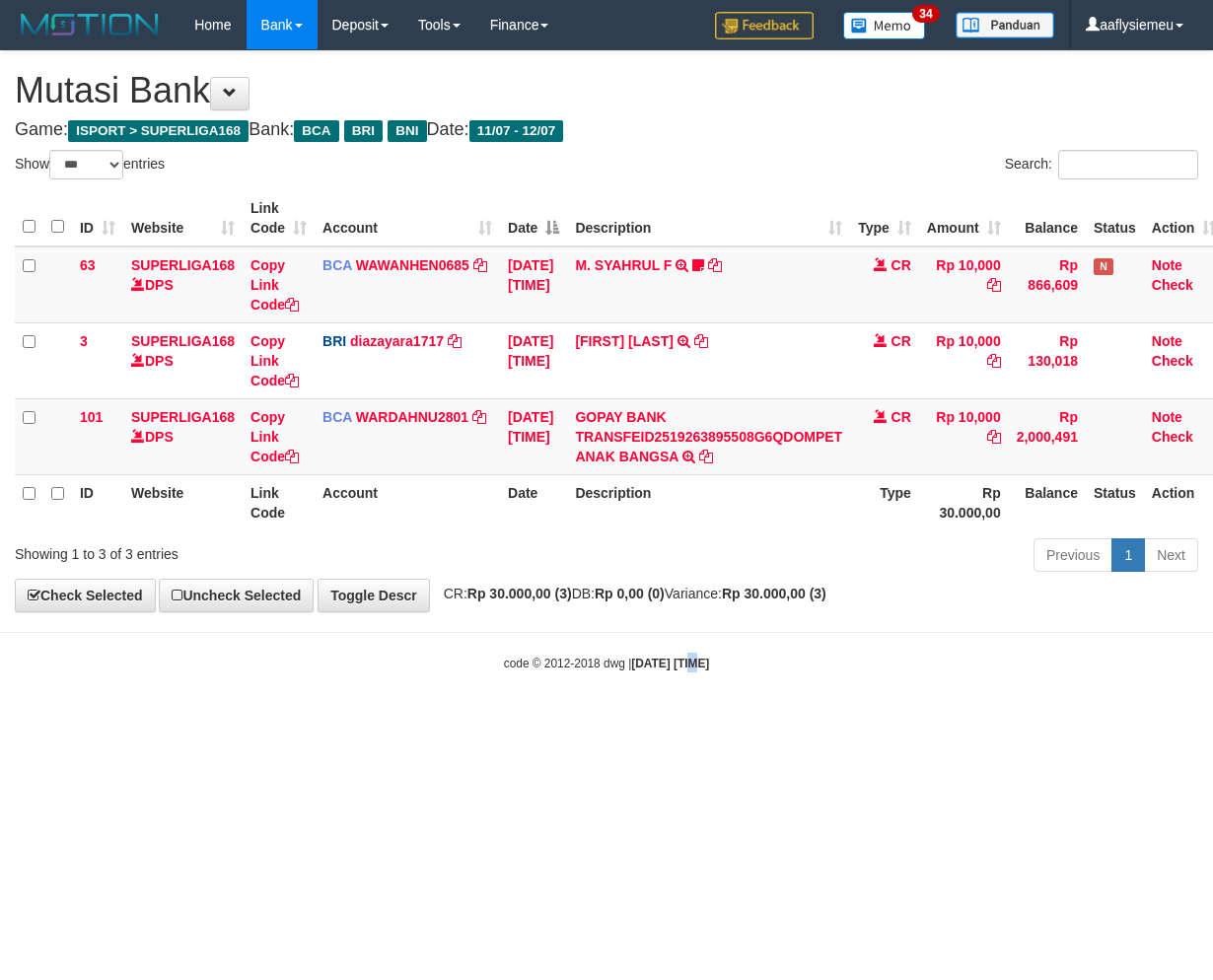 click on "Toggle navigation
Home
Bank
Account List
Load
By Website
Group
[ISPORT]													SUPERLIGA168
By Load Group (DPS)" at bounding box center [606, 361] 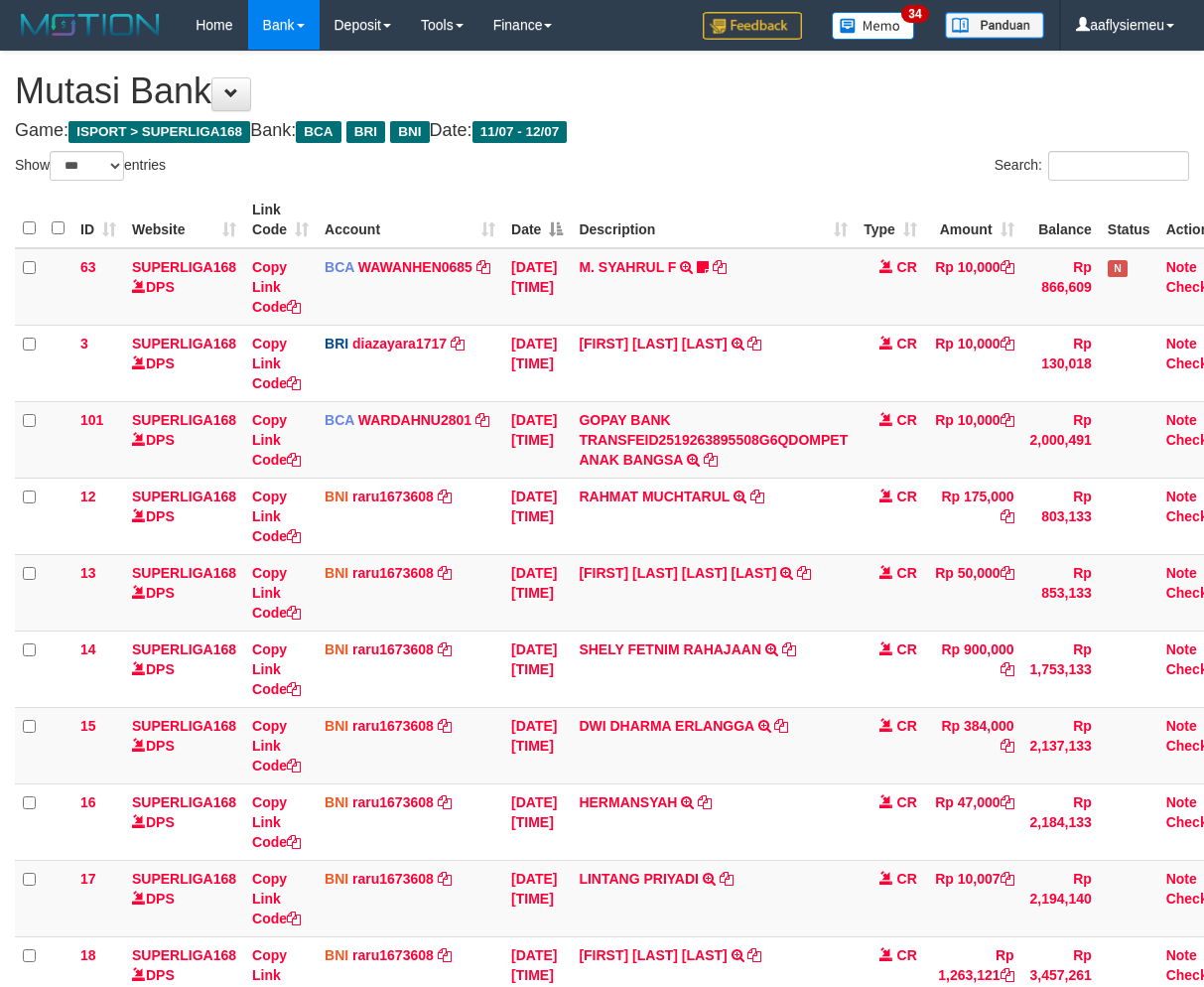 select on "***" 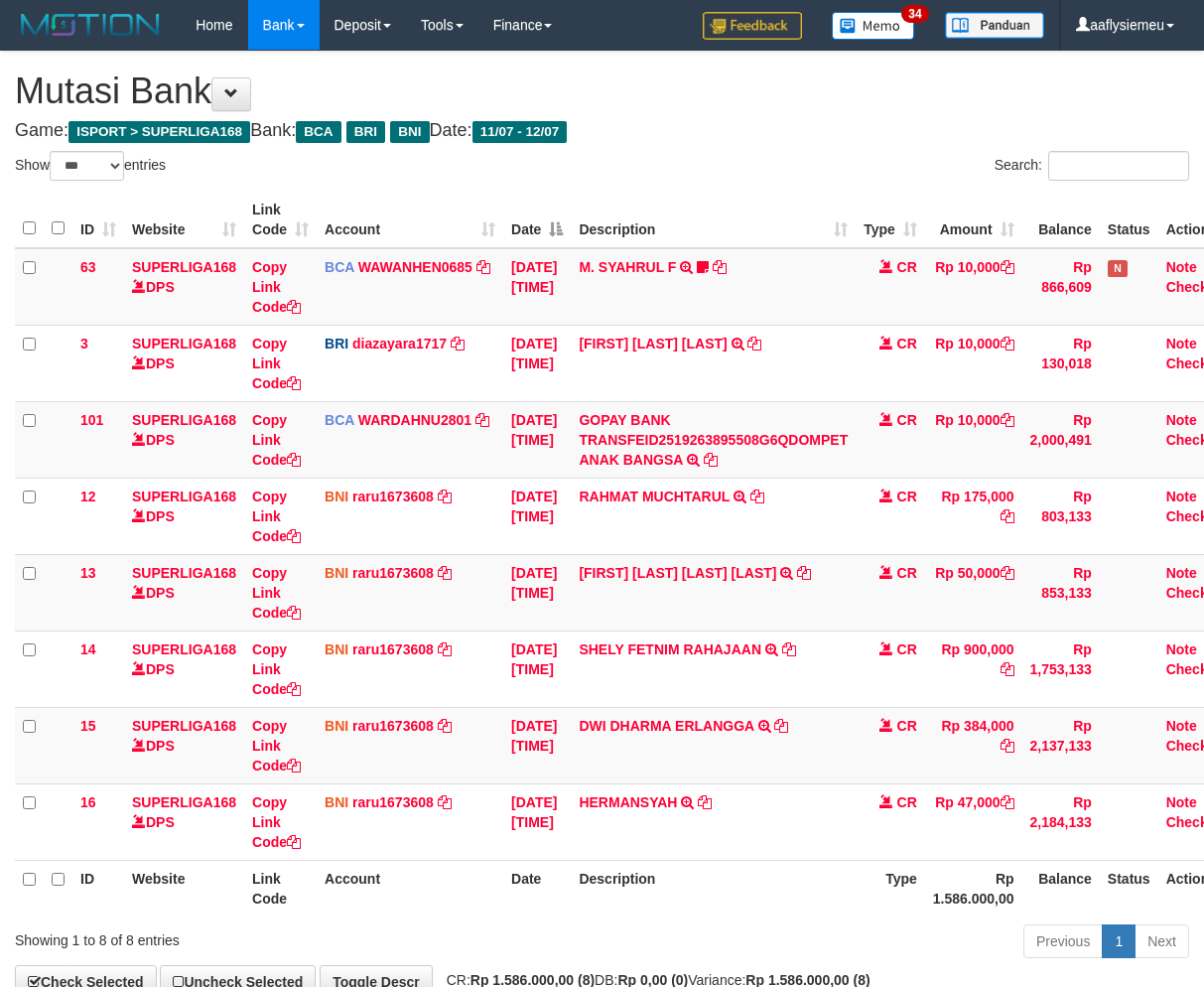 select on "***" 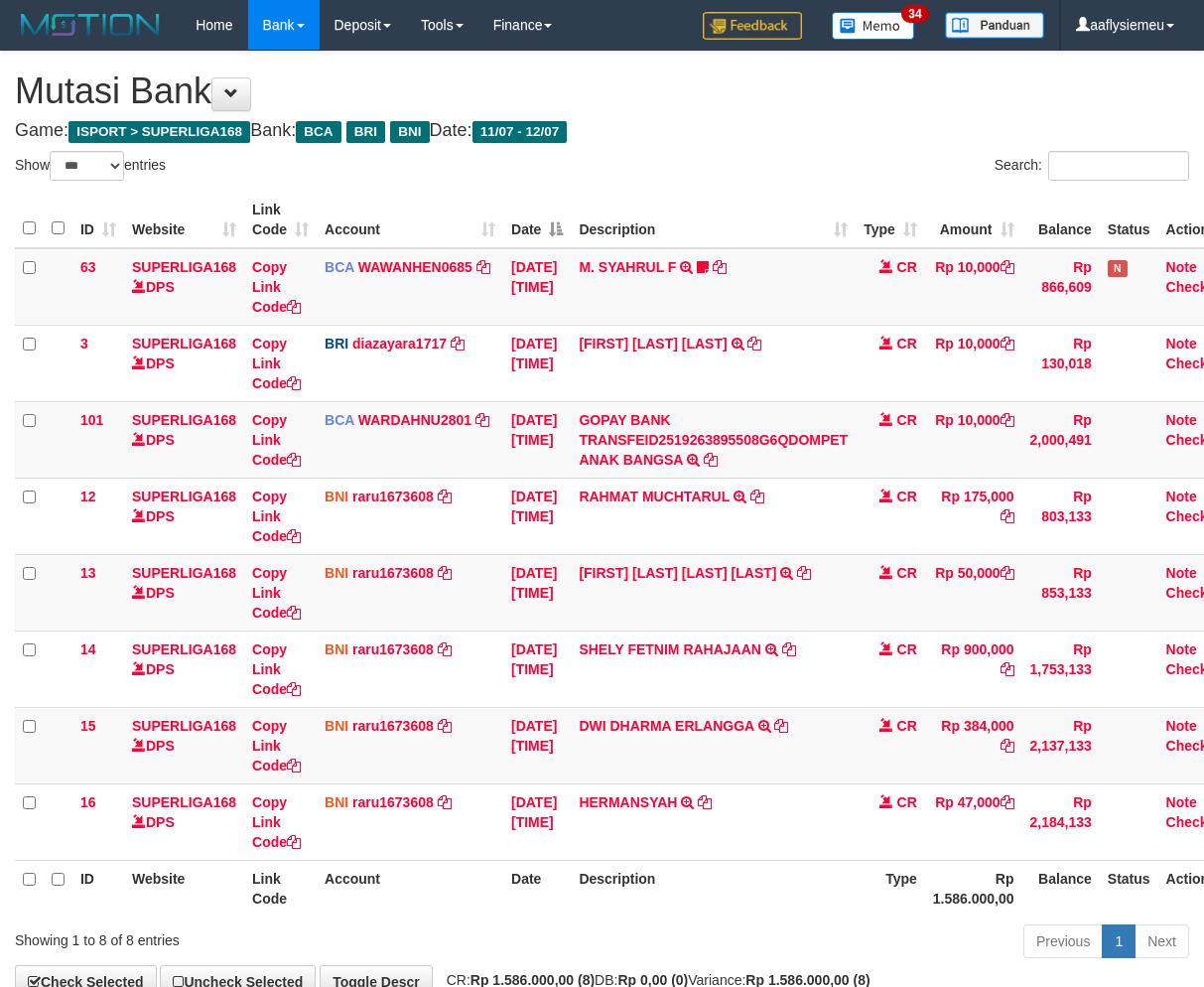 scroll, scrollTop: 122, scrollLeft: 0, axis: vertical 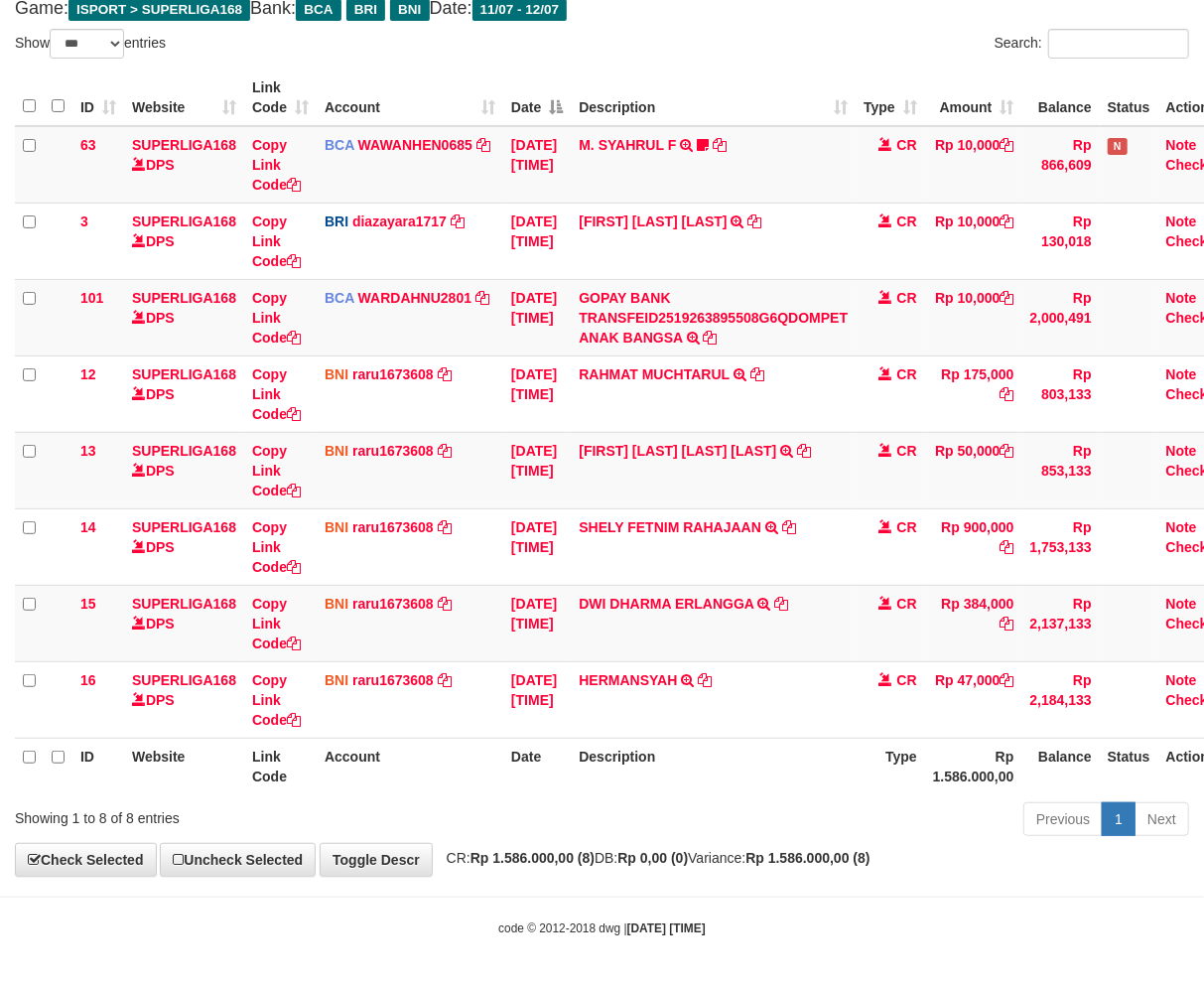 click on "Description" at bounding box center (713, 766) 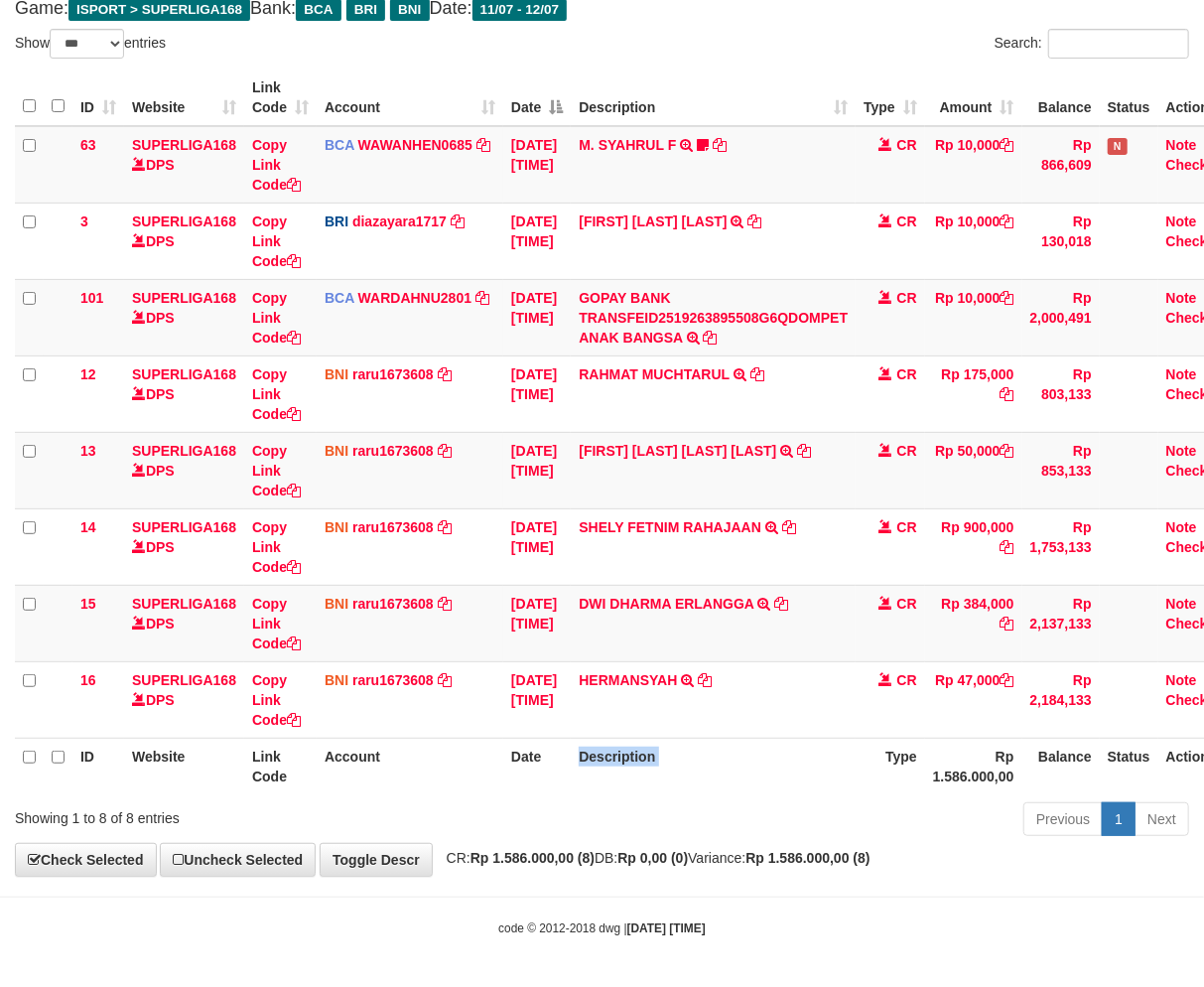 click on "Description" at bounding box center (713, 766) 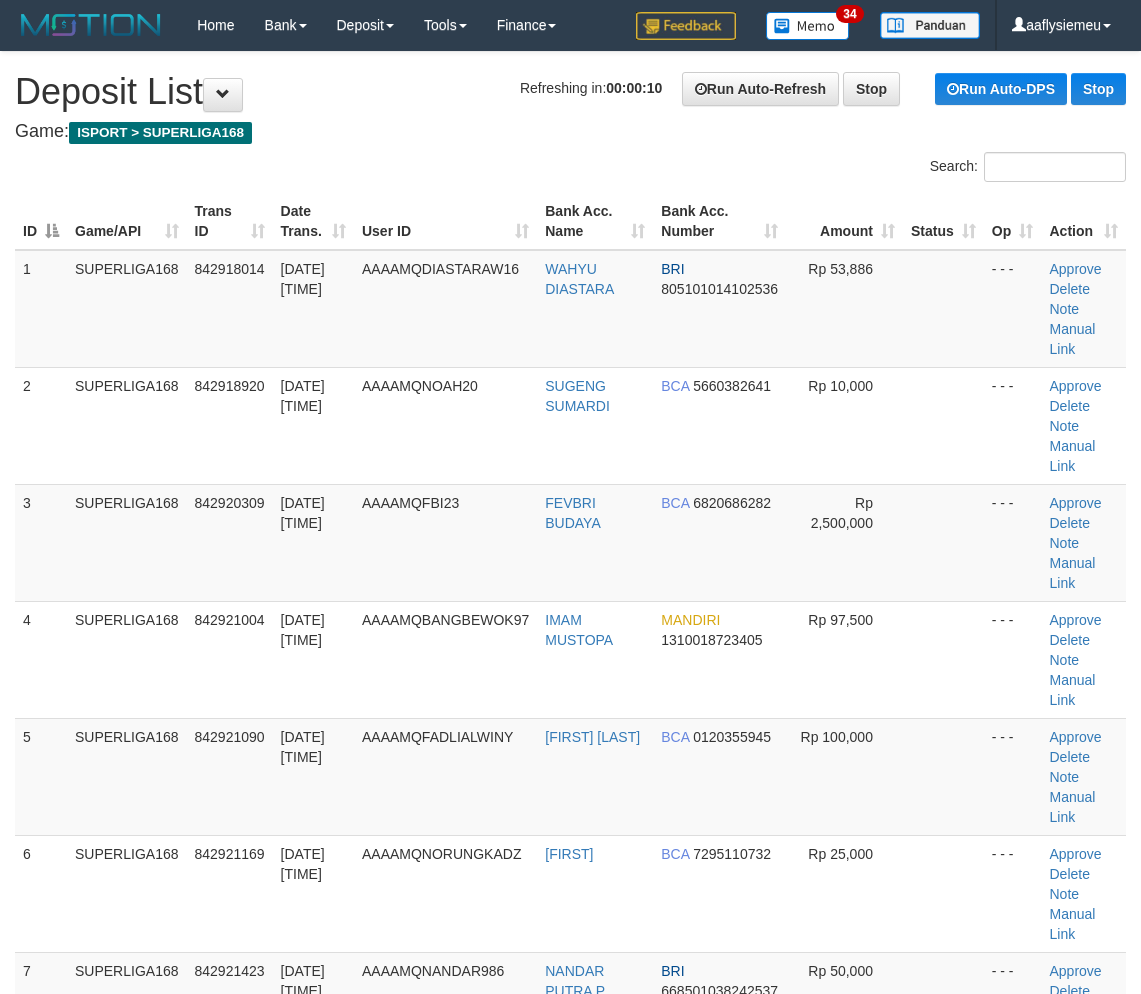 scroll, scrollTop: 0, scrollLeft: 0, axis: both 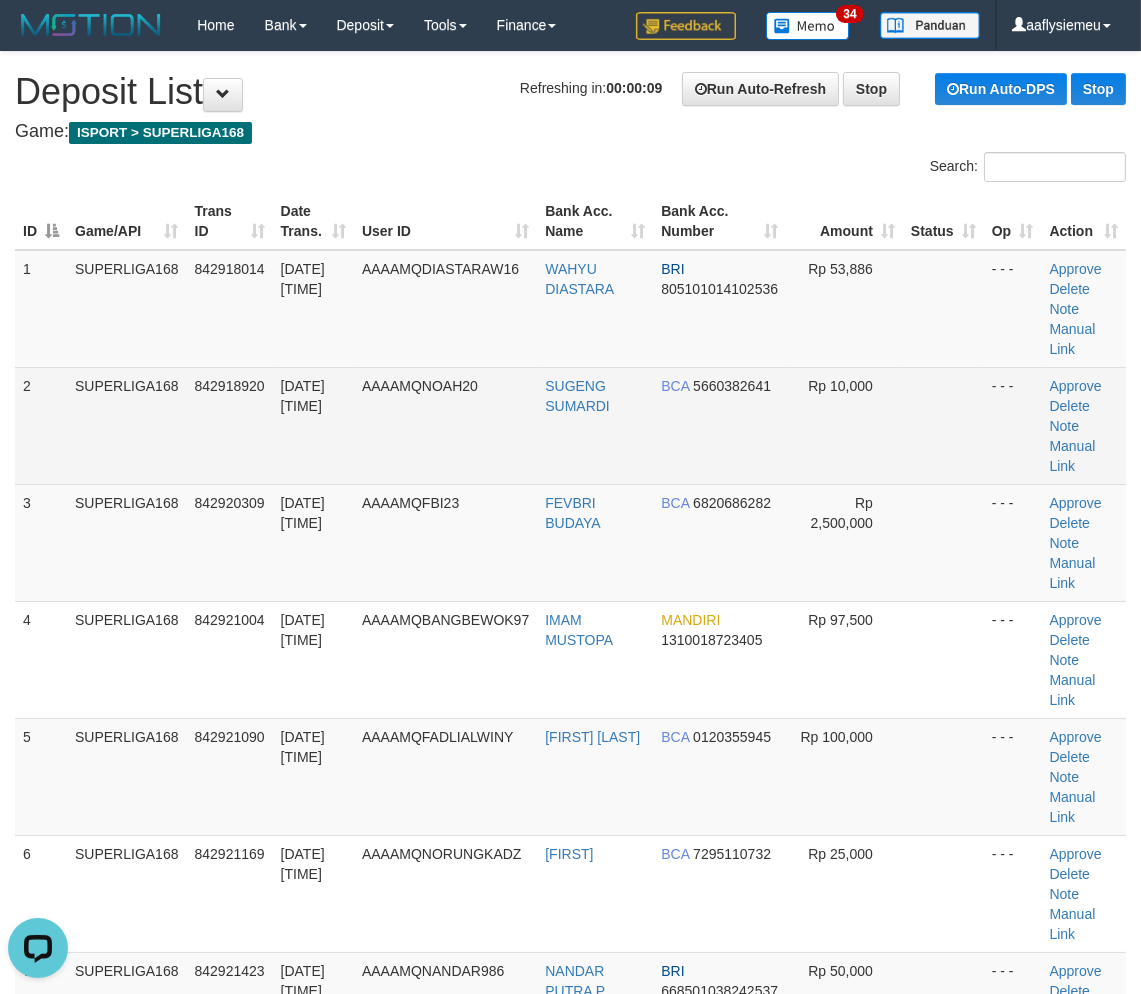 drag, startPoint x: 177, startPoint y: 470, endPoint x: 177, endPoint y: 485, distance: 15 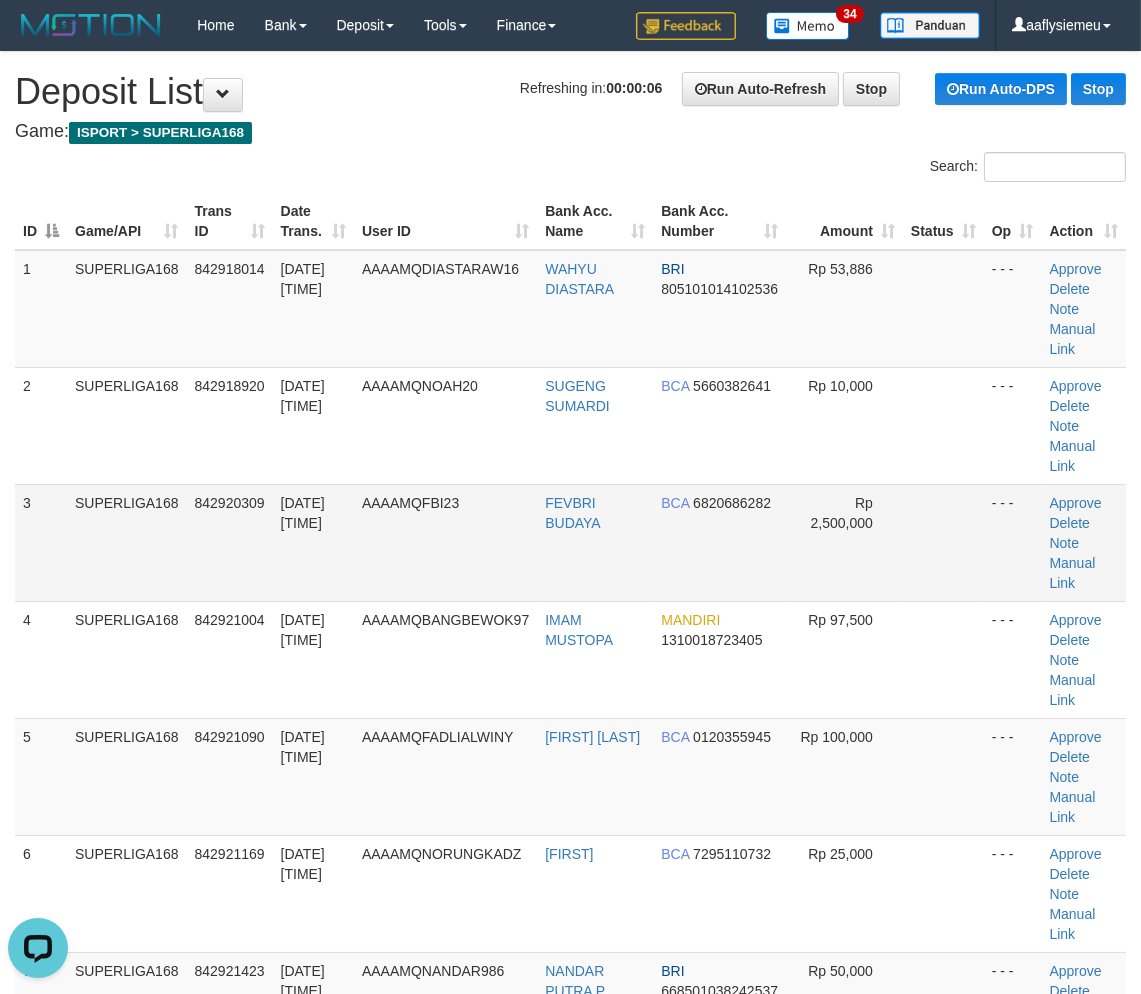 drag, startPoint x: 156, startPoint y: 518, endPoint x: 14, endPoint y: 561, distance: 148.36778 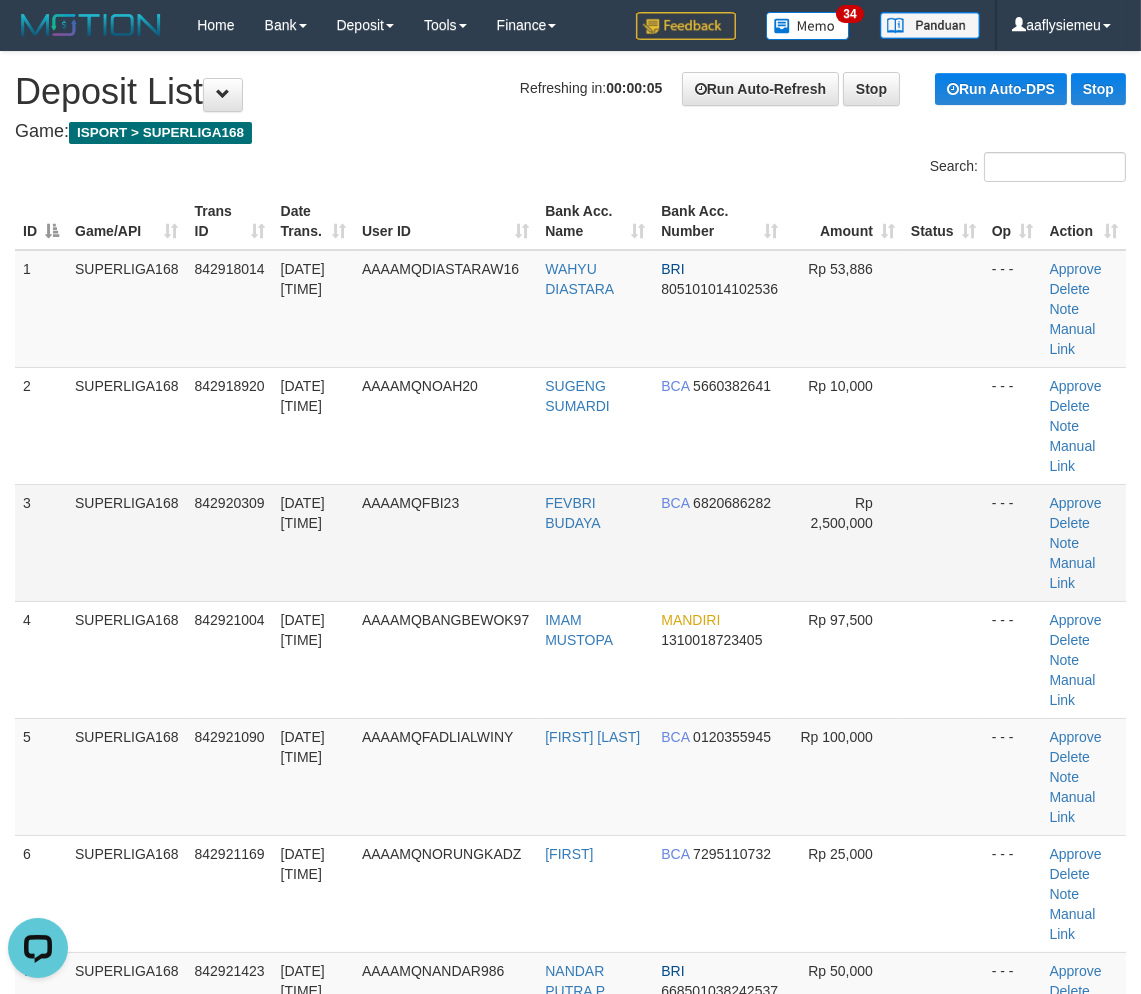 click on "SUPERLIGA168" at bounding box center (127, 542) 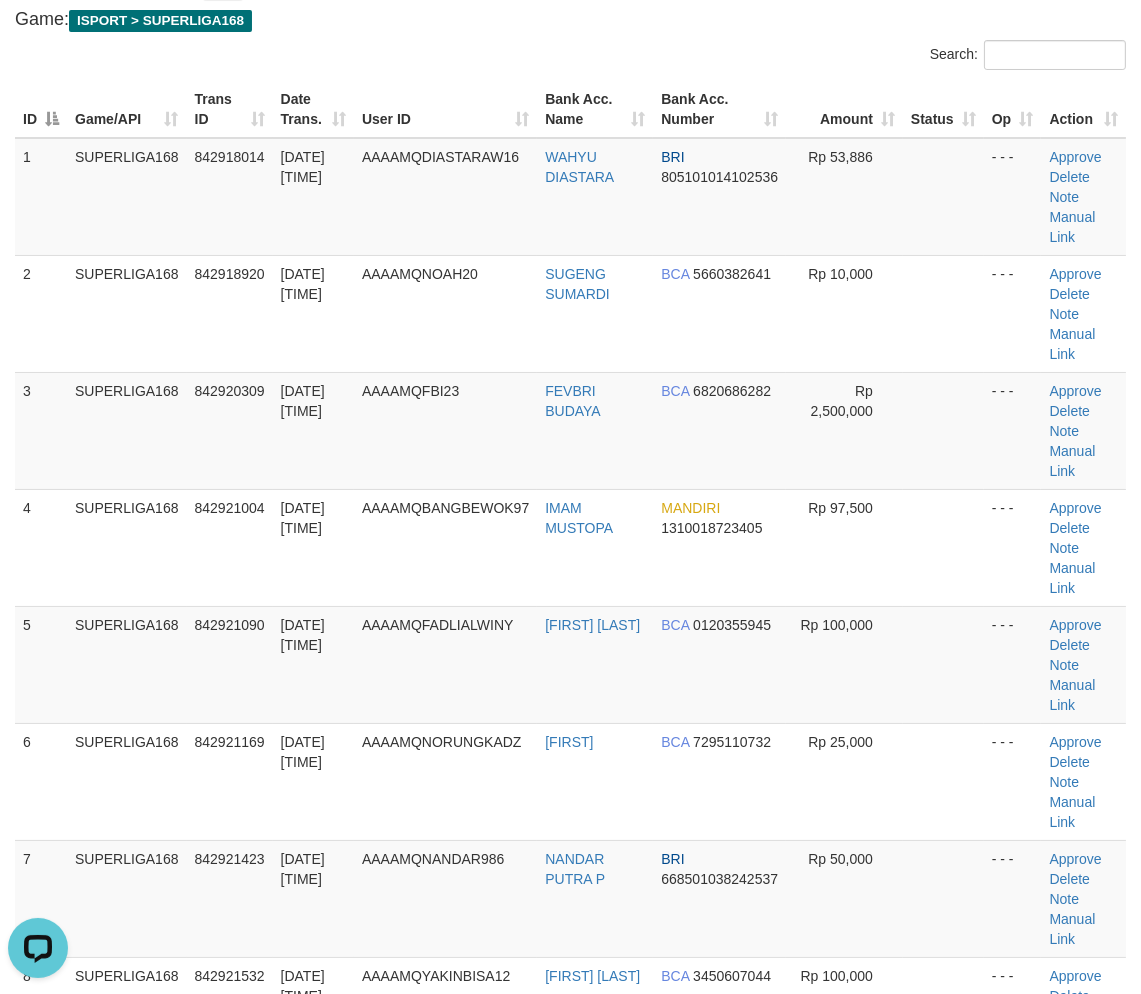 scroll, scrollTop: 444, scrollLeft: 0, axis: vertical 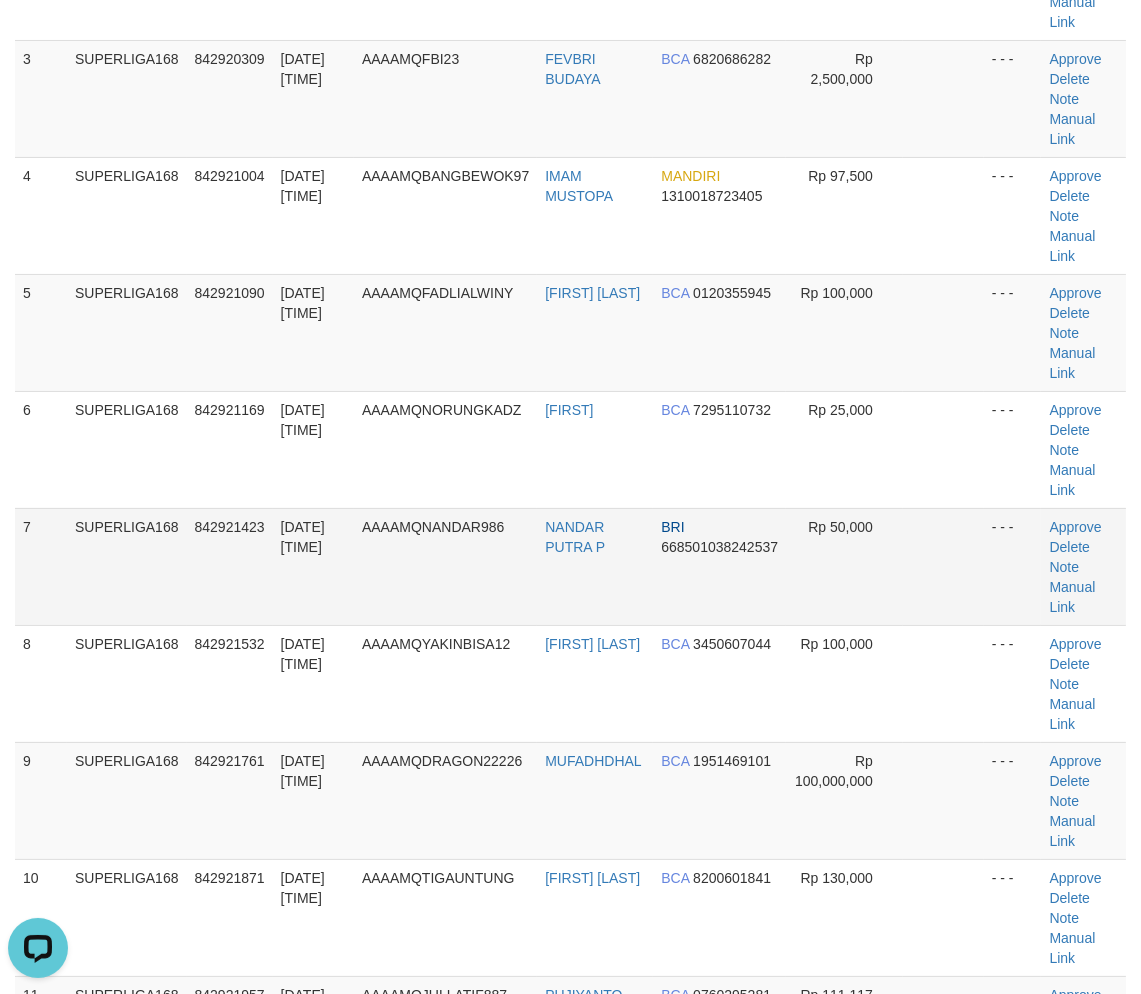 drag, startPoint x: 37, startPoint y: 604, endPoint x: 25, endPoint y: 610, distance: 13.416408 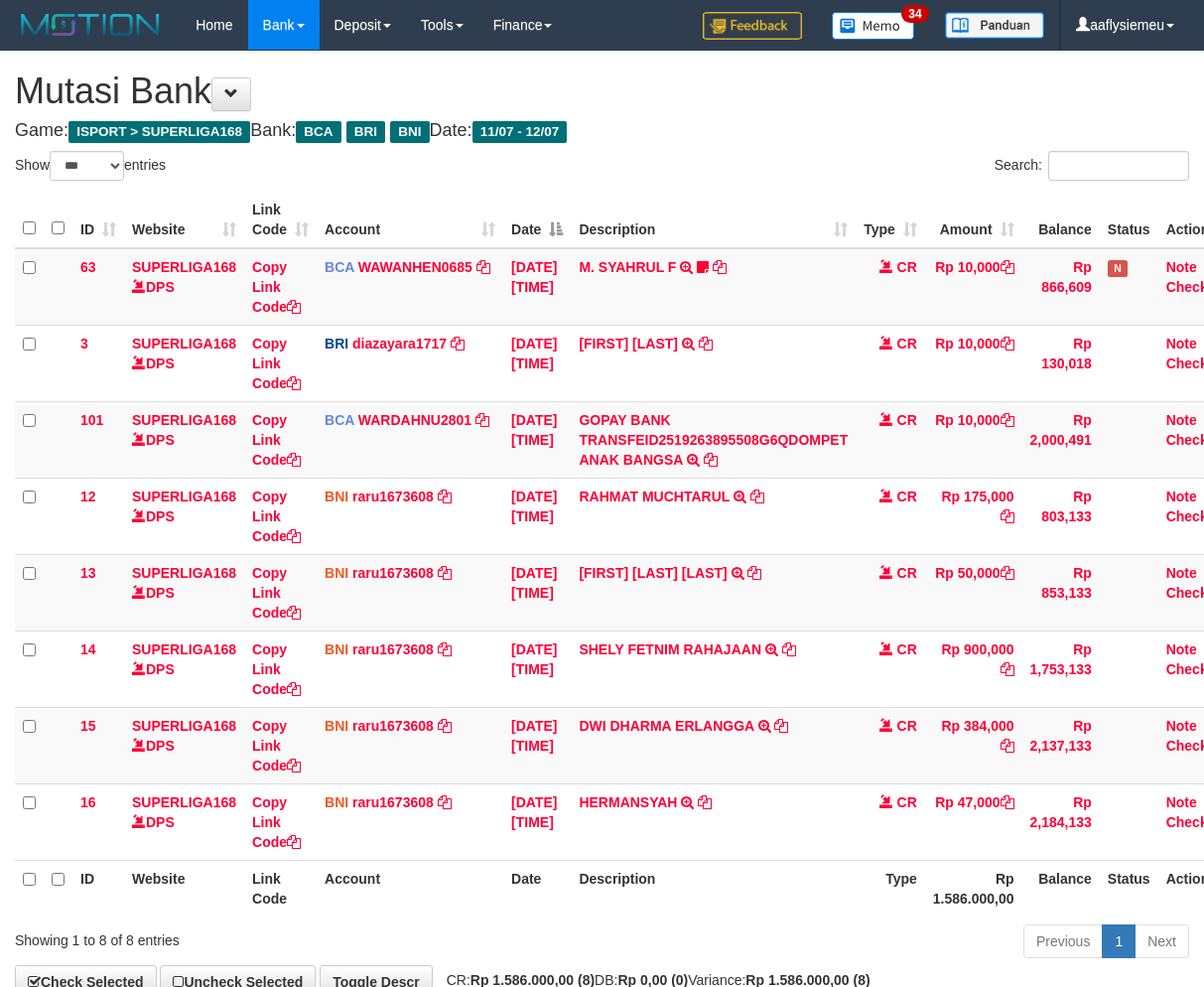 select on "***" 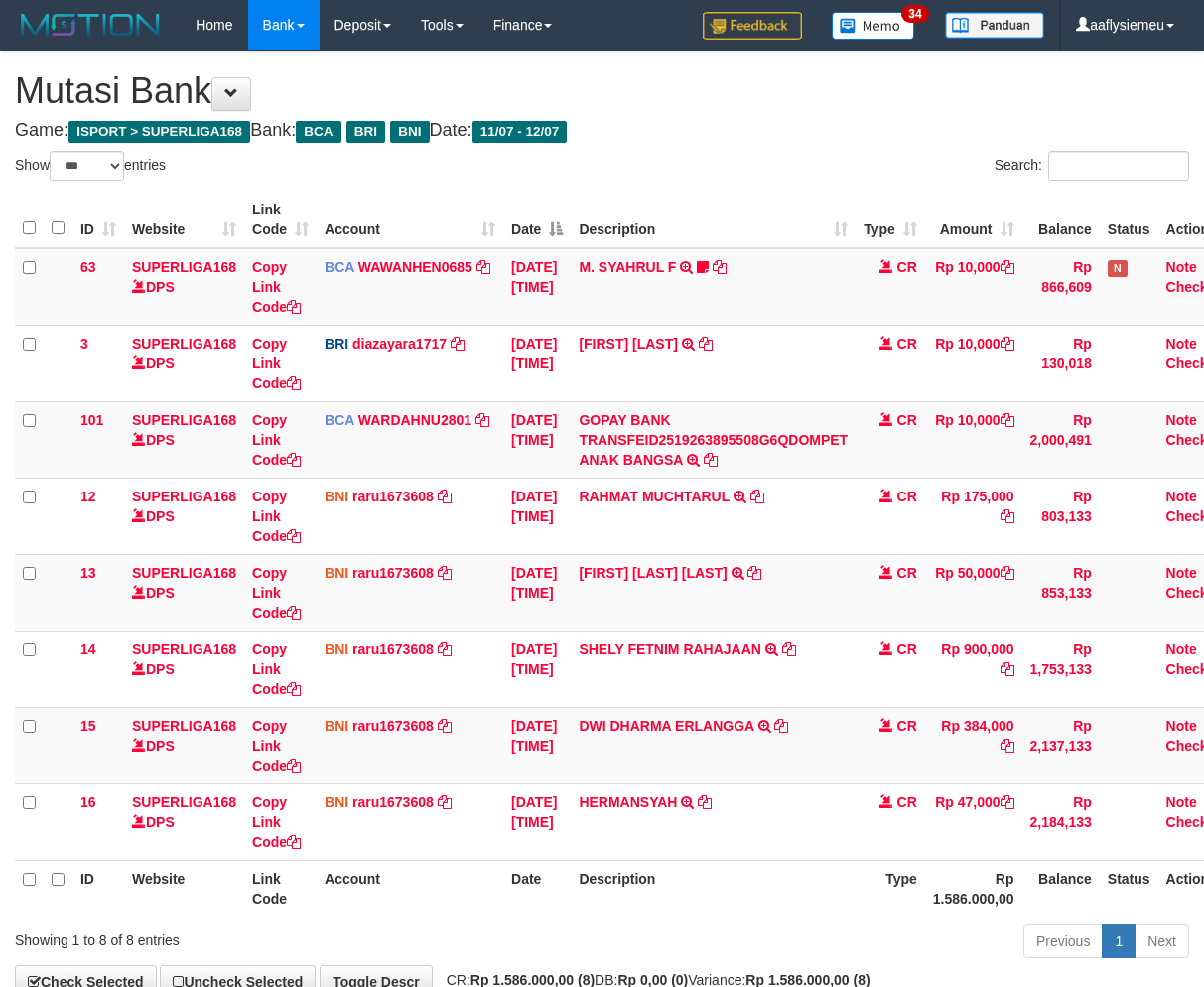 scroll, scrollTop: 122, scrollLeft: 0, axis: vertical 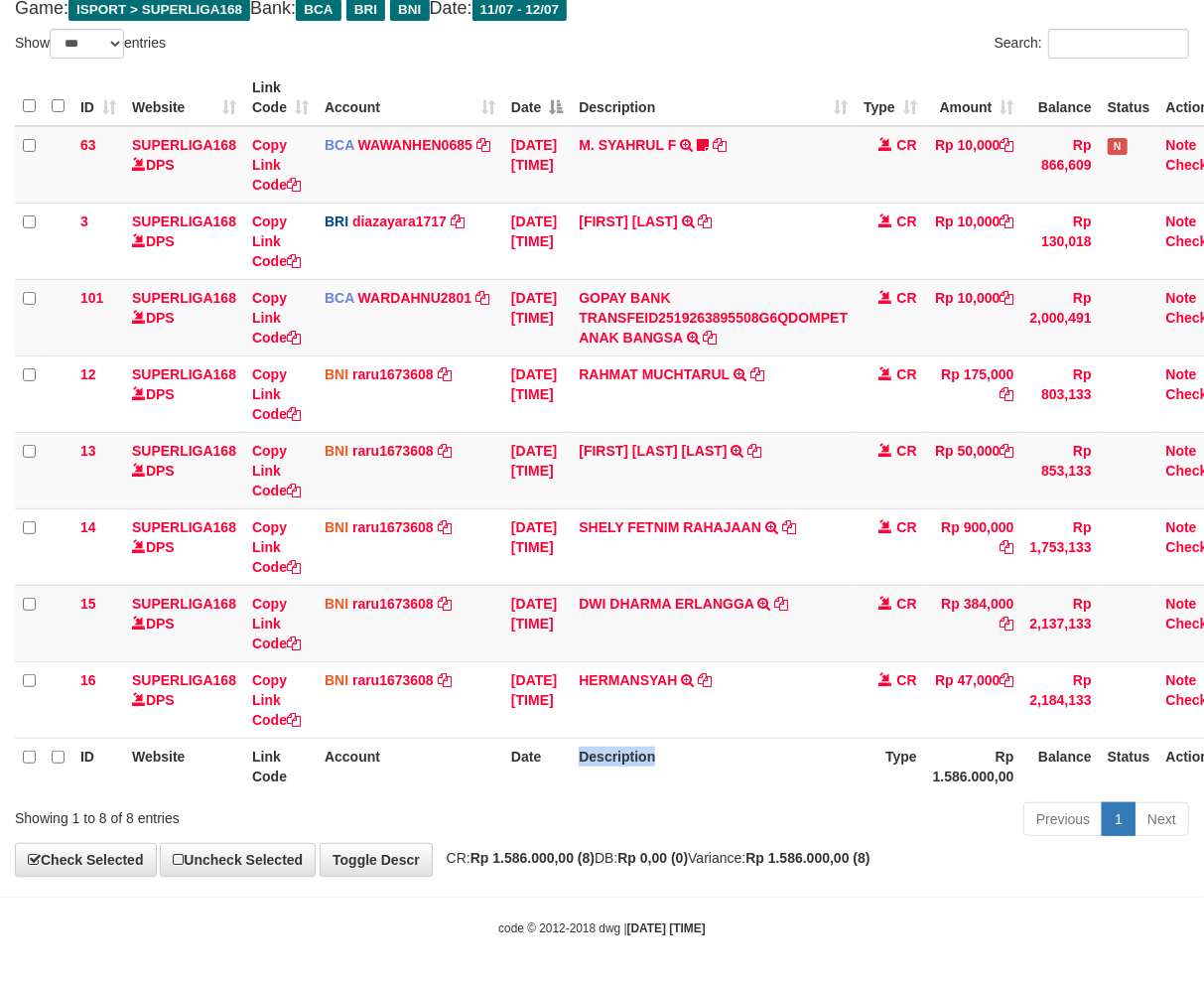 click on "Description" at bounding box center [713, 766] 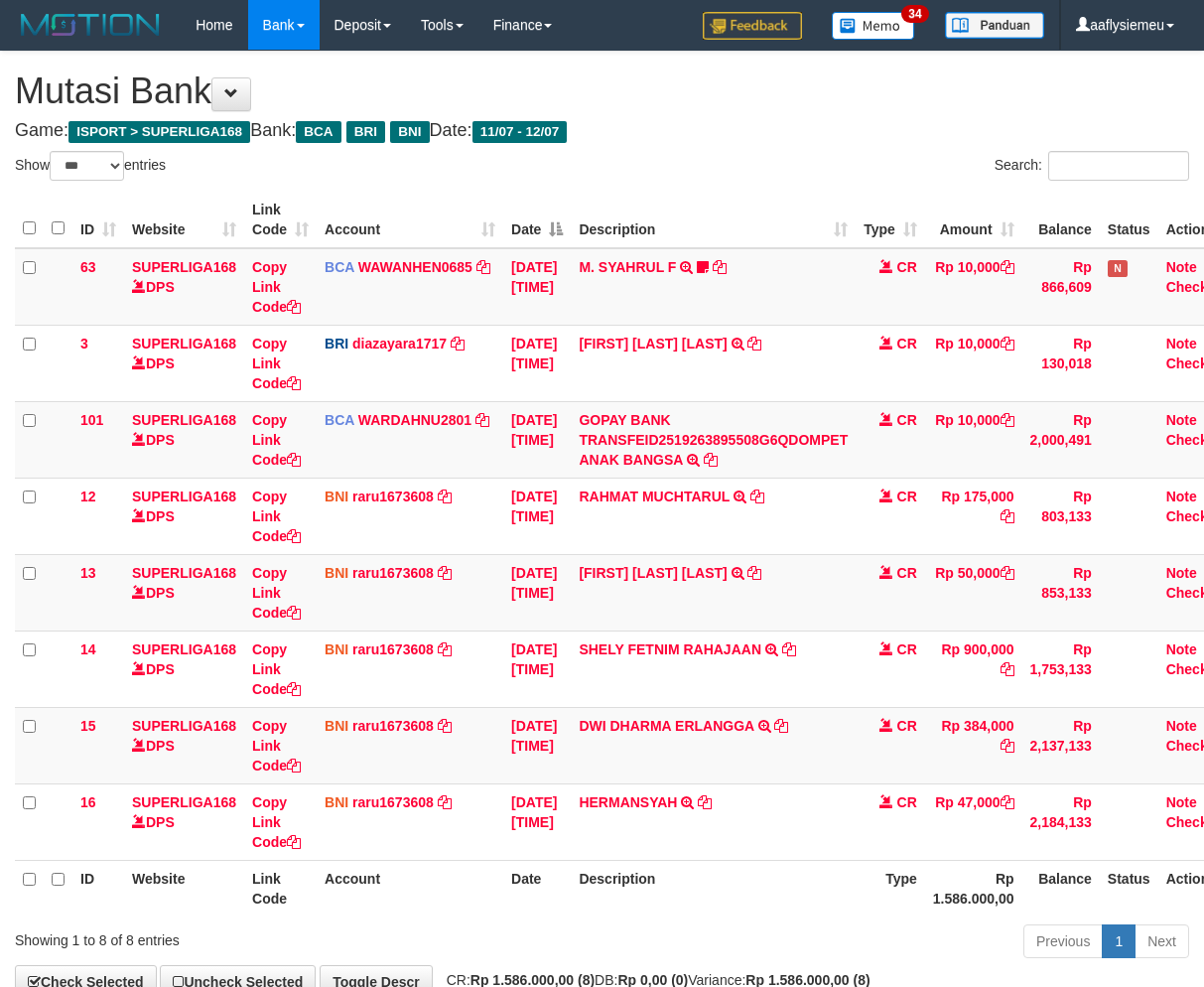 select on "***" 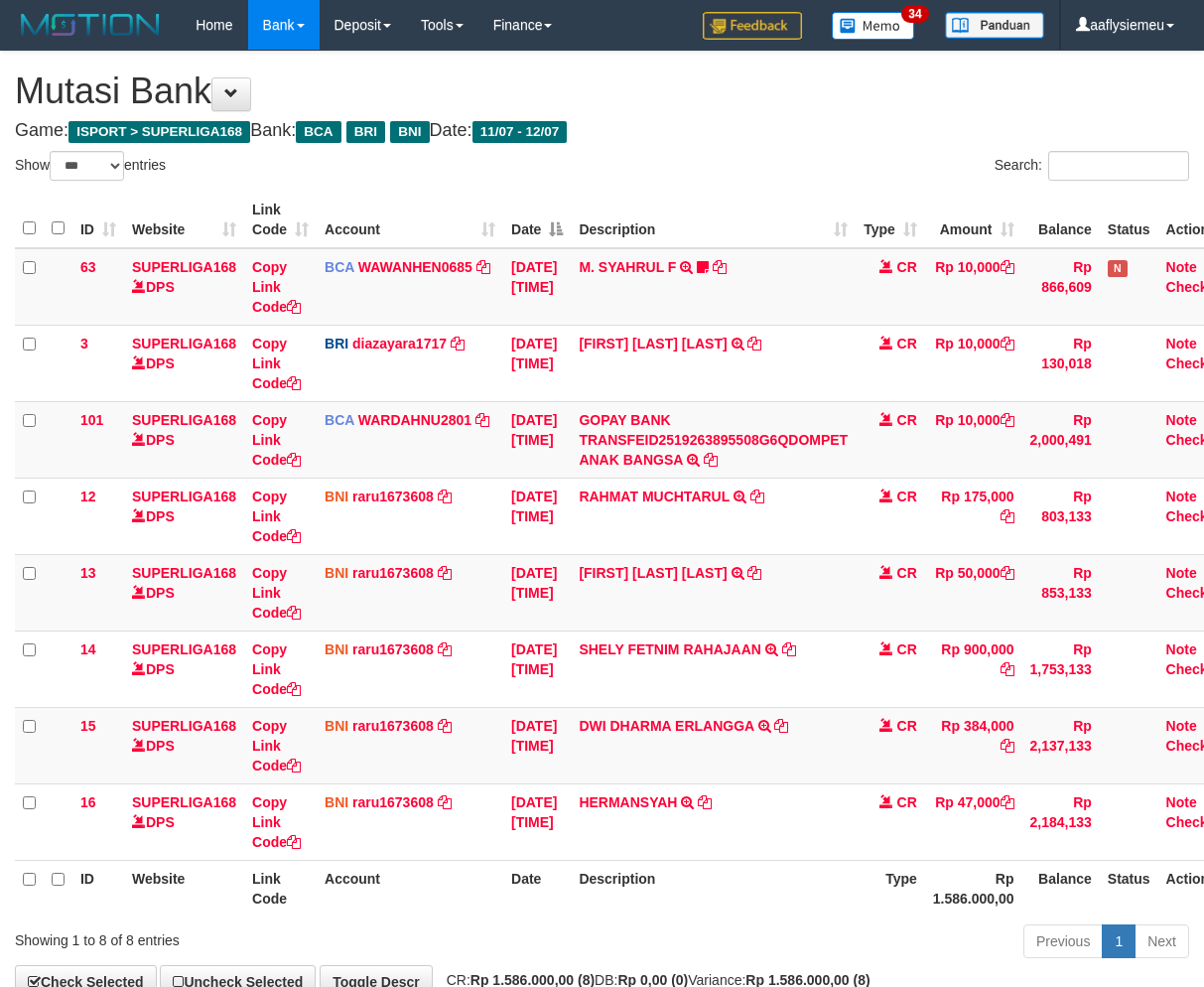scroll, scrollTop: 122, scrollLeft: 0, axis: vertical 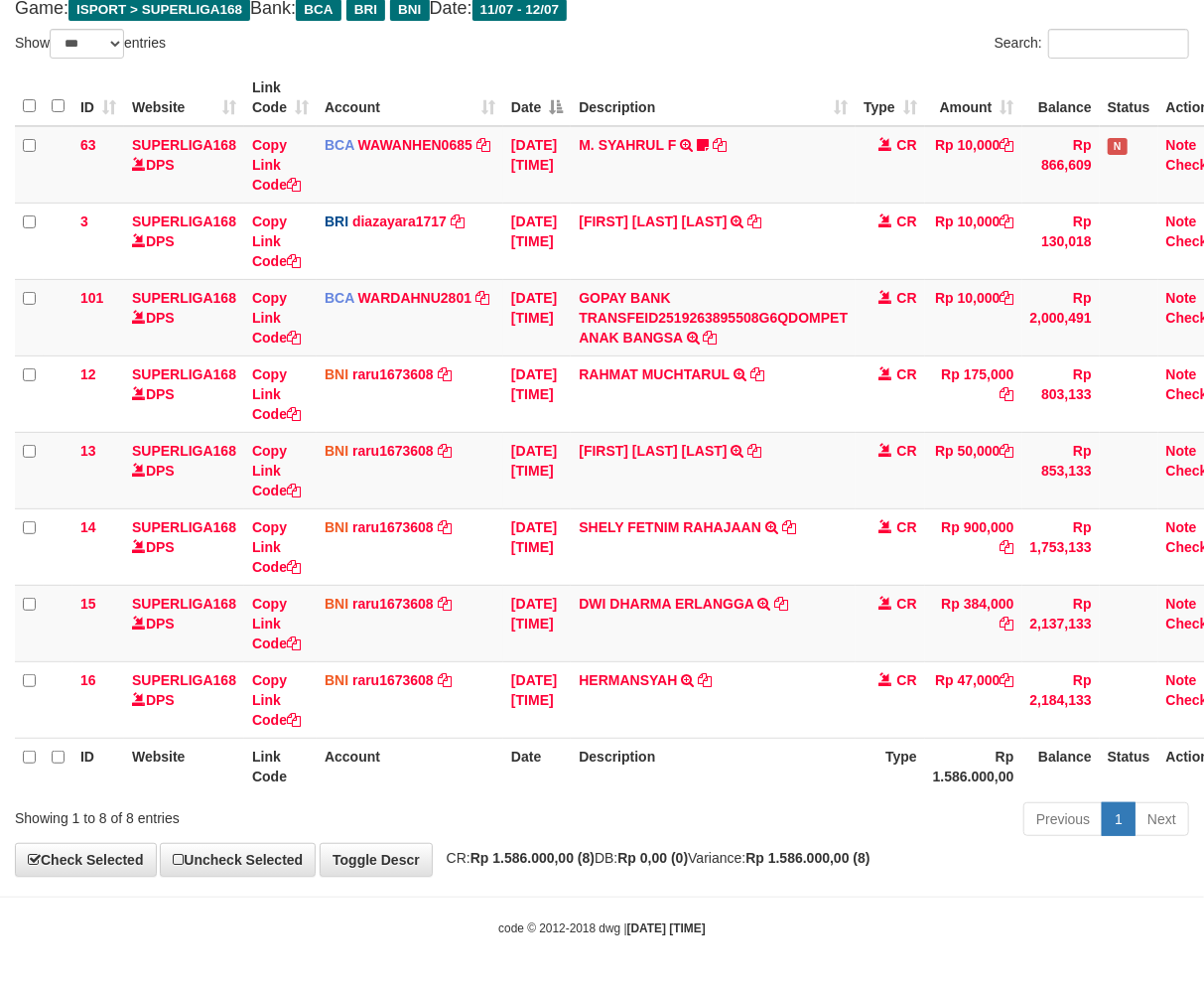 drag, startPoint x: 700, startPoint y: 755, endPoint x: 727, endPoint y: 761, distance: 27.658633 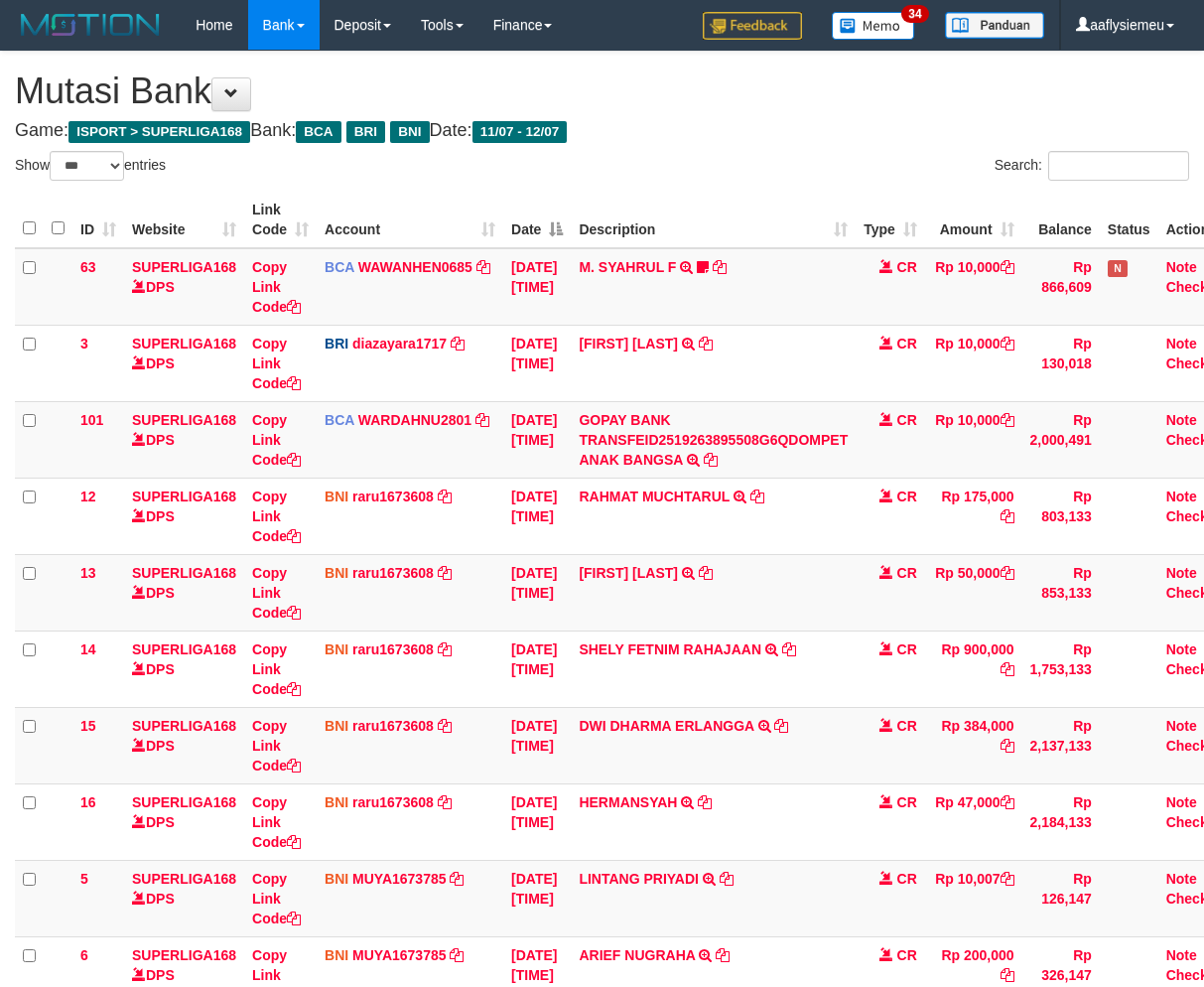 select on "***" 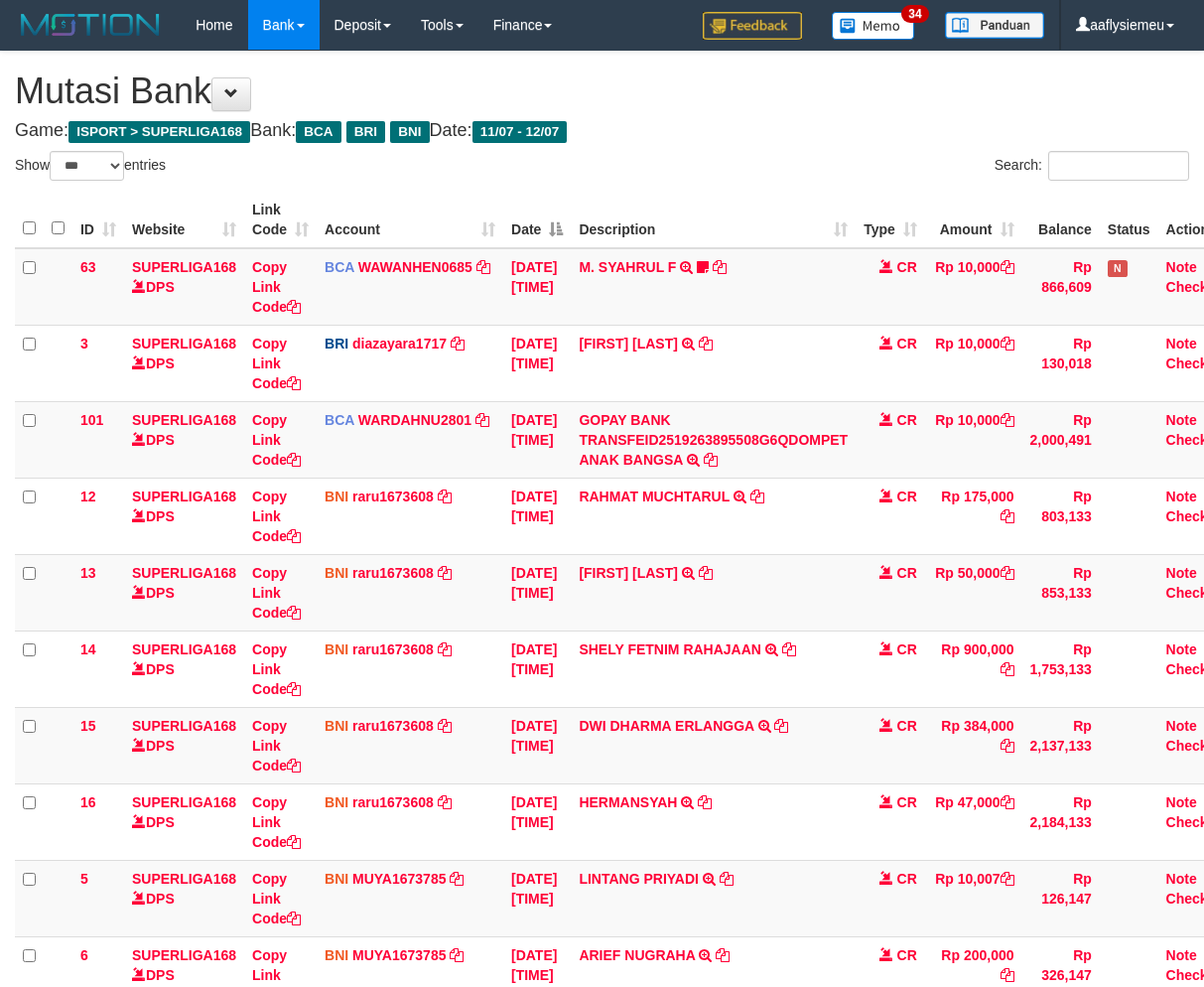 scroll, scrollTop: 123, scrollLeft: 0, axis: vertical 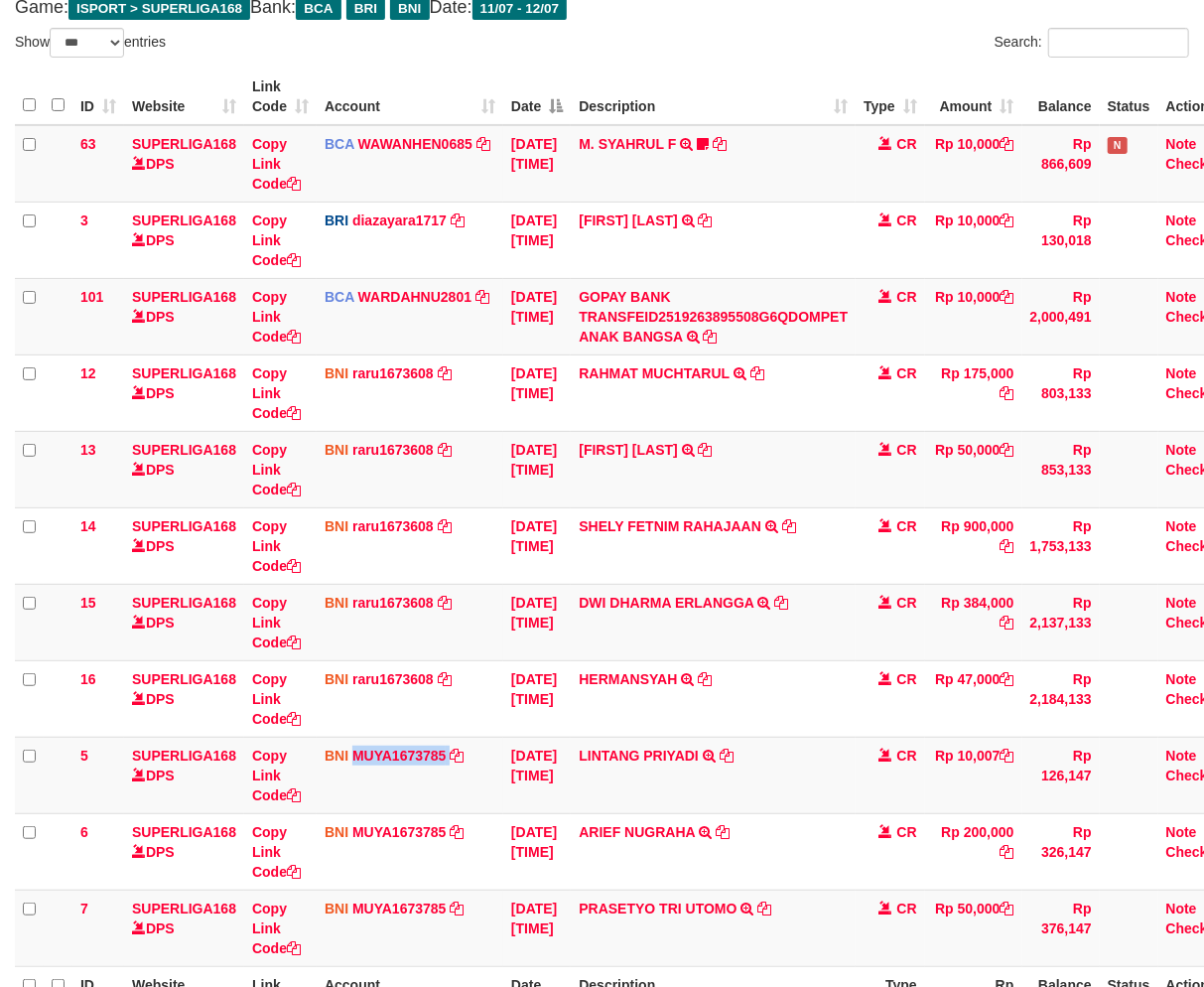 click on "BNI
[ACCOUNT_NUMBER]
DPS
[FULL_NAME]
[REFERENCE] | 5
[REFERENCE] | 5" at bounding box center (410, 775) 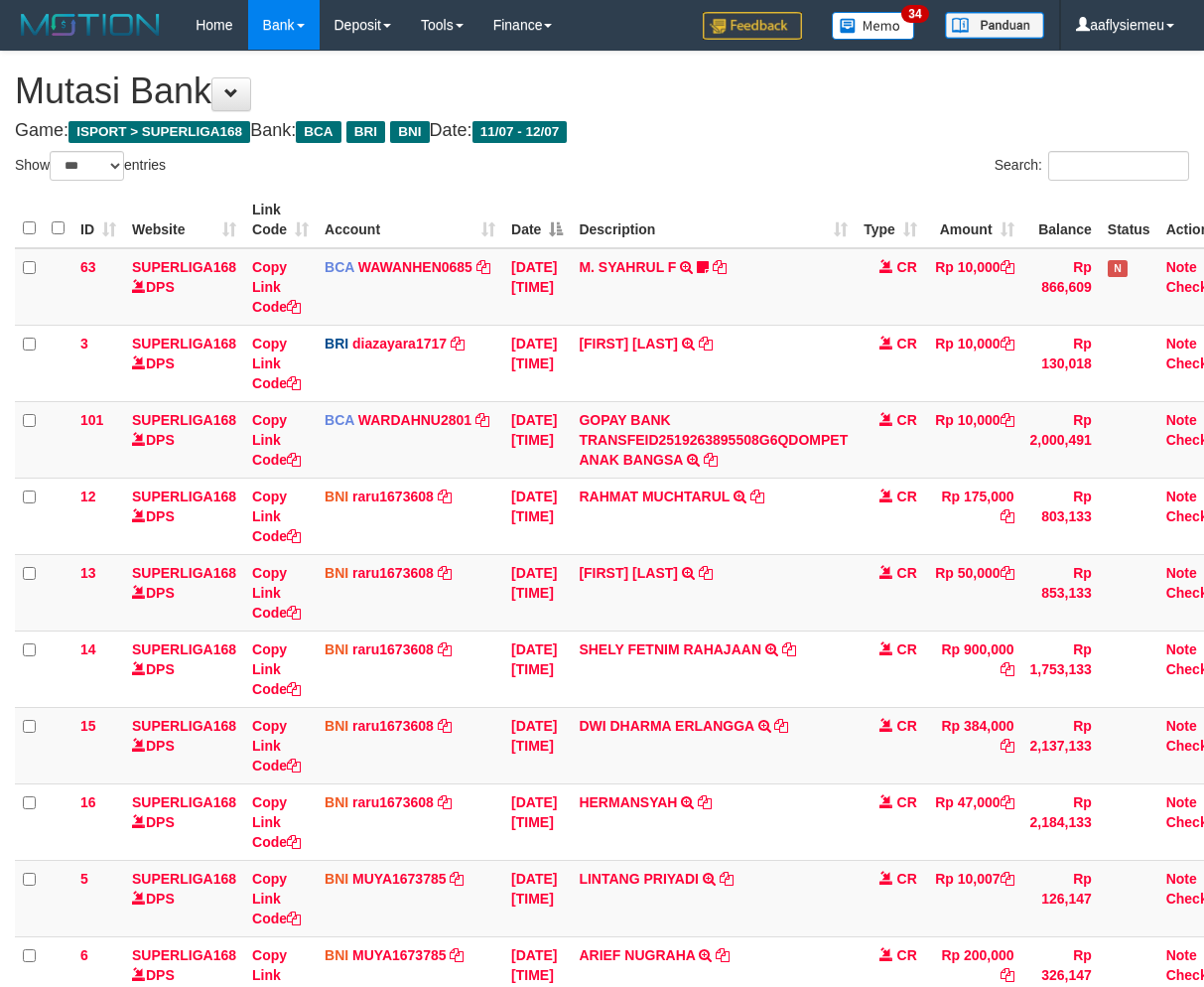 select on "***" 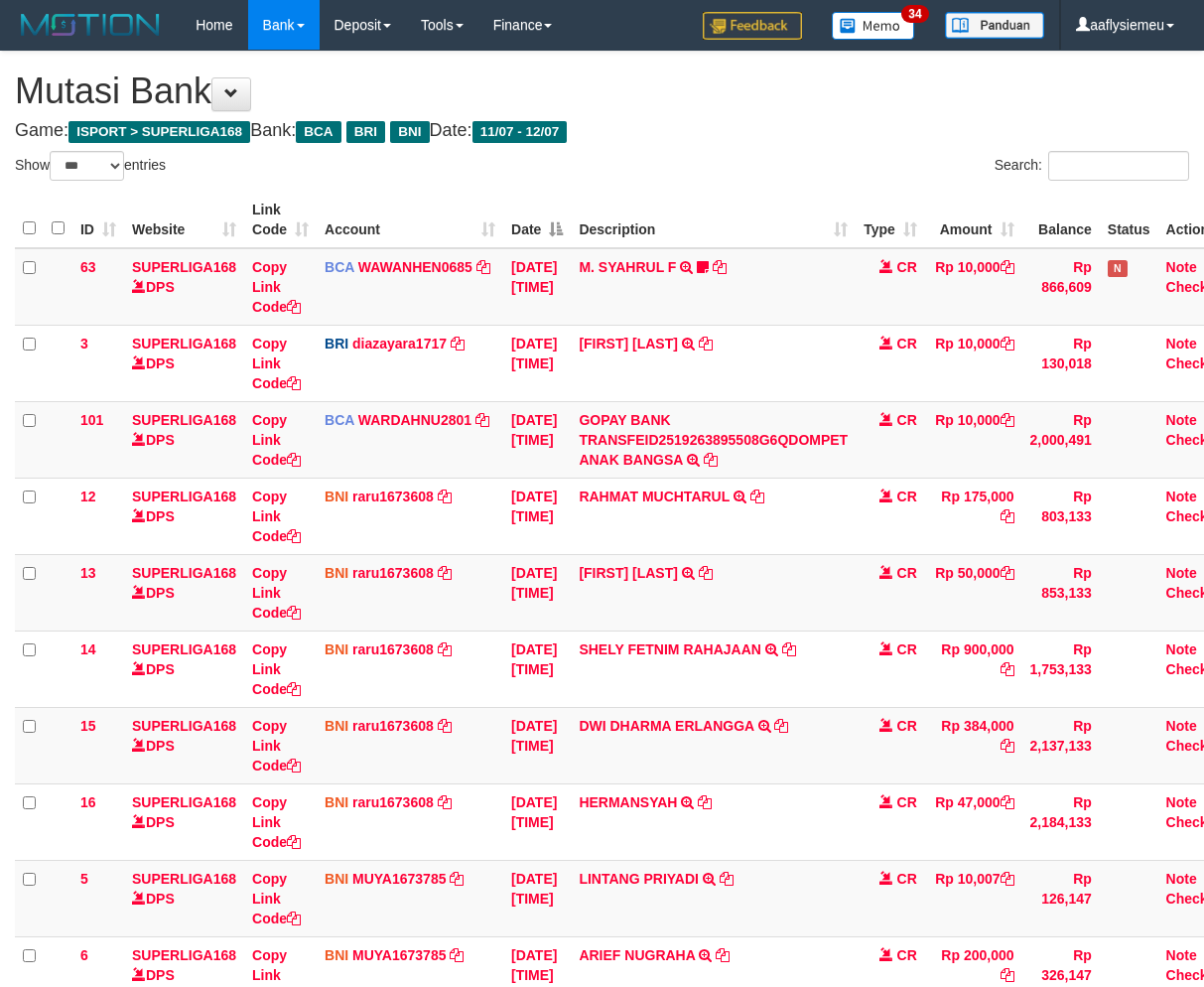 scroll, scrollTop: 581, scrollLeft: 0, axis: vertical 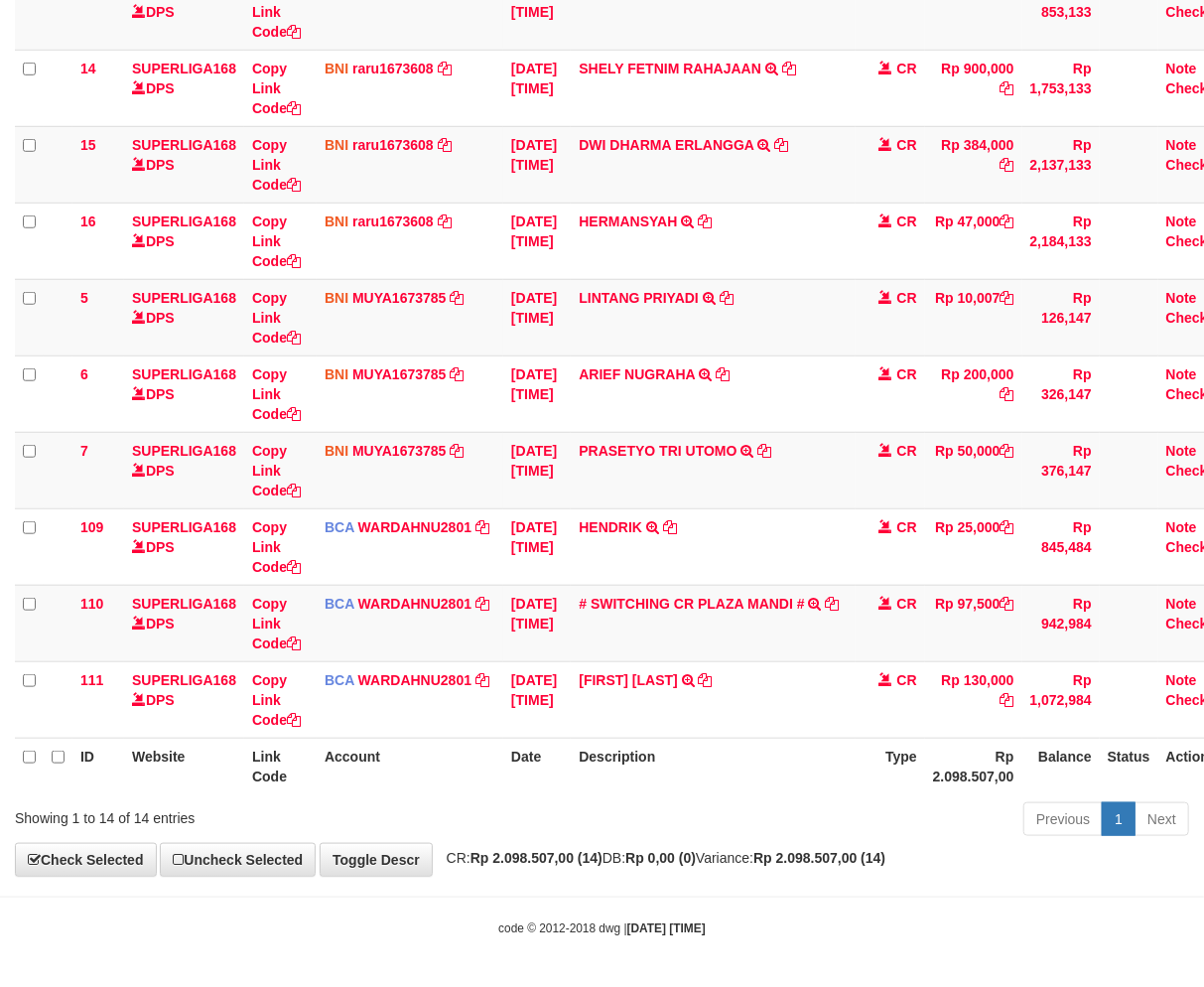 click on "Previous 1 Next" at bounding box center [853, 821] 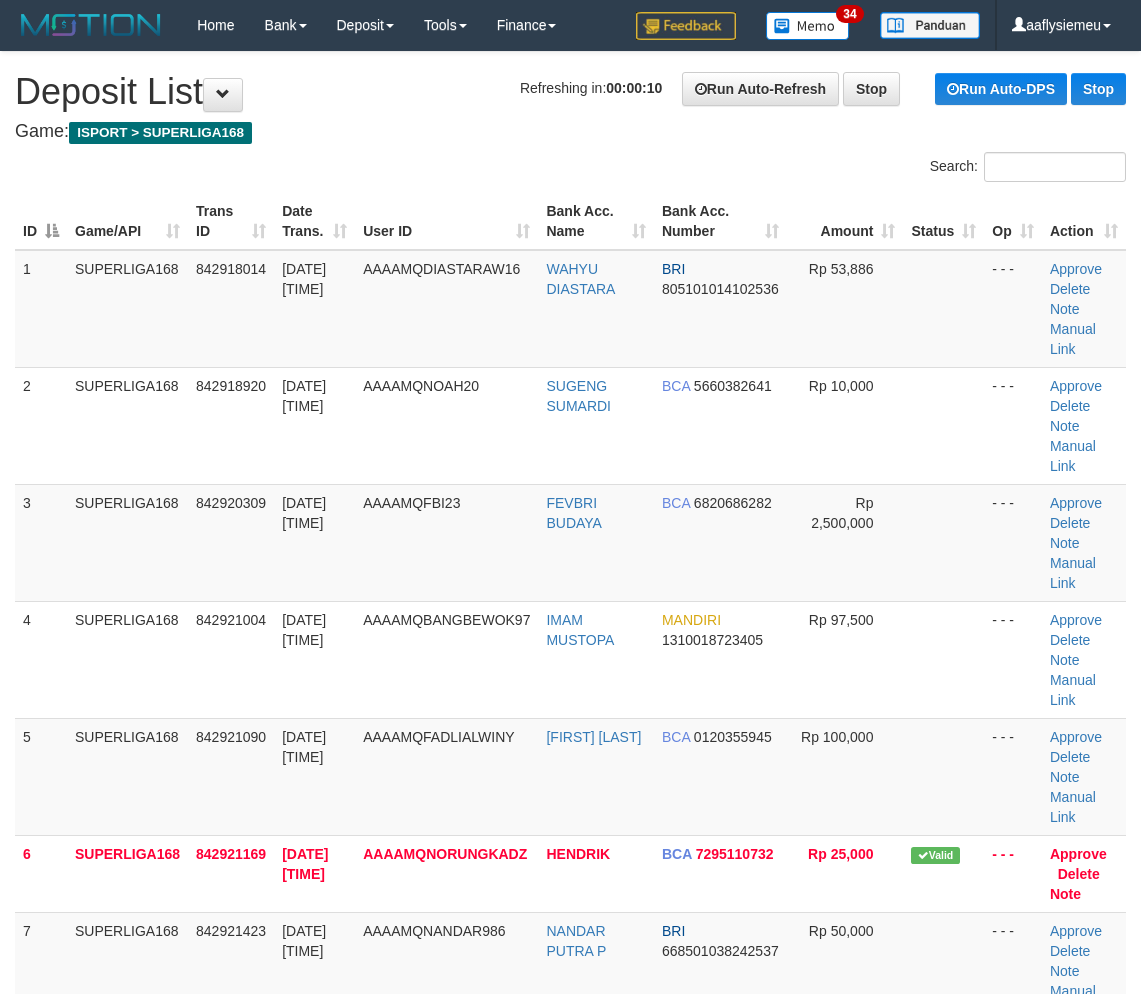 scroll, scrollTop: 718, scrollLeft: 0, axis: vertical 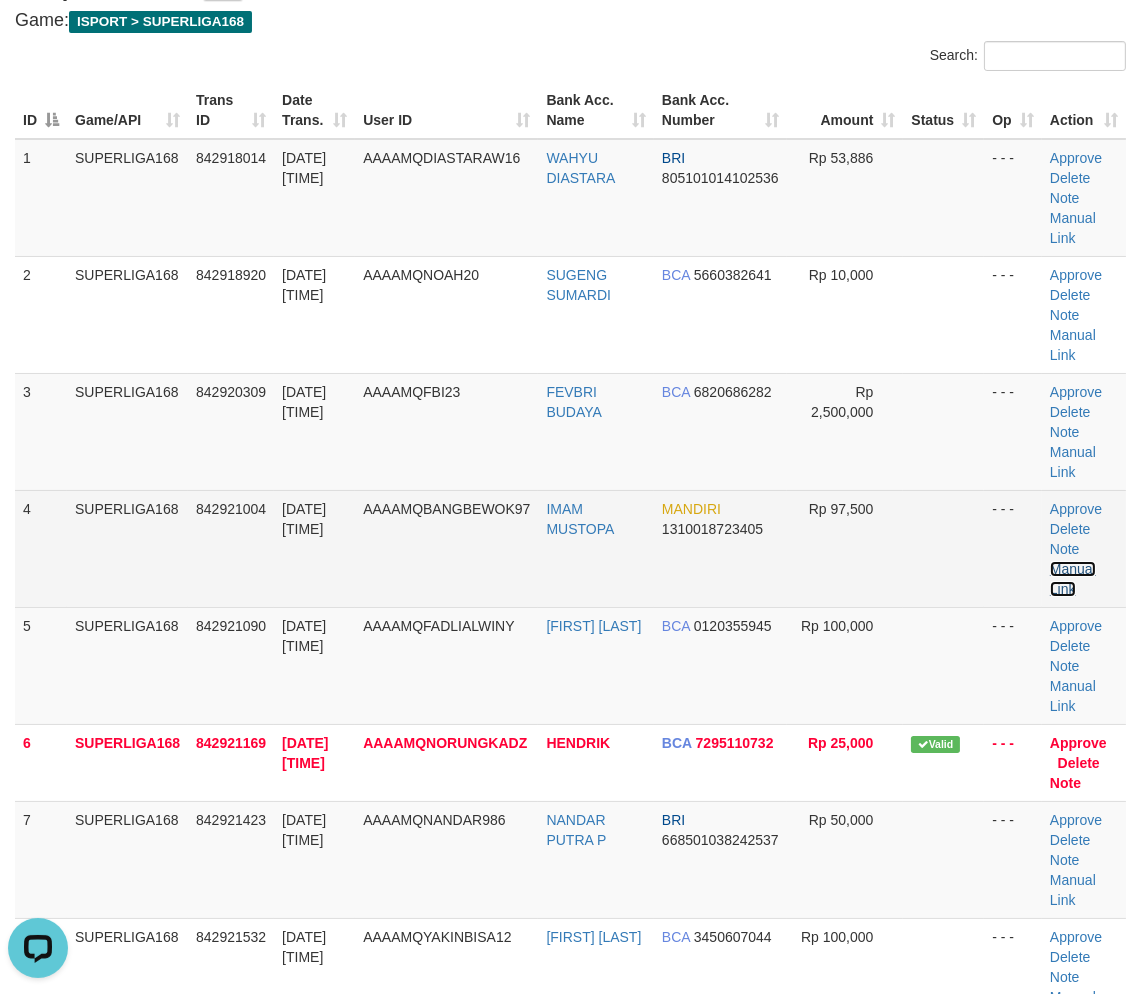 click on "Manual Link" at bounding box center [1073, 579] 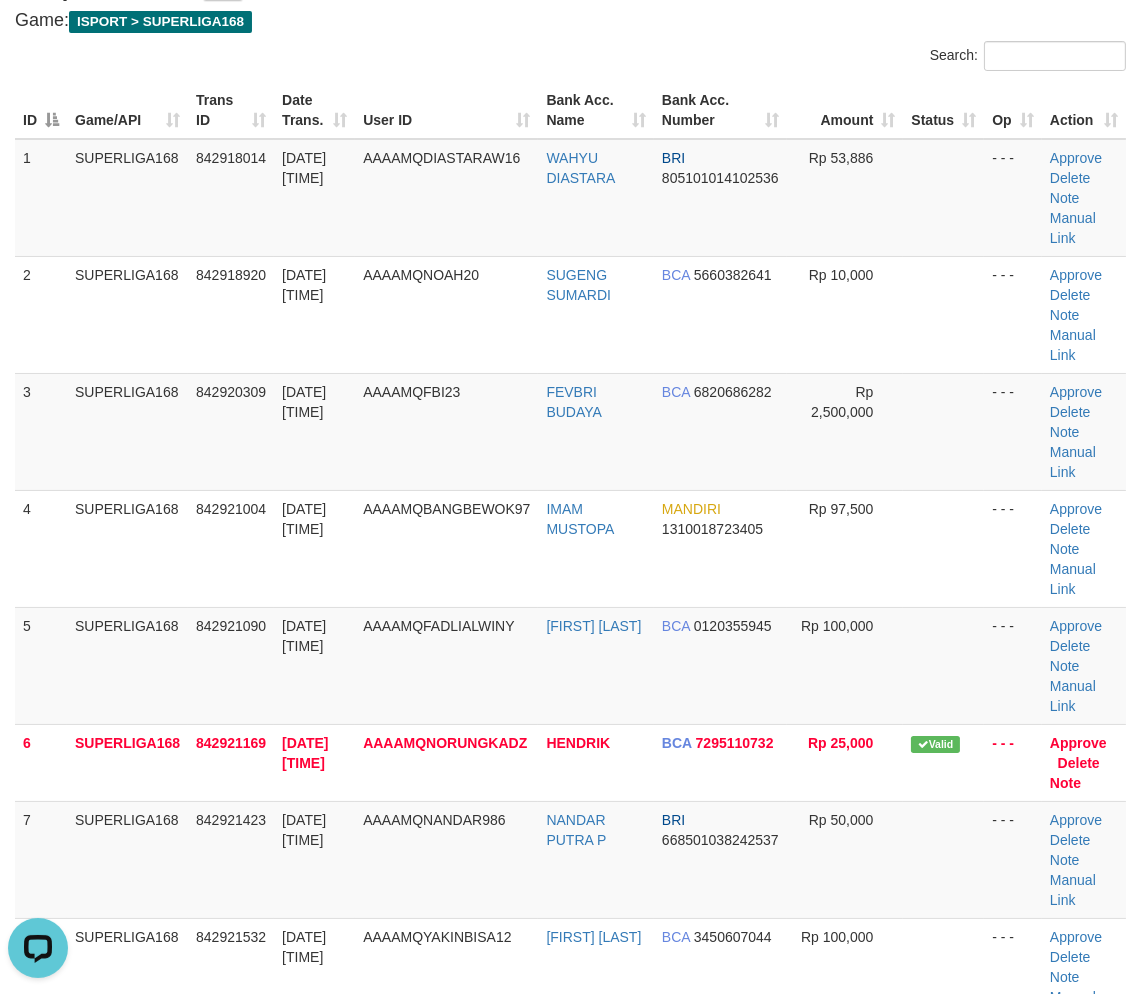 click on "ID Game/API Trans ID Date Trans. User ID Bank Acc. Name Bank Acc. Number Amount Status Op Action
1
SUPERLIGA168
842918014
[DATE] [TIME]
AAAAMQDIASTARAW16
[FIRST] [LAST]
BRI
[ACCOUNT_NUMBER]
Rp 53,886
- - -
Approve
Delete
Note
Manual Link
2
SUPERLIGA168
842918920
[DATE] [TIME]
AAAAMQNOAH20
[FIRST] [LAST]
BCA" at bounding box center [570, 801] 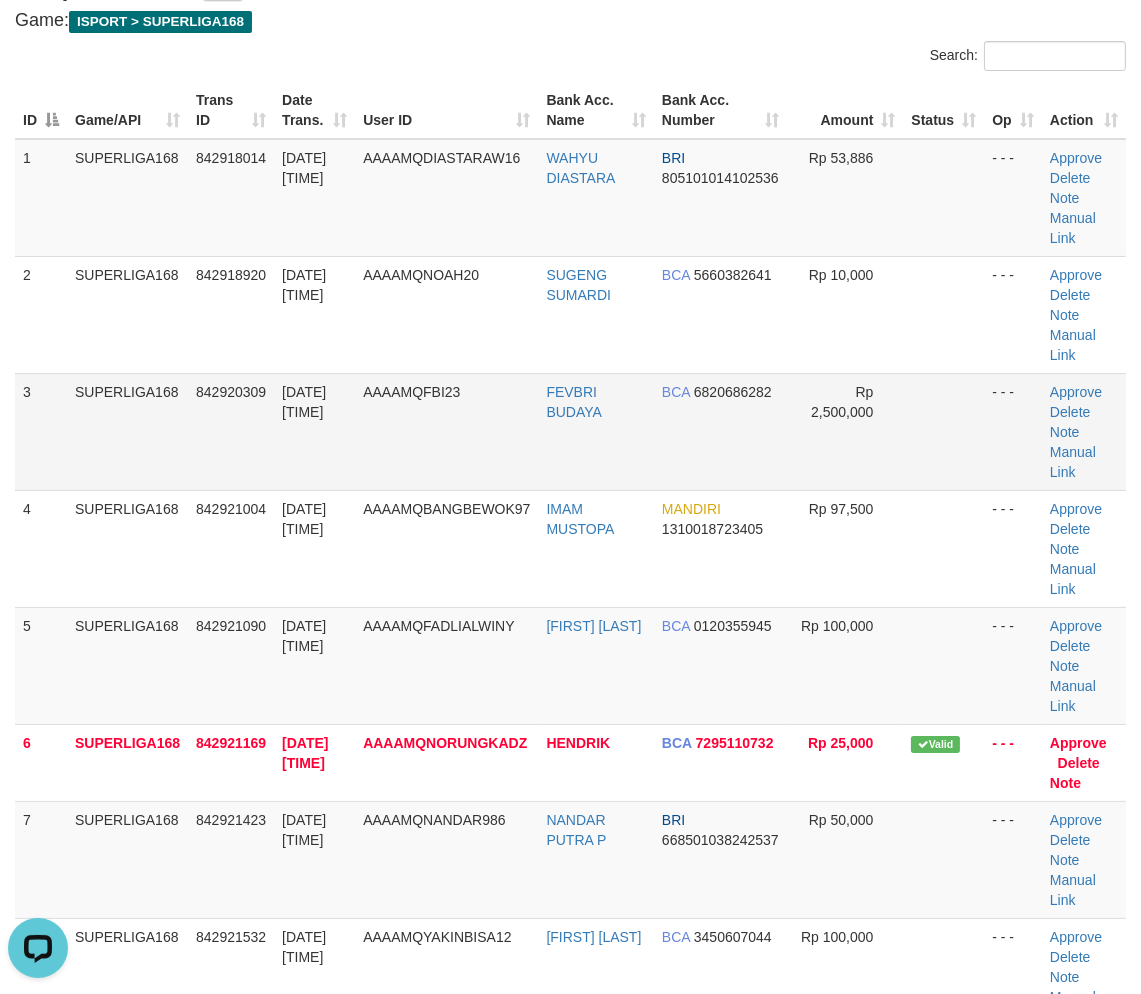 click on "3
SUPERLIGA168
842920309
12/07/2025 00:47:56
AAAAMQFBI23
FEVBRI BUDAYA
BCA
6820686282
Rp 2,500,000
- - -
Approve
Delete
Note
Manual Link" at bounding box center [570, 431] 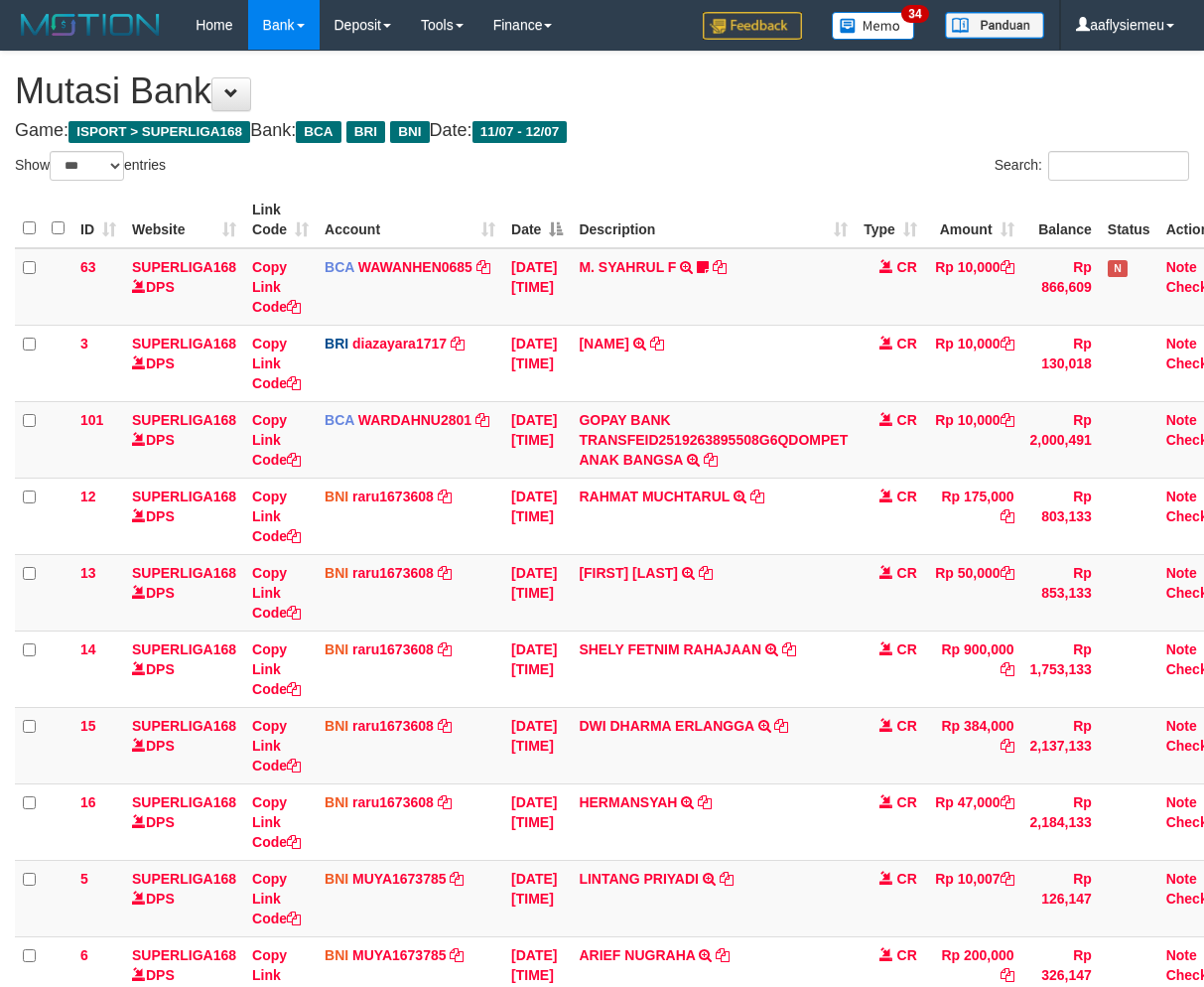 select on "***" 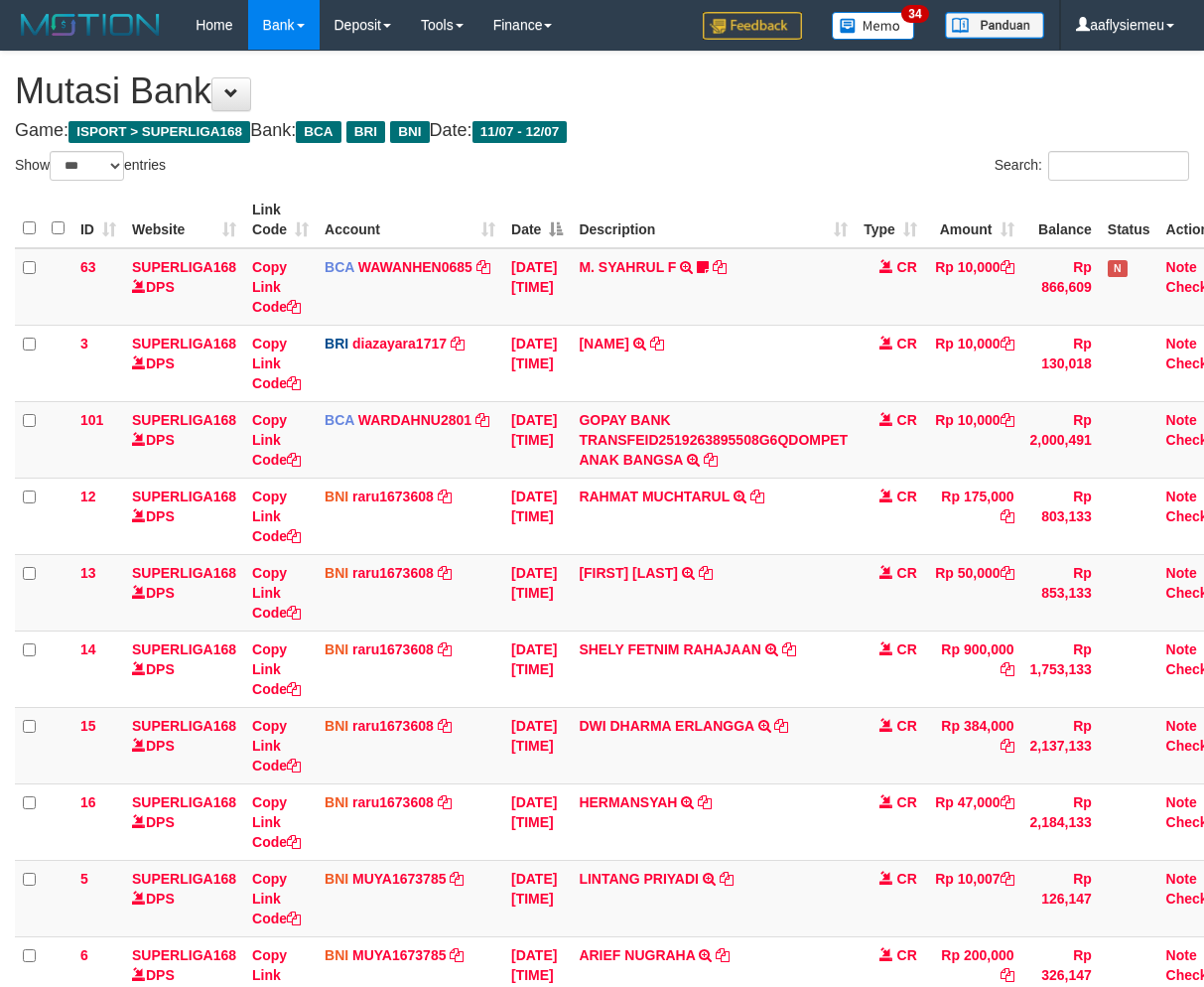 scroll, scrollTop: 581, scrollLeft: 0, axis: vertical 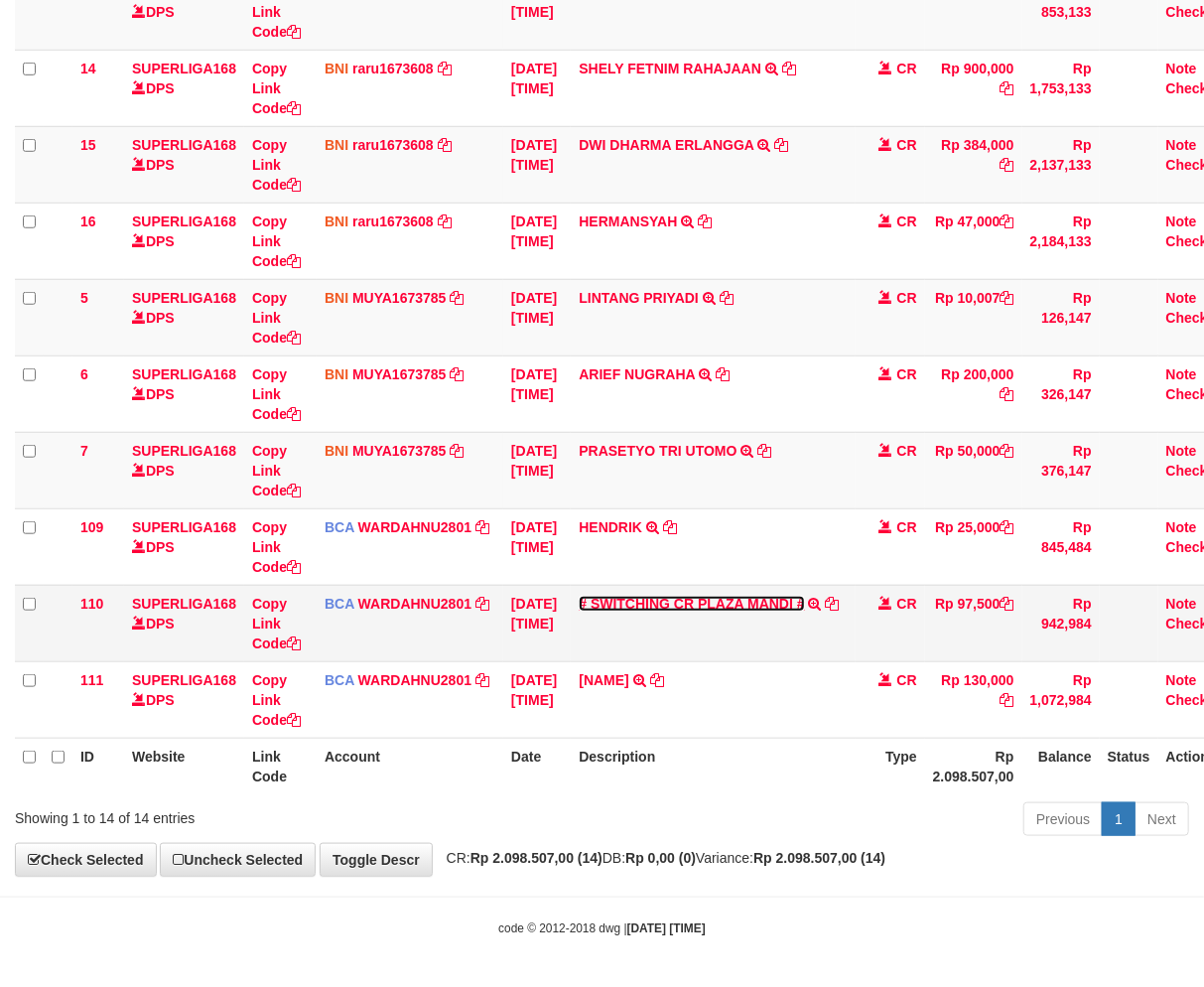 click on "# SWITCHING CR PLAZA MANDI #" at bounding box center (691, 604) 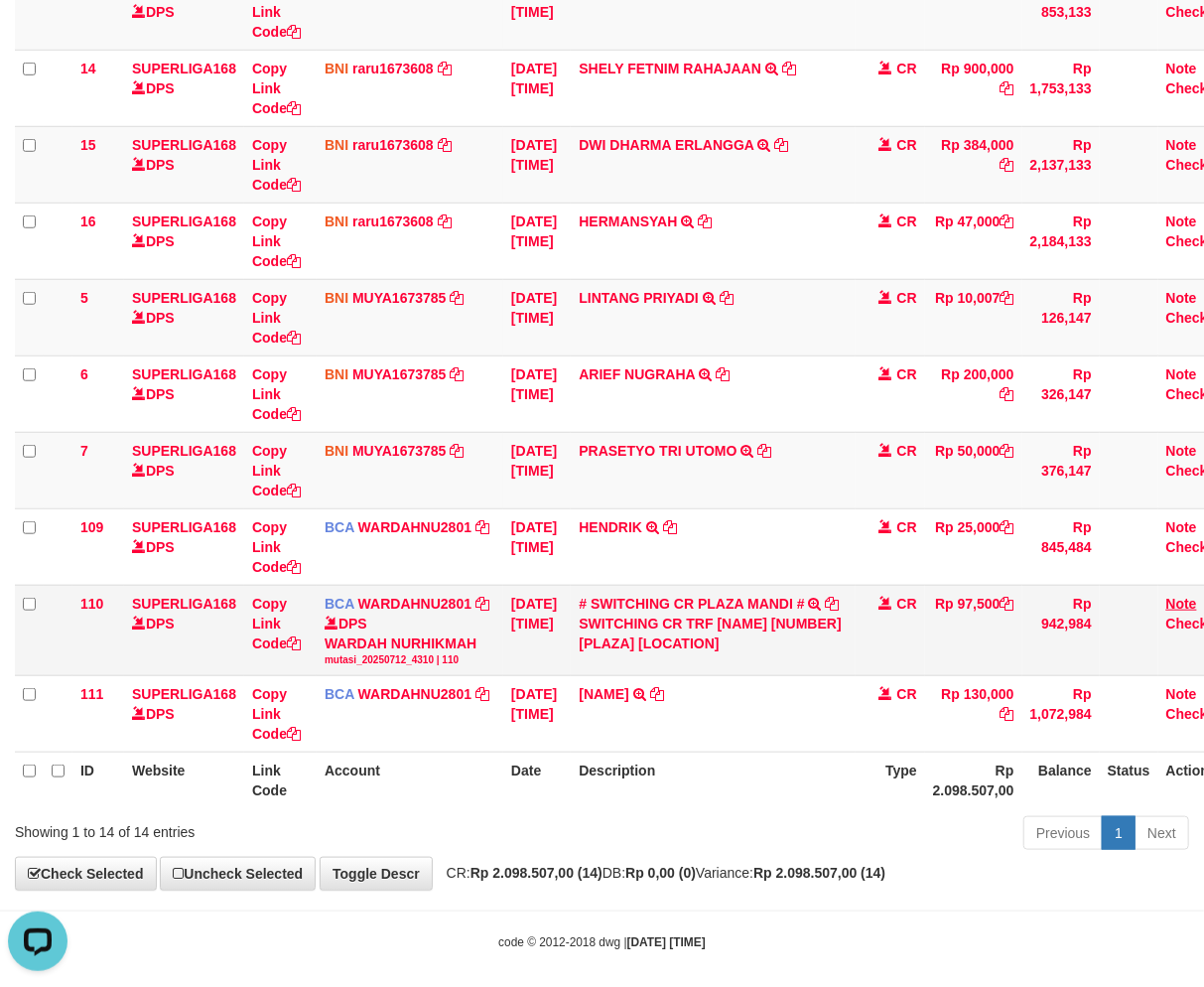 scroll, scrollTop: 0, scrollLeft: 0, axis: both 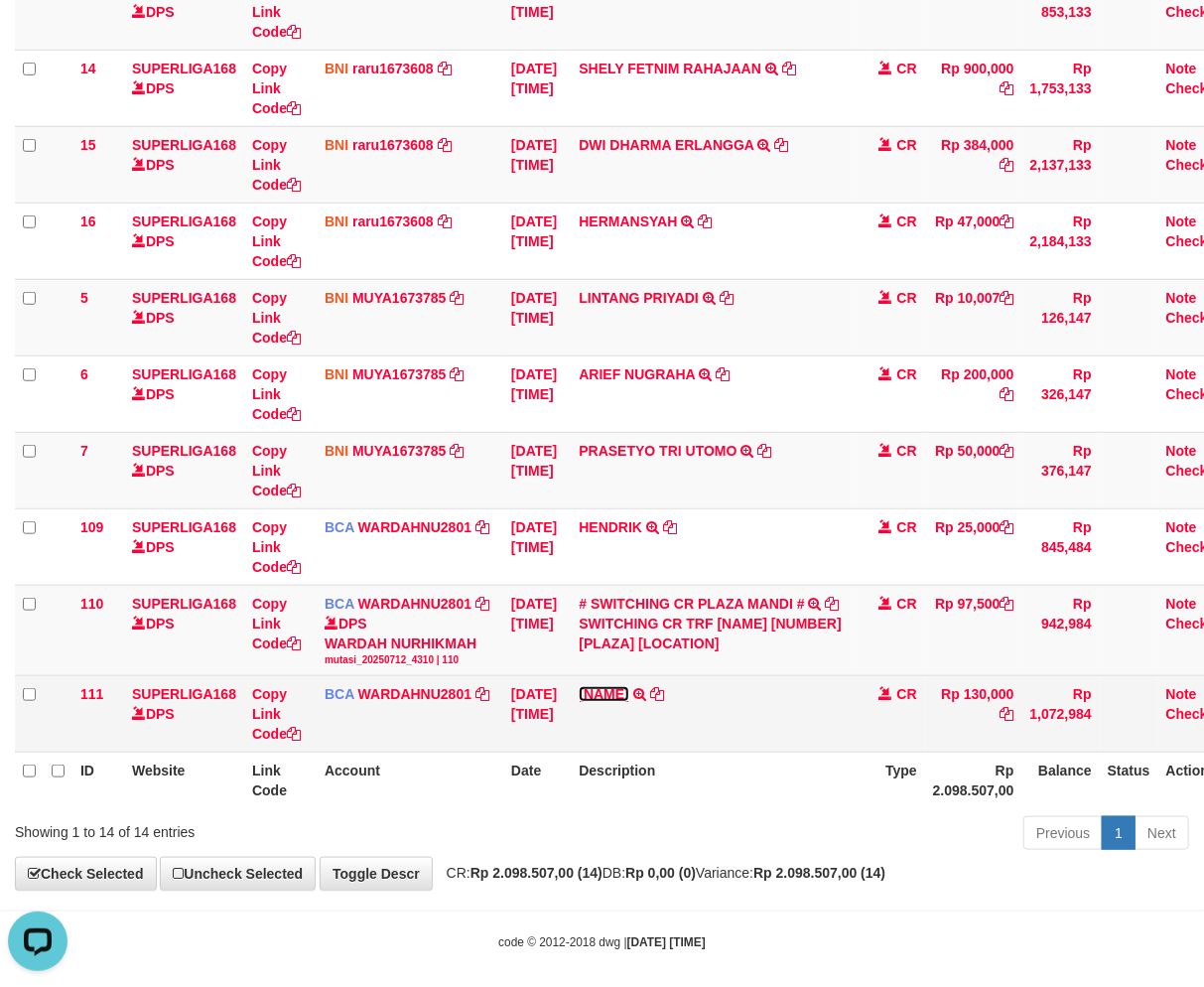 click on "YOHANES ARIF HASIH" at bounding box center (603, 694) 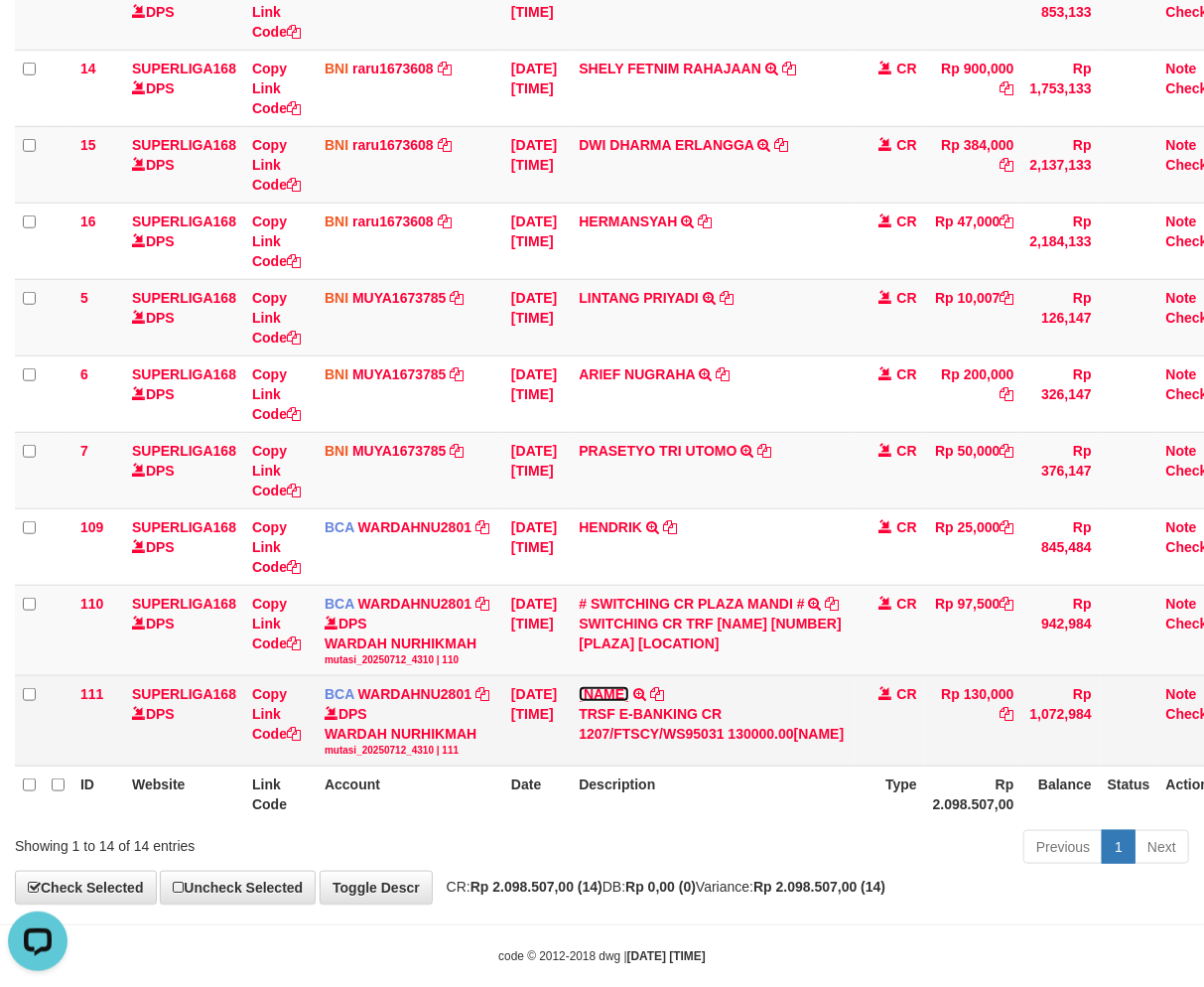 click on "YOHANES ARIF HASIH" at bounding box center (603, 694) 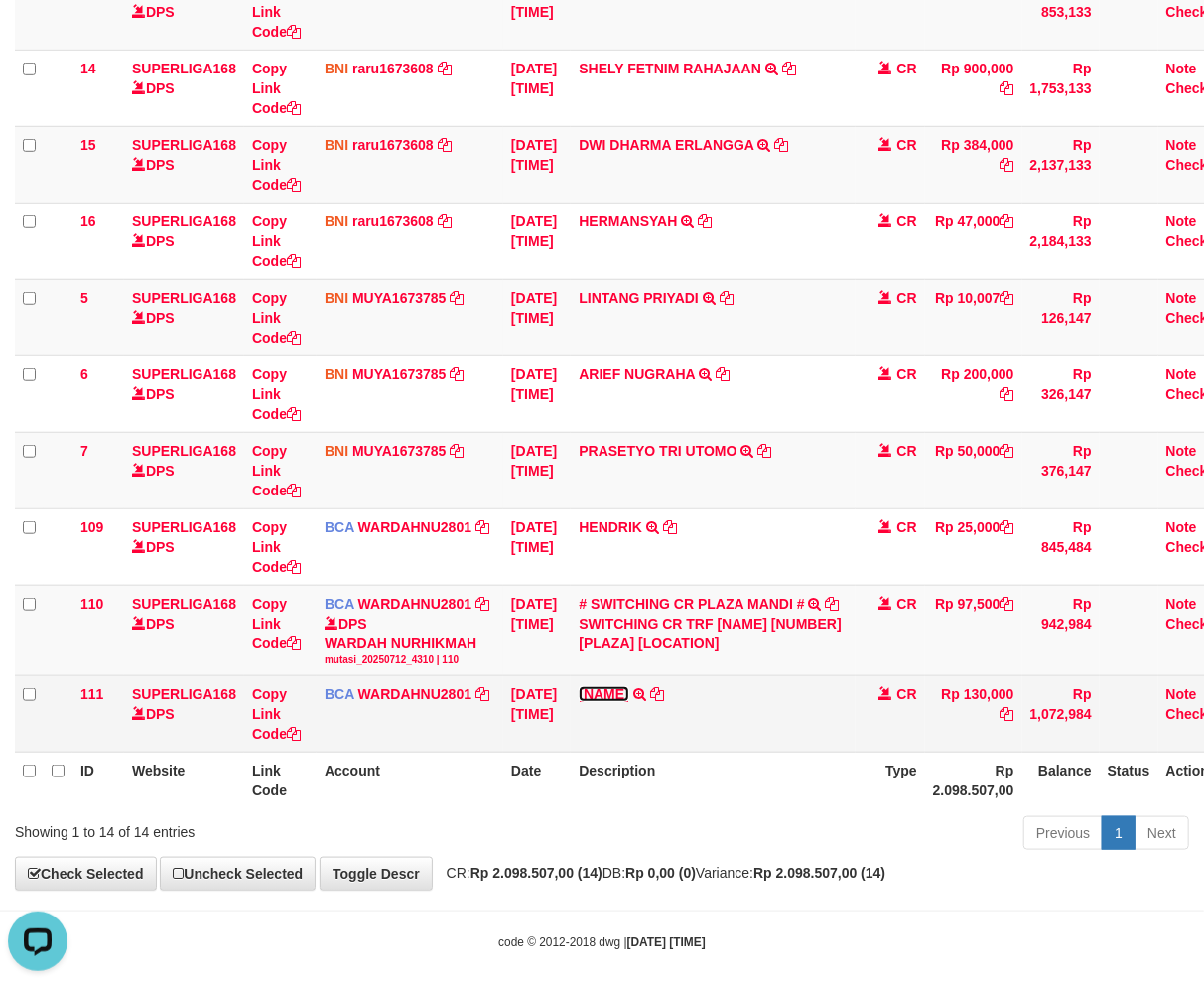 click on "YOHANES ARIF HASIH" at bounding box center [603, 694] 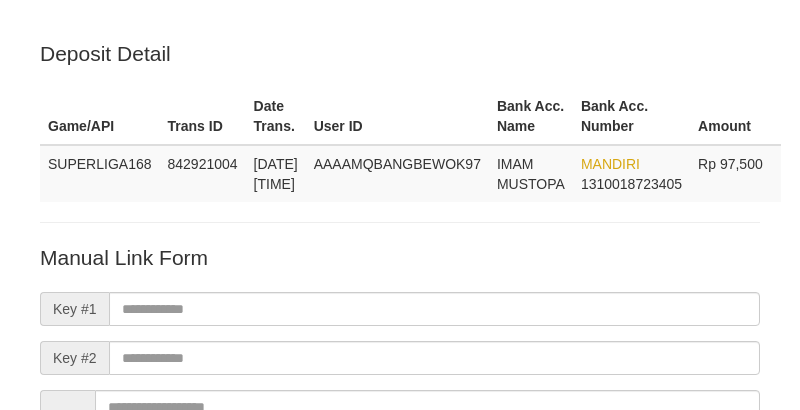 scroll, scrollTop: 240, scrollLeft: 0, axis: vertical 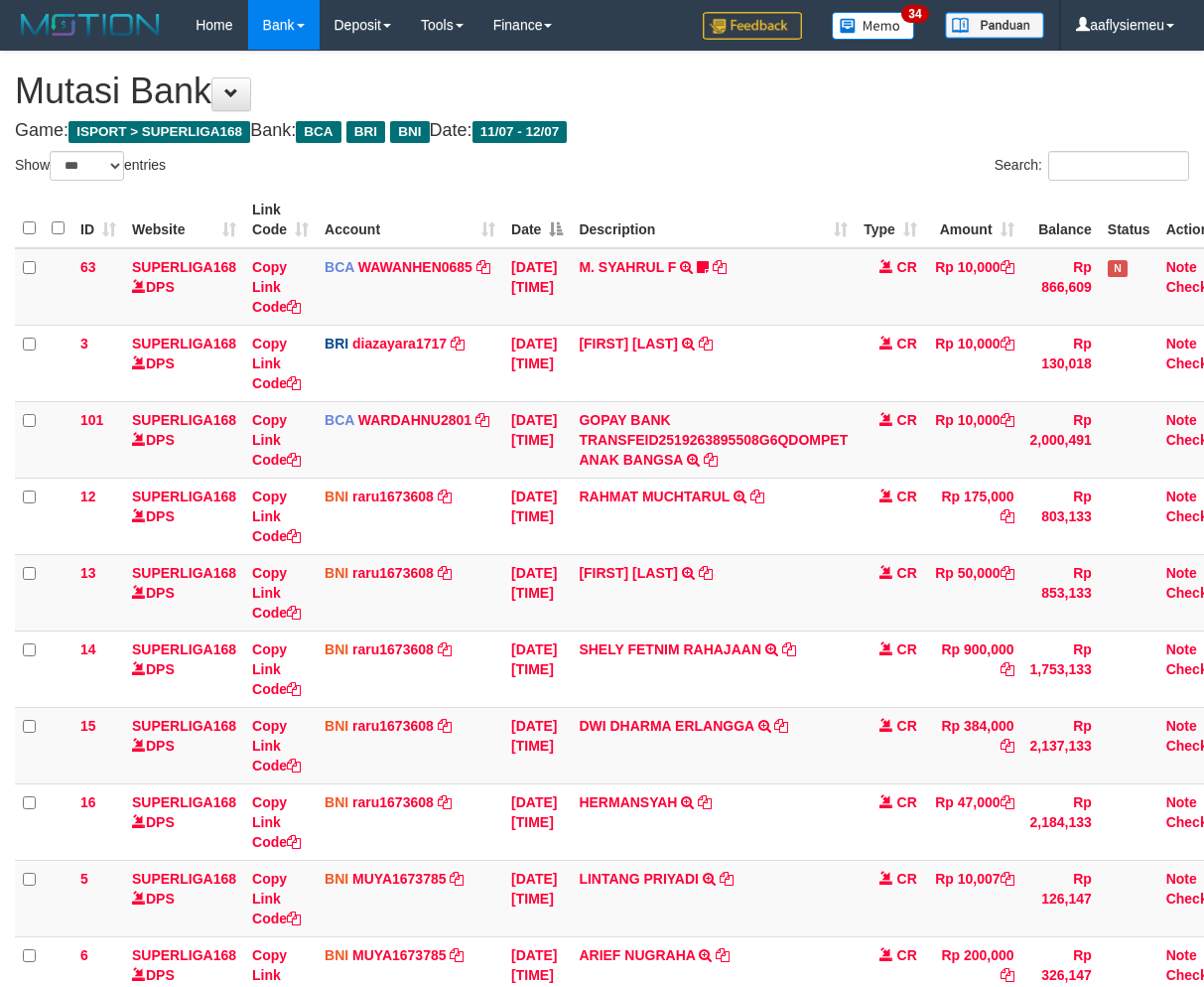 select on "***" 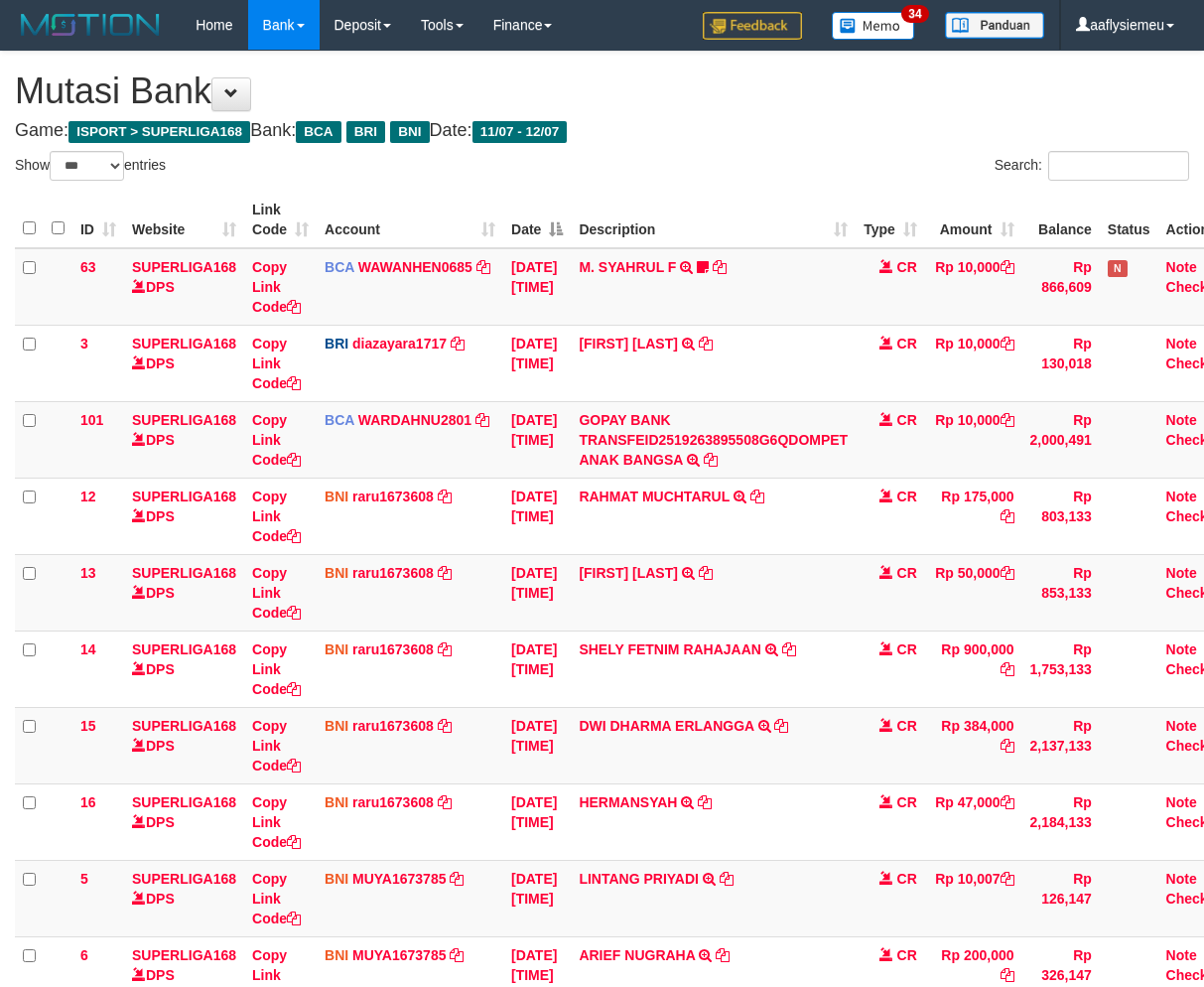 scroll, scrollTop: 0, scrollLeft: 0, axis: both 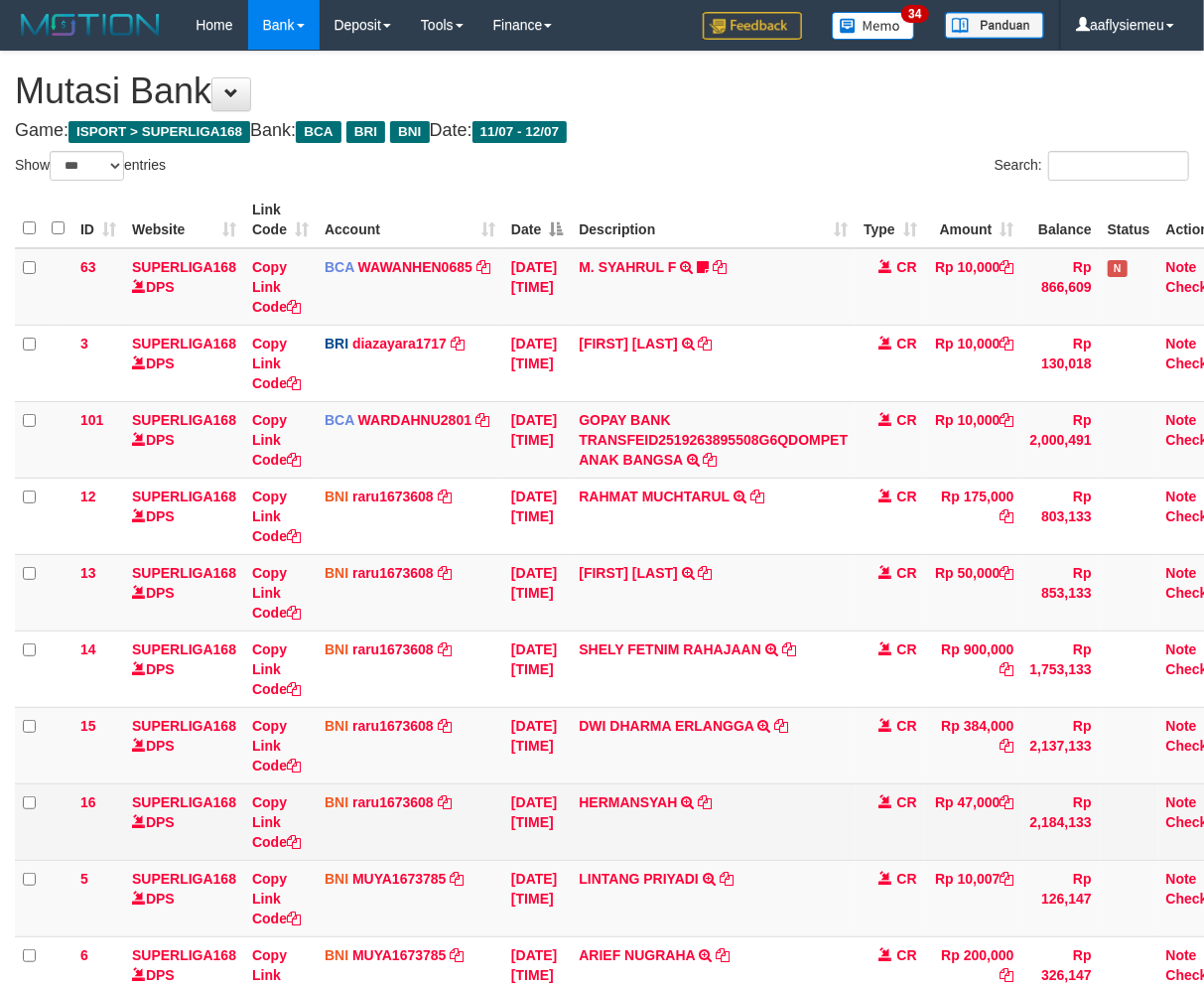 click on "HERMANSYAH         TRANSFER DARI SDR HERMANSYAH" at bounding box center (713, 821) 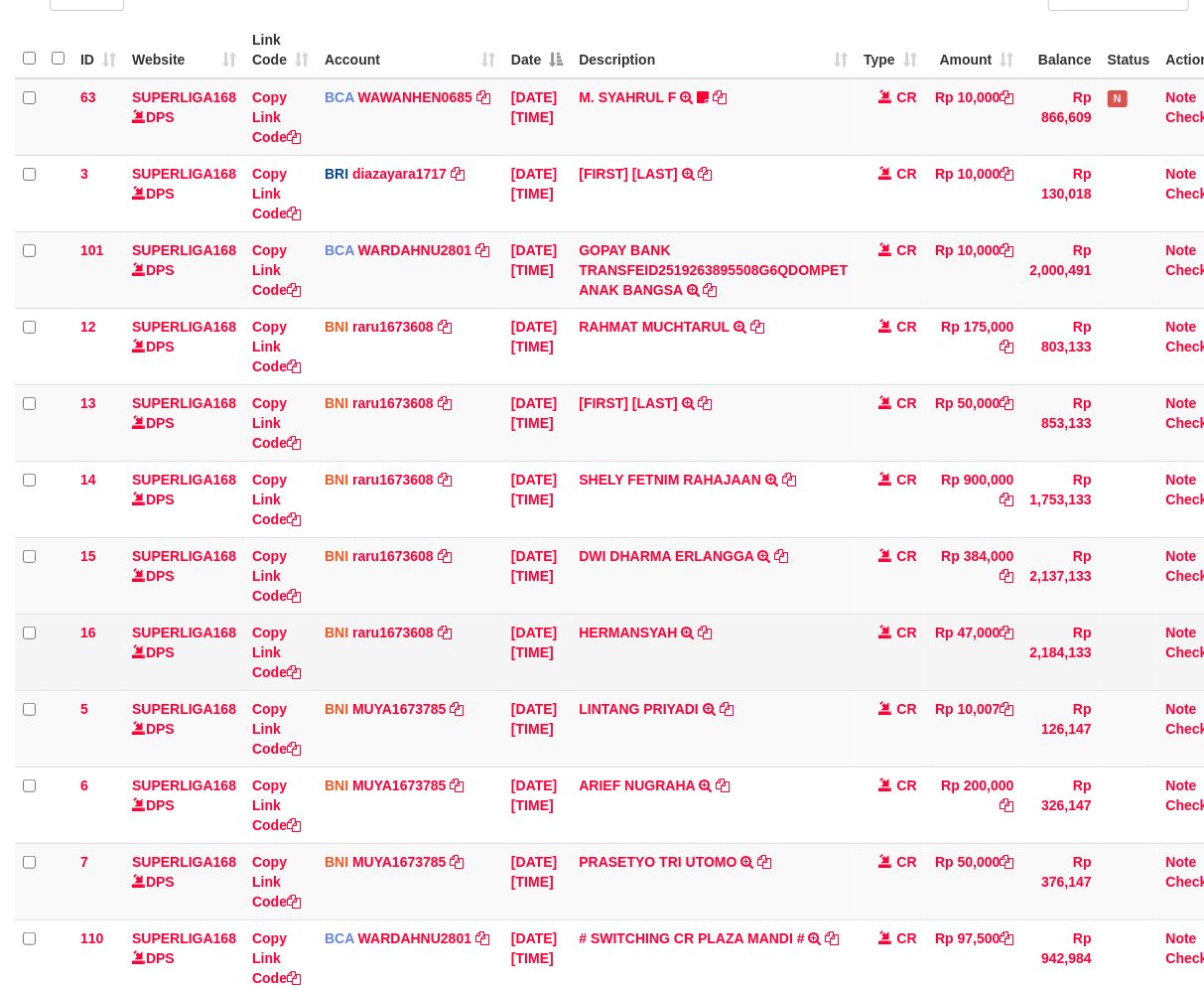 scroll, scrollTop: 429, scrollLeft: 0, axis: vertical 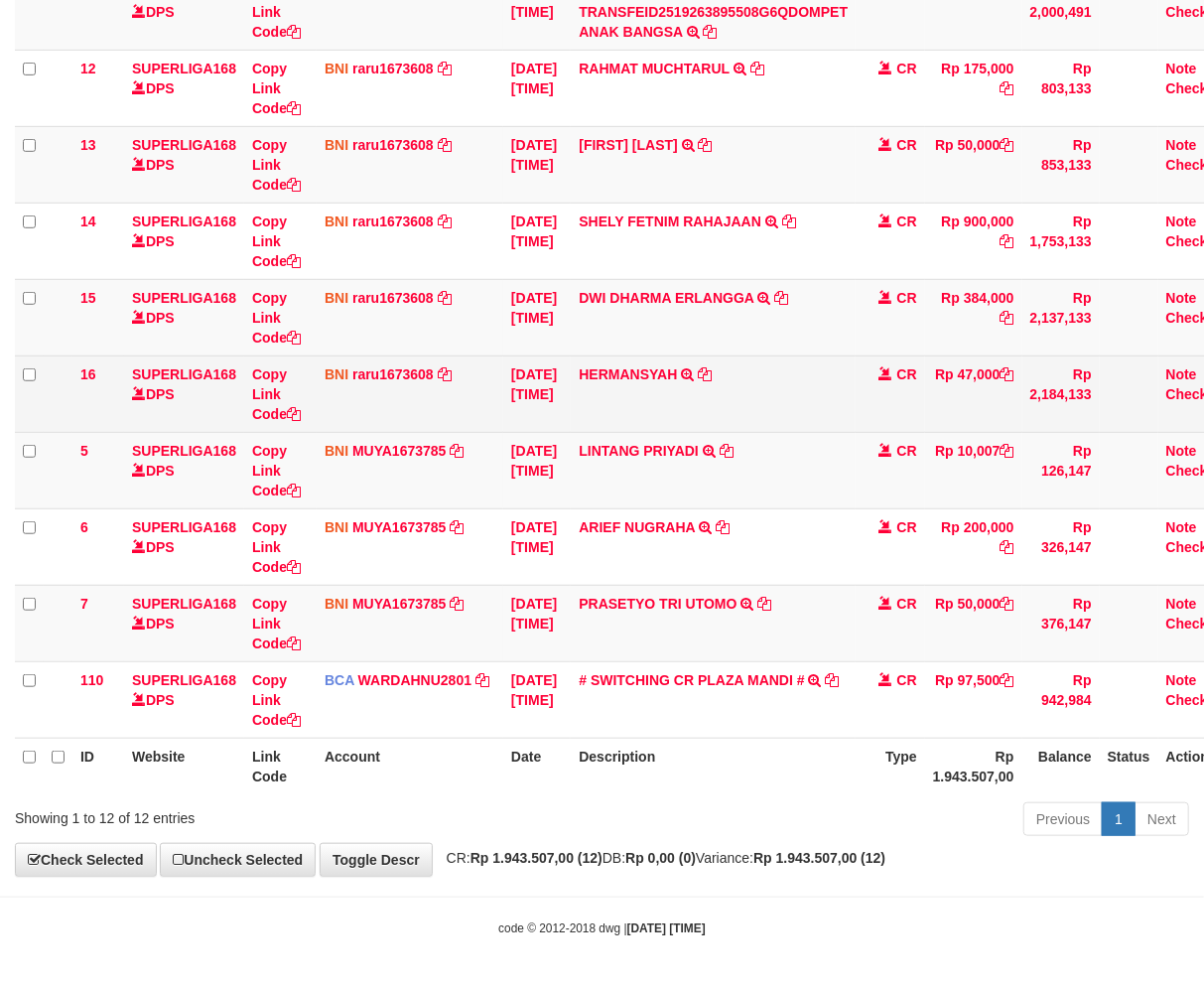click on "ID Website Link Code Account Date Description Type Amount Balance Status Action
63
SUPERLIGA168    DPS
Copy Link Code
BCA
WAWANHEN0685
DPS
WAWANHENDRATNO
mutasi_20250712_3096 | 63
mutasi_20250712_3096 | 63
12/07/2025 00:14:38
M. SYAHRUL F            TRSF E-BANKING CR 1207/FTSCY/WS95051
10000.002025071252074317 TRFDN-M. SYAHRUL FESPAY DEBIT INDONE    frmnsyh373
CR
Rp 10,000
Rp 866,609
N
Note
Check
3
SUPERLIGA168    DPS" at bounding box center [602, 279] 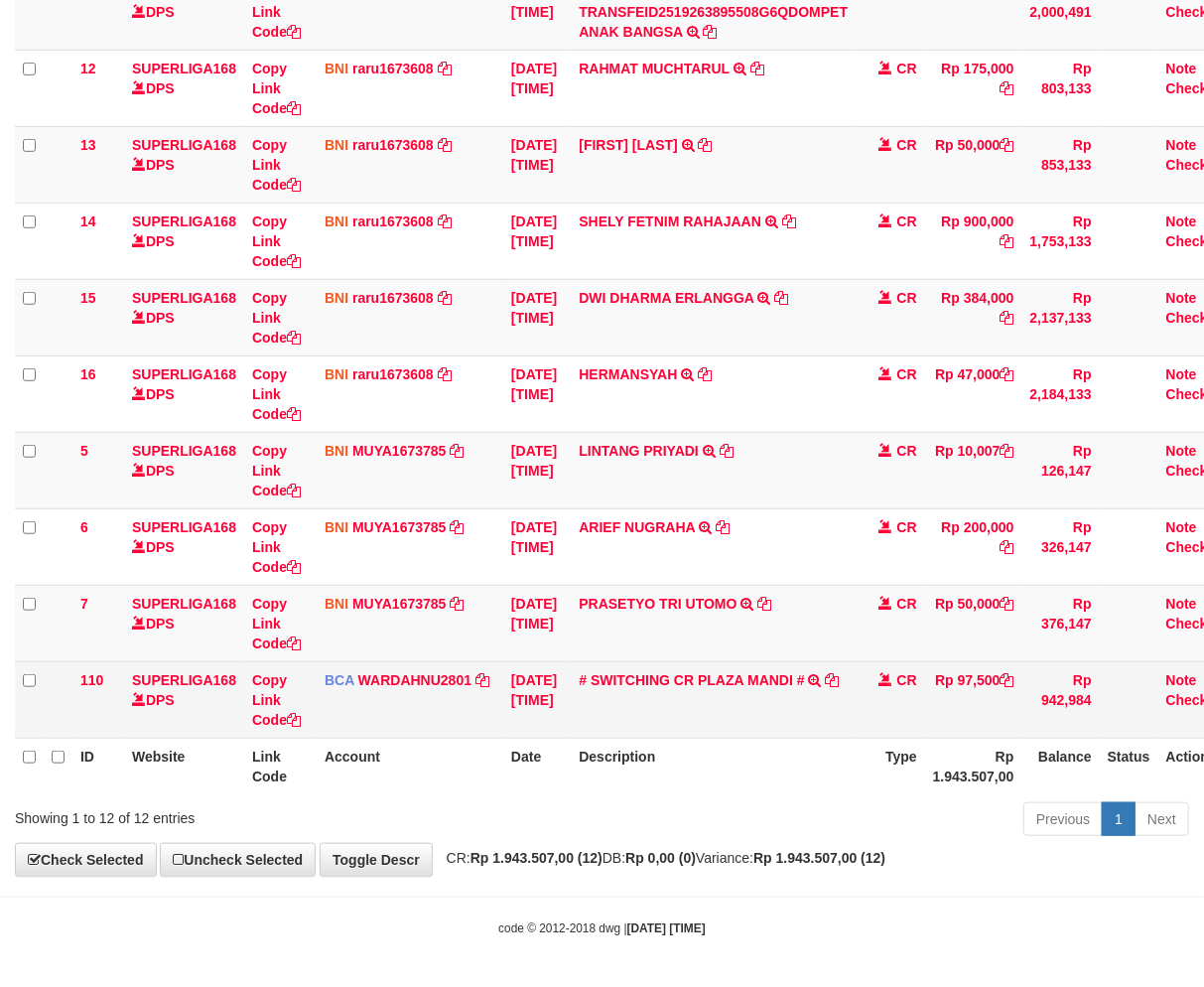drag, startPoint x: 775, startPoint y: 796, endPoint x: 1133, endPoint y: 727, distance: 364.58881 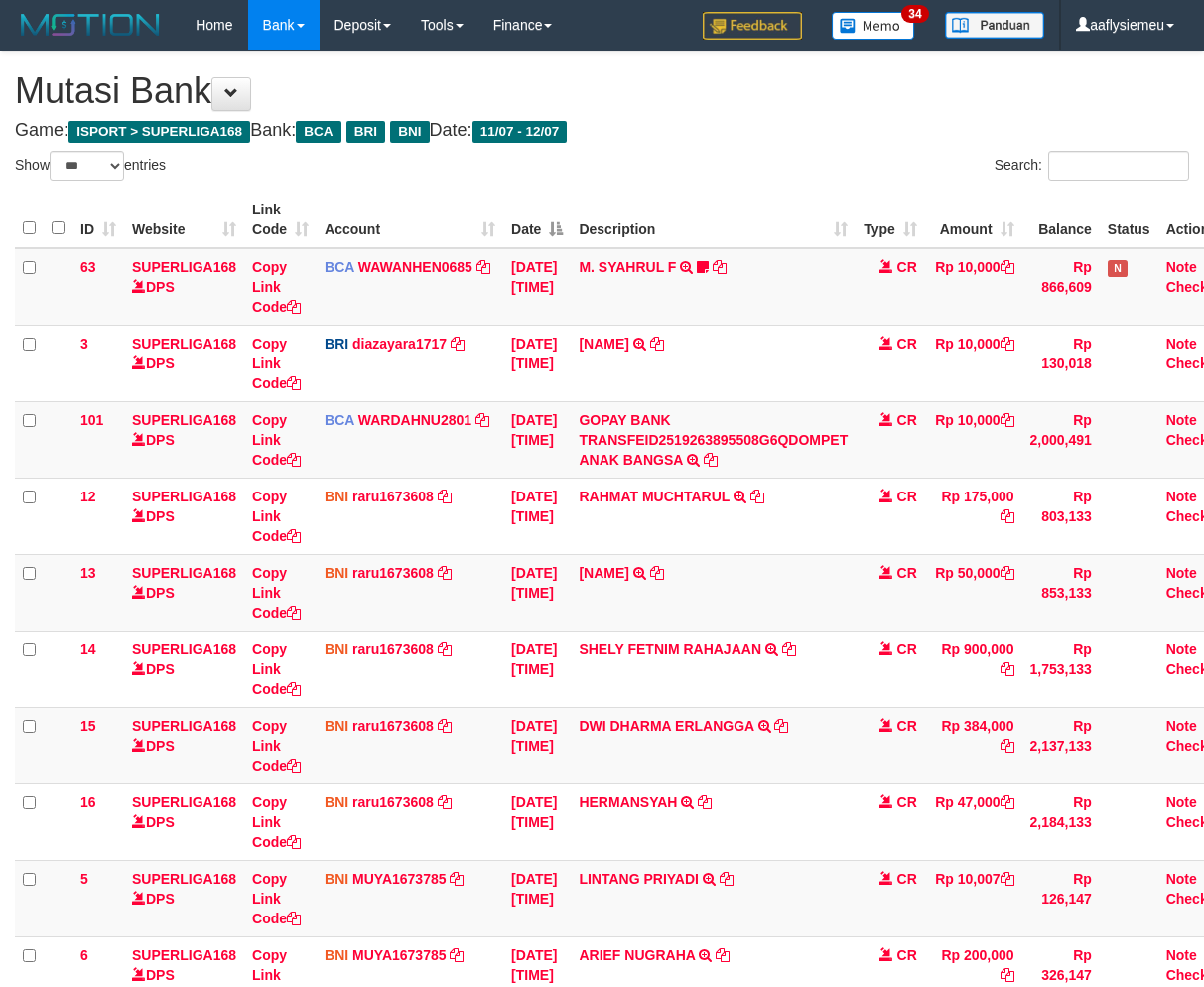 select on "***" 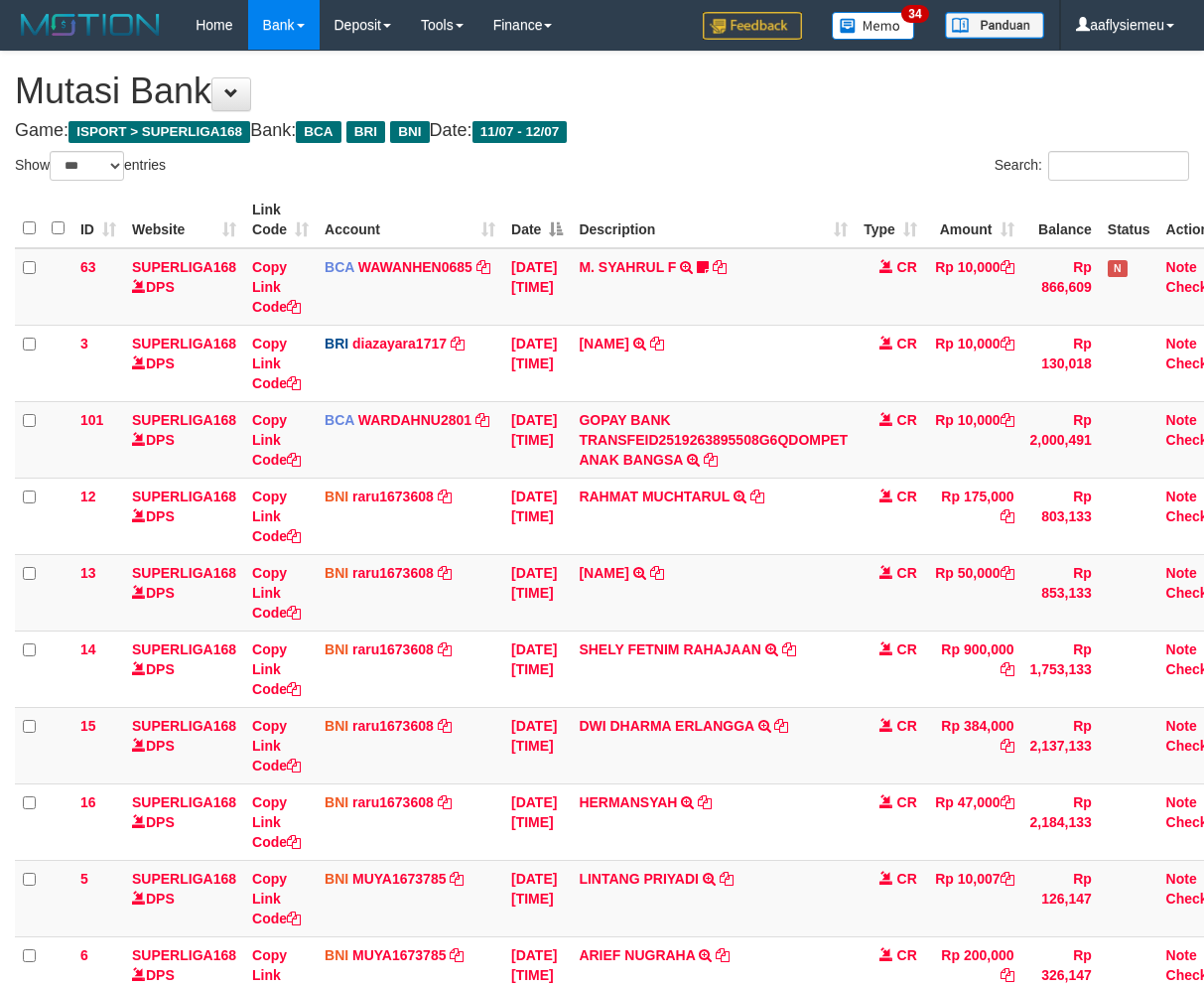 scroll, scrollTop: 428, scrollLeft: 0, axis: vertical 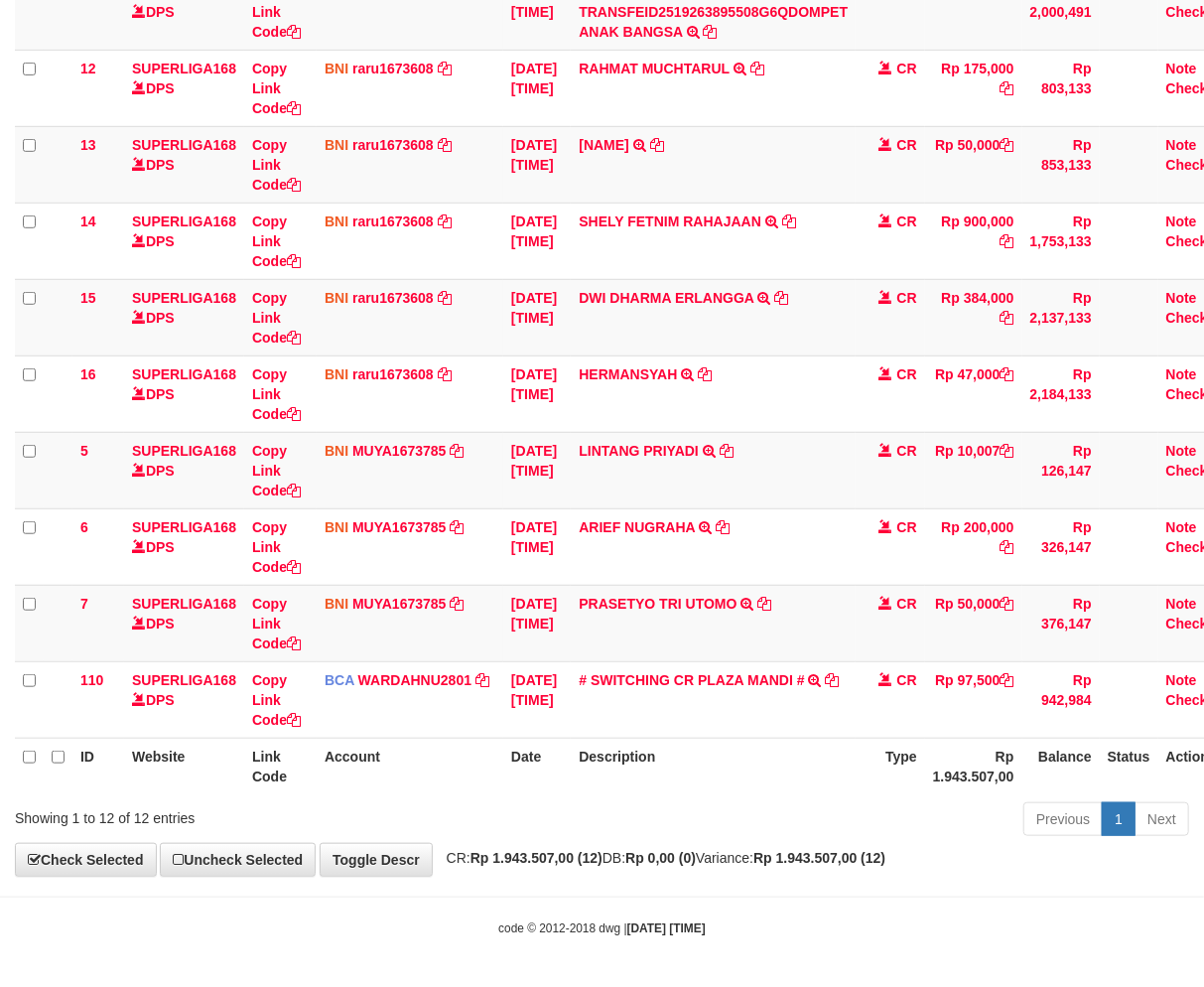 click on "Toggle navigation
Home
Bank
Account List
Load
By Website
Group
[ISPORT]													SUPERLIGA168
By Load Group (DPS)
34" at bounding box center (602, 279) 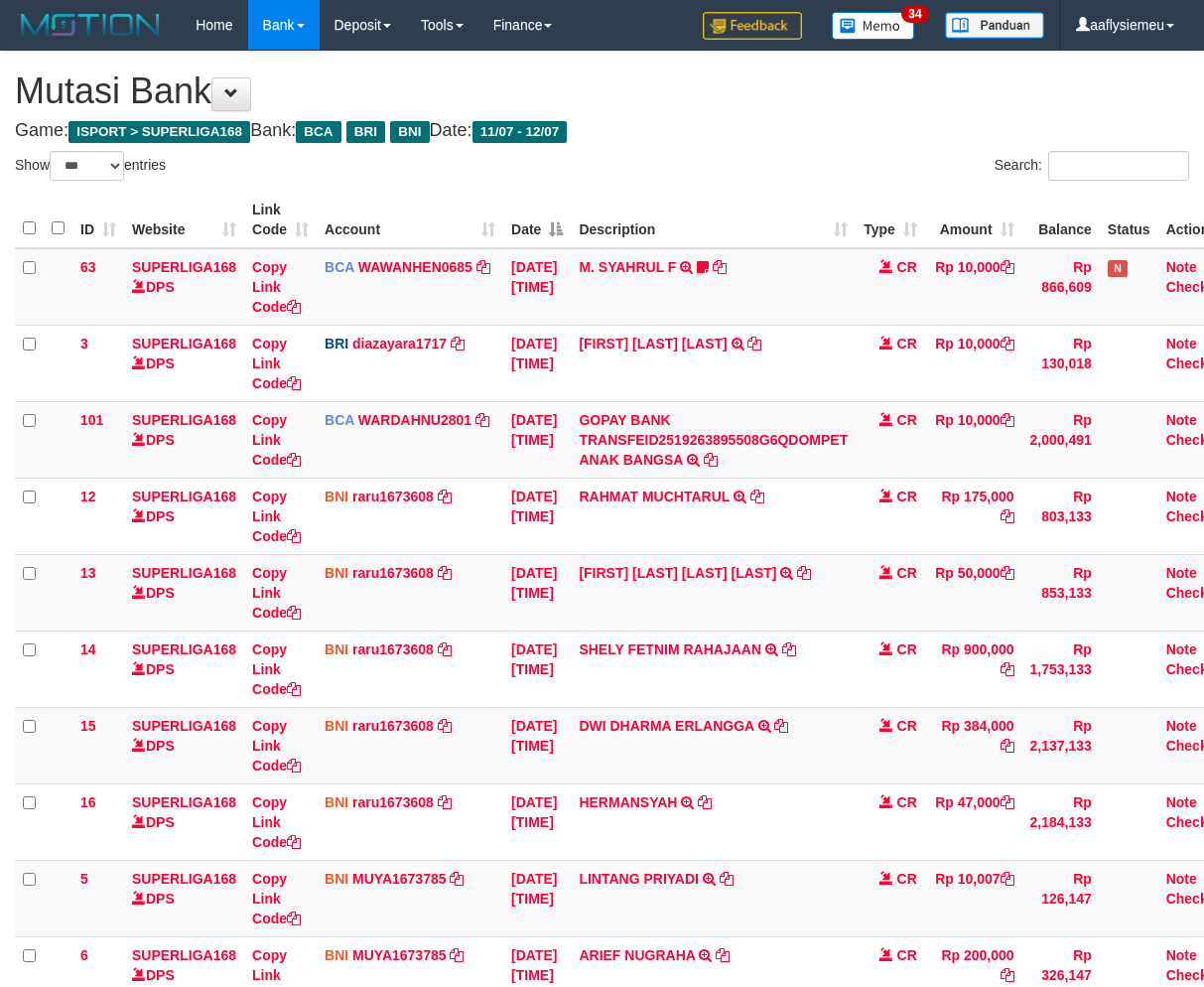 select on "***" 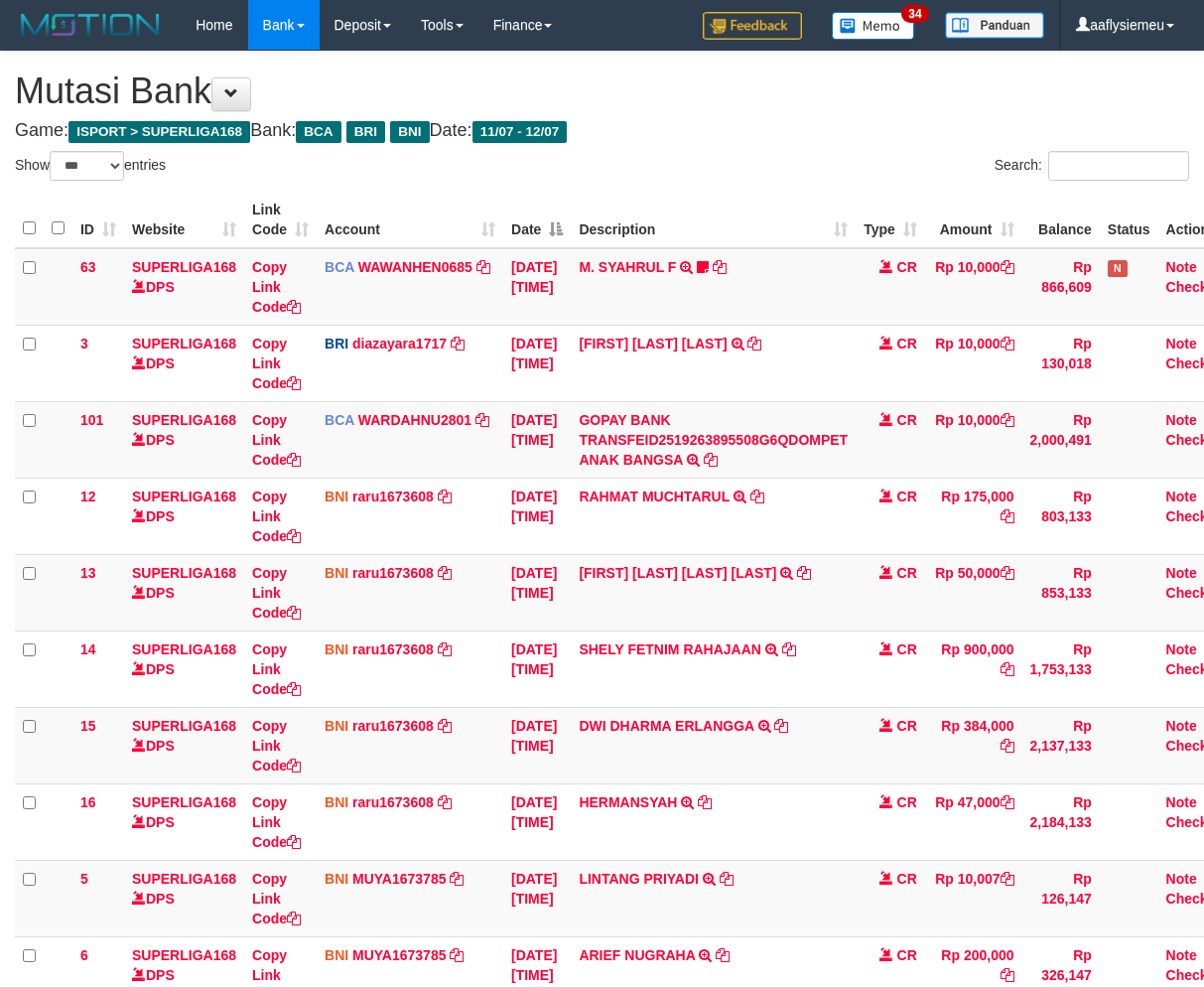scroll, scrollTop: 428, scrollLeft: 0, axis: vertical 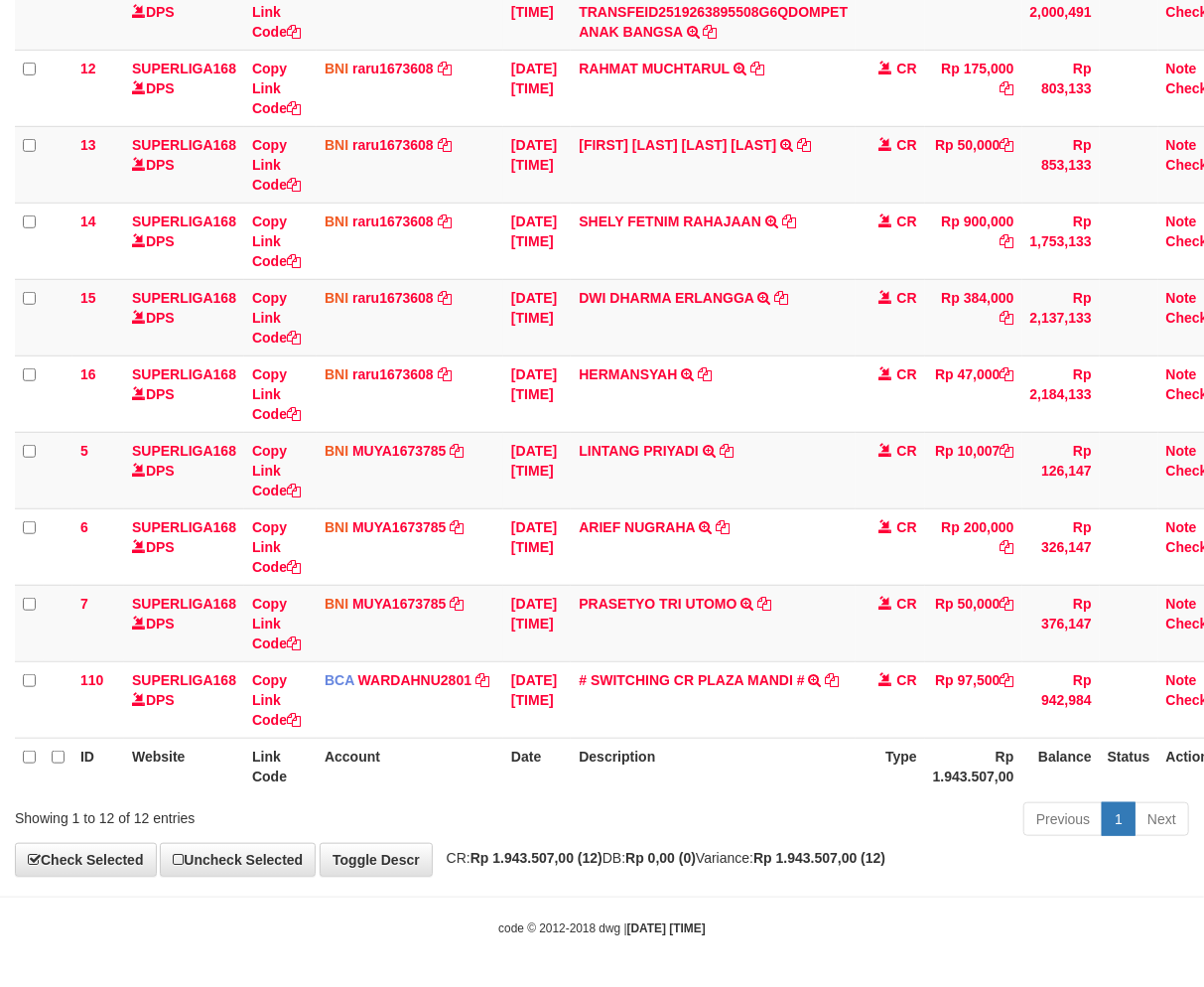 click on "Previous 1 Next" at bounding box center (853, 821) 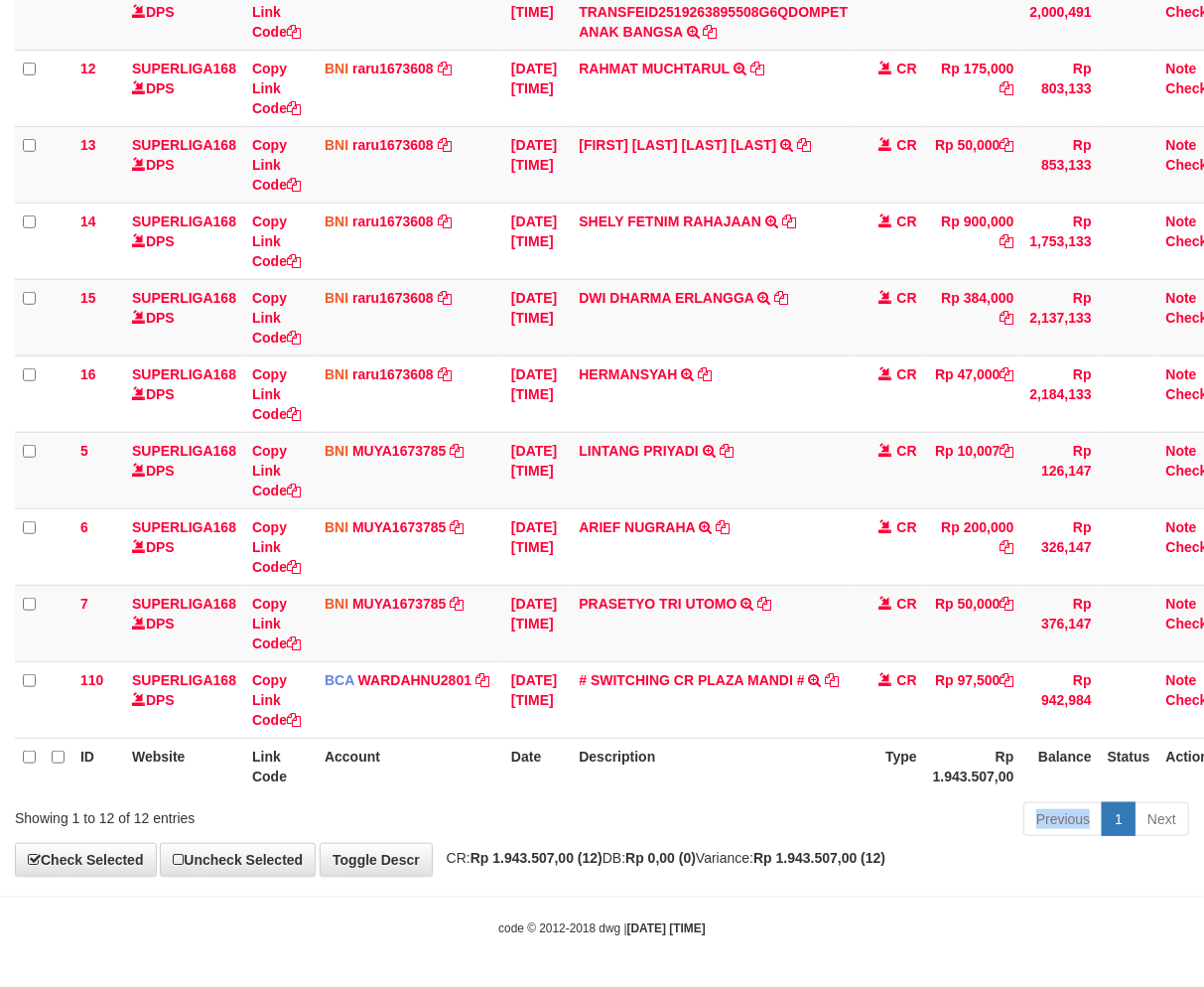 drag, startPoint x: 695, startPoint y: 836, endPoint x: 719, endPoint y: 834, distance: 24.083189 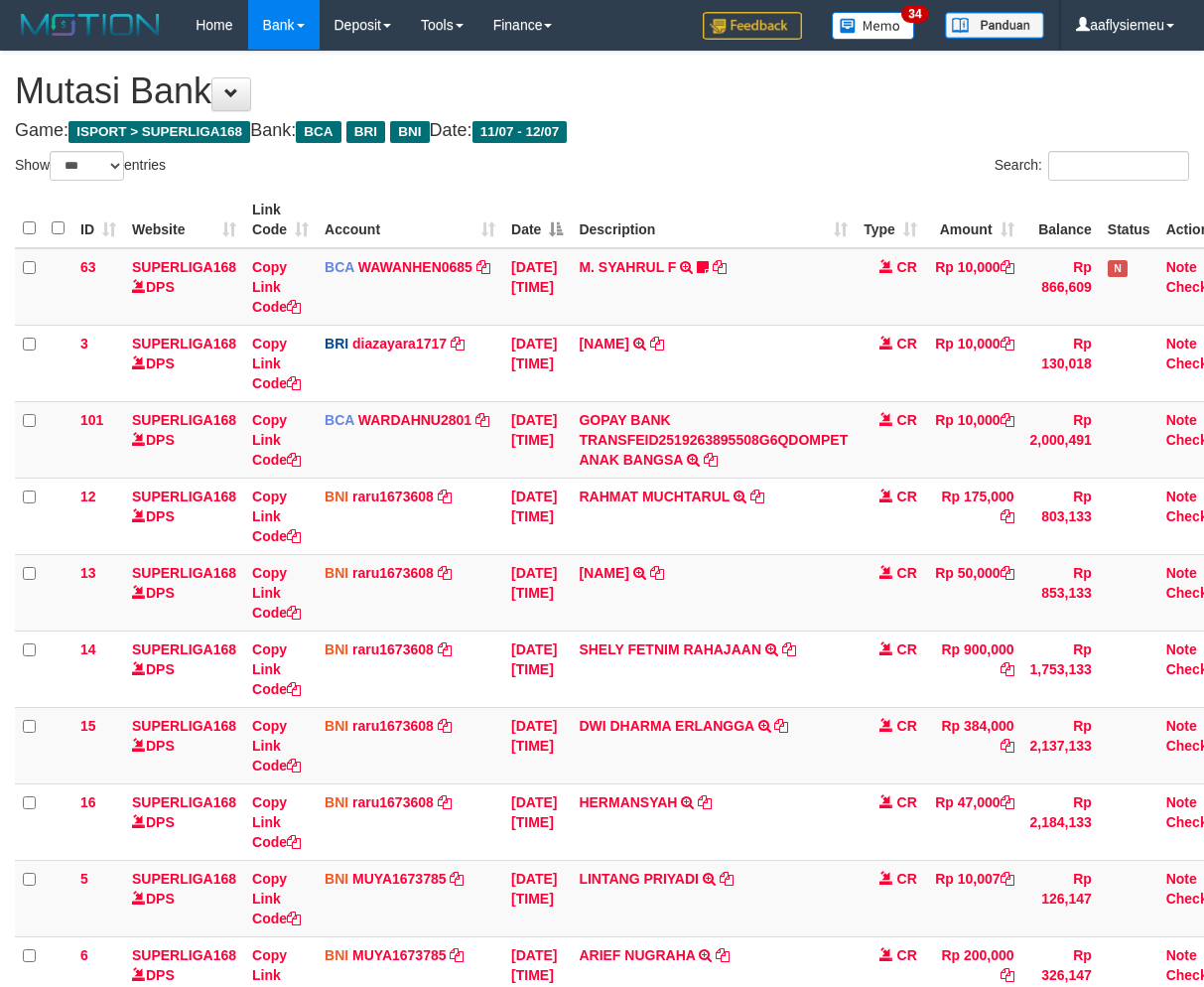 select on "***" 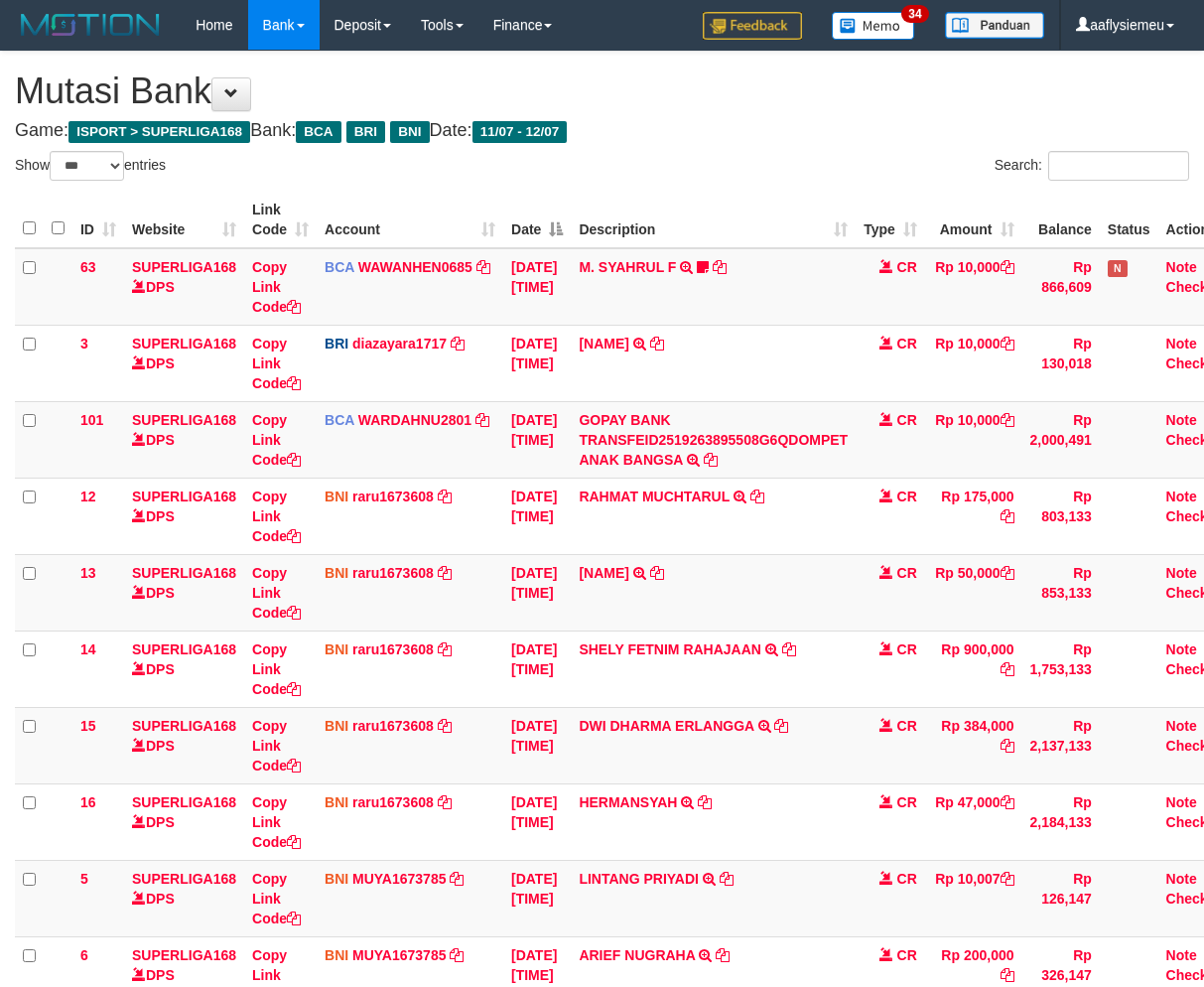 scroll, scrollTop: 428, scrollLeft: 0, axis: vertical 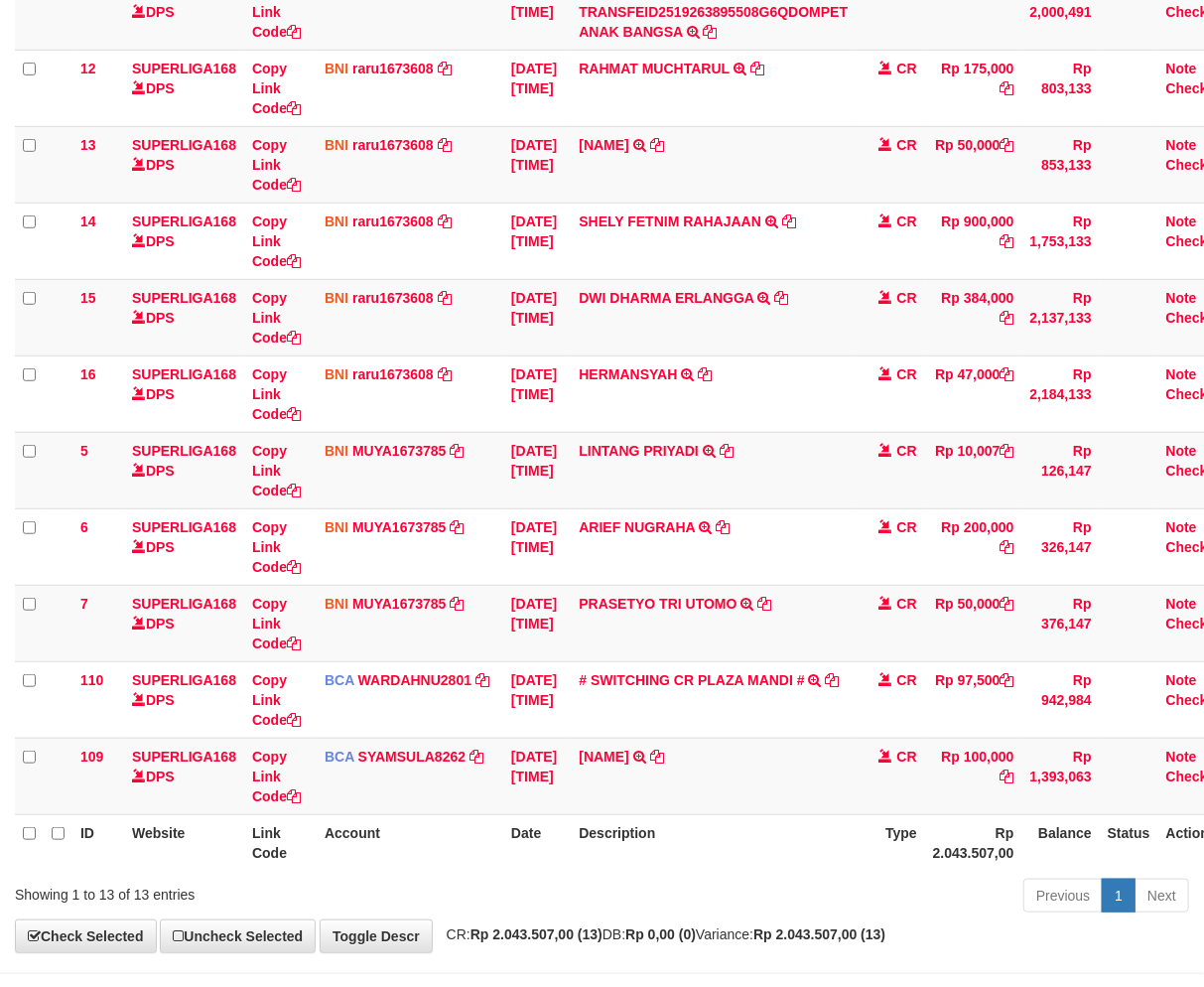 click on "FADLI FIKRI ALWINI         TRSF E-BANKING CR 1207/FTSCY/WS95271
100000.00FADLI FIKRI ALWINI" at bounding box center [713, 776] 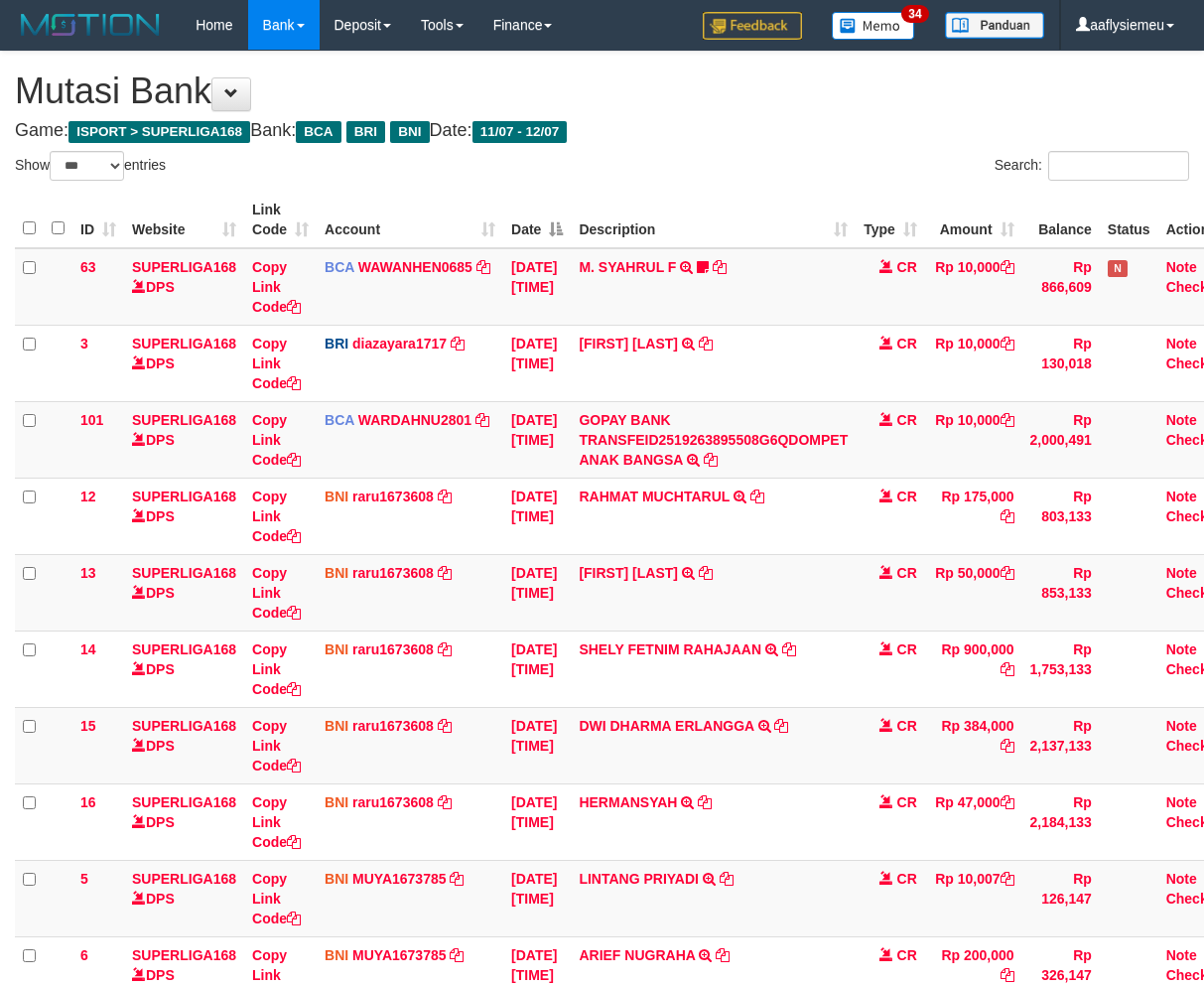 select on "***" 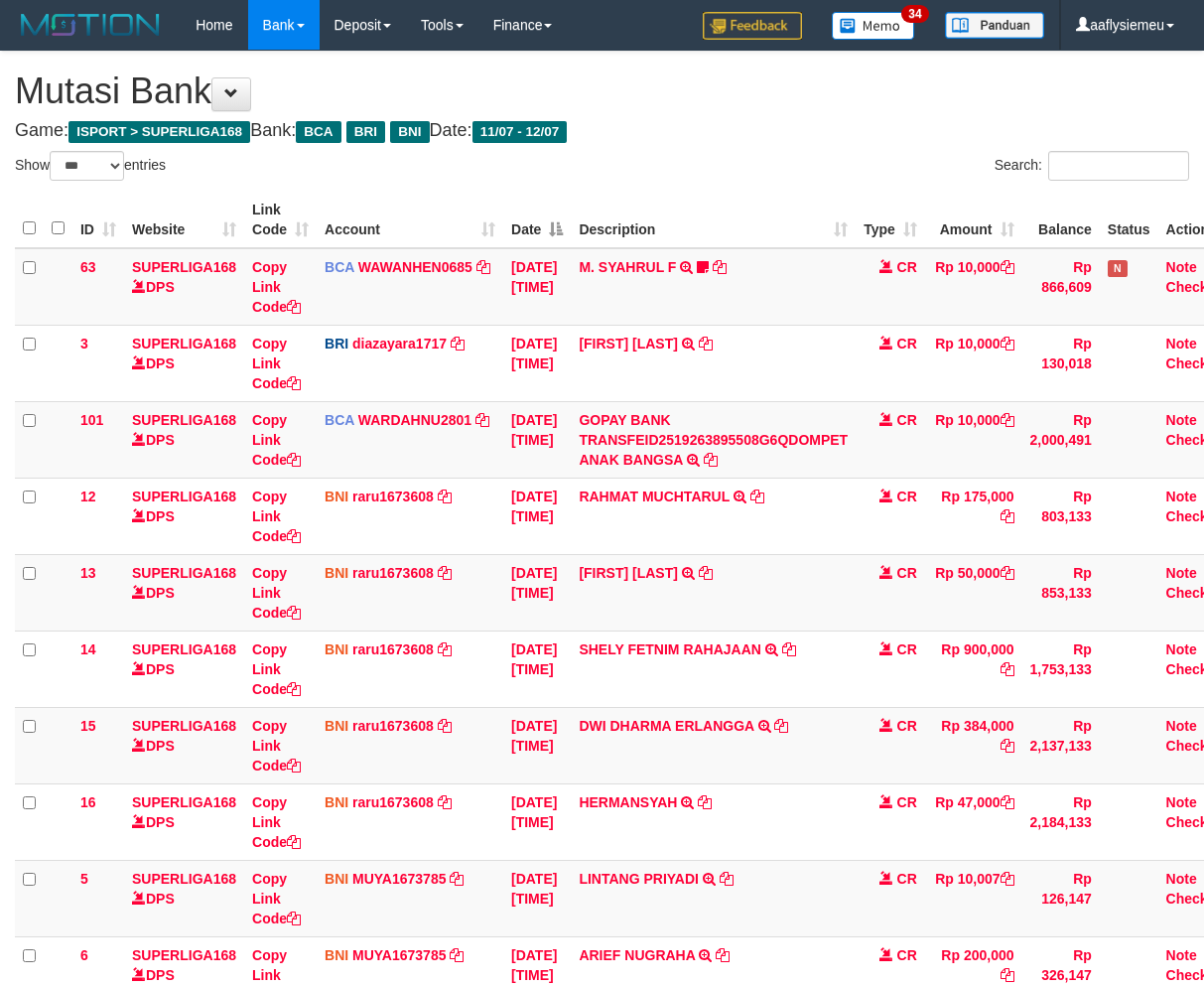 scroll, scrollTop: 428, scrollLeft: 0, axis: vertical 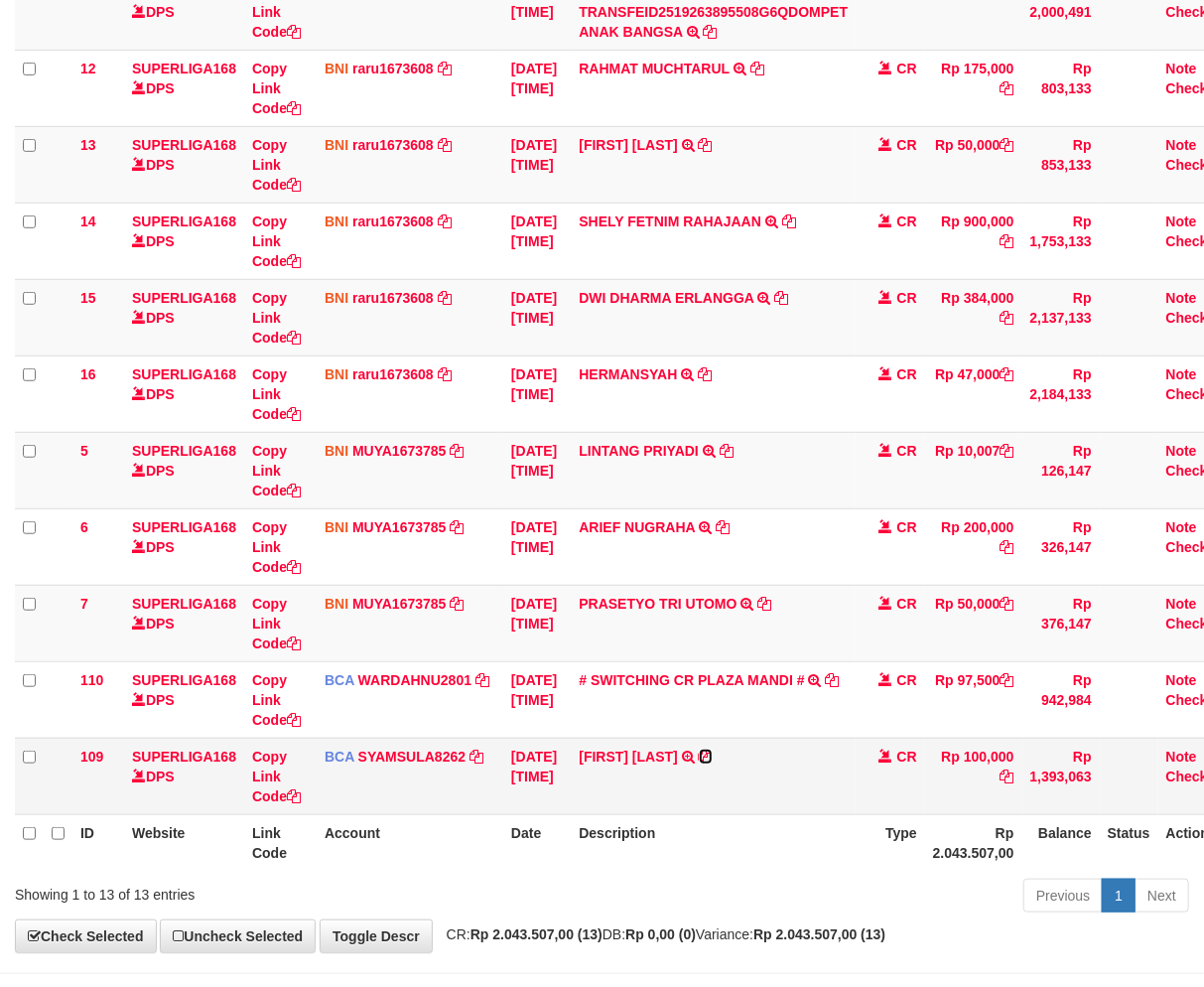 click at bounding box center [706, 757] 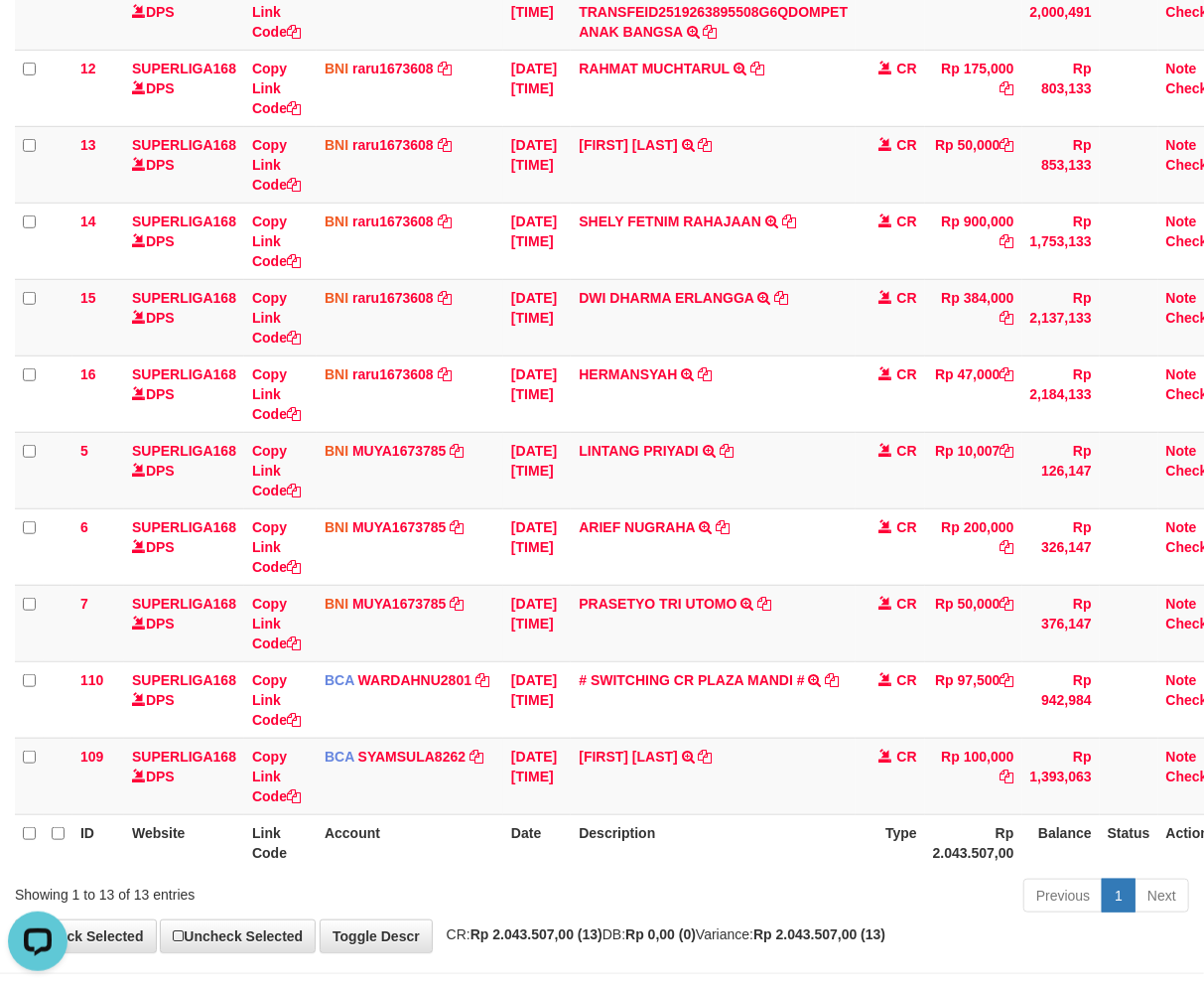 scroll, scrollTop: 0, scrollLeft: 0, axis: both 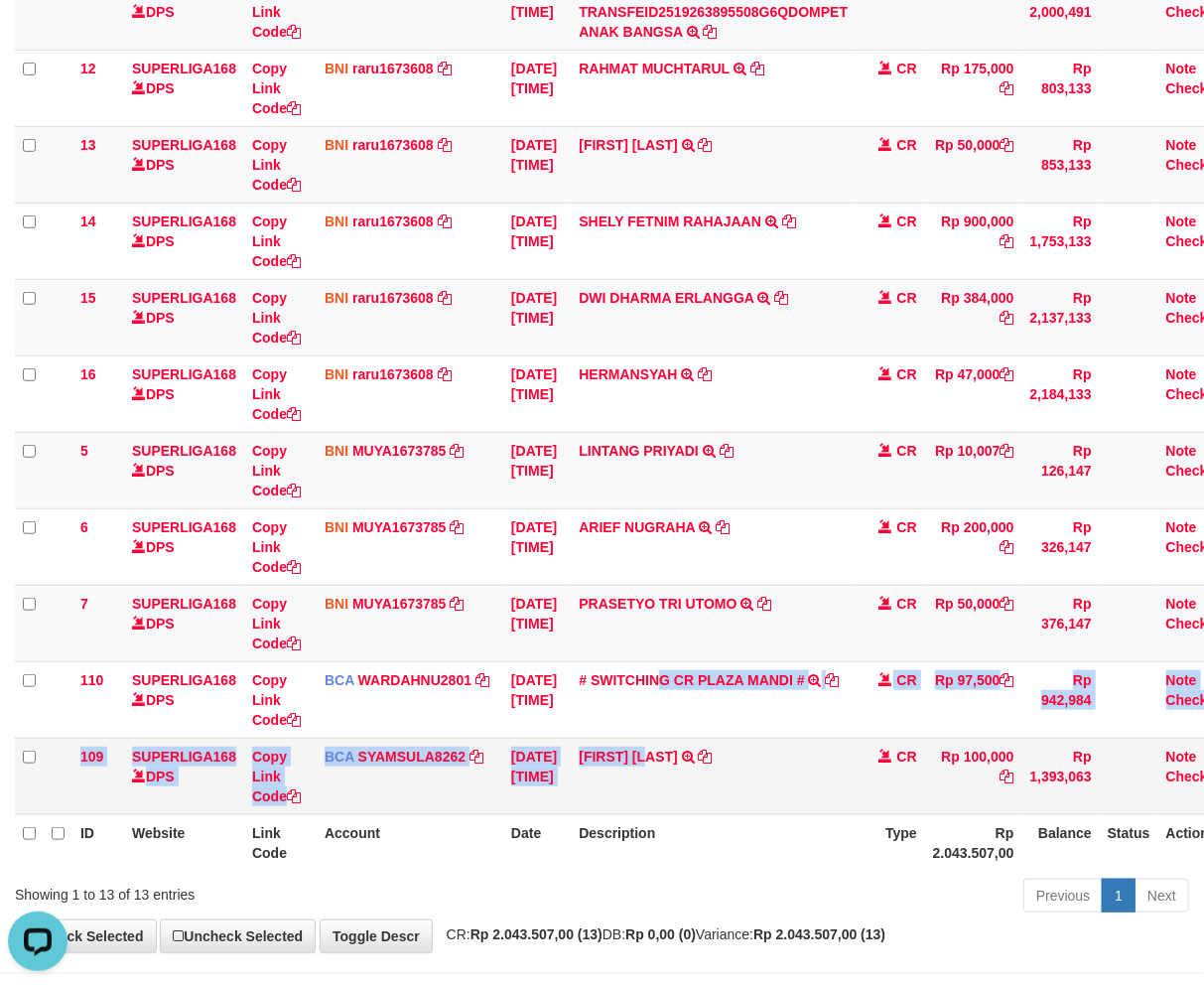 drag, startPoint x: 678, startPoint y: 738, endPoint x: 1218, endPoint y: 631, distance: 550.499 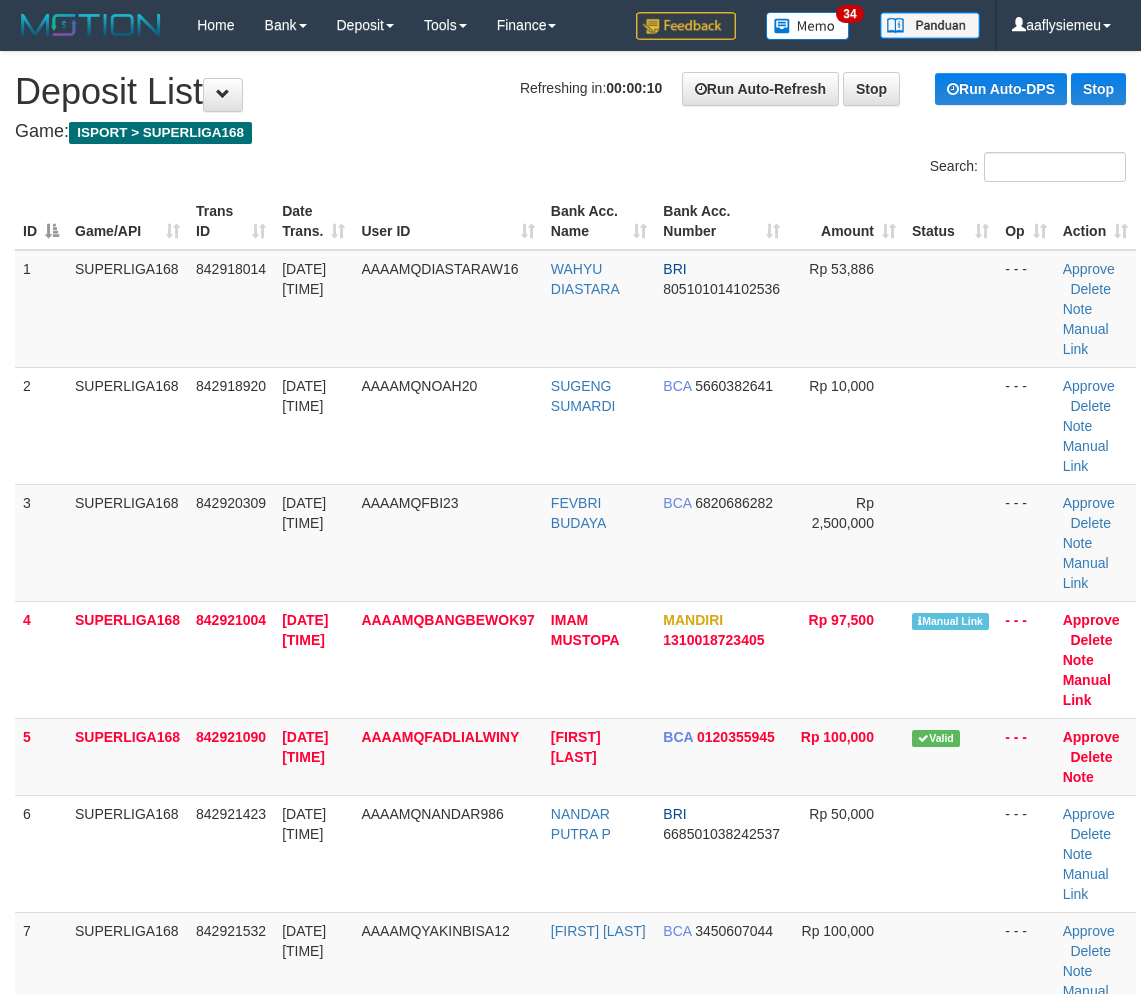 scroll, scrollTop: 0, scrollLeft: 0, axis: both 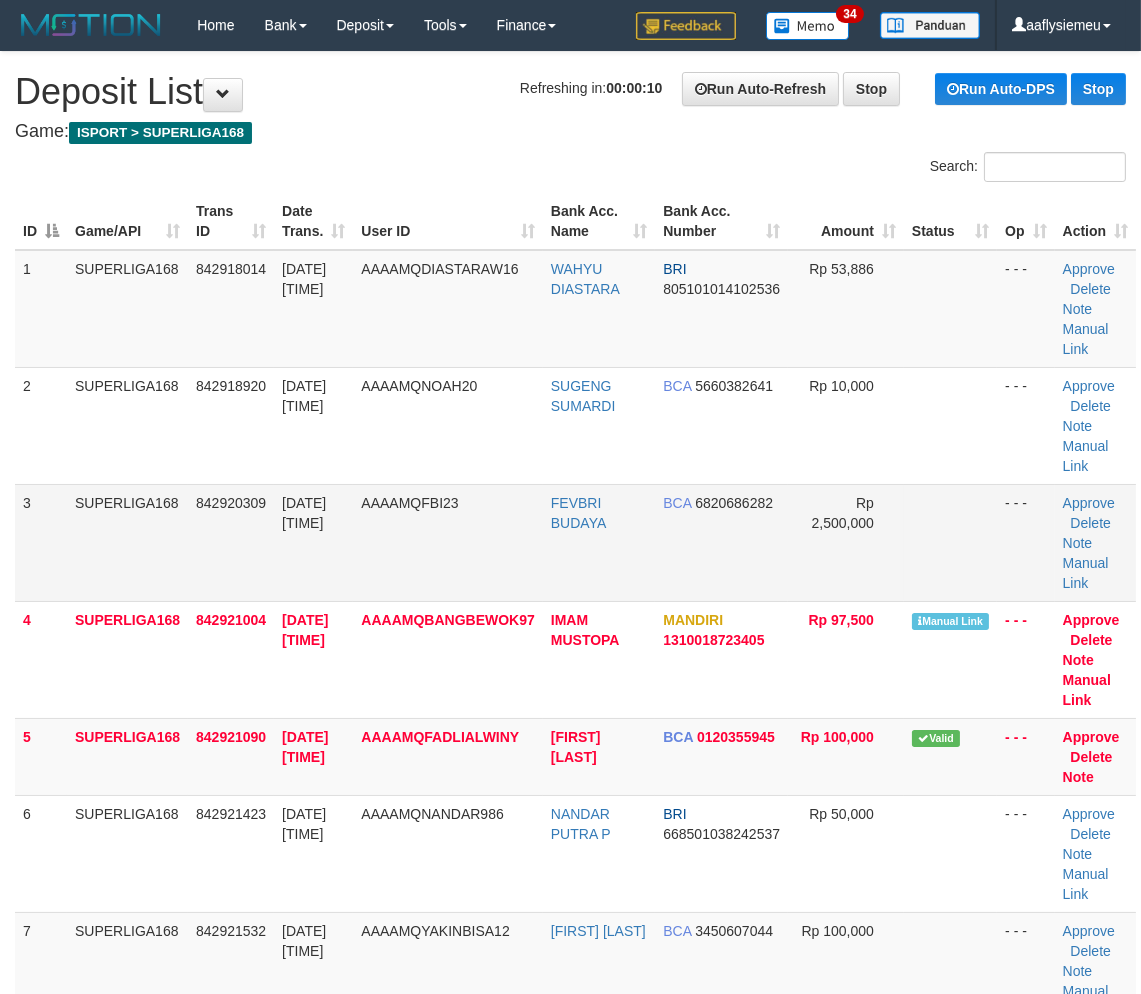 drag, startPoint x: 121, startPoint y: 560, endPoint x: 55, endPoint y: 580, distance: 68.96376 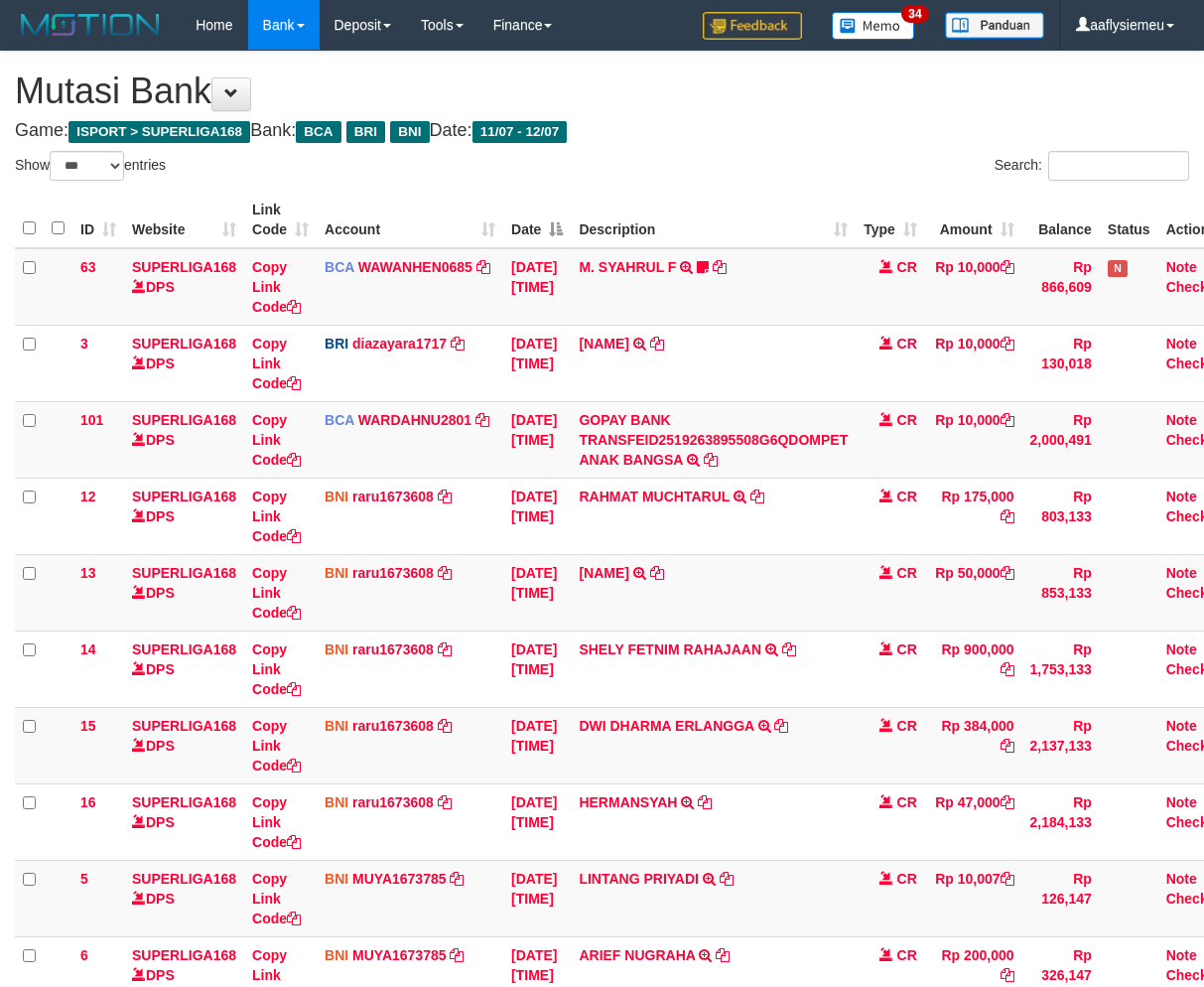select on "***" 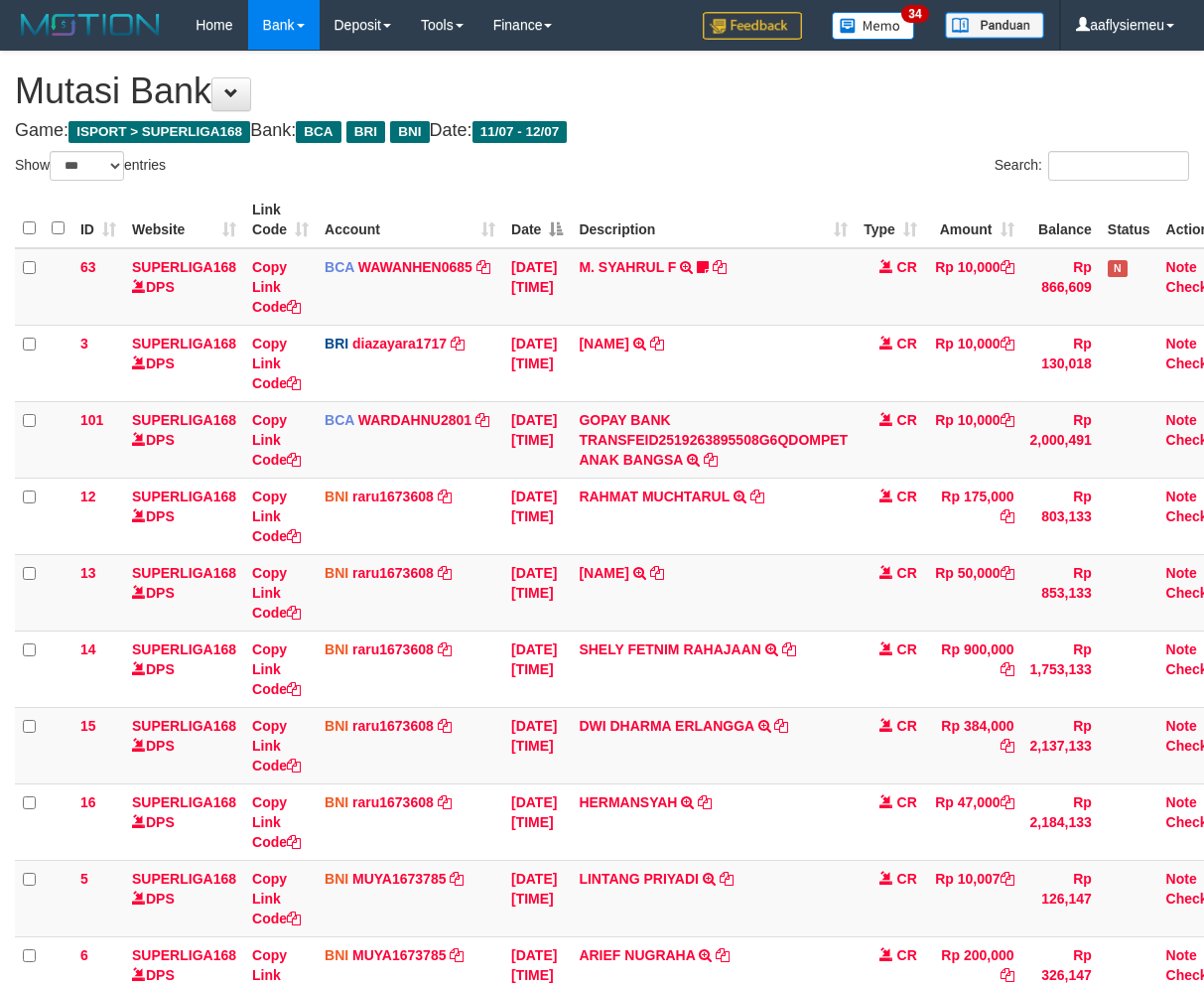 scroll, scrollTop: 427, scrollLeft: 0, axis: vertical 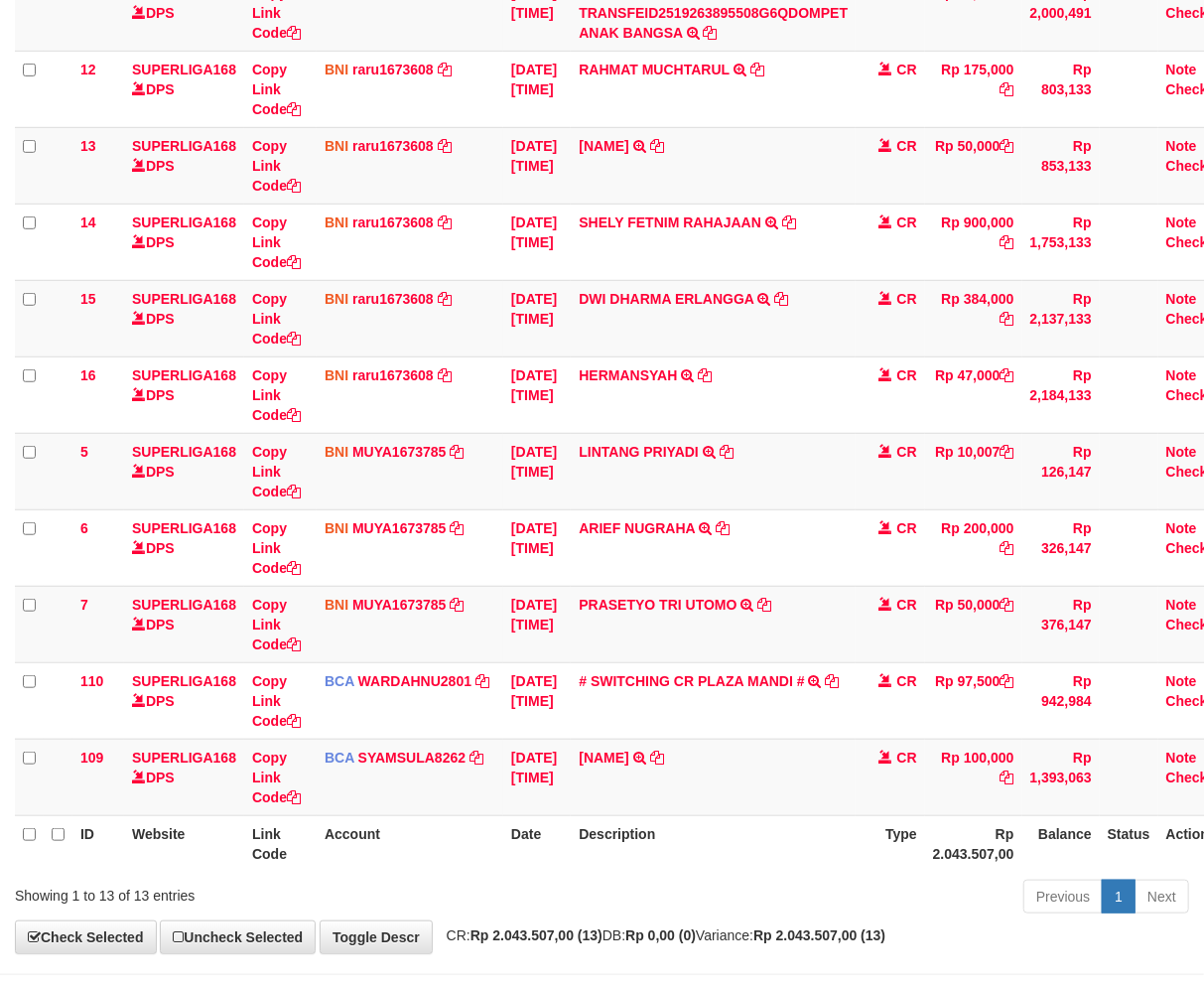 click on "# SWITCHING CR PLAZA MANDI #         SWITCHING CR TRF
IMAM MUSTOPA 008 PLAZA MANDI" at bounding box center (713, 700) 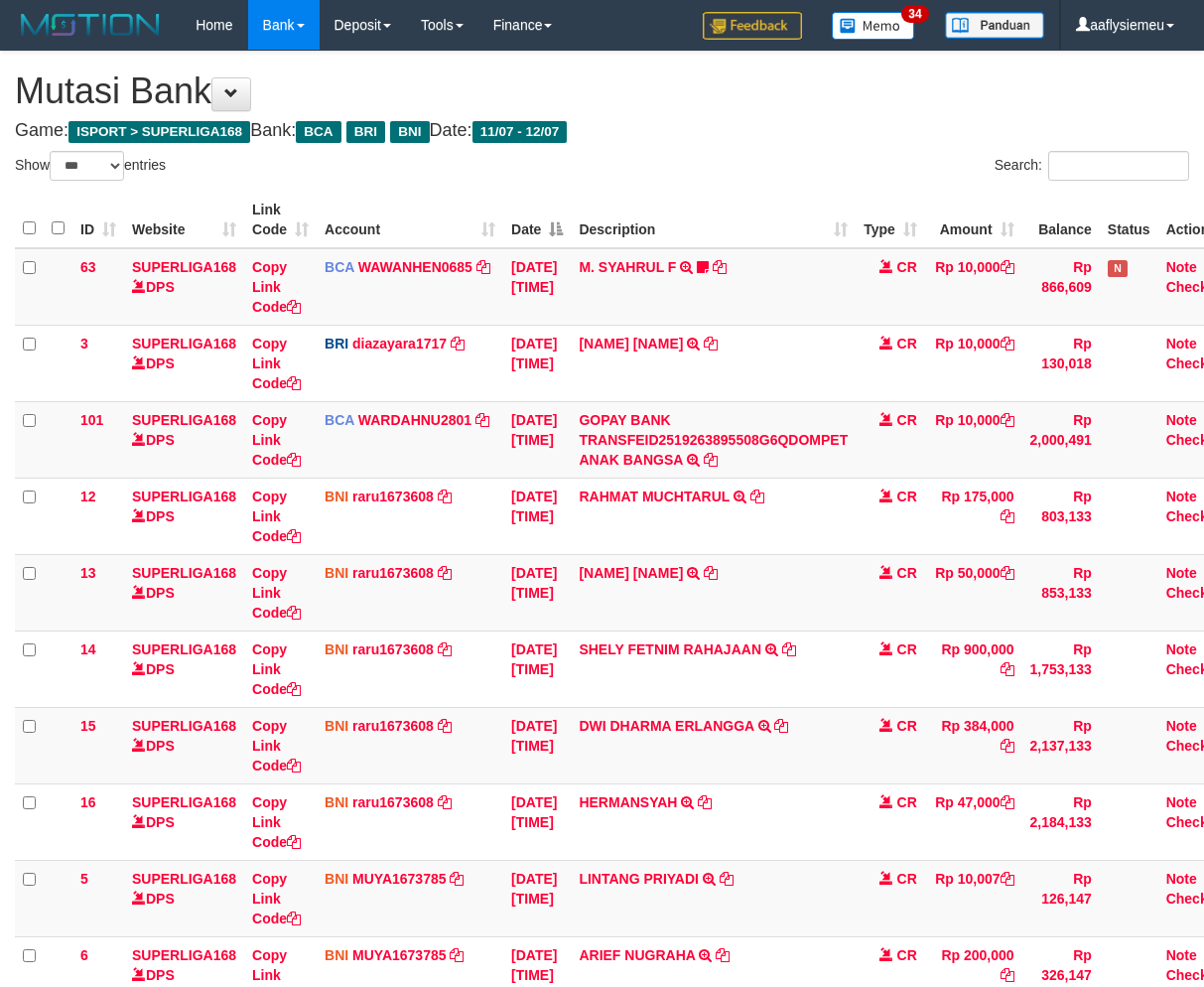 select on "***" 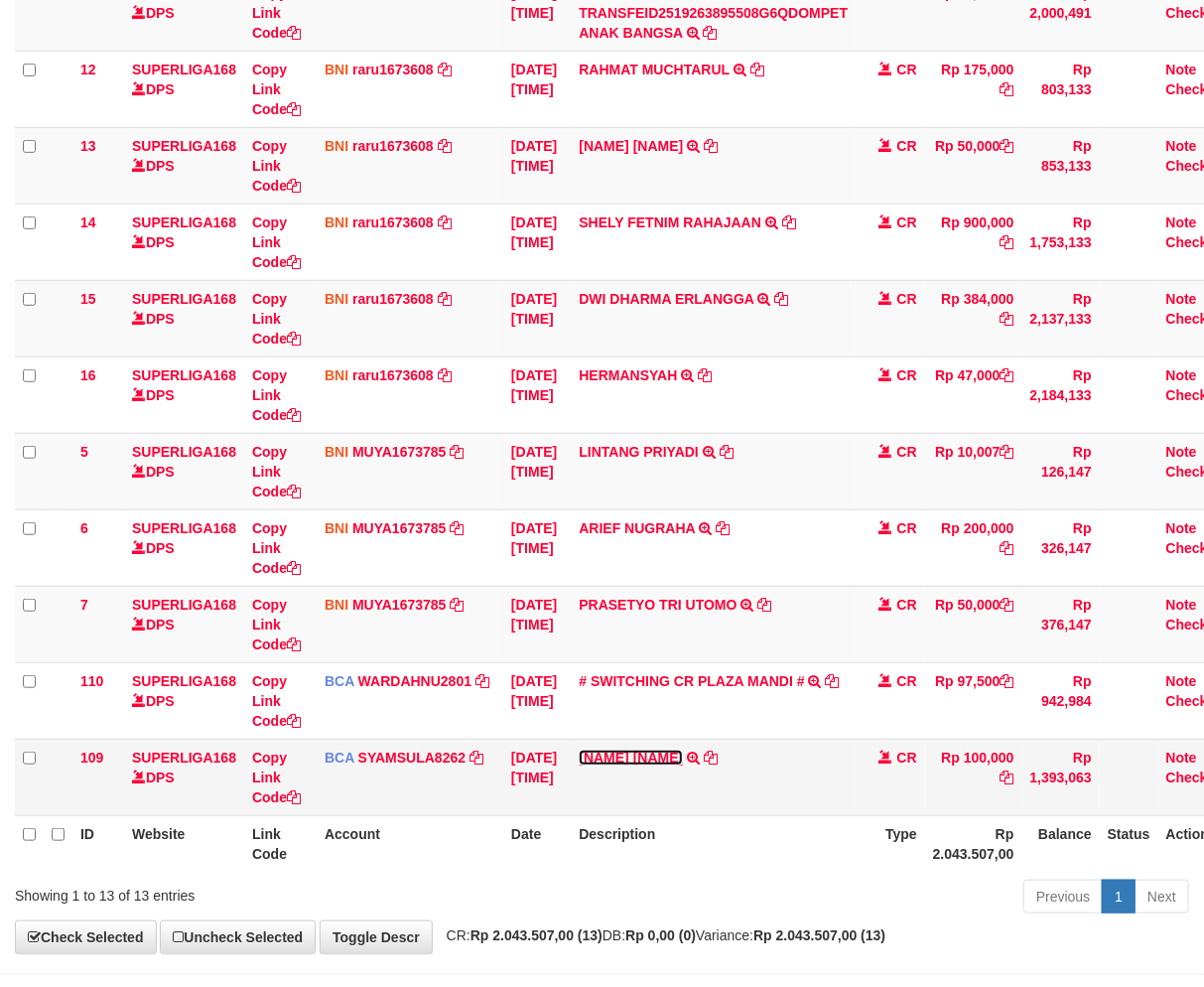 click on "[FIRST] [LAST] [LAST]" at bounding box center (630, 758) 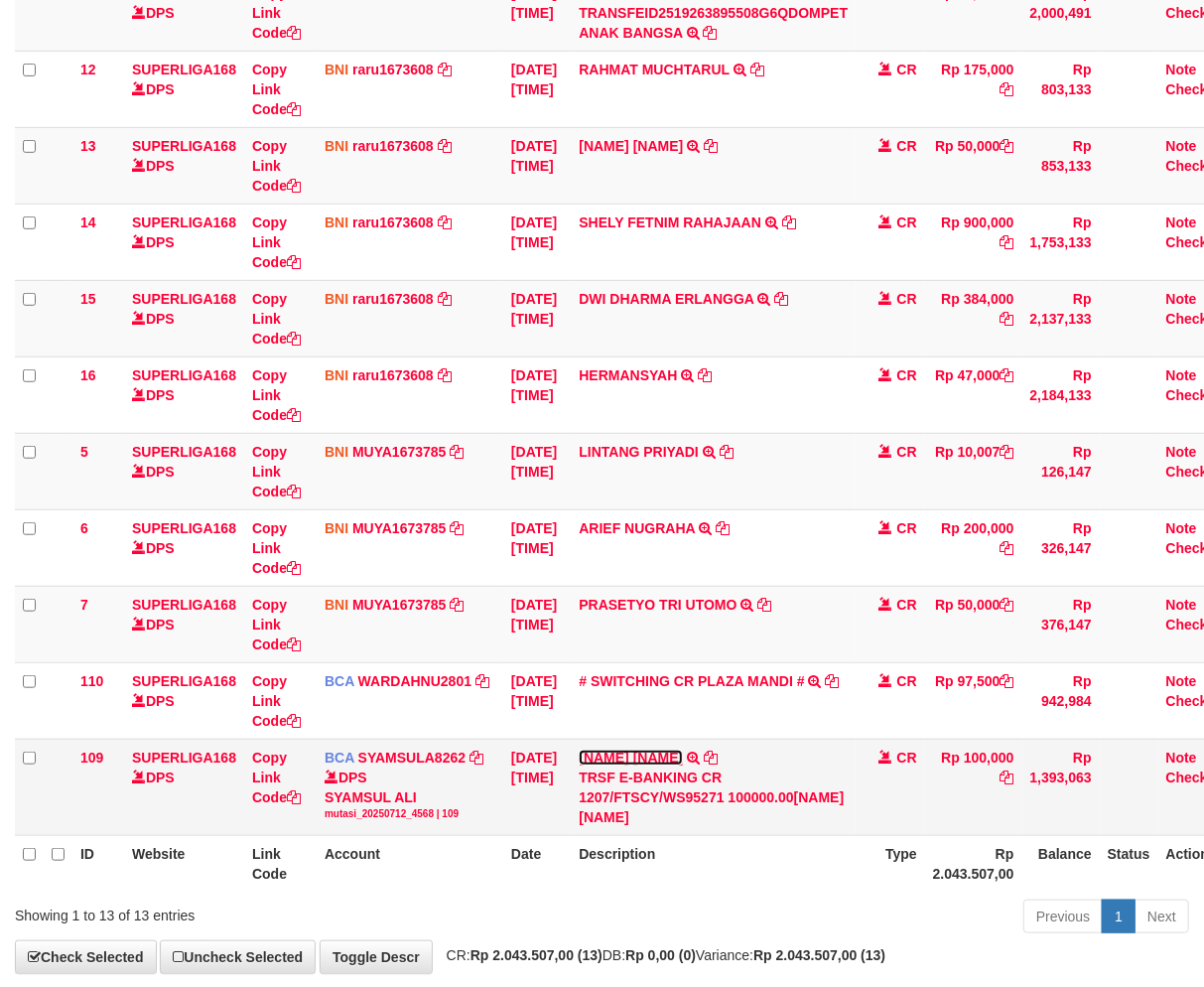 scroll, scrollTop: 428, scrollLeft: 0, axis: vertical 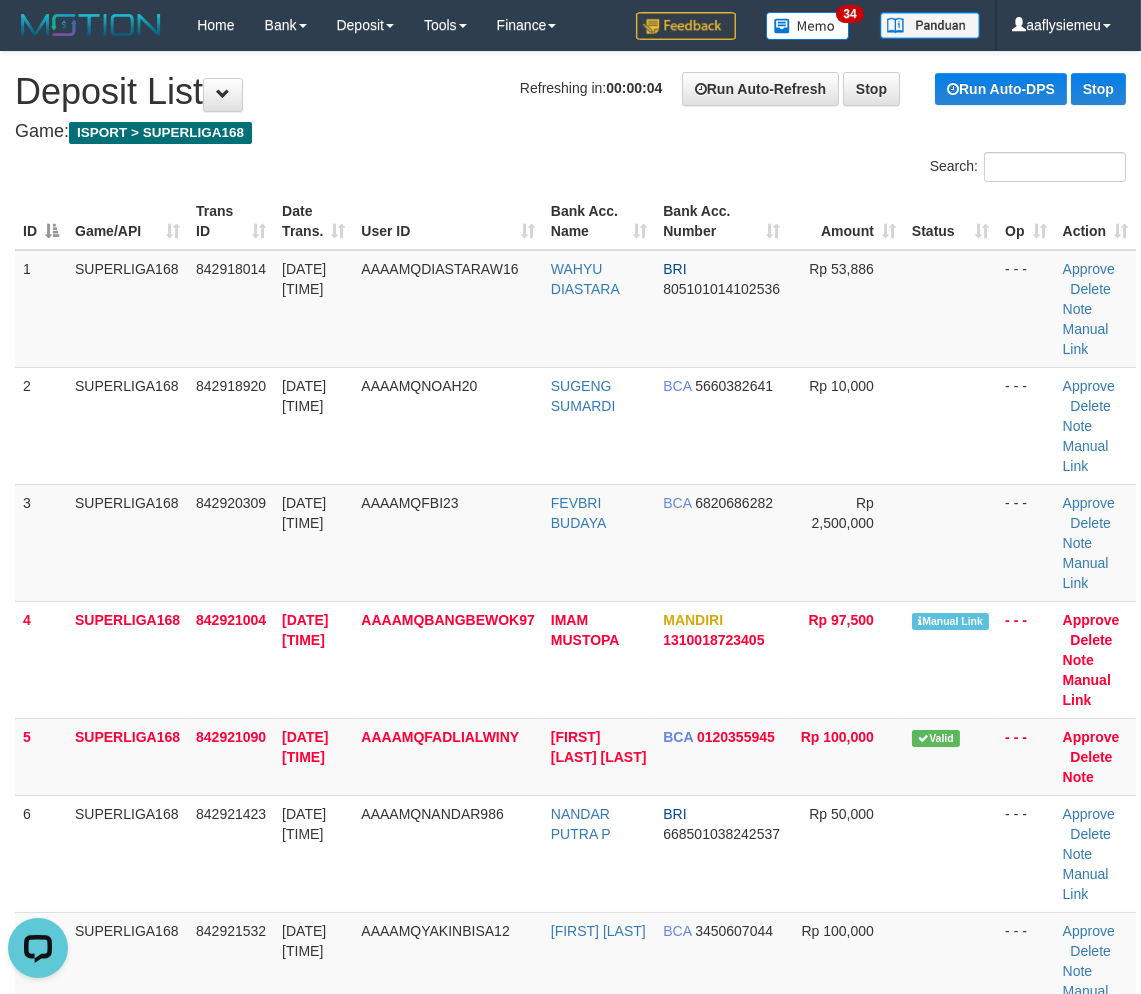 drag, startPoint x: 76, startPoint y: 523, endPoint x: 1, endPoint y: 560, distance: 83.630135 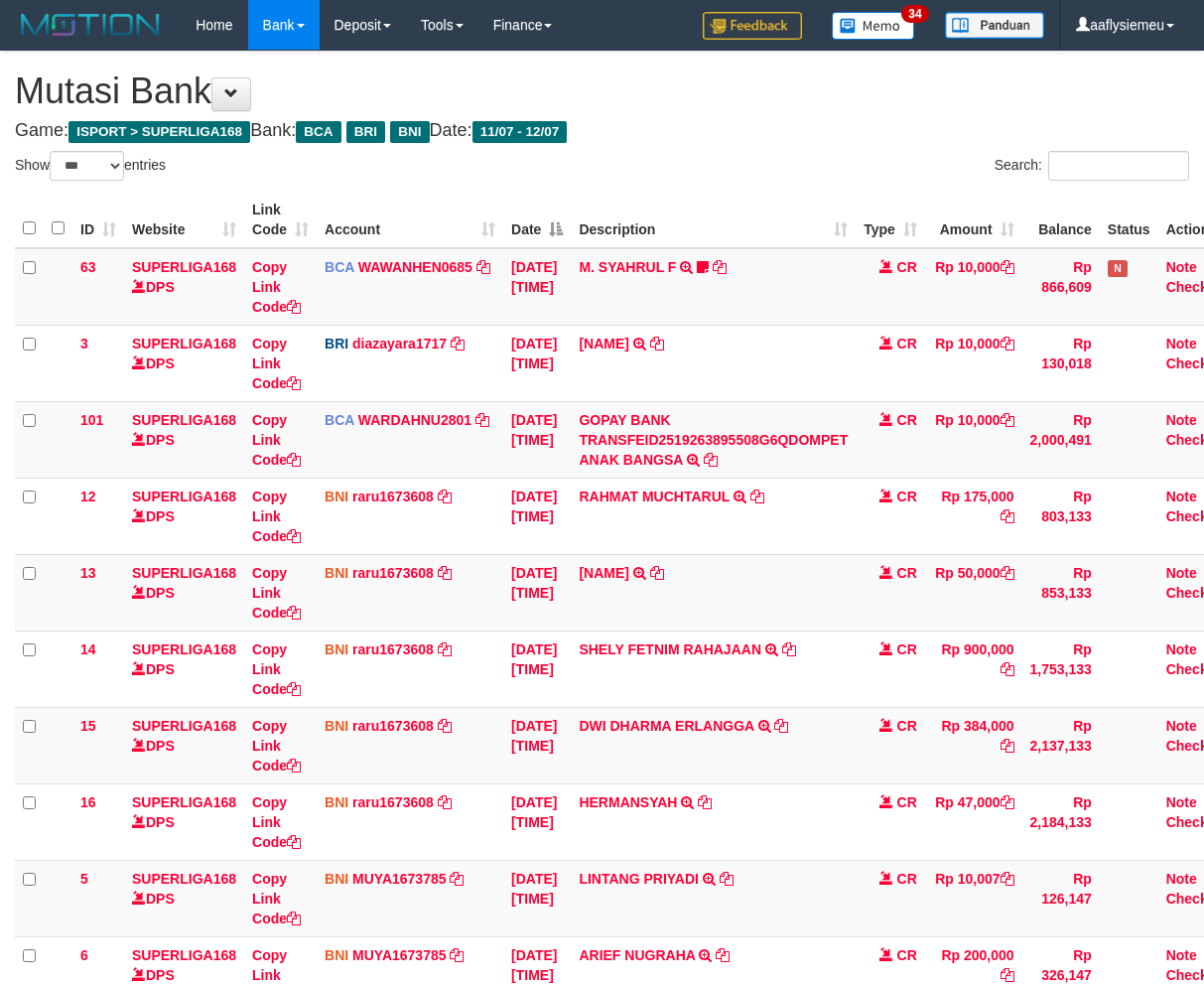 select on "***" 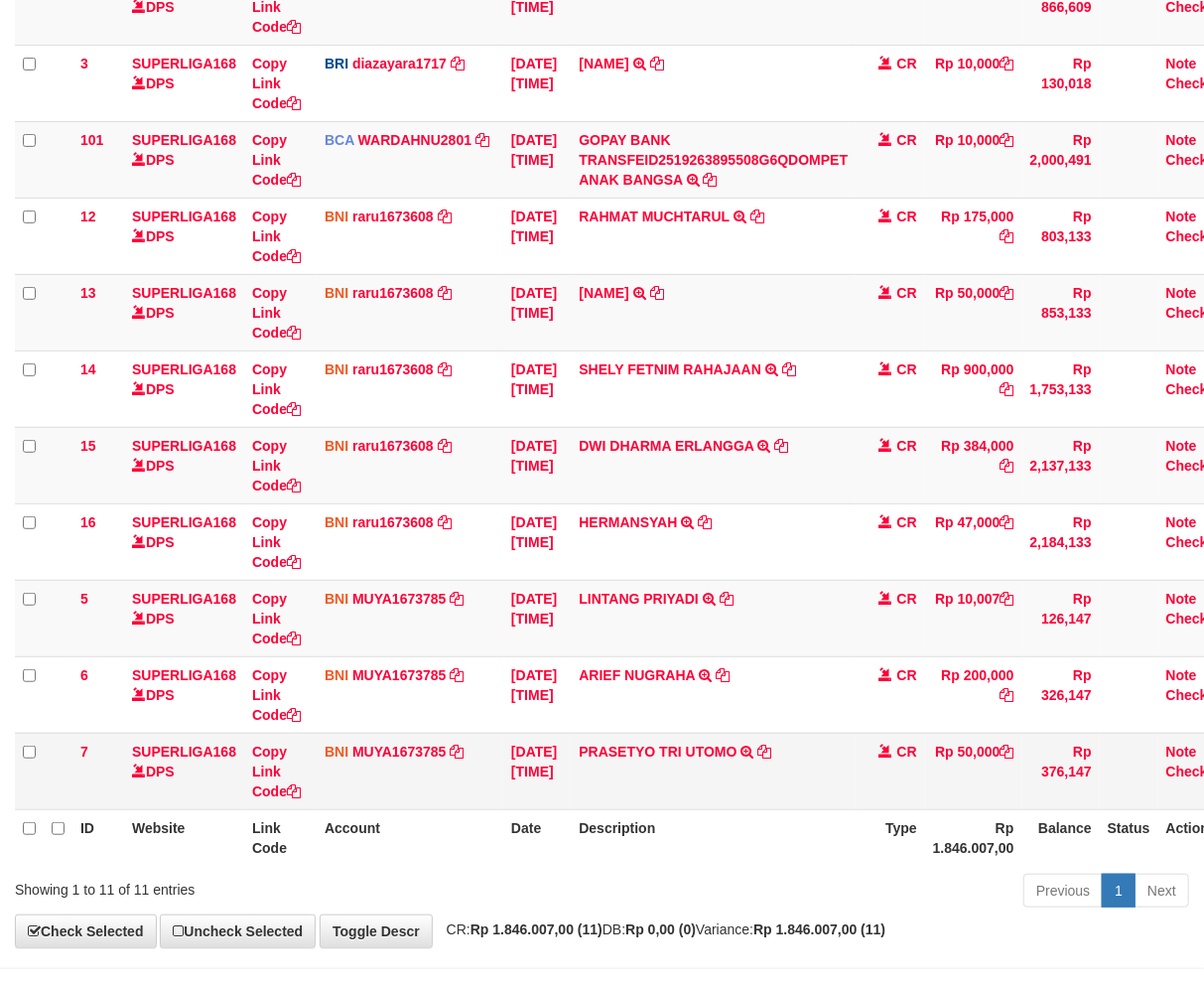 click on "[FIRST] [LAST]         TRANSFER DARI SDR [FIRST] [LAST]" at bounding box center [713, 771] 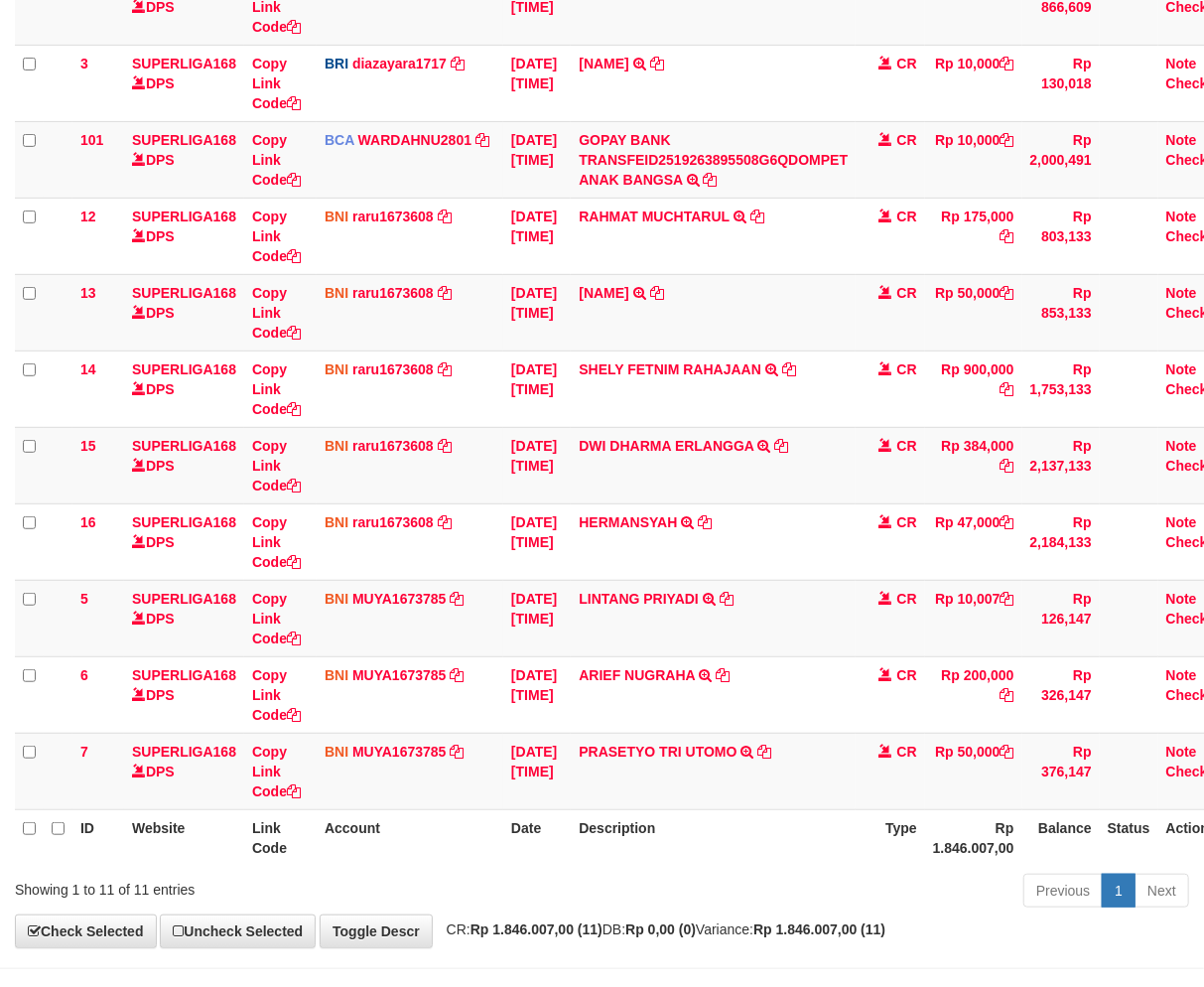 scroll, scrollTop: 352, scrollLeft: 0, axis: vertical 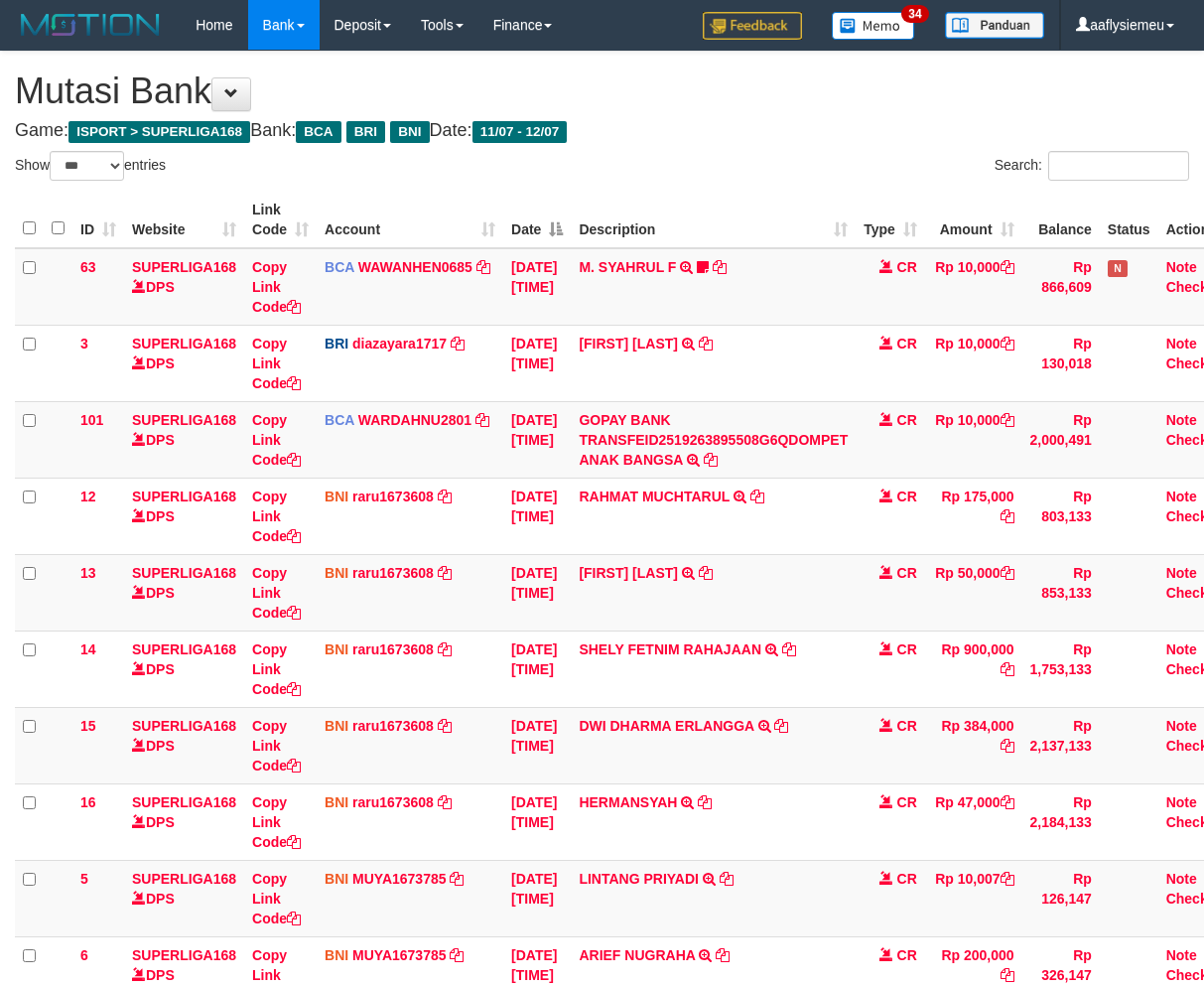 select on "***" 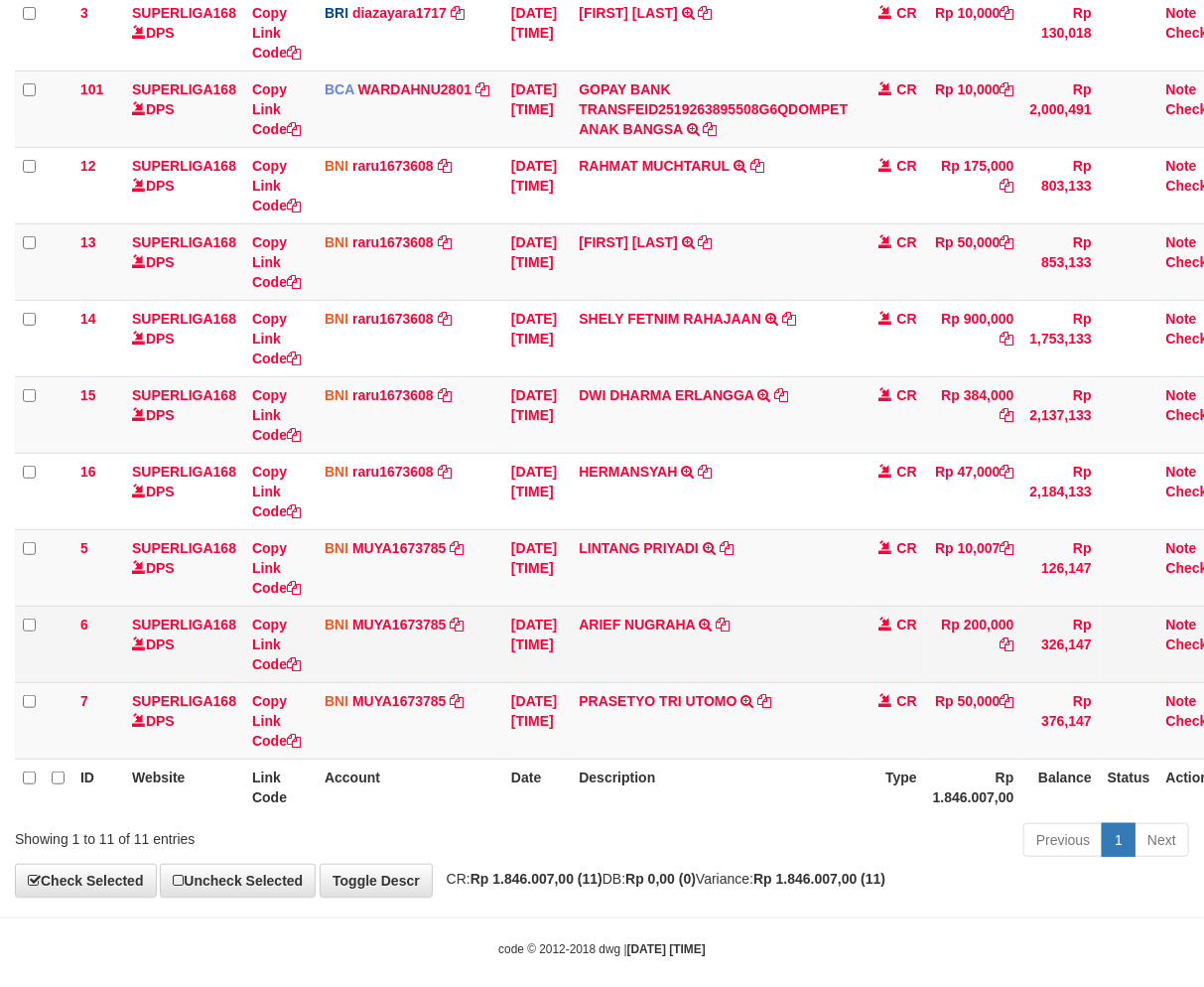 scroll, scrollTop: 352, scrollLeft: 0, axis: vertical 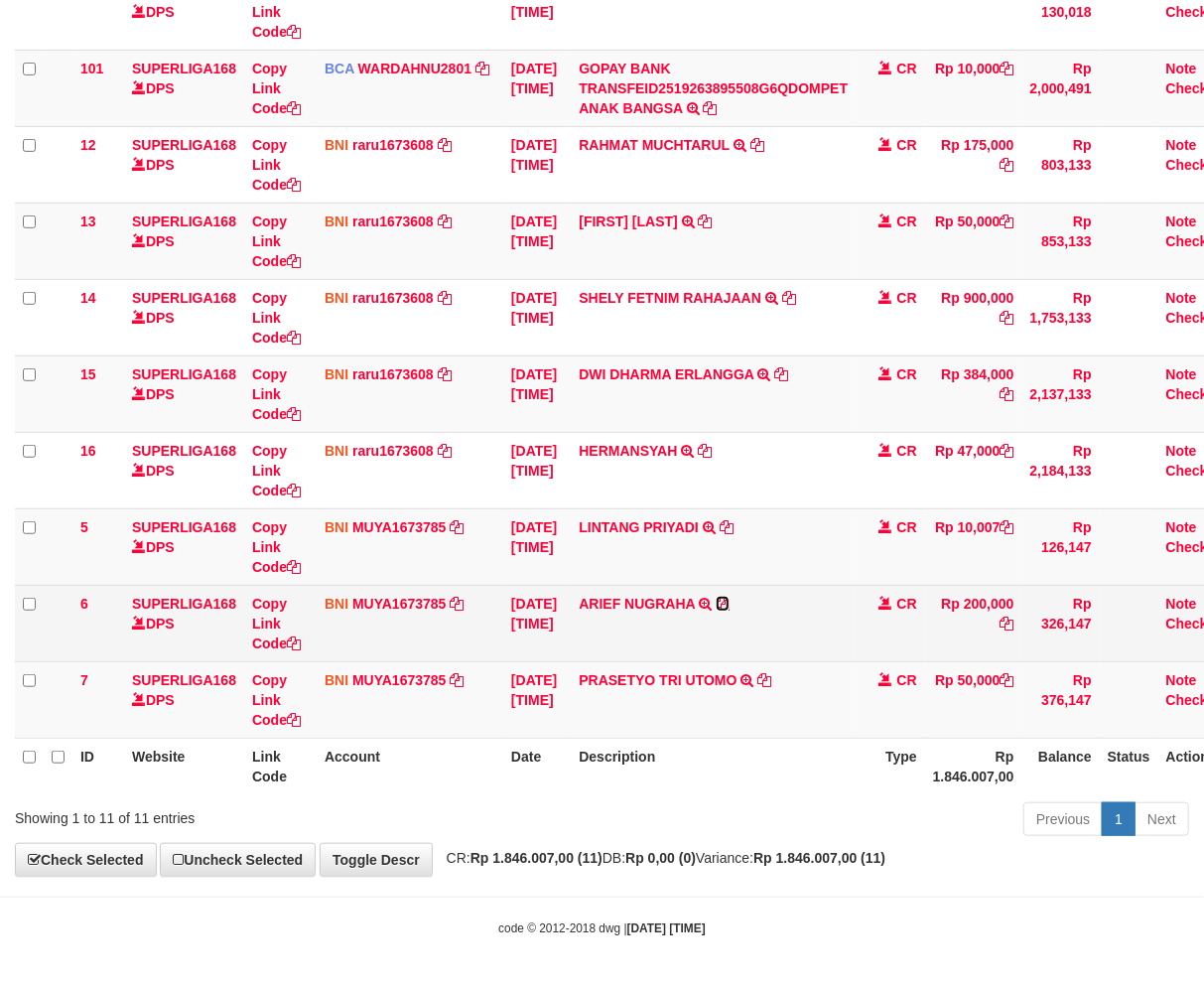click at bounding box center (723, 604) 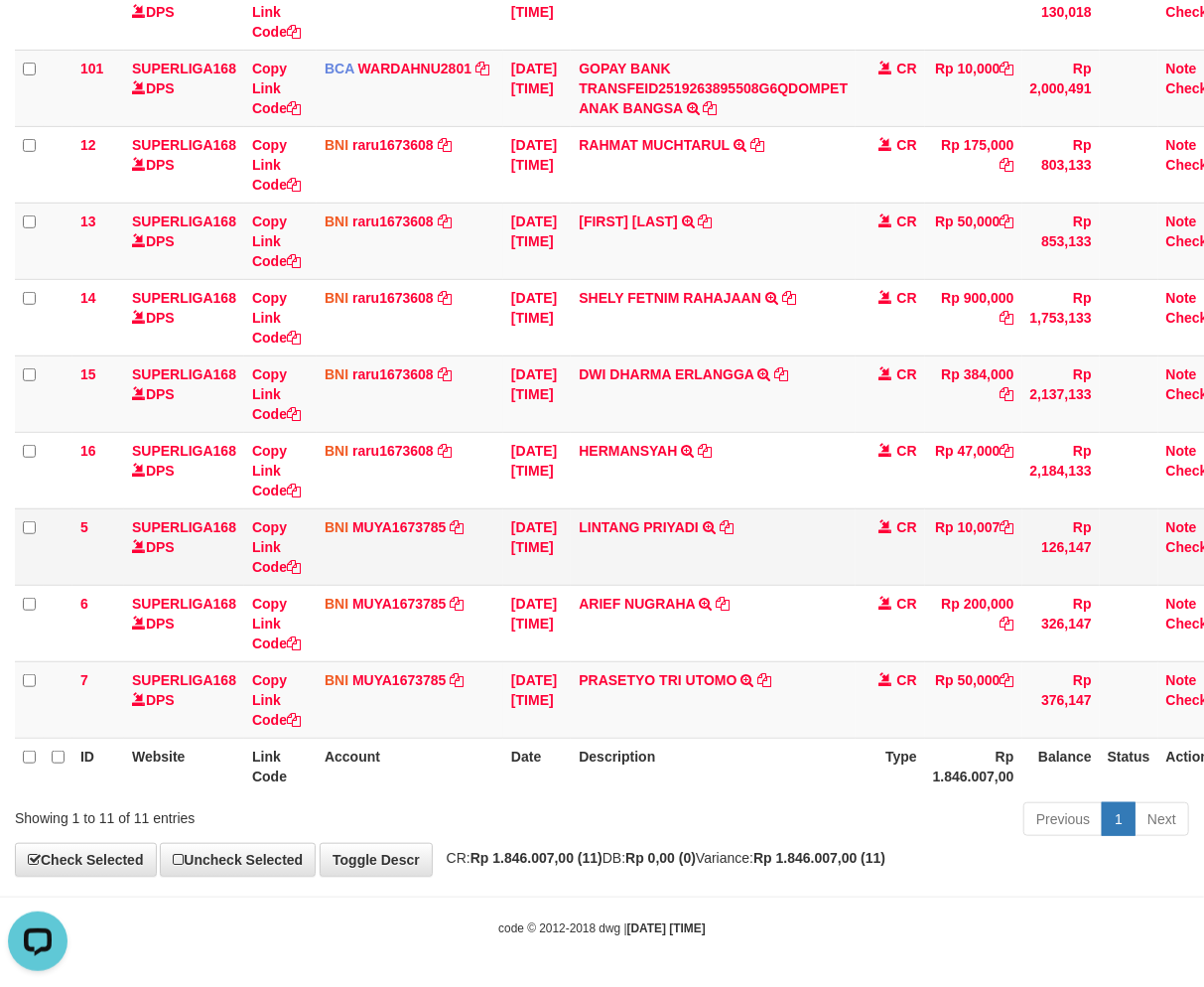 scroll, scrollTop: 0, scrollLeft: 0, axis: both 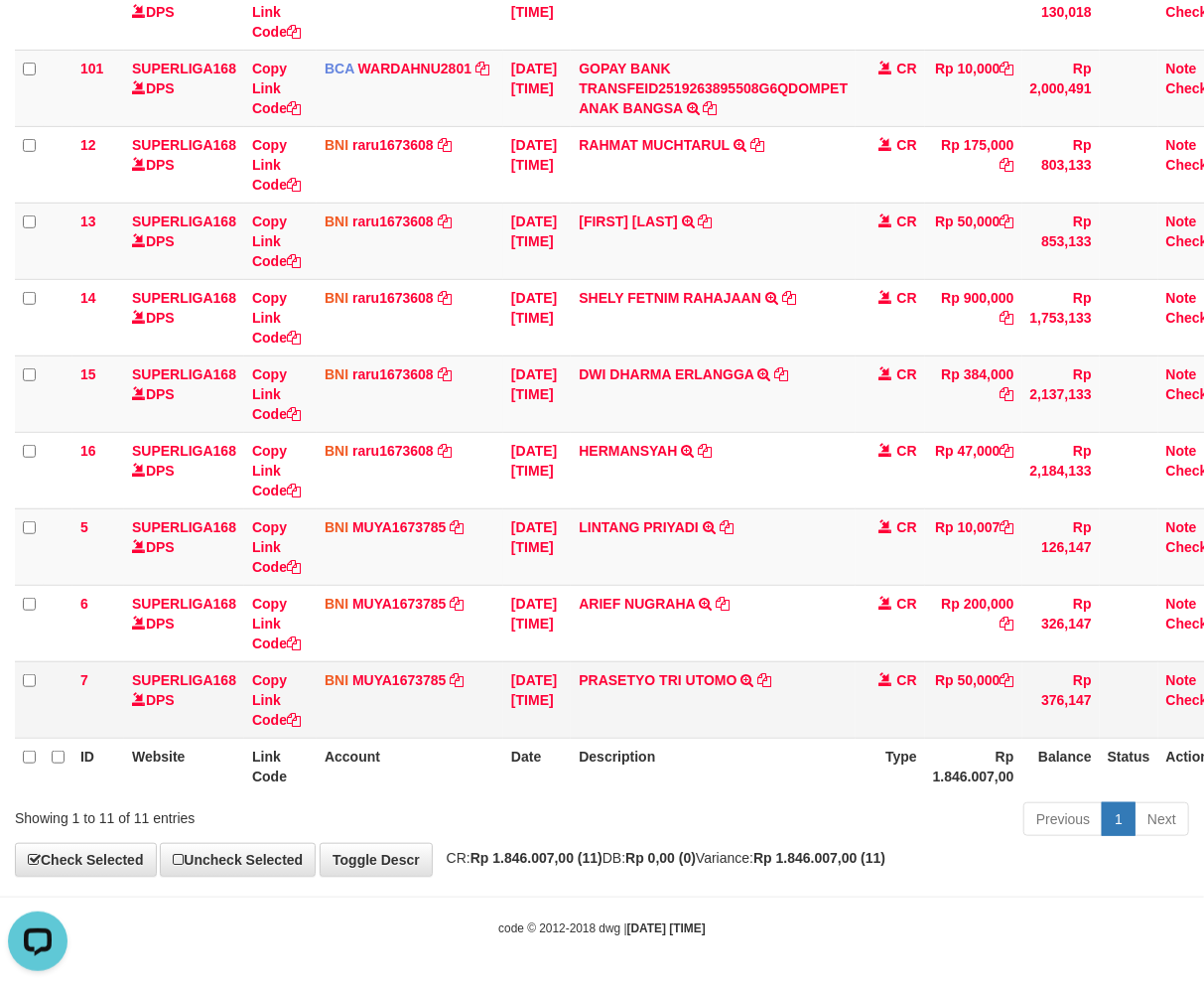 click on "PRASETYO TRI UTOMO         TRANSFER DARI SDR PRASETYO TRI UTOMO" at bounding box center (713, 699) 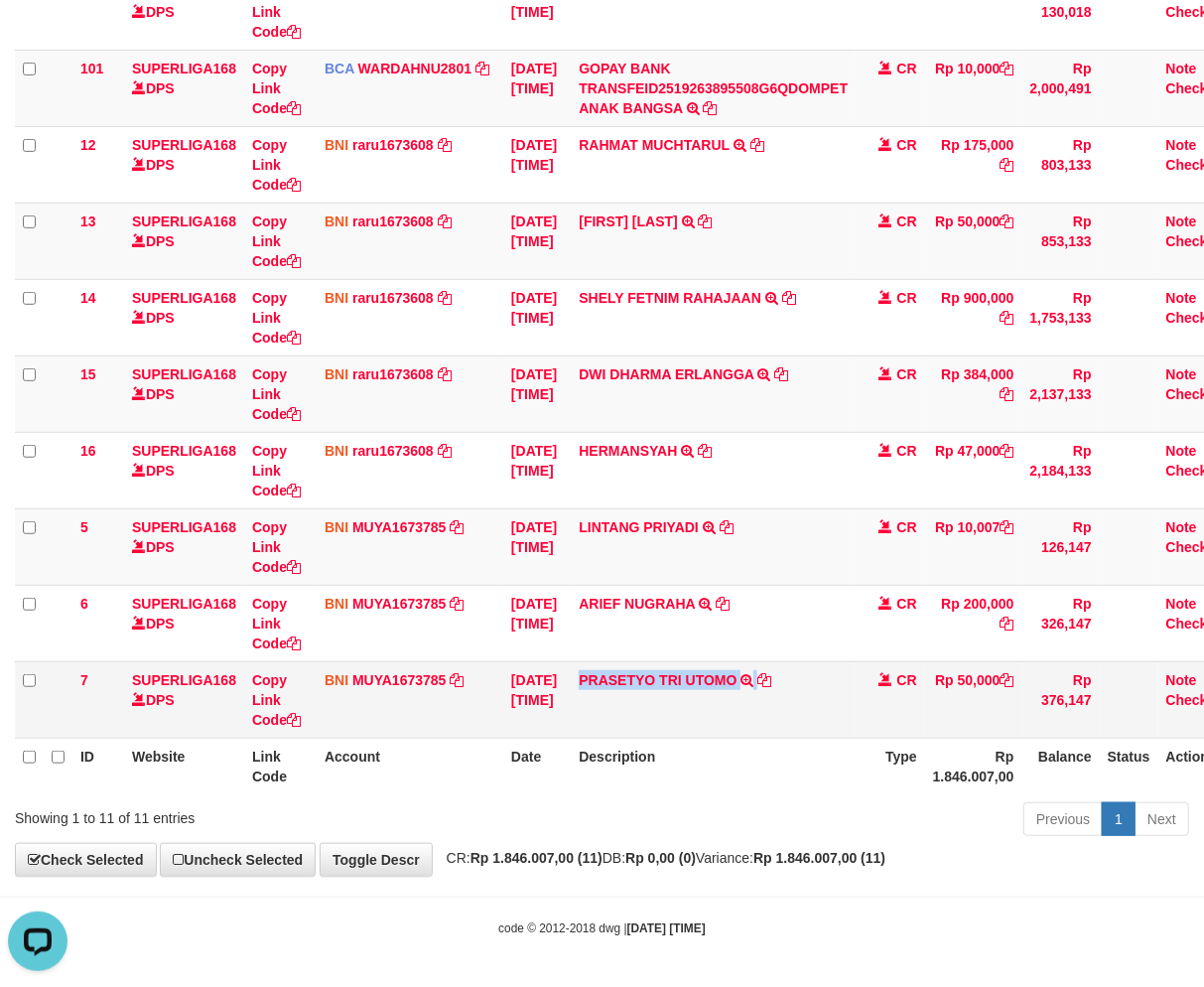 click on "PRASETYO TRI UTOMO         TRANSFER DARI SDR PRASETYO TRI UTOMO" at bounding box center (713, 699) 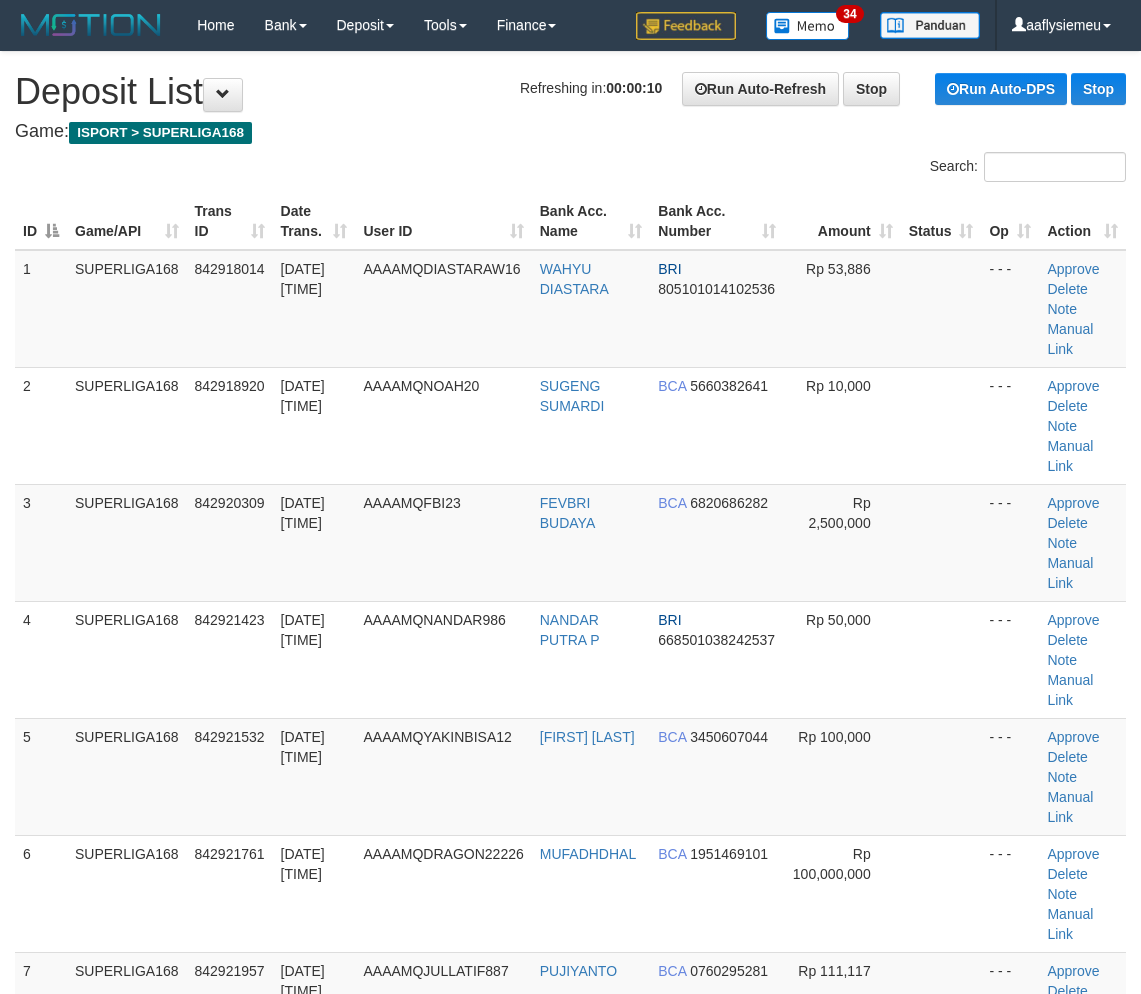 scroll, scrollTop: 0, scrollLeft: 0, axis: both 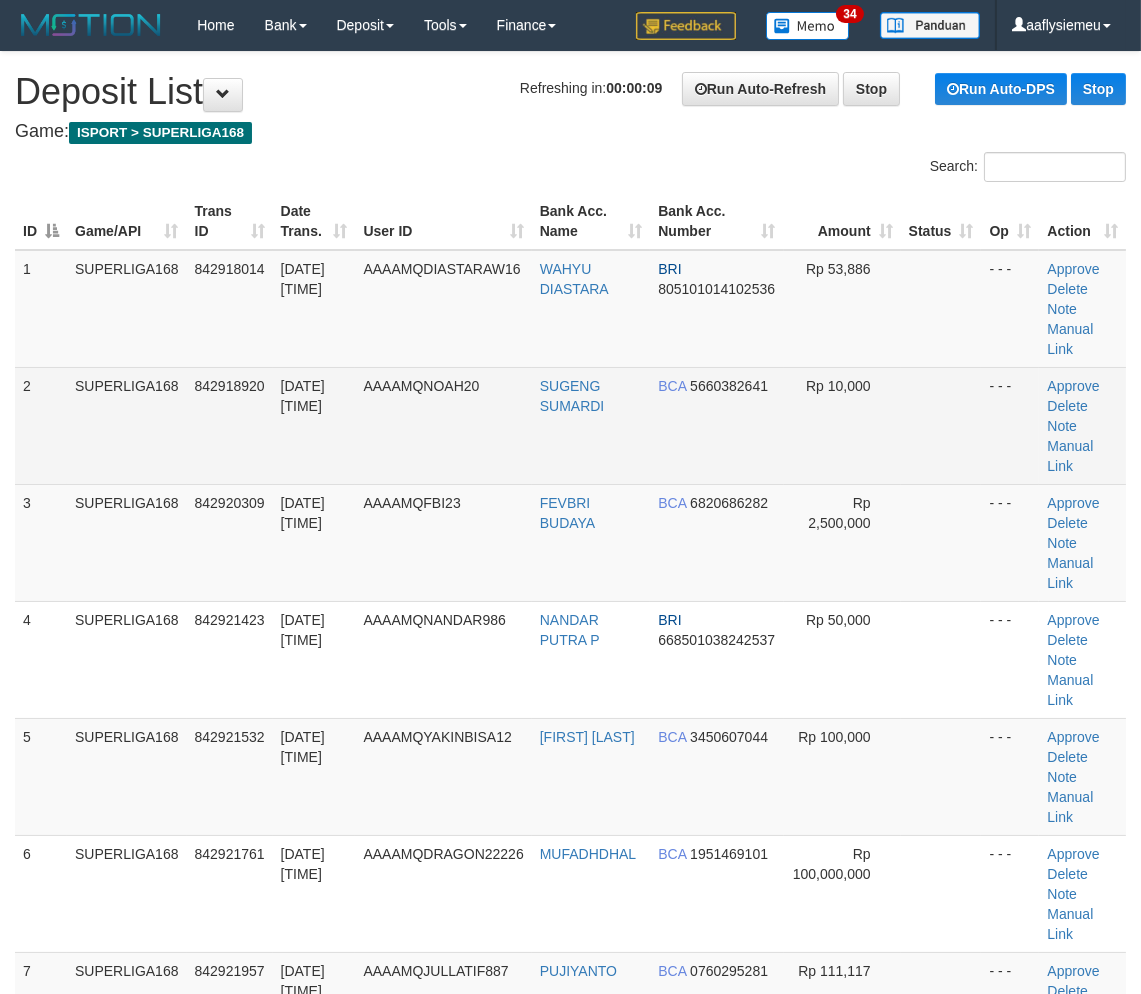 drag, startPoint x: 453, startPoint y: 383, endPoint x: 438, endPoint y: 394, distance: 18.601076 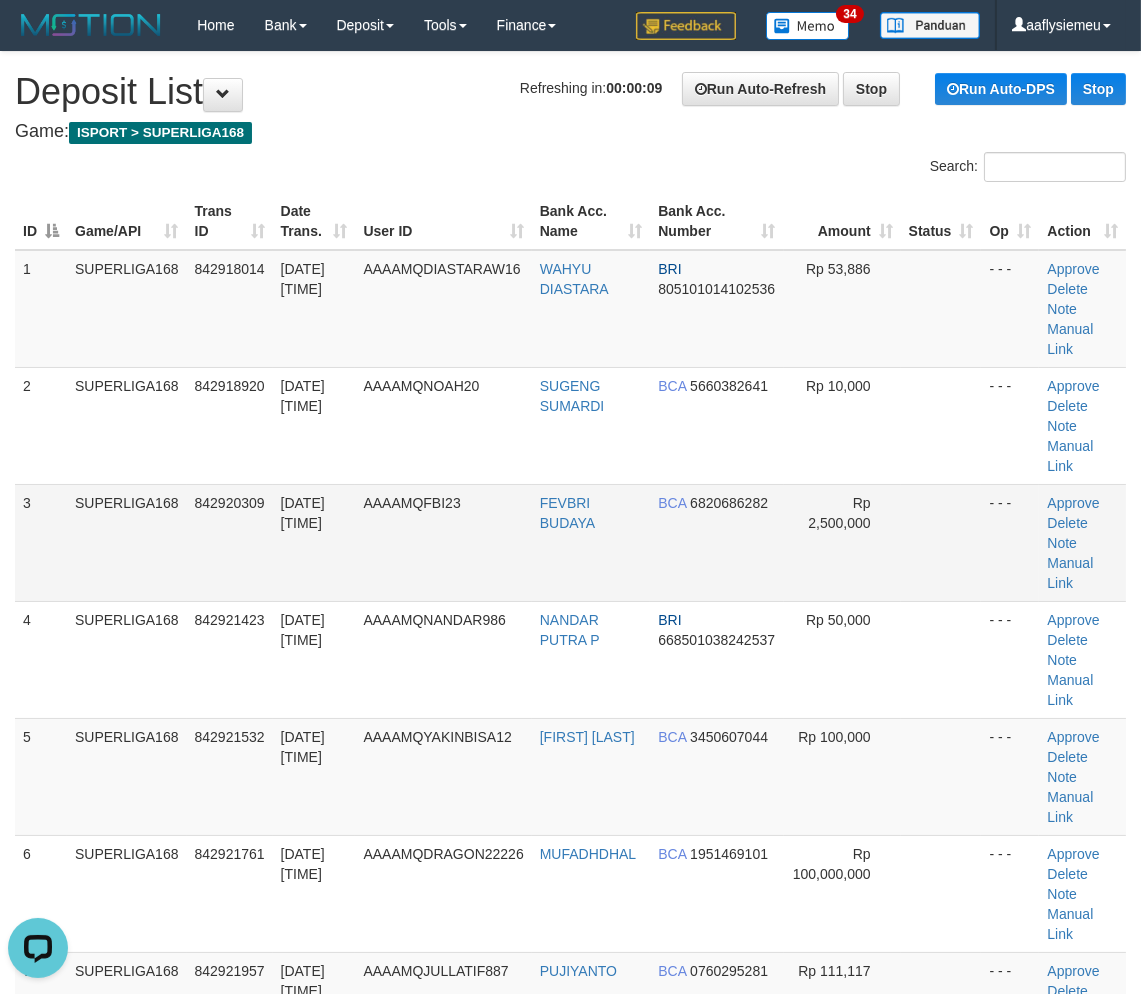 scroll, scrollTop: 0, scrollLeft: 0, axis: both 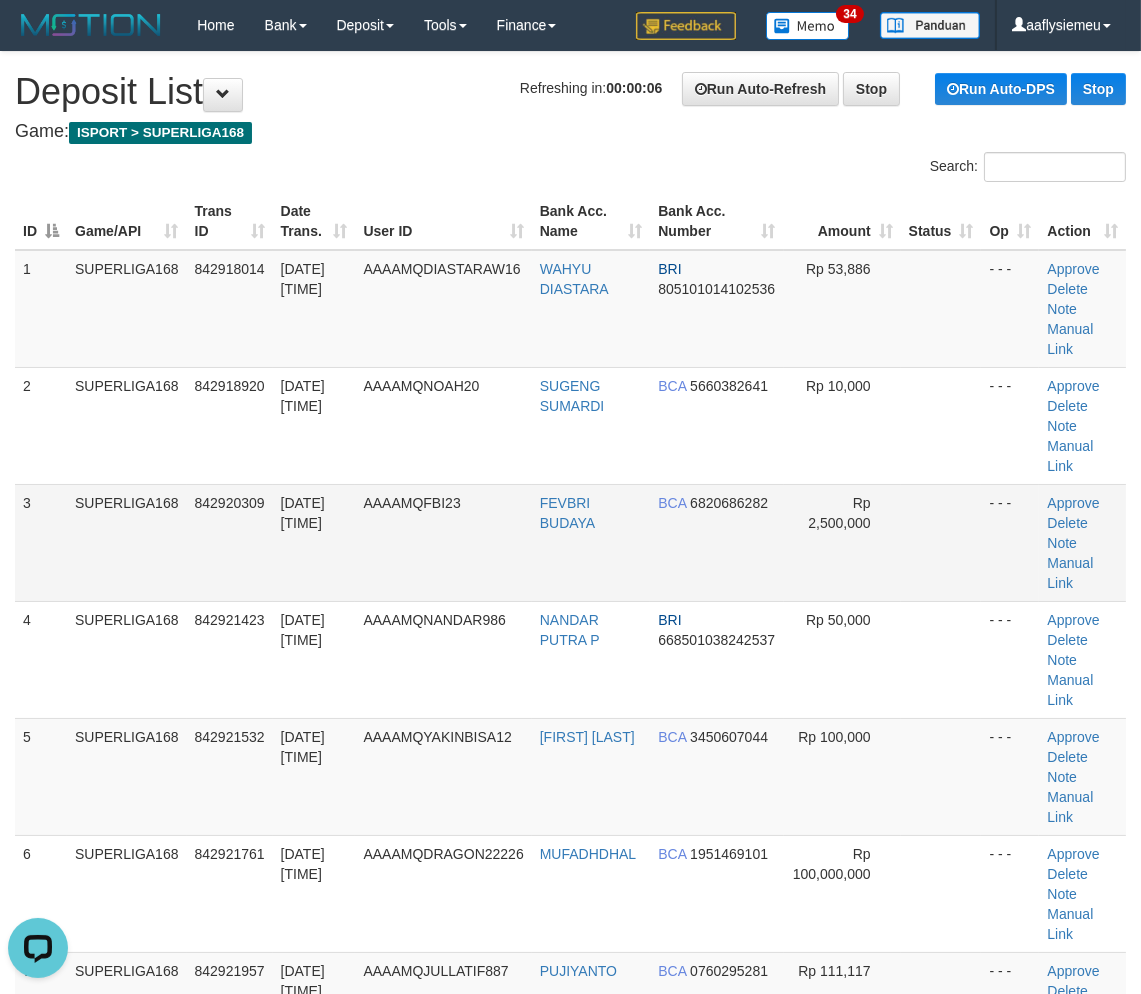 drag, startPoint x: 236, startPoint y: 462, endPoint x: 45, endPoint y: 518, distance: 199.04019 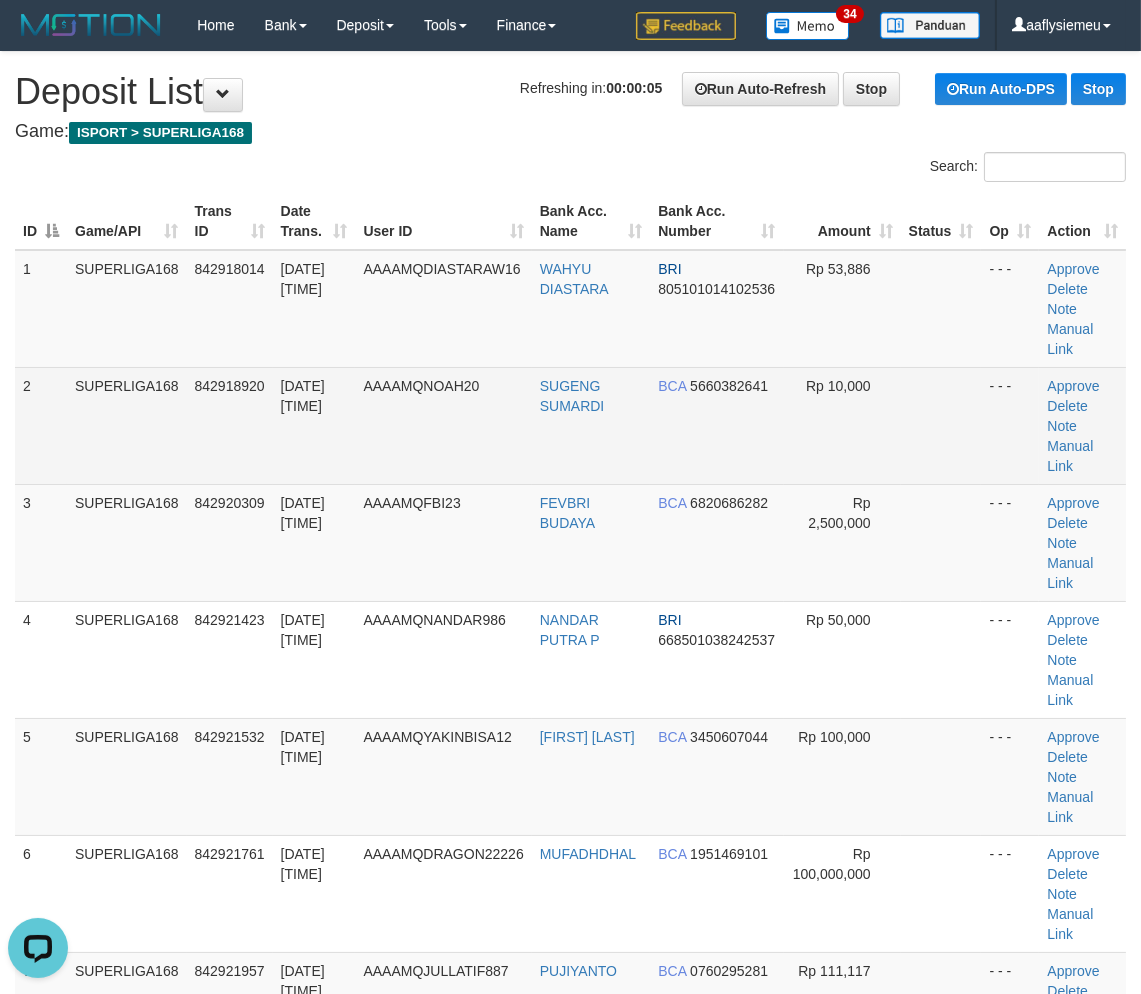 click on "AAAAMQNOAH20" at bounding box center (443, 425) 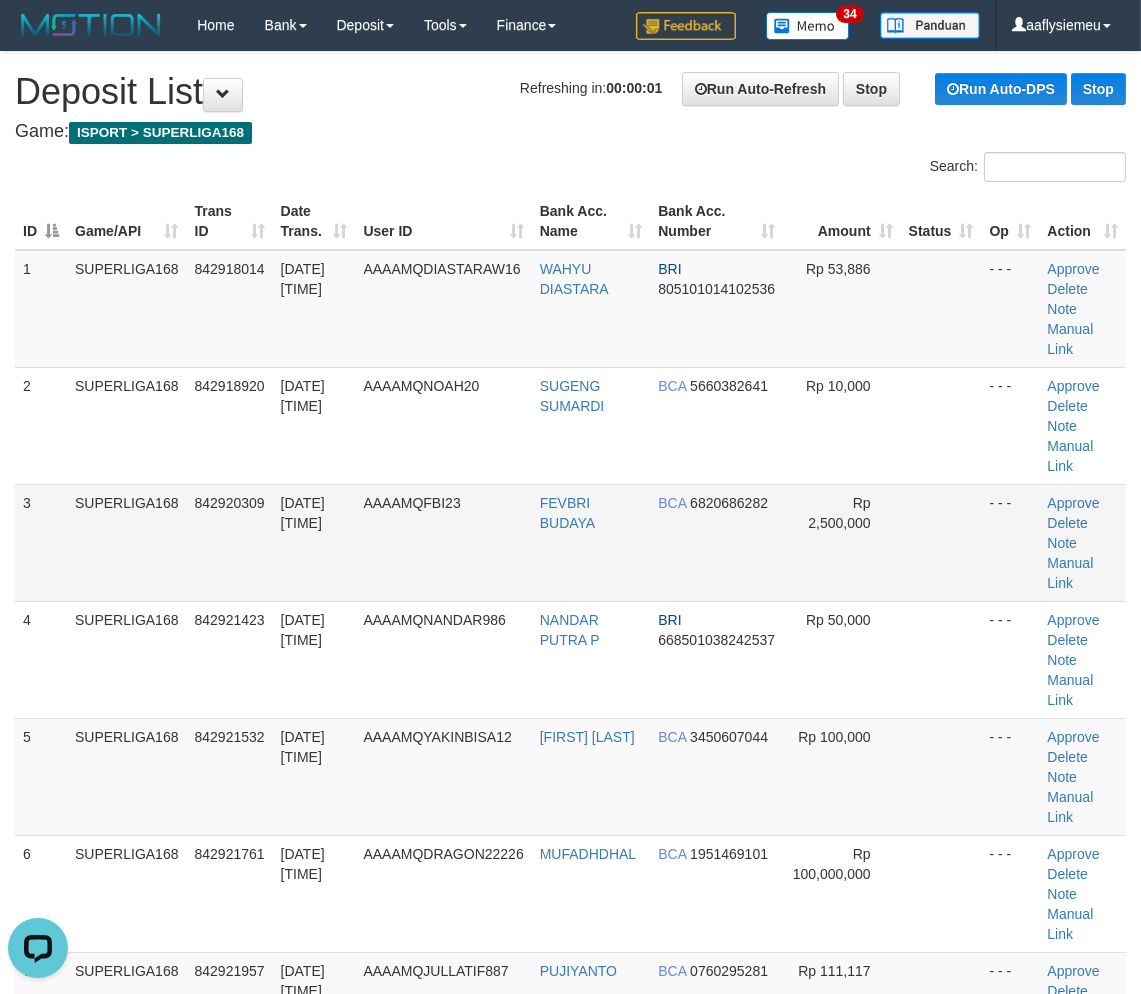 click on "842920309" at bounding box center (230, 542) 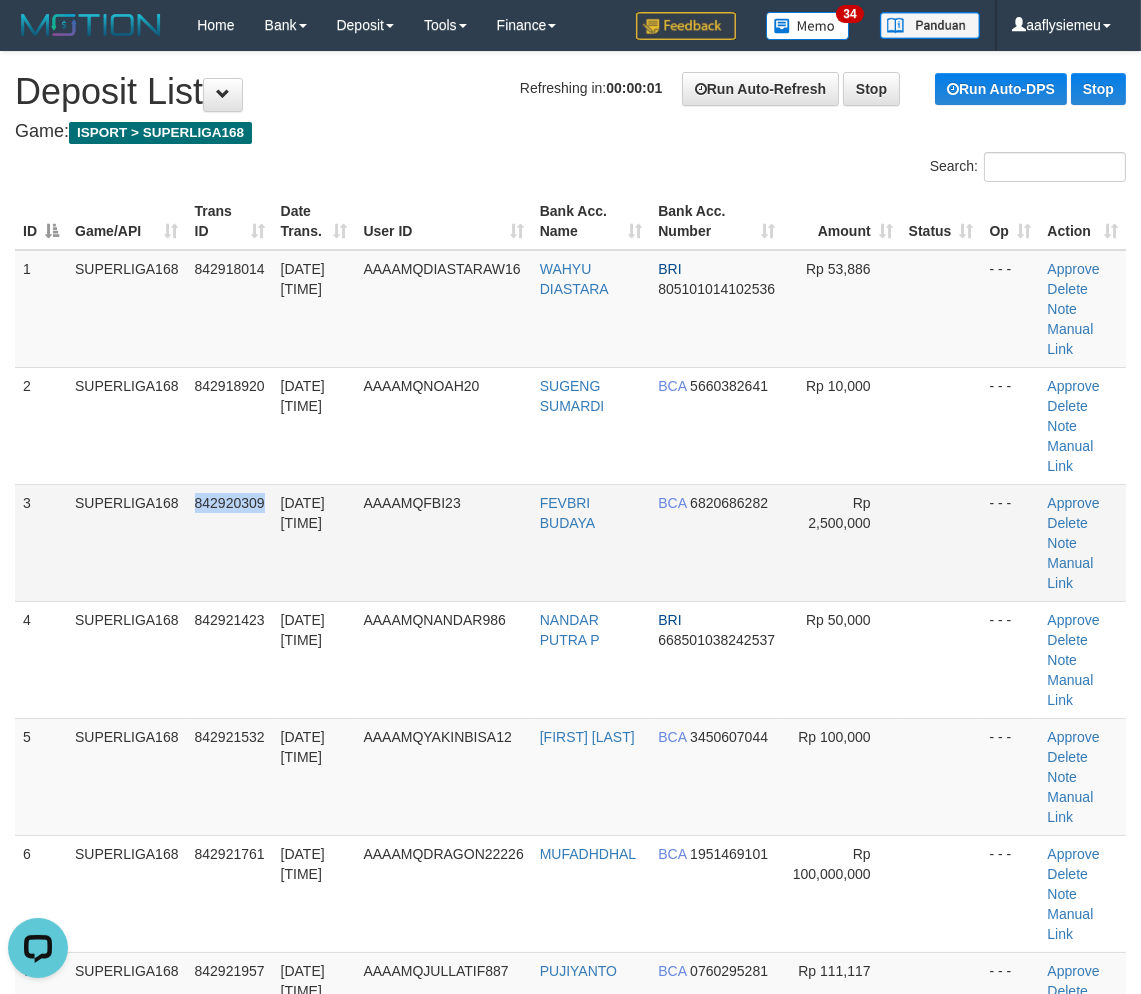 drag, startPoint x: 190, startPoint y: 494, endPoint x: 51, endPoint y: 537, distance: 145.49915 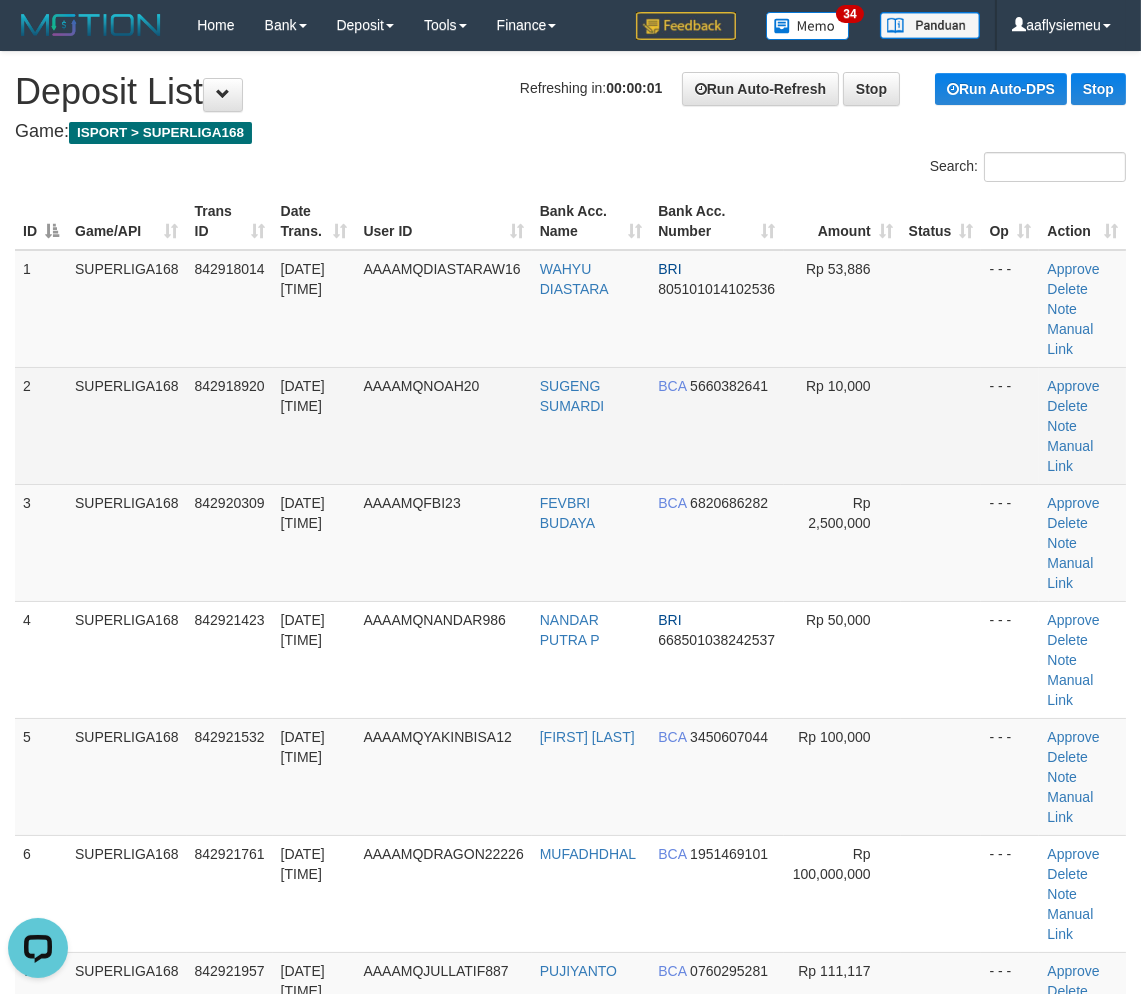 drag, startPoint x: 335, startPoint y: 466, endPoint x: 10, endPoint y: 561, distance: 338.60007 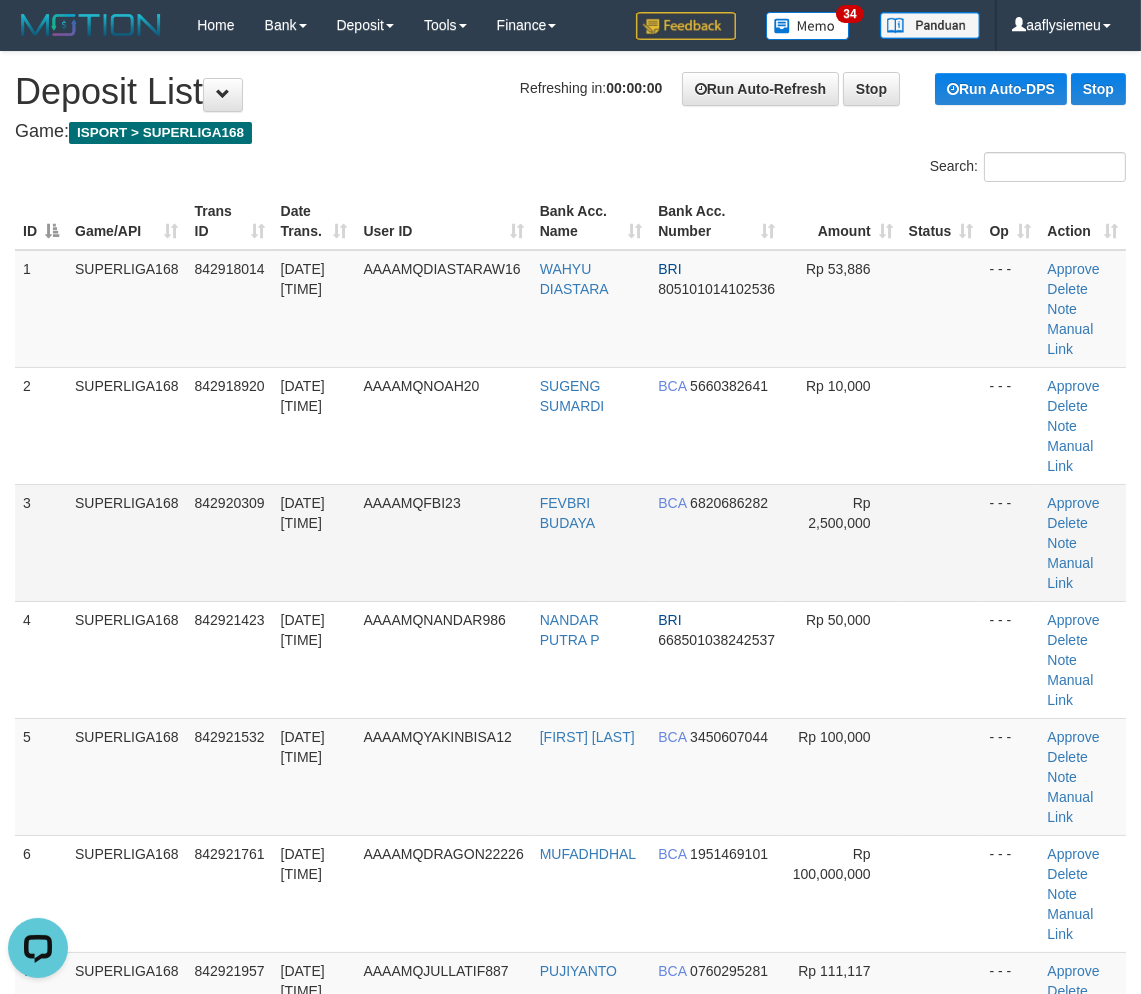 drag, startPoint x: 257, startPoint y: 512, endPoint x: 94, endPoint y: 574, distance: 174.39323 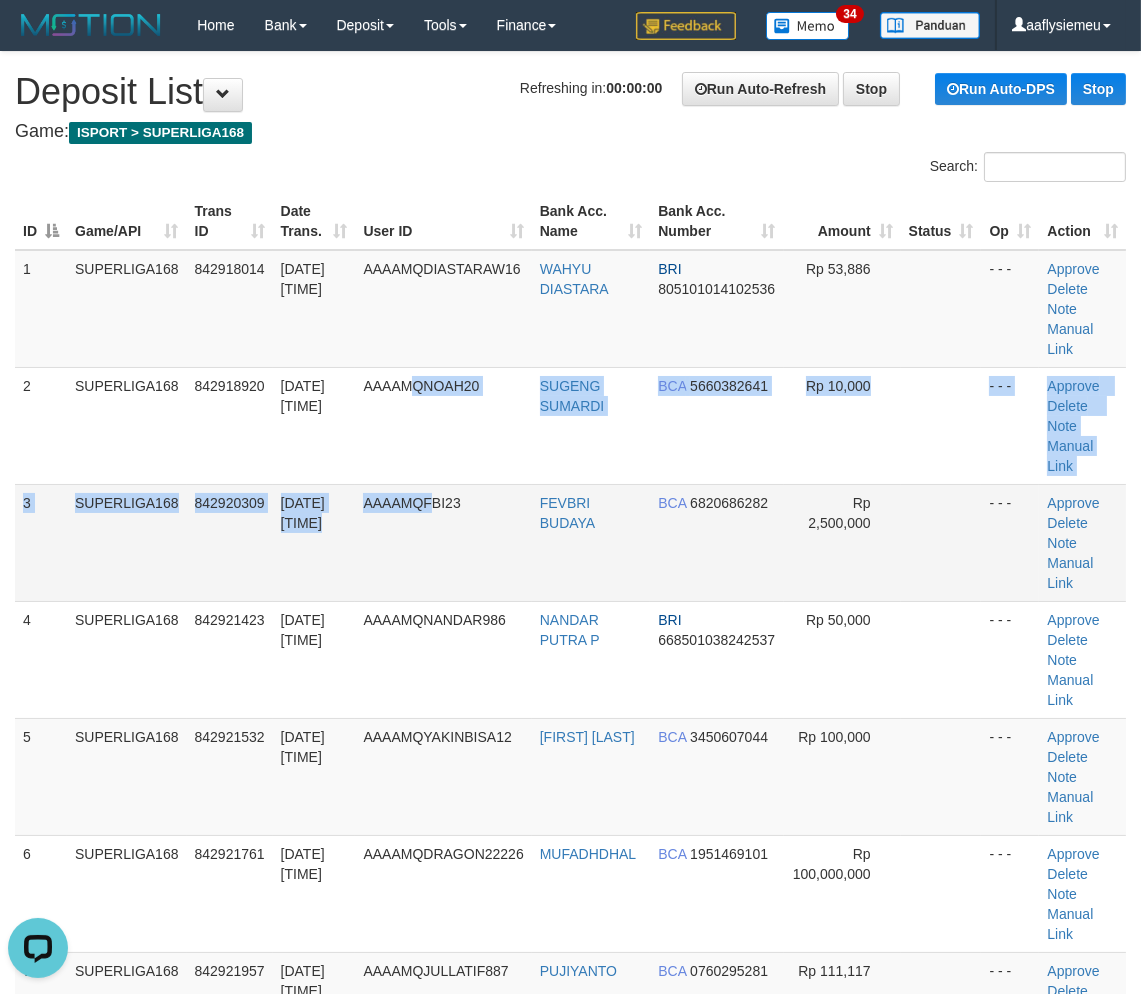 drag, startPoint x: 422, startPoint y: 467, endPoint x: 212, endPoint y: 546, distance: 224.368 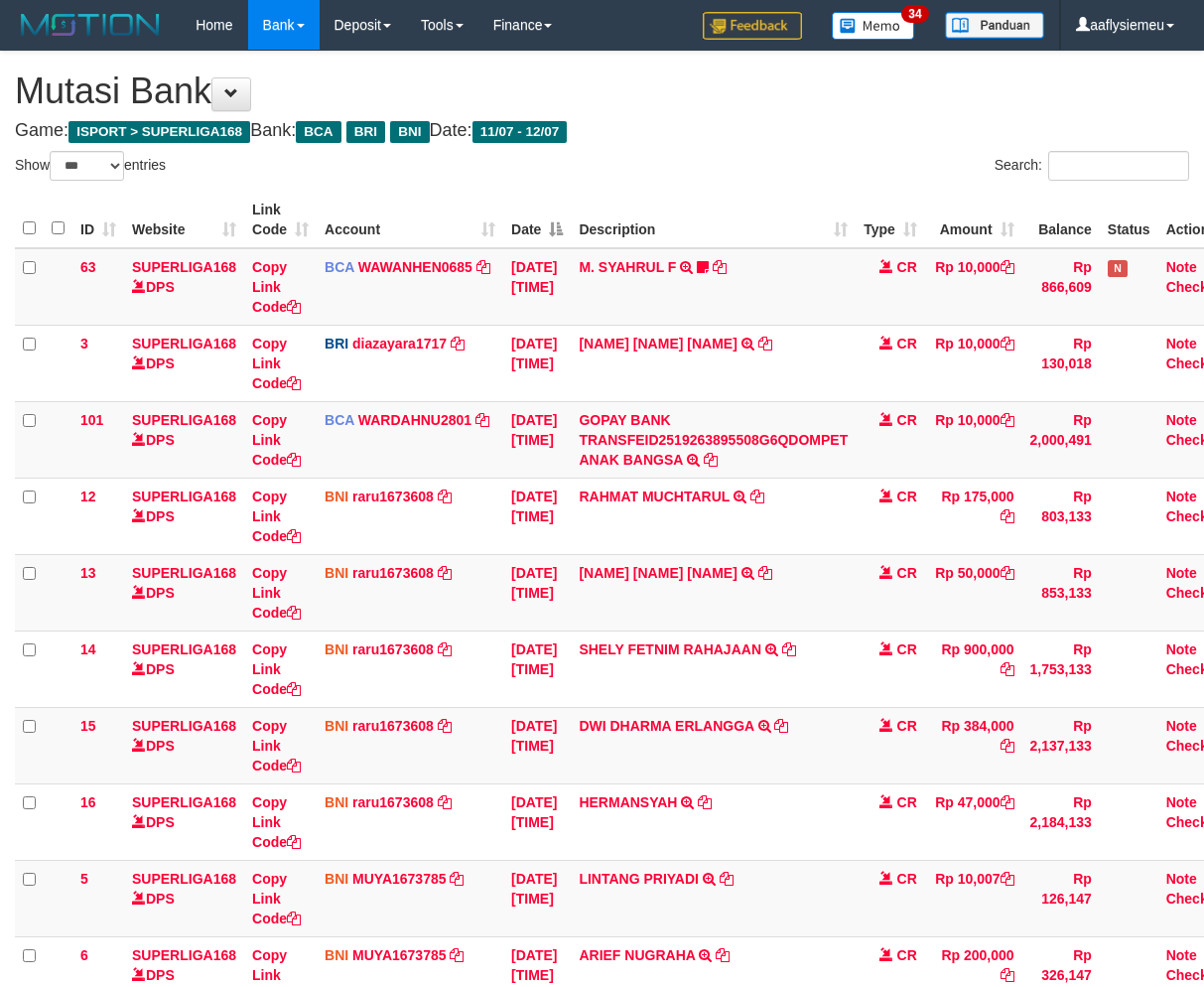 select on "***" 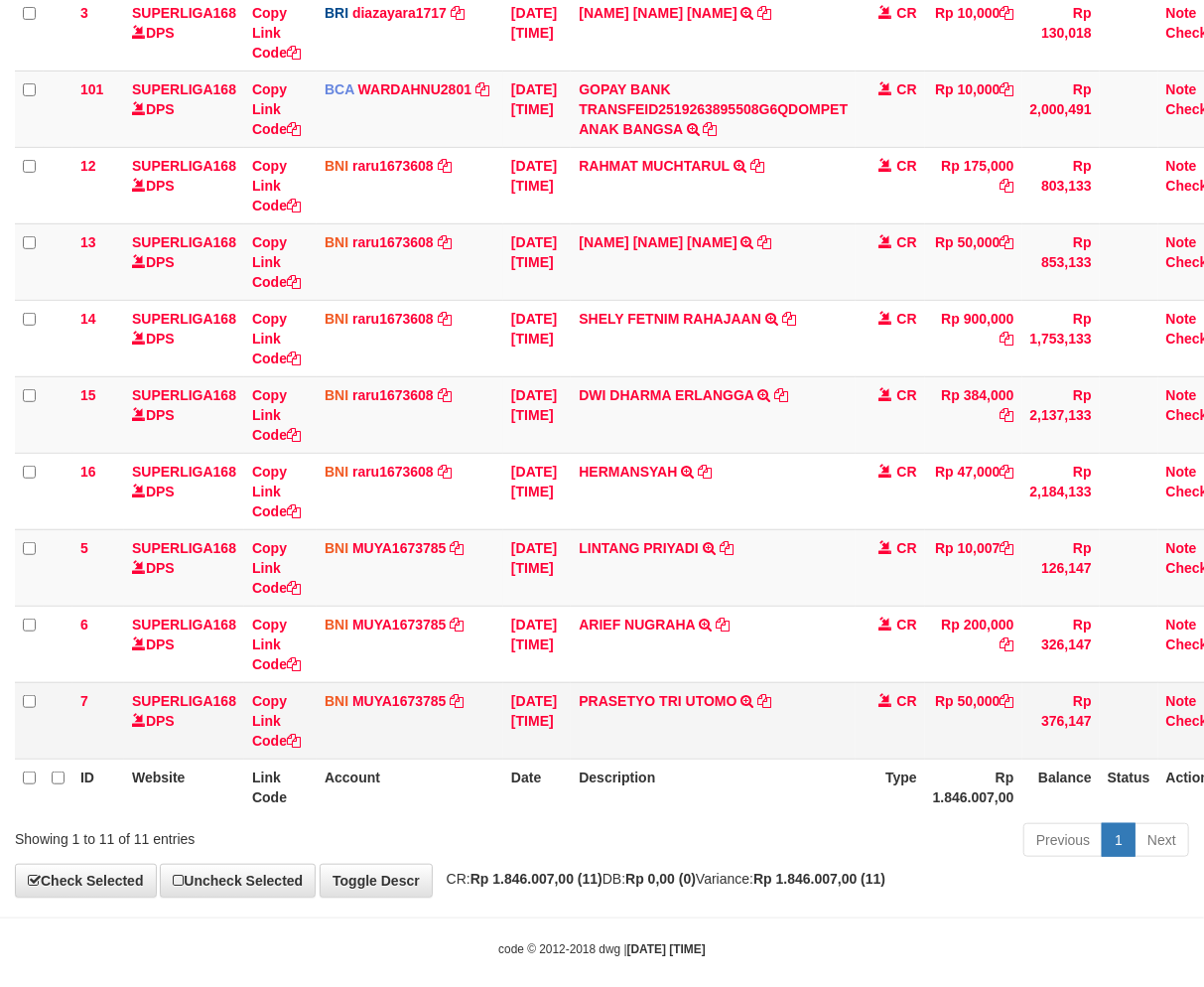 scroll, scrollTop: 352, scrollLeft: 0, axis: vertical 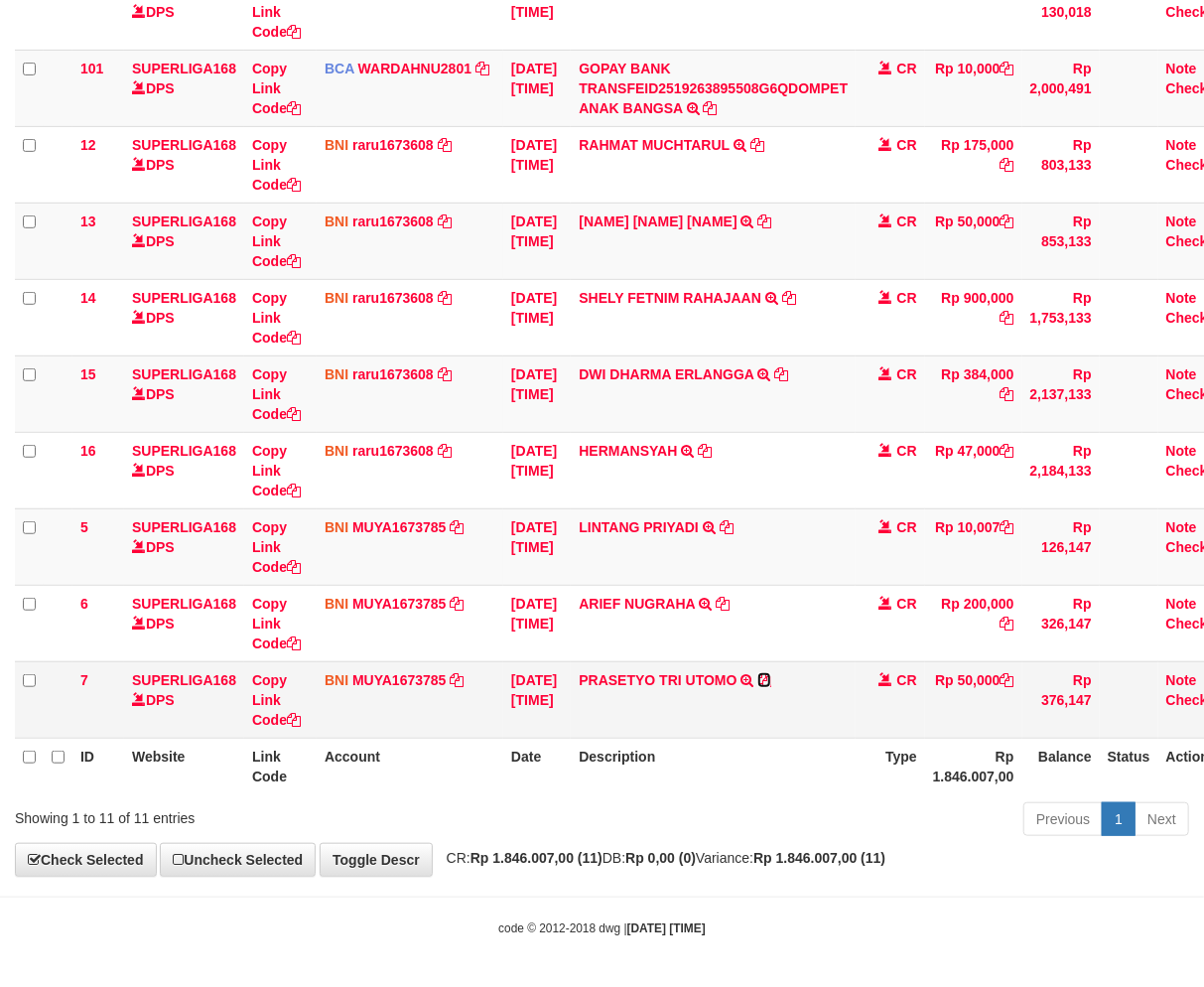 click at bounding box center (764, 680) 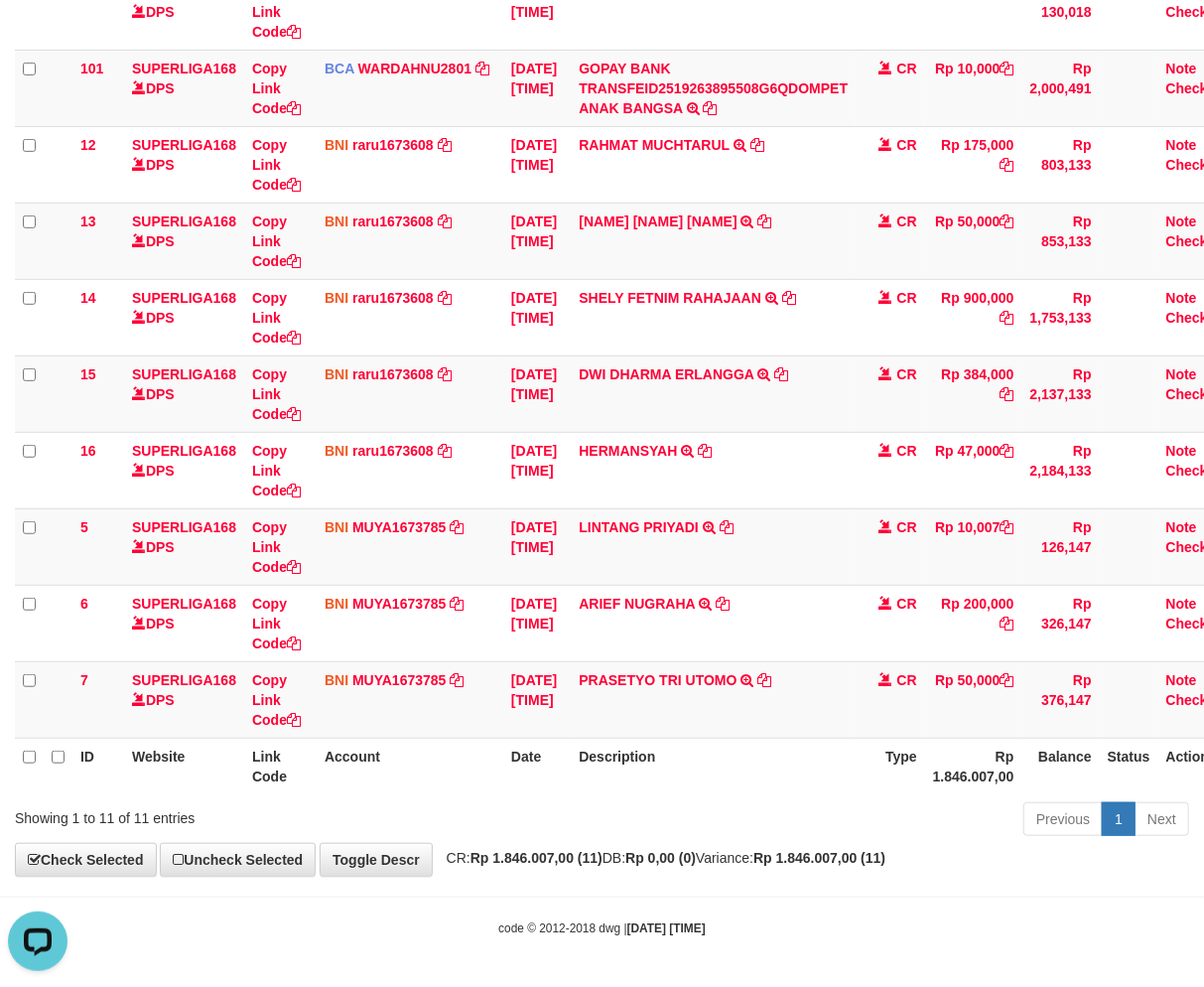 scroll, scrollTop: 0, scrollLeft: 0, axis: both 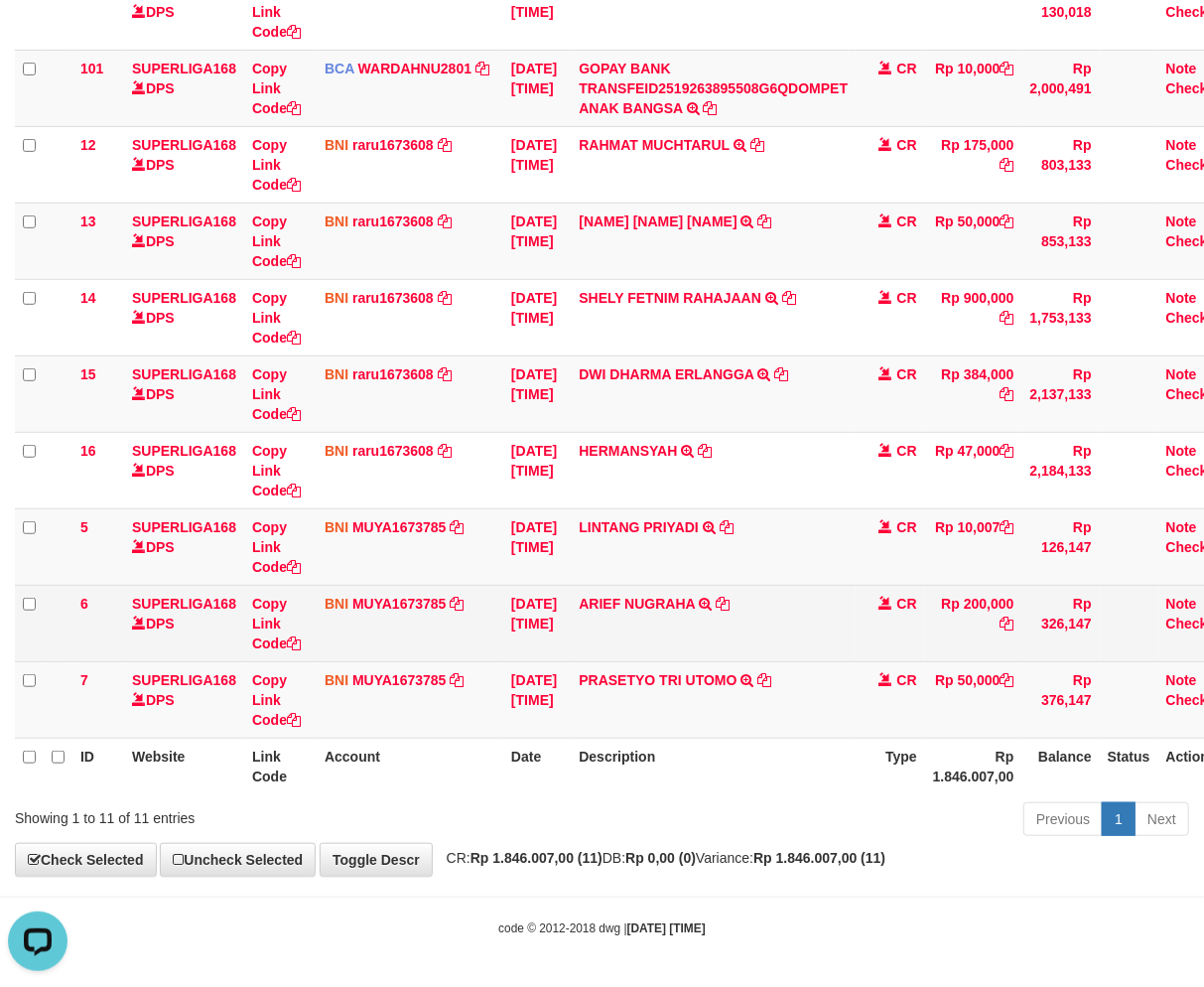 click on "ARIEF NUGRAHA         TRANSFER DARI SDR ARIEF NUGRAHA" at bounding box center [713, 623] 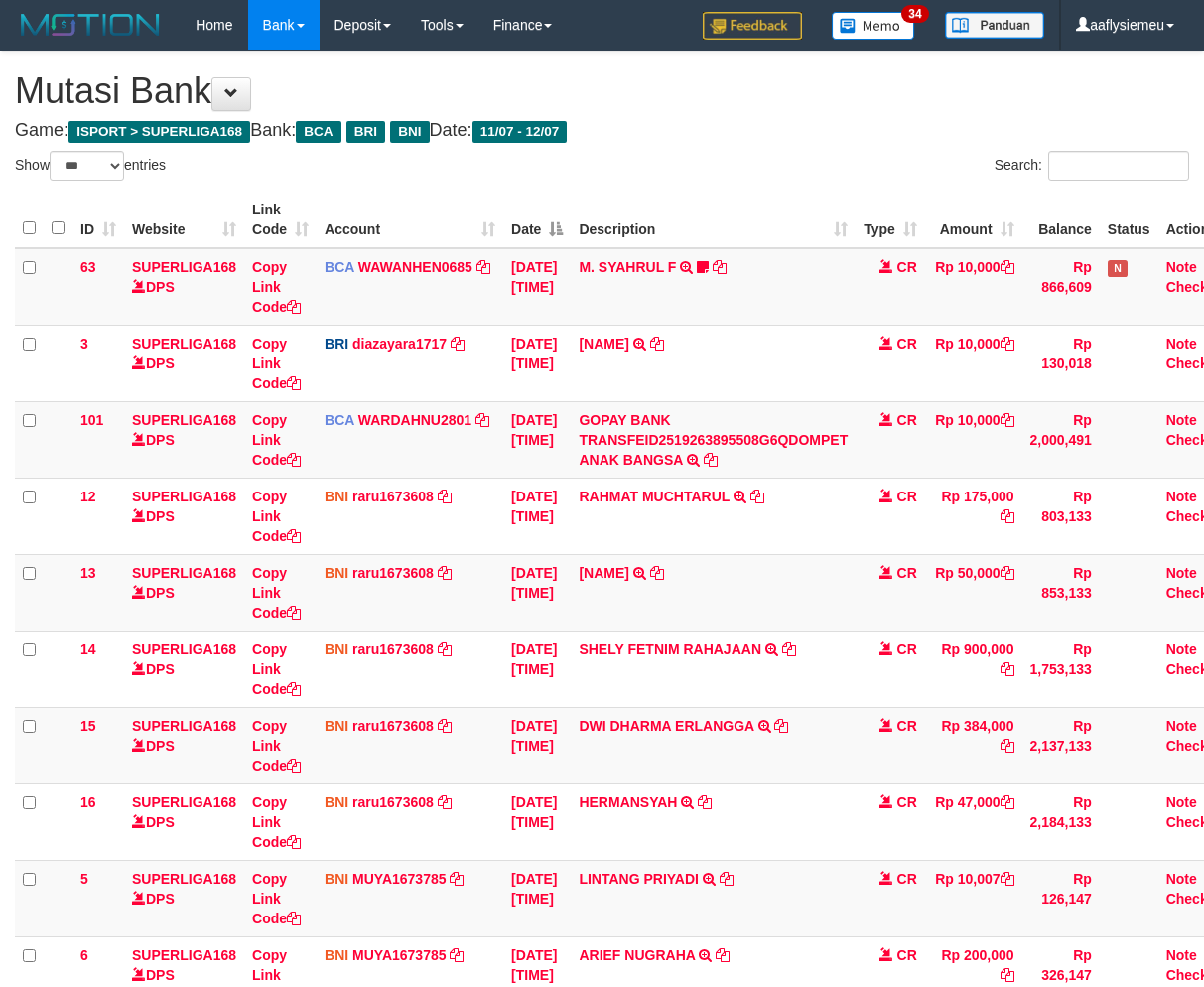 select on "***" 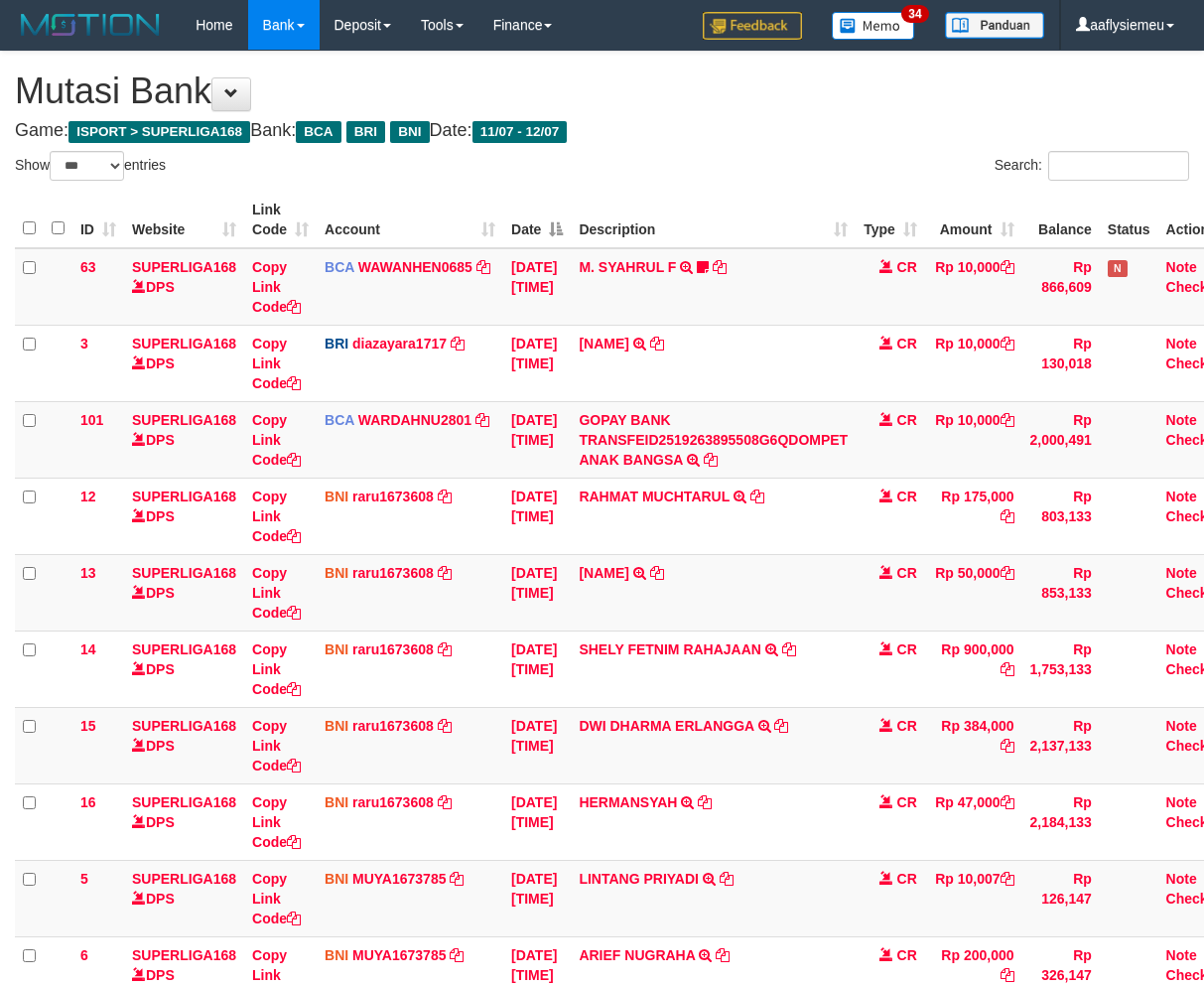 scroll, scrollTop: 331, scrollLeft: 0, axis: vertical 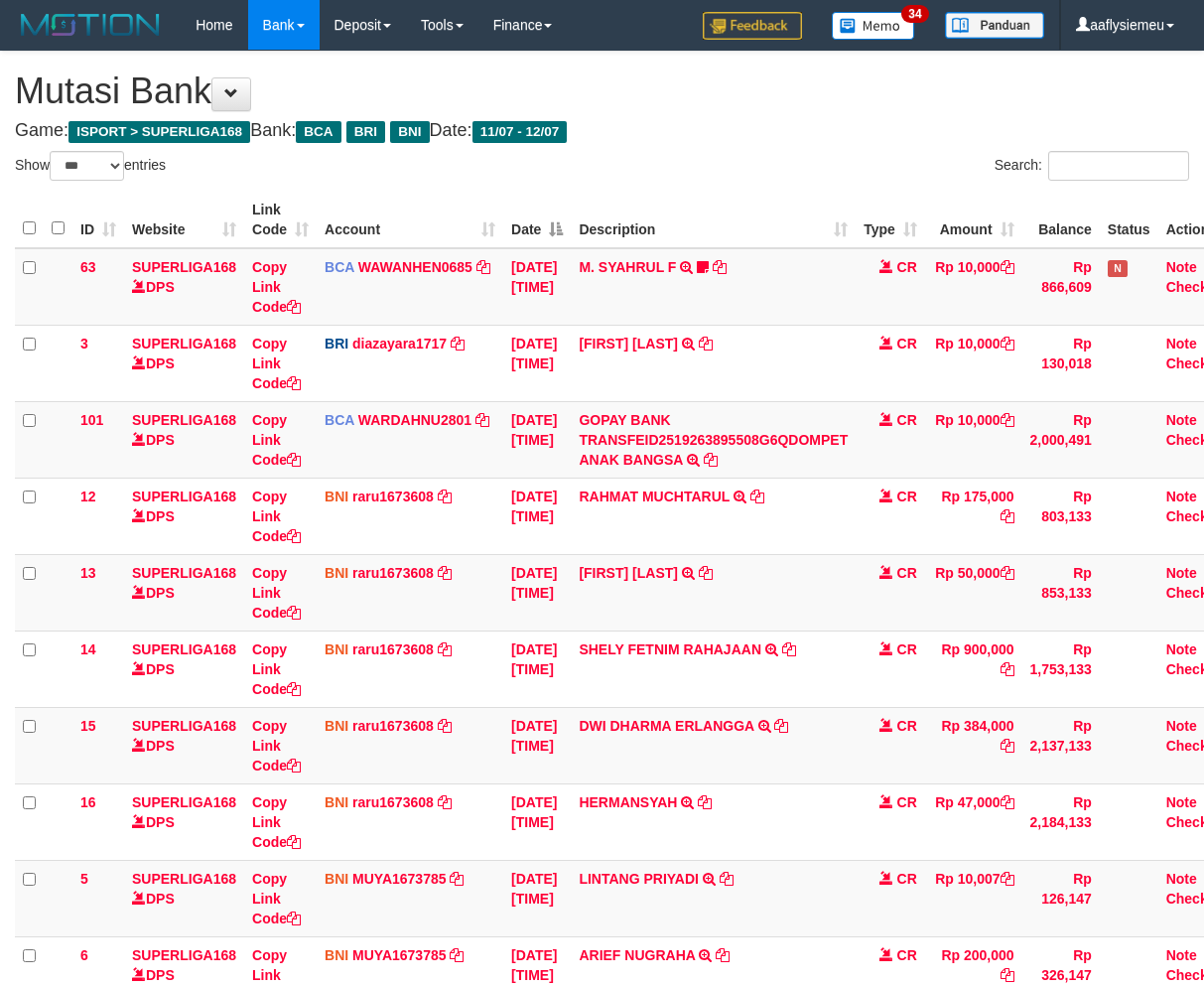 select on "***" 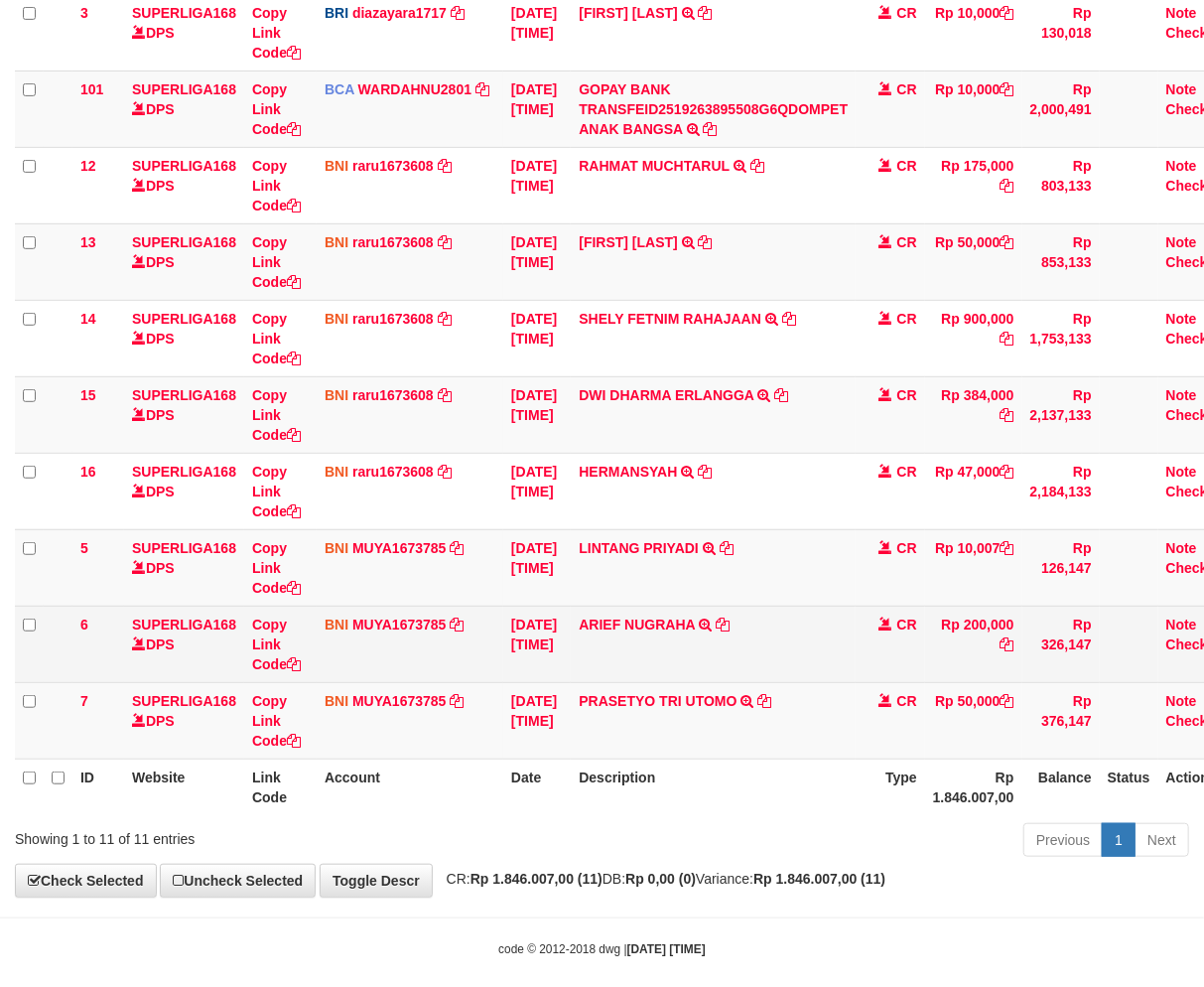 drag, startPoint x: 434, startPoint y: 769, endPoint x: 600, endPoint y: 627, distance: 218.44908 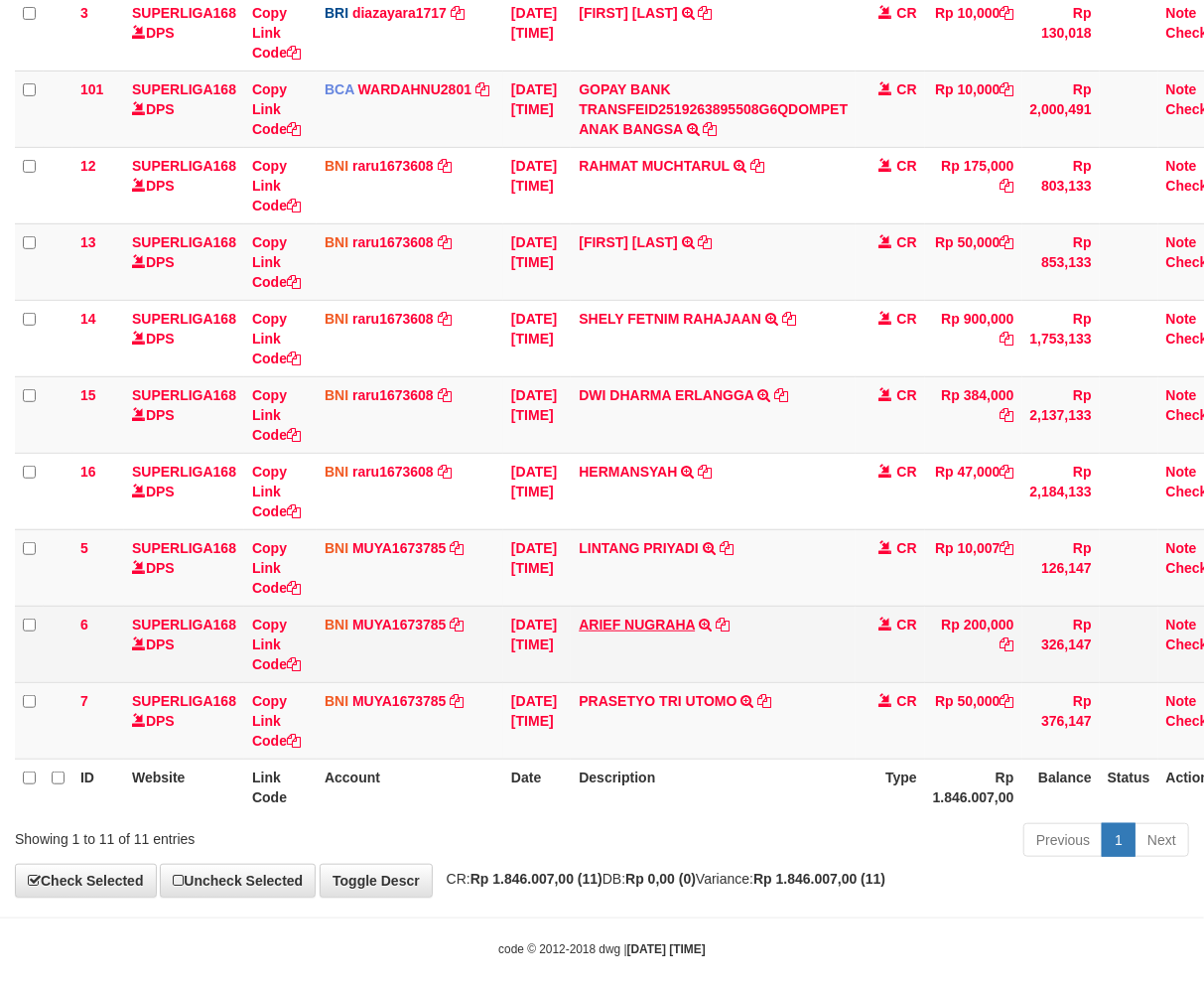 scroll, scrollTop: 352, scrollLeft: 0, axis: vertical 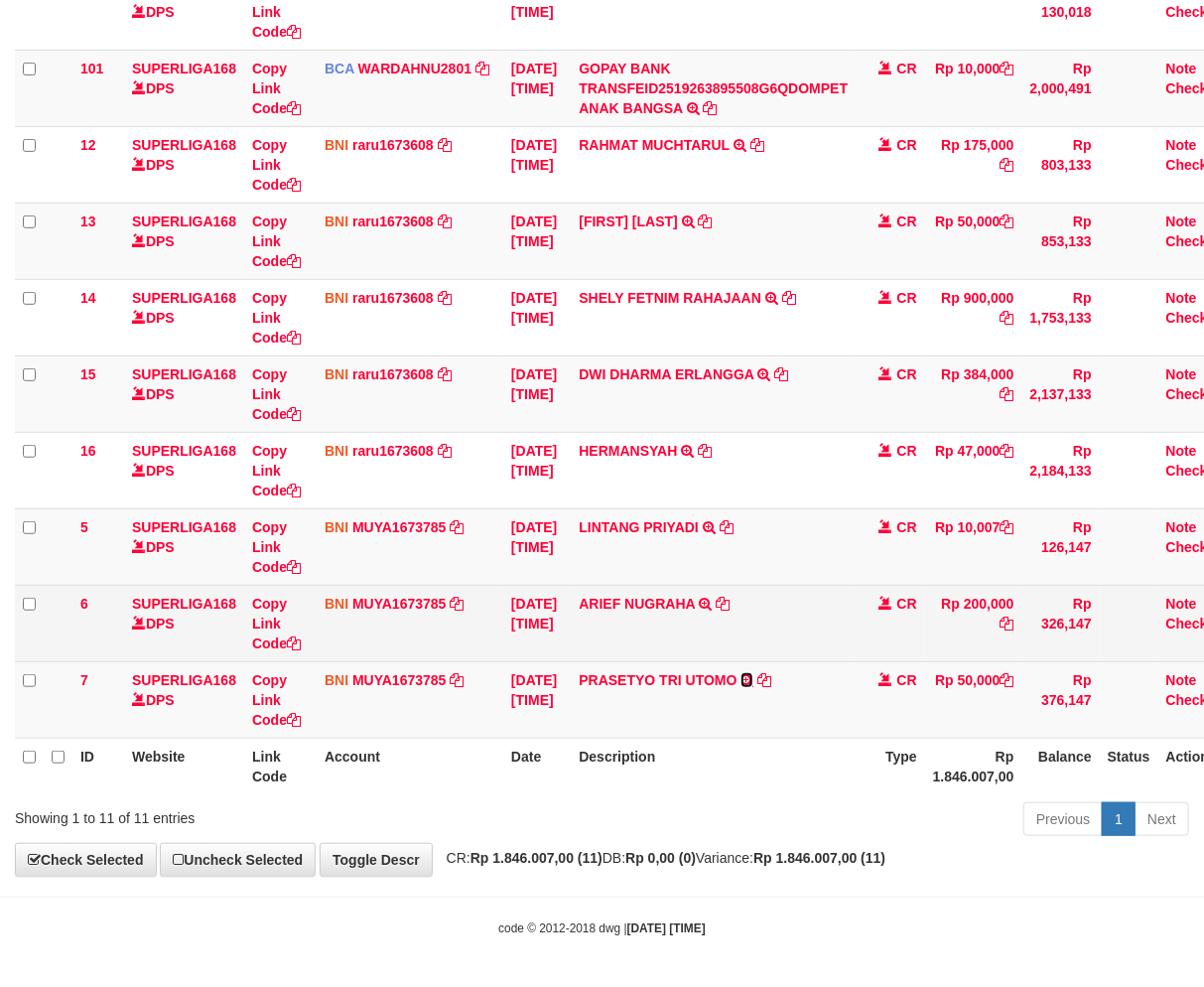 drag, startPoint x: 767, startPoint y: 672, endPoint x: 990, endPoint y: 616, distance: 229.9239 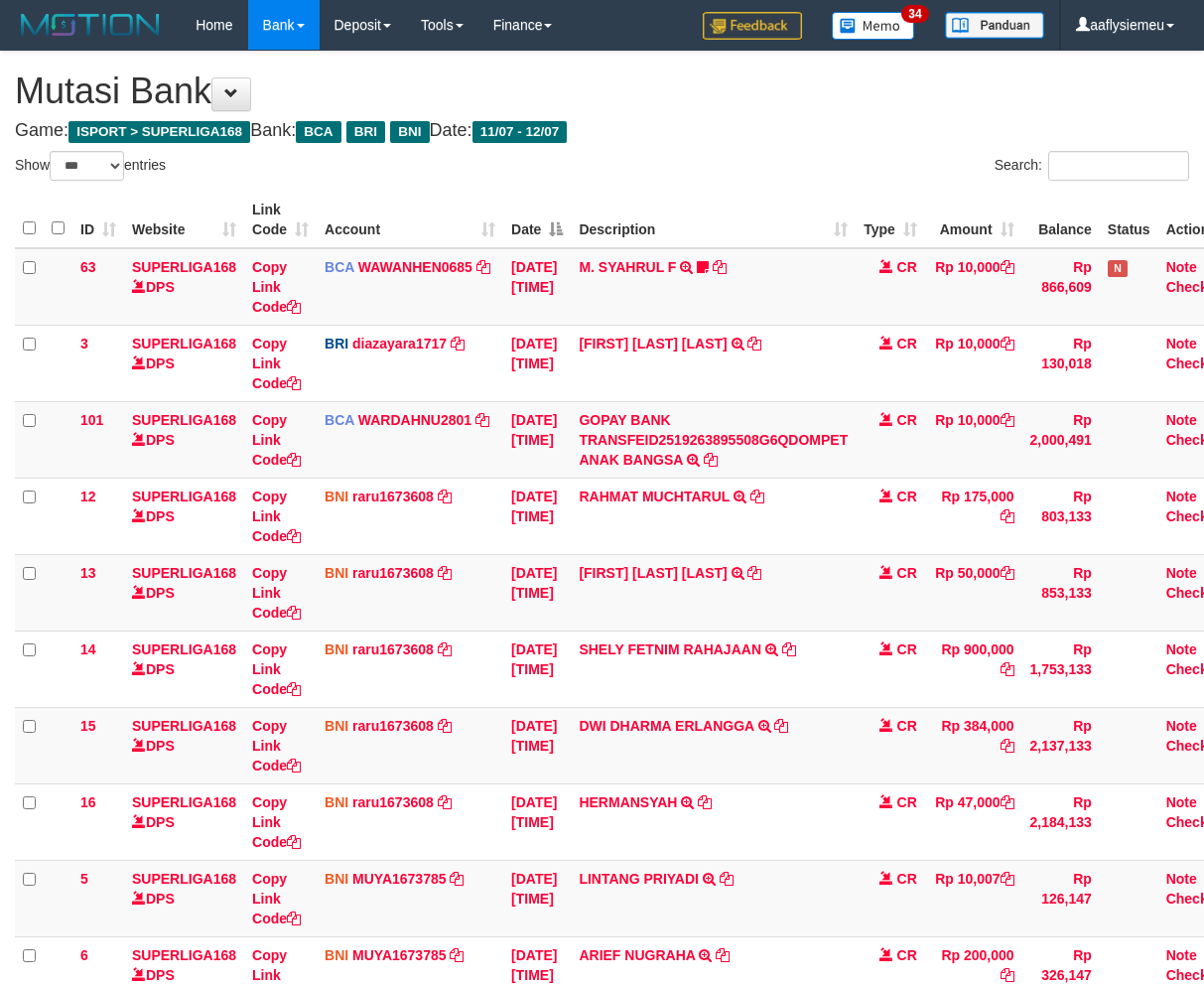 select on "***" 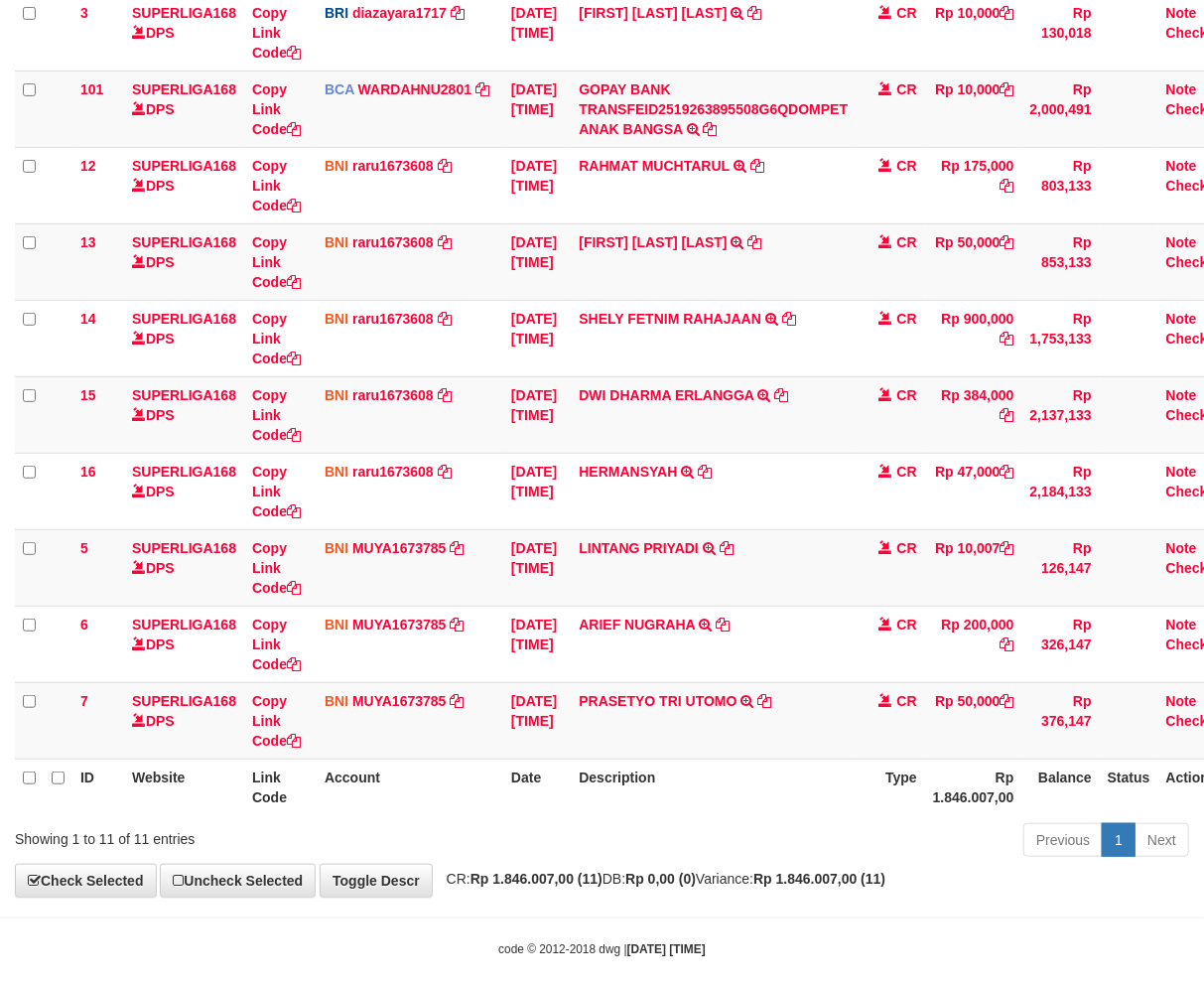 scroll, scrollTop: 352, scrollLeft: 0, axis: vertical 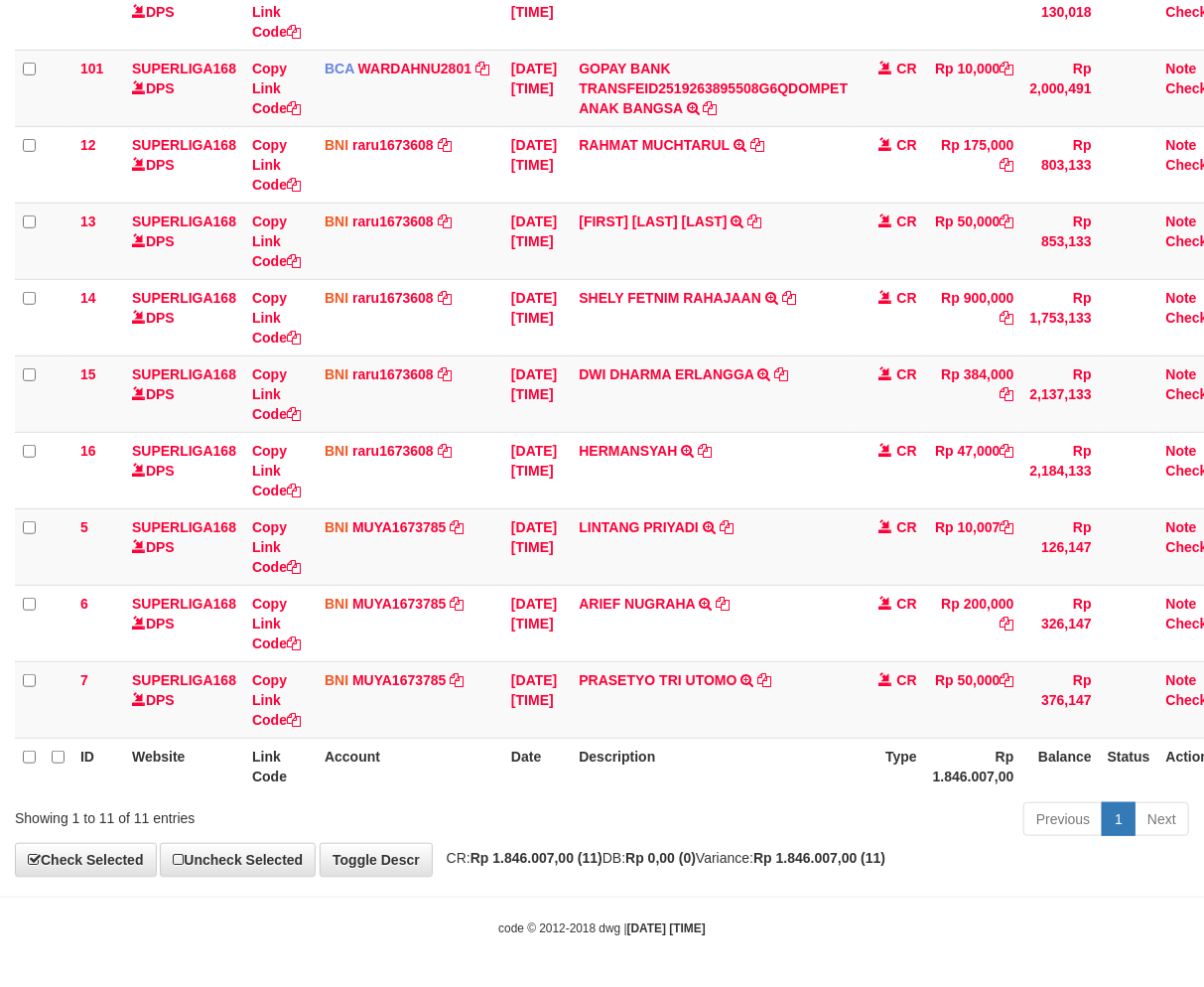 click on "Description" at bounding box center [713, 766] 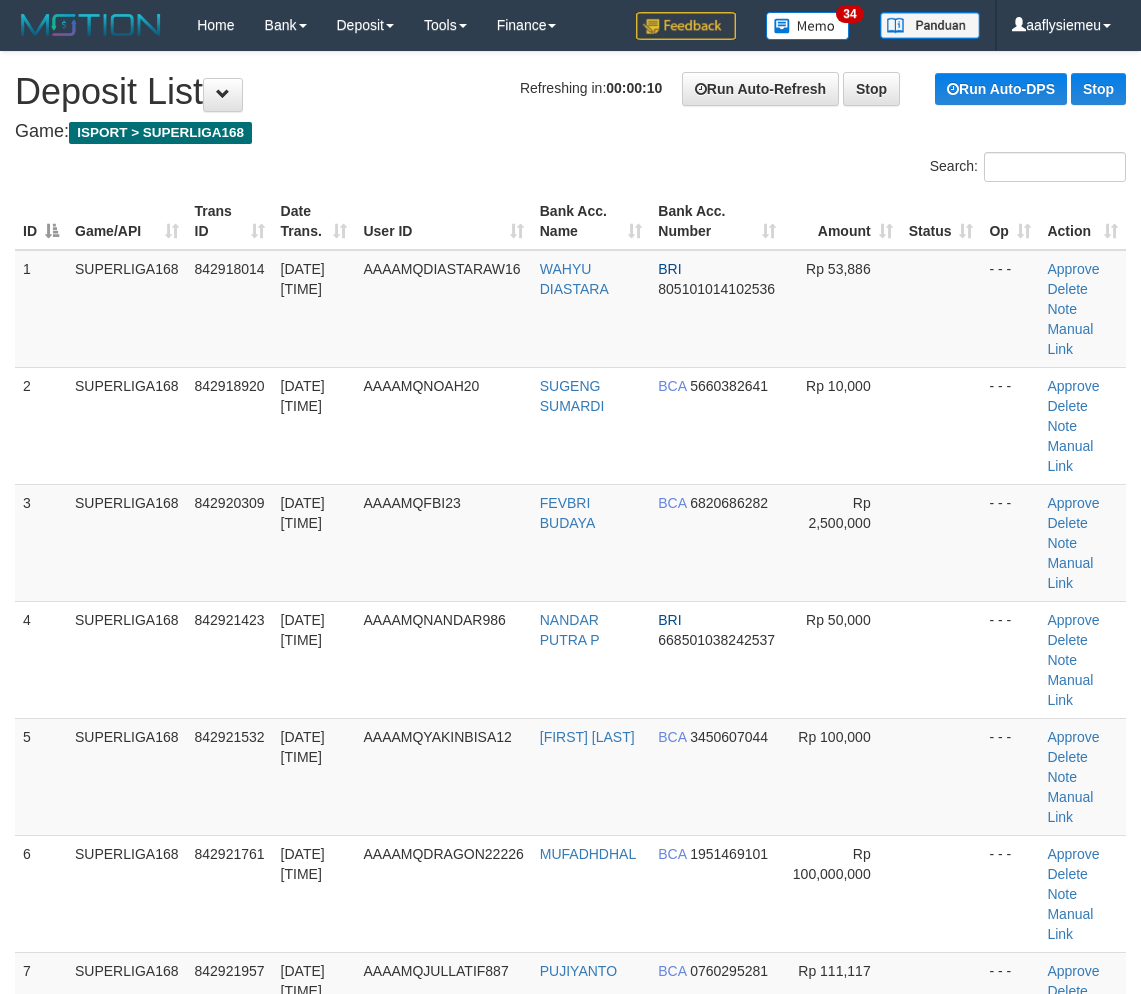 scroll, scrollTop: 0, scrollLeft: 0, axis: both 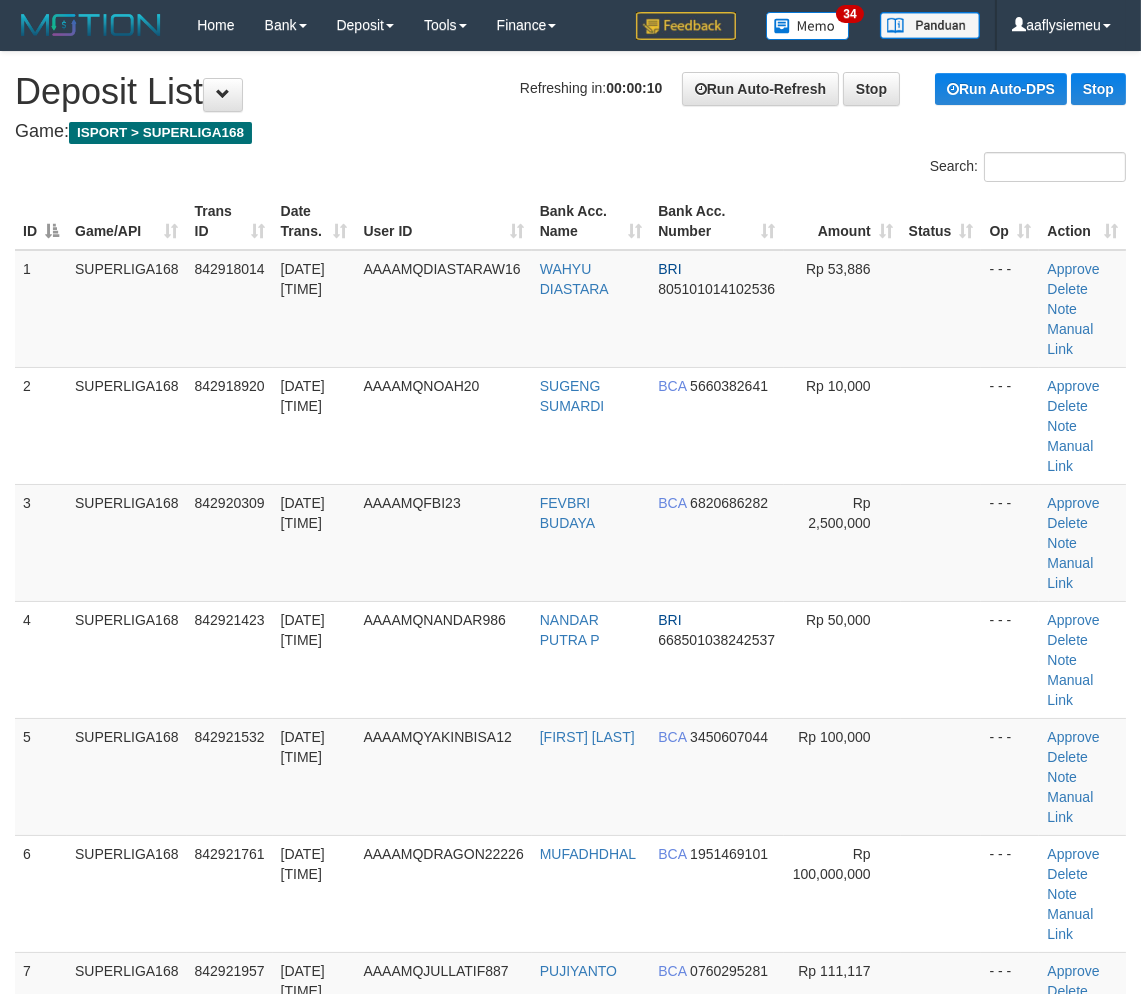 drag, startPoint x: 244, startPoint y: 551, endPoint x: 2, endPoint y: 638, distance: 257.16336 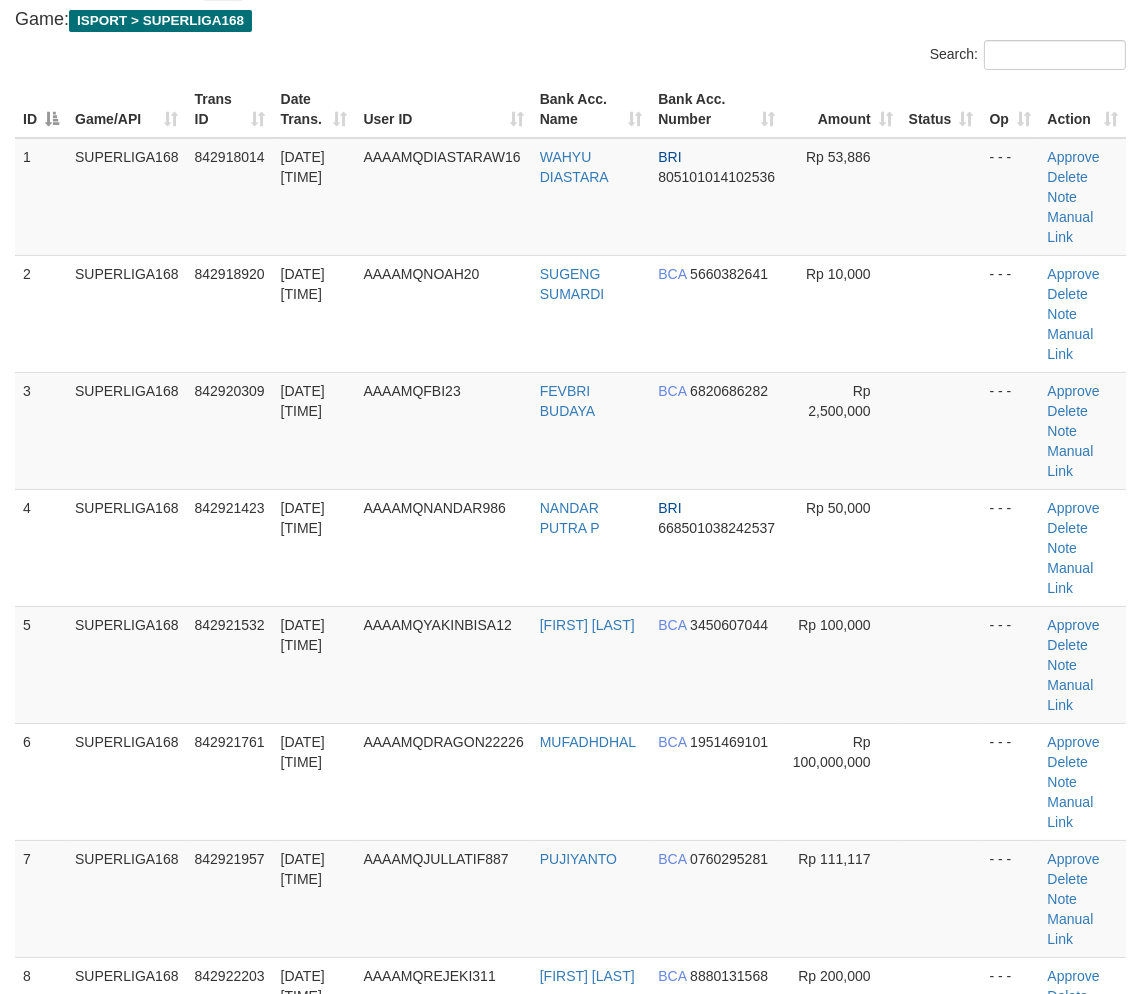 scroll, scrollTop: 222, scrollLeft: 0, axis: vertical 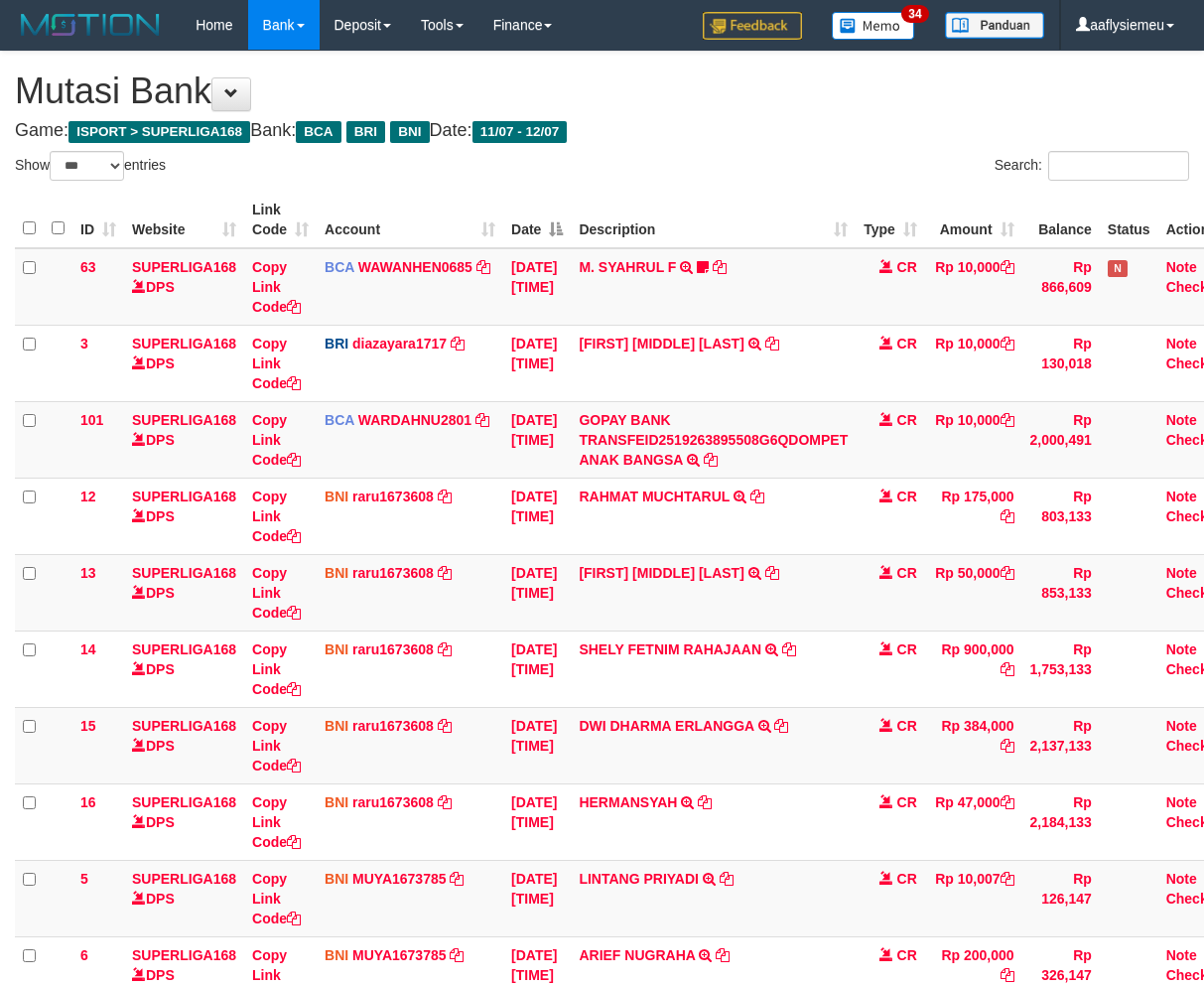 select on "***" 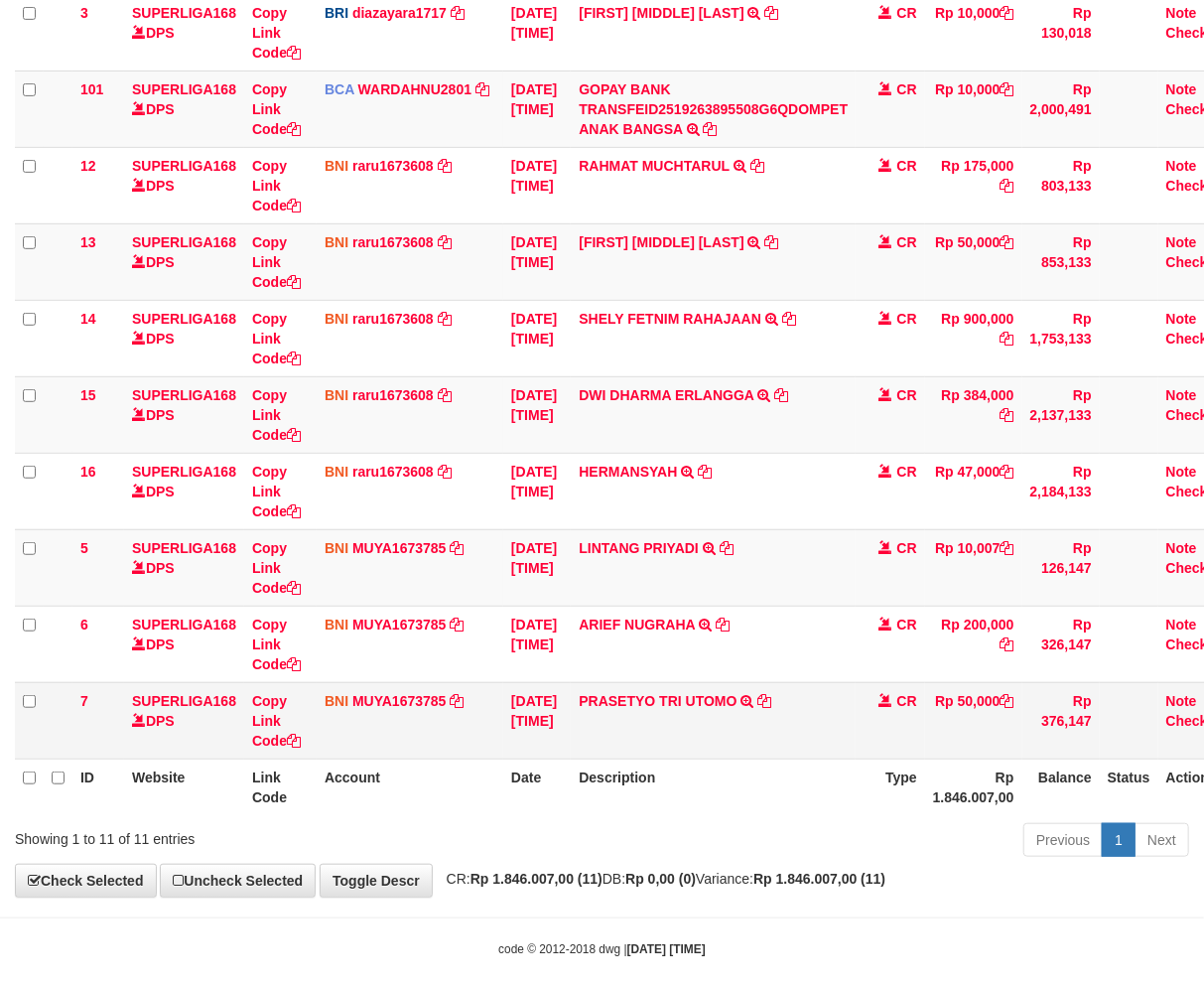 click on "[DATE] [TIME]" at bounding box center (537, 720) 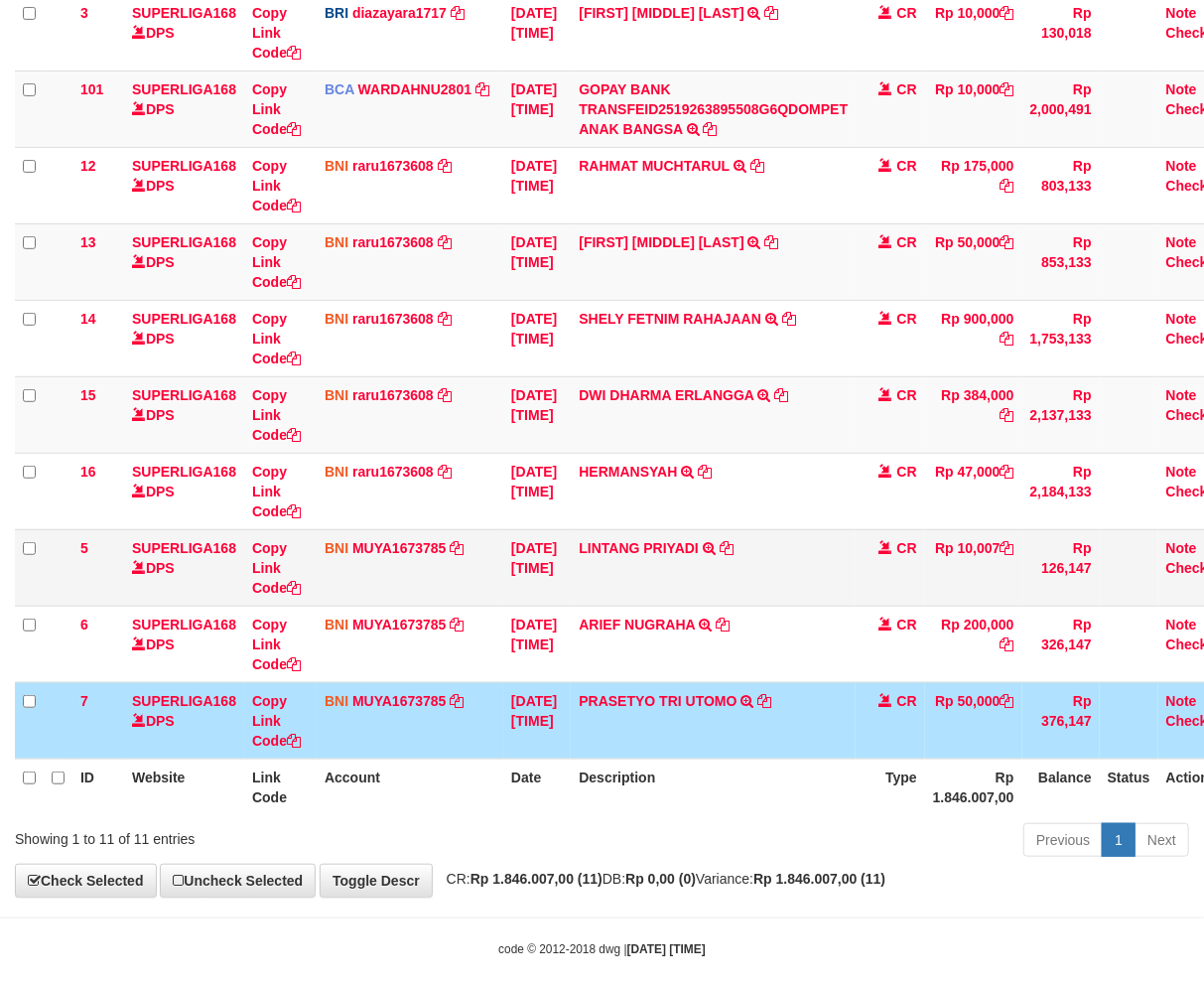 scroll, scrollTop: 352, scrollLeft: 0, axis: vertical 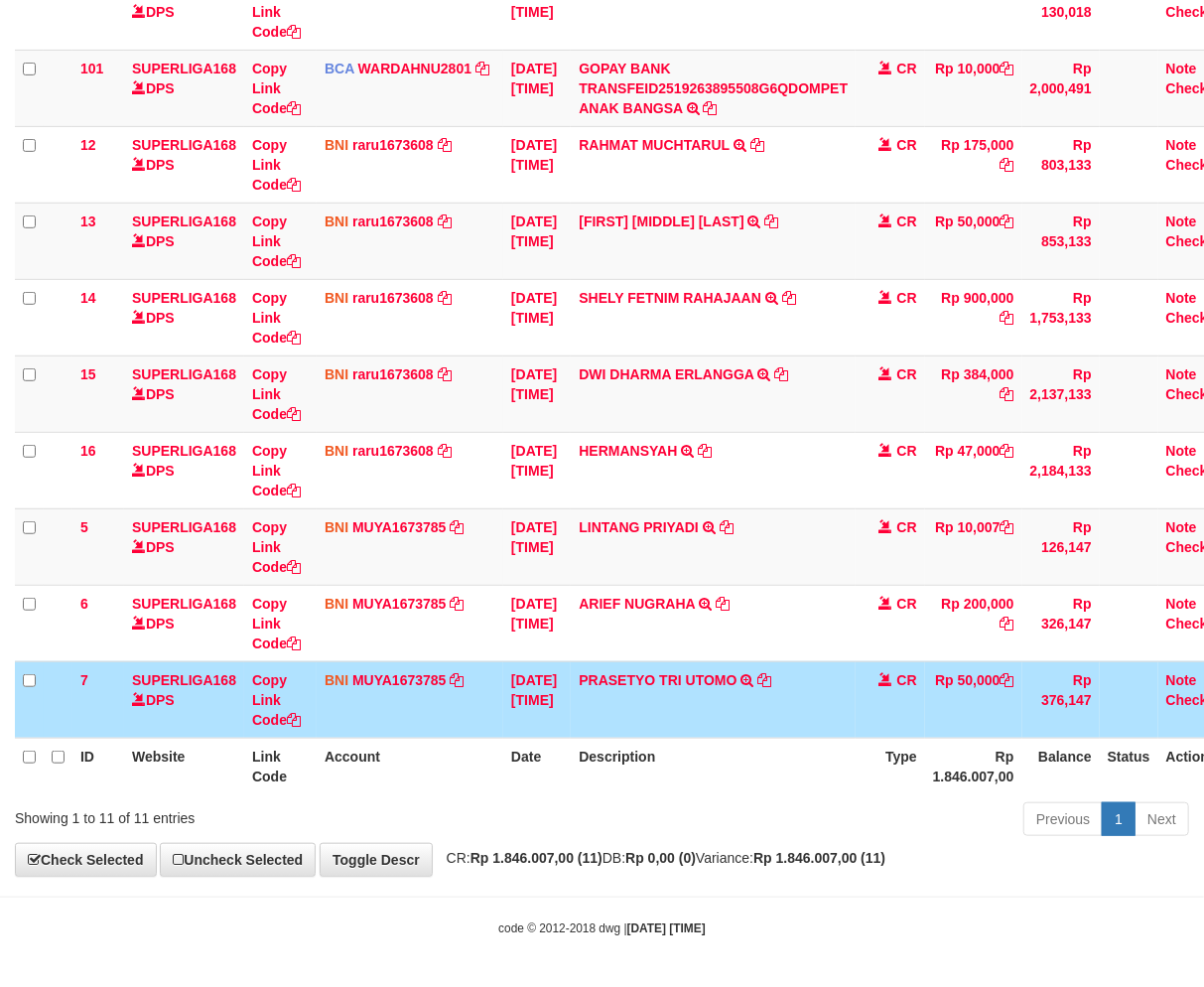 click on "7
SUPERLIGA168    DPS
Copy Link Code
BNI
MUYA1673785
DPS
MUHAMAD PERDI NUR YAMAN
mutasi_20250712_4195 | 7
mutasi_20250712_4195 | 7
12/07/2025 00:52:00
PRASETYO TRI UTOMO         TRANSFER DARI SDR PRASETYO TRI UTOMO
CR
Rp 50,000
Rp 376,147
Note
Check" at bounding box center (626, 699) 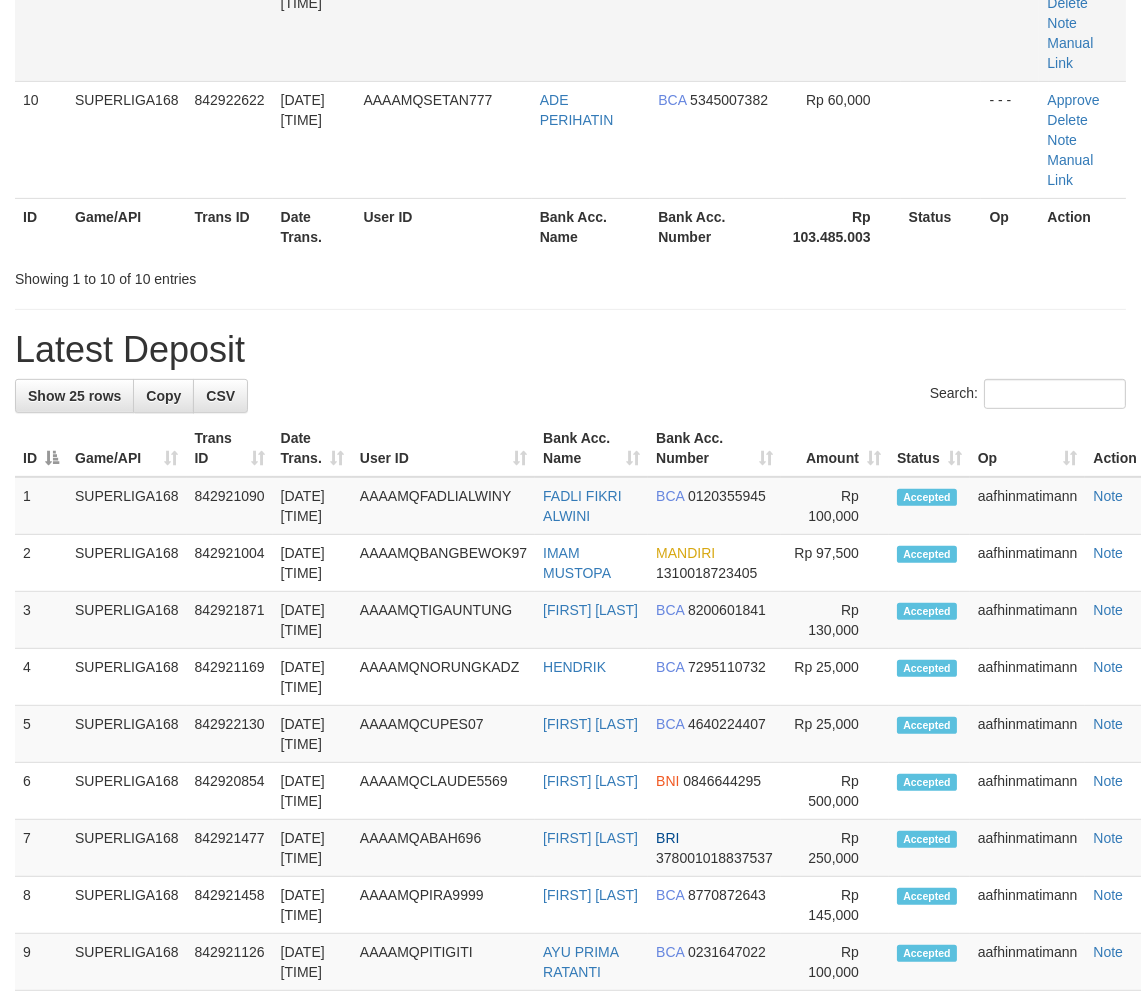 scroll, scrollTop: 1076, scrollLeft: 0, axis: vertical 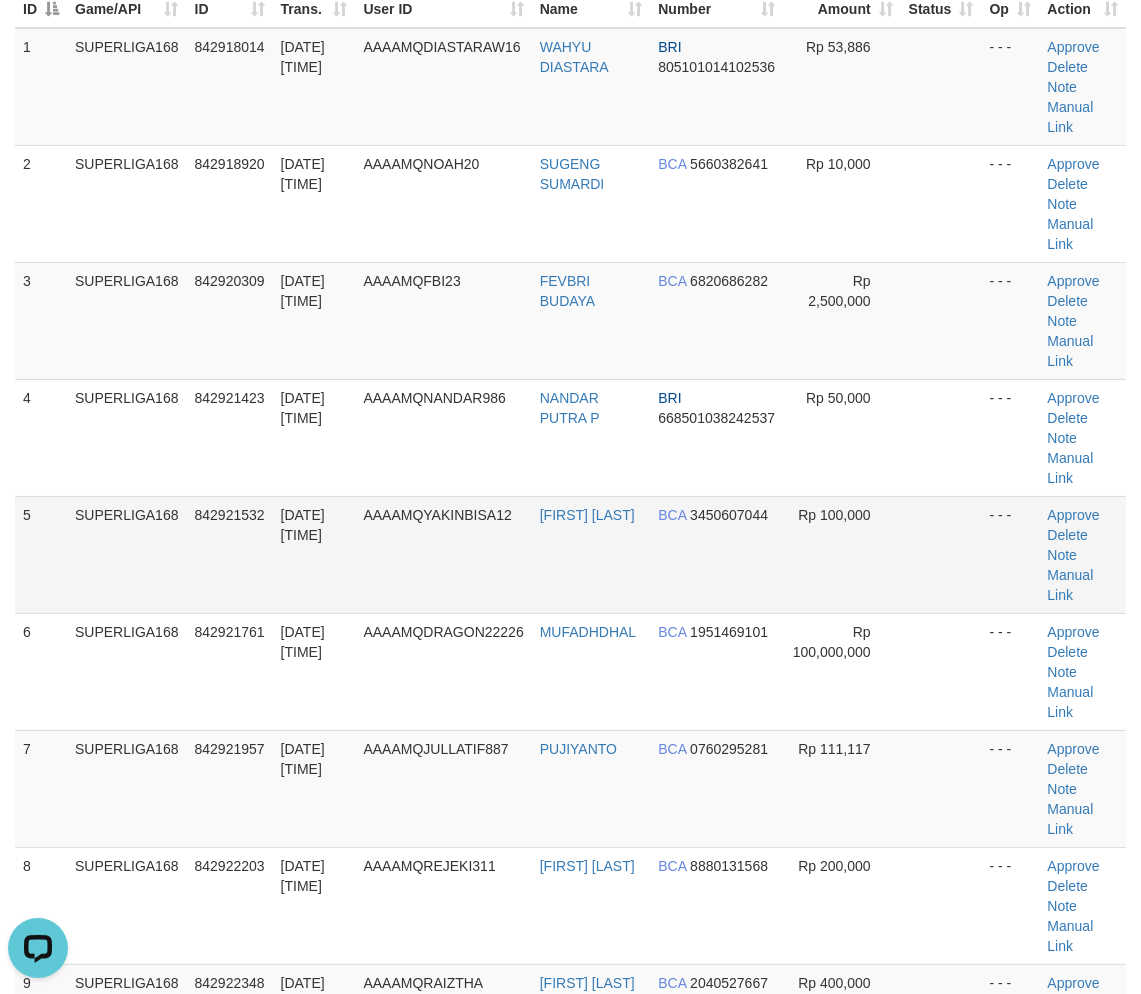 click on "SUPERLIGA168" at bounding box center [127, 554] 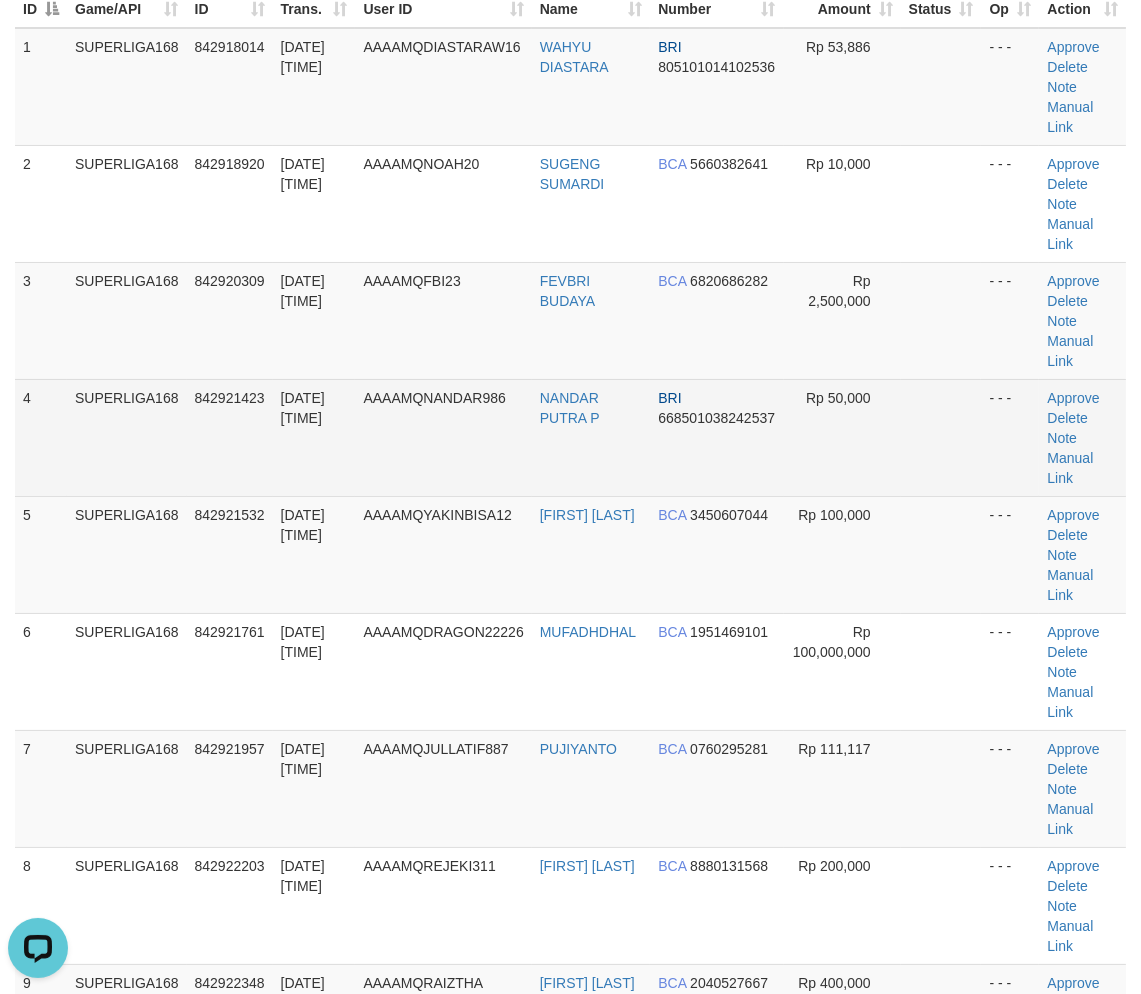 click on "842921423" at bounding box center (230, 437) 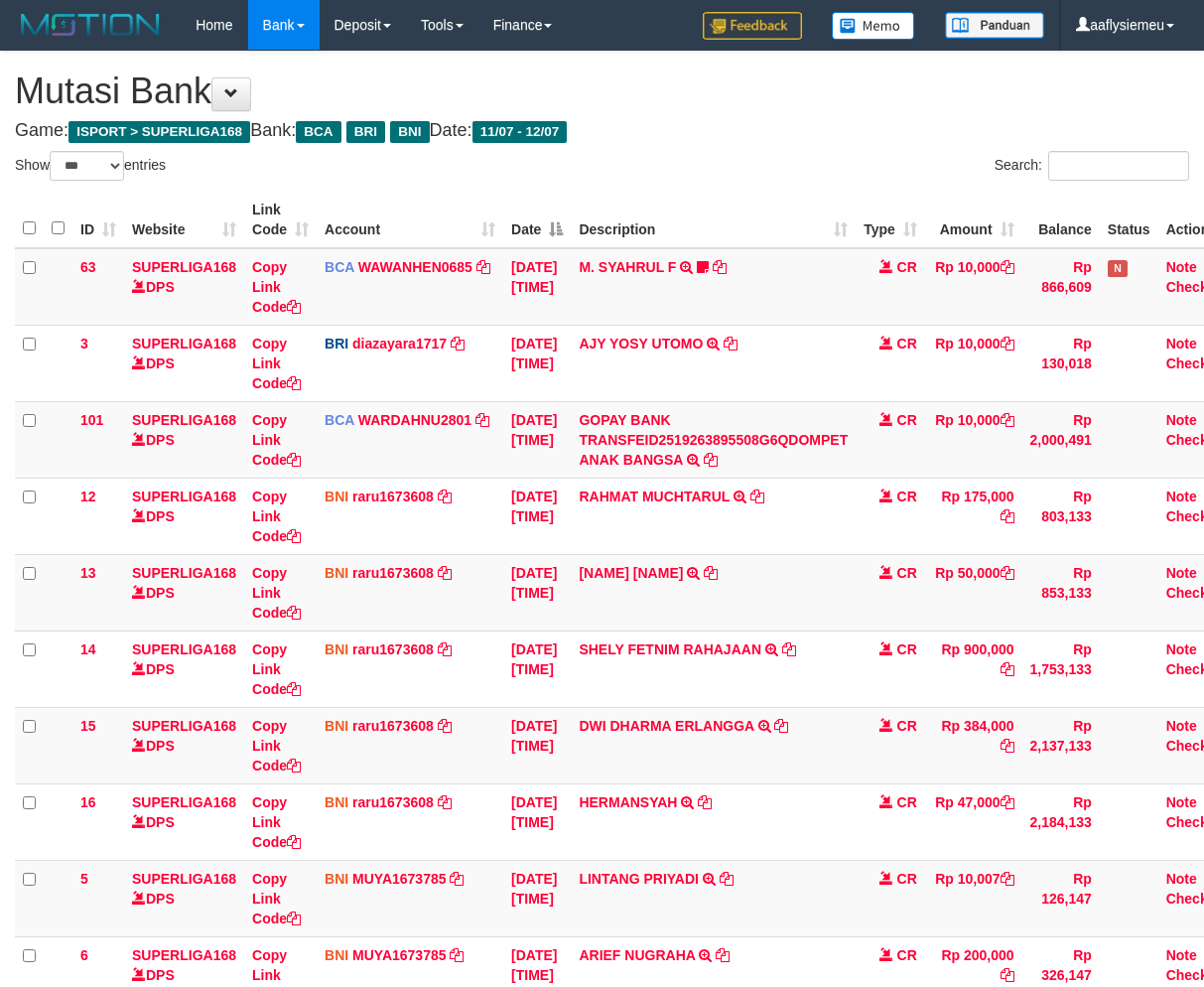 select on "***" 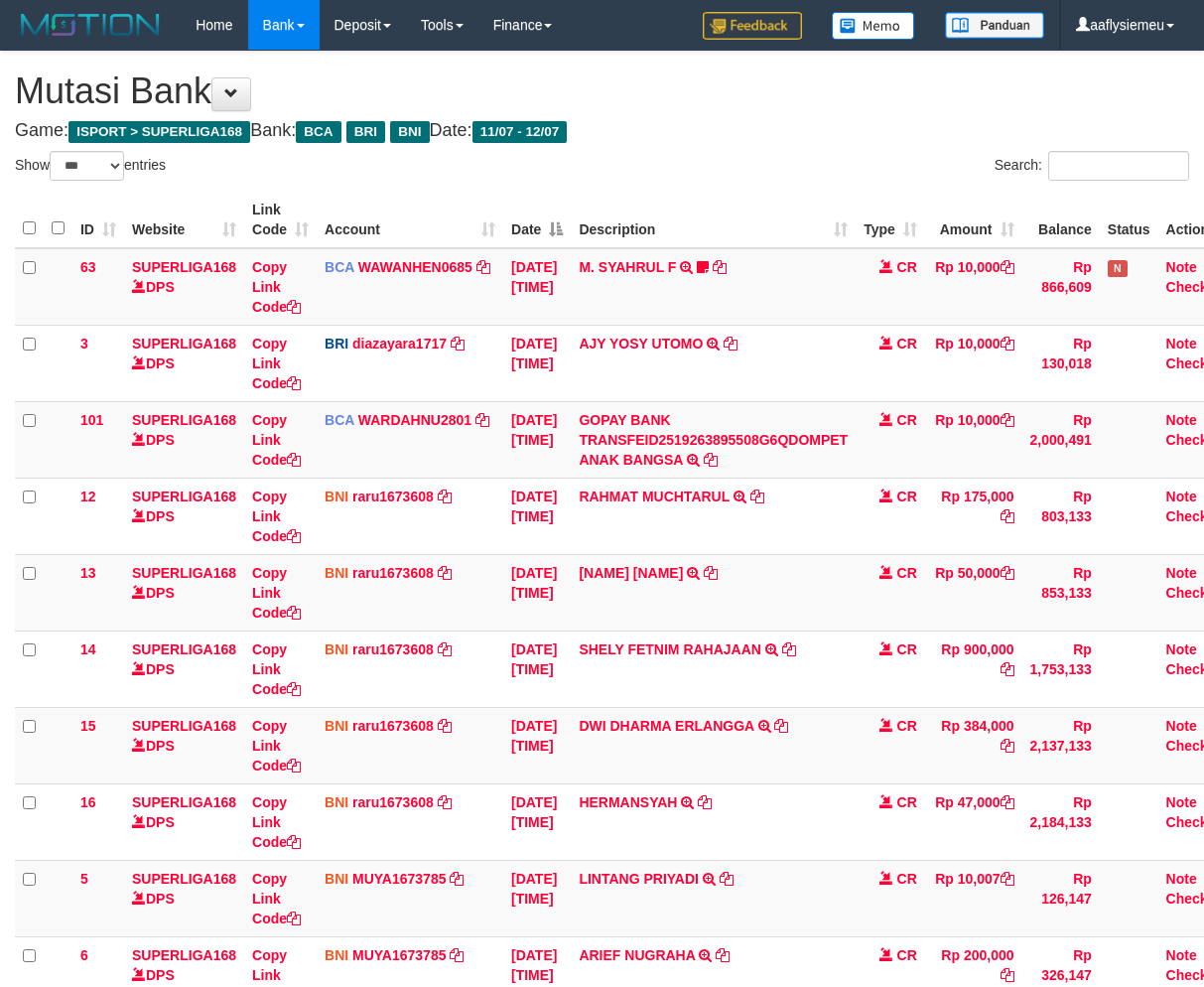 scroll, scrollTop: 331, scrollLeft: 0, axis: vertical 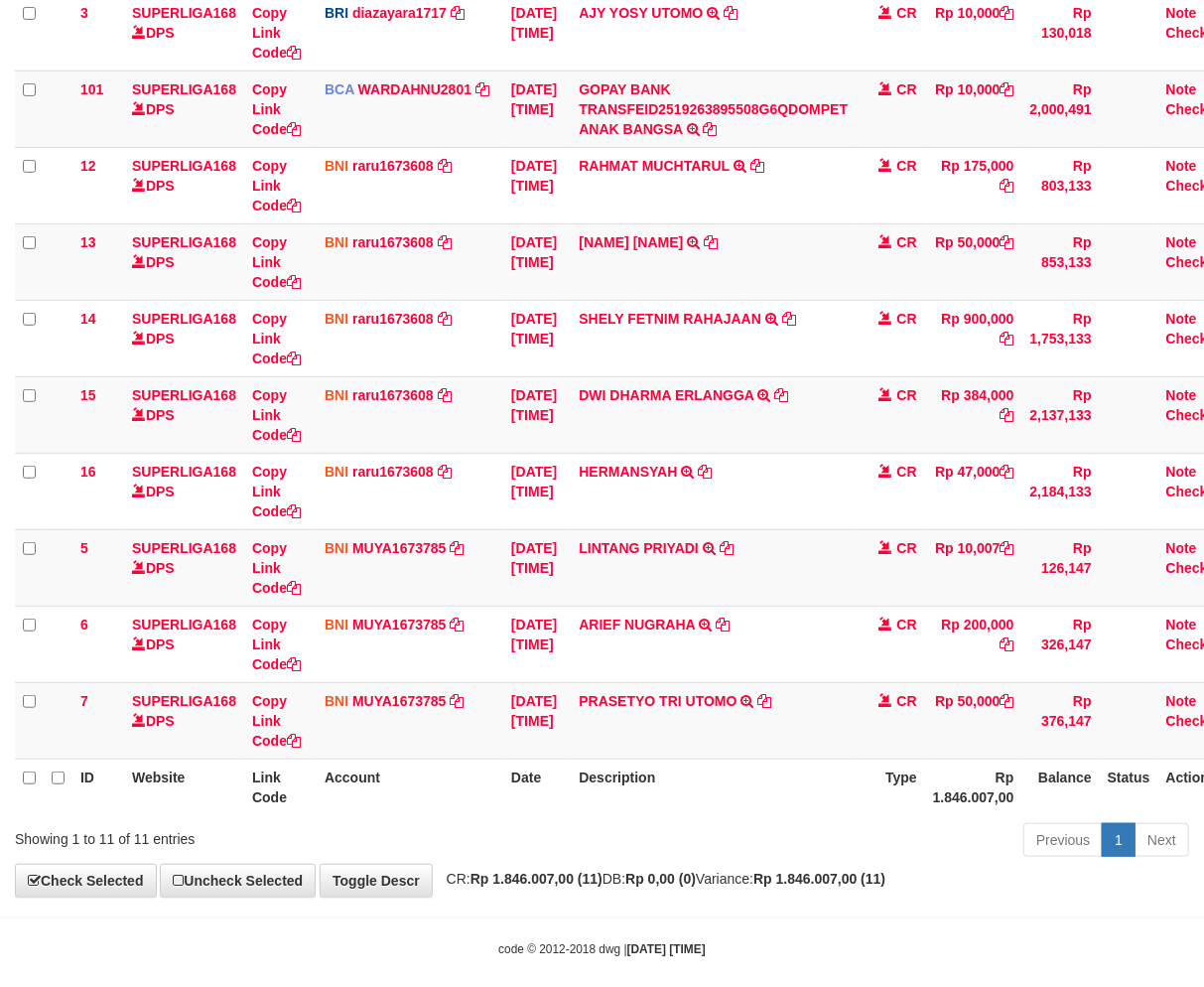 click on "Previous 1 Next" at bounding box center (853, 842) 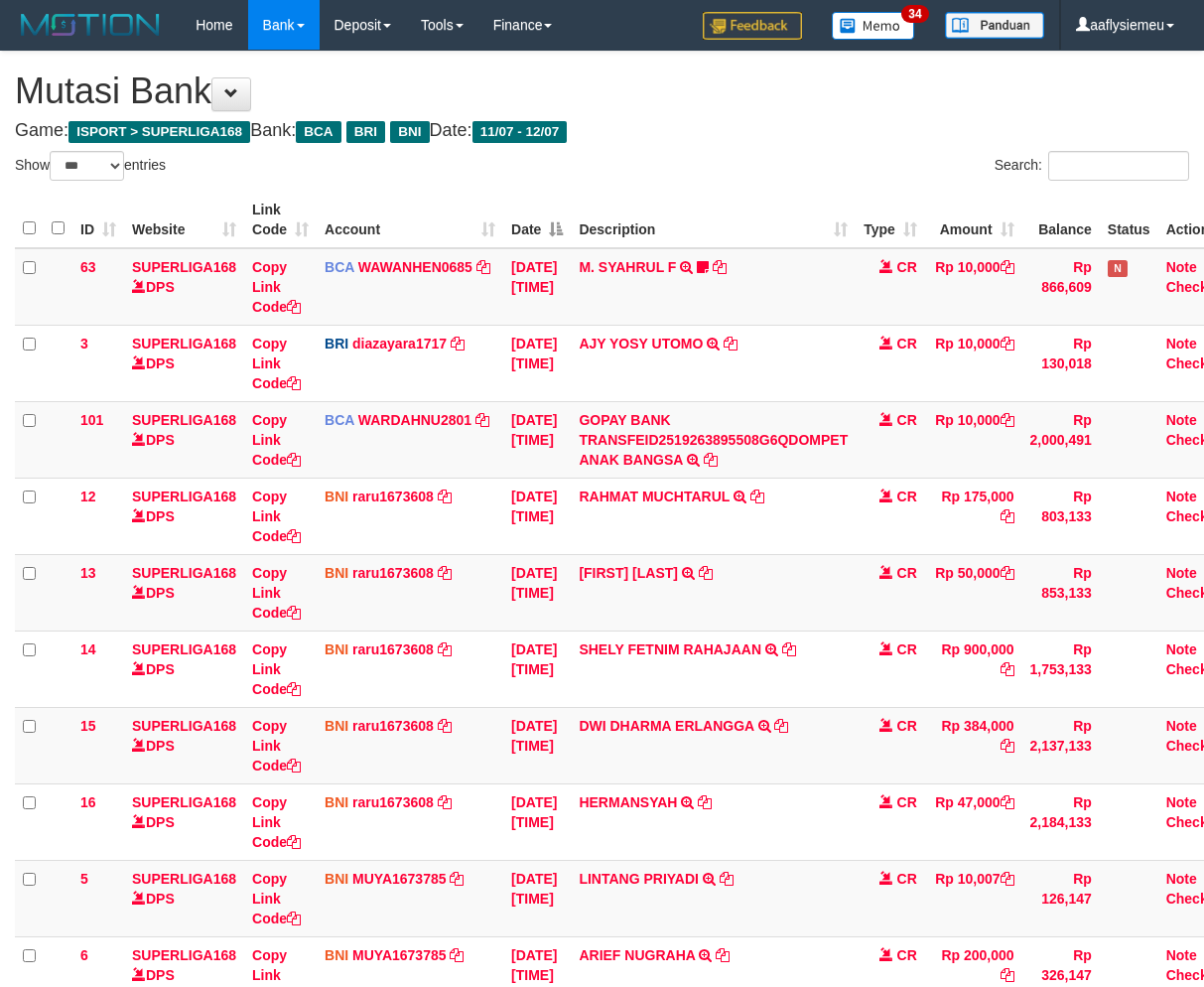 select on "***" 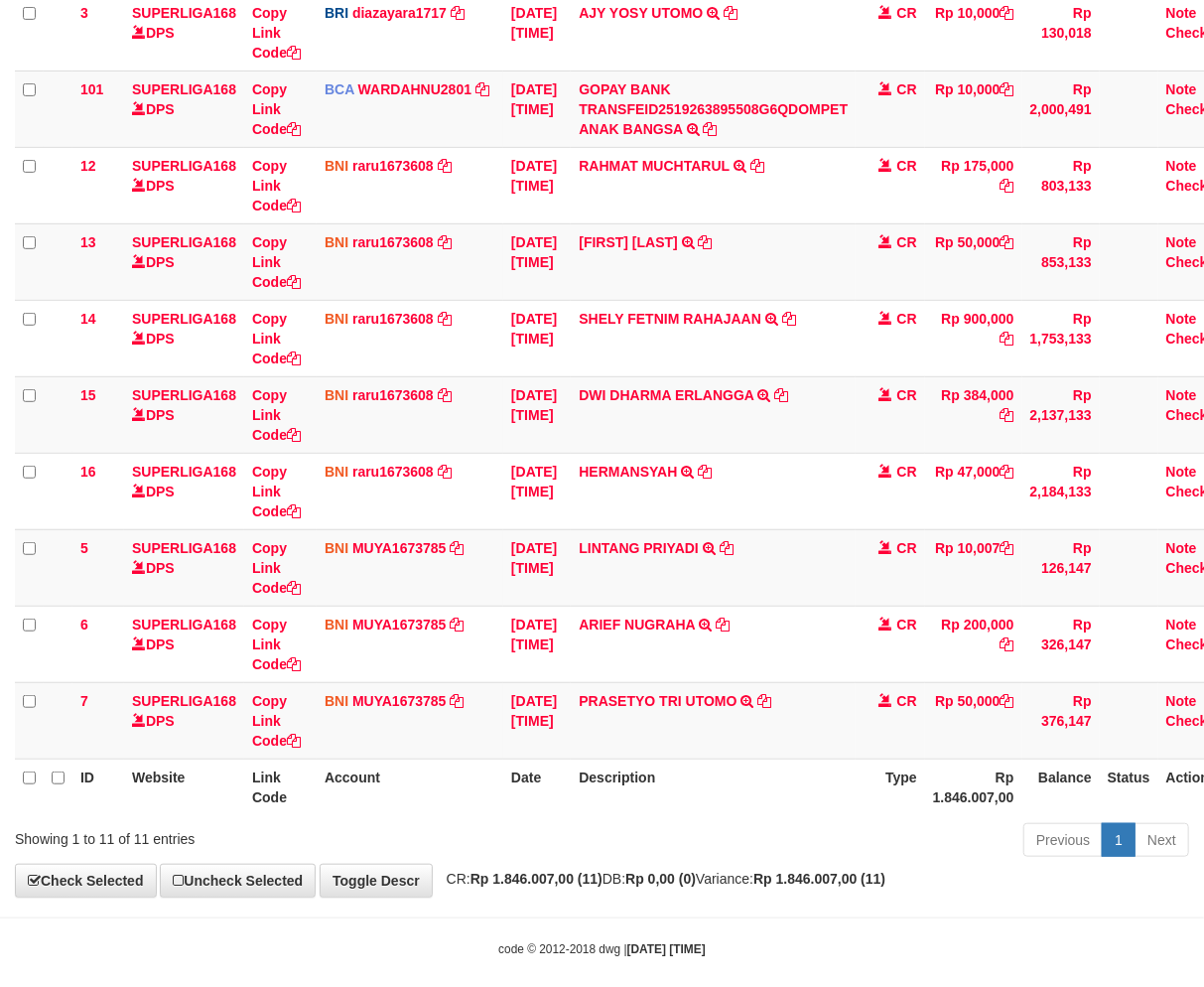 click on "Description" at bounding box center [713, 786] 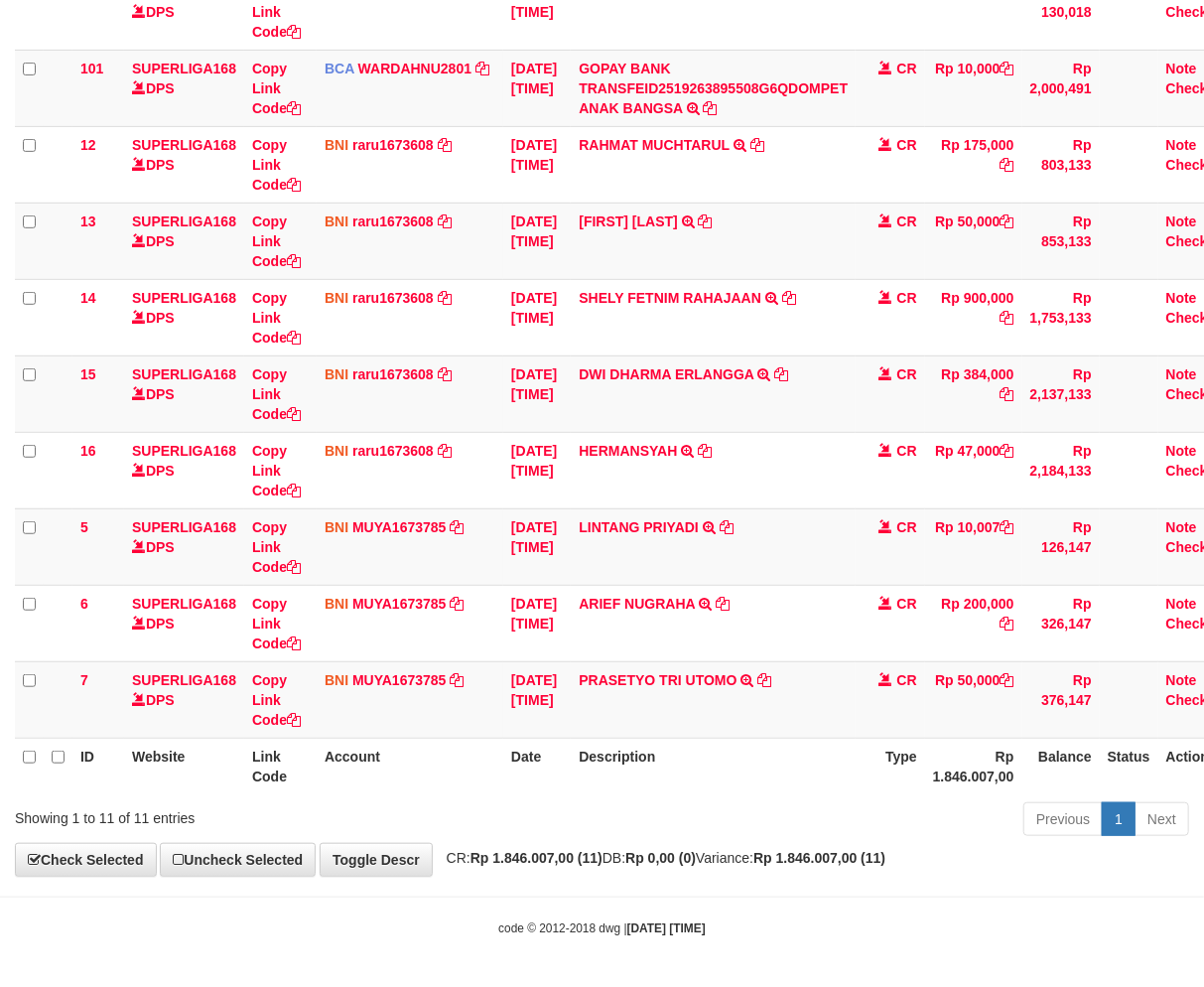 click on "Description" at bounding box center [713, 766] 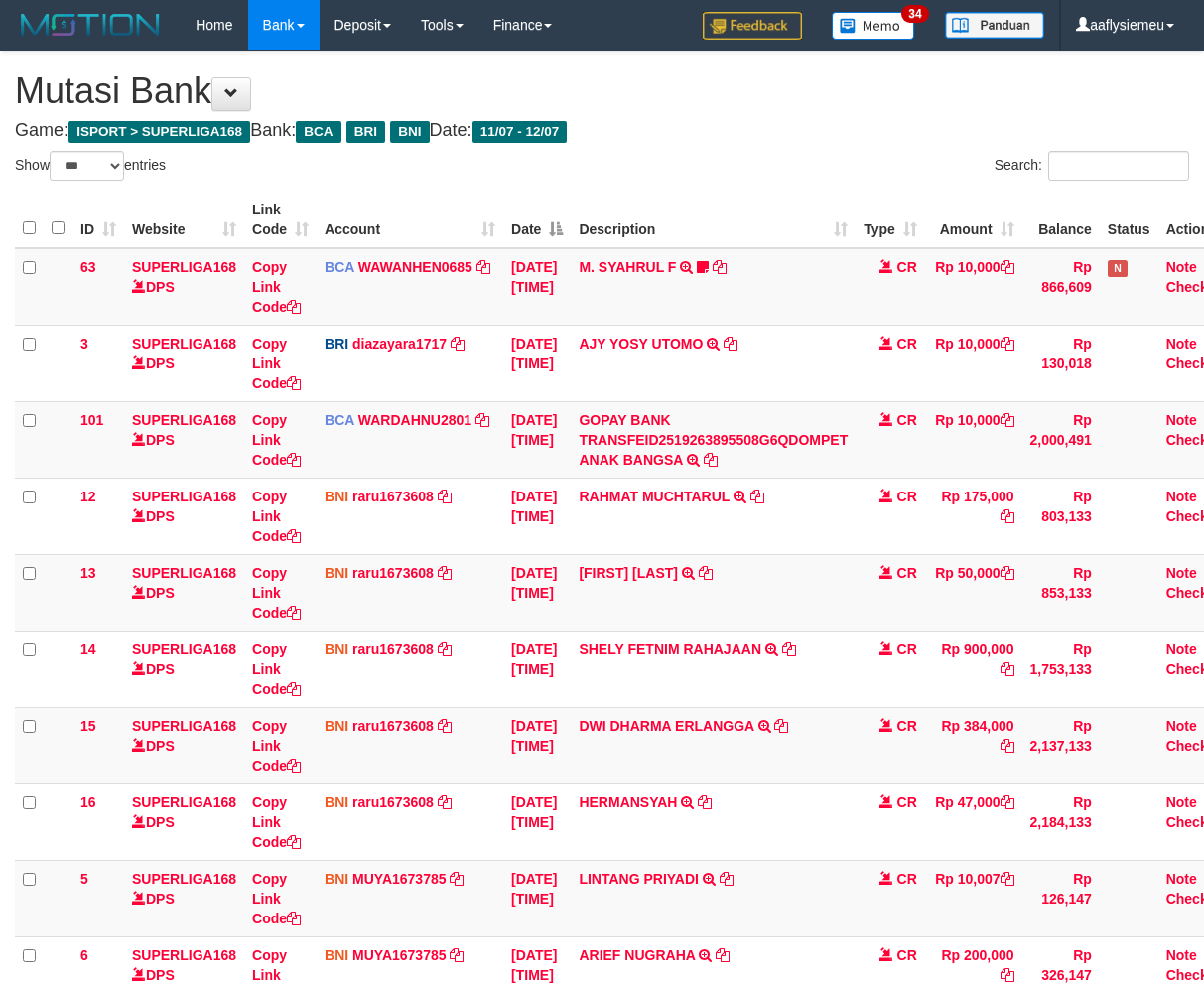 select on "***" 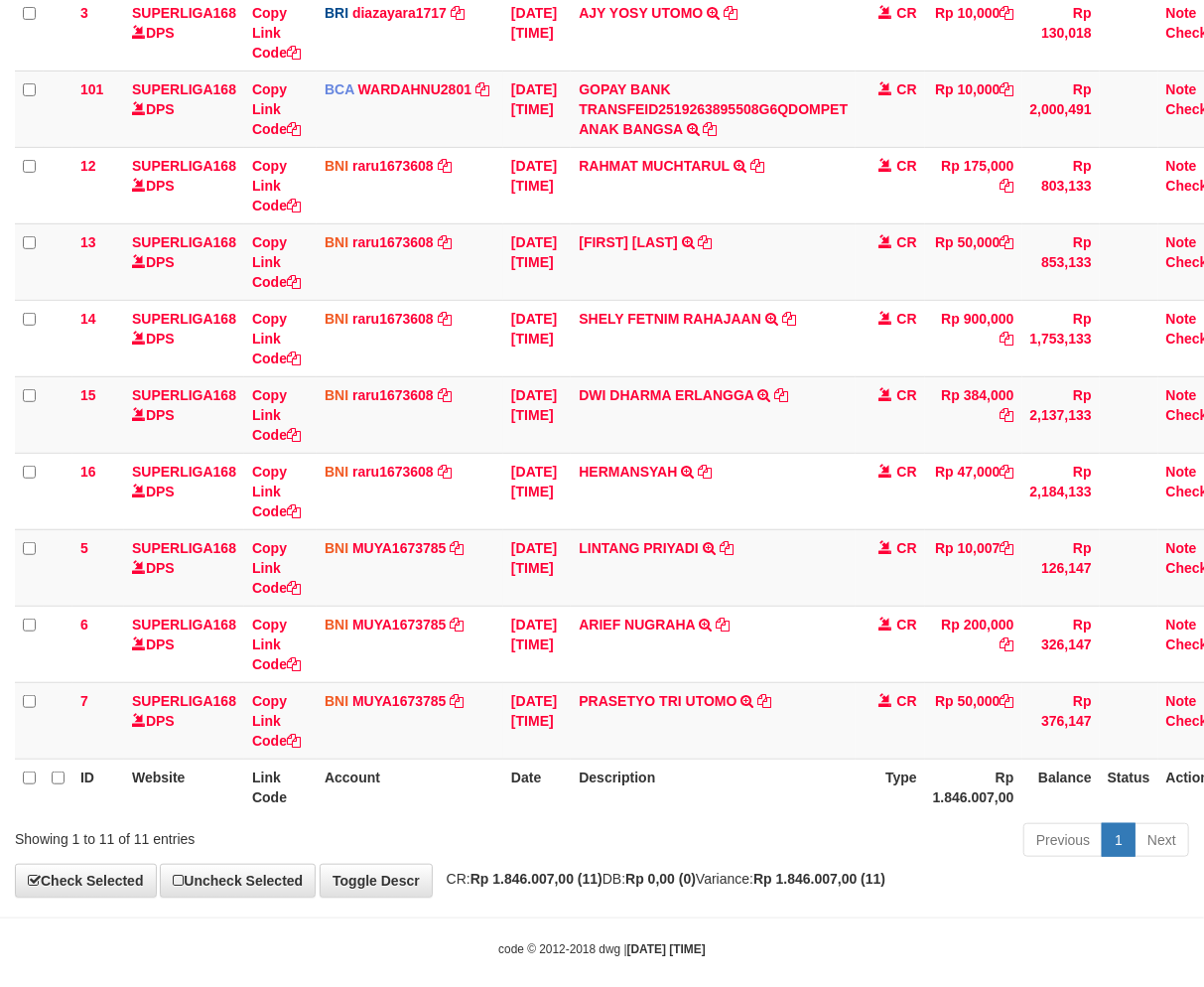 scroll, scrollTop: 352, scrollLeft: 0, axis: vertical 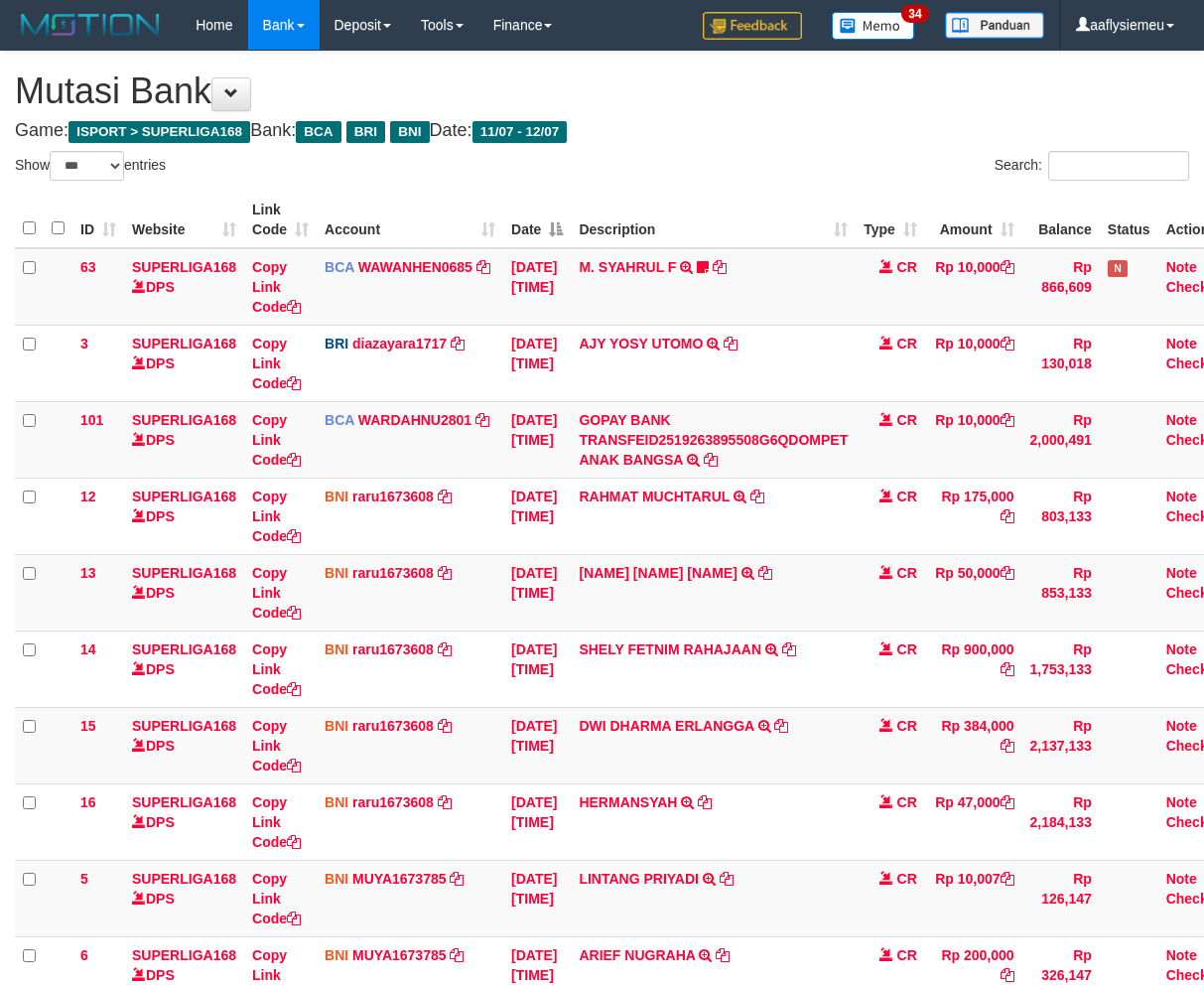 select on "***" 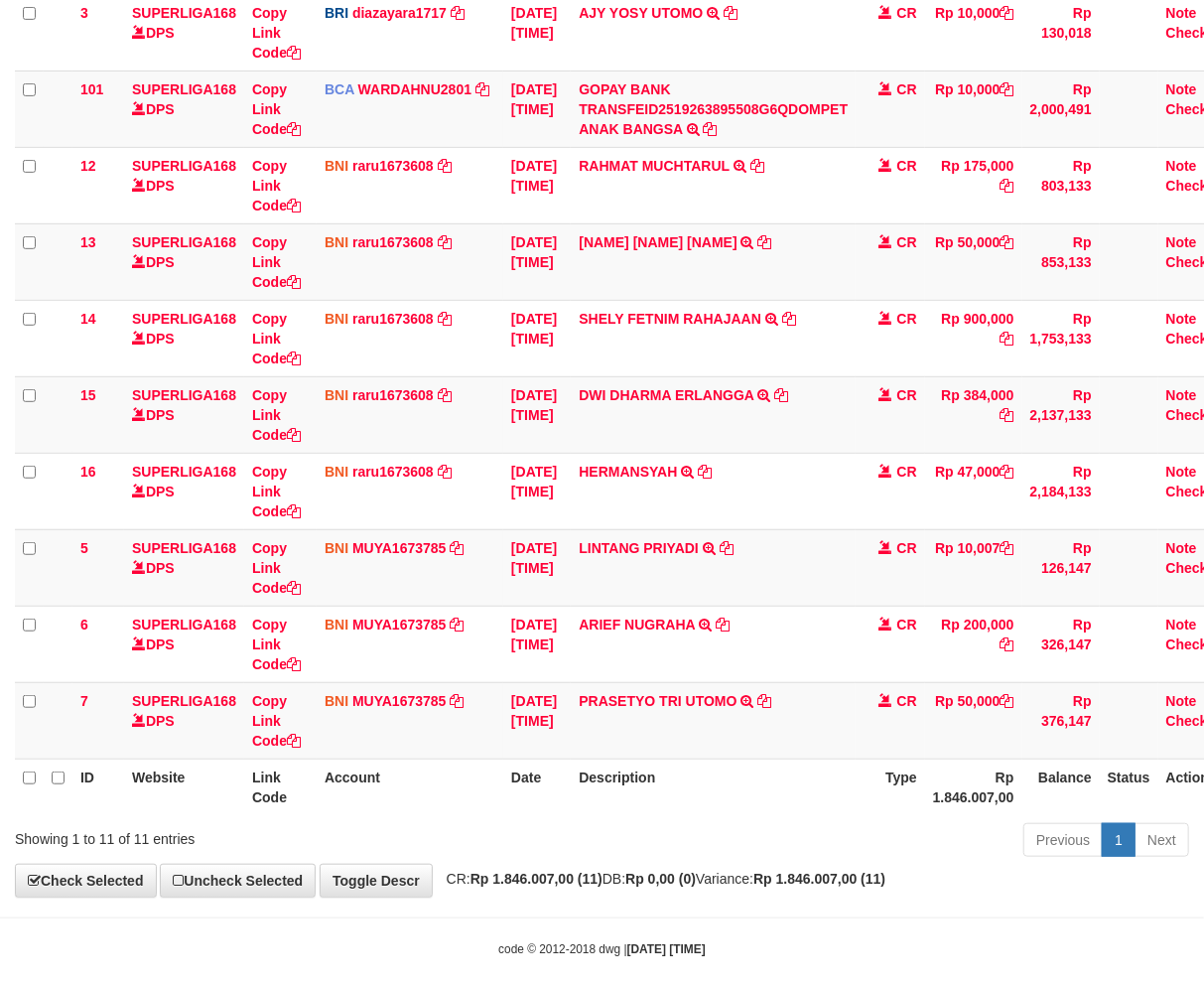 click on "Description" at bounding box center [713, 786] 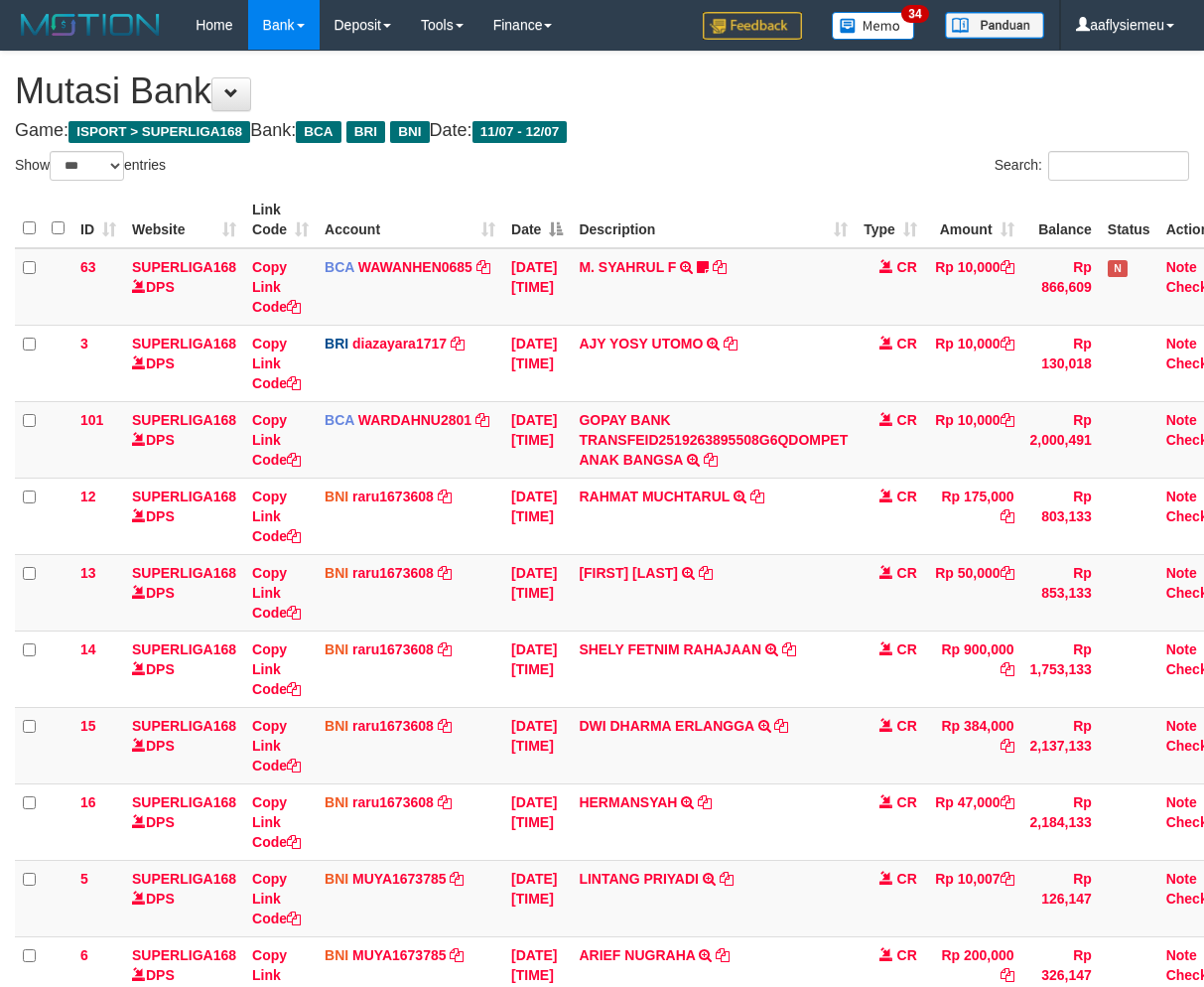 select on "***" 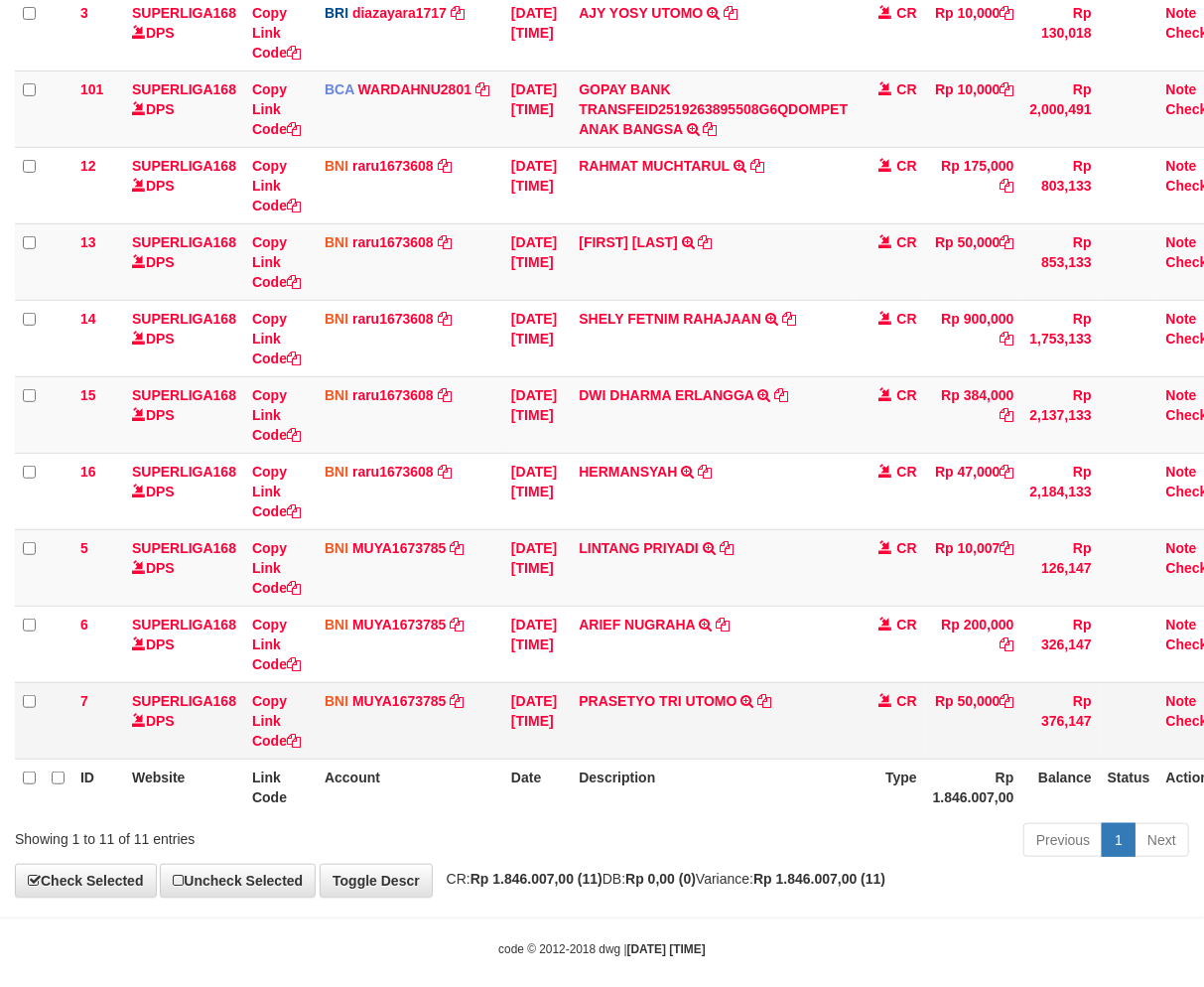 scroll, scrollTop: 352, scrollLeft: 0, axis: vertical 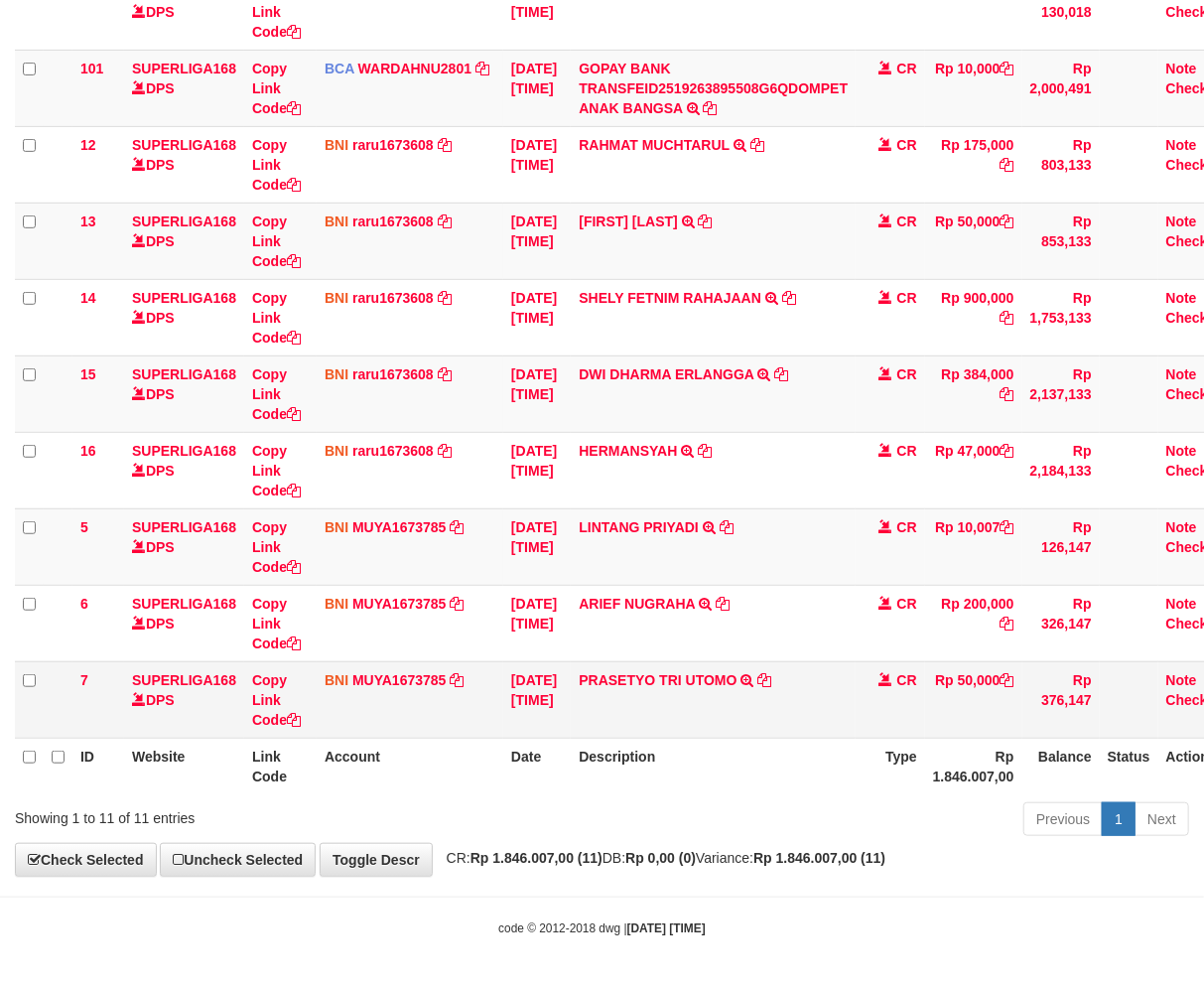 click on "PRASETYO TRI UTOMO         TRANSFER DARI SDR PRASETYO TRI UTOMO" at bounding box center (713, 699) 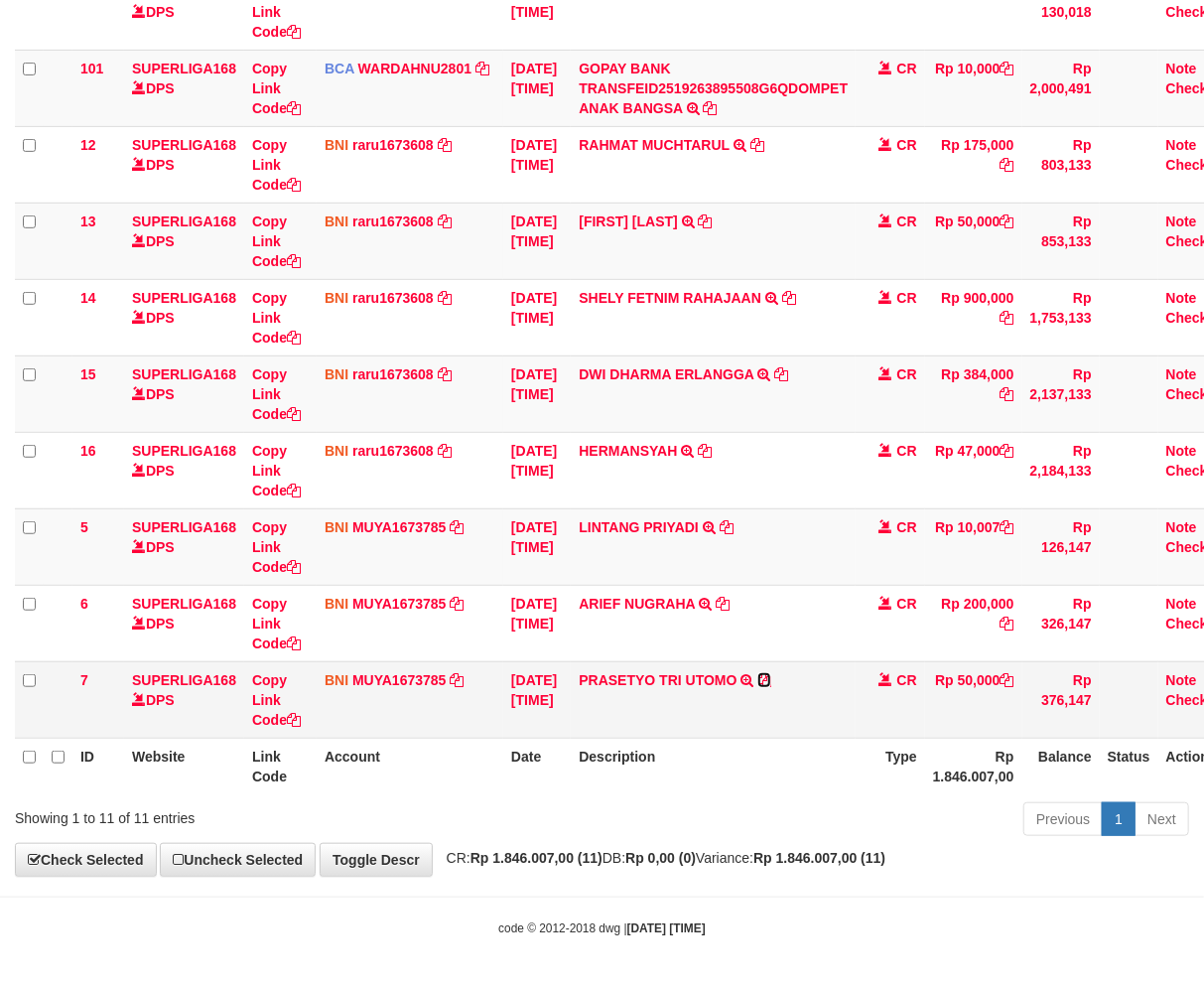 click at bounding box center [764, 680] 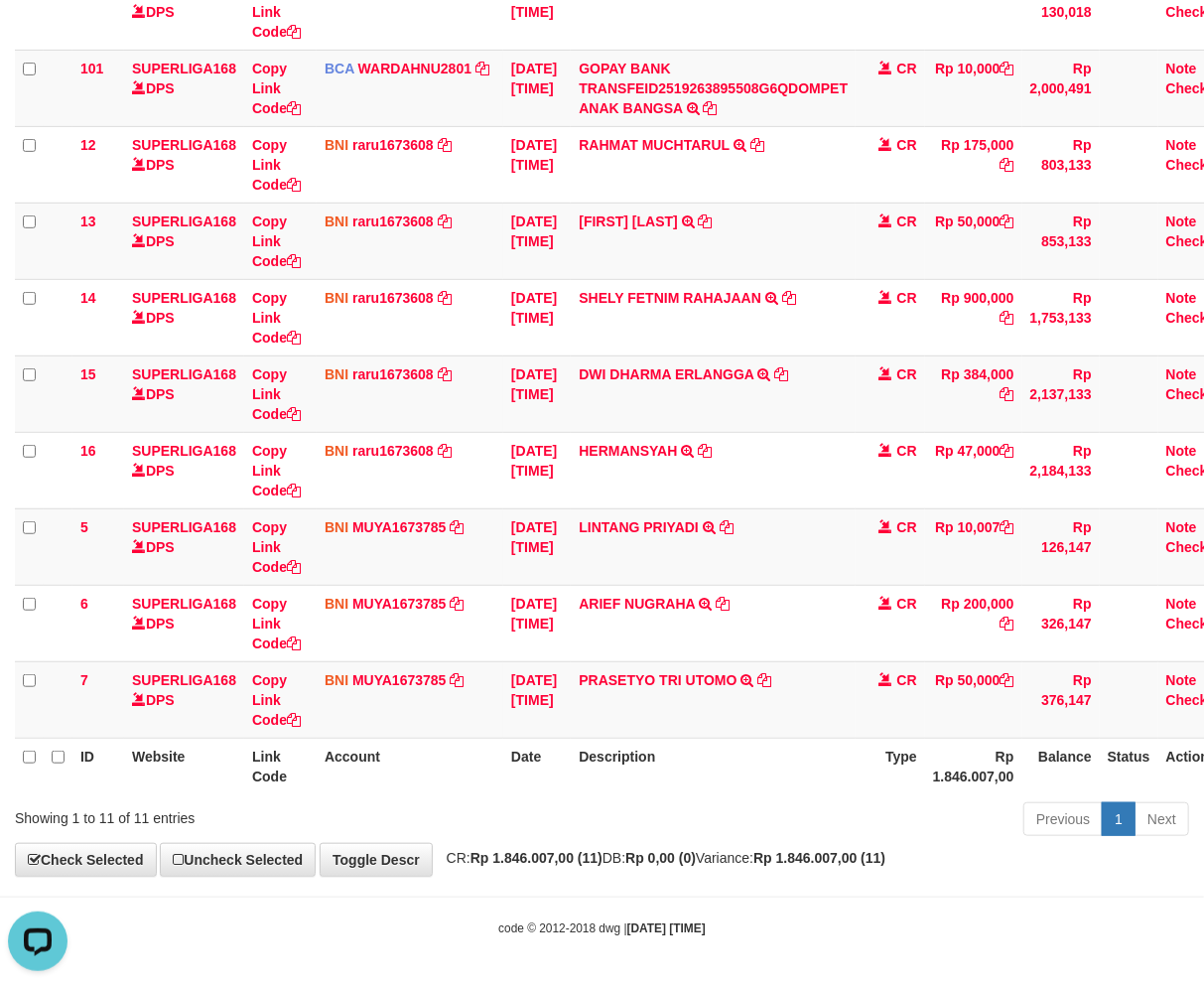 scroll, scrollTop: 0, scrollLeft: 0, axis: both 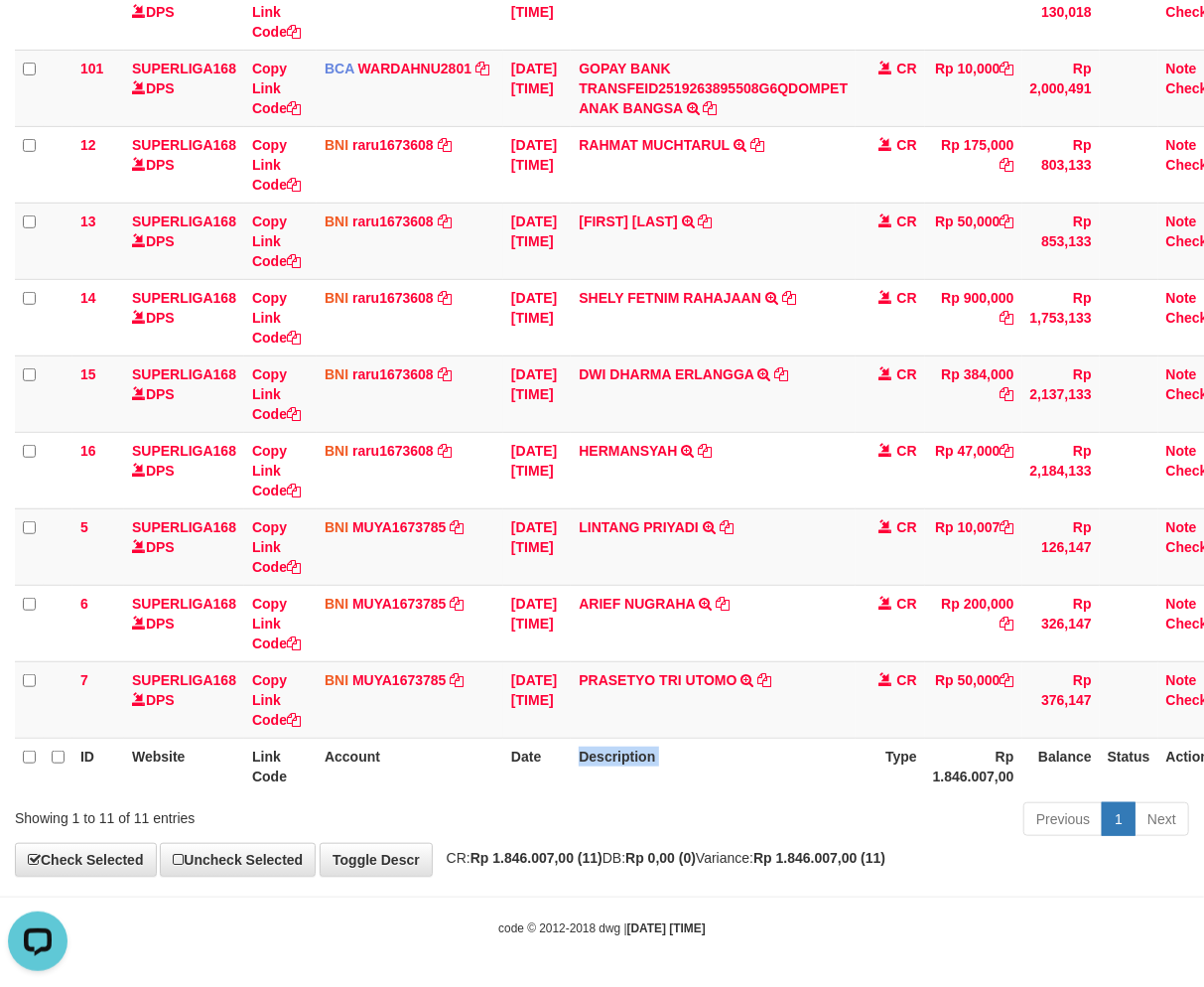 click on "Description" at bounding box center [713, 766] 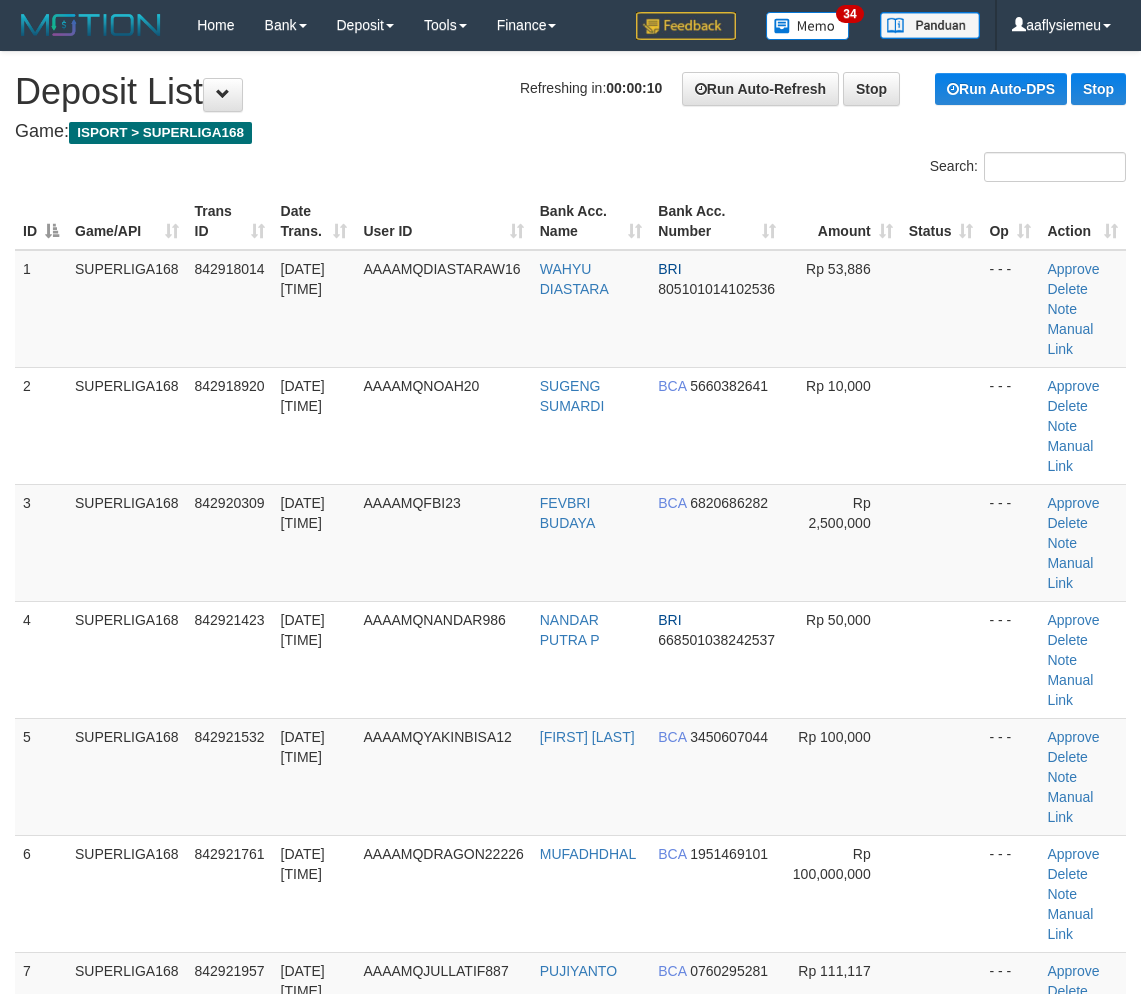 scroll, scrollTop: 0, scrollLeft: 0, axis: both 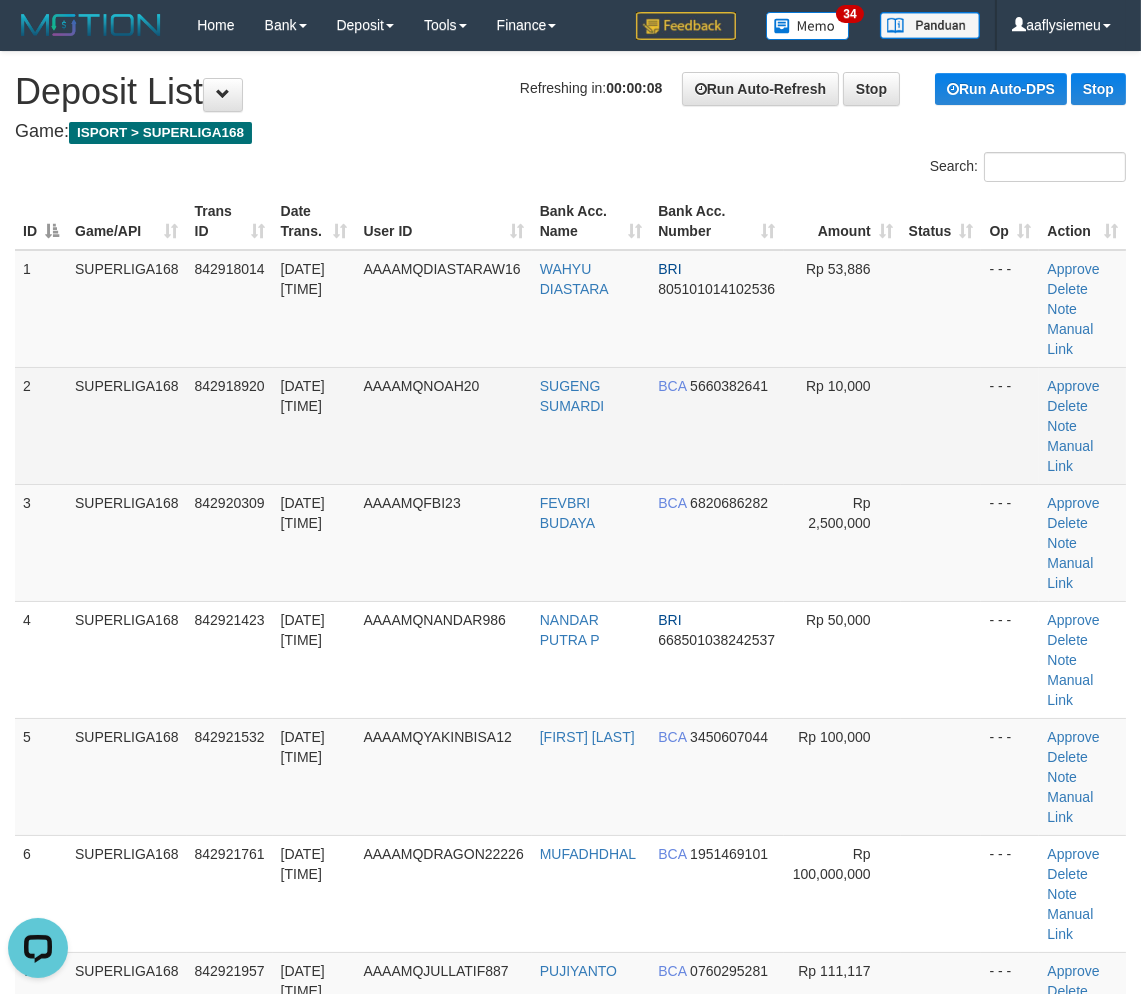 click on "842918920" at bounding box center [230, 425] 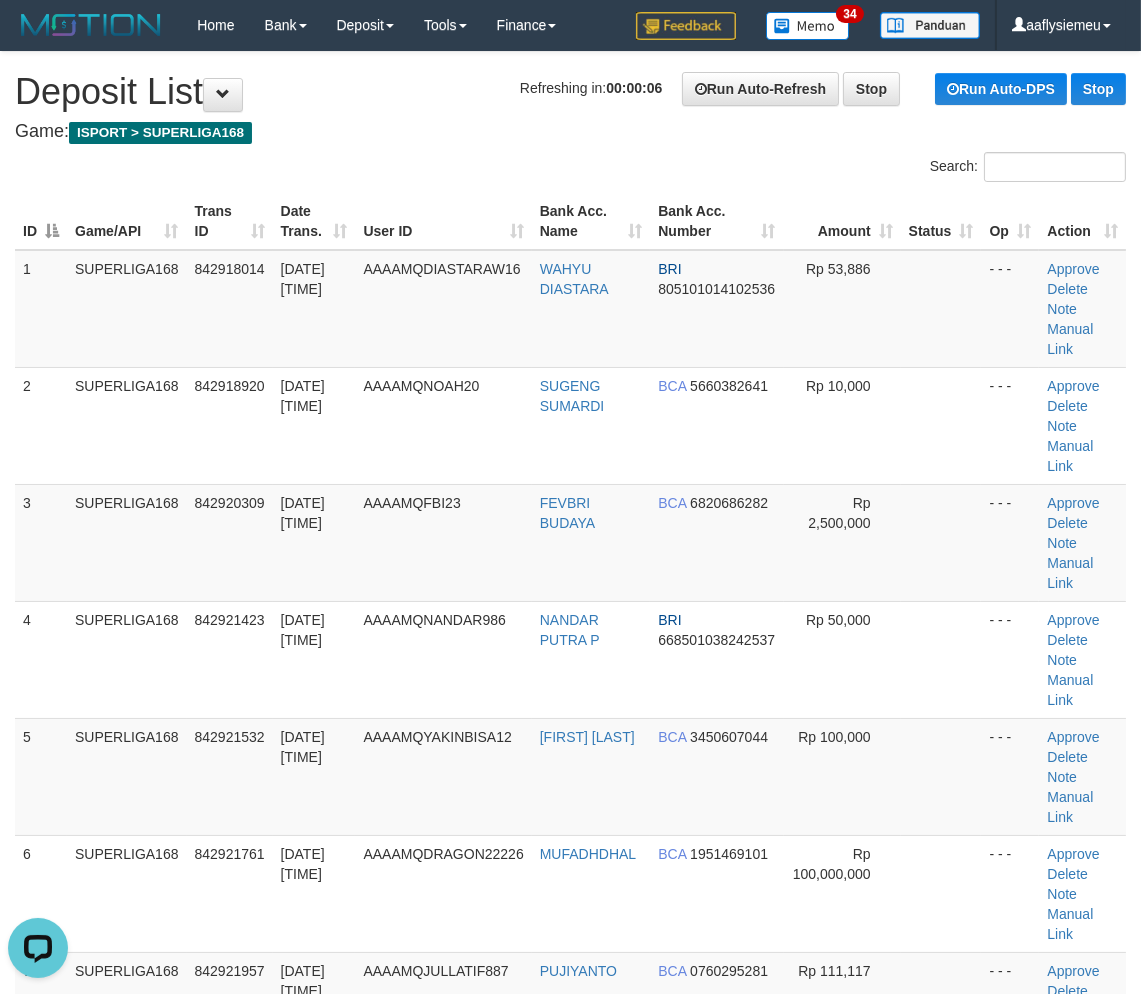 drag, startPoint x: 64, startPoint y: 506, endPoint x: 2, endPoint y: 536, distance: 68.8767 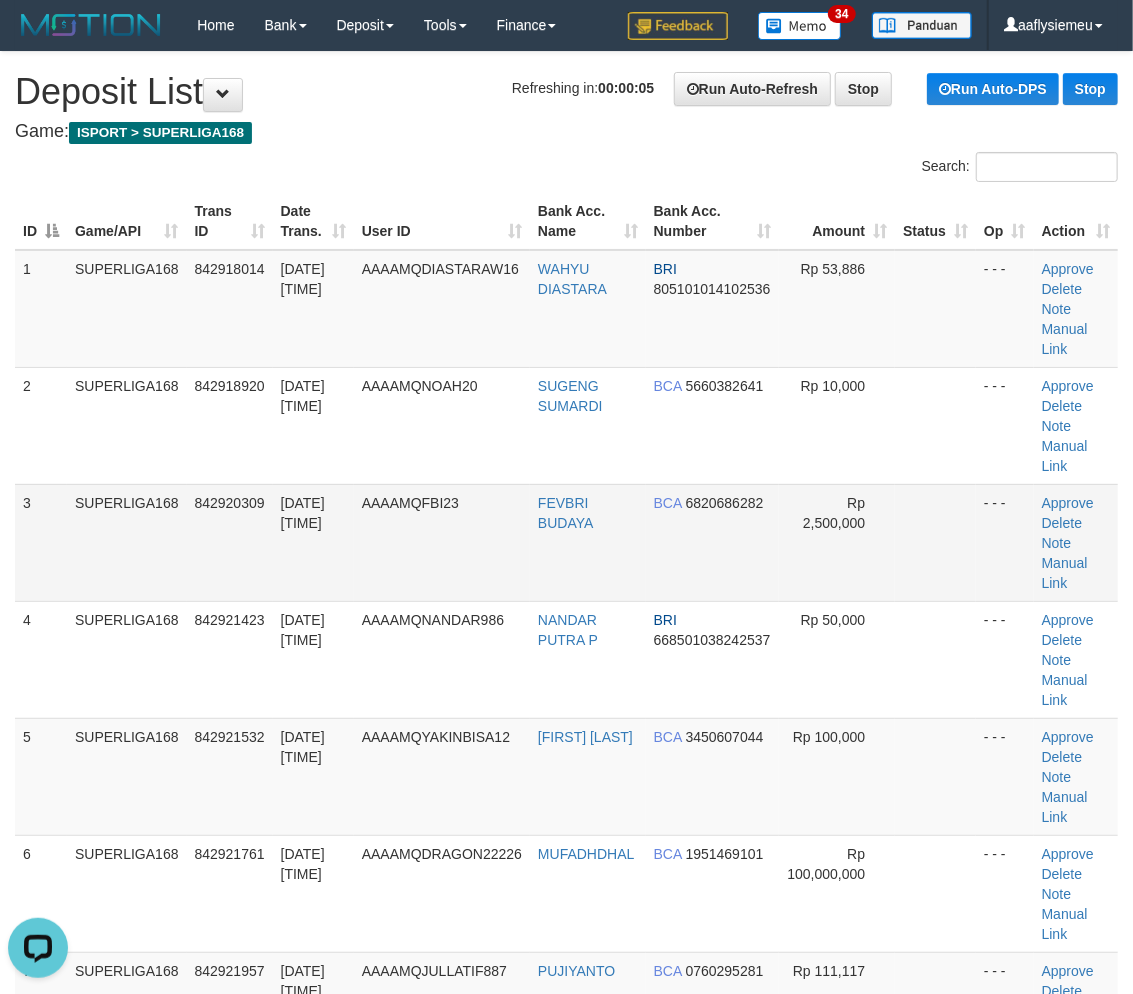click on "3" at bounding box center (41, 542) 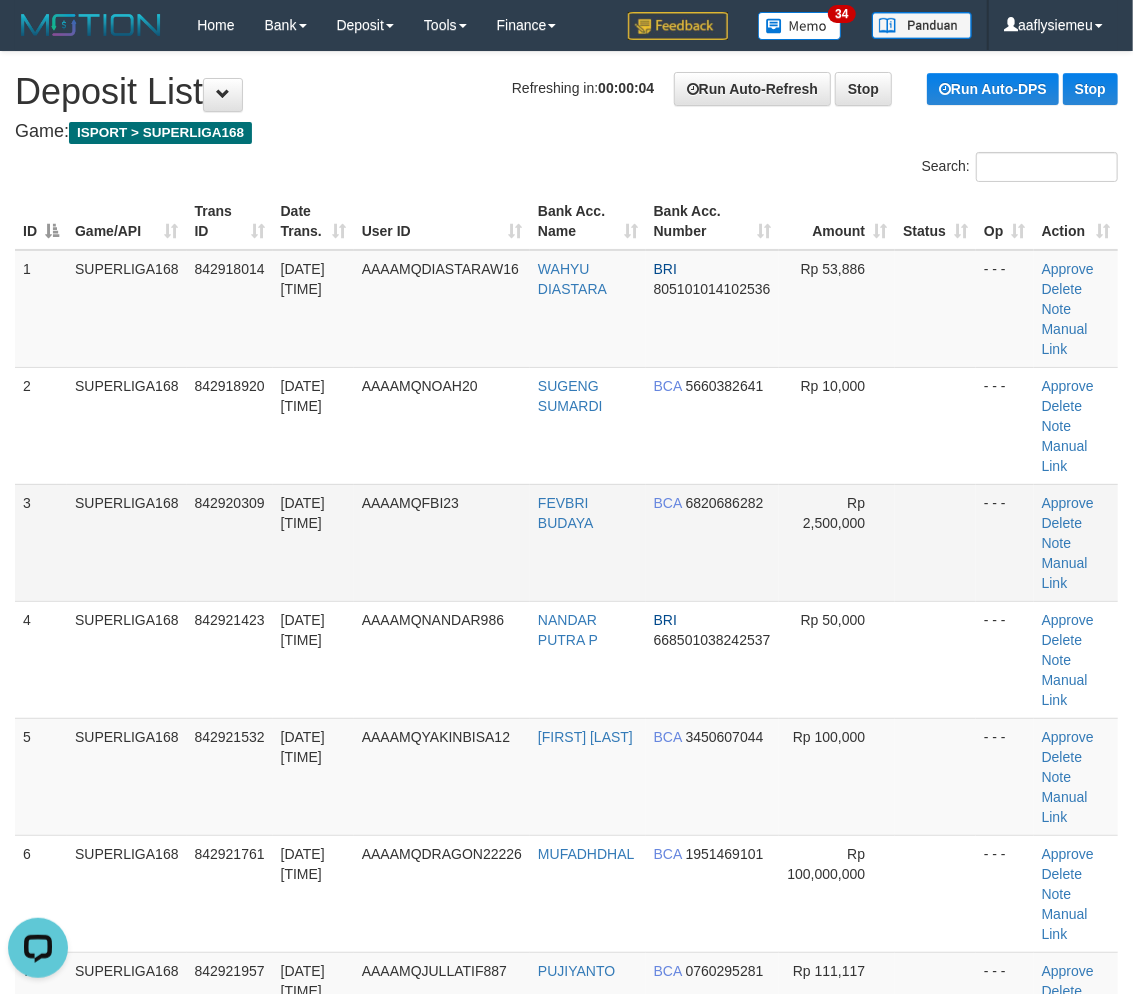 drag, startPoint x: 215, startPoint y: 505, endPoint x: 87, endPoint y: 544, distance: 133.80957 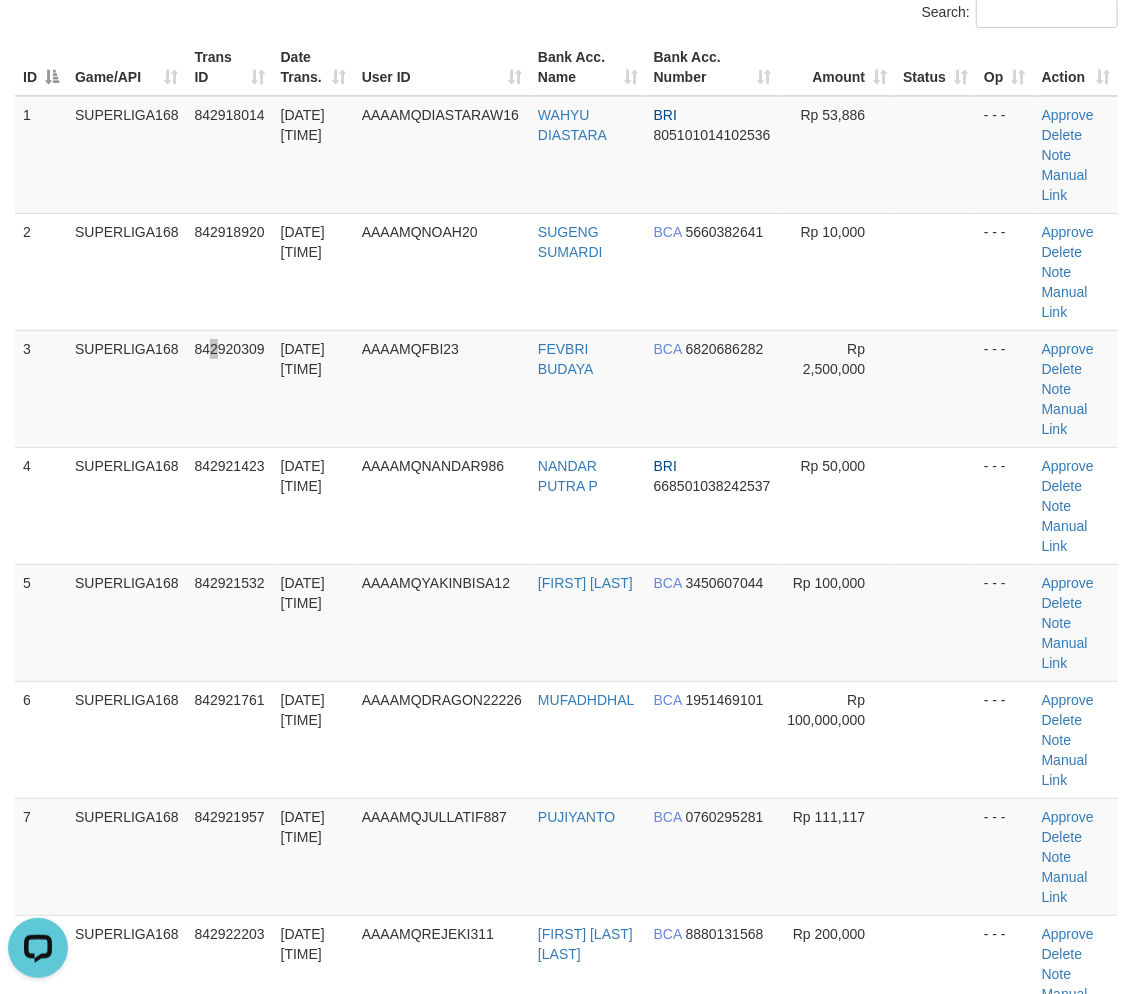 scroll, scrollTop: 444, scrollLeft: 0, axis: vertical 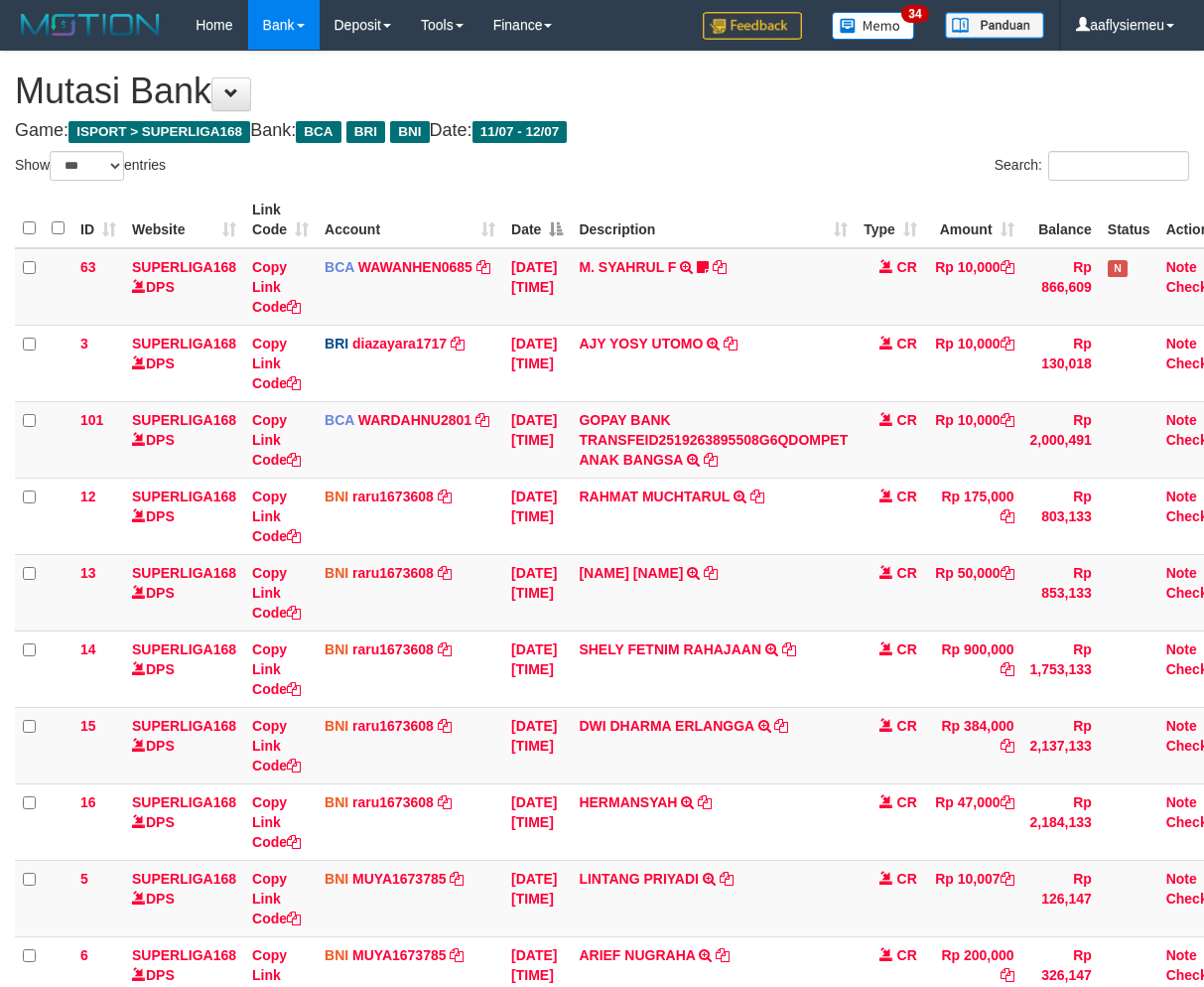 select on "***" 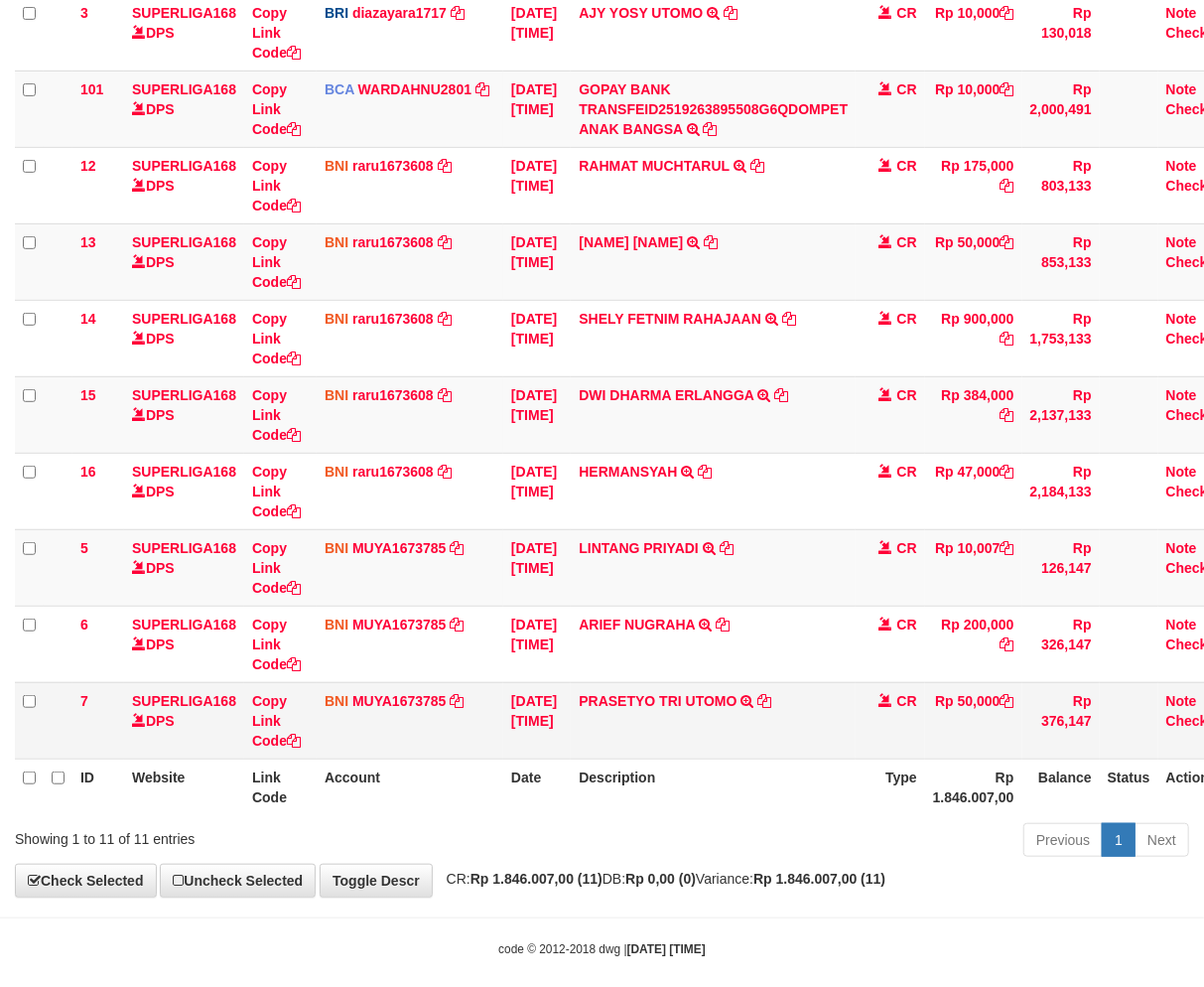 scroll, scrollTop: 352, scrollLeft: 0, axis: vertical 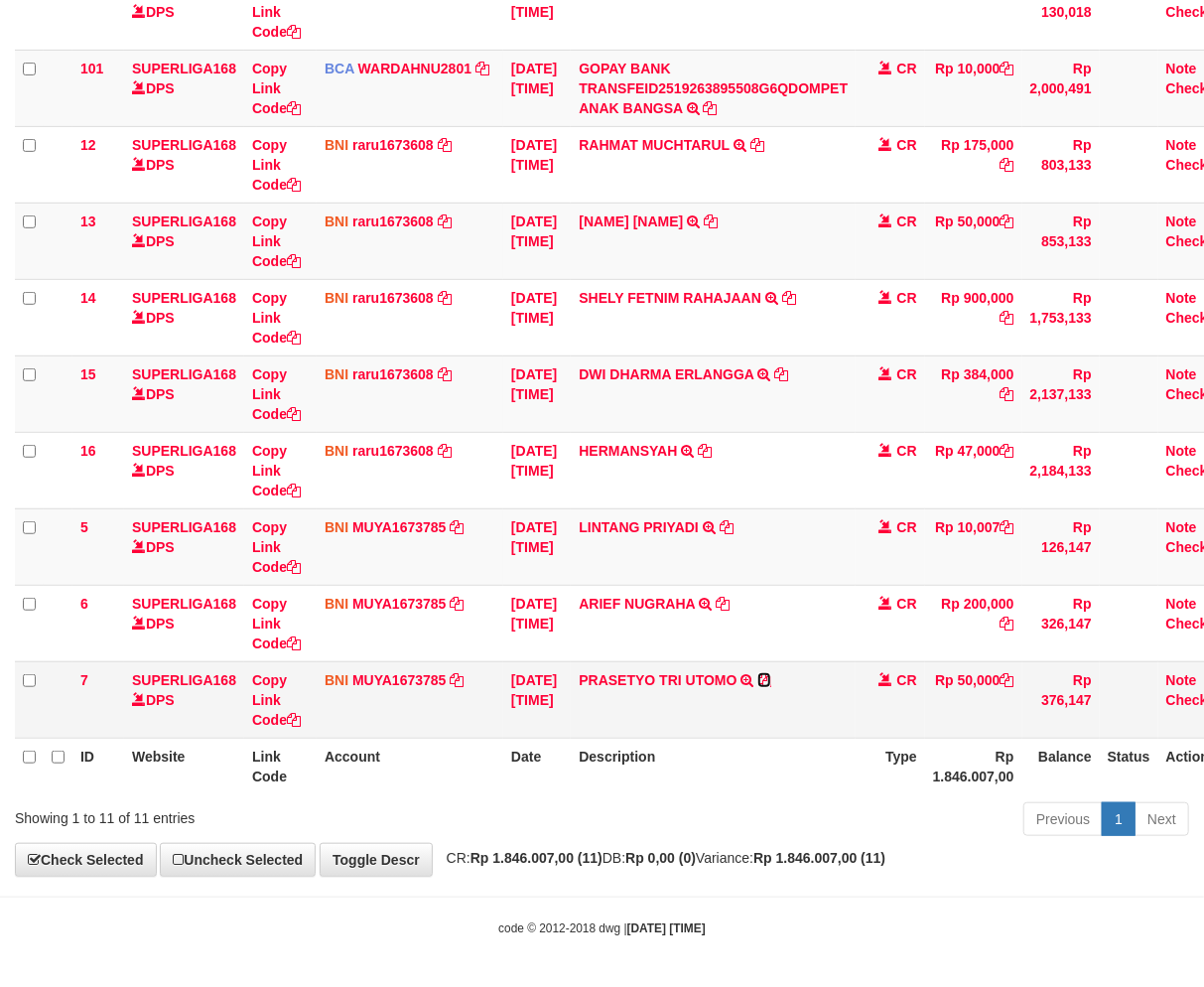 click at bounding box center (764, 680) 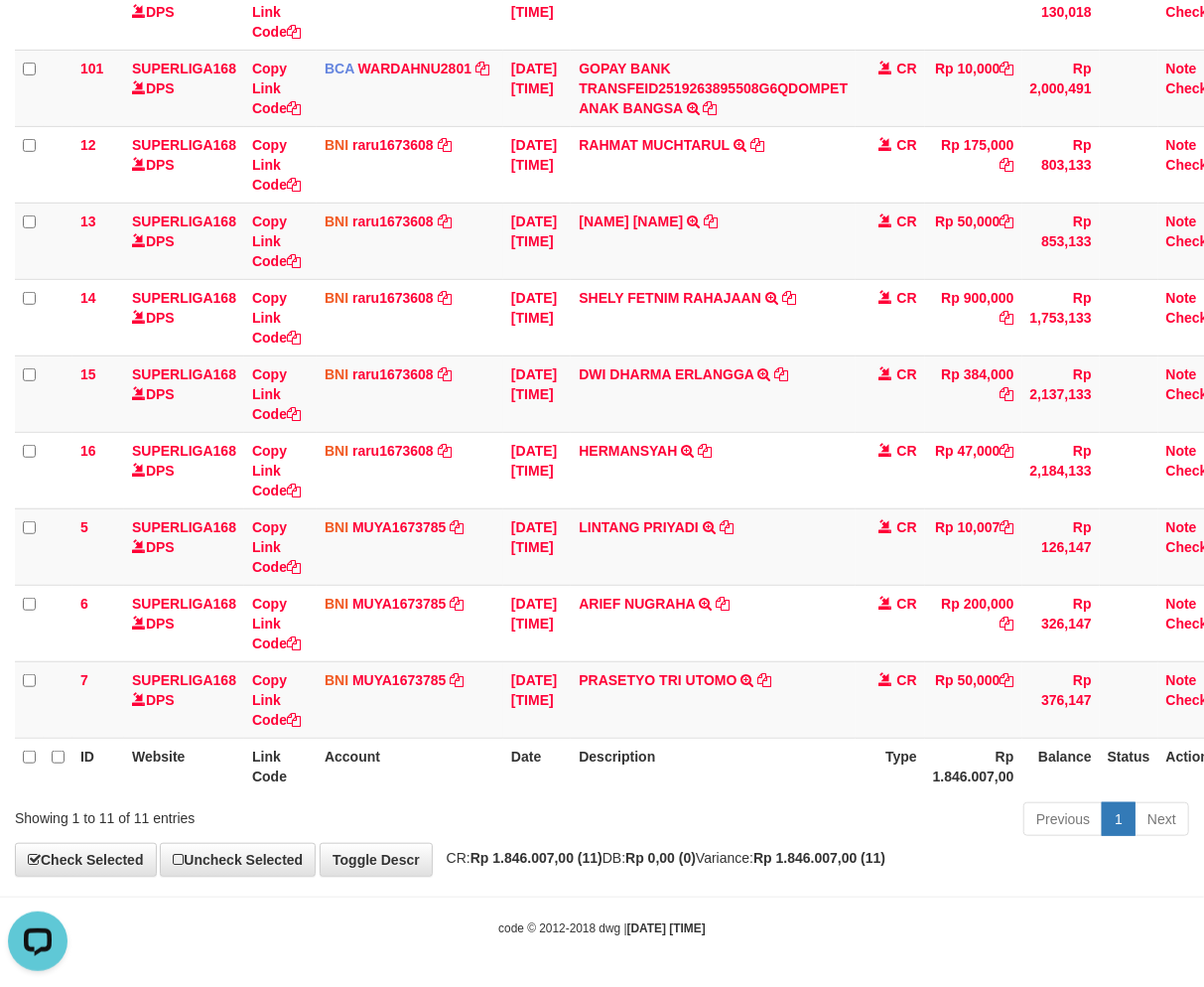 scroll, scrollTop: 0, scrollLeft: 0, axis: both 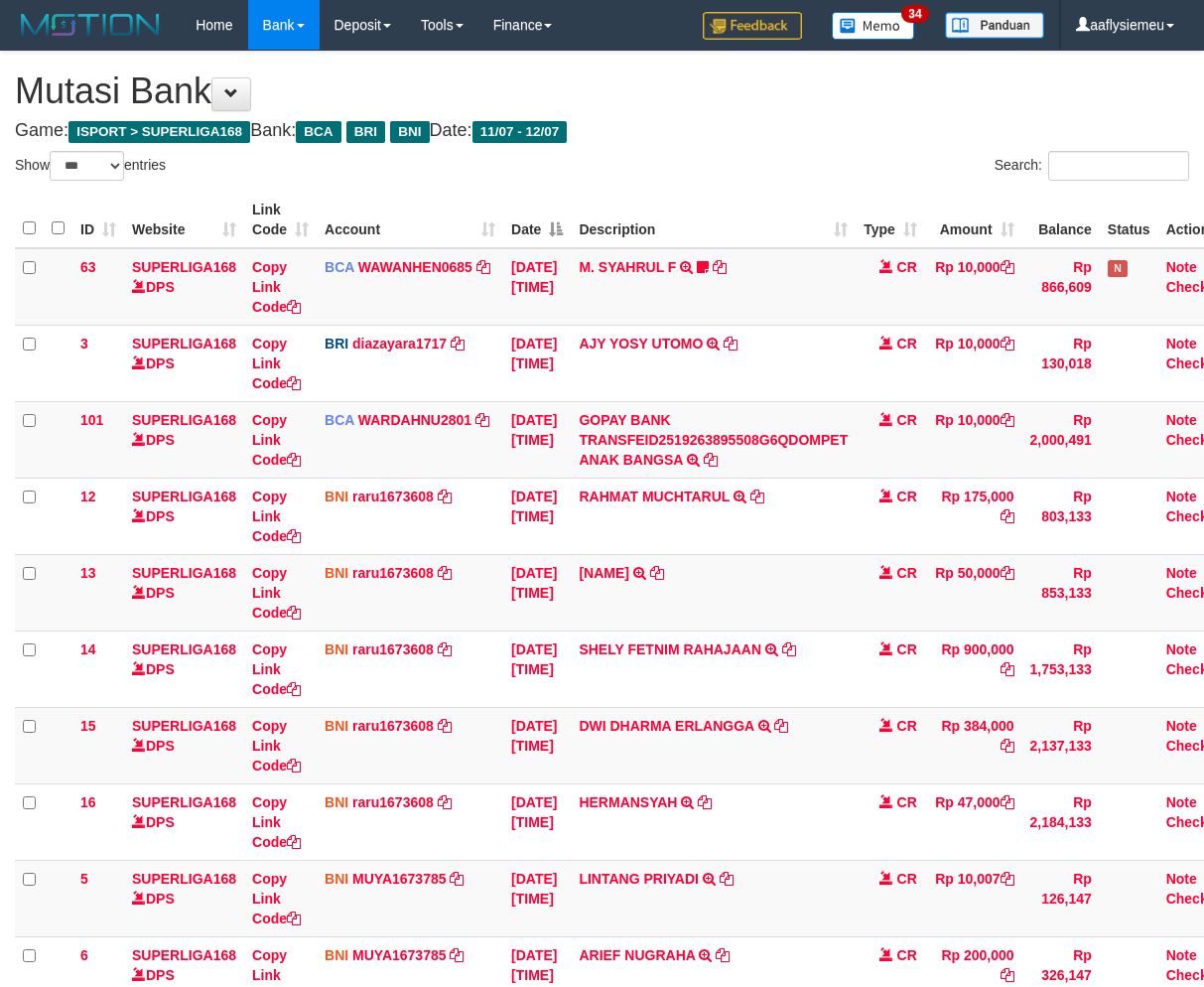 select on "***" 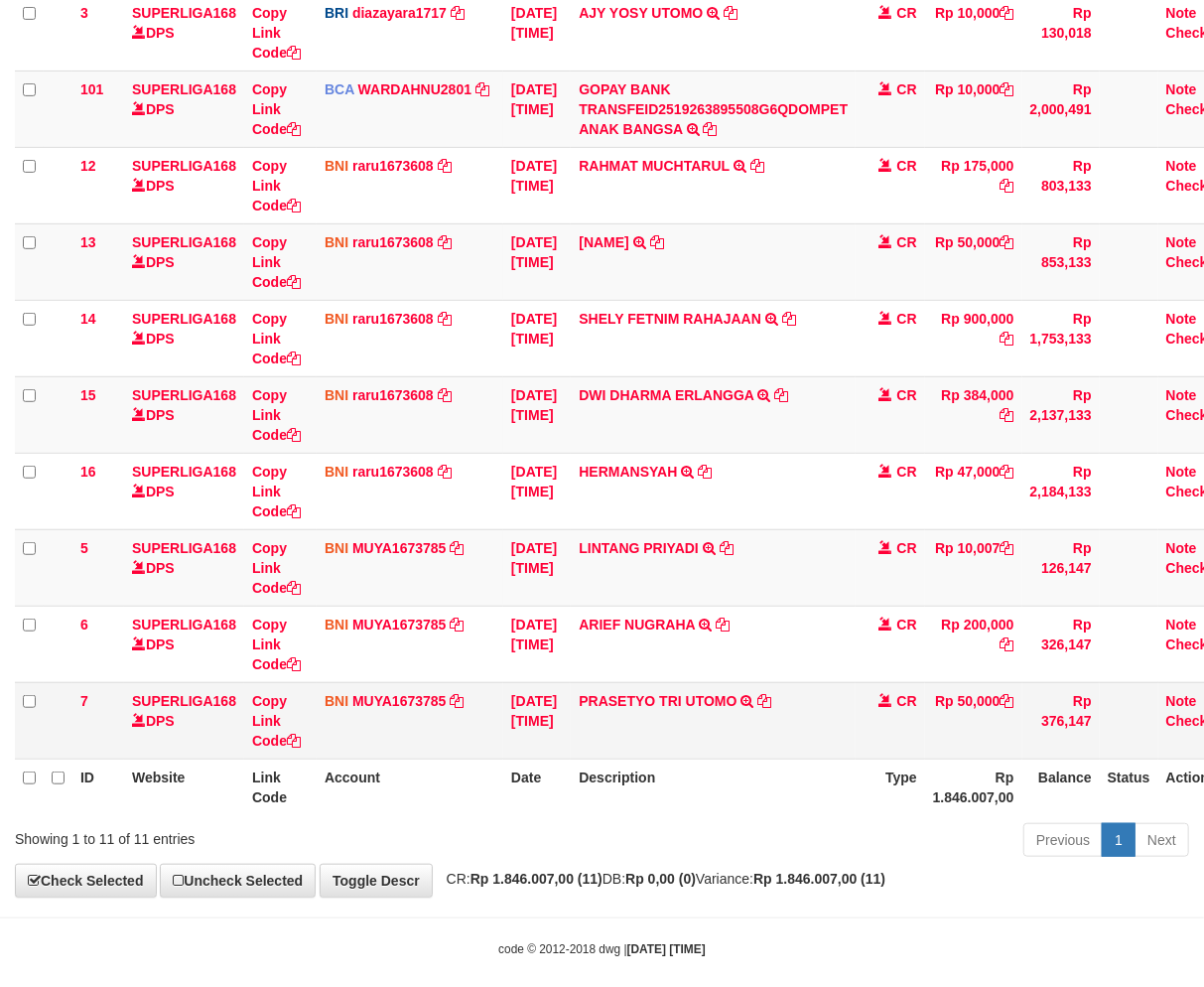 click on "PRASETYO TRI UTOMO         TRANSFER DARI SDR PRASETYO TRI UTOMO" at bounding box center [713, 720] 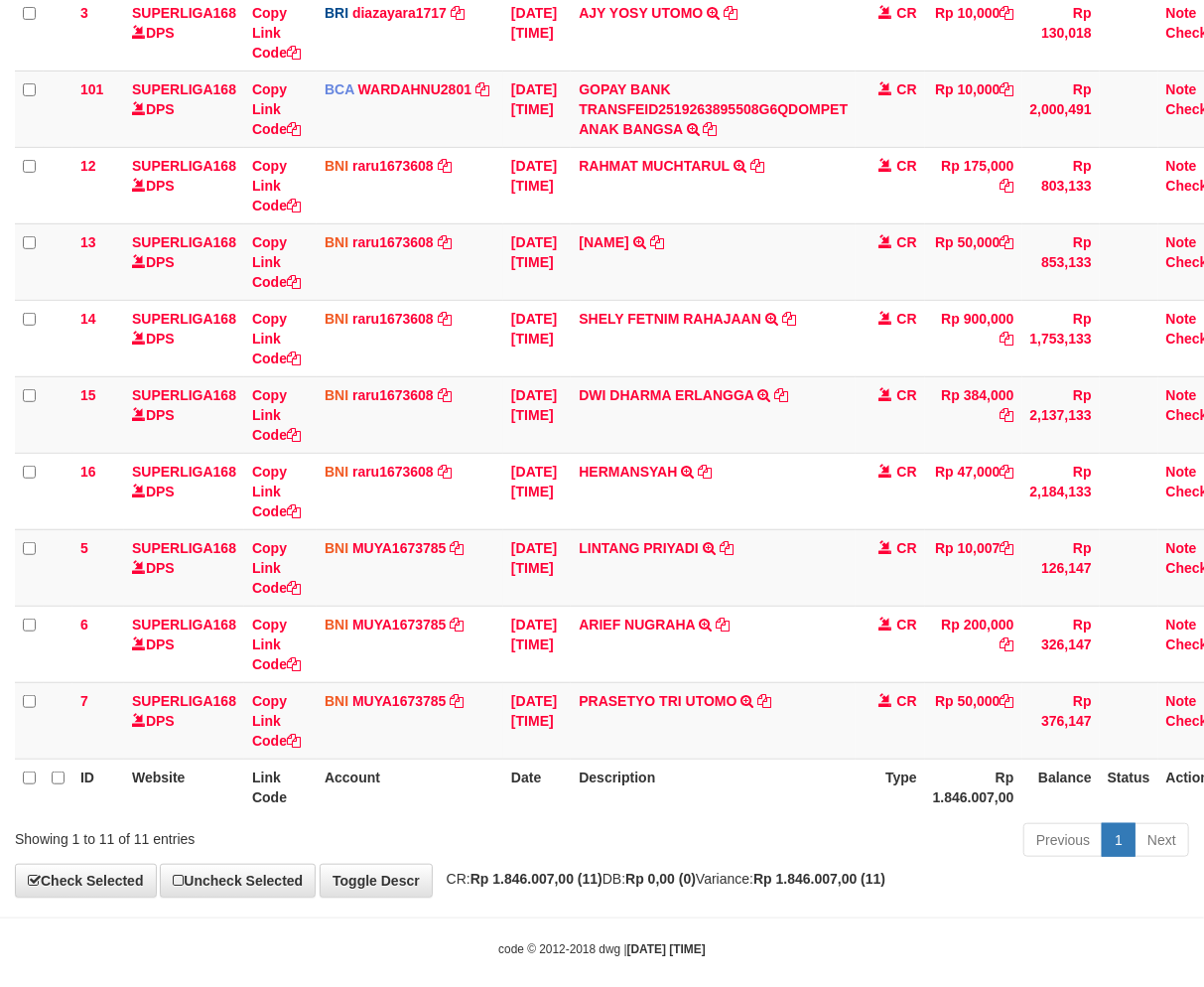scroll, scrollTop: 352, scrollLeft: 0, axis: vertical 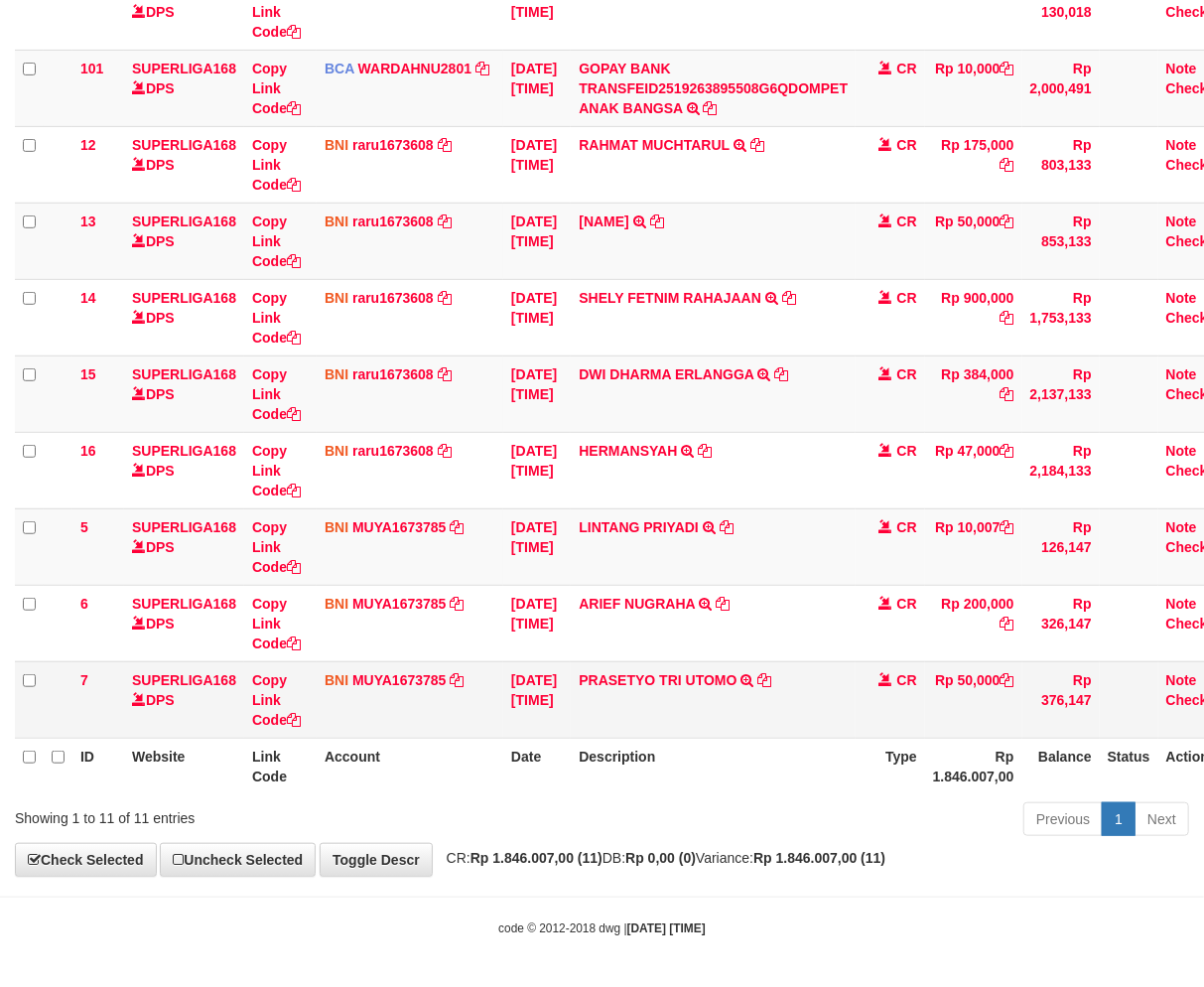 click on "PRASETYO TRI UTOMO         TRANSFER DARI SDR PRASETYO TRI UTOMO" at bounding box center (713, 699) 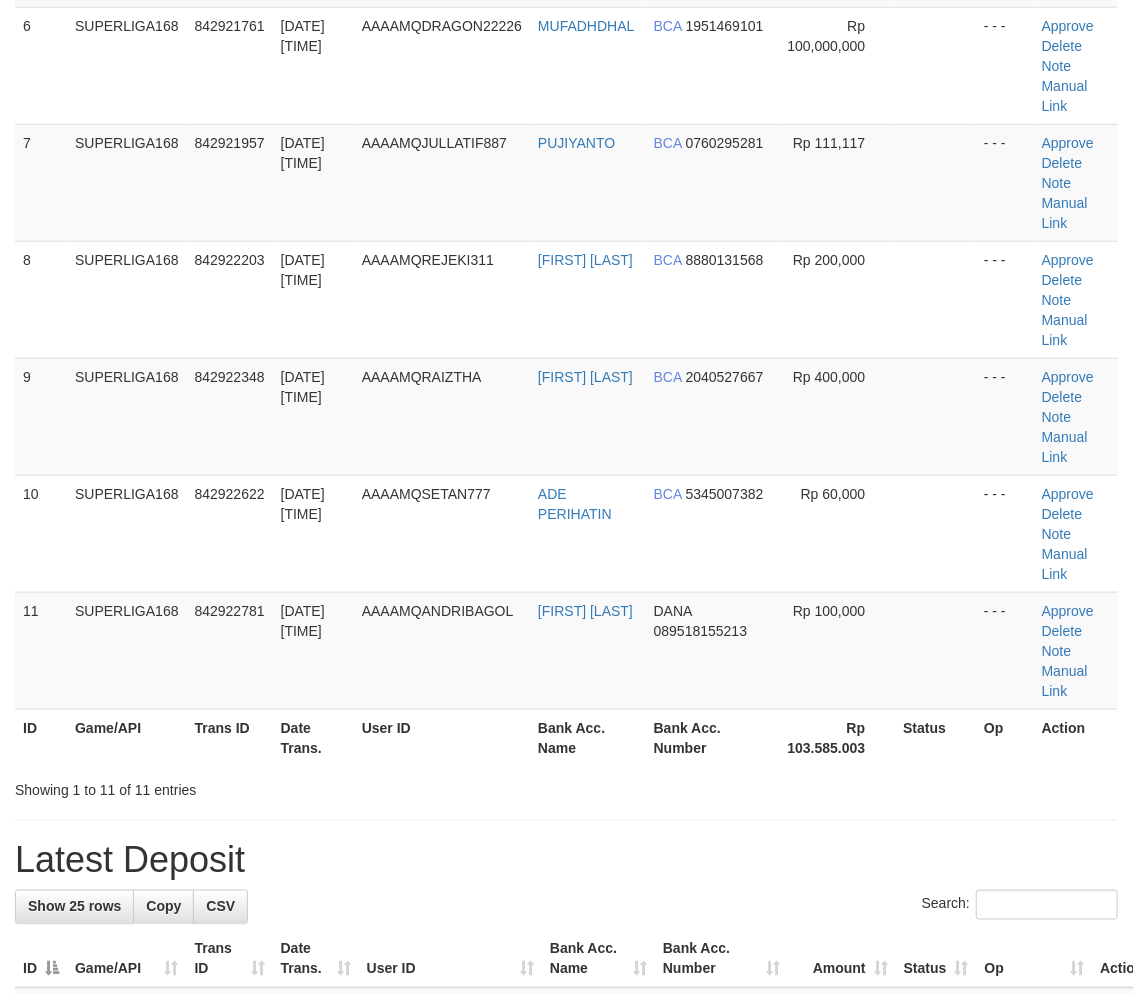scroll, scrollTop: 627, scrollLeft: 0, axis: vertical 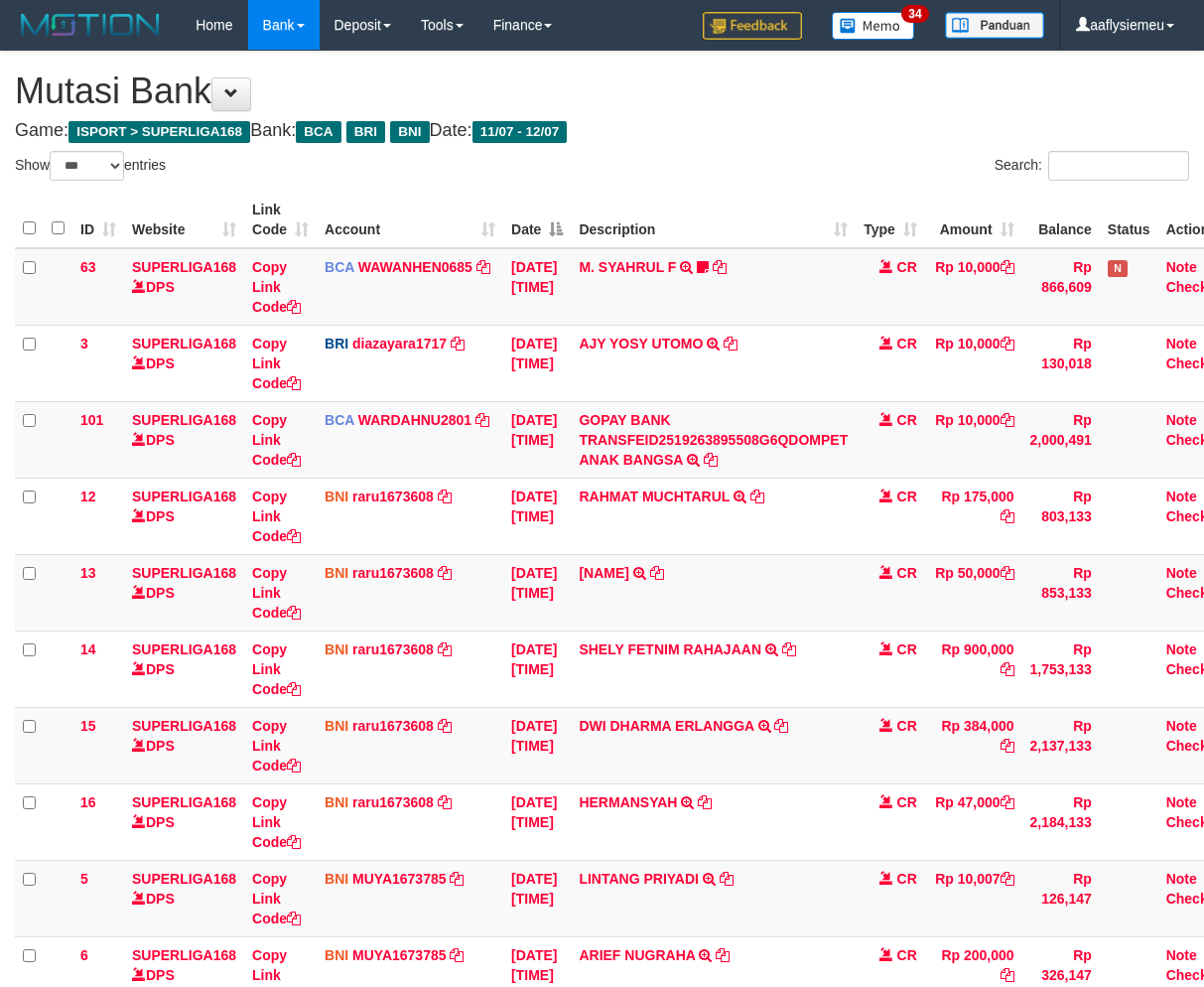 select on "***" 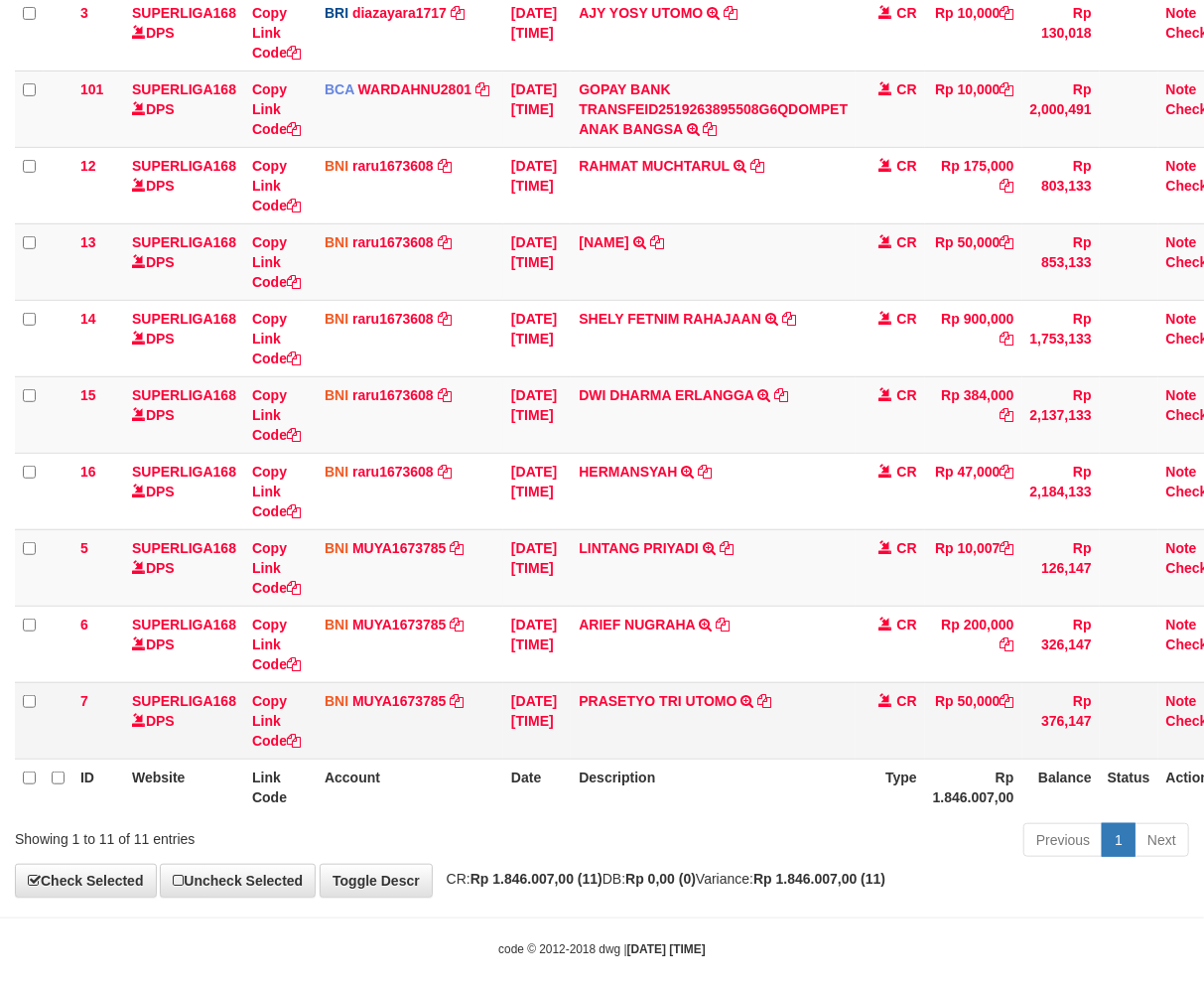 click on "PRASETYO TRI UTOMO         TRANSFER DARI SDR PRASETYO TRI UTOMO" at bounding box center (713, 720) 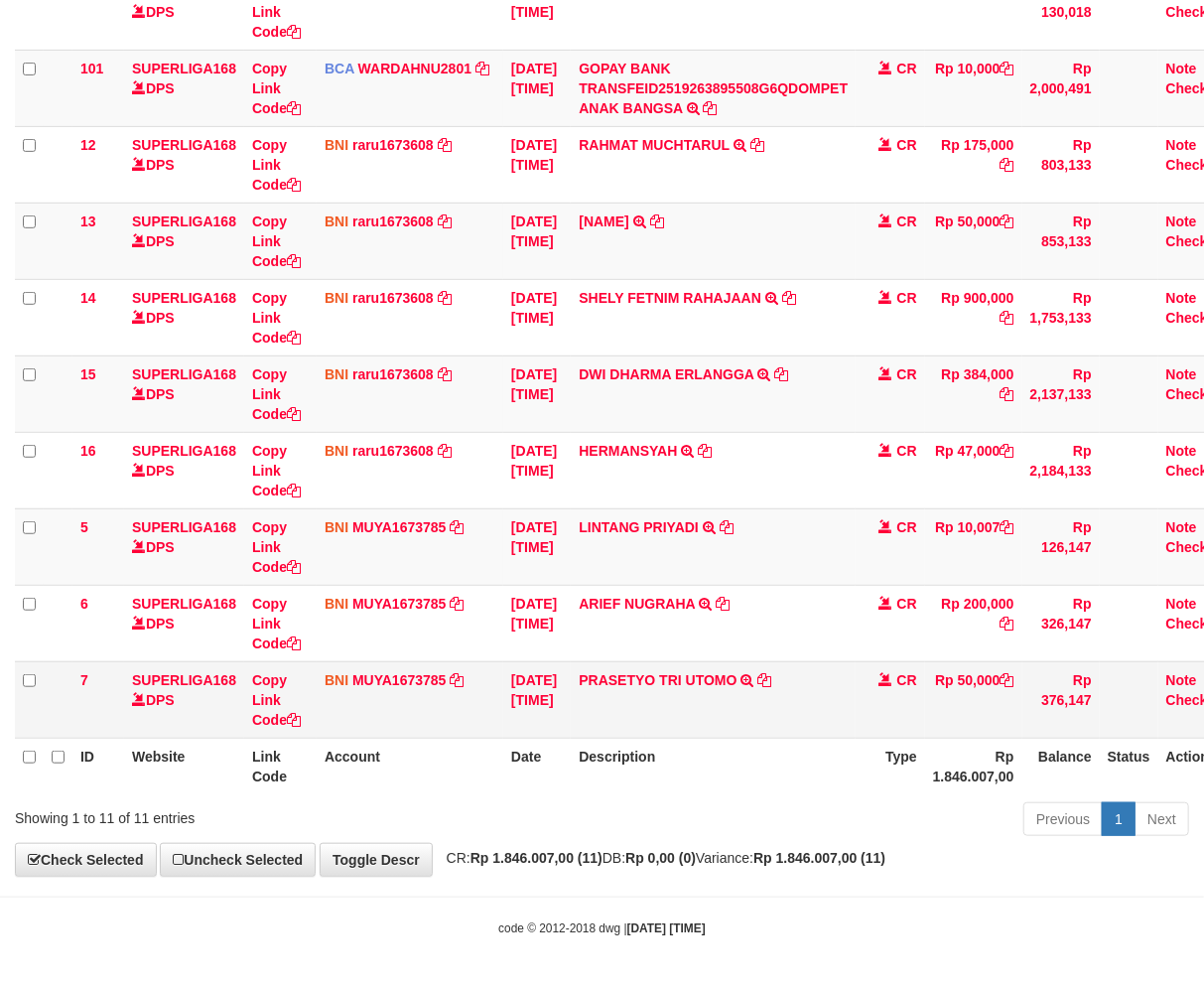 click on "CR" at bounding box center [890, 699] 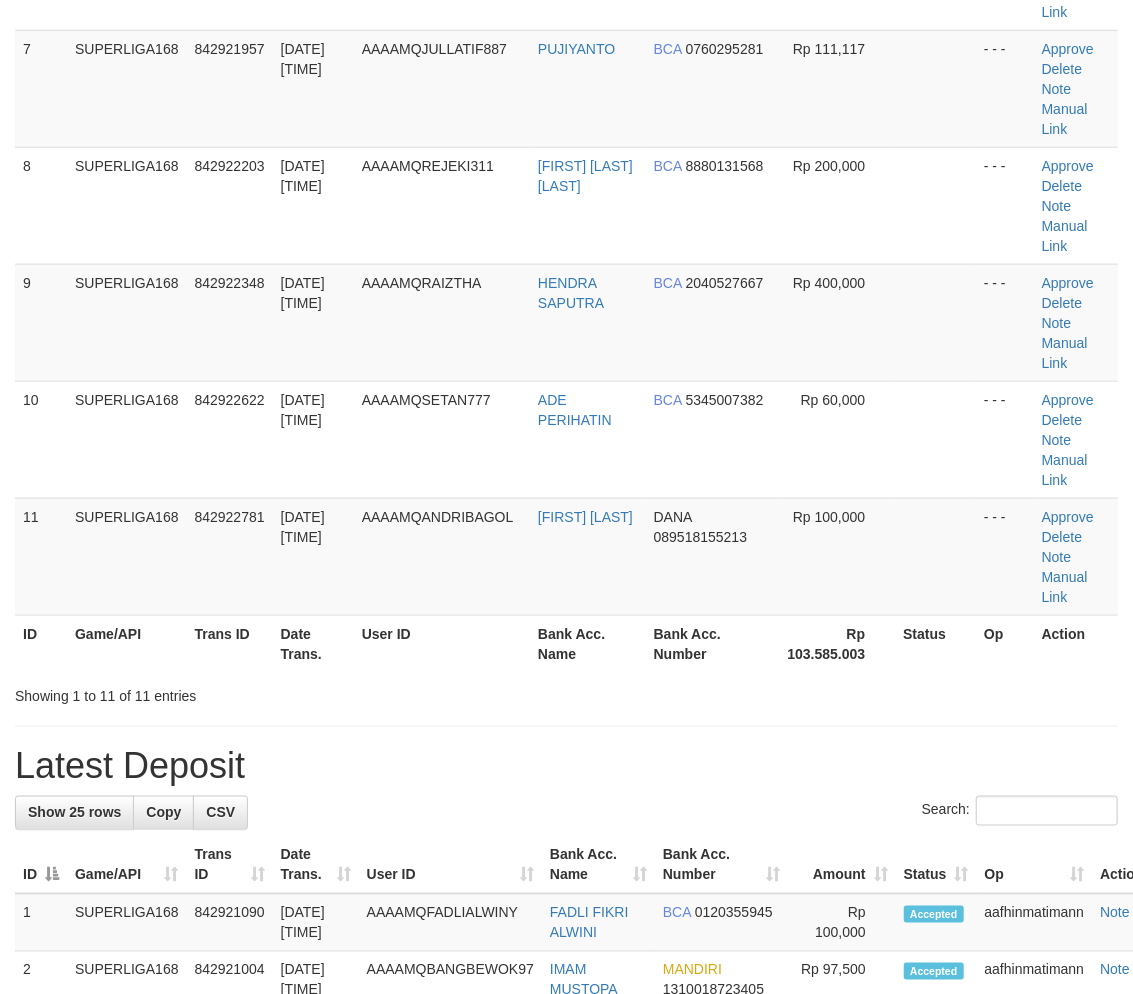 scroll, scrollTop: 627, scrollLeft: 0, axis: vertical 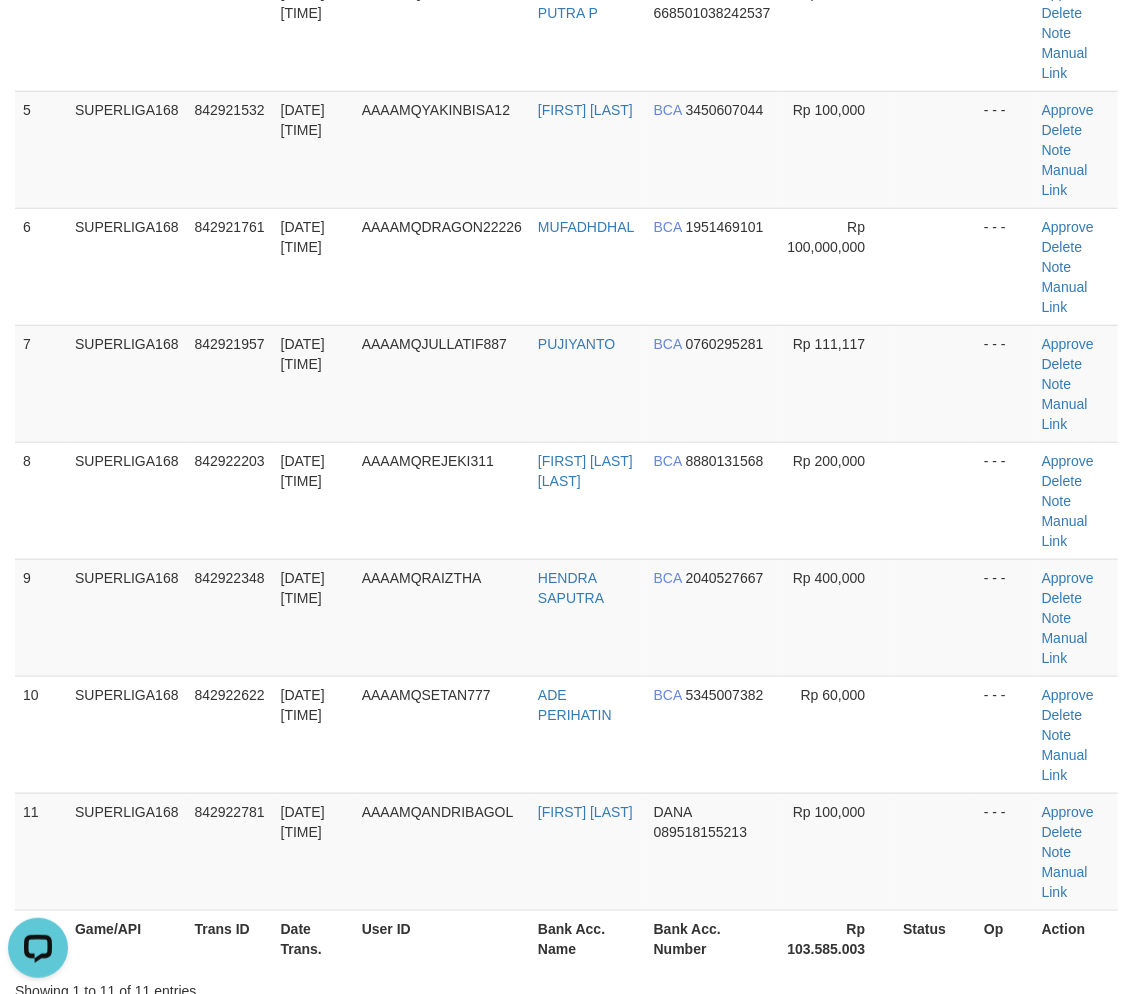 drag, startPoint x: 153, startPoint y: 506, endPoint x: 4, endPoint y: 558, distance: 157.81319 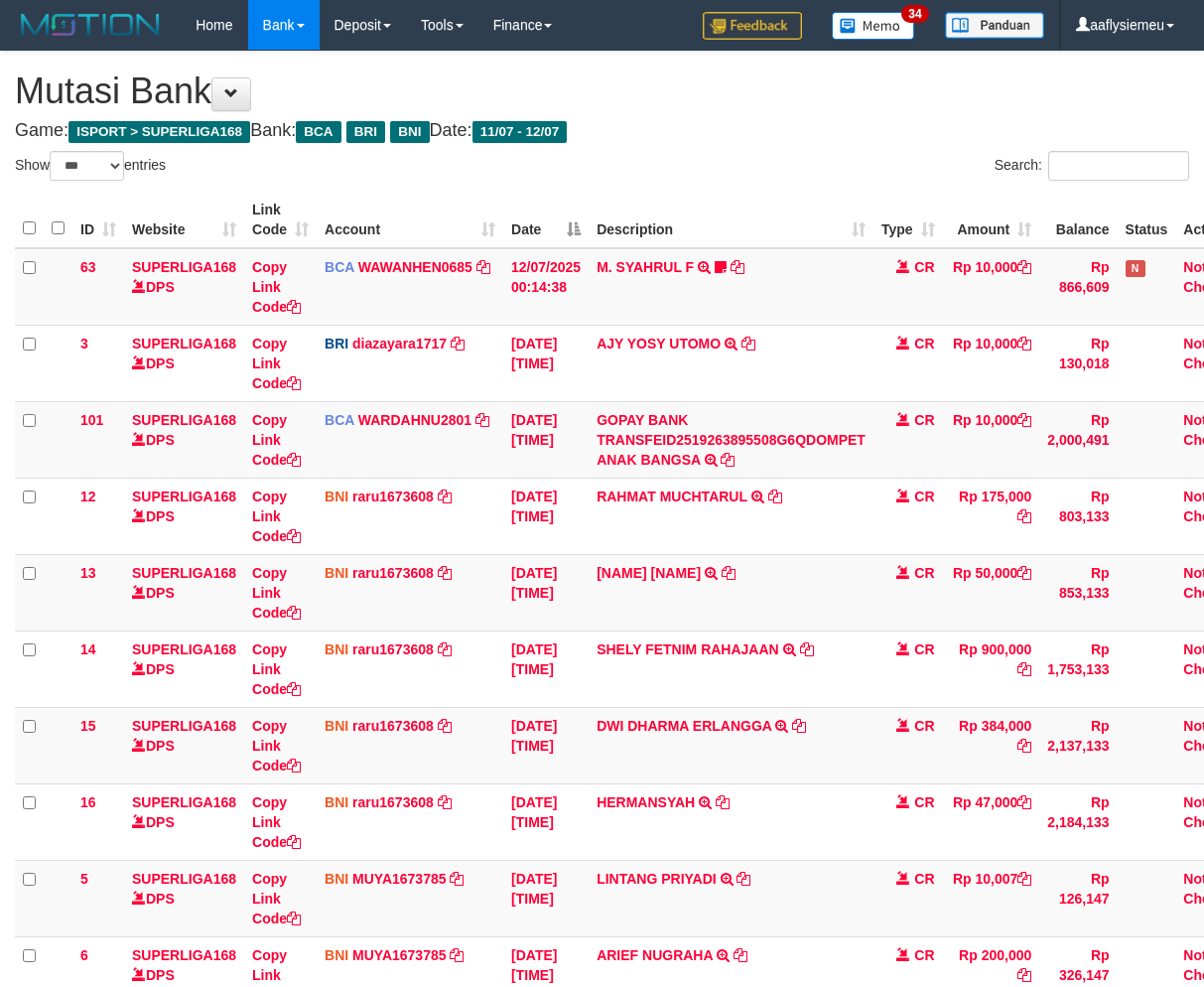 select on "***" 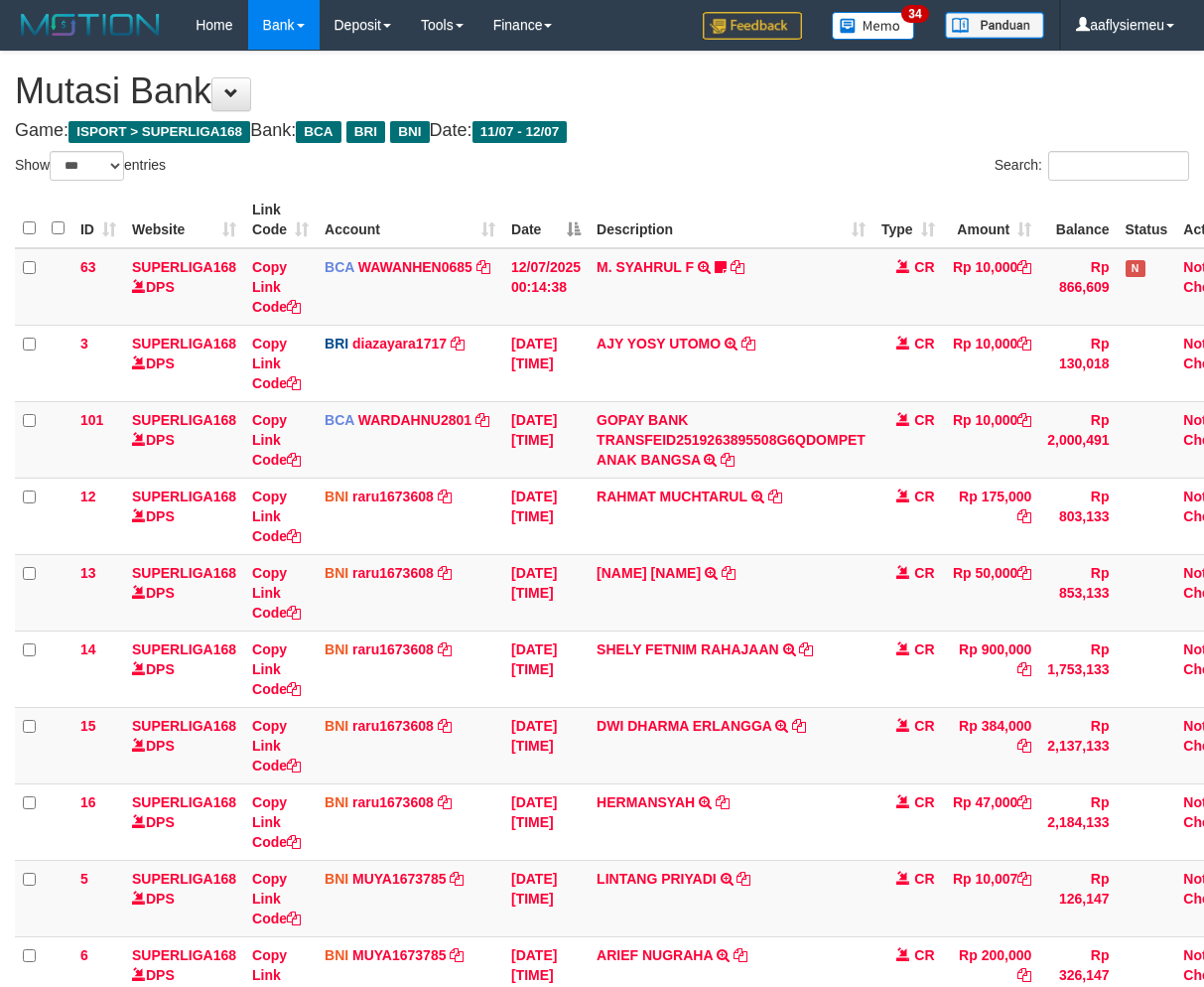 scroll, scrollTop: 331, scrollLeft: 0, axis: vertical 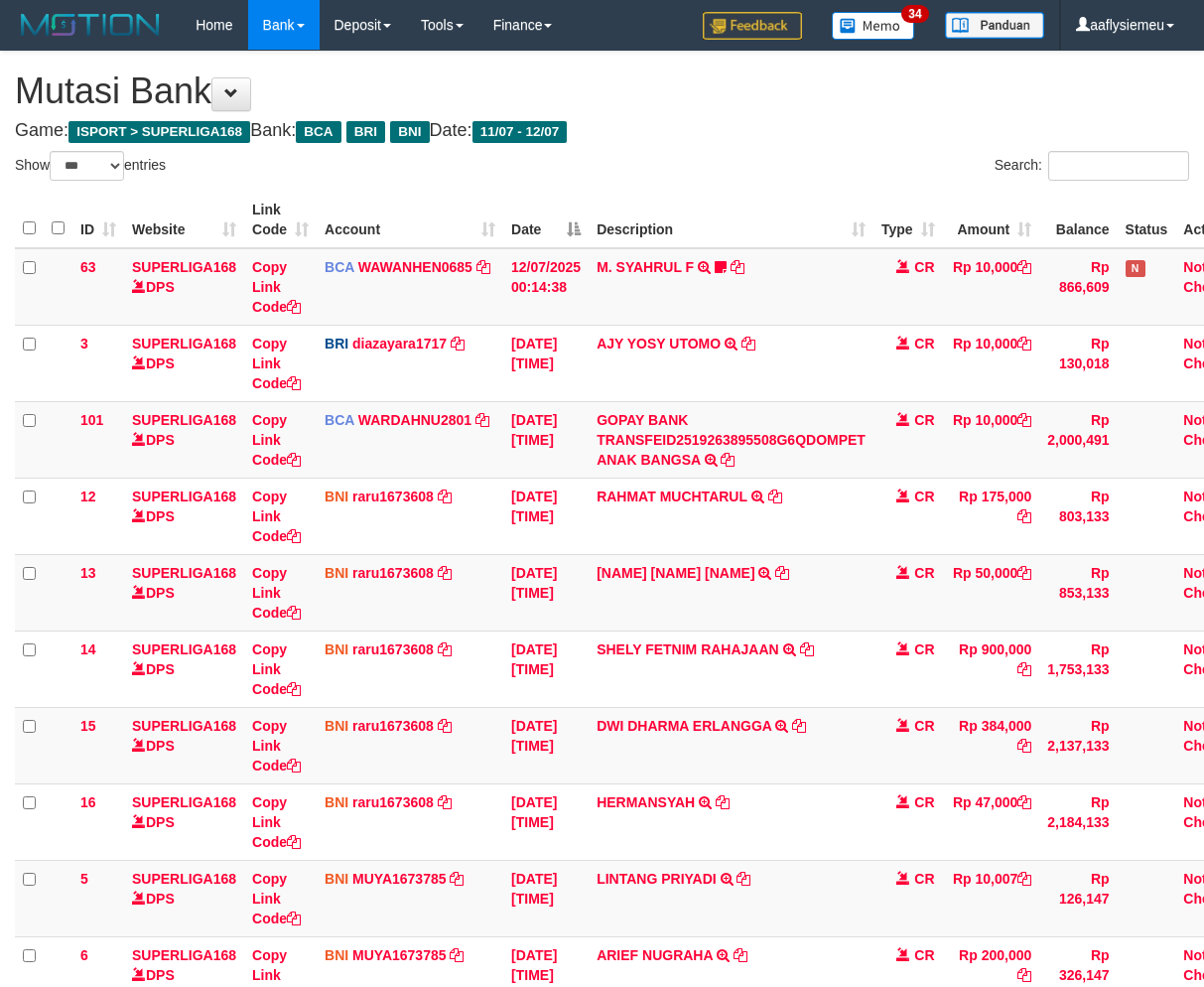 select on "***" 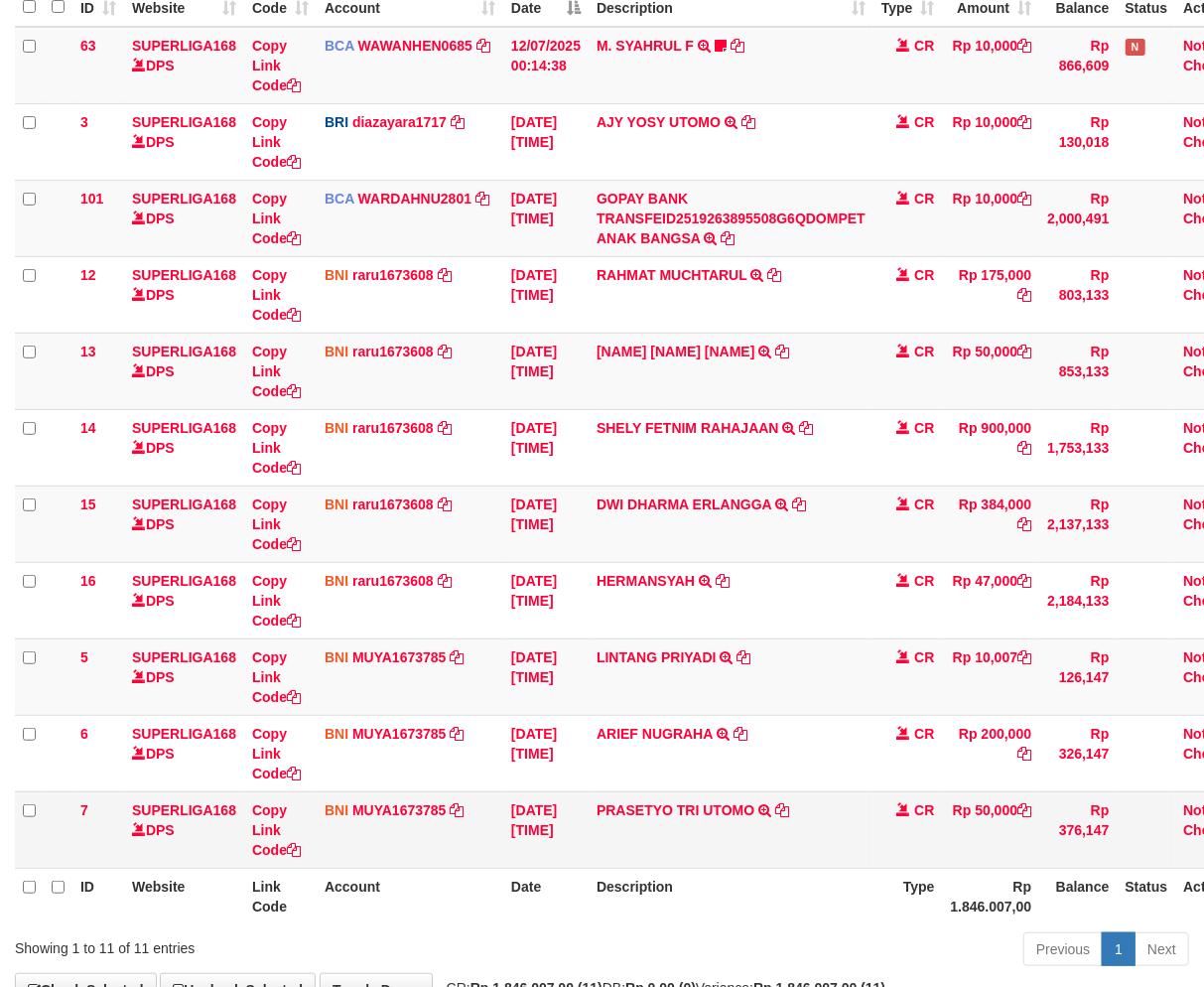 scroll, scrollTop: 220, scrollLeft: 0, axis: vertical 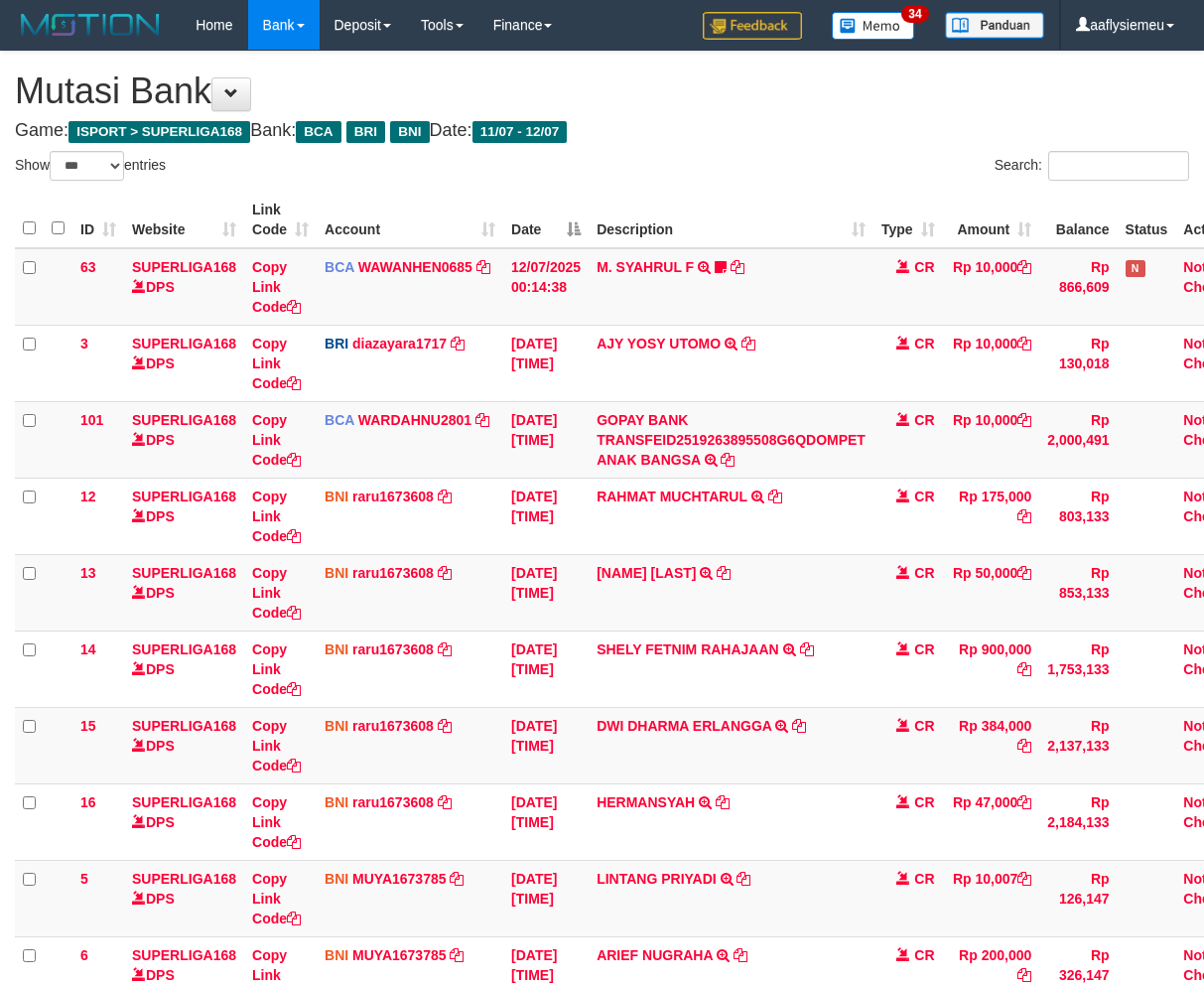 select on "***" 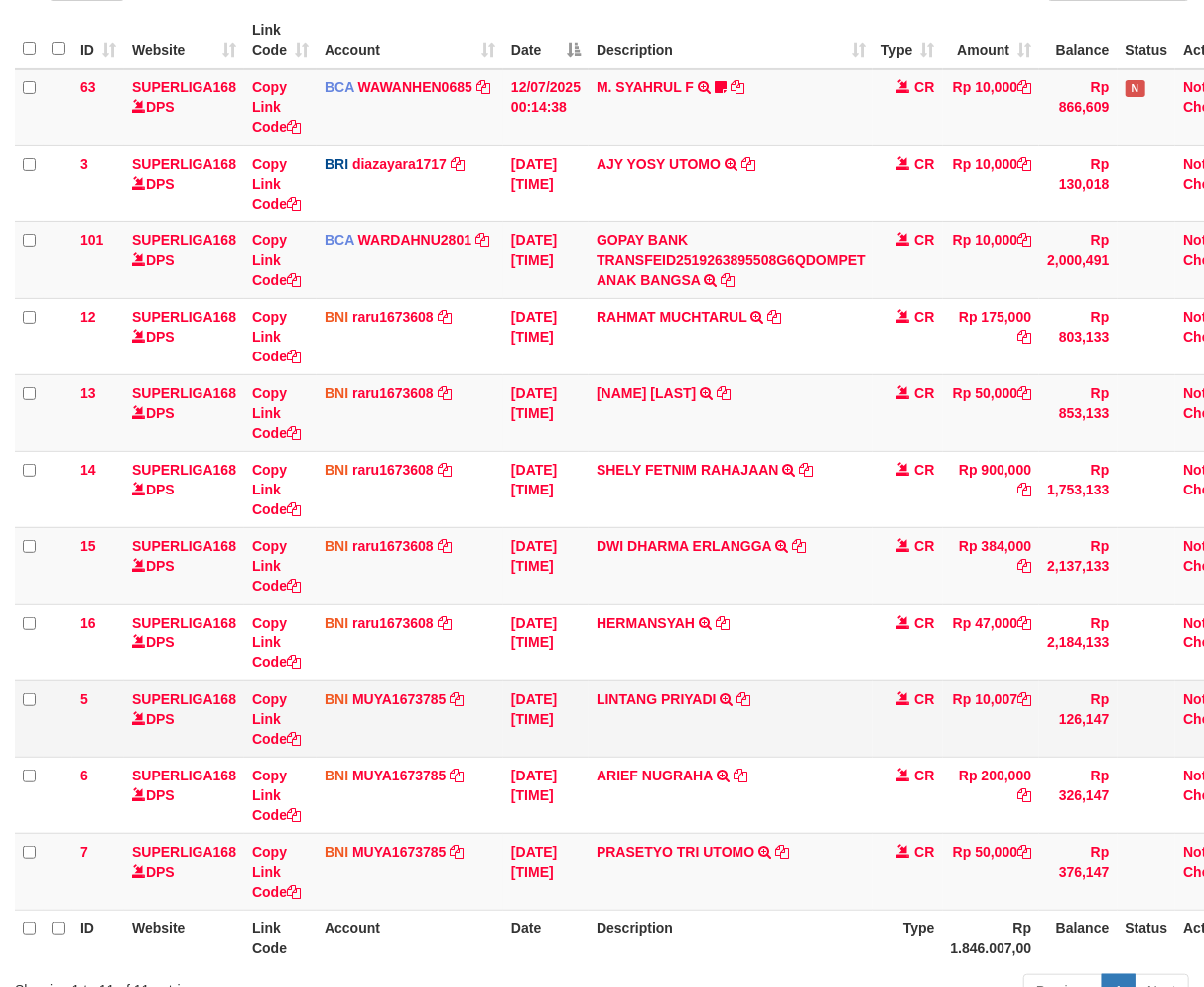 click on "LINTANG PRIYADI         TRANSFER DARI LINTANG PRIYADI" at bounding box center (731, 718) 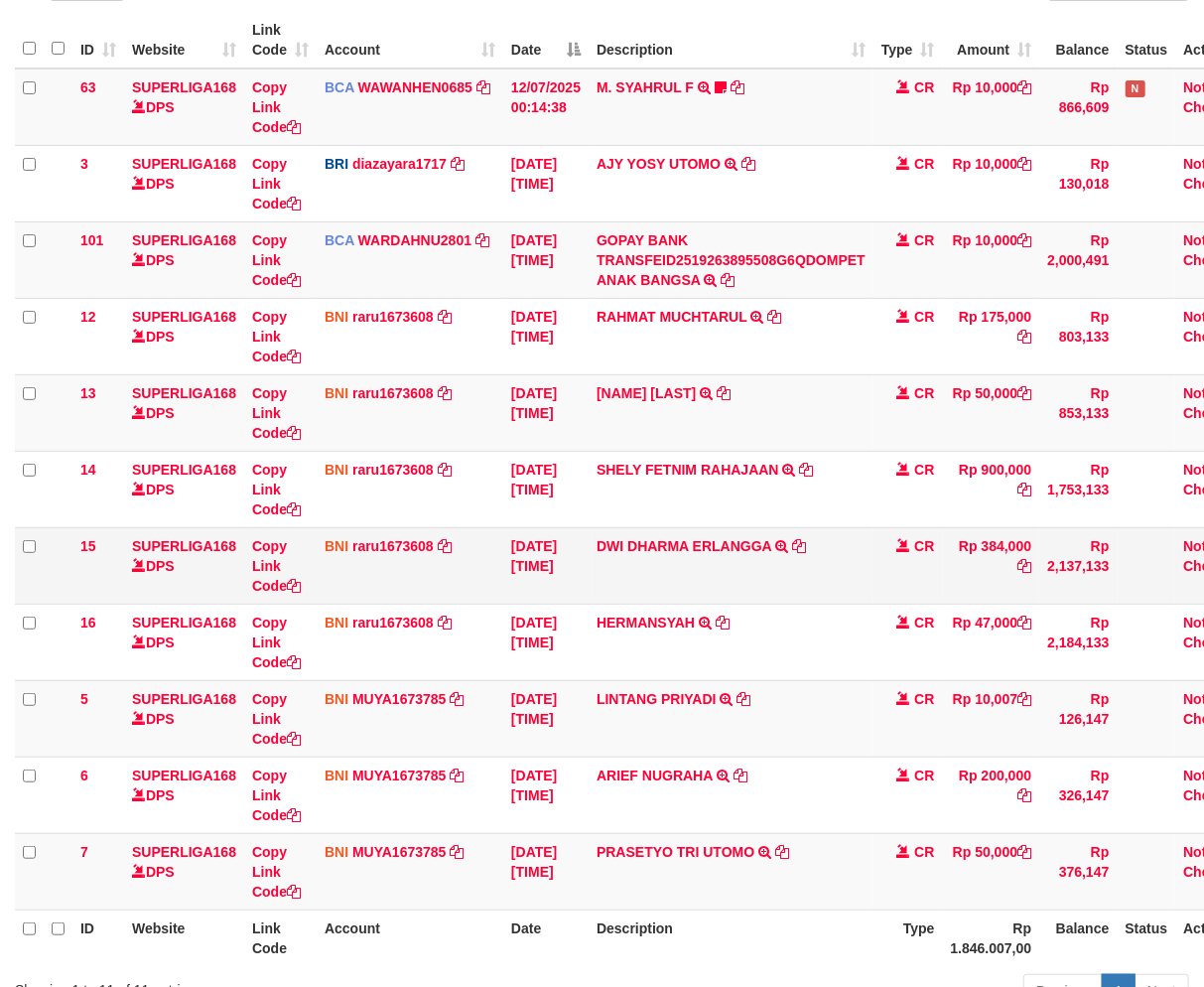 scroll, scrollTop: 220, scrollLeft: 0, axis: vertical 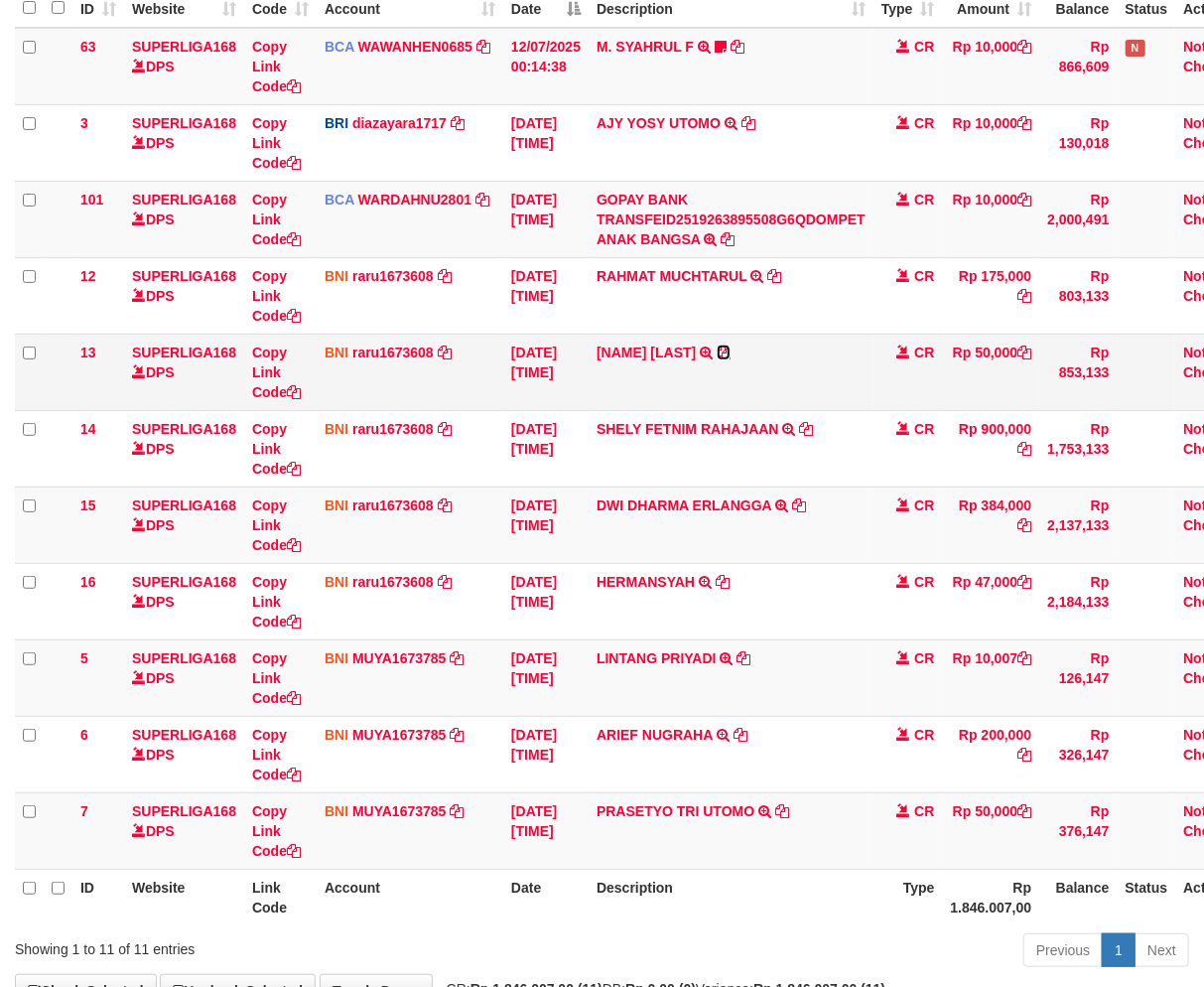 click at bounding box center (724, 352) 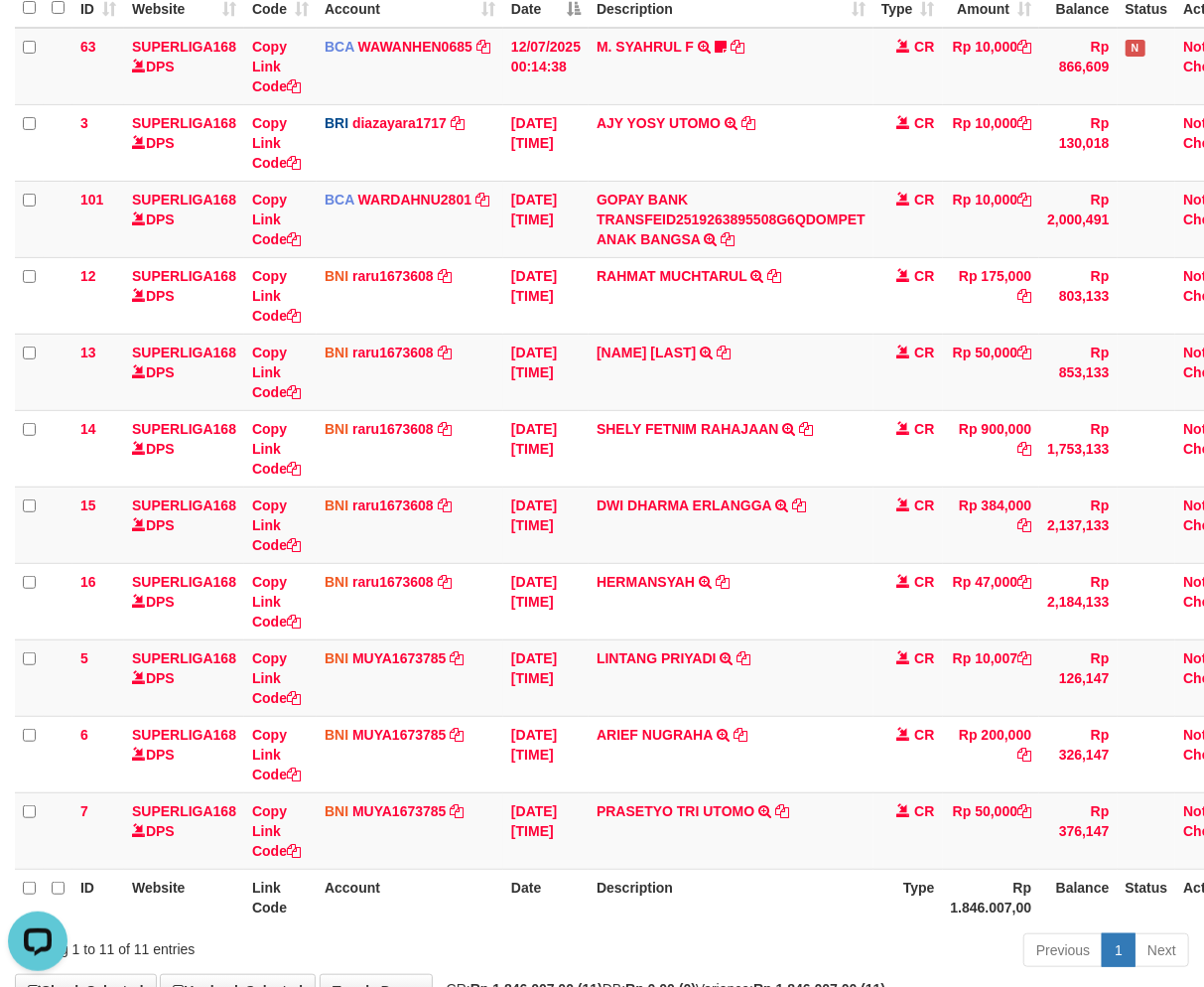 scroll, scrollTop: 0, scrollLeft: 0, axis: both 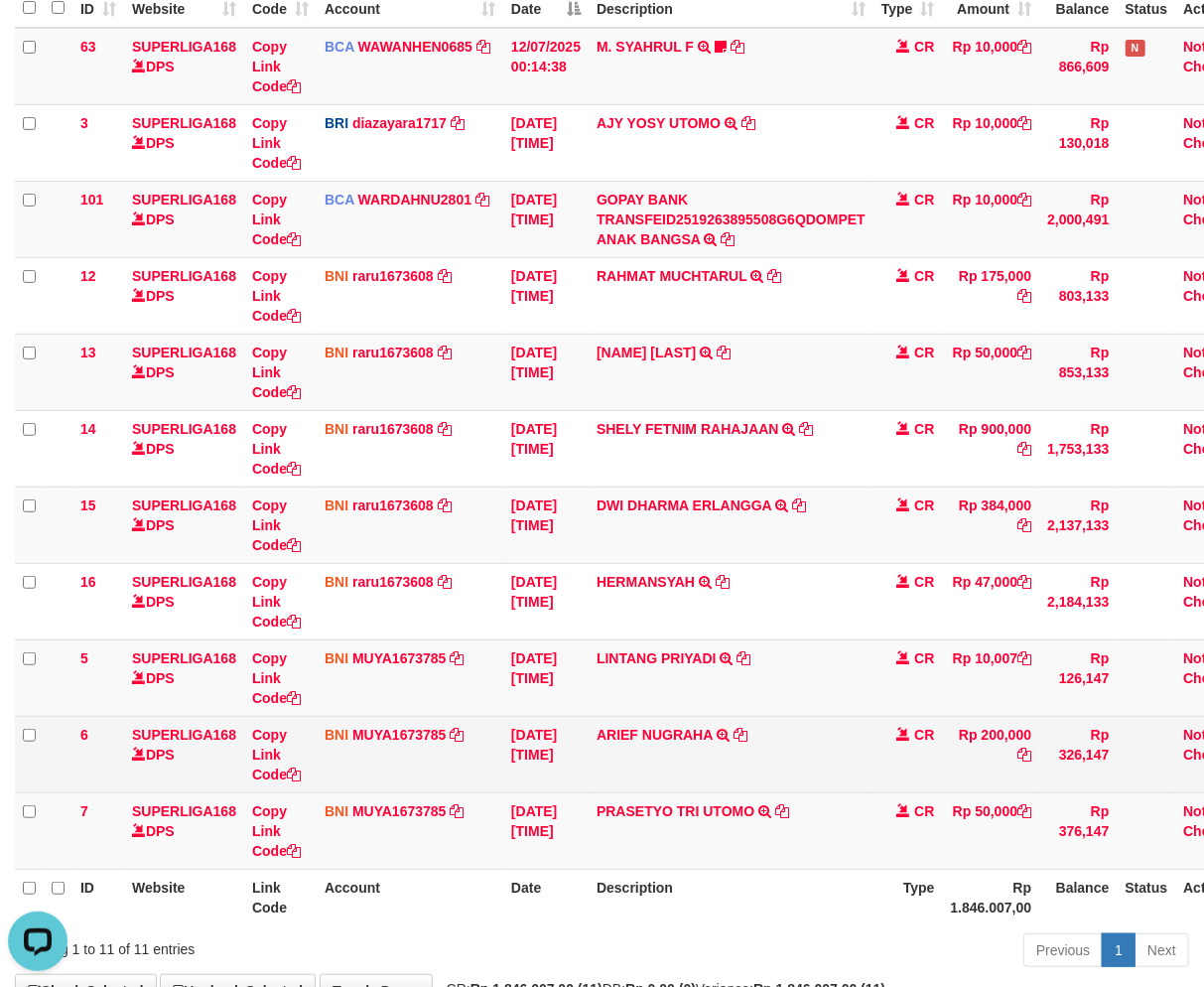 drag, startPoint x: 453, startPoint y: 797, endPoint x: 526, endPoint y: 780, distance: 74.9533 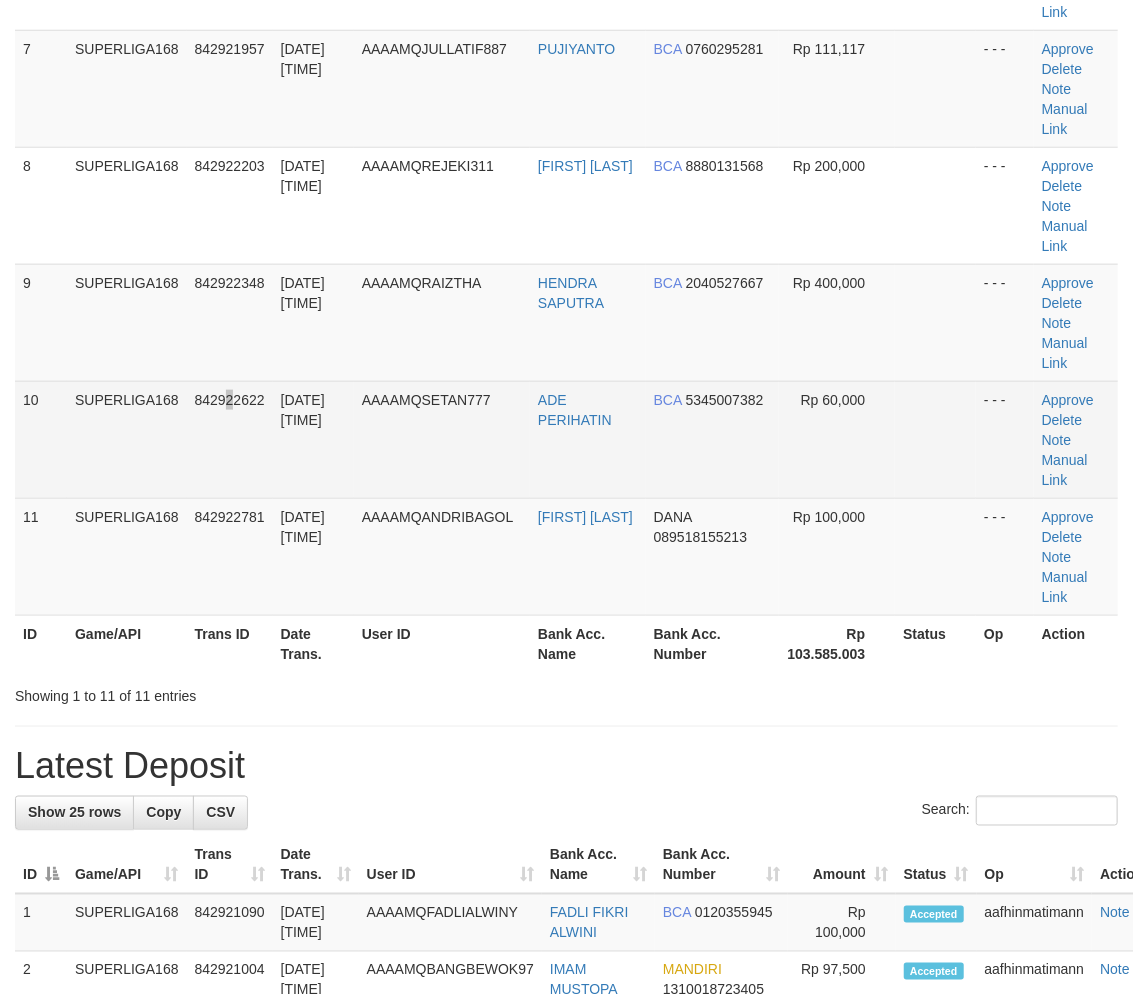 click on "842922622" at bounding box center (230, 400) 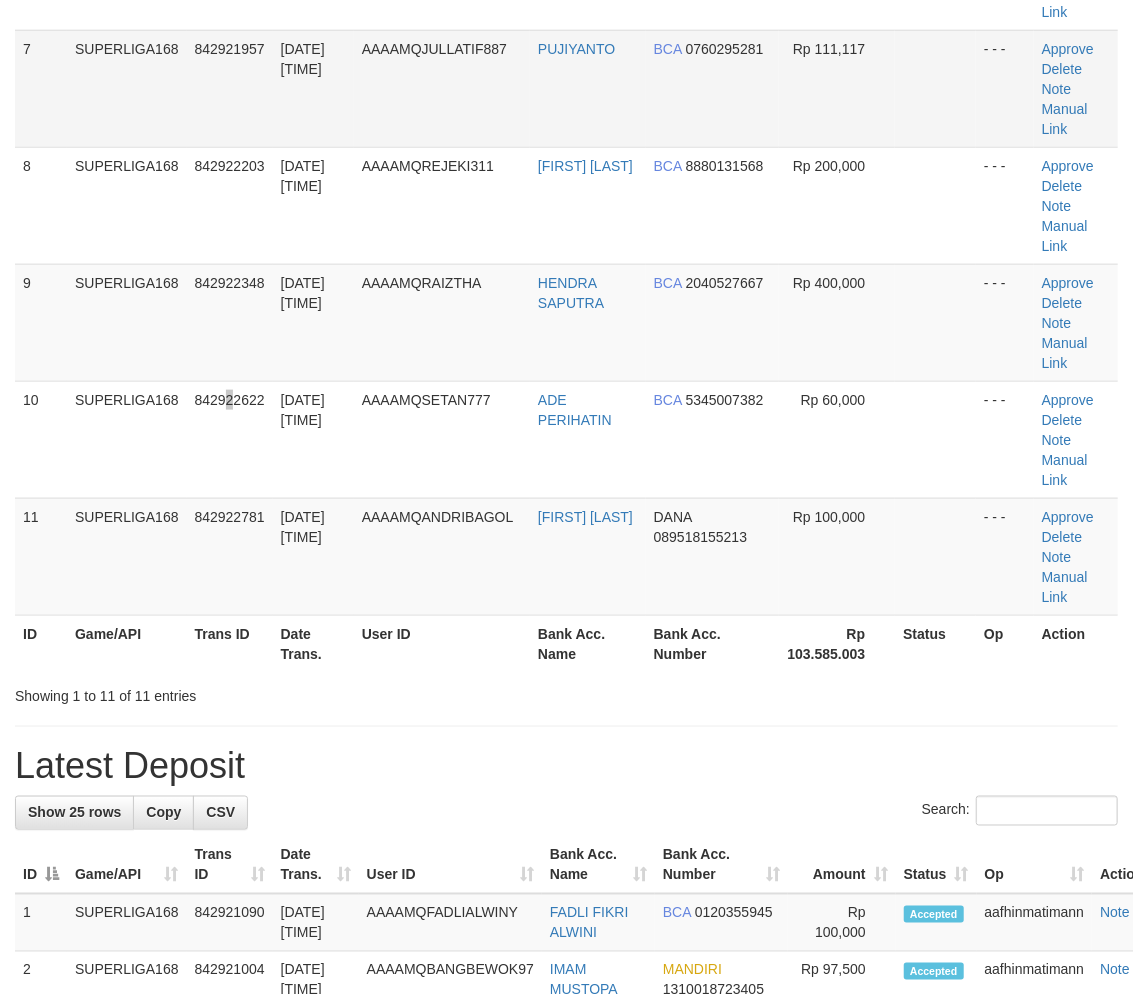 scroll, scrollTop: 627, scrollLeft: 0, axis: vertical 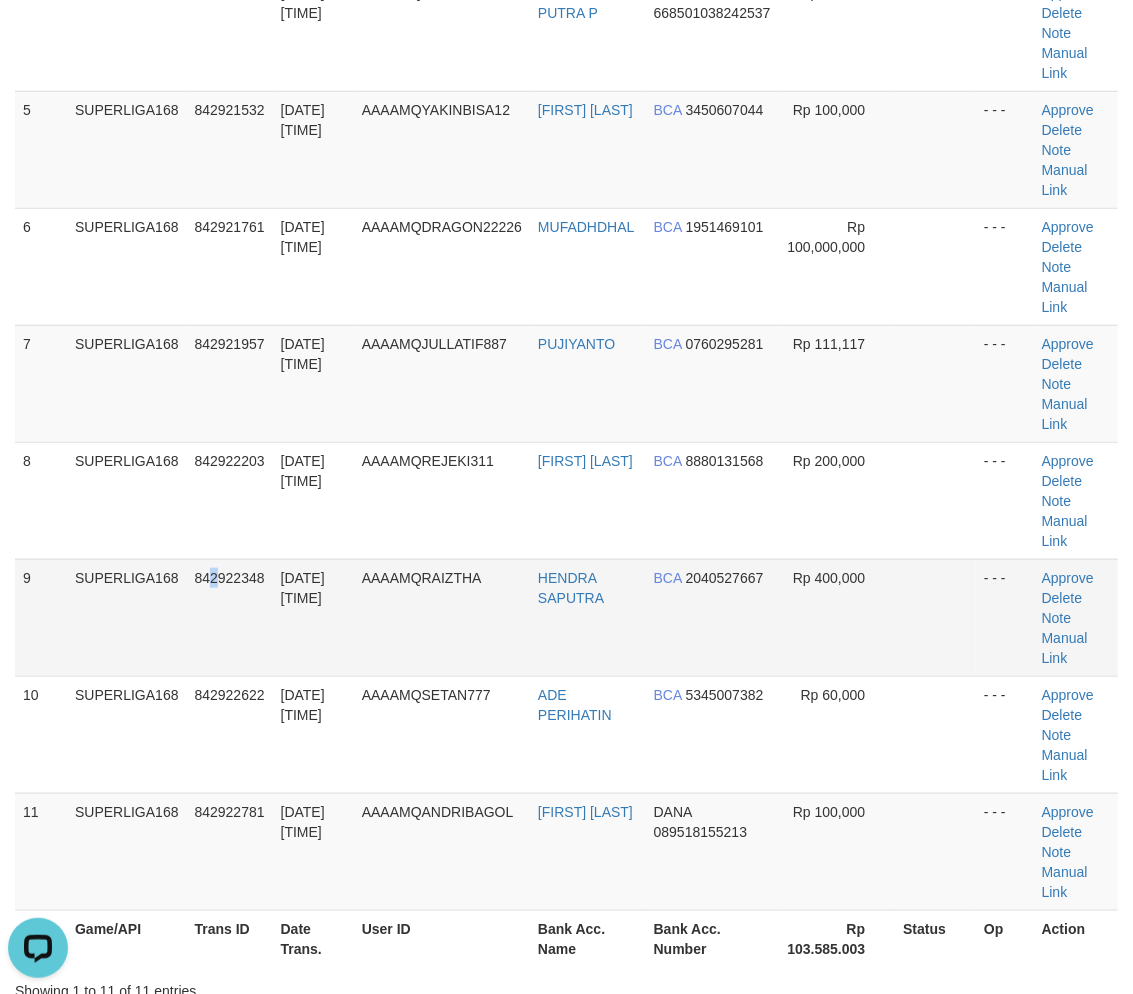 drag, startPoint x: 217, startPoint y: 577, endPoint x: 122, endPoint y: 606, distance: 99.32774 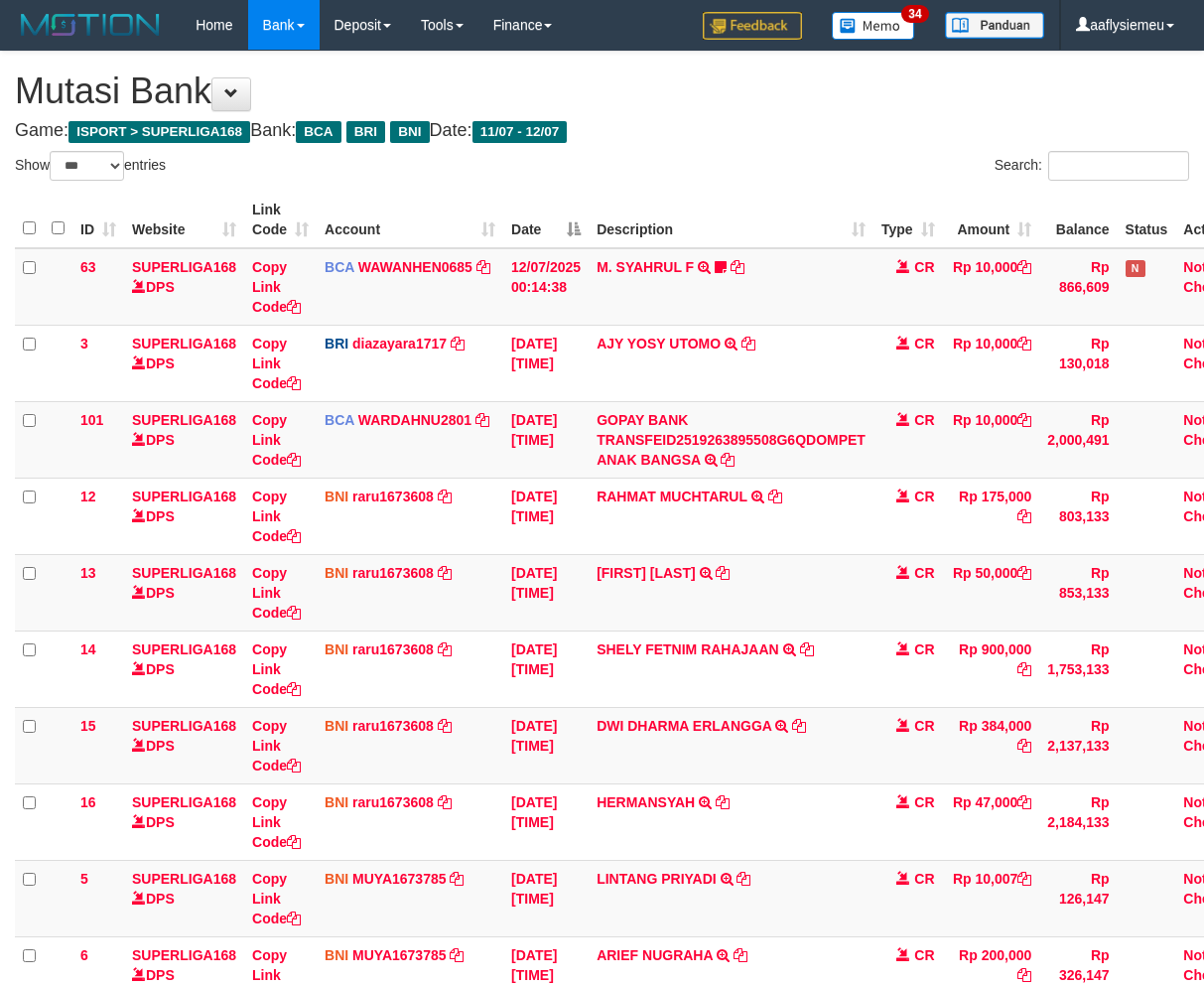 select on "***" 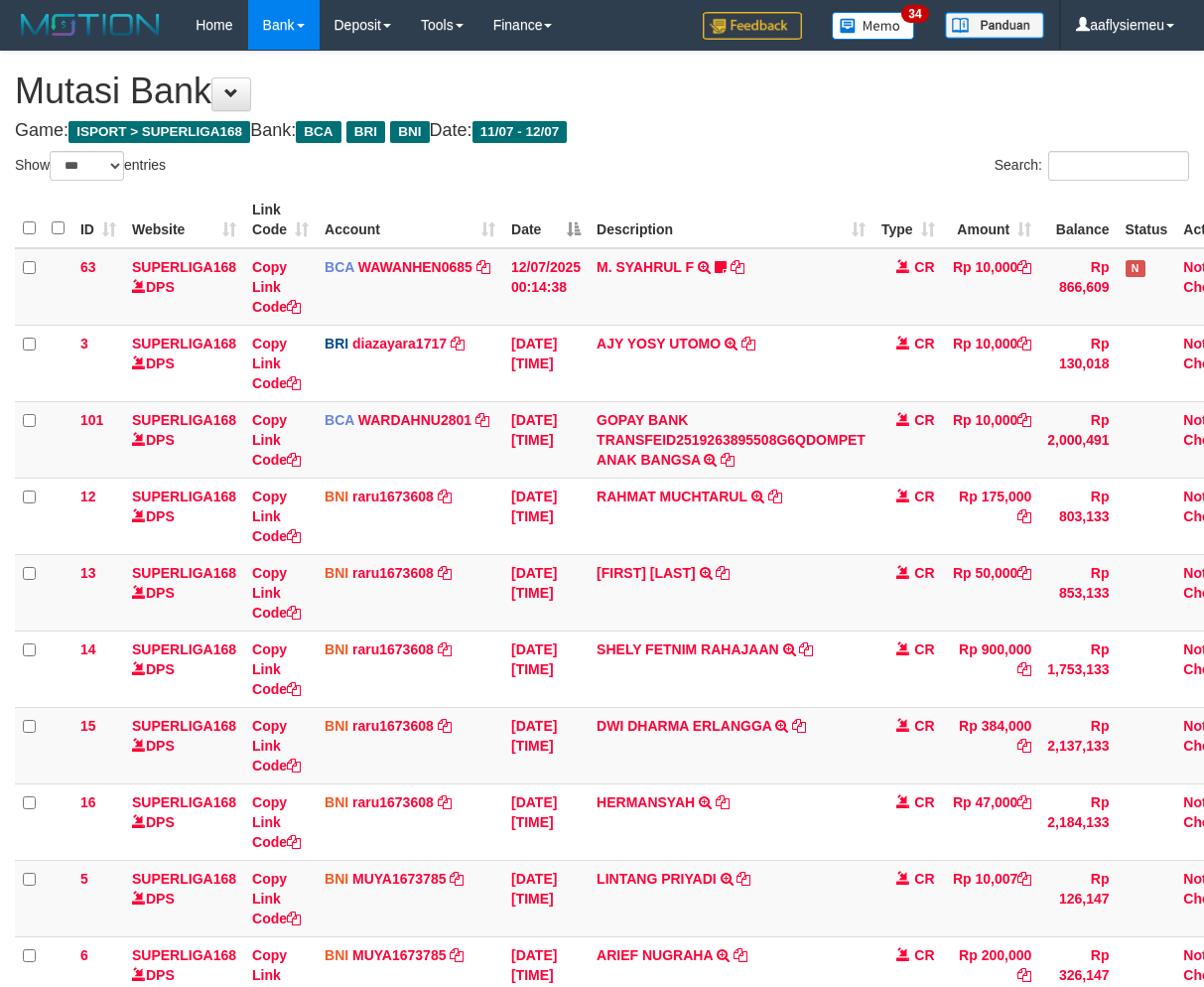 scroll, scrollTop: 180, scrollLeft: 0, axis: vertical 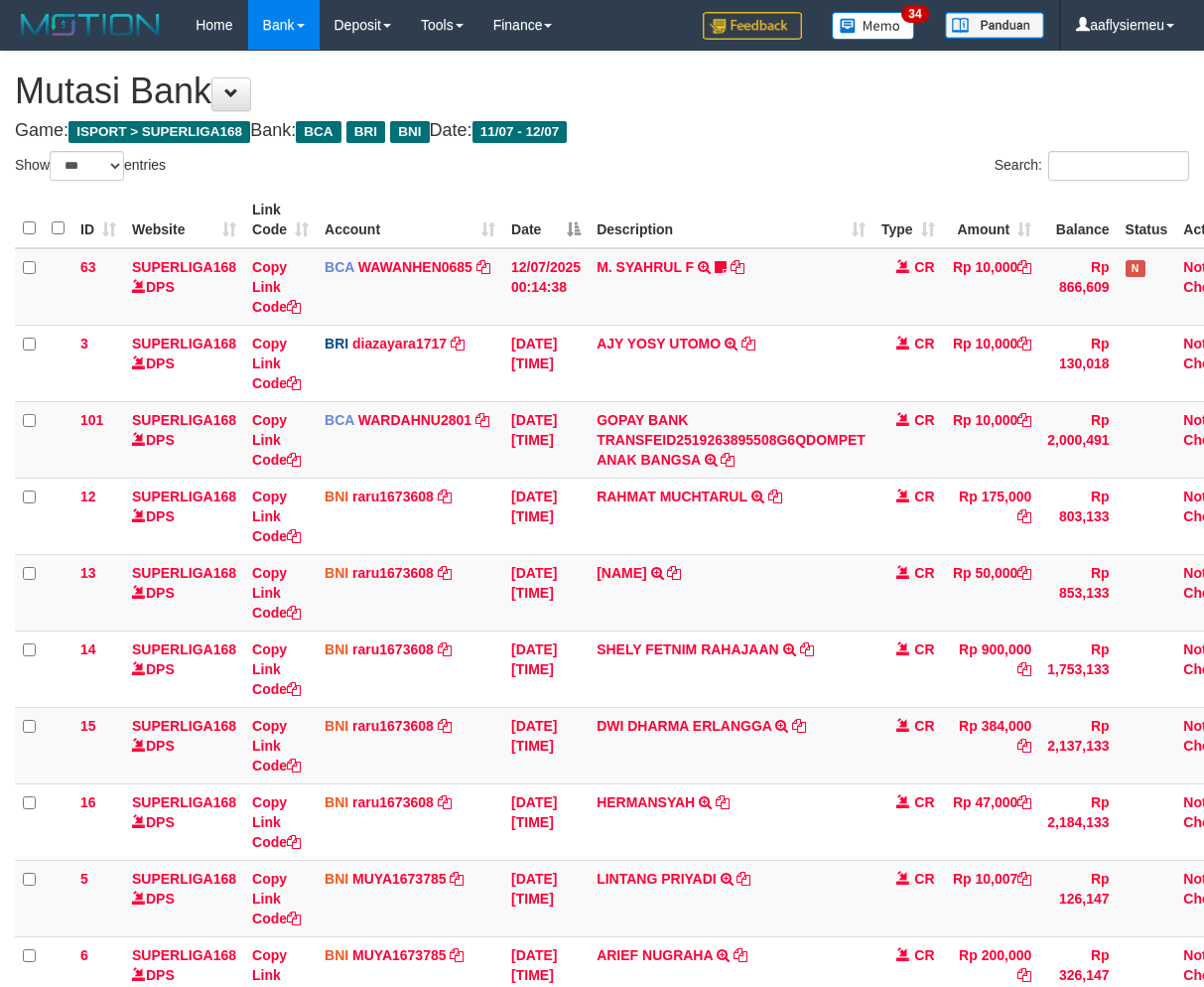select on "***" 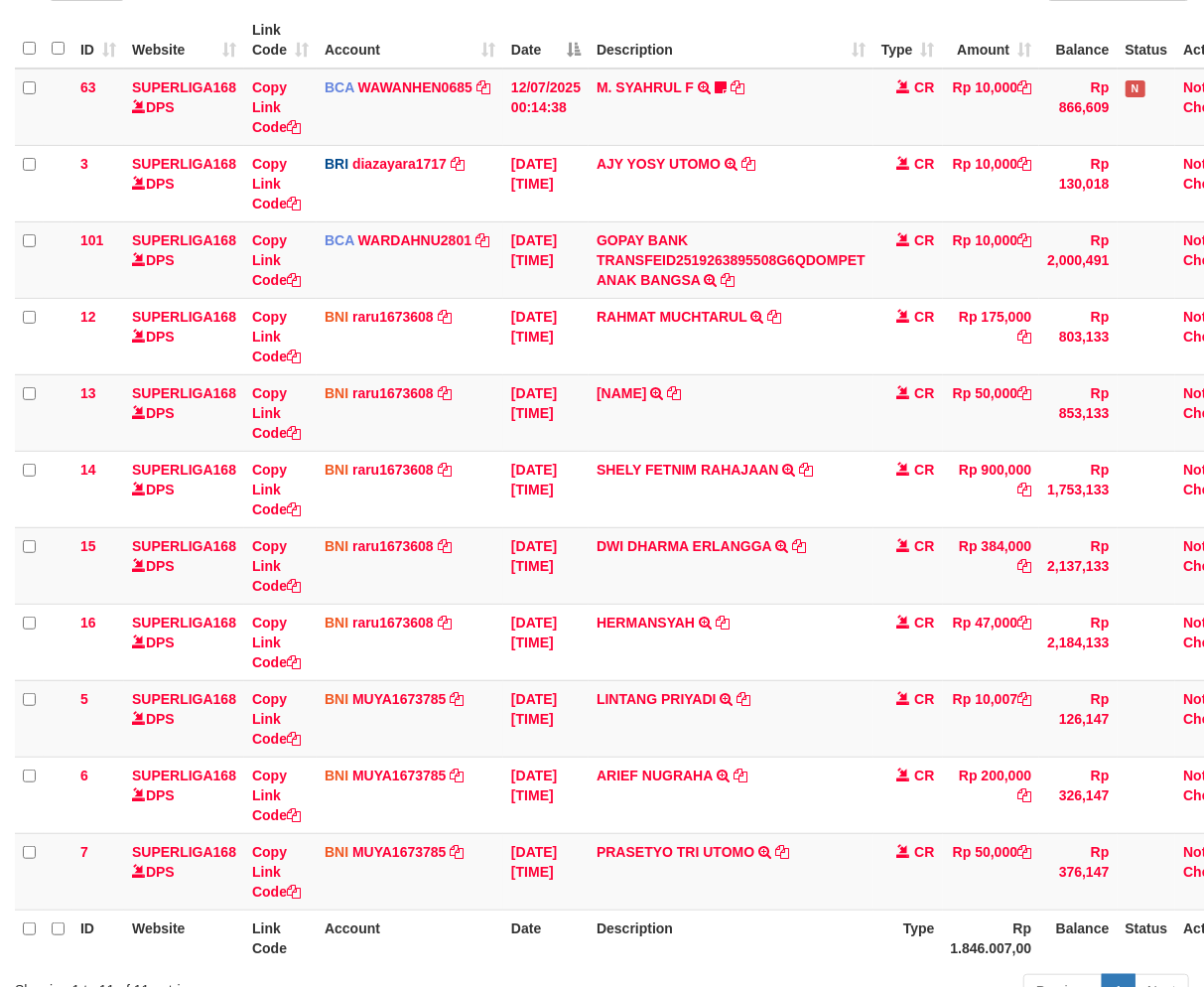 click on "[DATE] [TIME]" at bounding box center [546, 871] 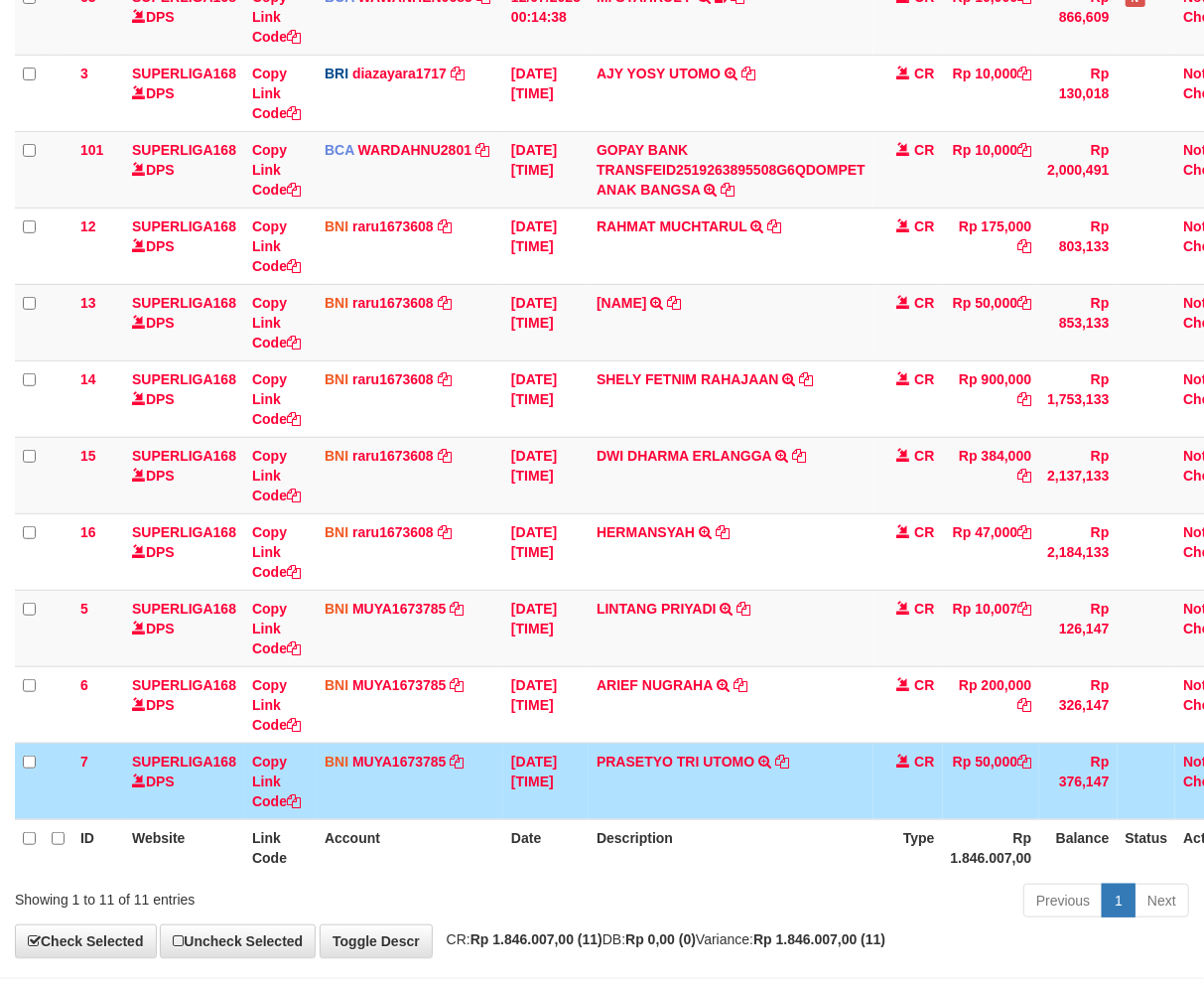 scroll, scrollTop: 352, scrollLeft: 0, axis: vertical 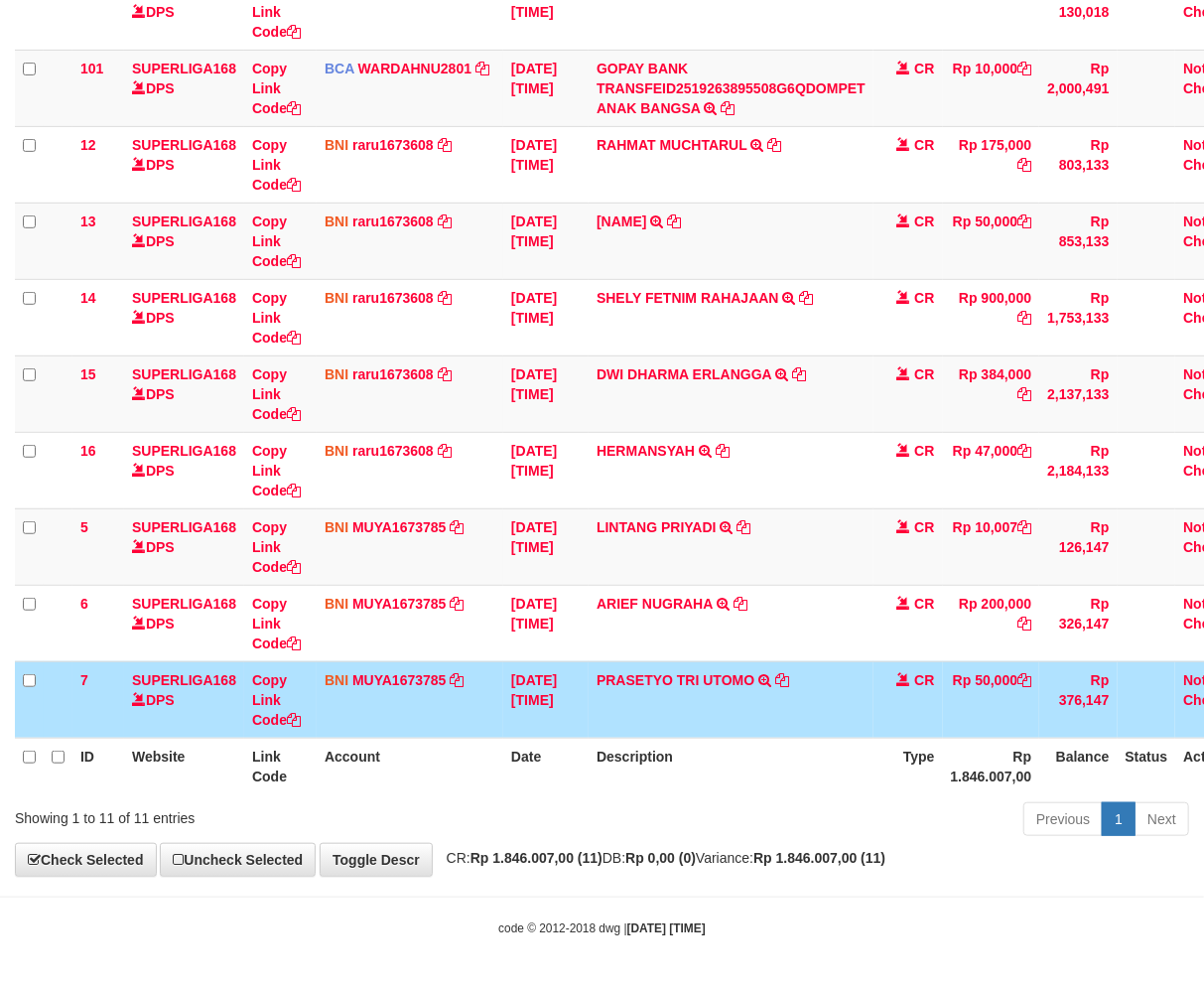click on "Previous 1 Next" at bounding box center [853, 821] 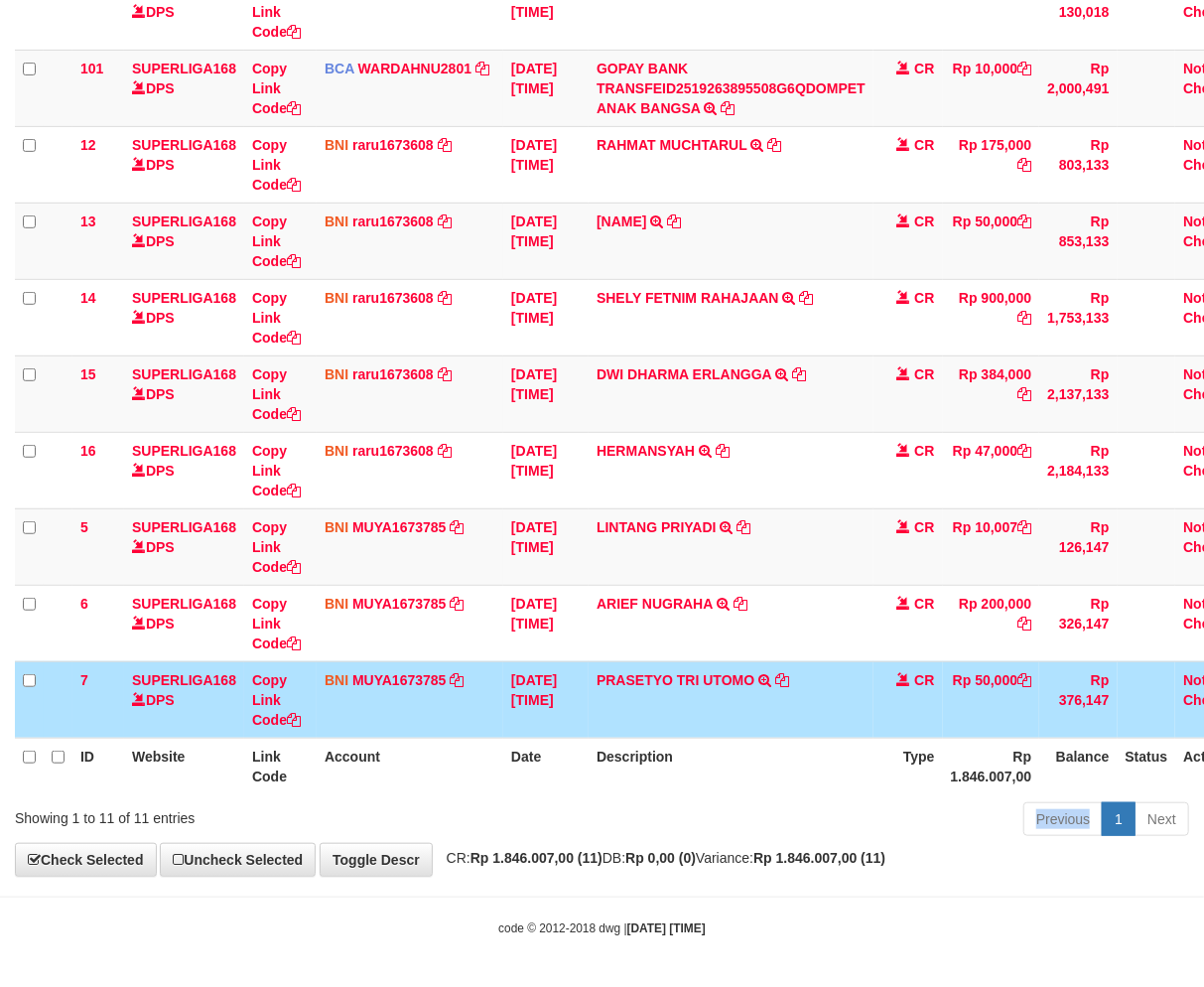 click on "Previous 1 Next" at bounding box center (853, 821) 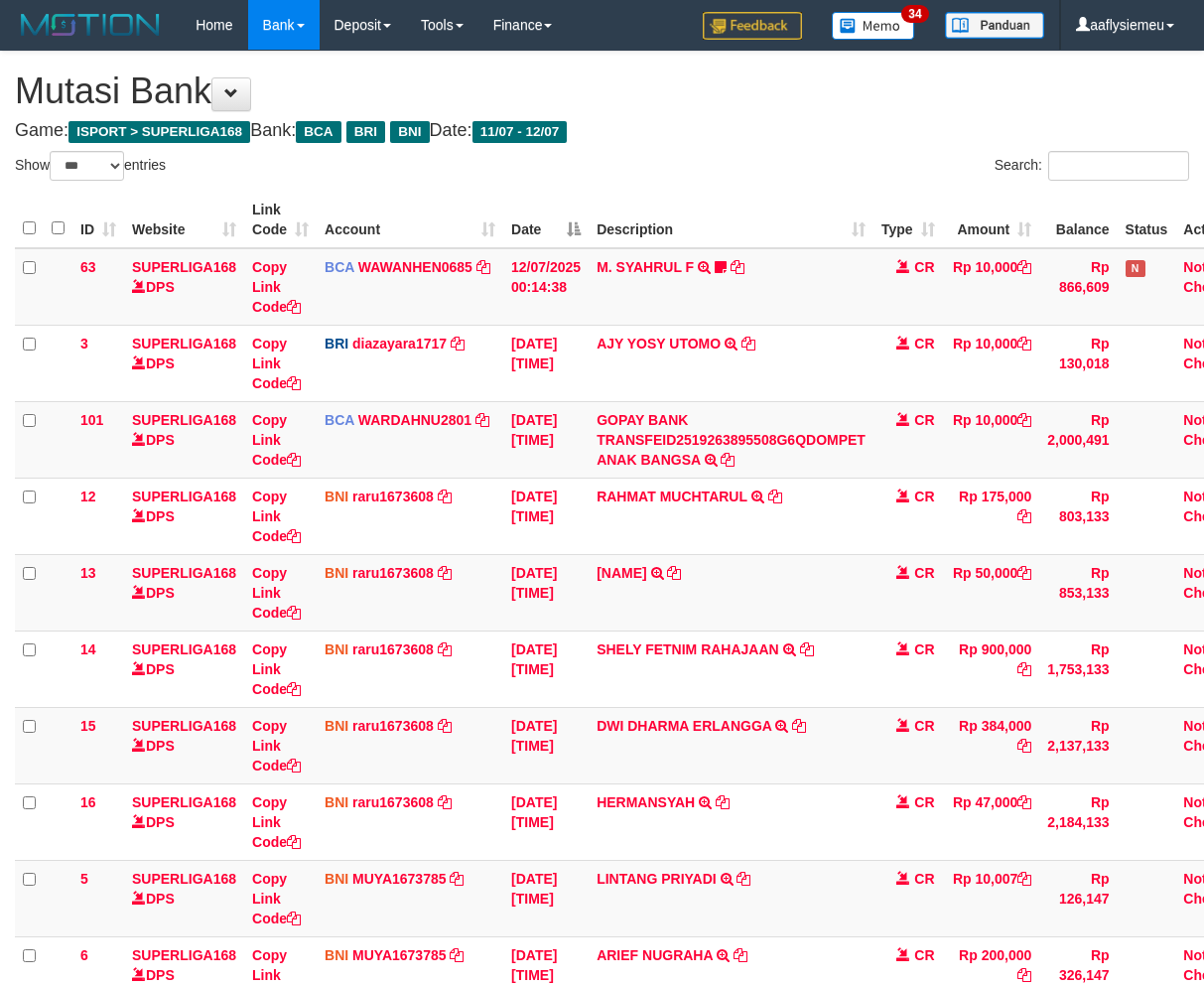 select on "***" 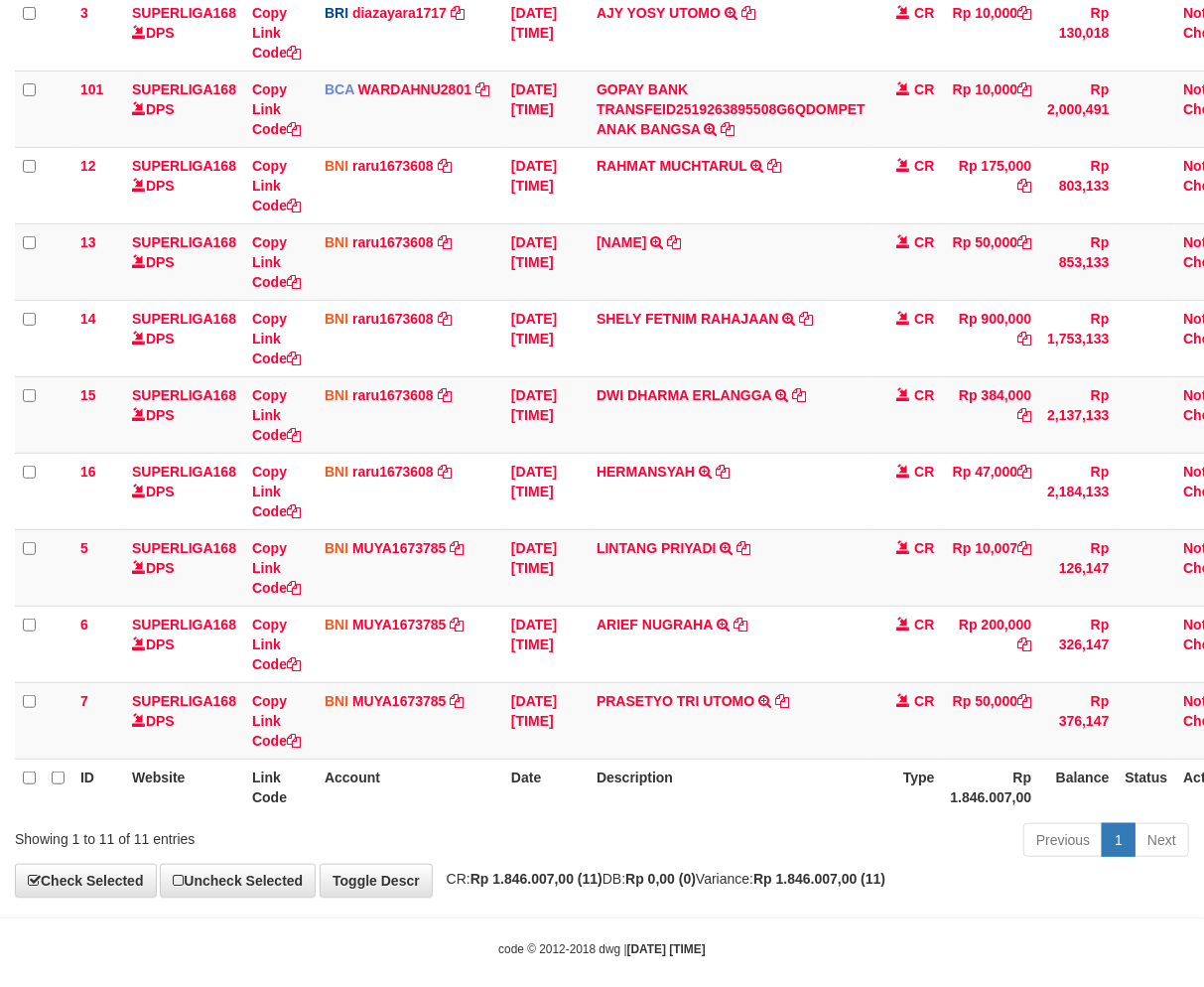 click on "Rp 1.846.007,00" at bounding box center (992, 786) 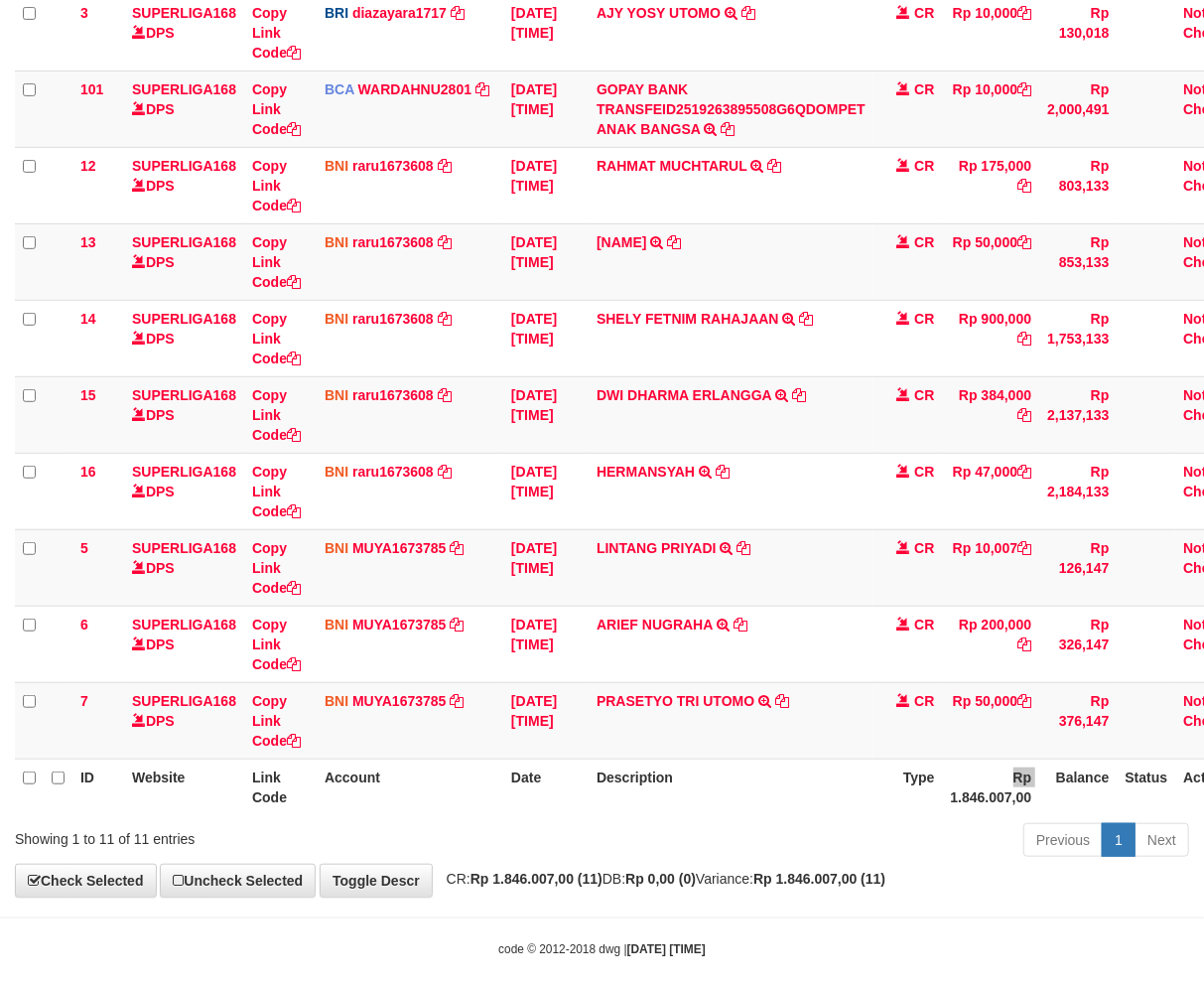 drag, startPoint x: 0, startPoint y: 0, endPoint x: 946, endPoint y: 777, distance: 1224.192 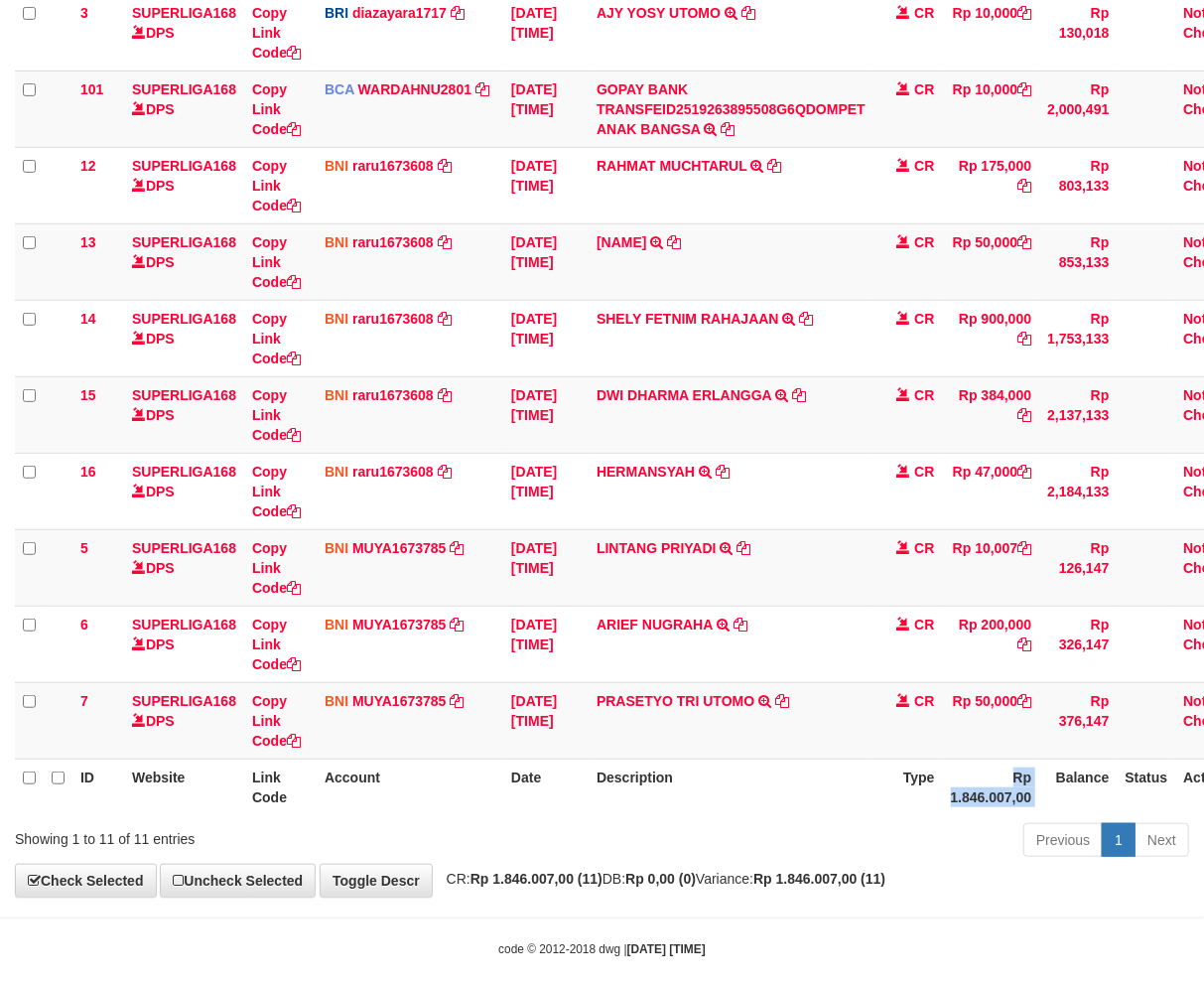 click on "Rp 1.846.007,00" at bounding box center (992, 786) 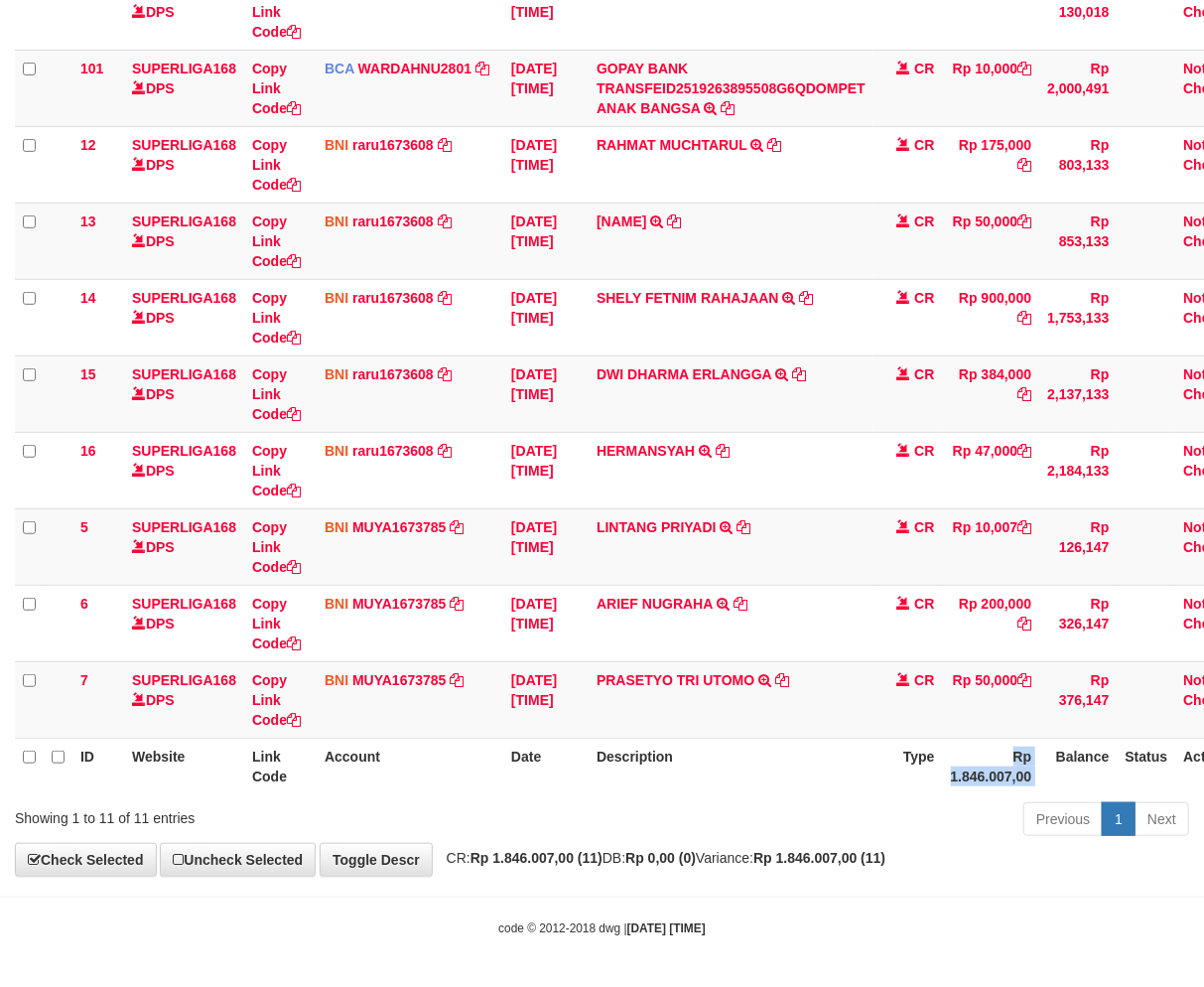 click on "Rp 1.846.007,00" at bounding box center [992, 766] 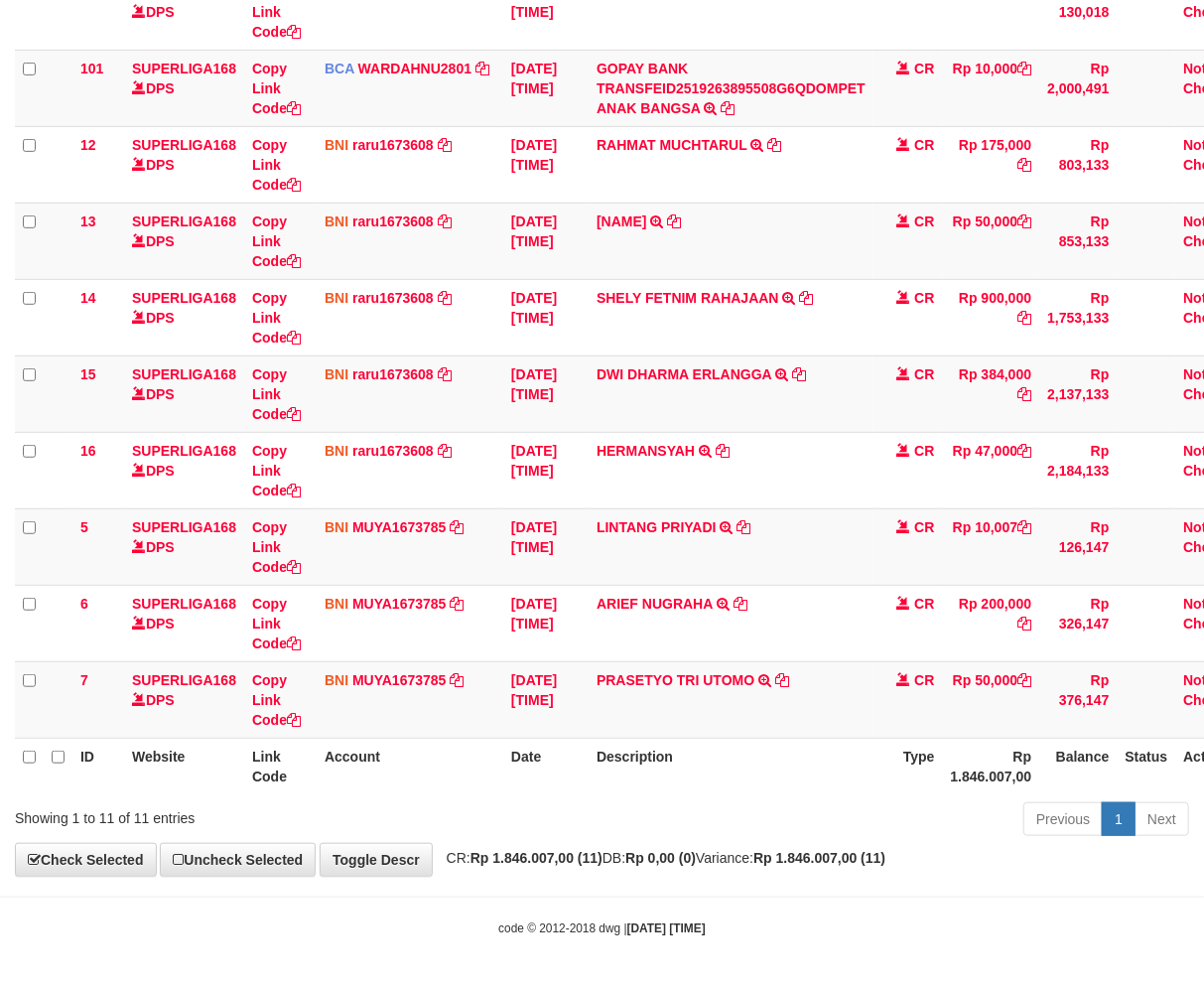 click on "Type" at bounding box center [908, 766] 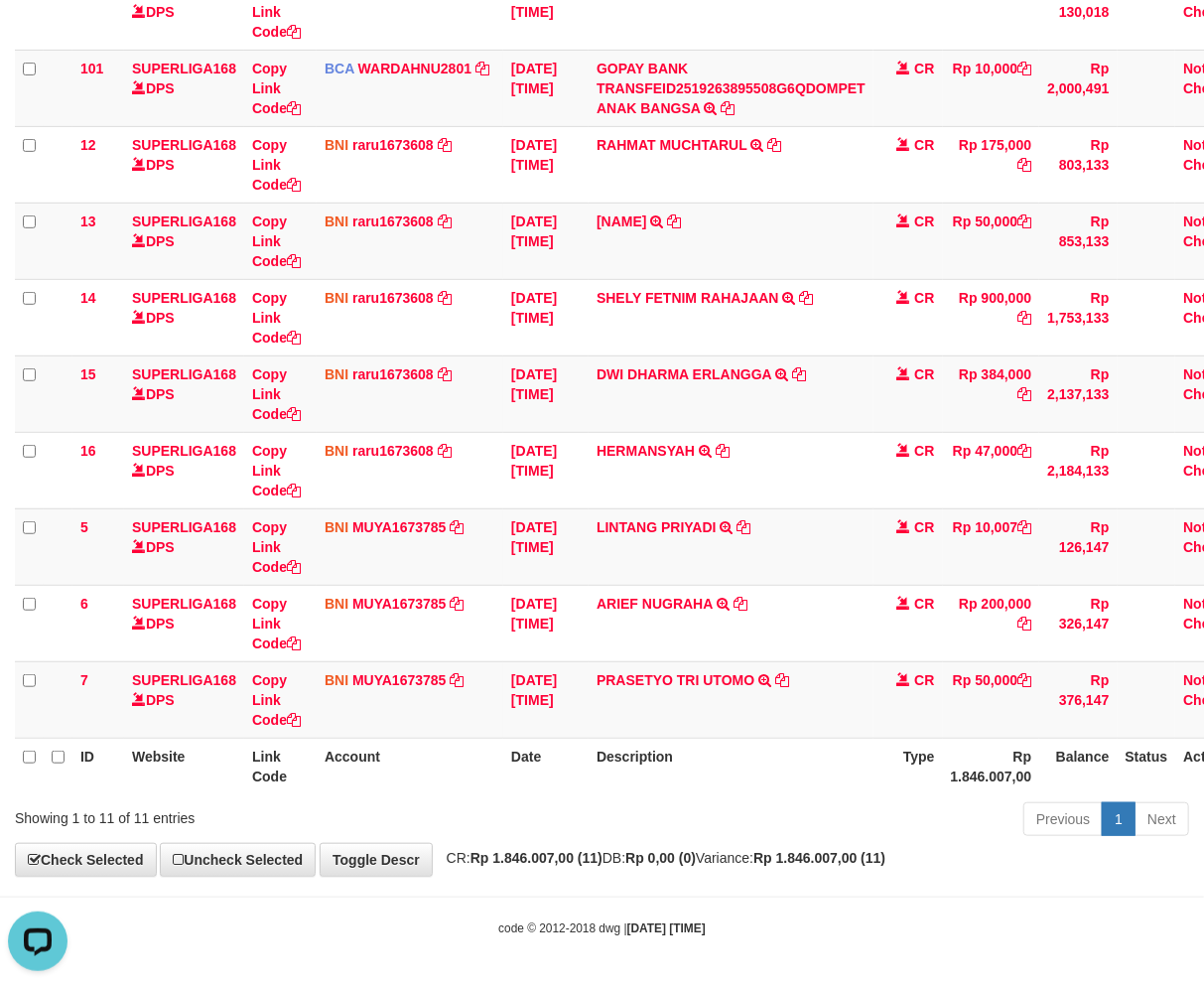 scroll, scrollTop: 0, scrollLeft: 0, axis: both 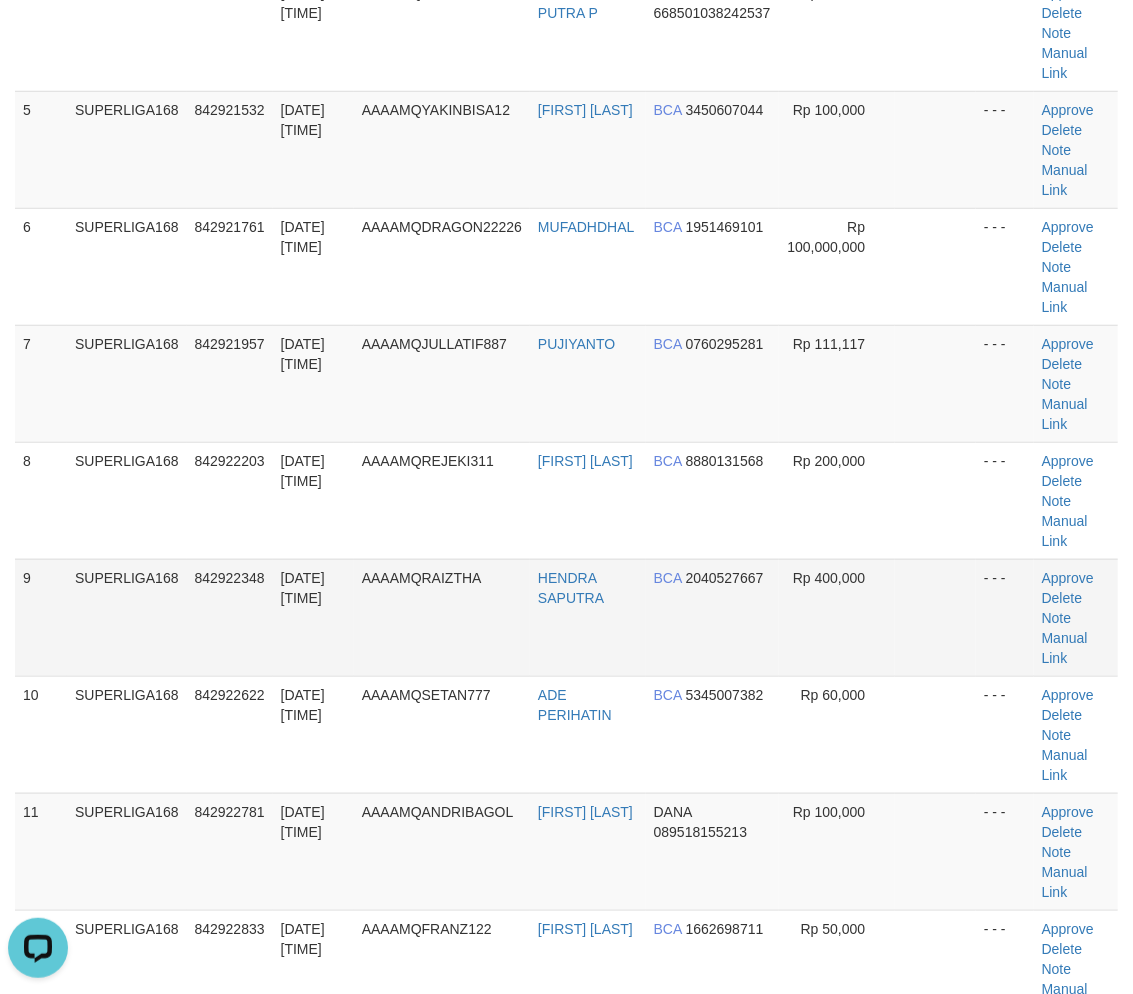 drag, startPoint x: 143, startPoint y: 646, endPoint x: 3, endPoint y: 686, distance: 145.6022 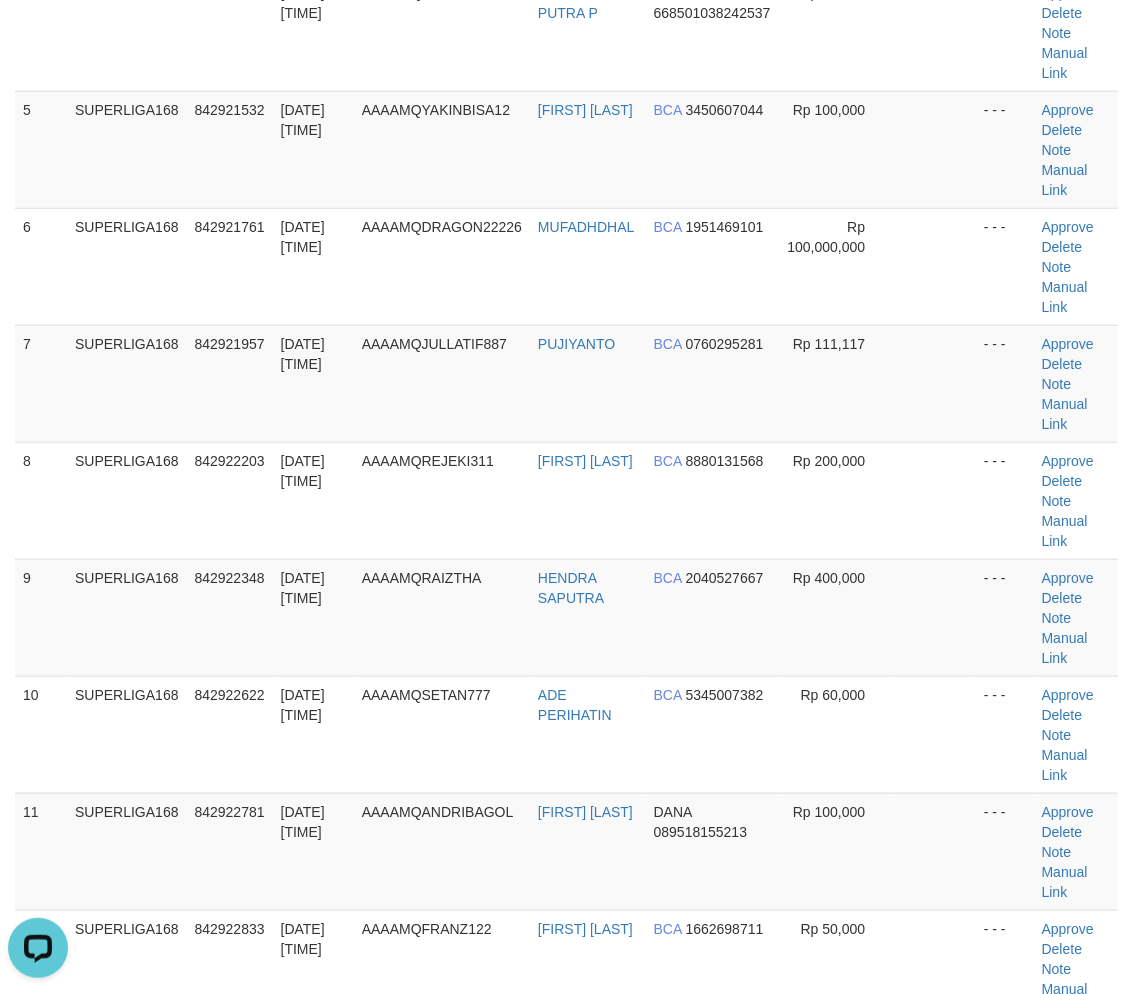 click on "SUPERLIGA168" at bounding box center (127, 617) 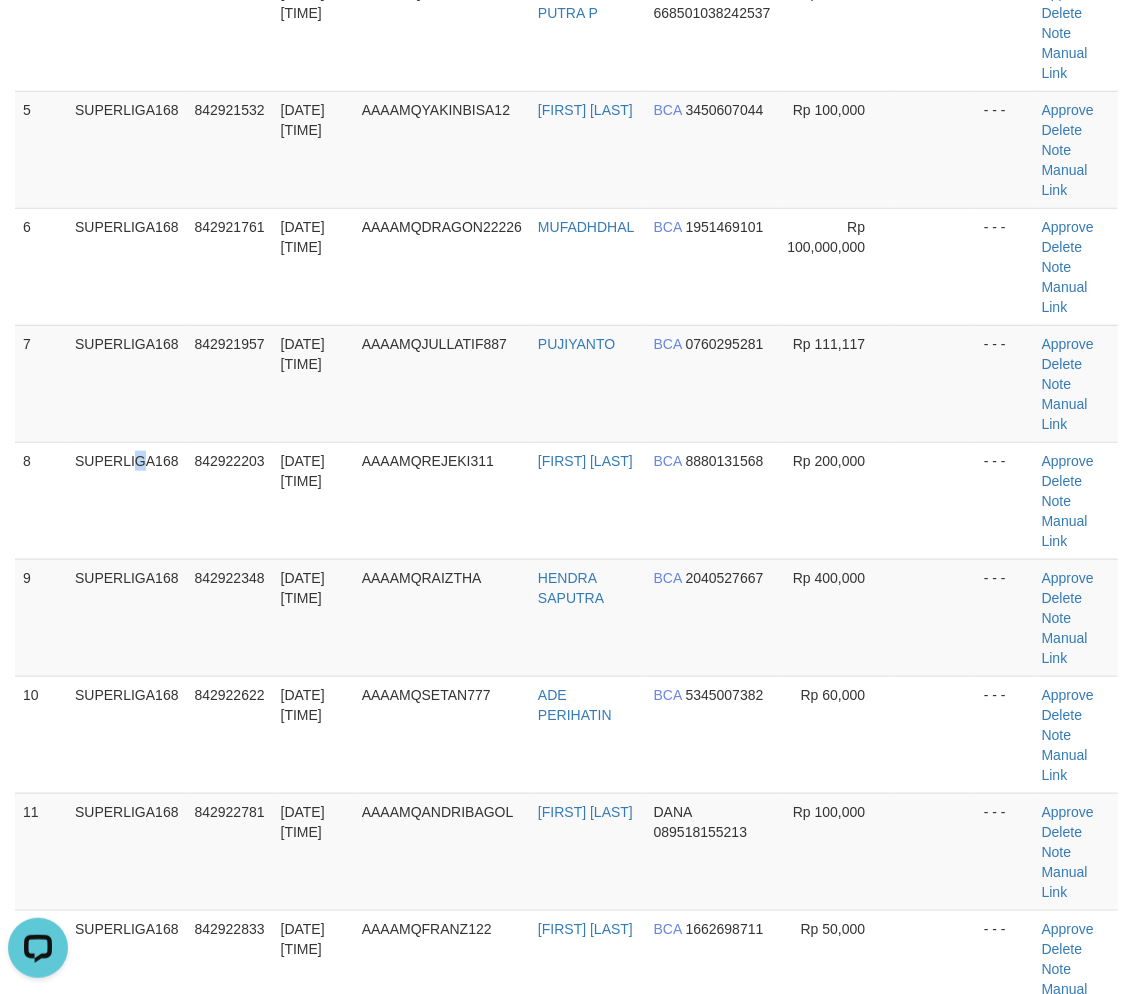 click on "SUPERLIGA168" at bounding box center (127, 500) 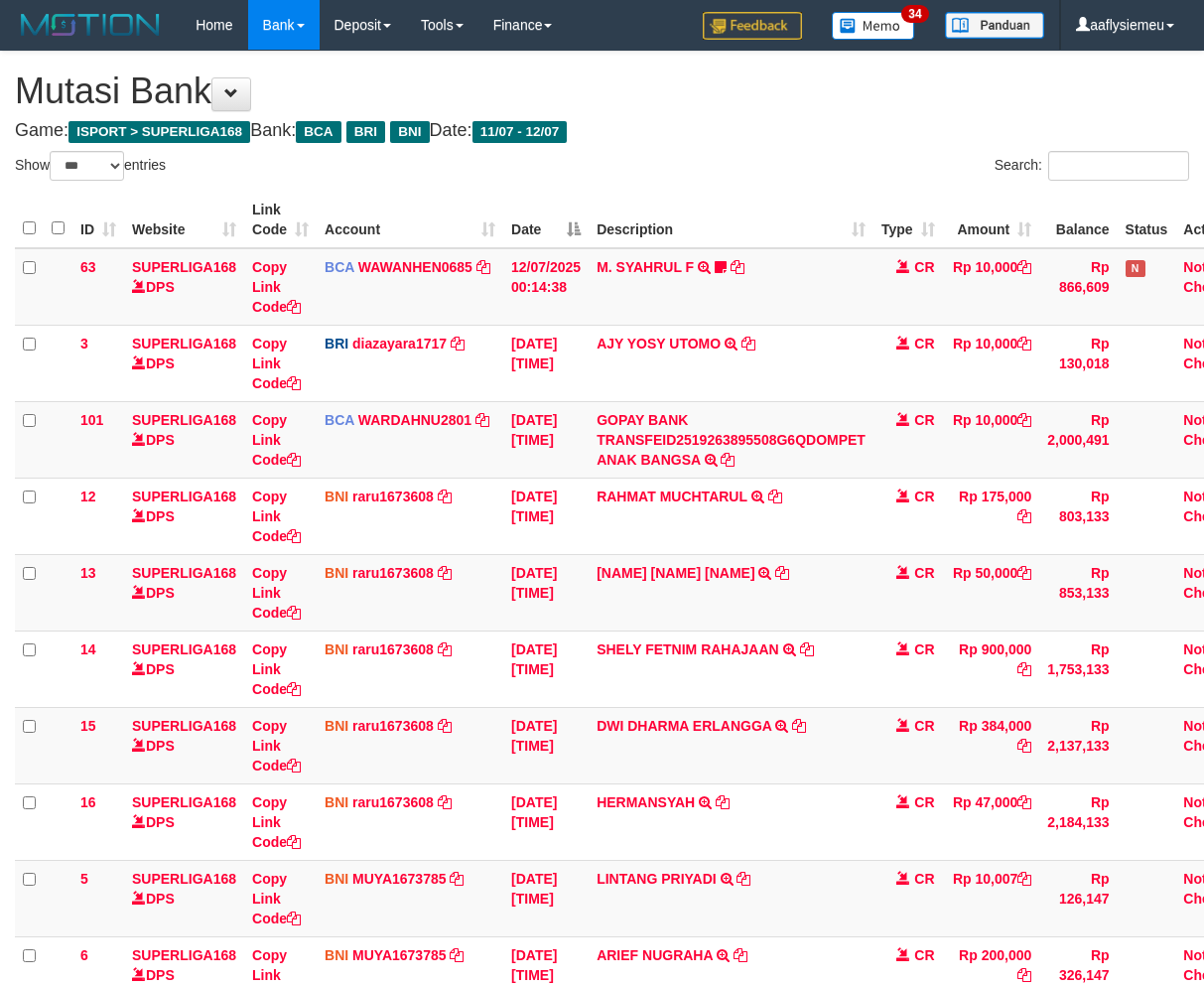 select on "***" 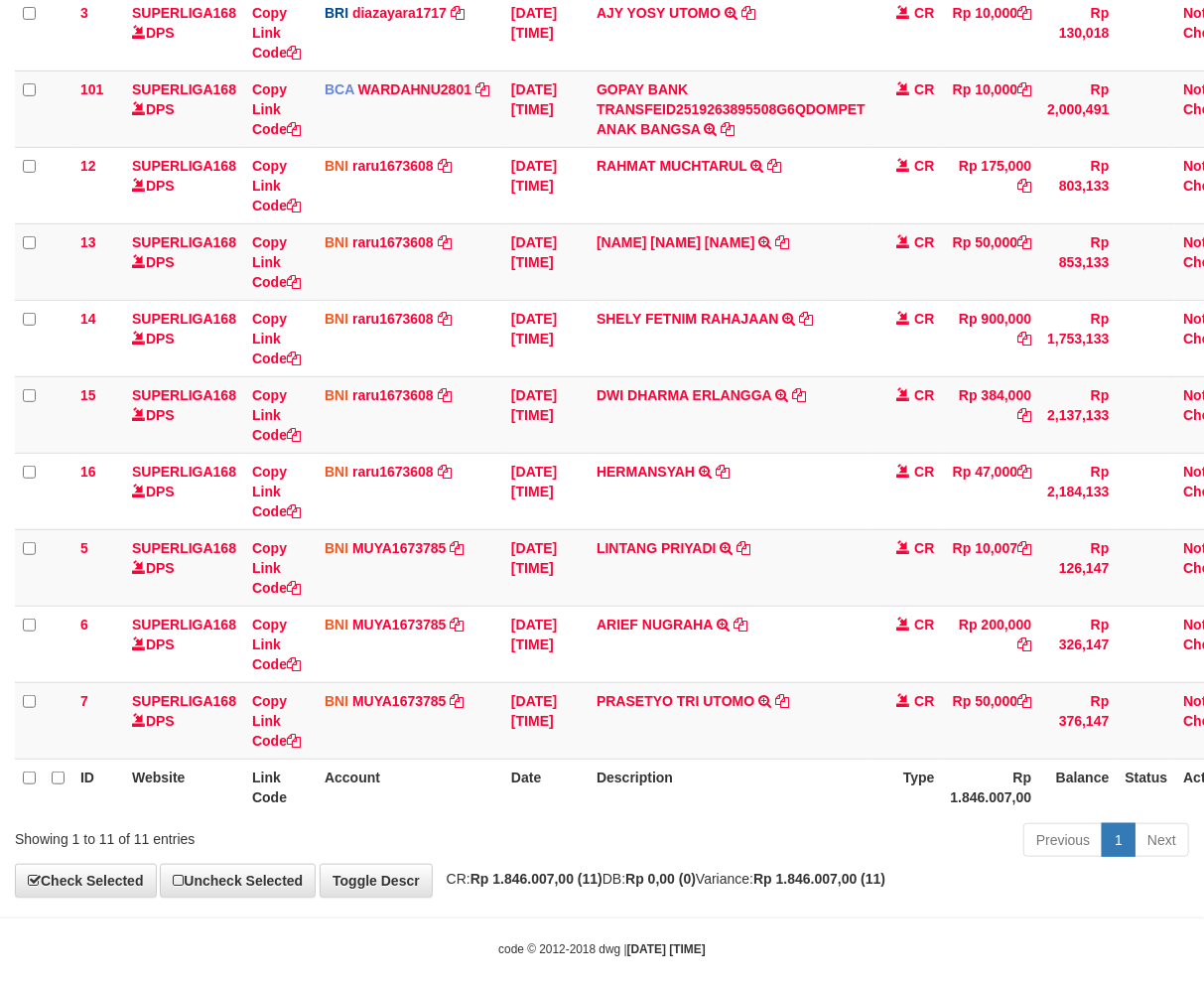 drag, startPoint x: 0, startPoint y: 0, endPoint x: 536, endPoint y: 795, distance: 958.8123 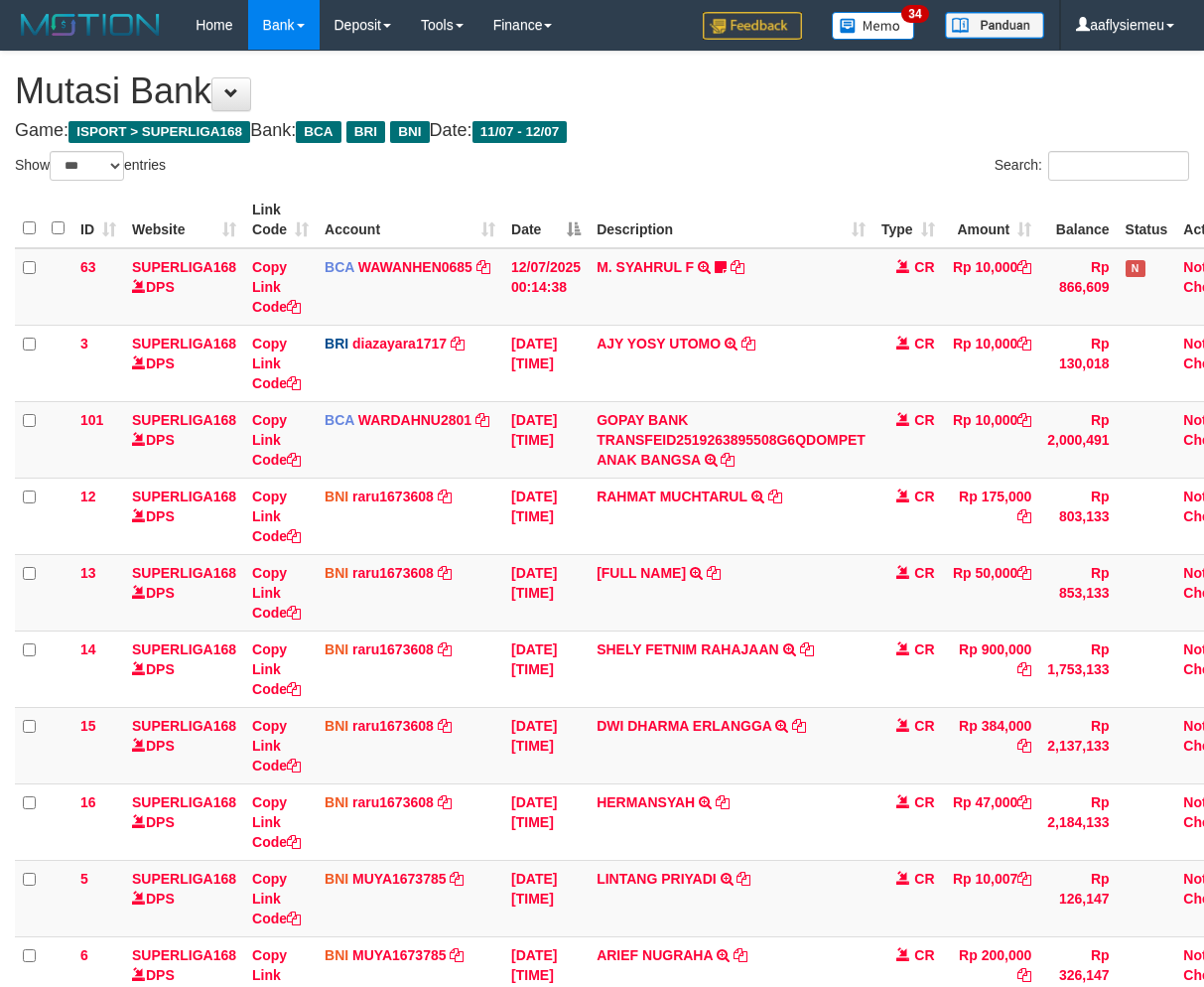 select on "***" 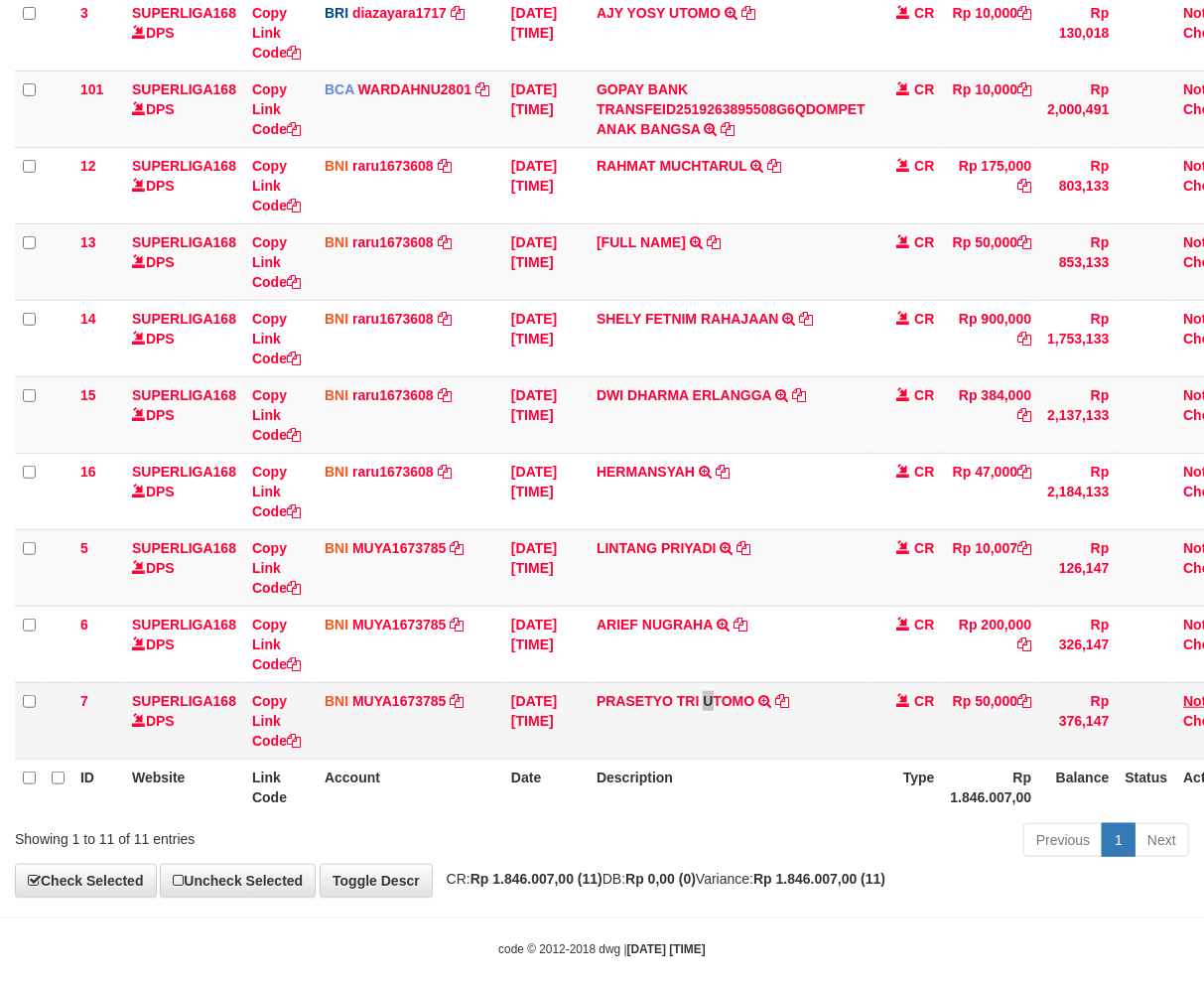 scroll, scrollTop: 331, scrollLeft: 0, axis: vertical 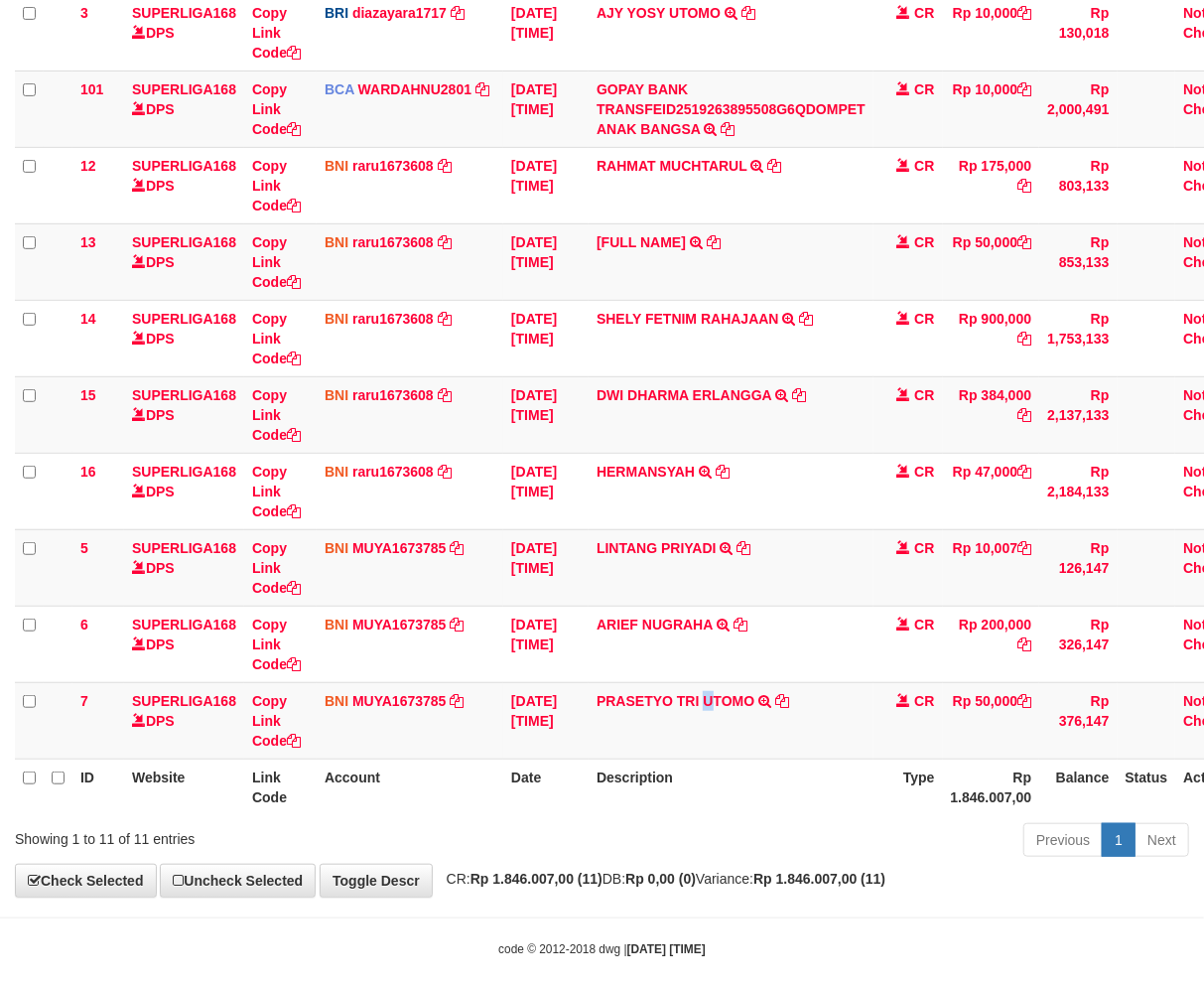 click on "ID Website Link Code Account Date Description Type Amount Balance Status Action
63
SUPERLIGA168    DPS
Copy Link Code
BCA
WAWANHEN0685
DPS
WAWAN HENDRATNO
mutasi_20250712_3096 | 63
mutasi_20250712_3096 | 63
12/07/2025 00:14:38
M. SYAHRUL F            TRSF E-BANKING CR 1207/FTSCY/WS95051
10000.002025071252074317 TRFDN-M. SYAHRUL FESPAY DEBIT INDONE    frmnsyh373
CR
Rp 10,000
Rp 866,609
N
Note
Check
3
SUPERLIGA168    DPS
BRI" at bounding box center (602, 338) 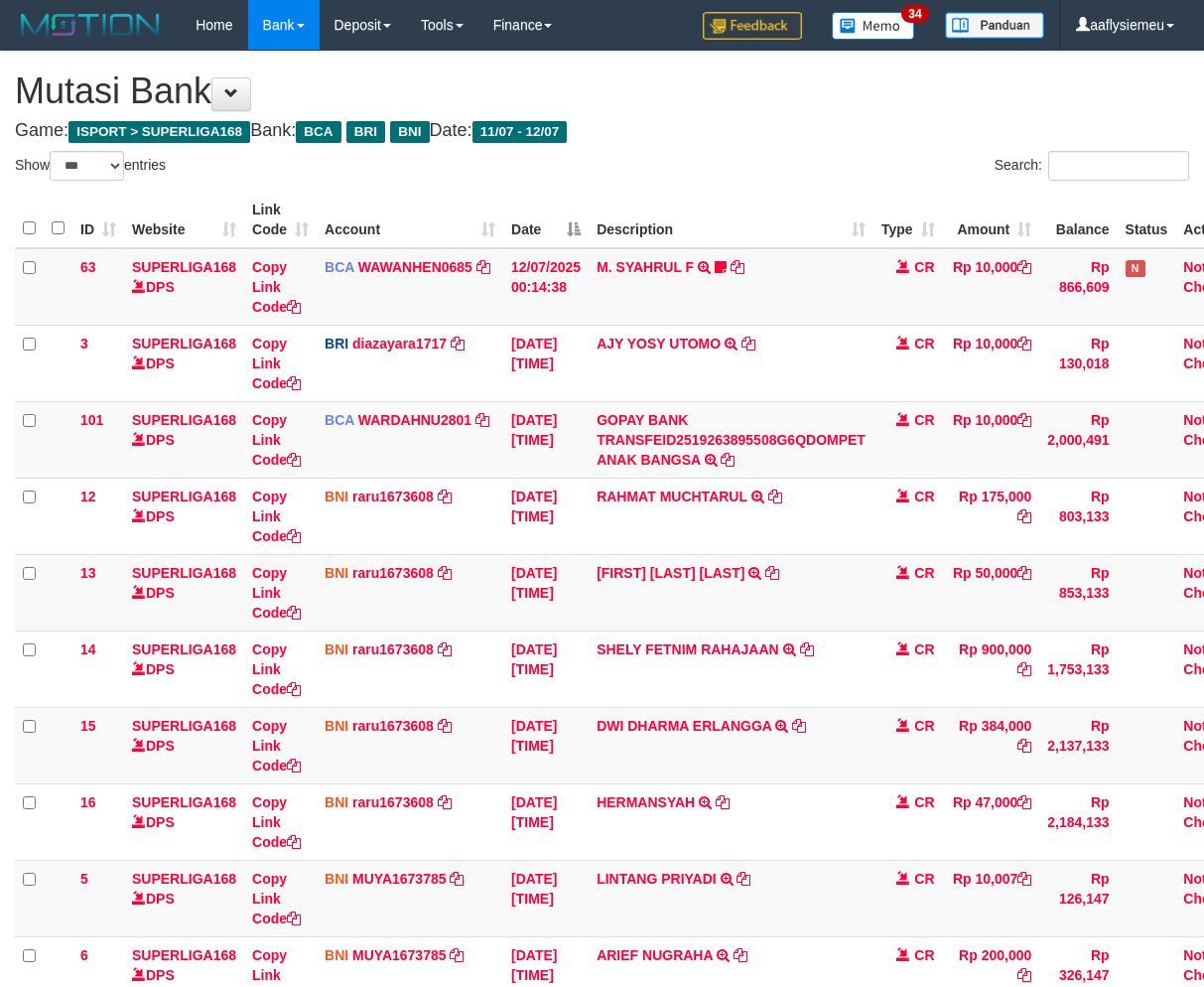 select on "***" 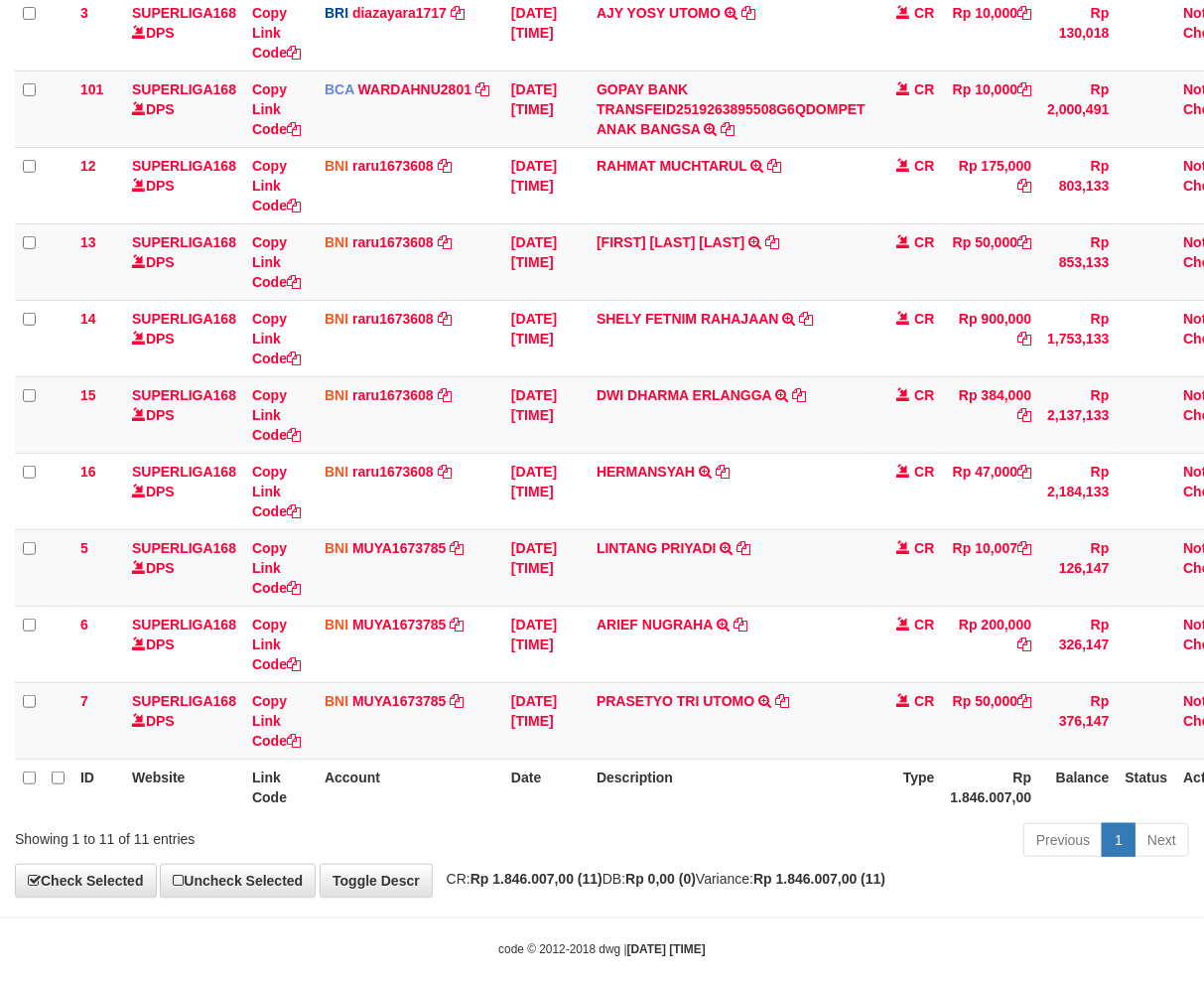 scroll, scrollTop: 352, scrollLeft: 0, axis: vertical 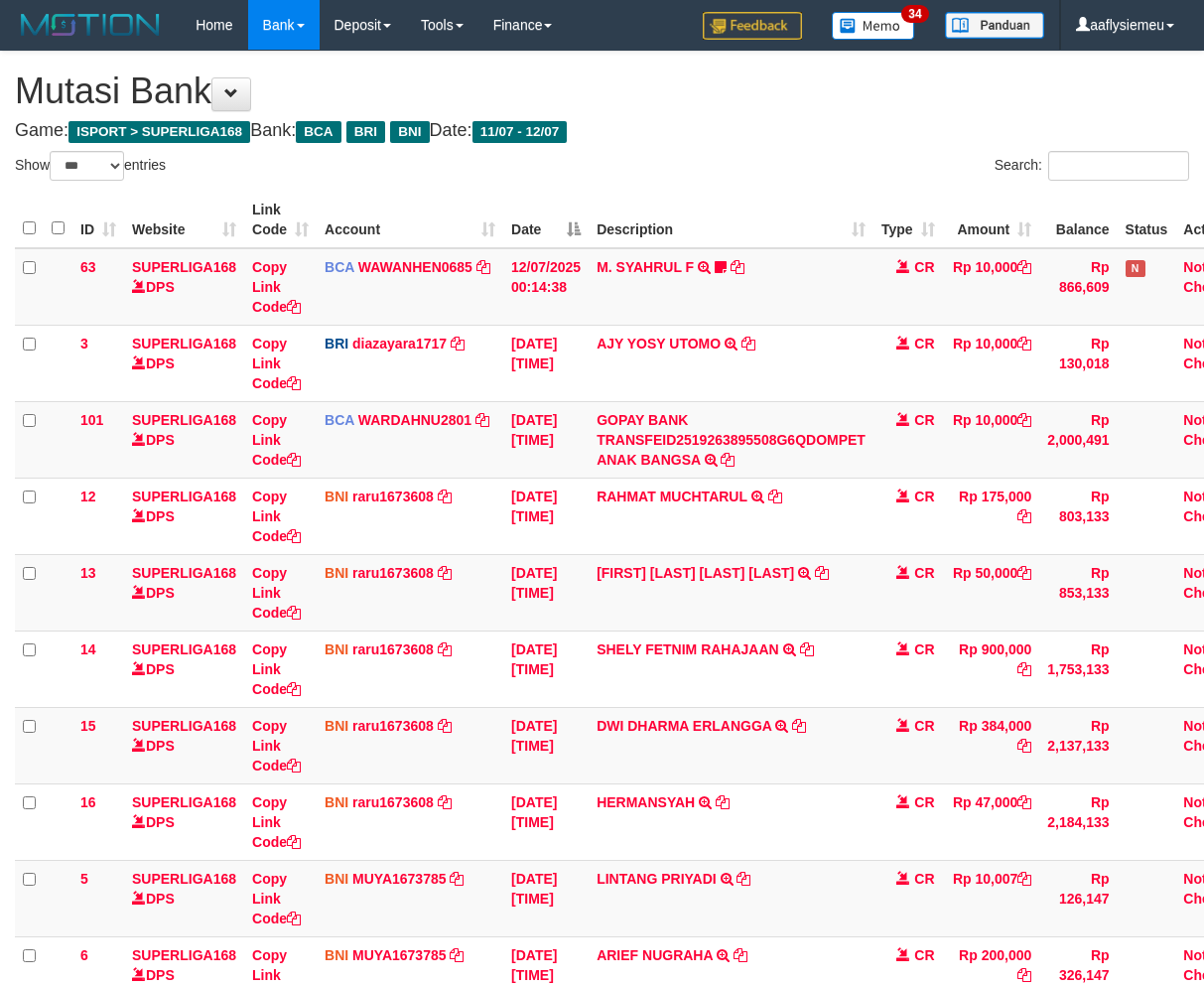 select on "***" 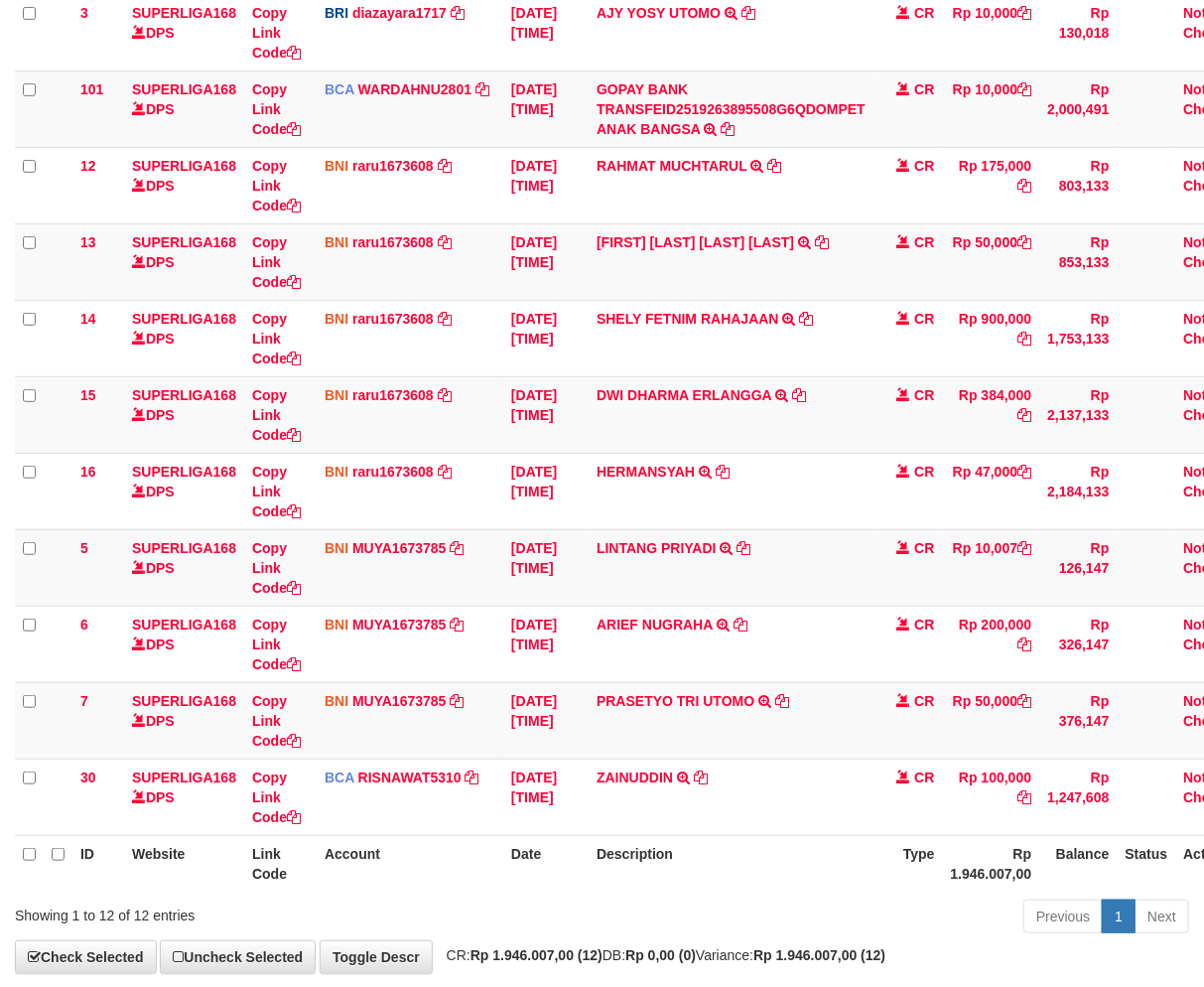 scroll, scrollTop: 352, scrollLeft: 0, axis: vertical 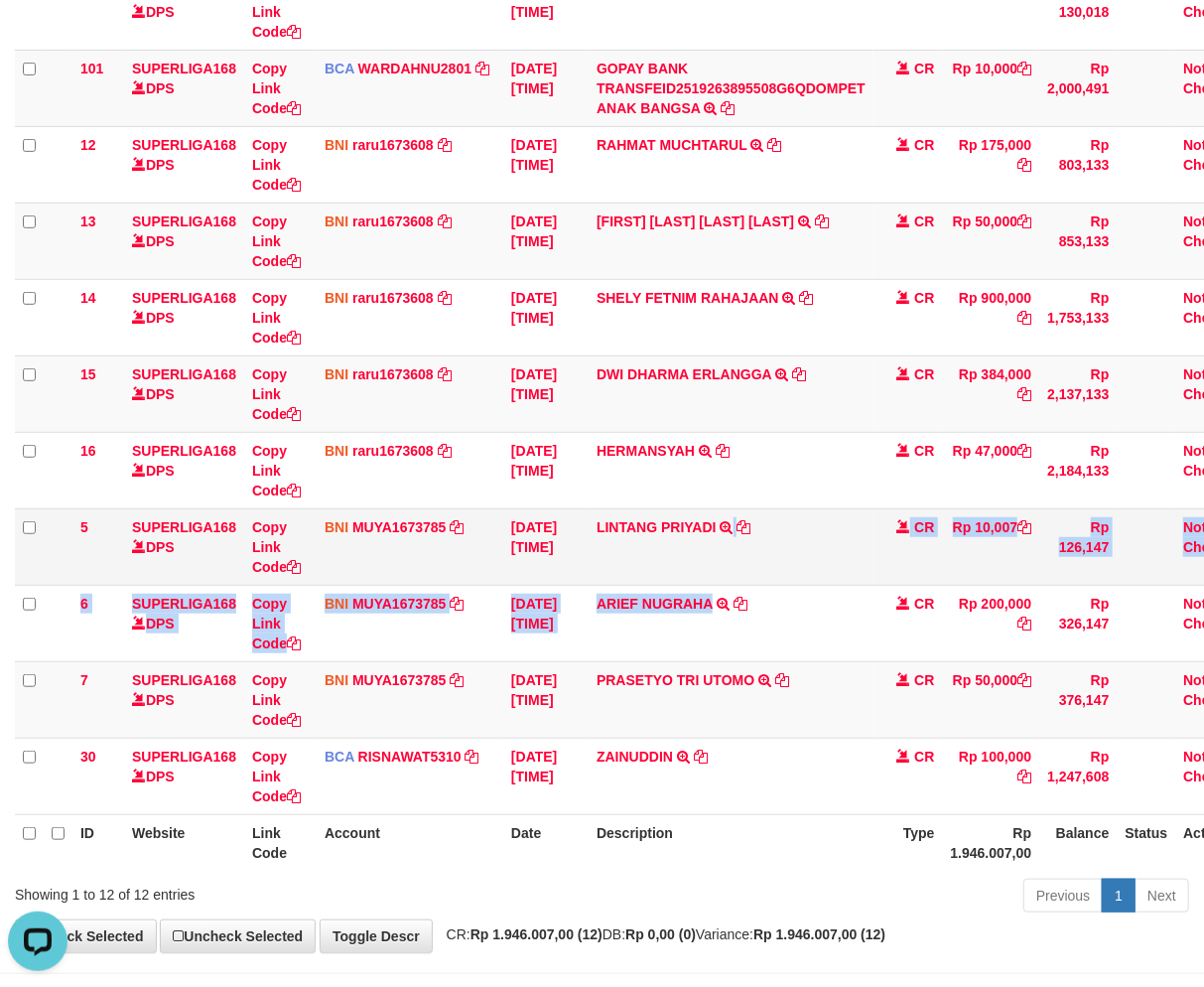 drag, startPoint x: 711, startPoint y: 583, endPoint x: 726, endPoint y: 582, distance: 15.033296 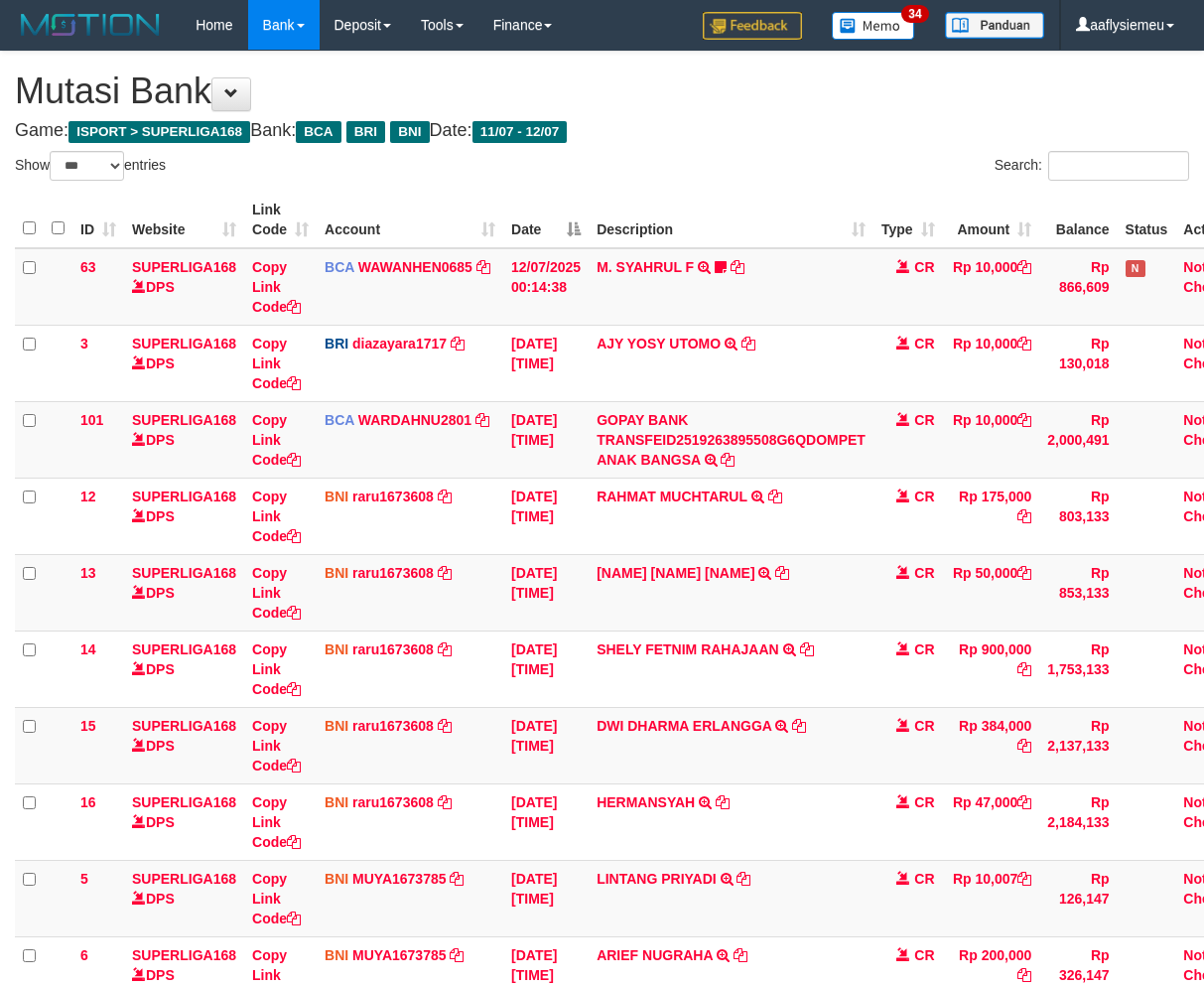 select on "***" 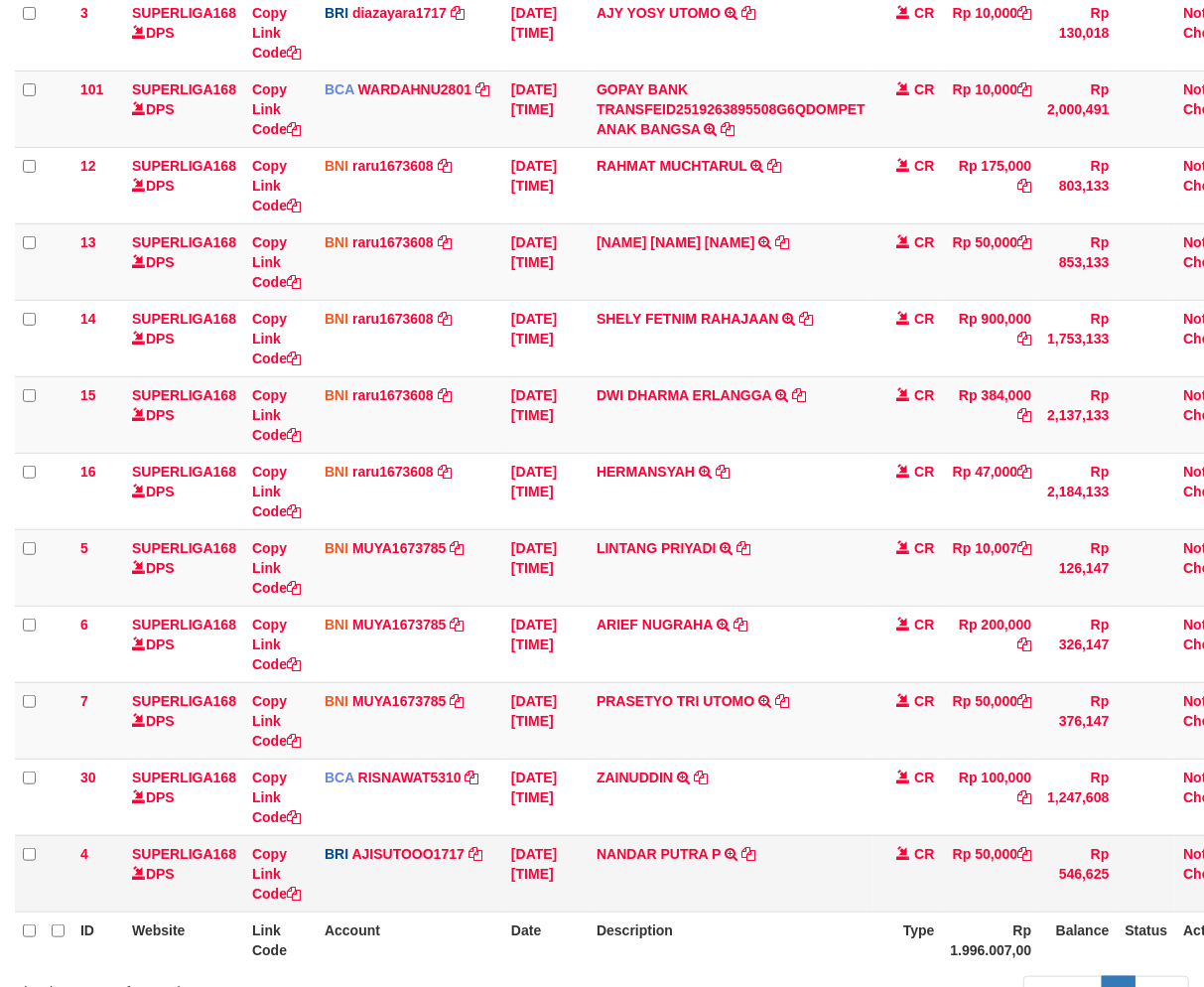 scroll, scrollTop: 417, scrollLeft: 0, axis: vertical 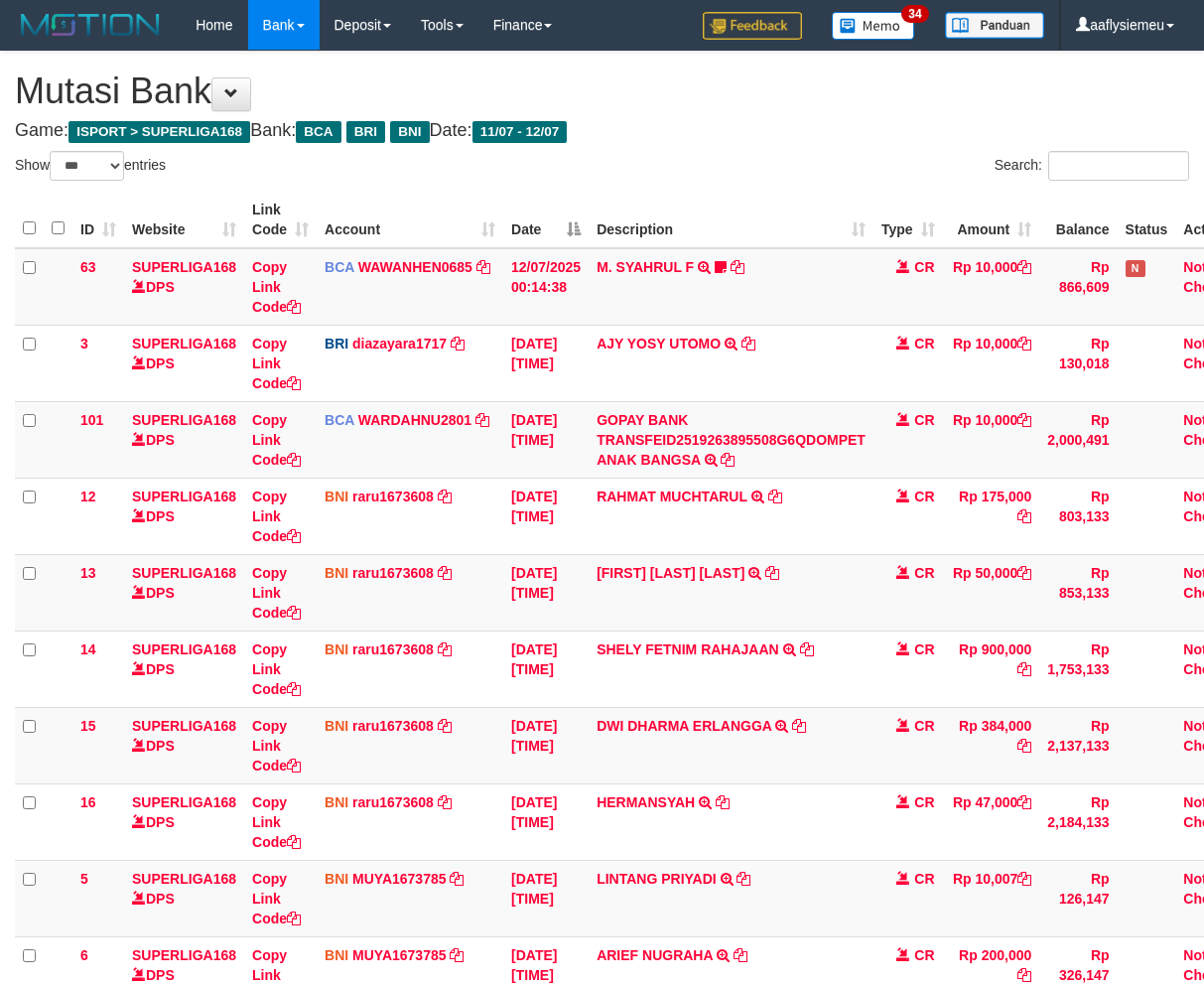select on "***" 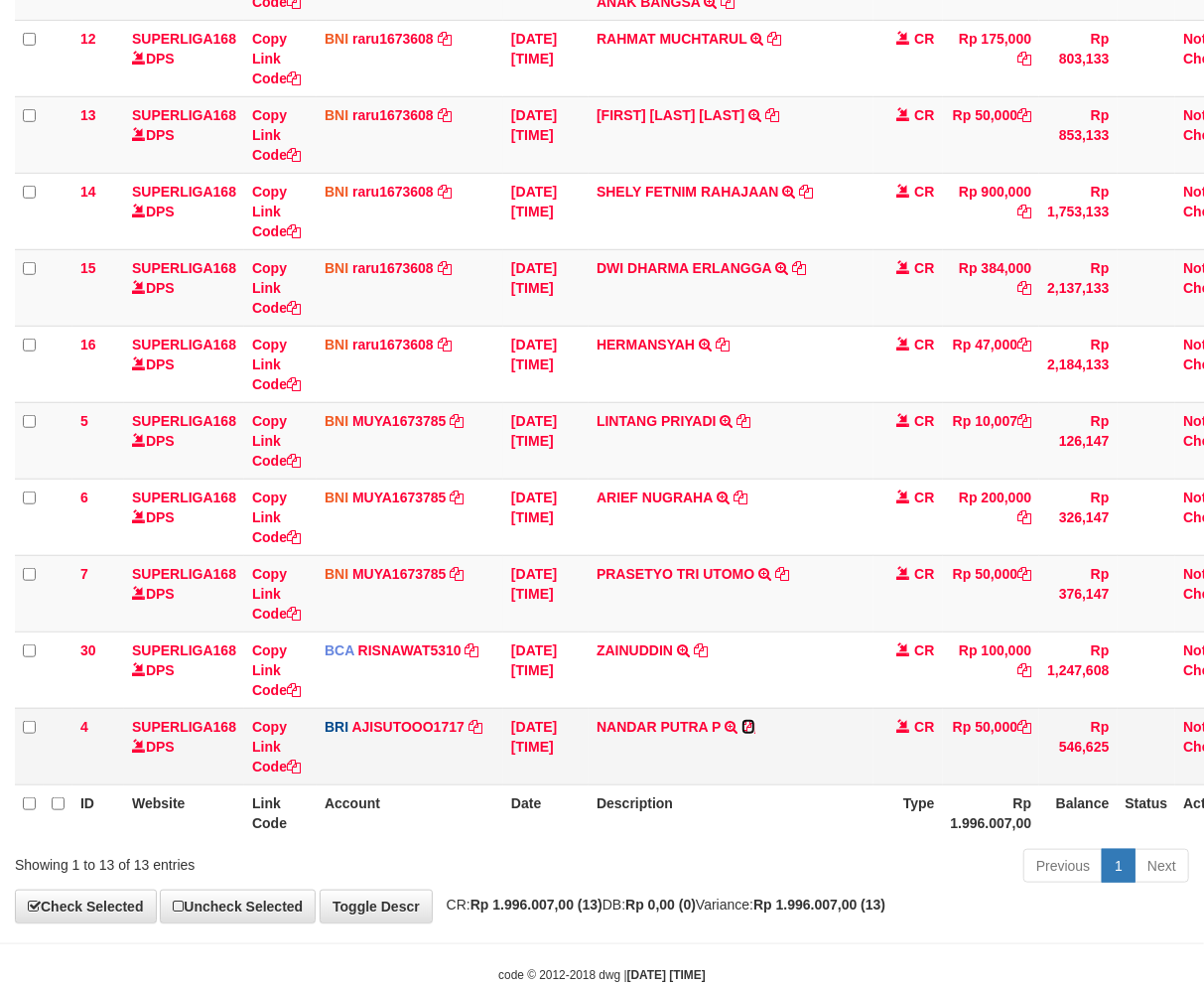 drag, startPoint x: 748, startPoint y: 728, endPoint x: 1214, endPoint y: 672, distance: 469.35275 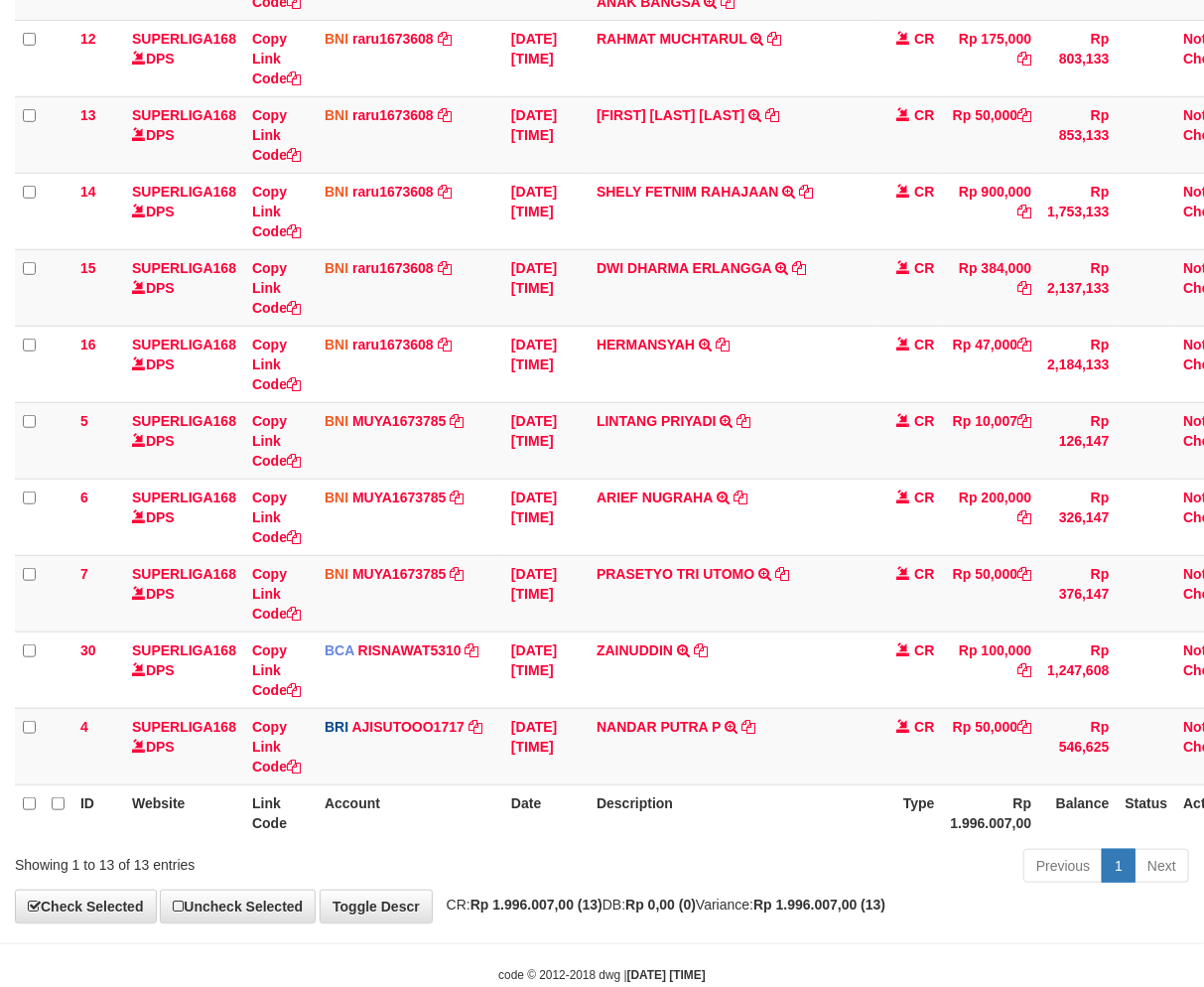 scroll, scrollTop: 459, scrollLeft: 0, axis: vertical 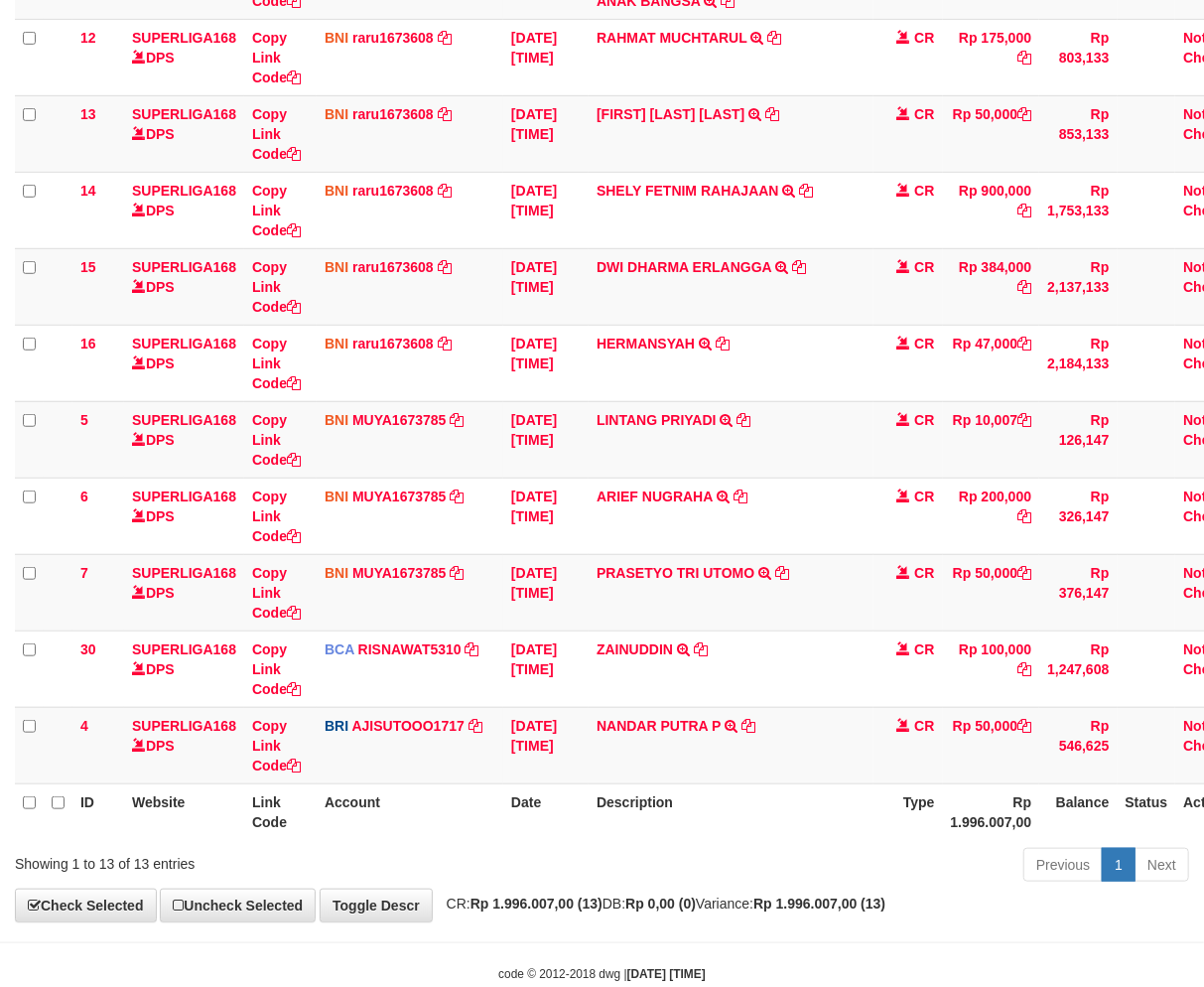 click on "Previous 1 Next" at bounding box center [853, 867] 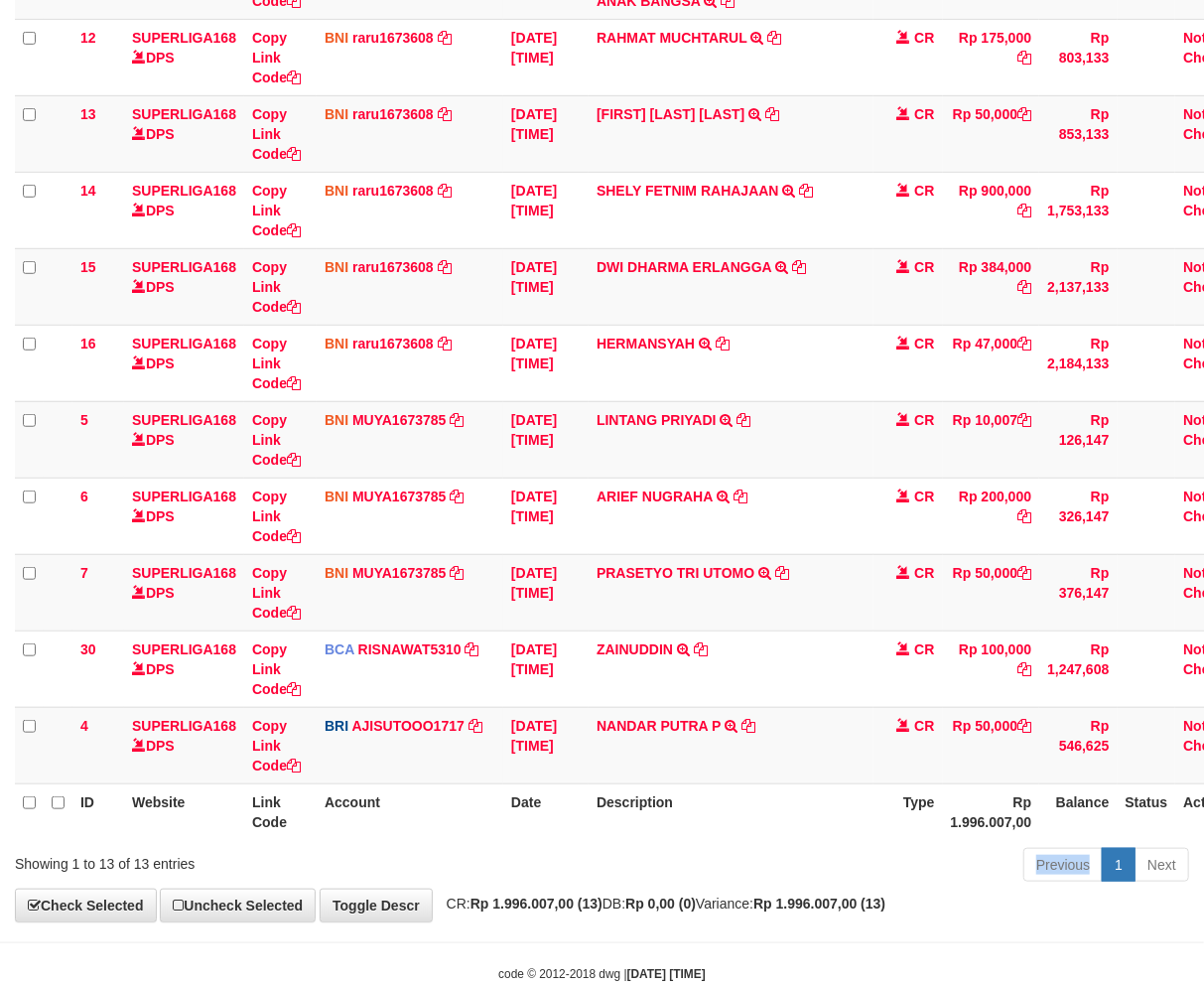 click on "Previous 1 Next" at bounding box center [853, 867] 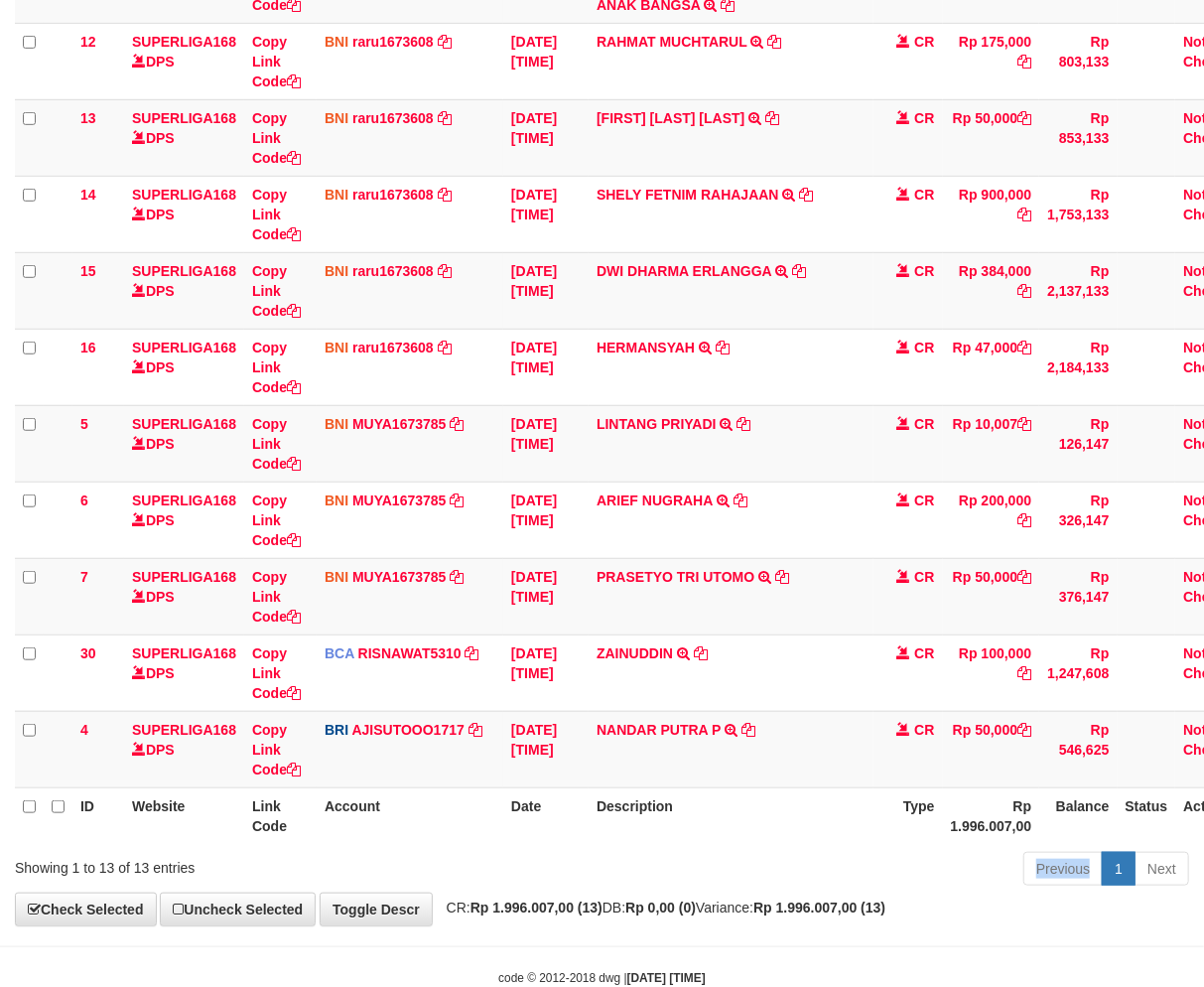 scroll, scrollTop: 394, scrollLeft: 0, axis: vertical 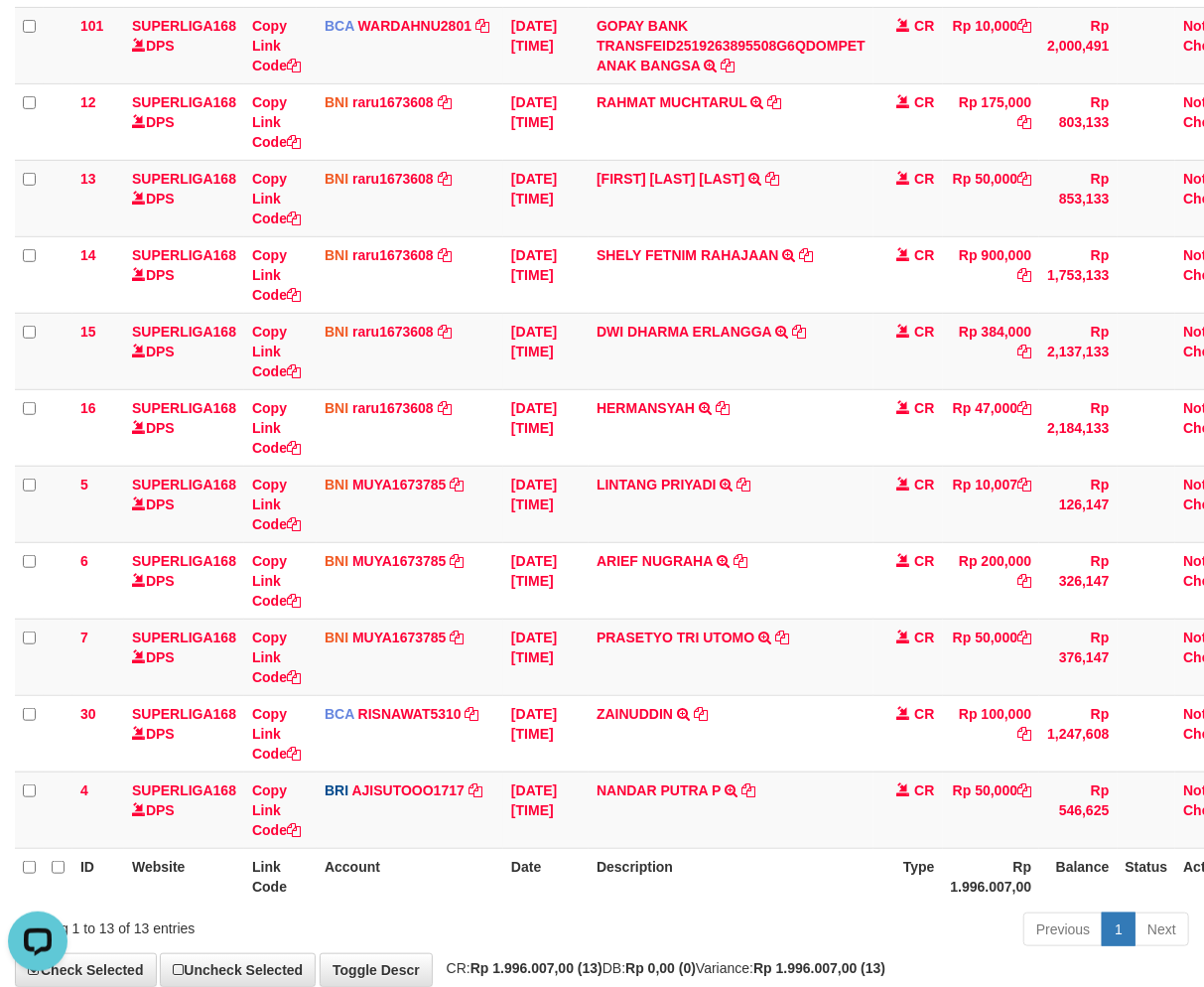 click on "Description" at bounding box center (731, 876) 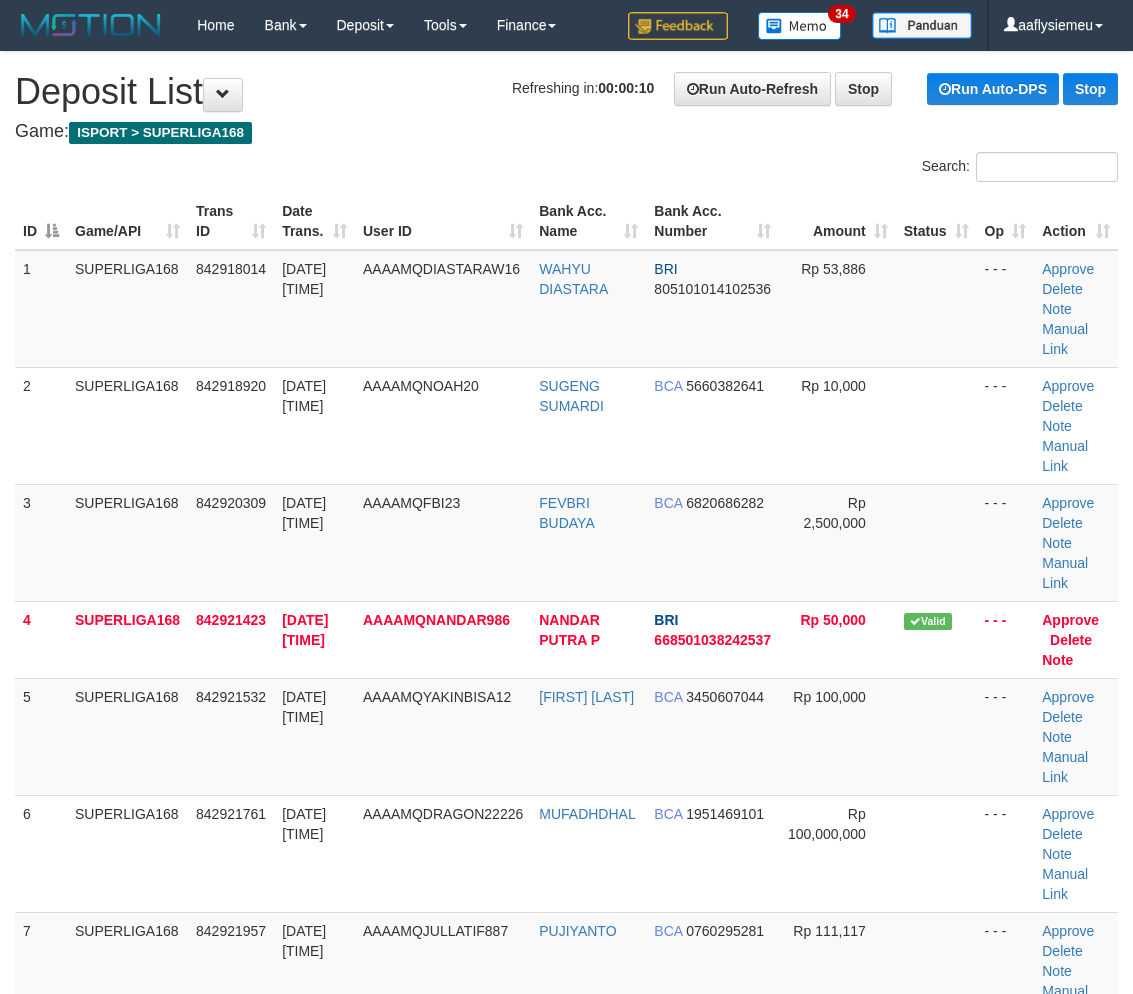 scroll, scrollTop: 627, scrollLeft: 0, axis: vertical 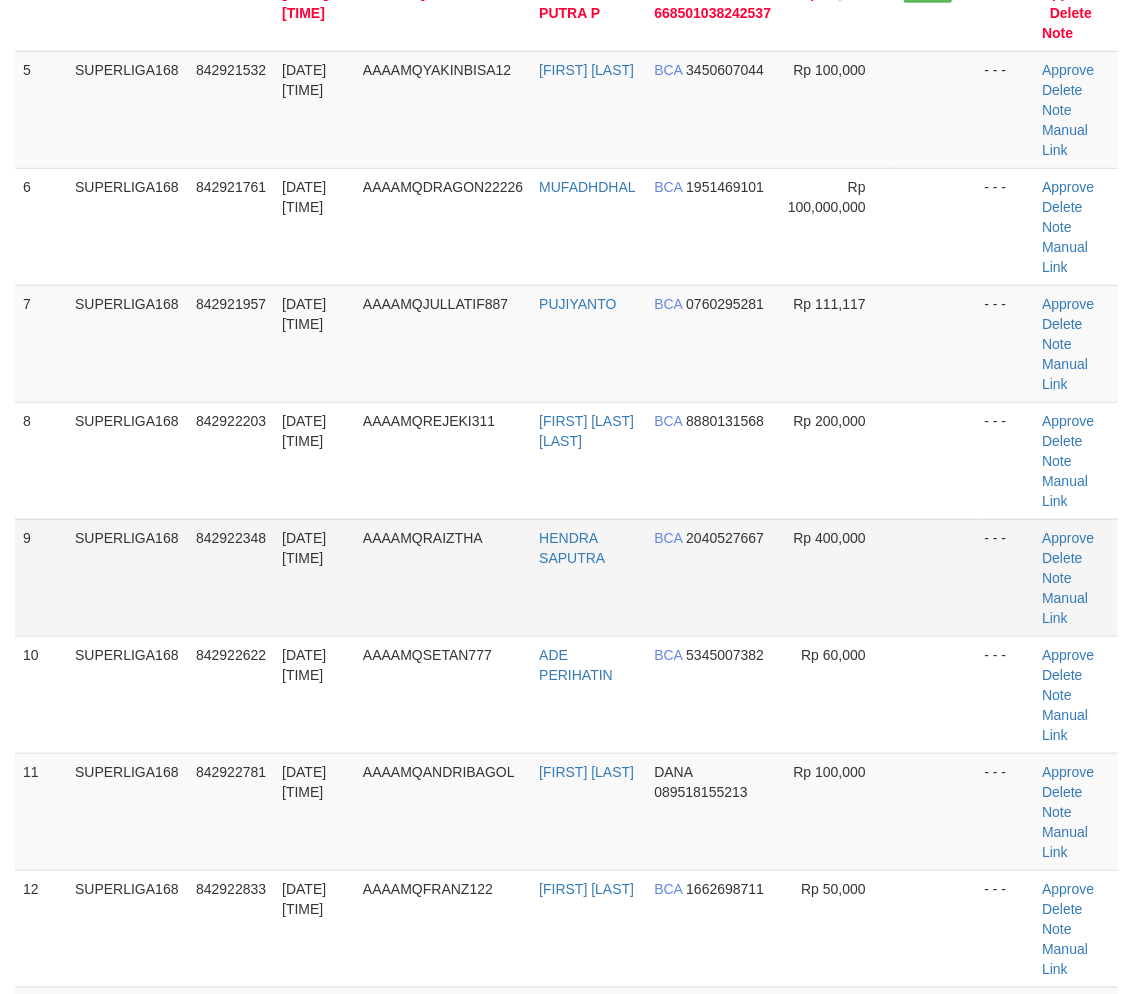 click on "SUPERLIGA168" at bounding box center [127, 577] 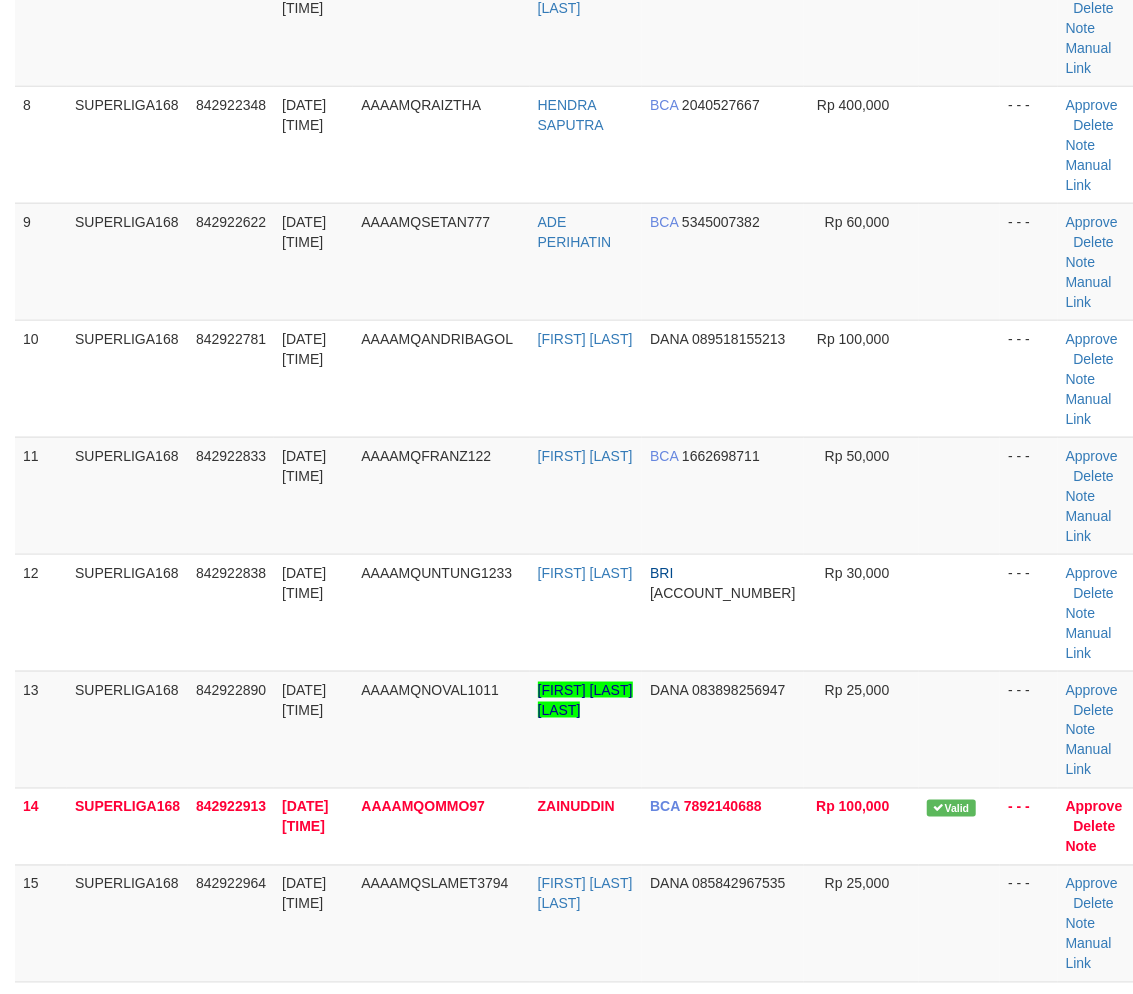 scroll, scrollTop: 1183, scrollLeft: 0, axis: vertical 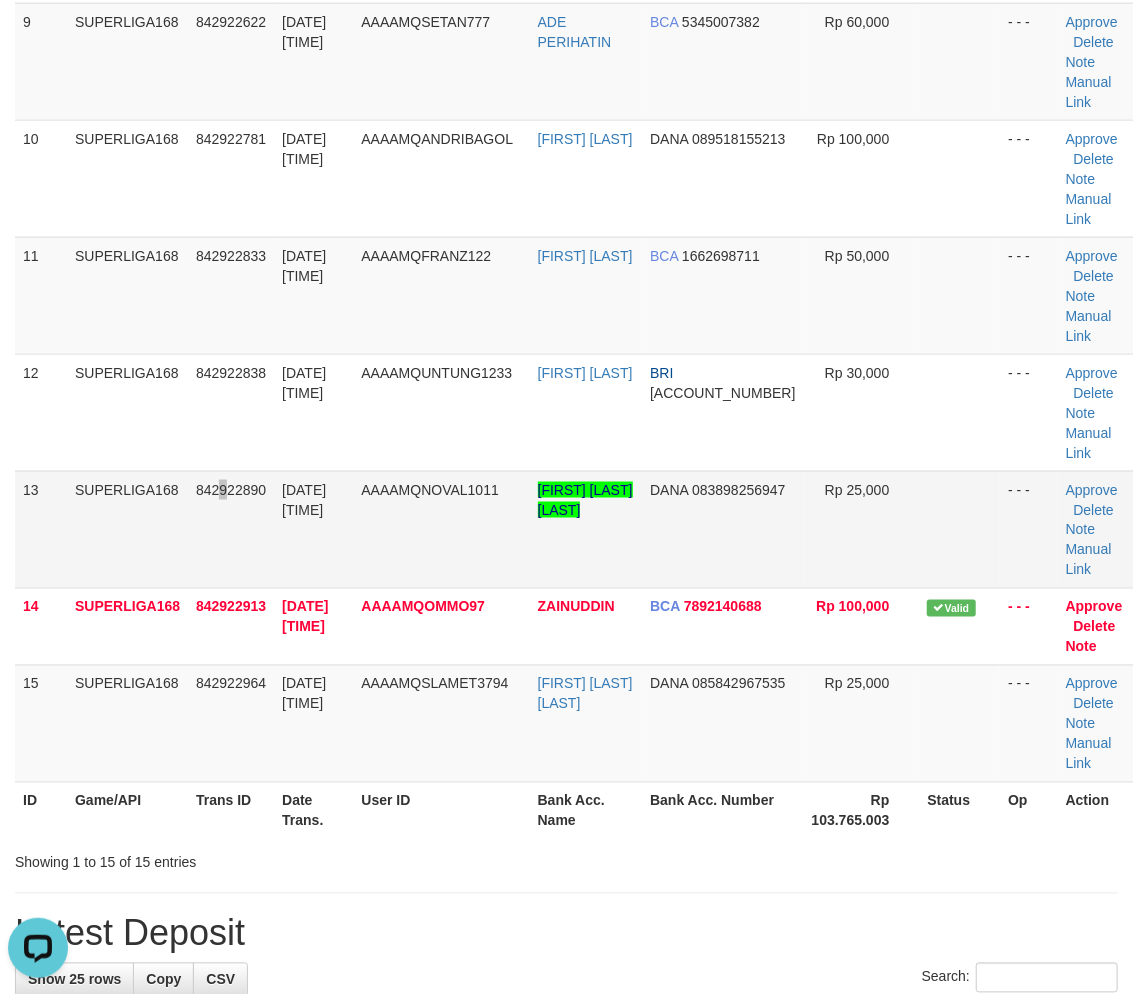 click on "842922890" at bounding box center [231, 529] 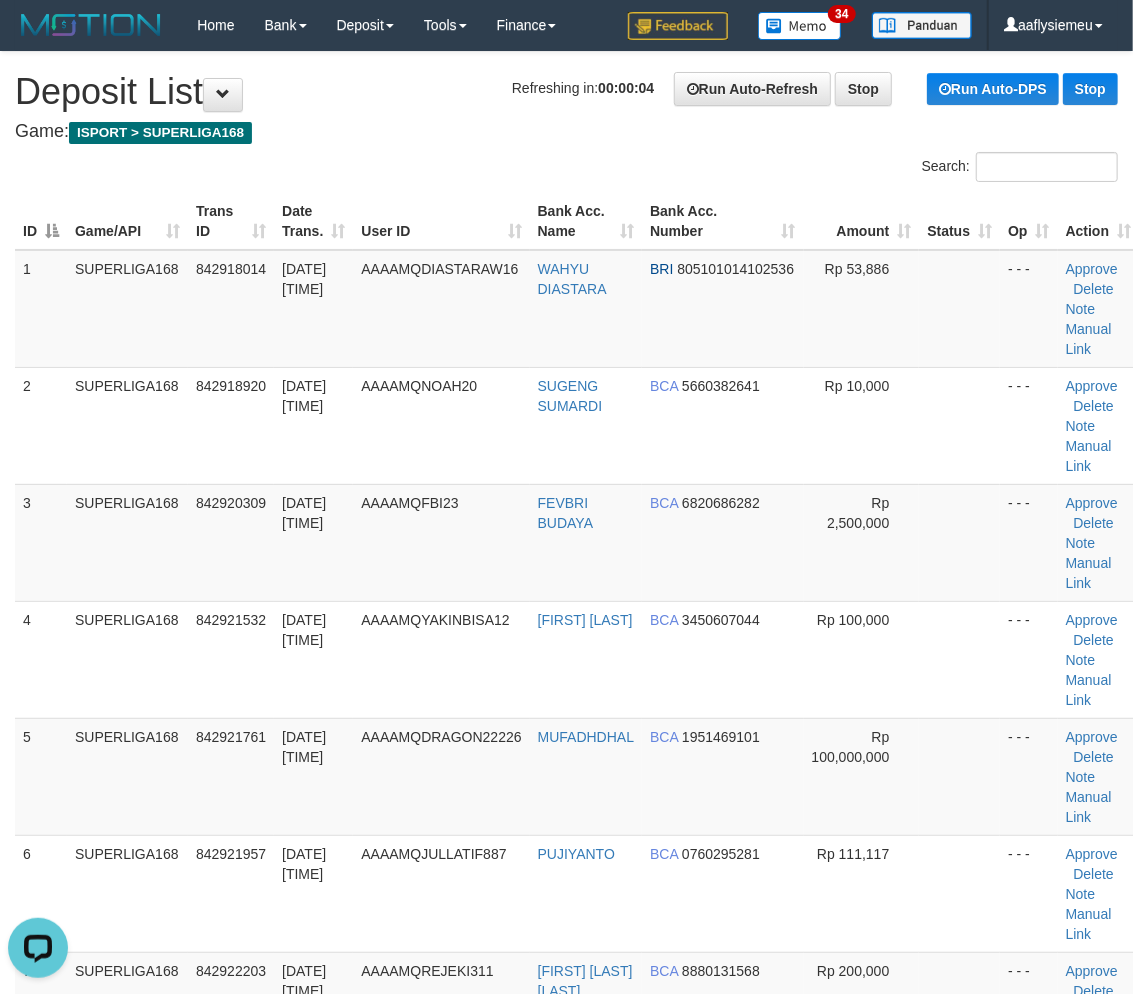 drag, startPoint x: 75, startPoint y: 596, endPoint x: 4, endPoint y: 620, distance: 74.94665 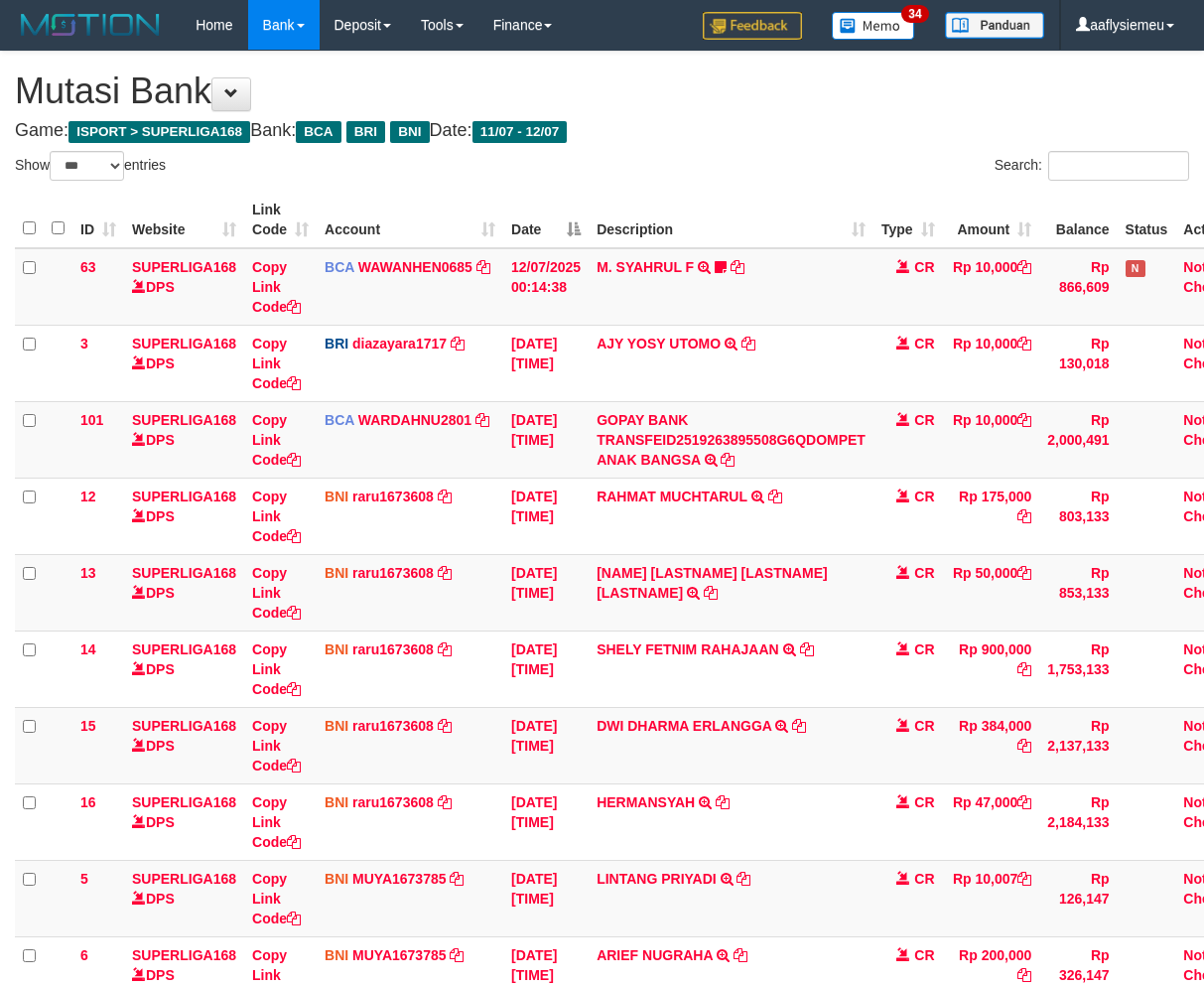 select on "***" 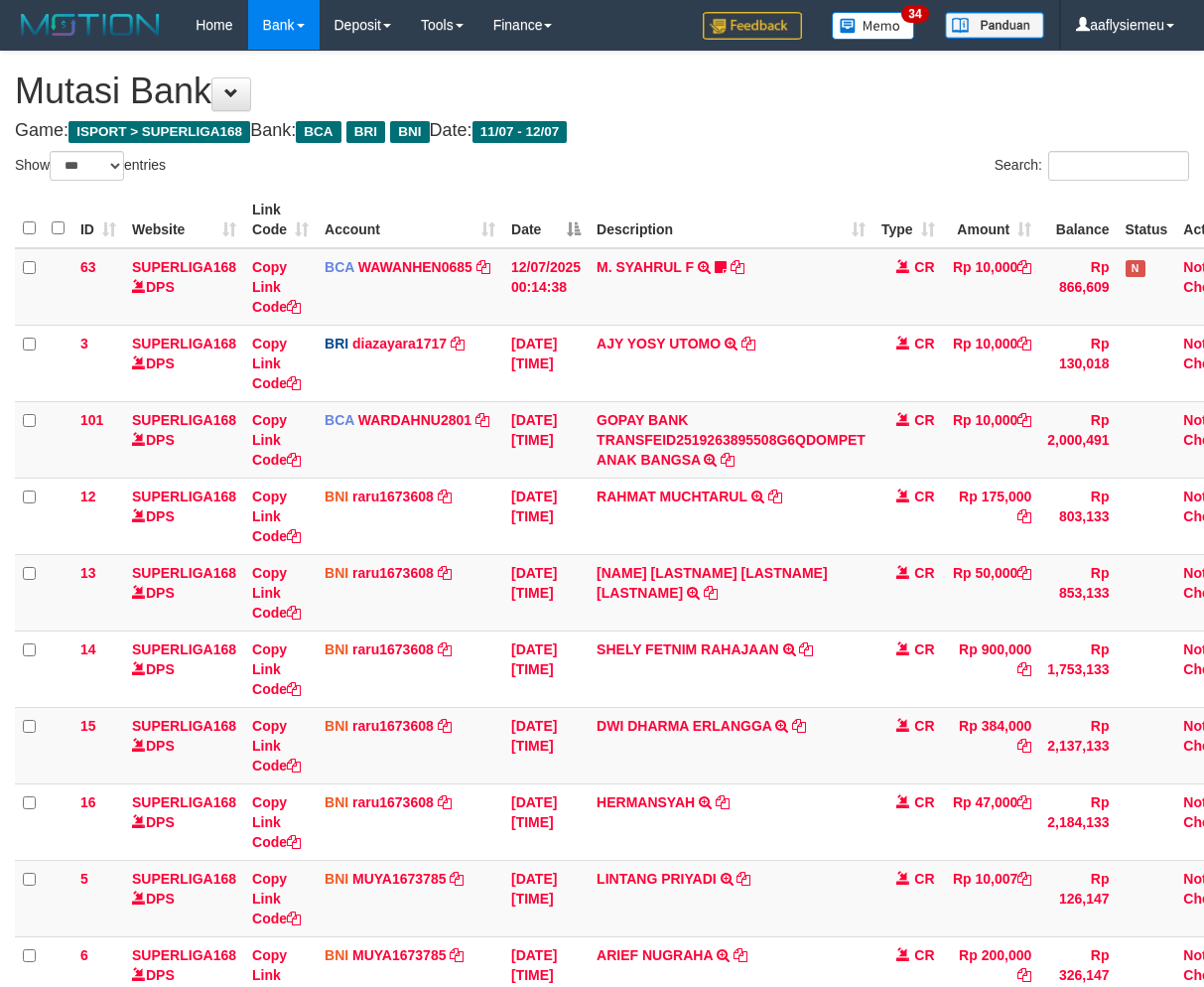 scroll, scrollTop: 373, scrollLeft: 0, axis: vertical 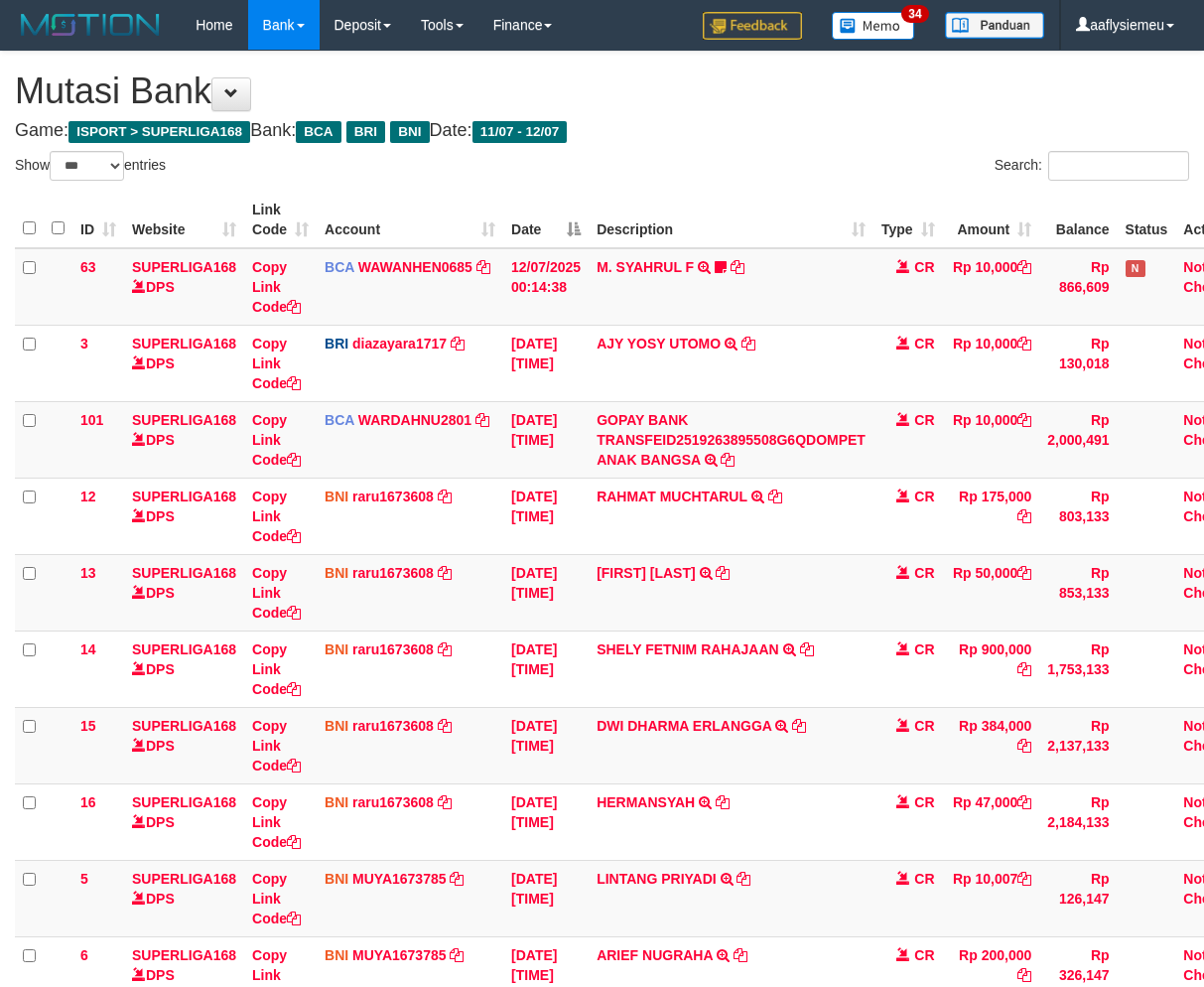 select on "***" 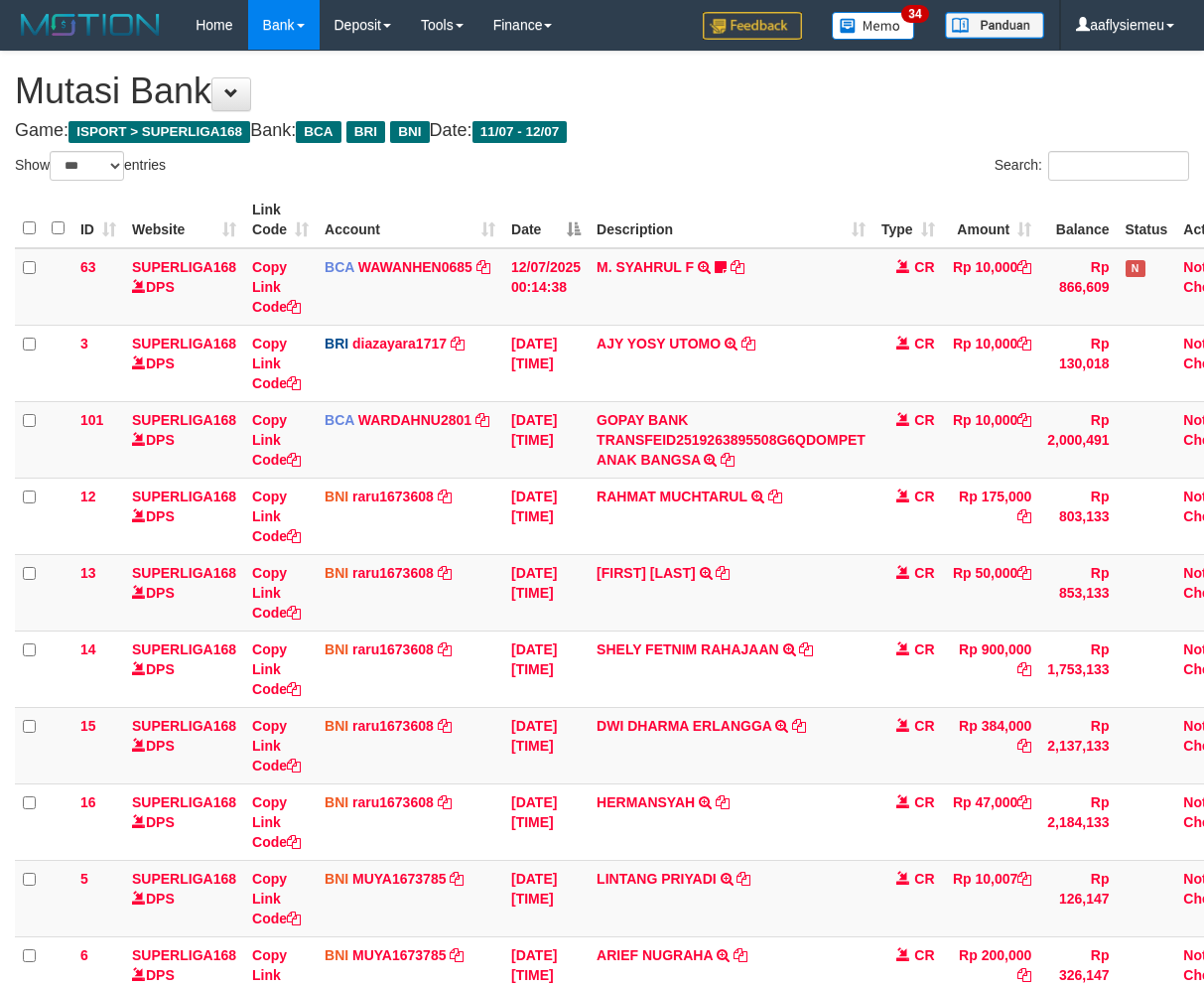 scroll, scrollTop: 373, scrollLeft: 0, axis: vertical 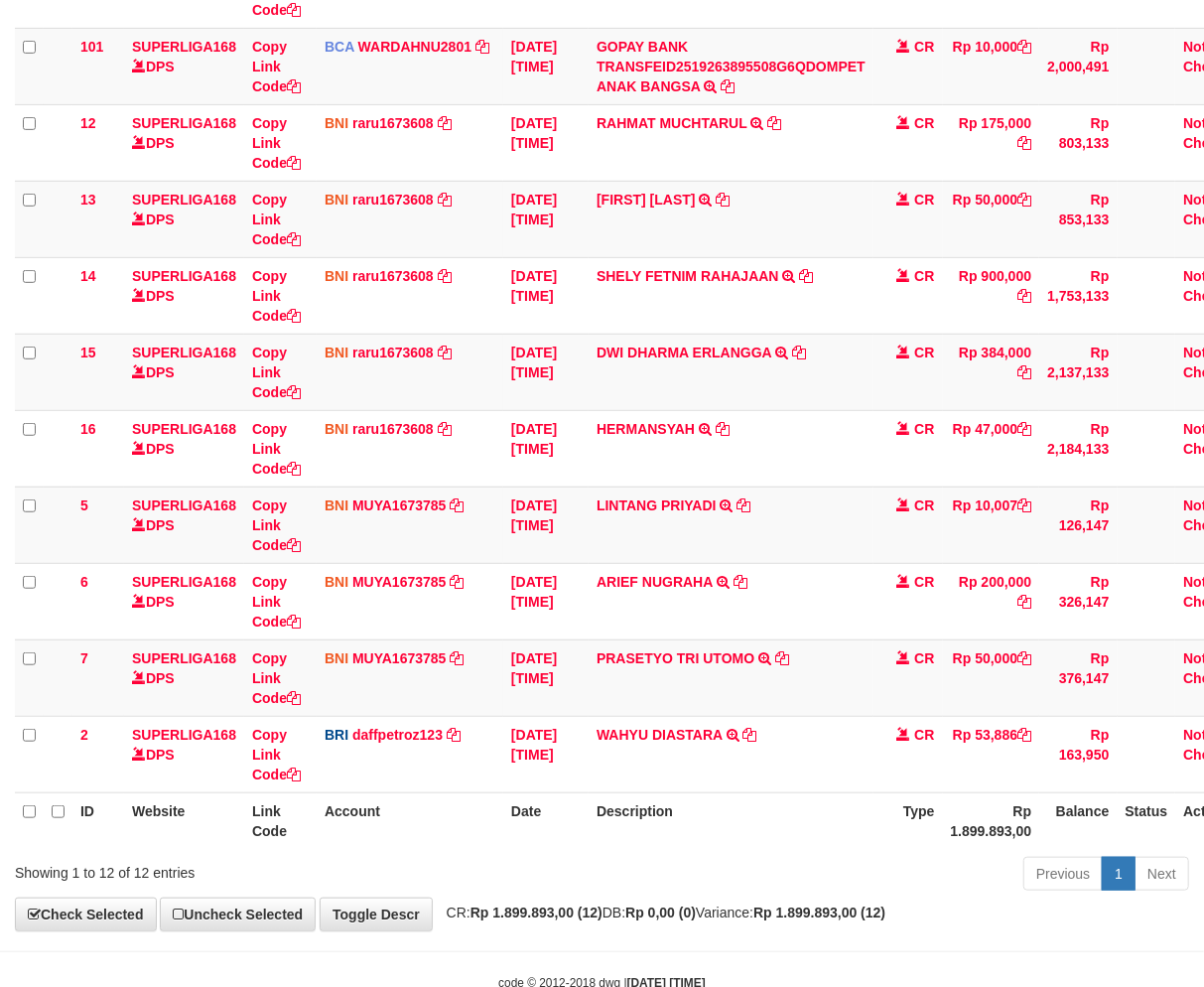 click on "Description" at bounding box center [731, 820] 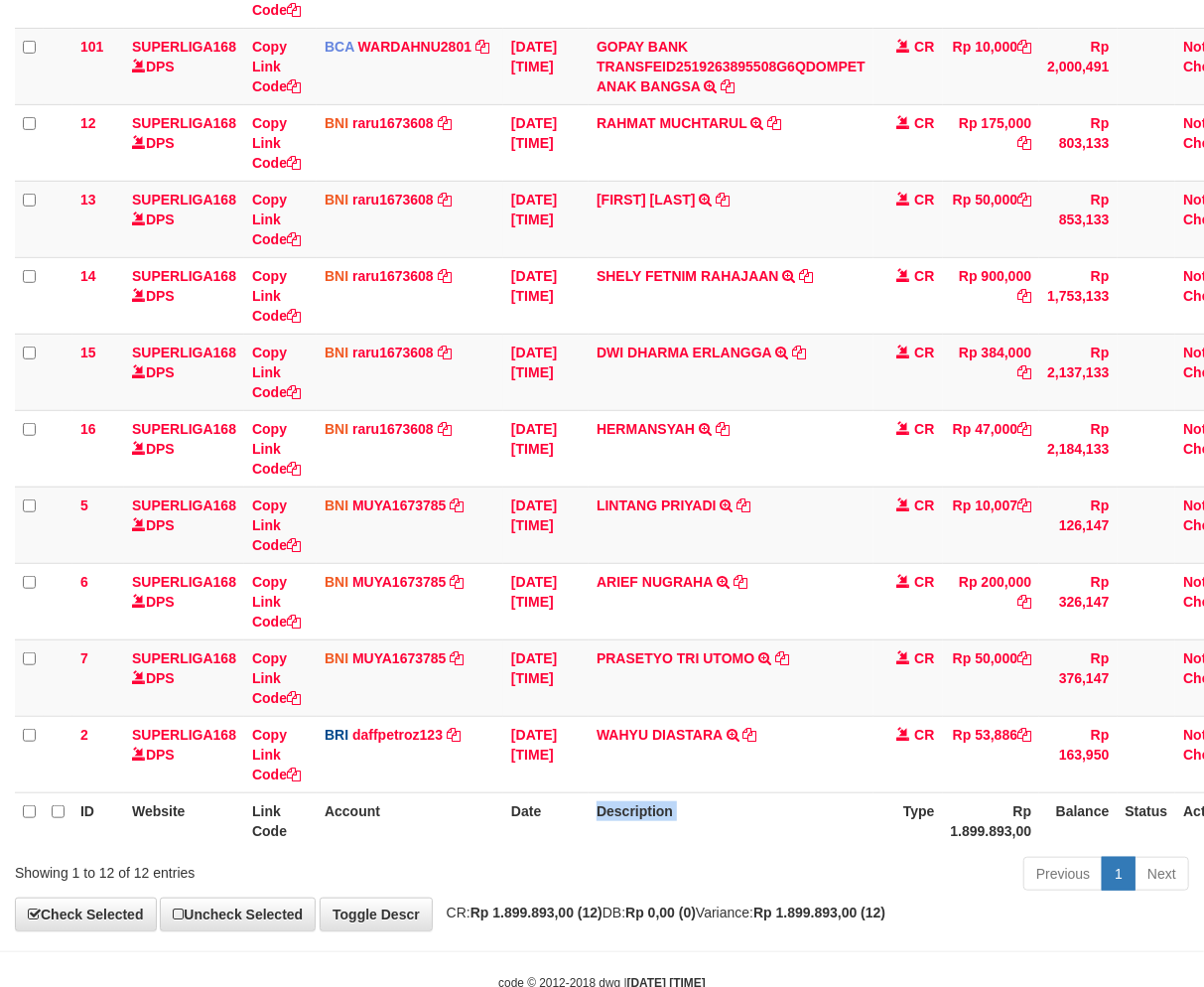 click on "Description" at bounding box center [731, 820] 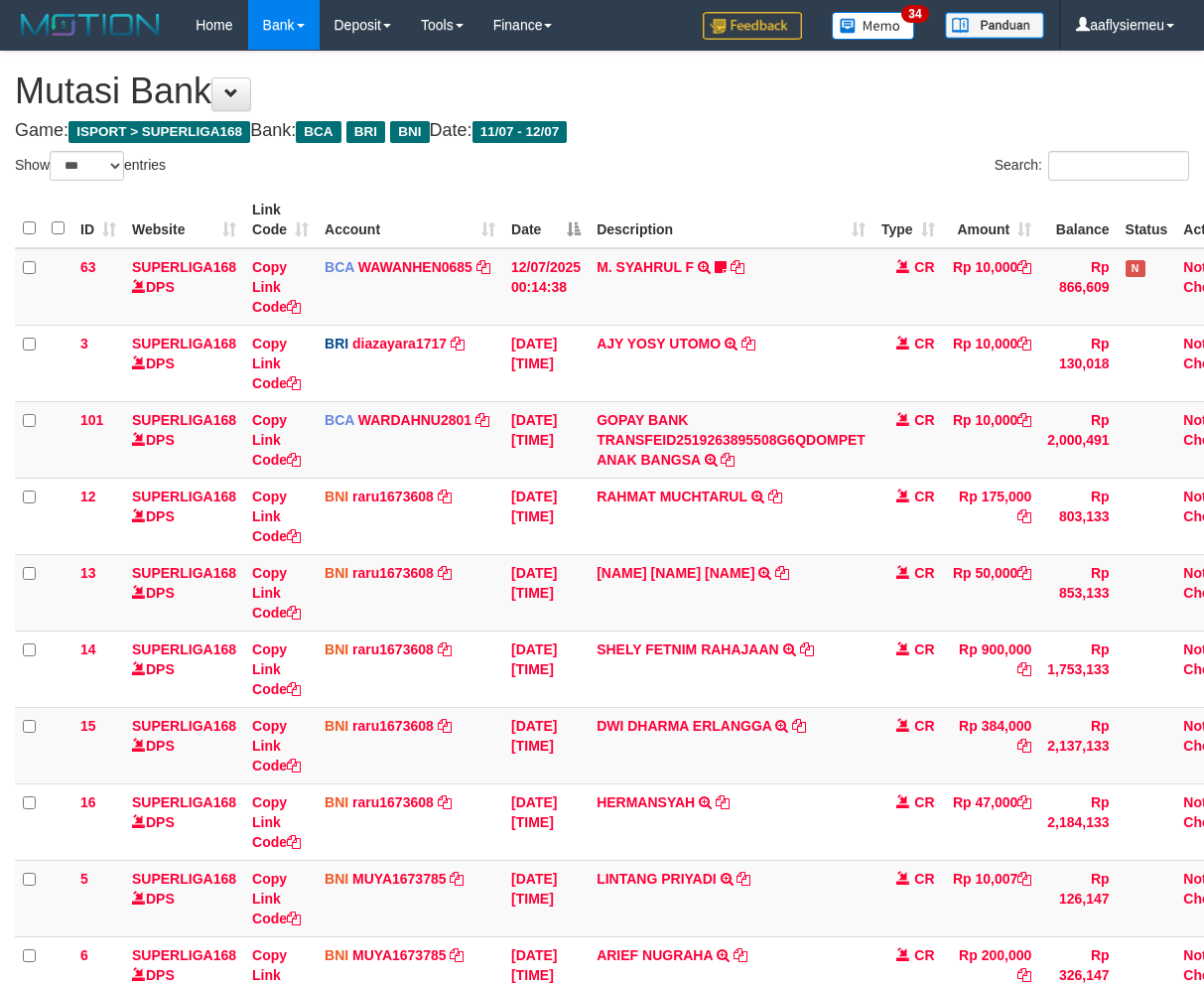 select on "***" 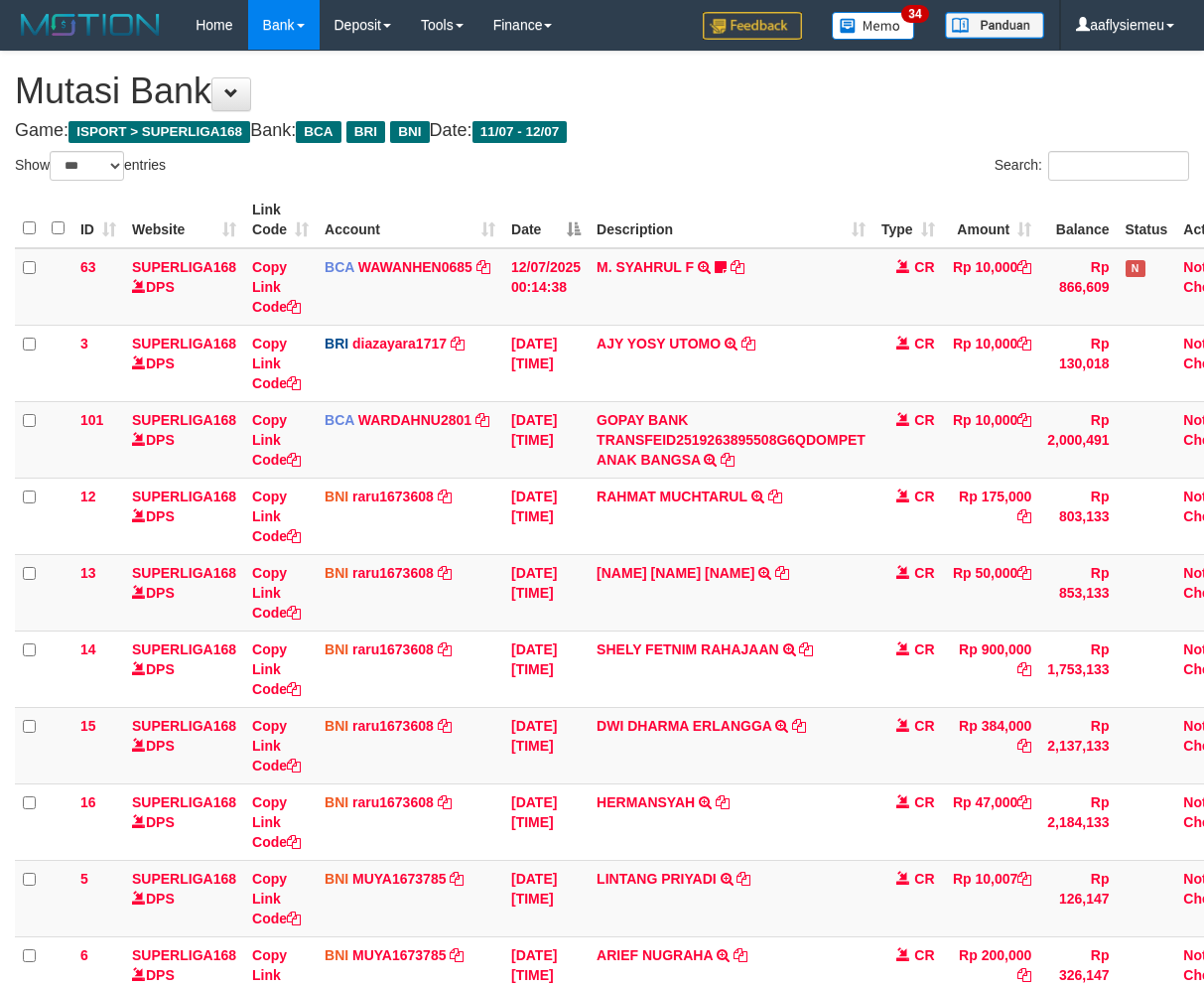 scroll, scrollTop: 373, scrollLeft: 0, axis: vertical 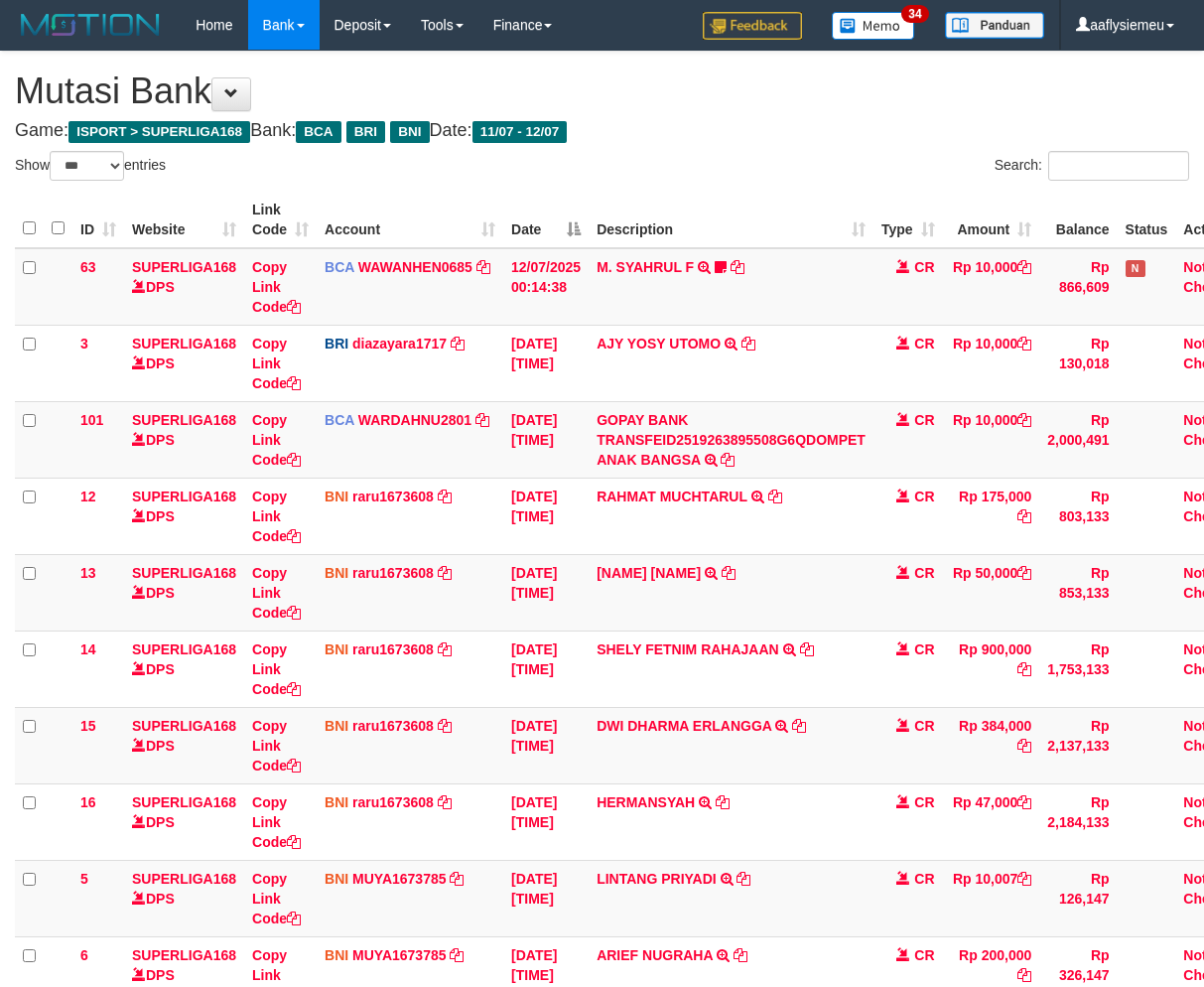 select on "***" 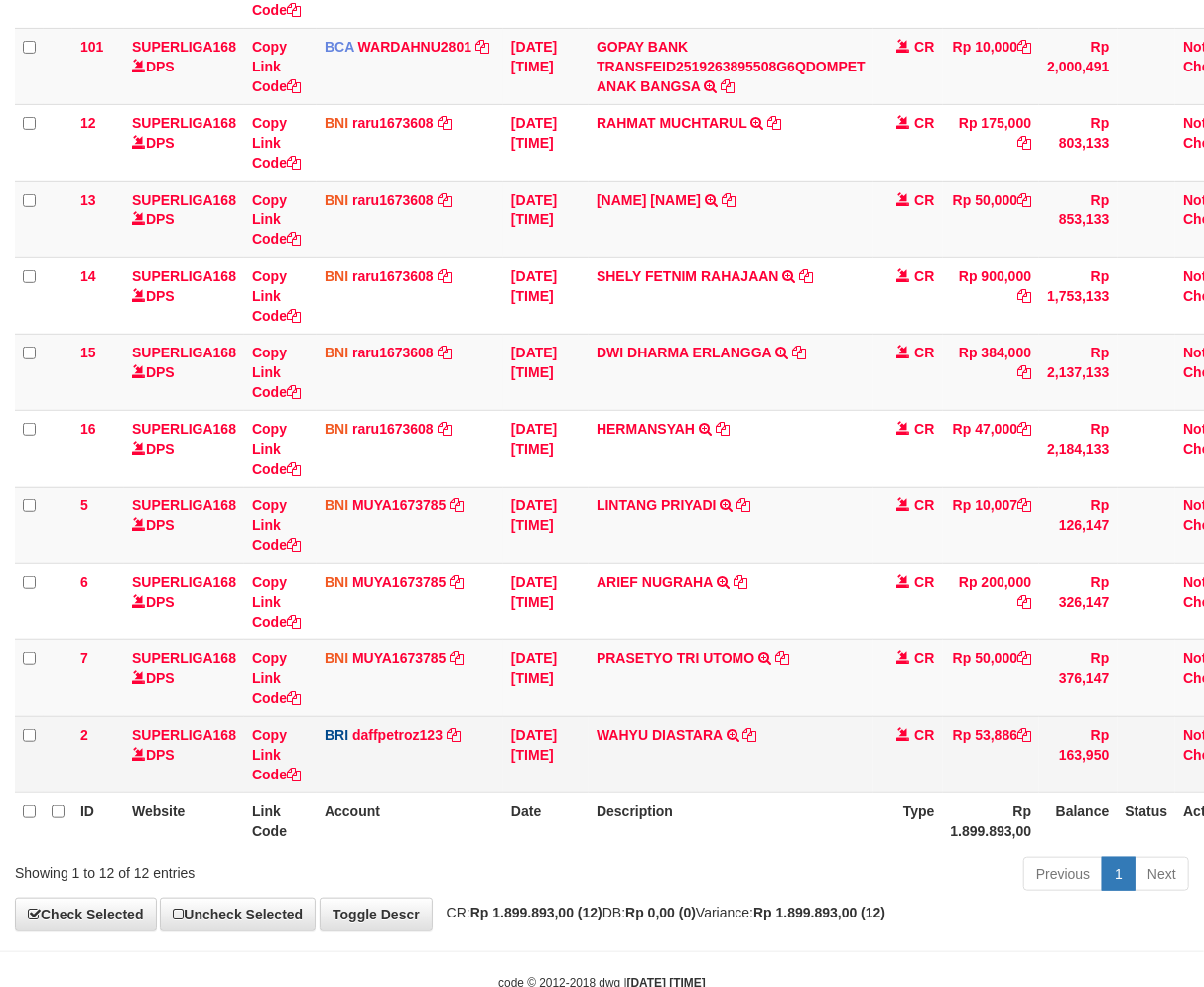 scroll, scrollTop: 394, scrollLeft: 0, axis: vertical 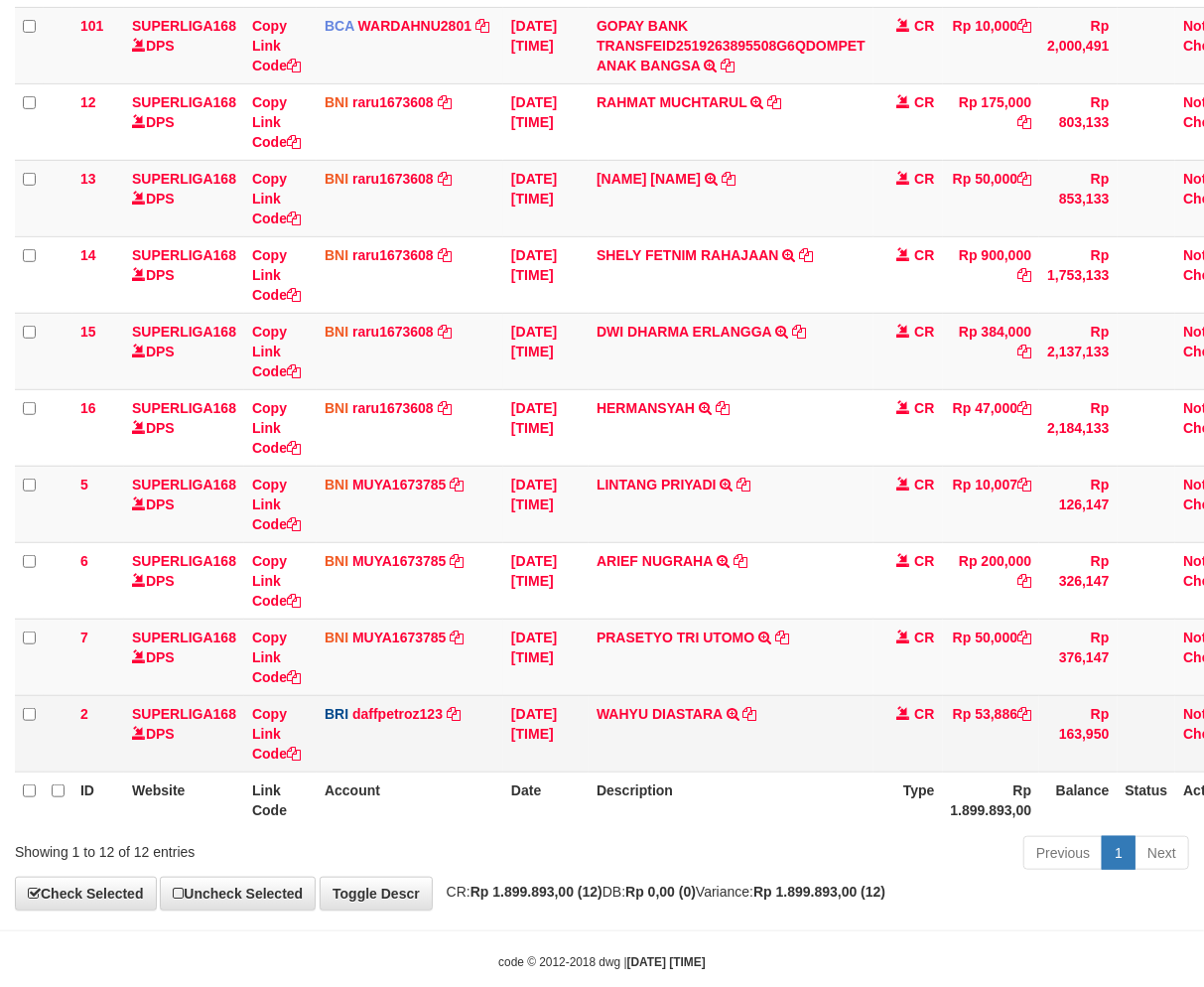click on "[NAME] [NAME]         TRANSFER NBMB [NAME] [NAME] TO [NAME] [NAME]" at bounding box center [731, 733] 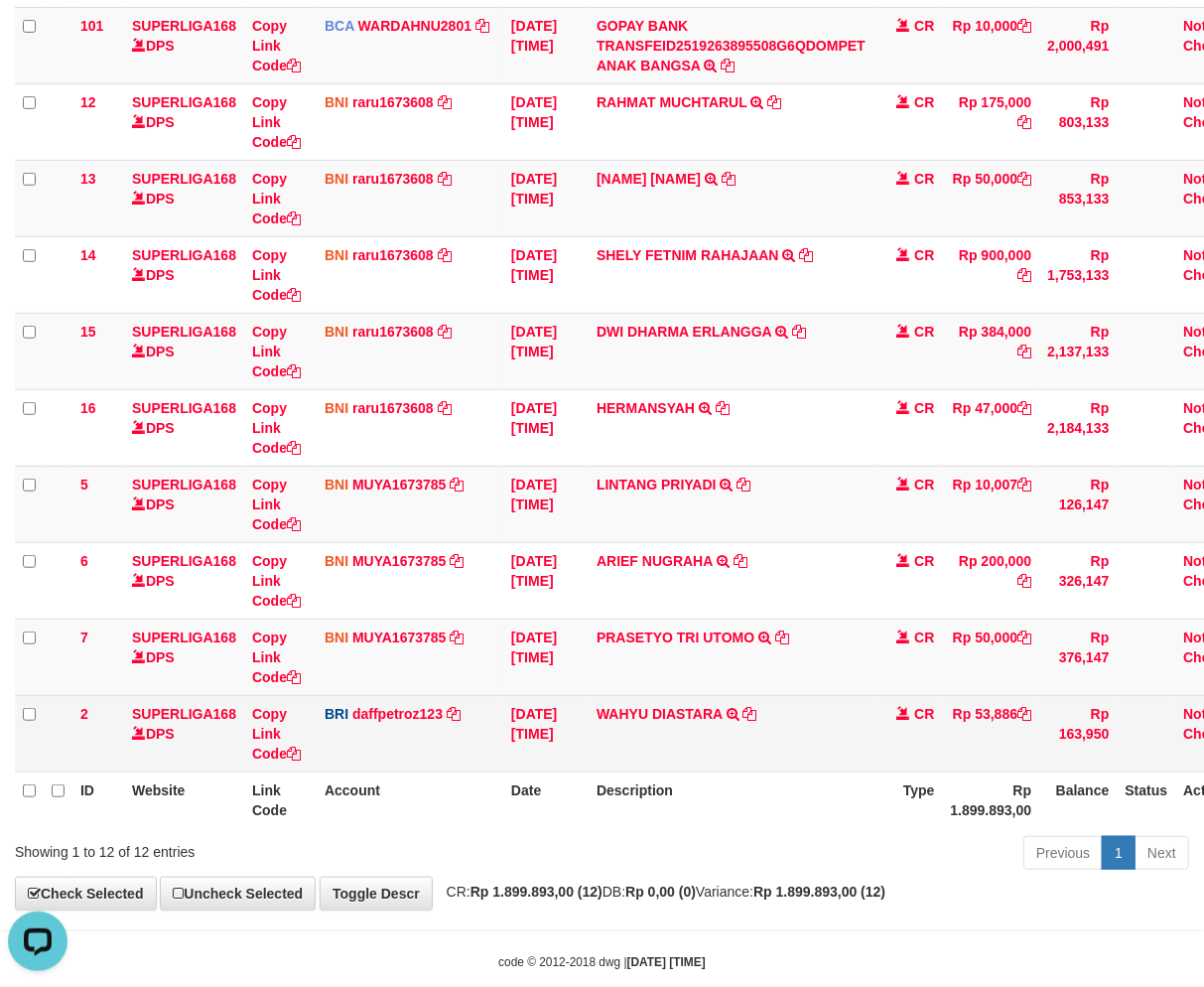 scroll, scrollTop: 0, scrollLeft: 0, axis: both 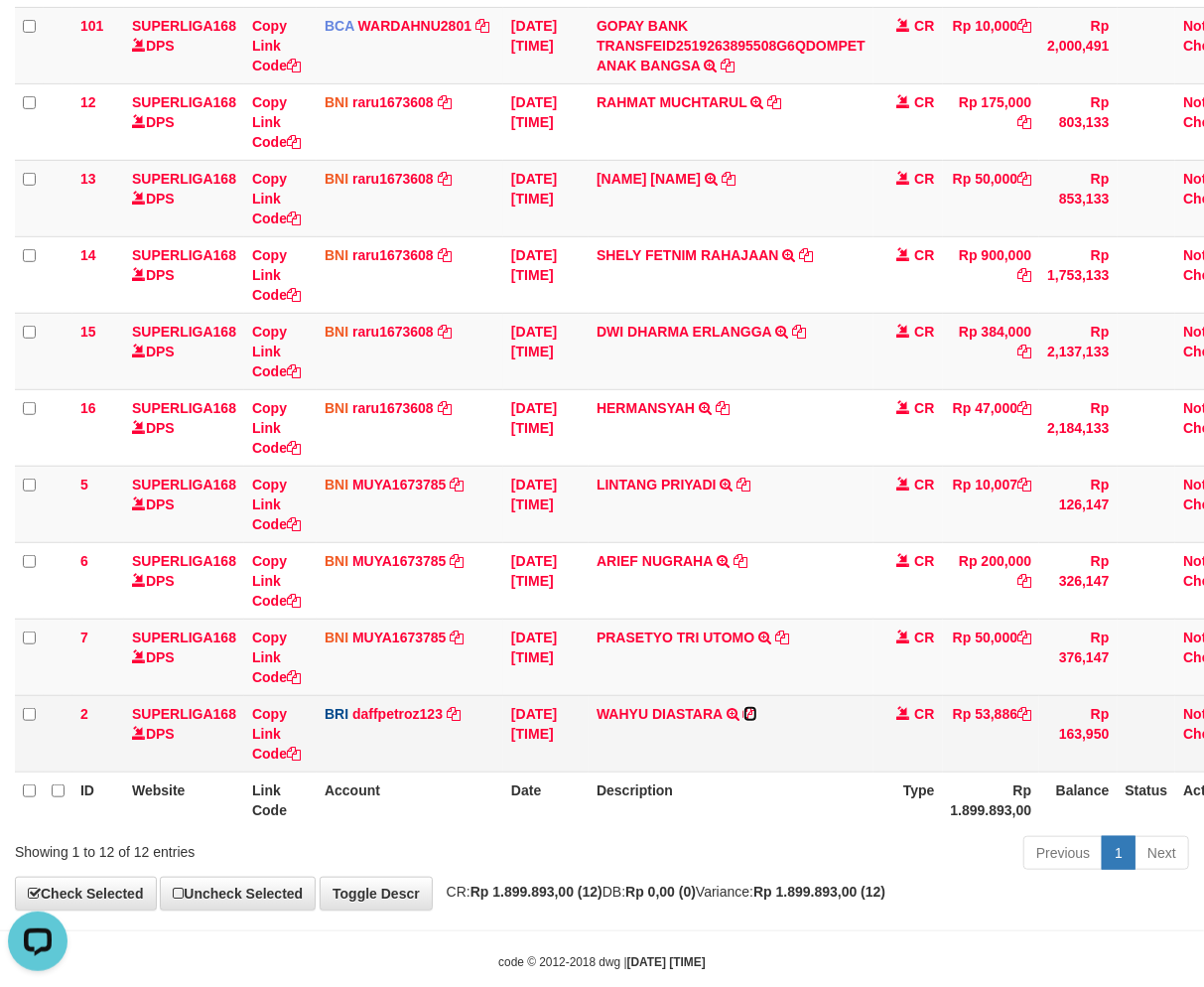 click at bounding box center (750, 714) 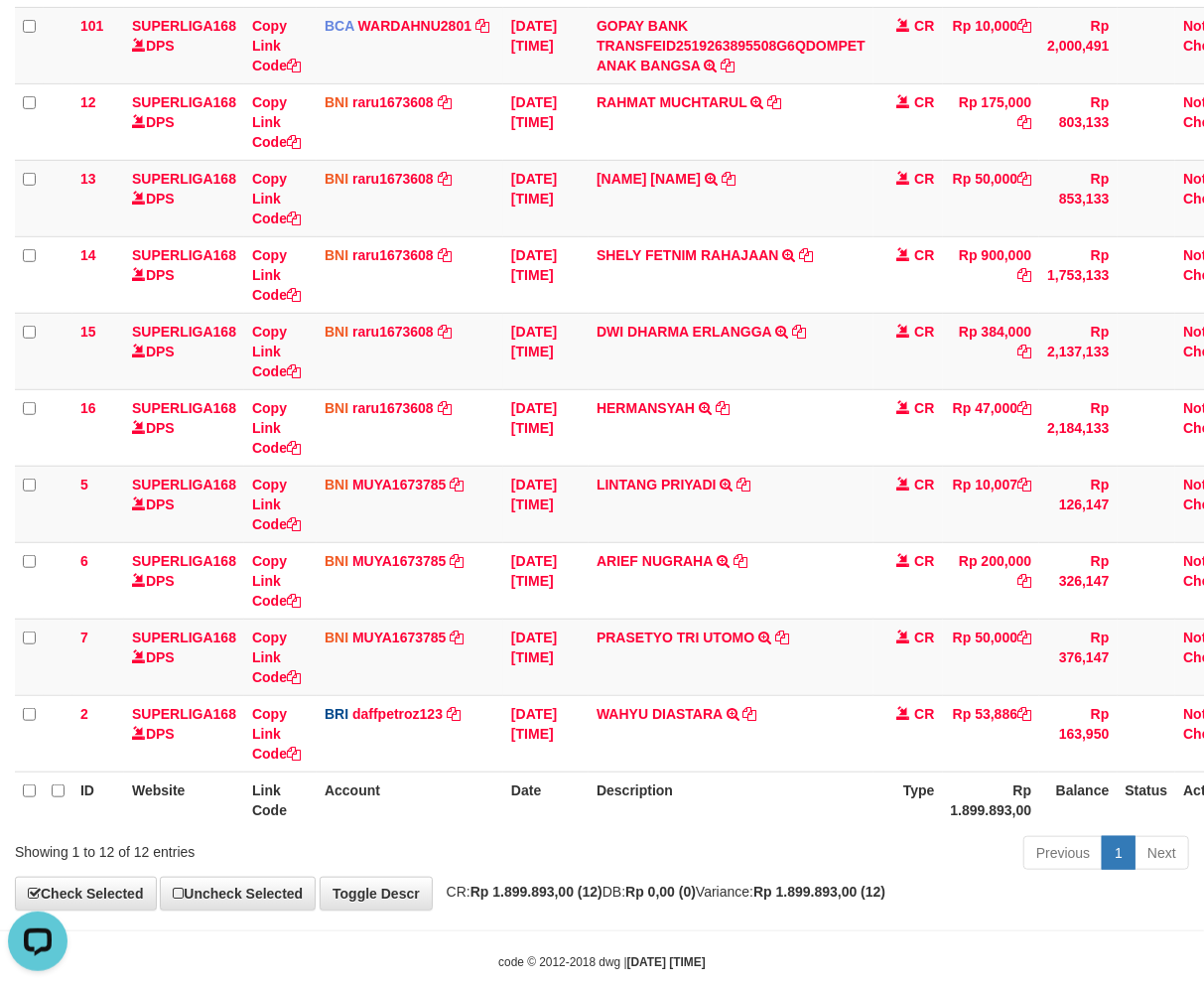 drag, startPoint x: 867, startPoint y: 784, endPoint x: 906, endPoint y: 780, distance: 39.2046 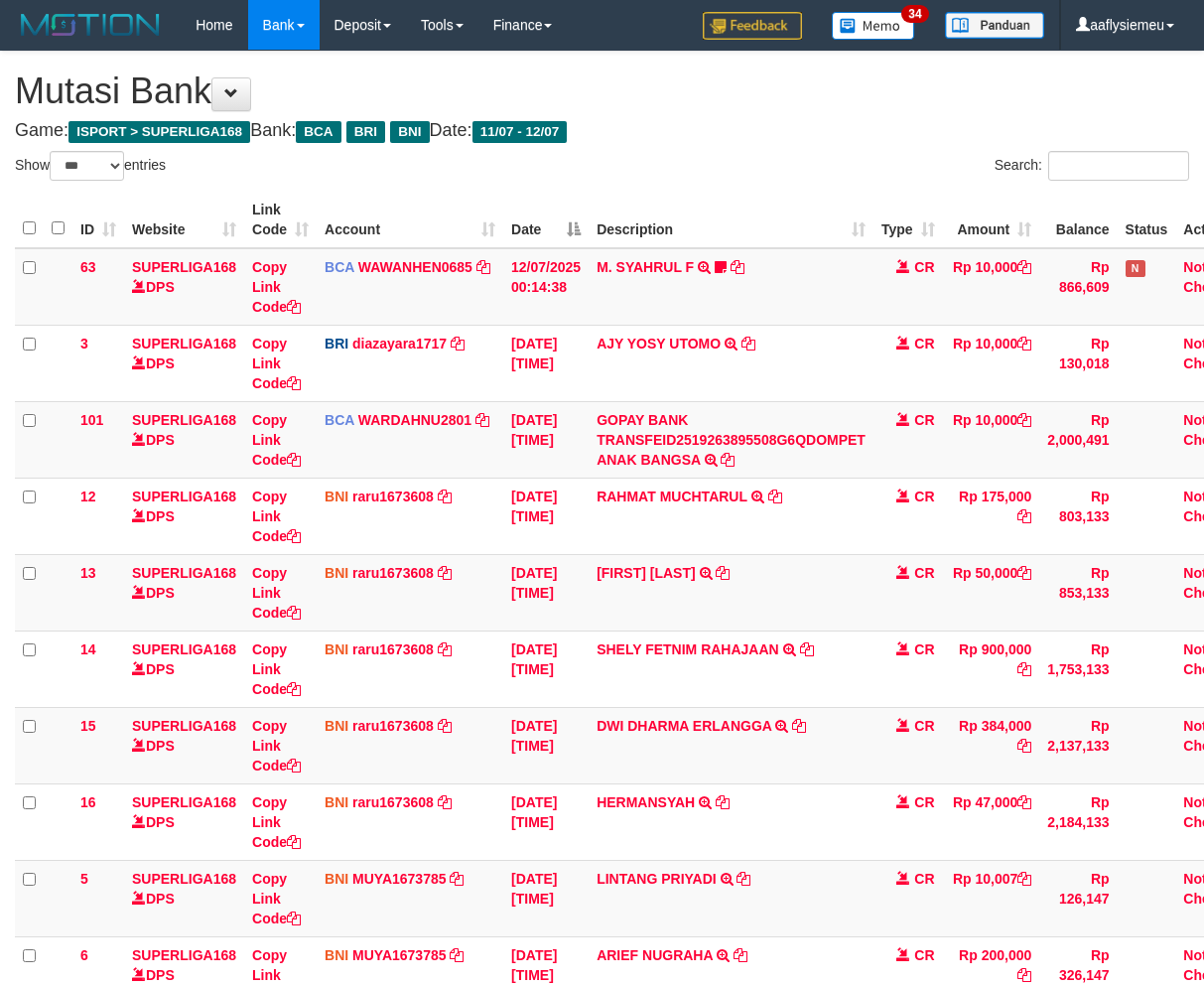 select on "***" 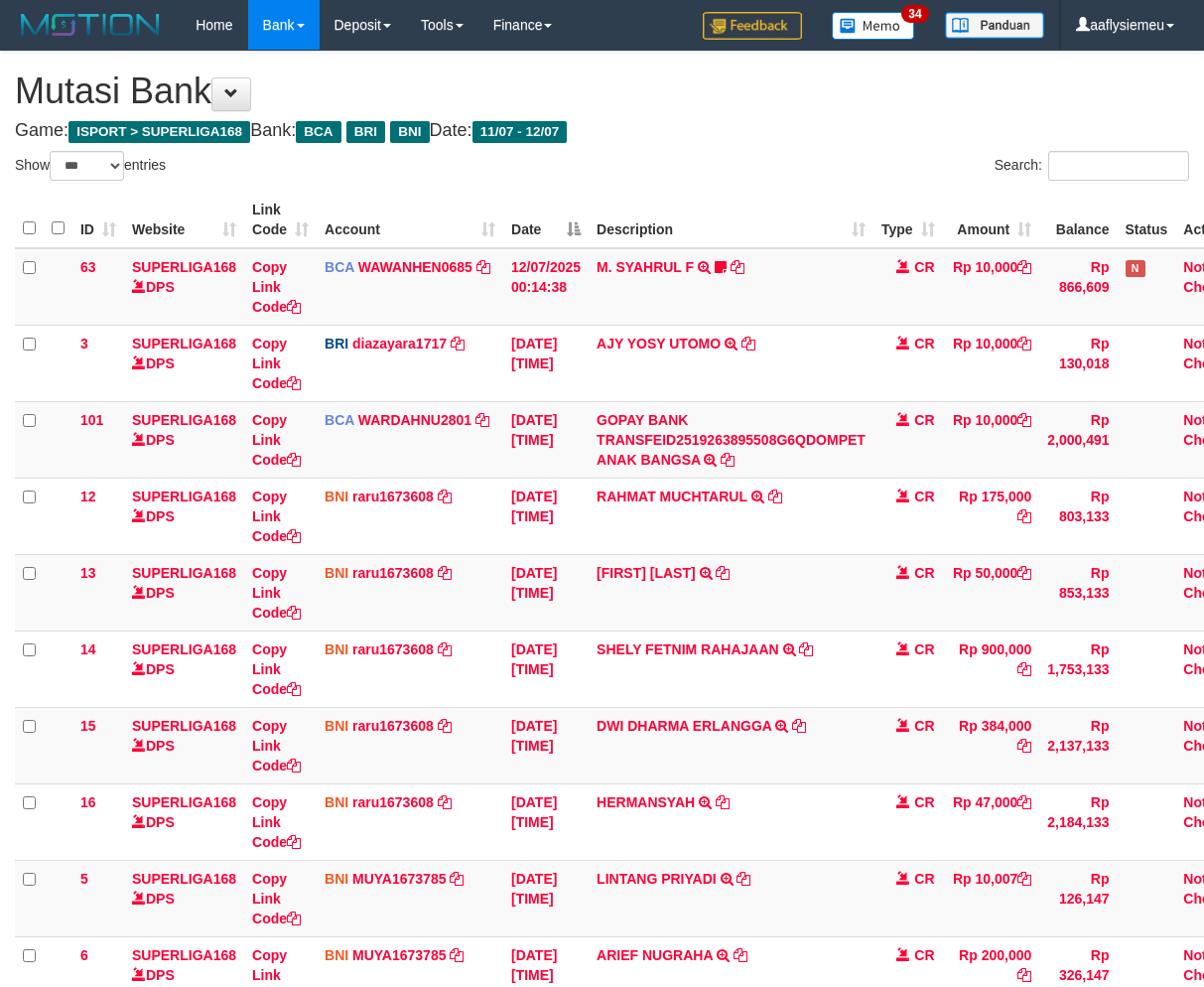 scroll, scrollTop: 428, scrollLeft: 0, axis: vertical 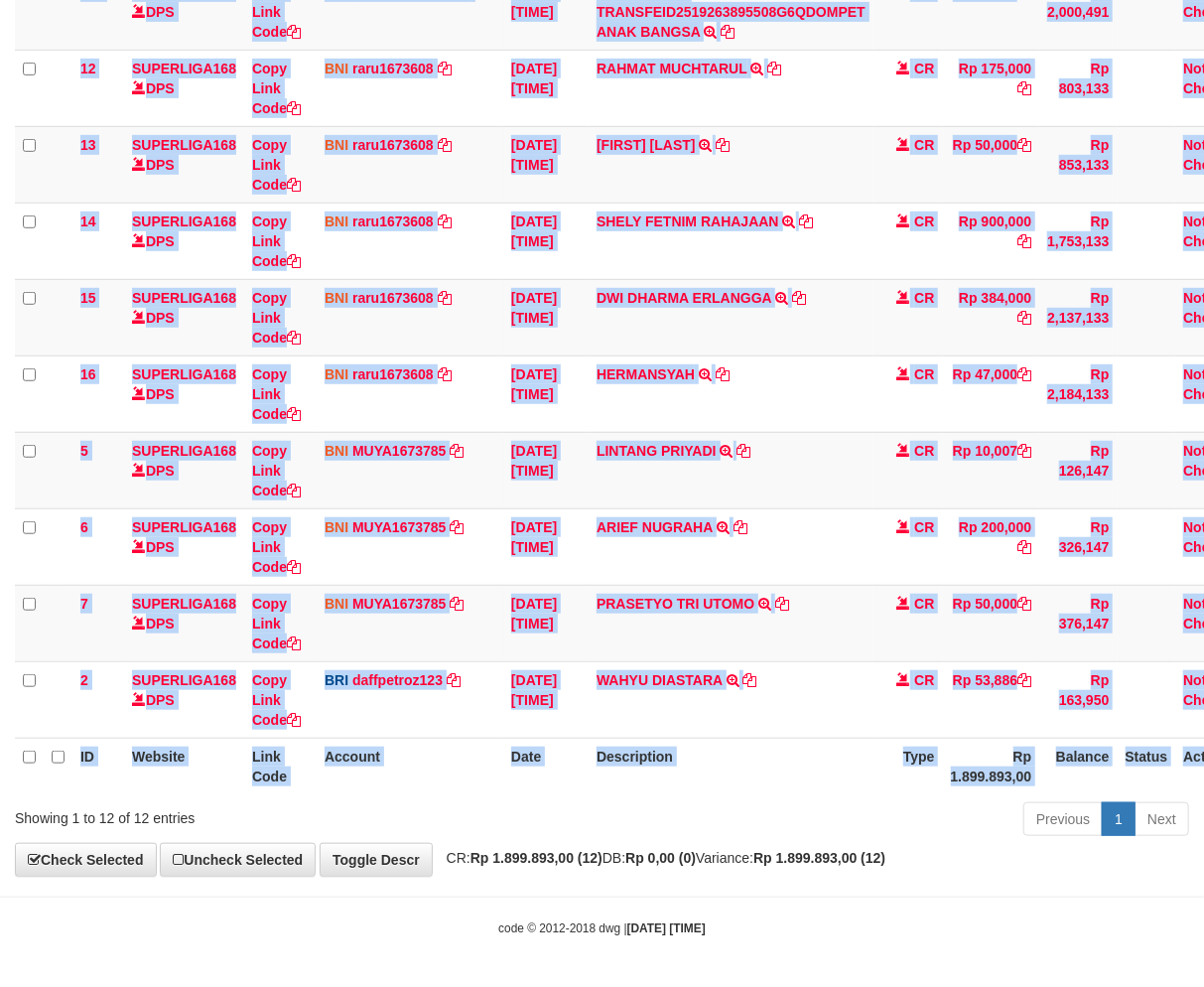click on "ID Website Link Code Account Date Description Type Amount Balance Status Action
63
SUPERLIGA168    DPS
Copy Link Code
BCA
WAWANHEN0685
DPS
WAWAN HENDRATNO
mutasi_20250712_3096 | 63
mutasi_20250712_3096 | 63
12/07/2025 00:14:38
M. SYAHRUL F            TRSF E-BANKING CR 1207/FTSCY/WS95051
10000.002025071252074317 TRFDN-M. SYAHRUL FESPAY DEBIT INDONE    frmnsyh373
CR
Rp 10,000
Rp 866,609
N
Note
Check
3
SUPERLIGA168    DPS" at bounding box center (602, 279) 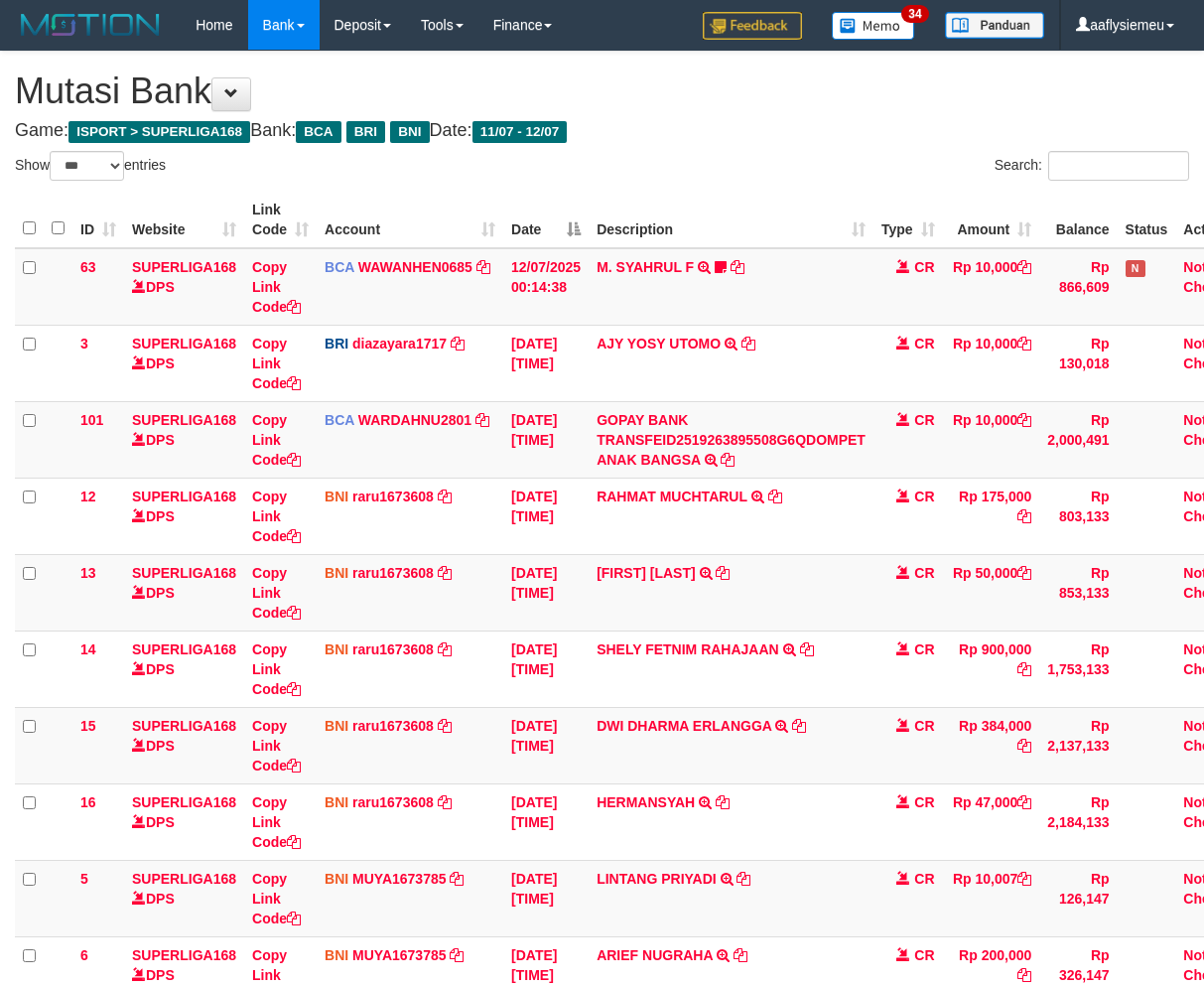 select on "***" 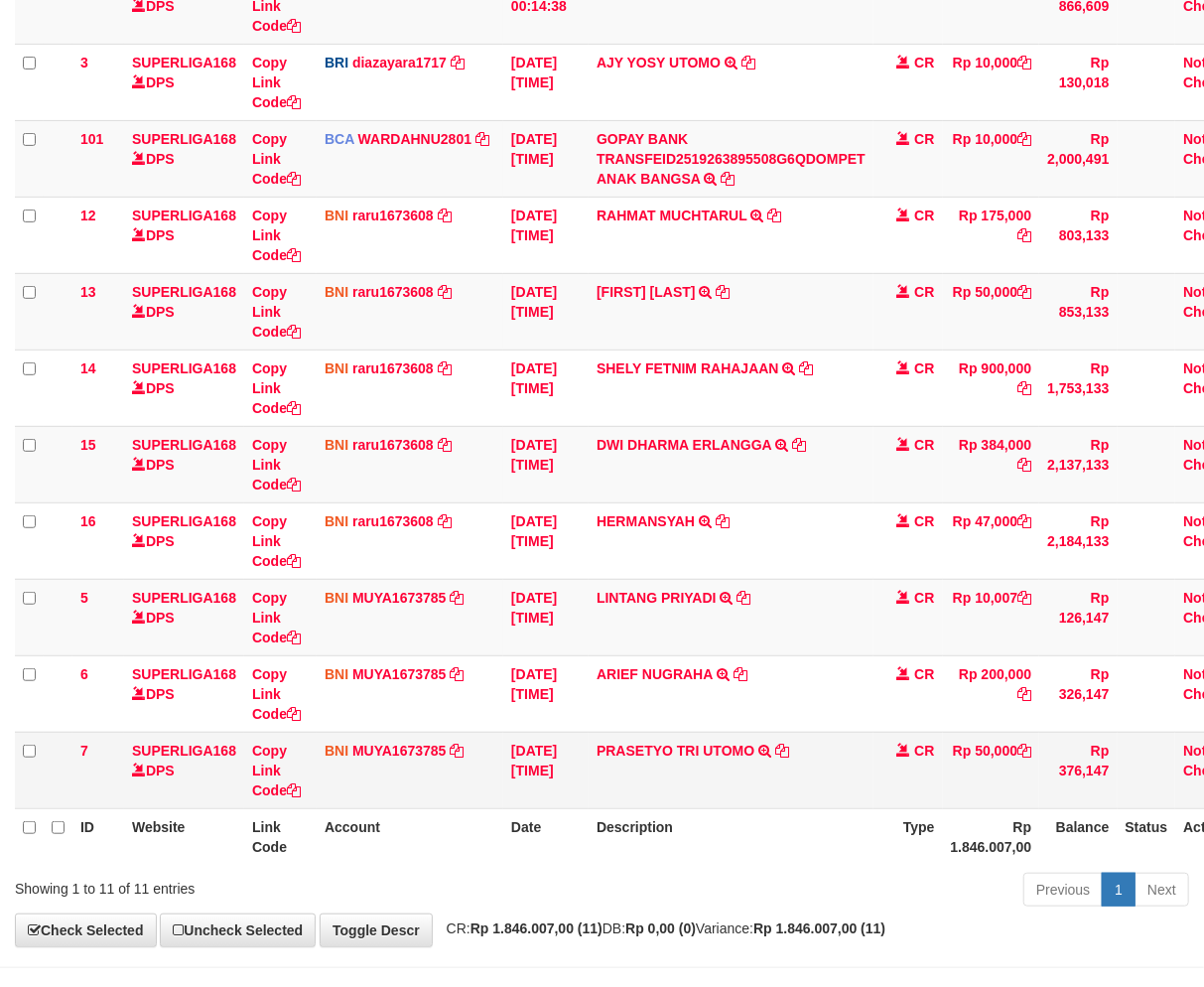click on "PRASETYO TRI UTOMO         TRANSFER DARI SDR PRASETYO TRI UTOMO" at bounding box center (731, 770) 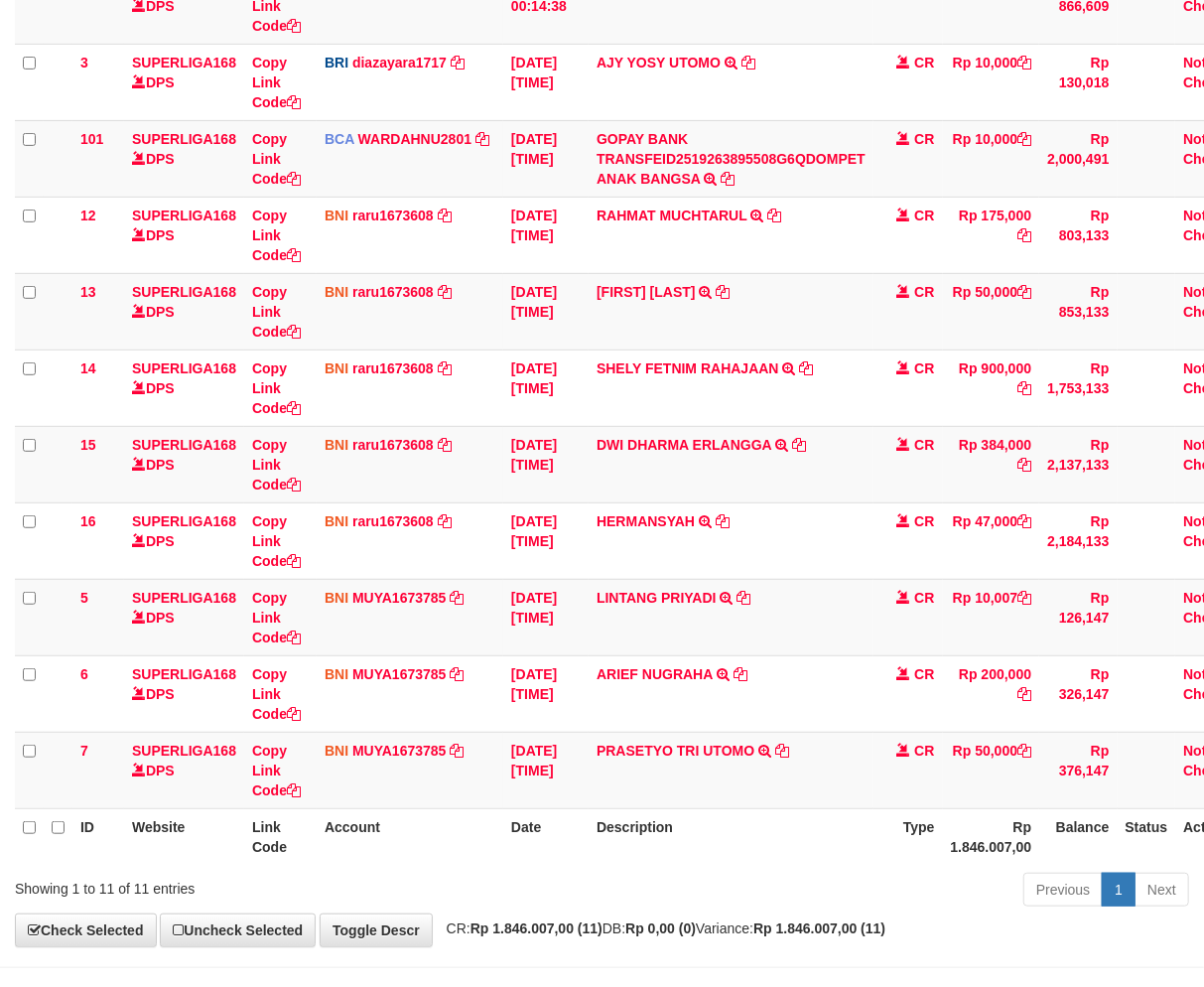 scroll, scrollTop: 352, scrollLeft: 0, axis: vertical 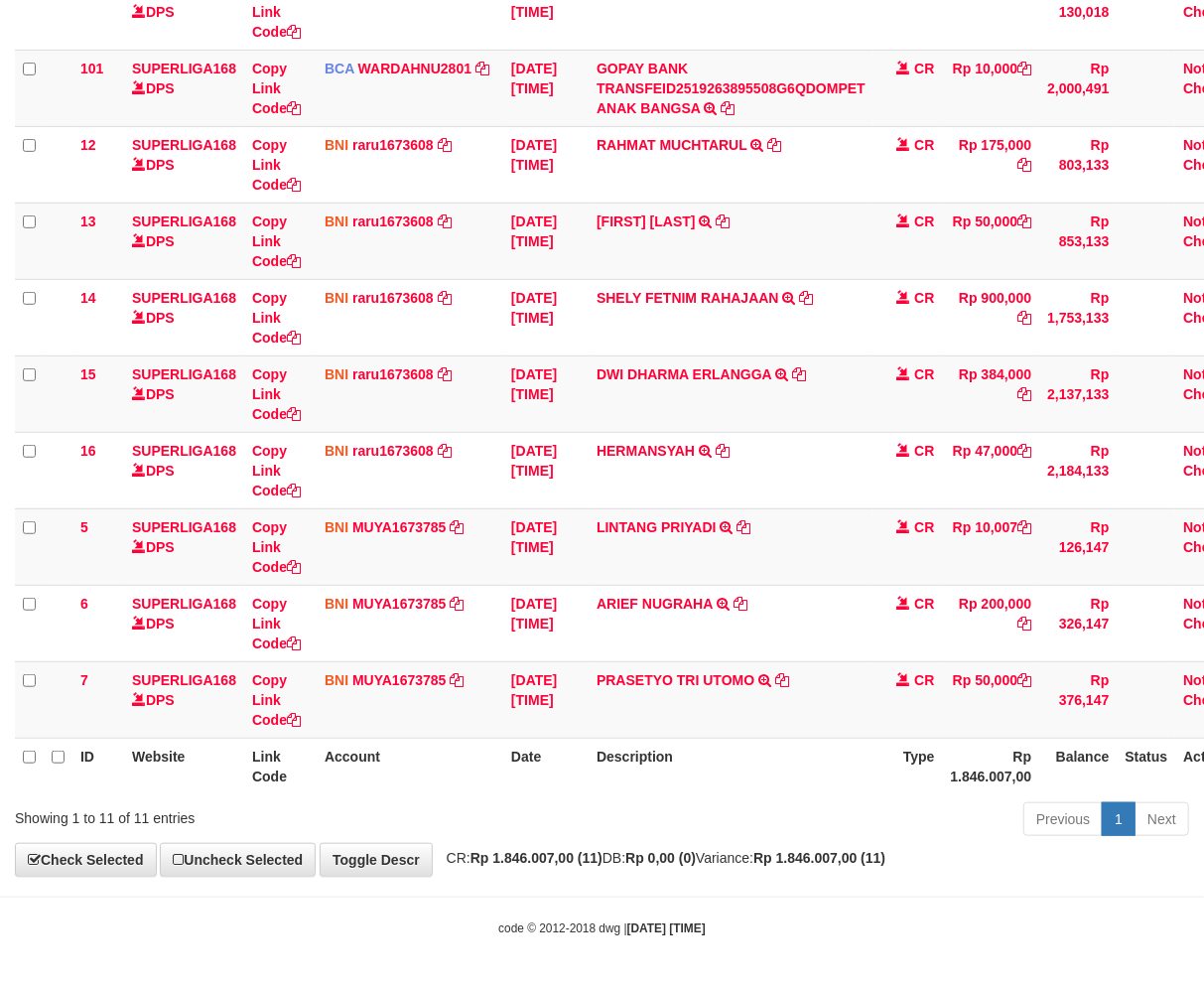 click on "ID Website Link Code Account Date Description Type Amount Balance Status Action
63
SUPERLIGA168    DPS
Copy Link Code
BCA
WAWANHEN0685
DPS
WAWAN HENDRATNO
mutasi_20250712_3096 | 63
mutasi_20250712_3096 | 63
12/07/2025 00:14:38
M. SYAHRUL F            TRSF E-BANKING CR 1207/FTSCY/WS95051
10000.002025071252074317 TRFDN-M. SYAHRUL FESPAY DEBIT INDONE    frmnsyh373
CR
Rp 10,000
Rp 866,609
N
Note
Check
3
SUPERLIGA168    DPS
BRI" at bounding box center [602, 317] 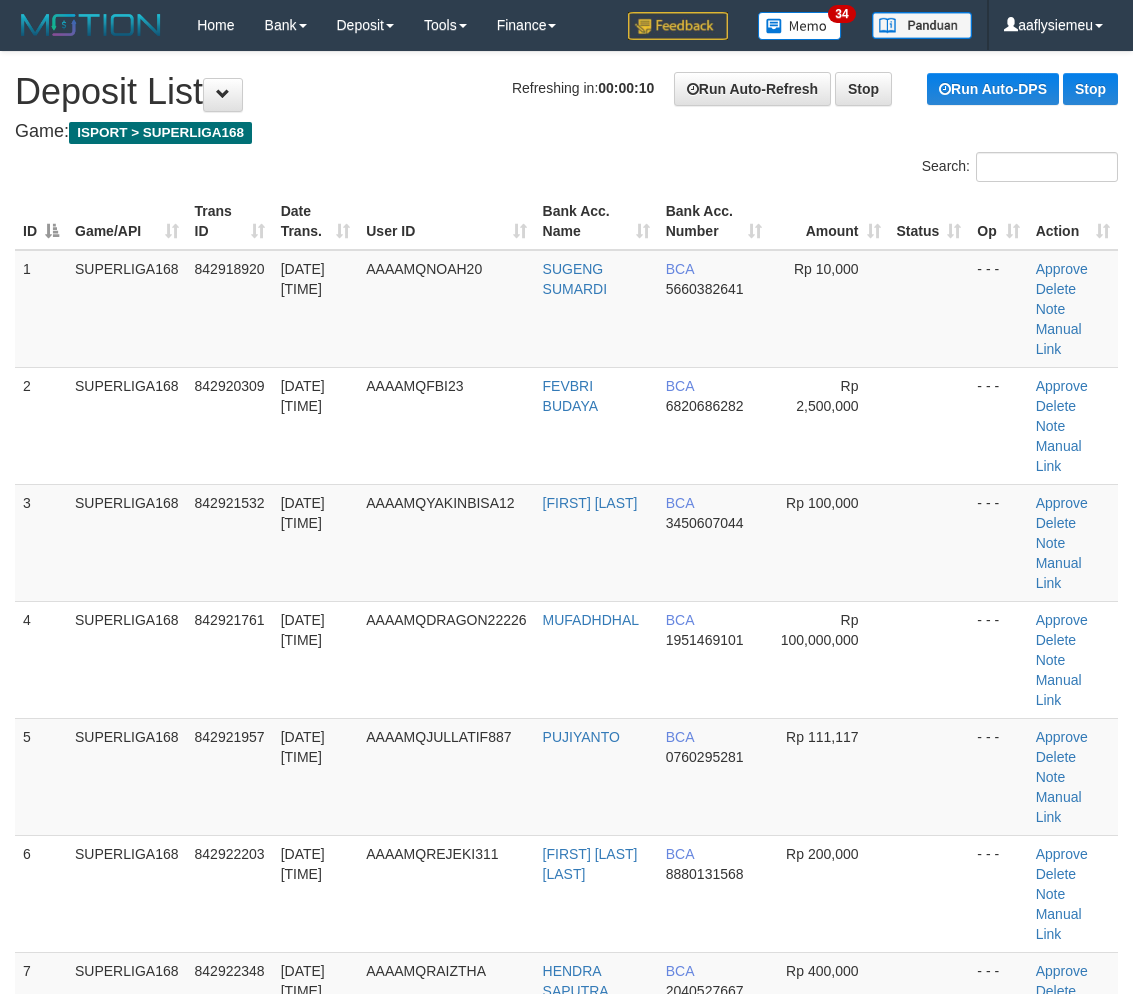 scroll, scrollTop: 0, scrollLeft: 0, axis: both 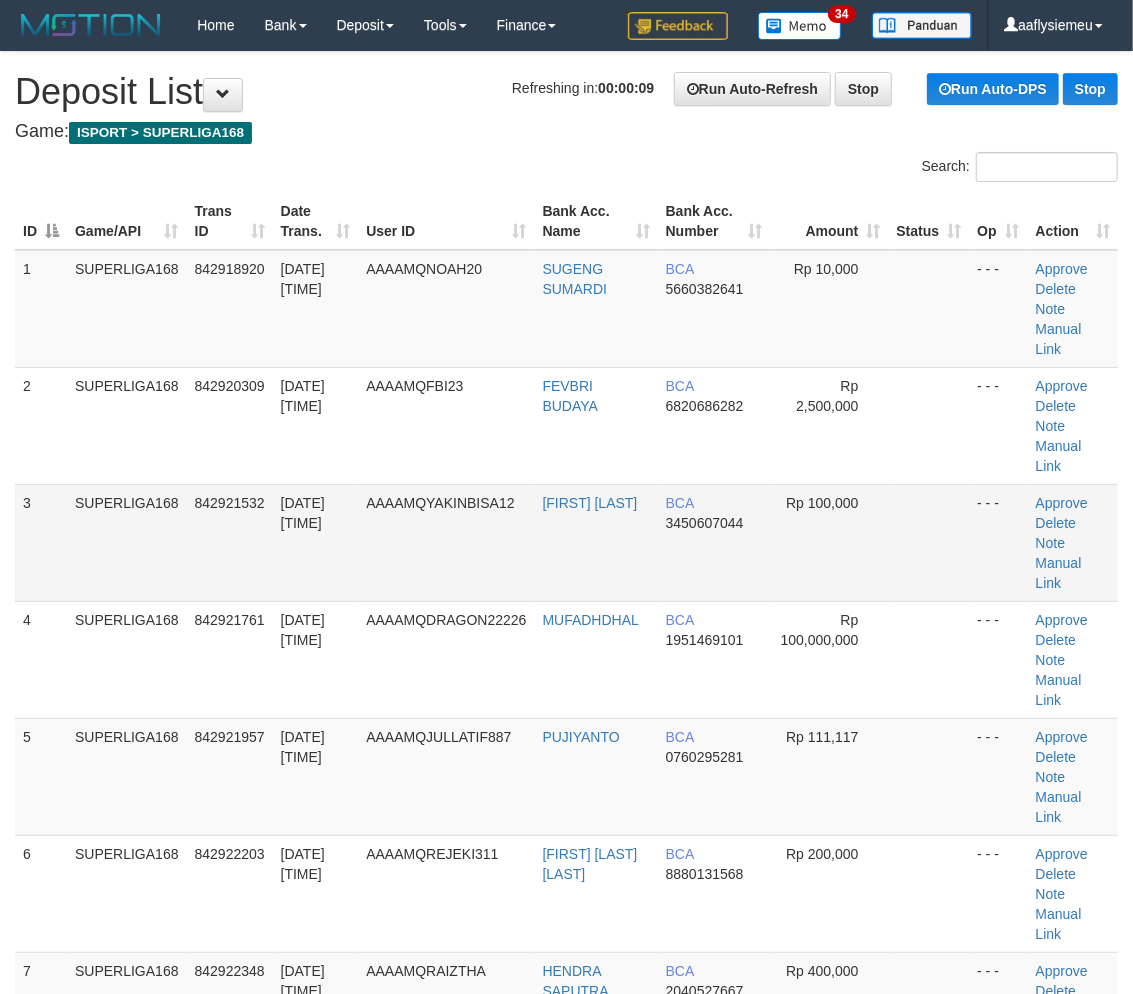 drag, startPoint x: 183, startPoint y: 528, endPoint x: 5, endPoint y: 594, distance: 189.84204 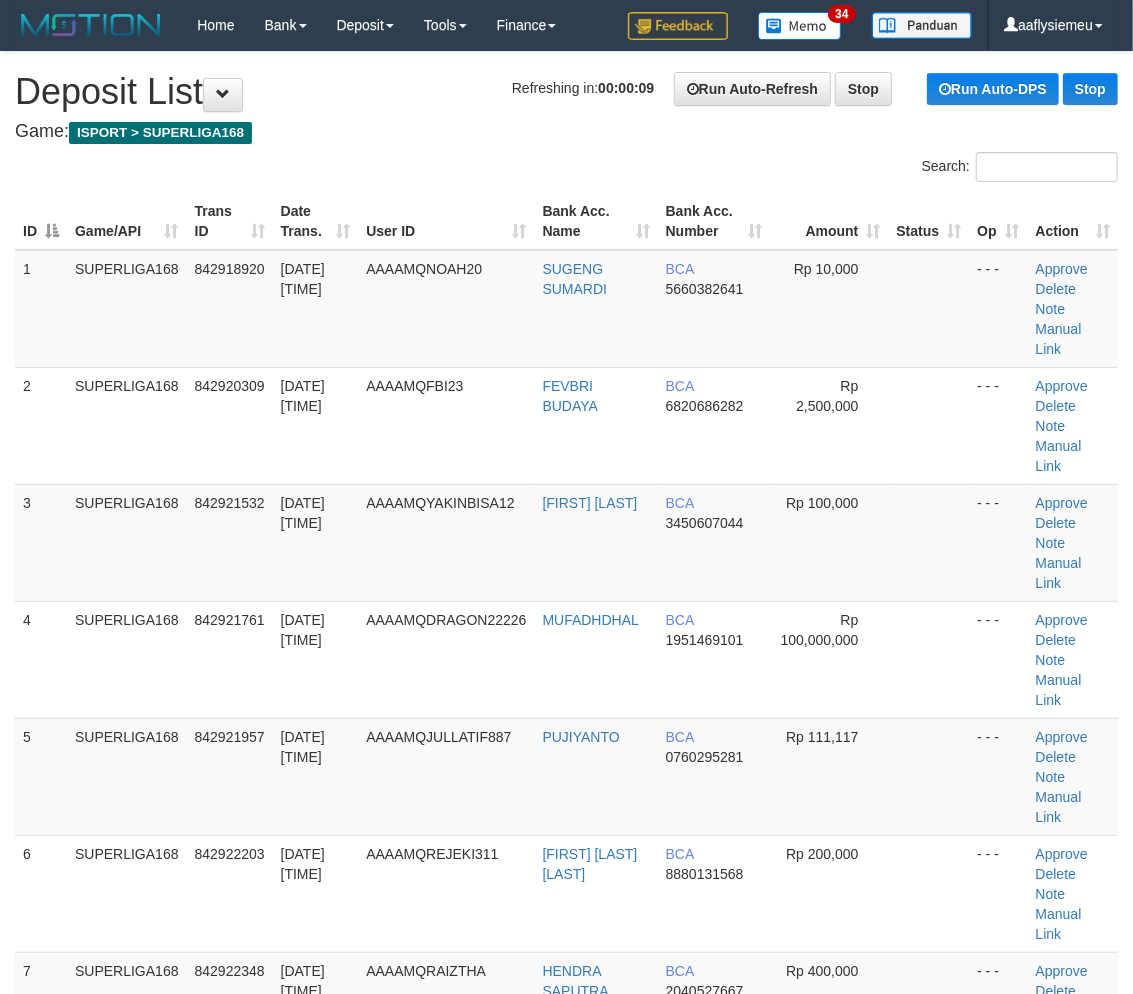 drag, startPoint x: 24, startPoint y: 560, endPoint x: 0, endPoint y: 571, distance: 26.400757 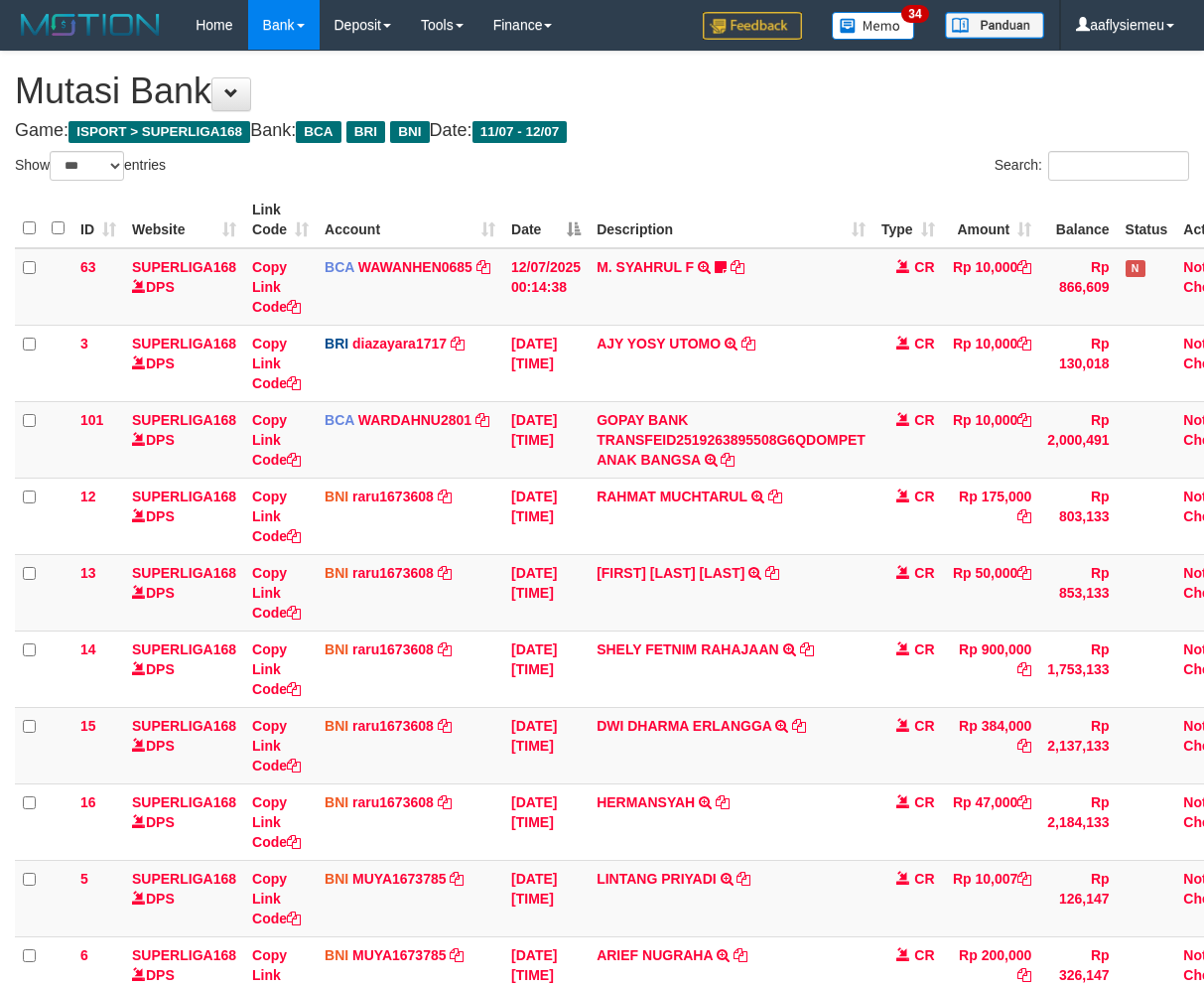 select on "***" 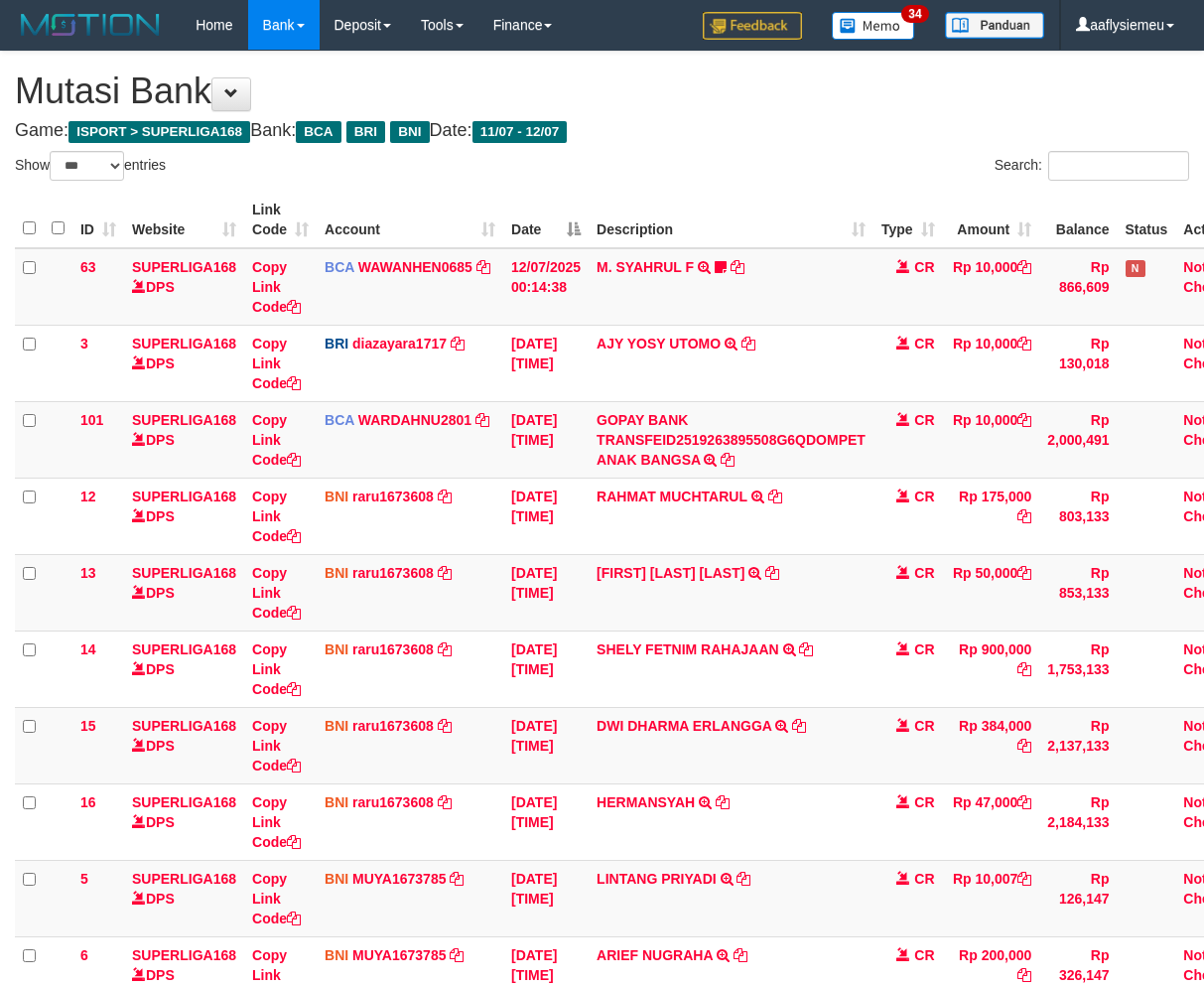 scroll, scrollTop: 331, scrollLeft: 0, axis: vertical 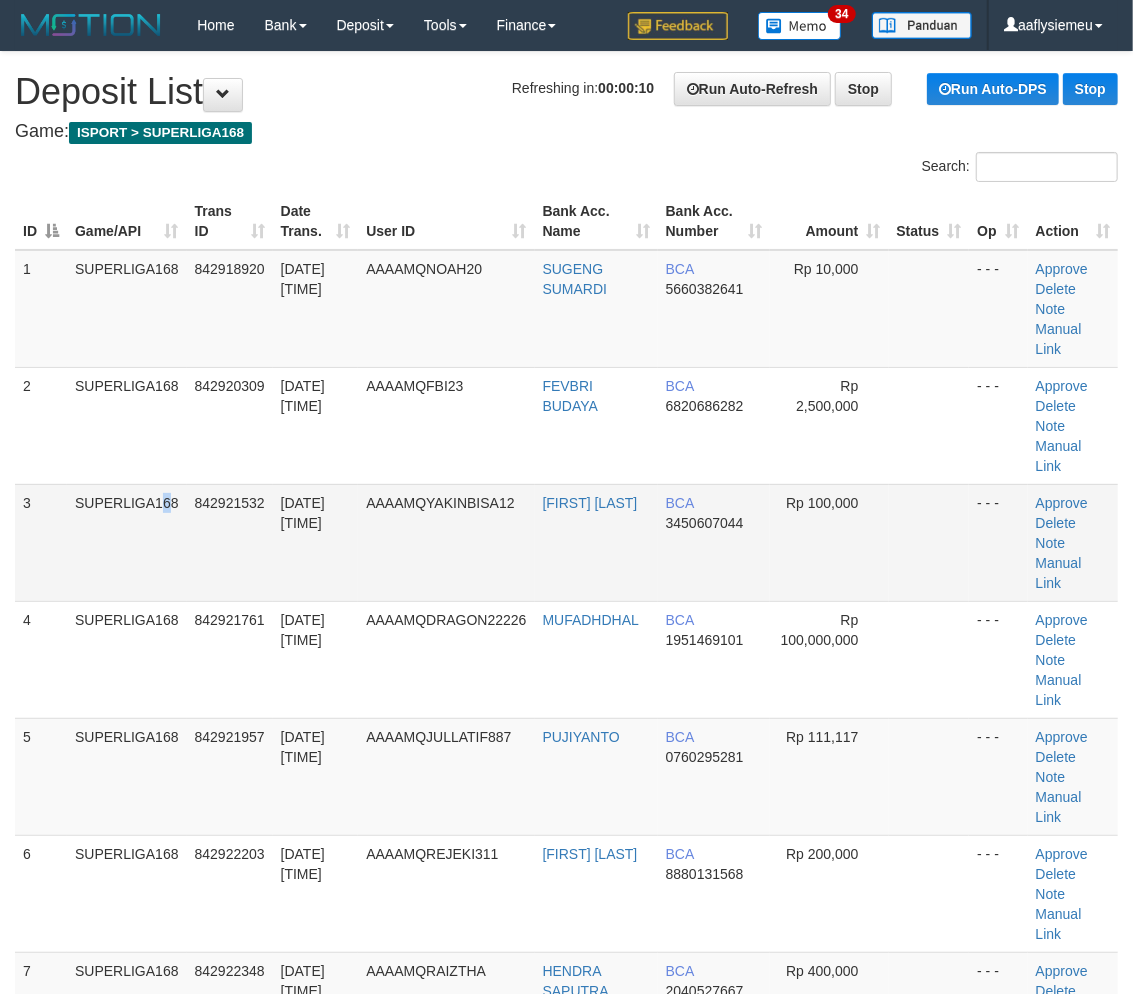 click on "SUPERLIGA168" at bounding box center [127, 542] 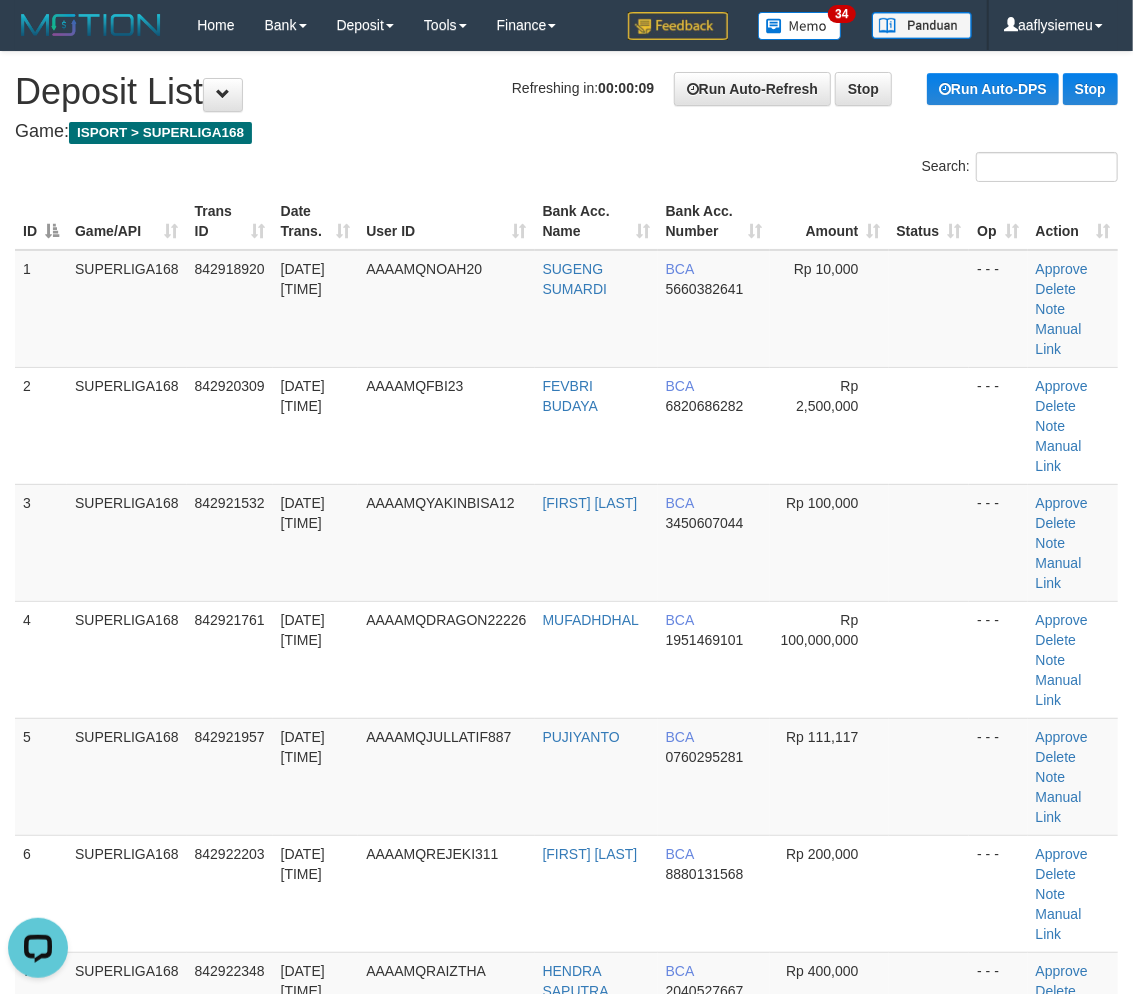 scroll, scrollTop: 0, scrollLeft: 0, axis: both 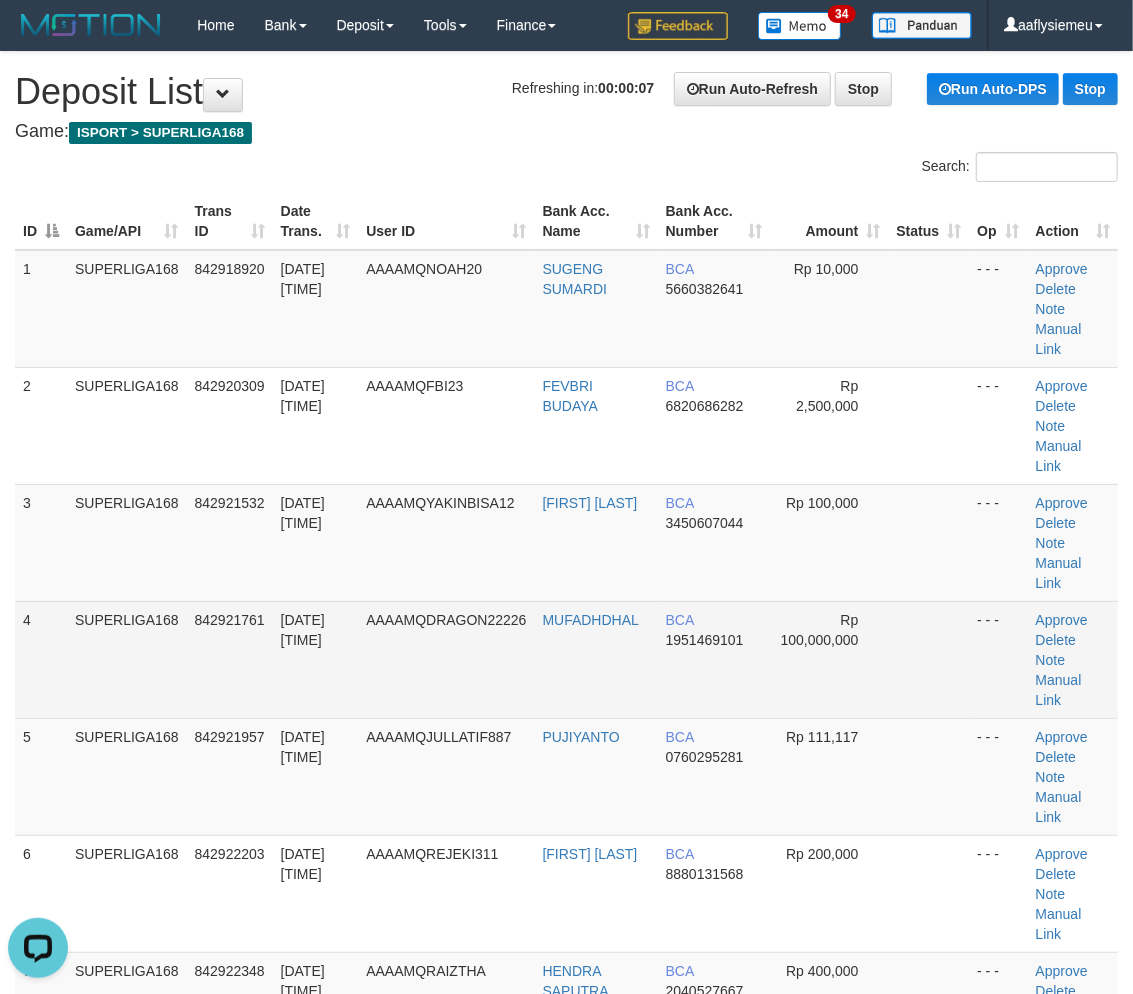 drag, startPoint x: 112, startPoint y: 587, endPoint x: 108, endPoint y: 600, distance: 13.601471 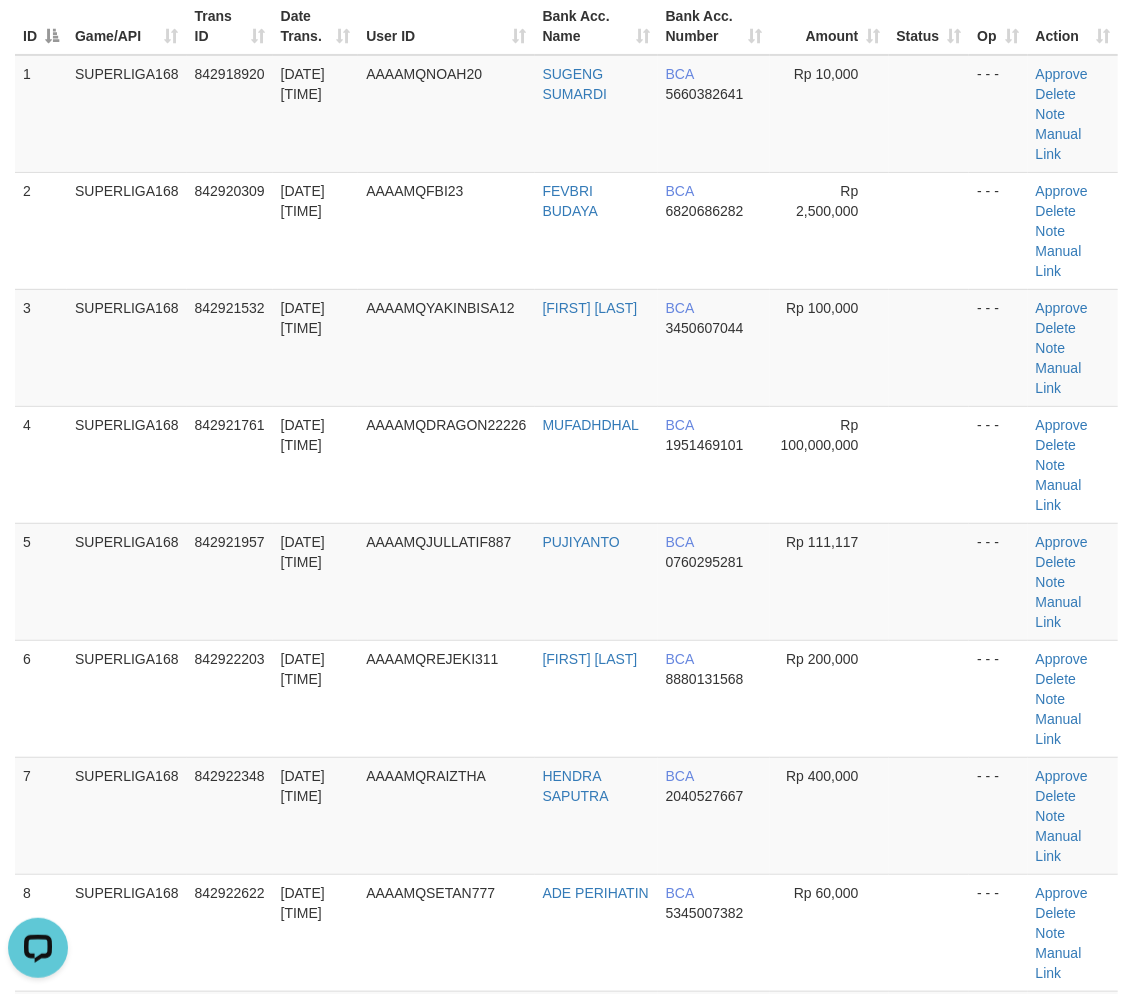 scroll, scrollTop: 555, scrollLeft: 0, axis: vertical 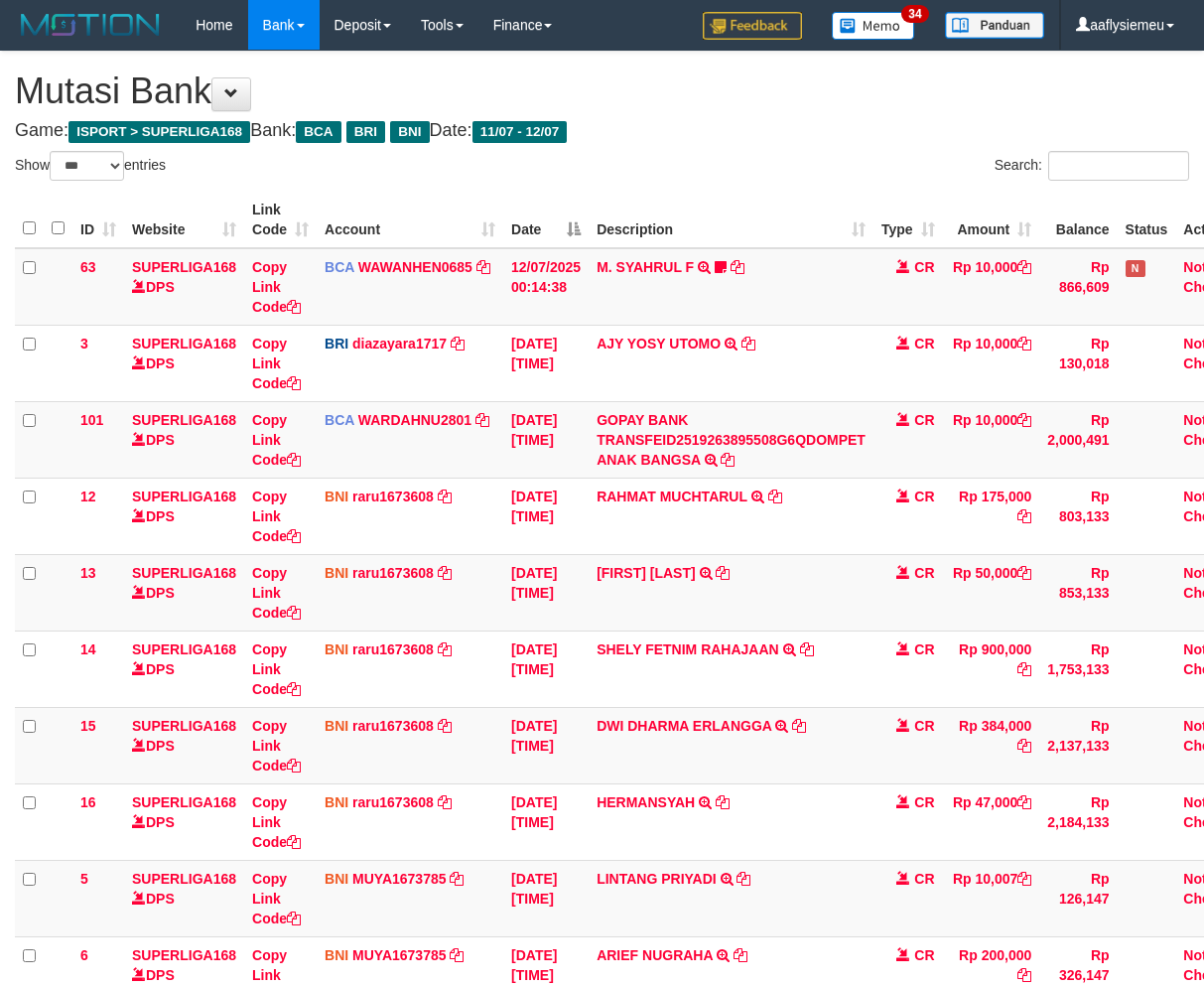 select on "***" 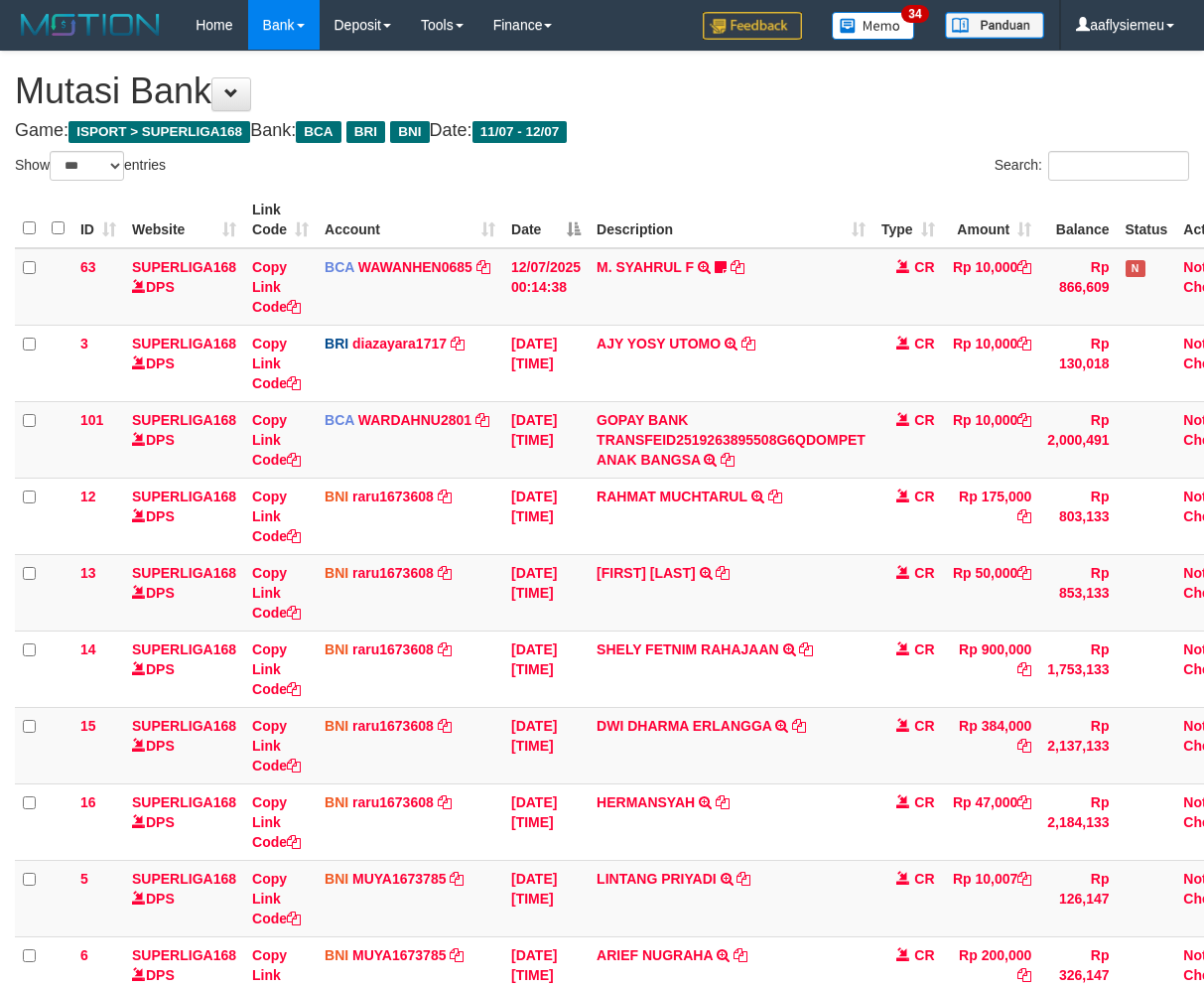 scroll, scrollTop: 331, scrollLeft: 0, axis: vertical 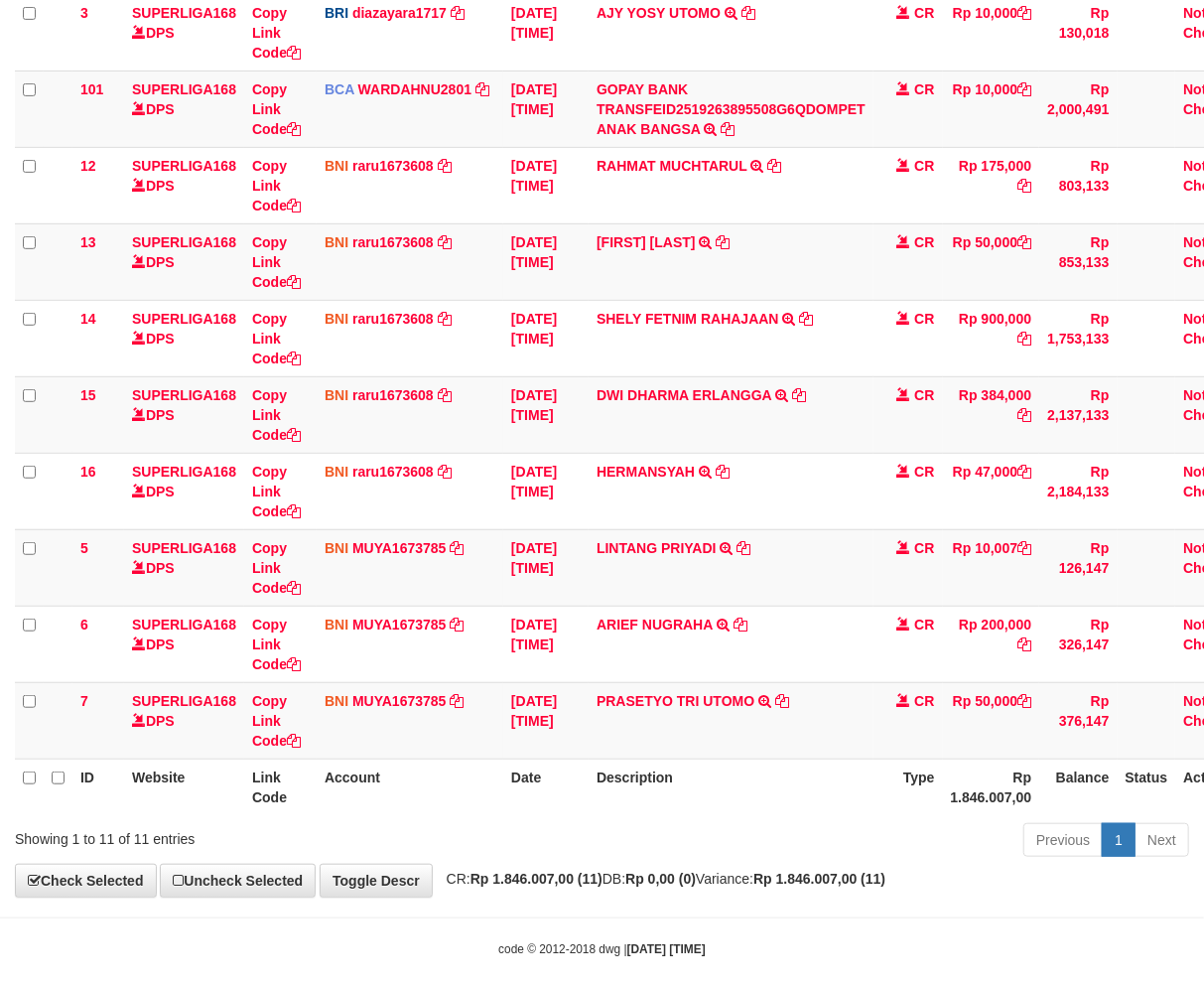 click on "Description" at bounding box center [731, 786] 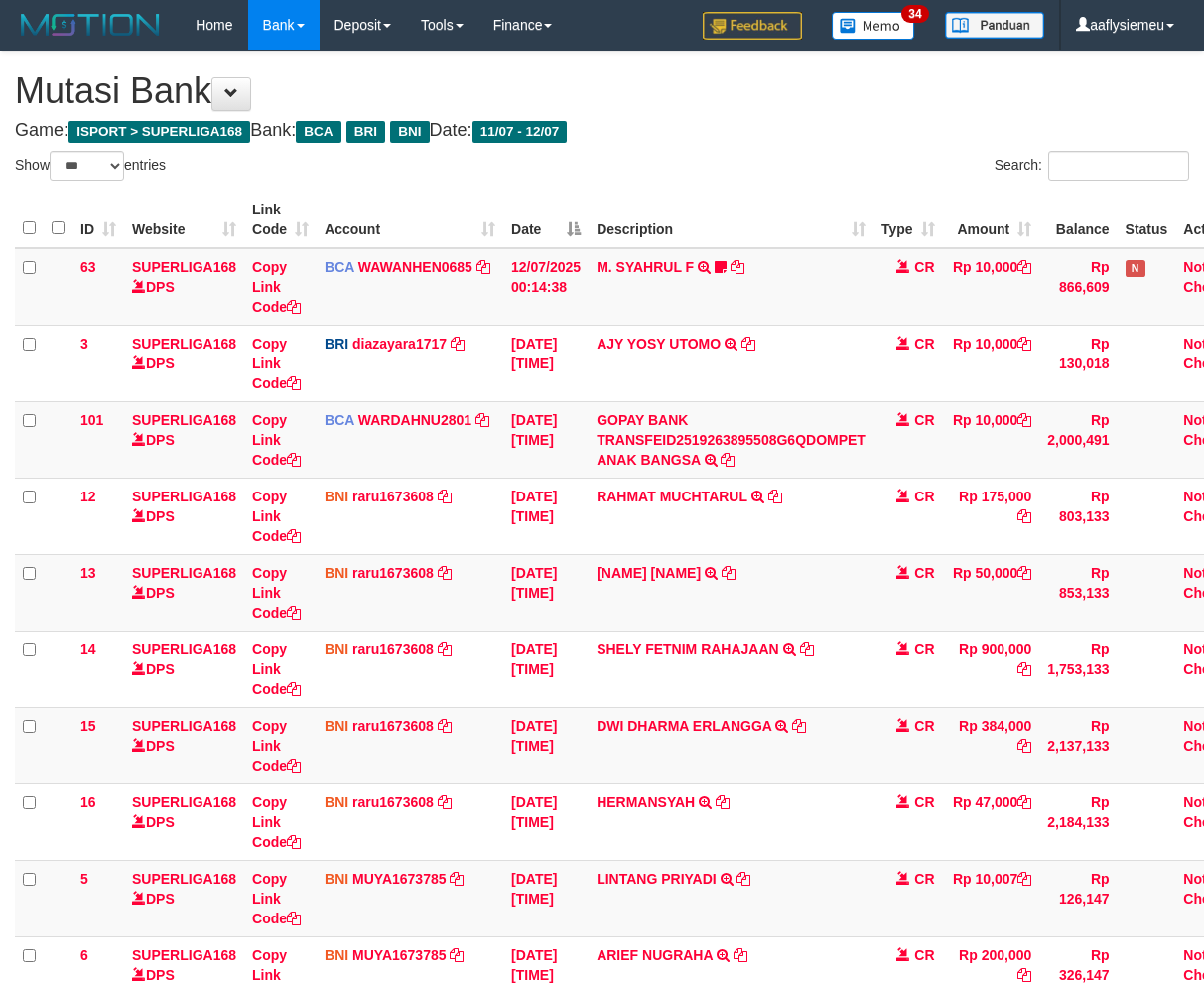 select on "***" 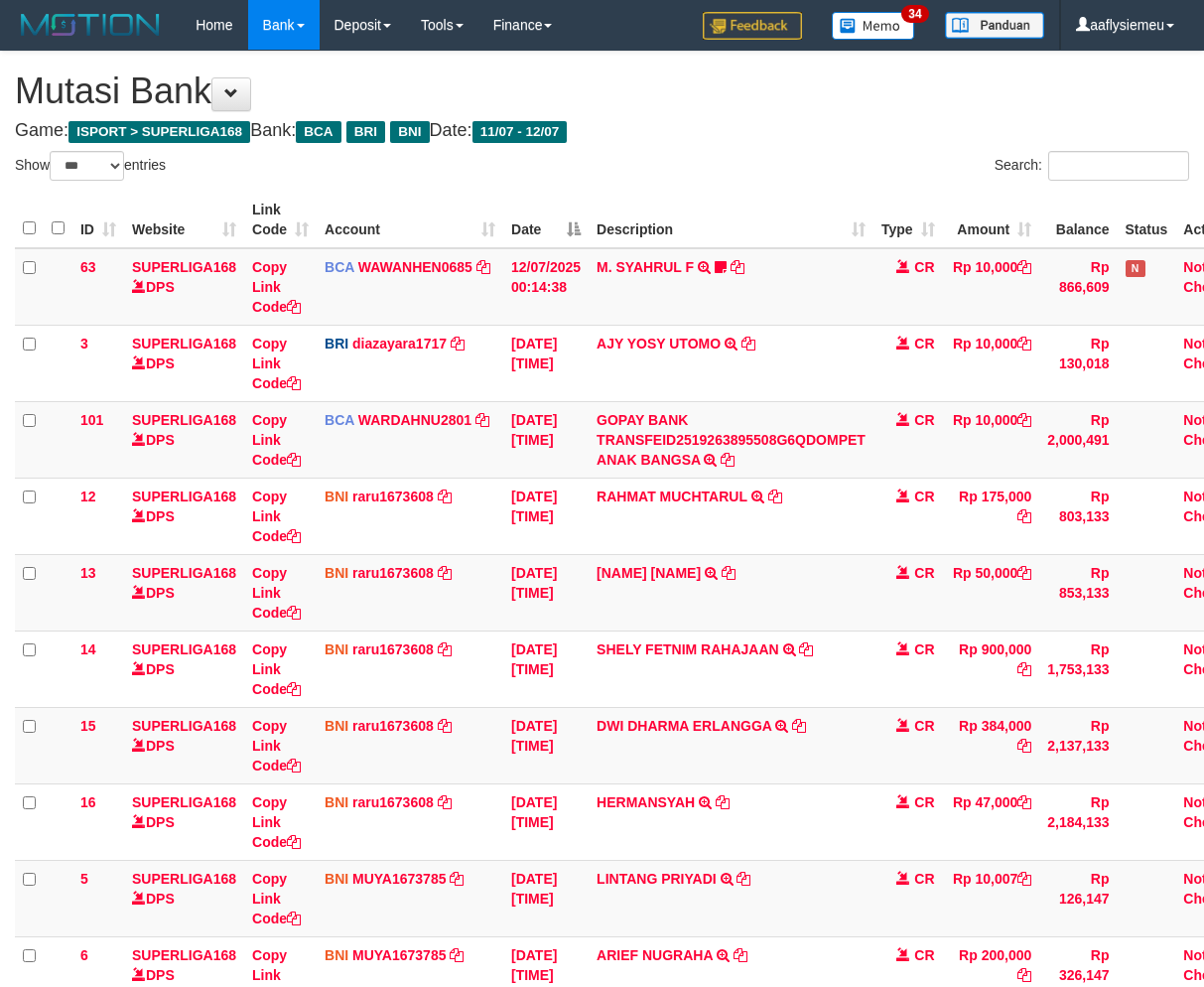 scroll, scrollTop: 331, scrollLeft: 0, axis: vertical 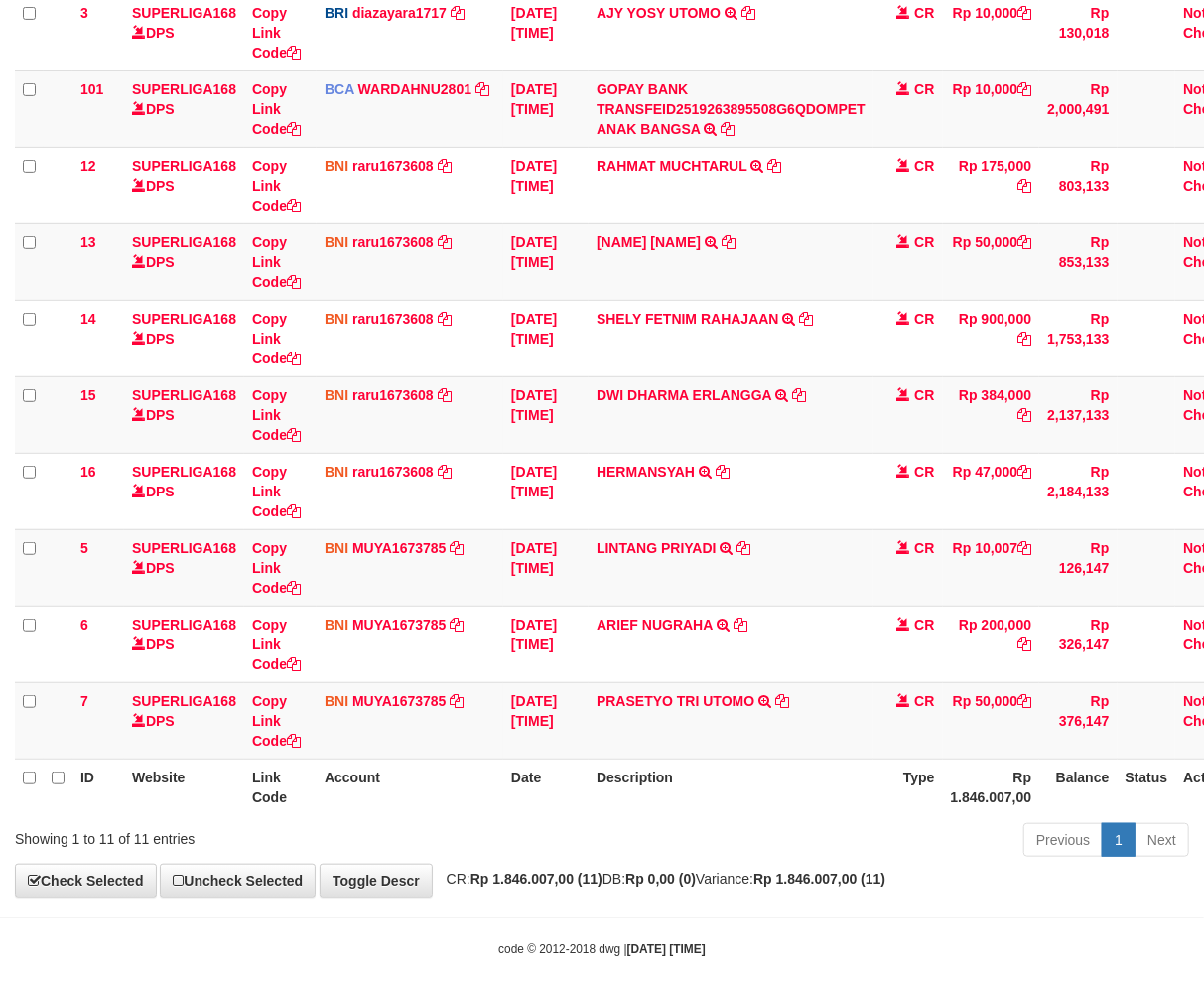 click on "Description" at bounding box center [731, 786] 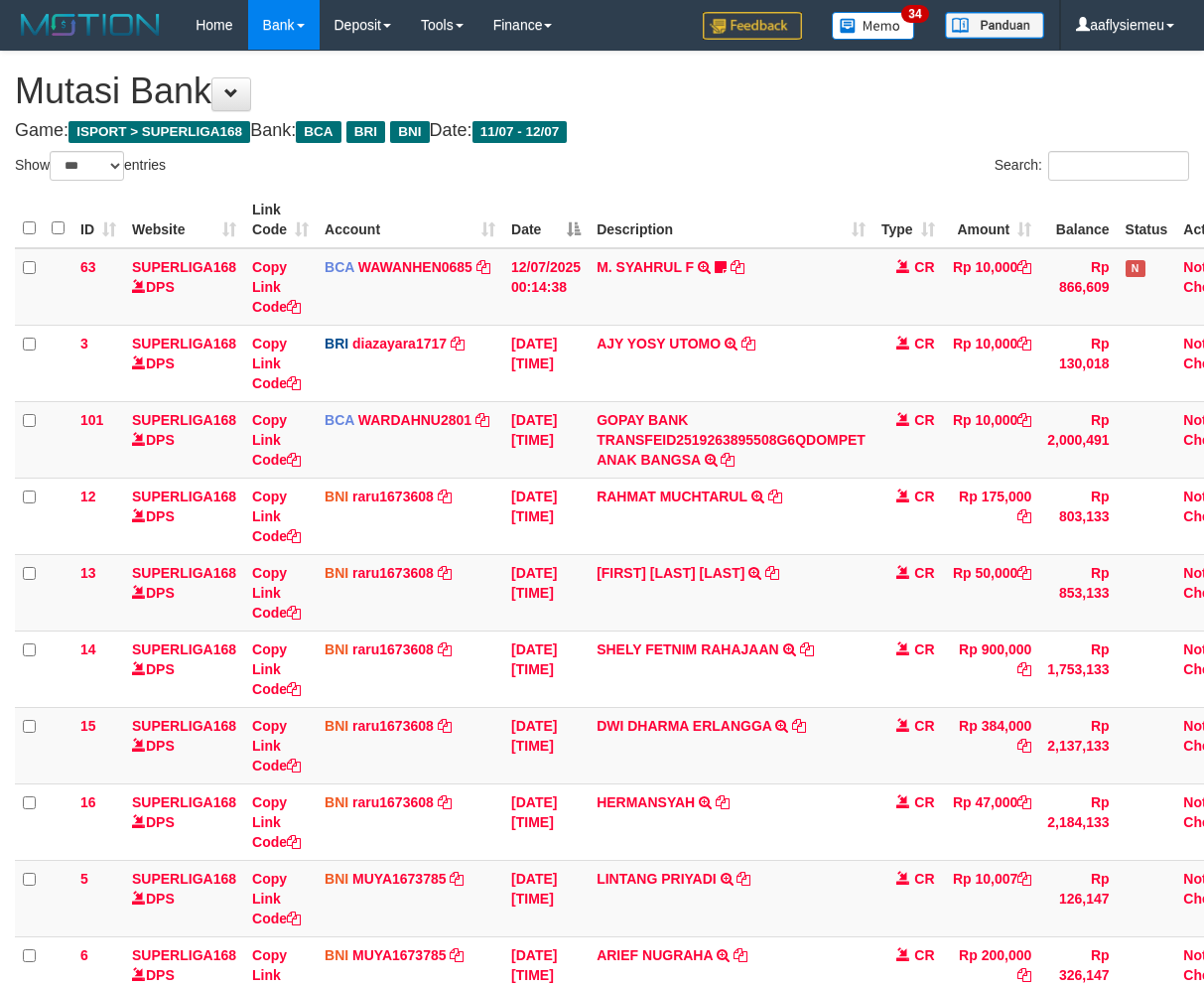 select on "***" 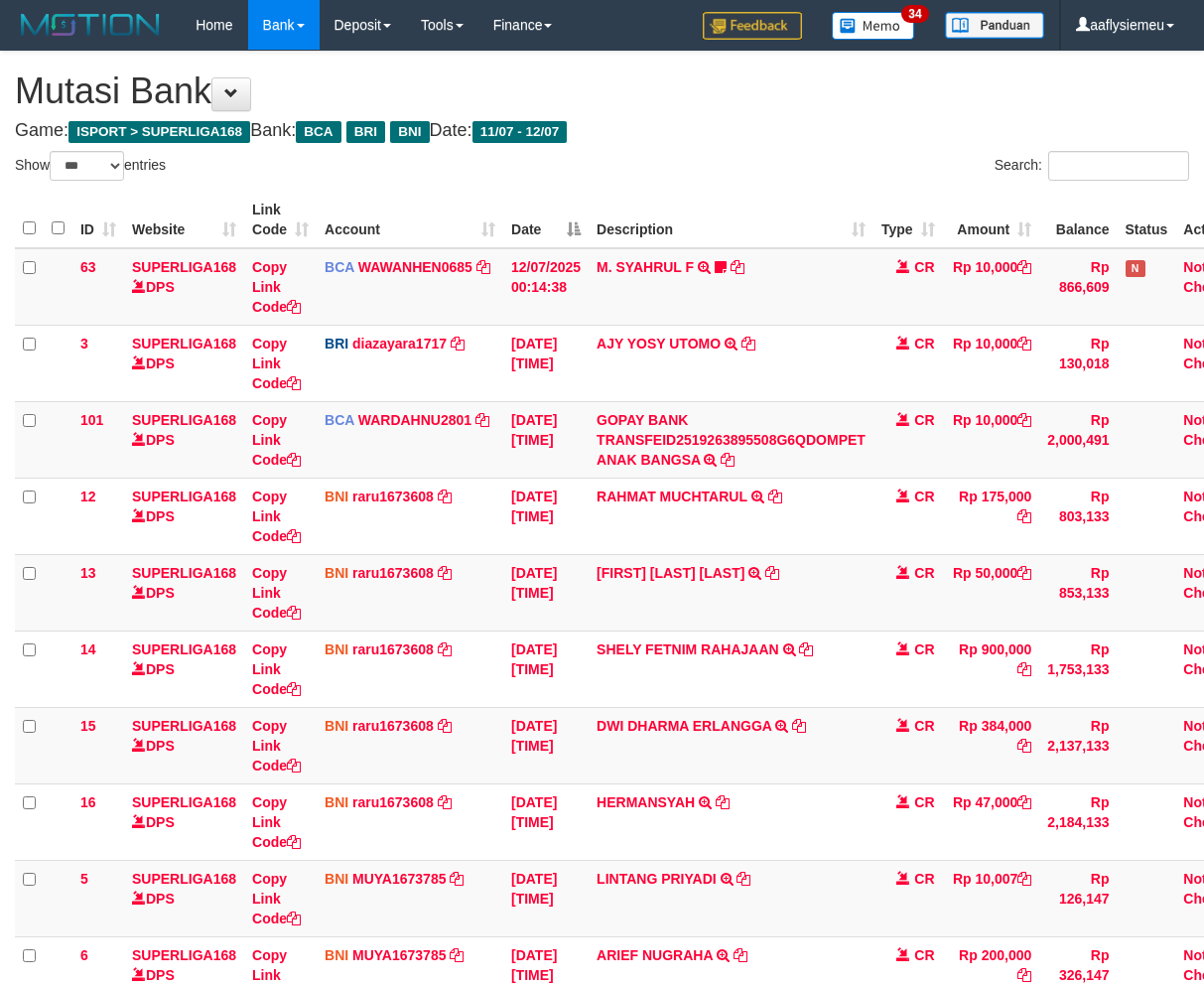 scroll, scrollTop: 331, scrollLeft: 0, axis: vertical 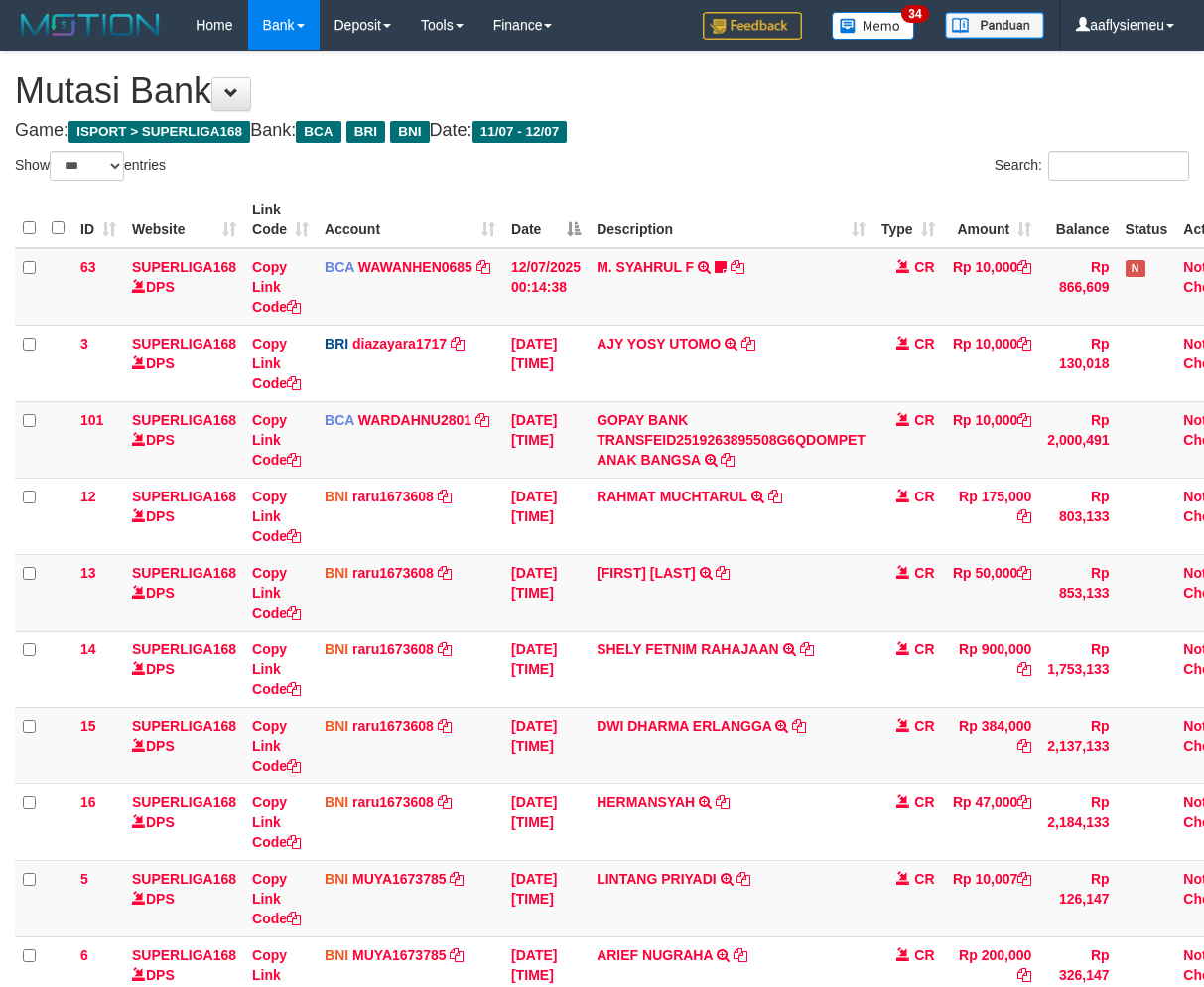 select on "***" 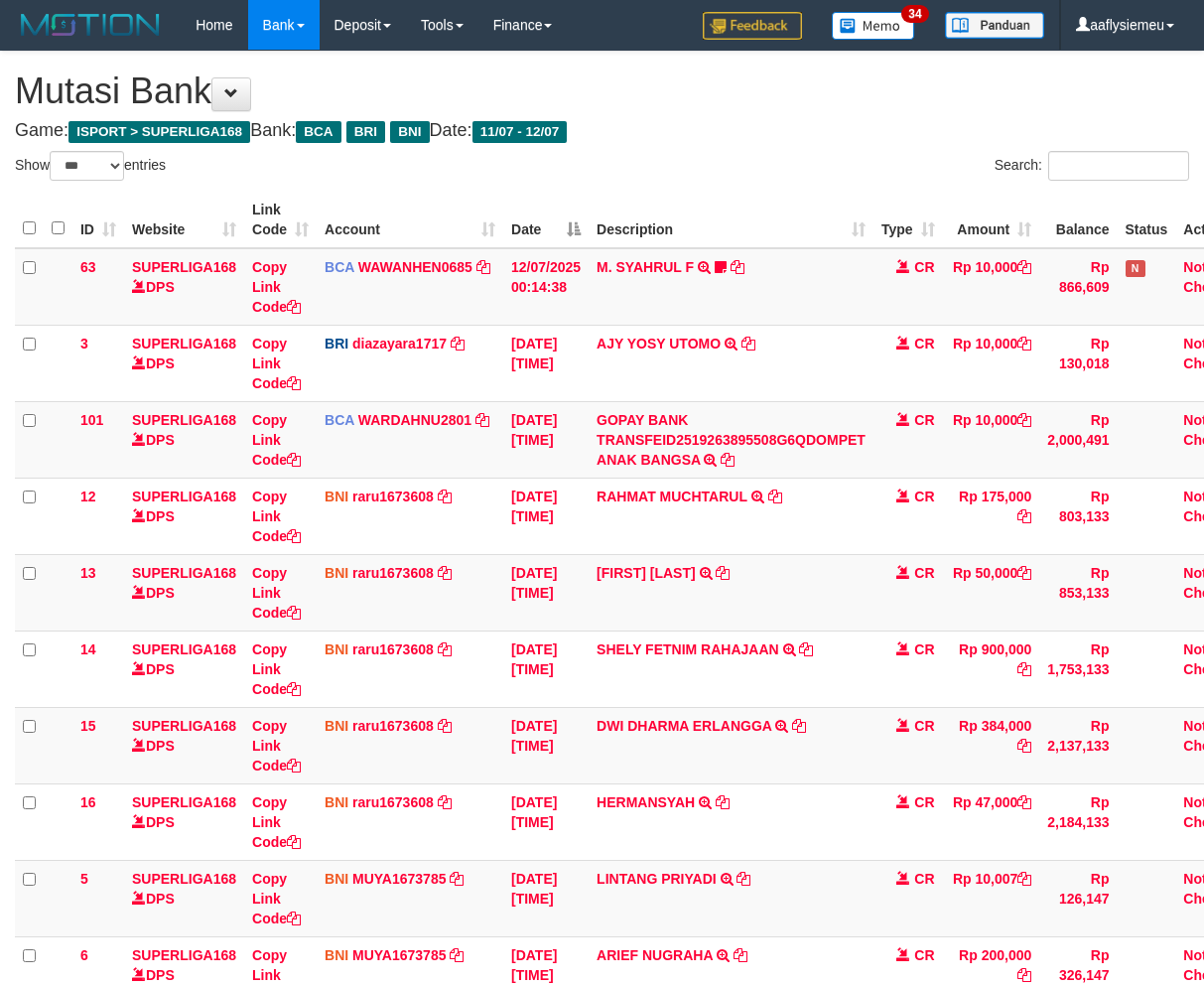 scroll, scrollTop: 331, scrollLeft: 0, axis: vertical 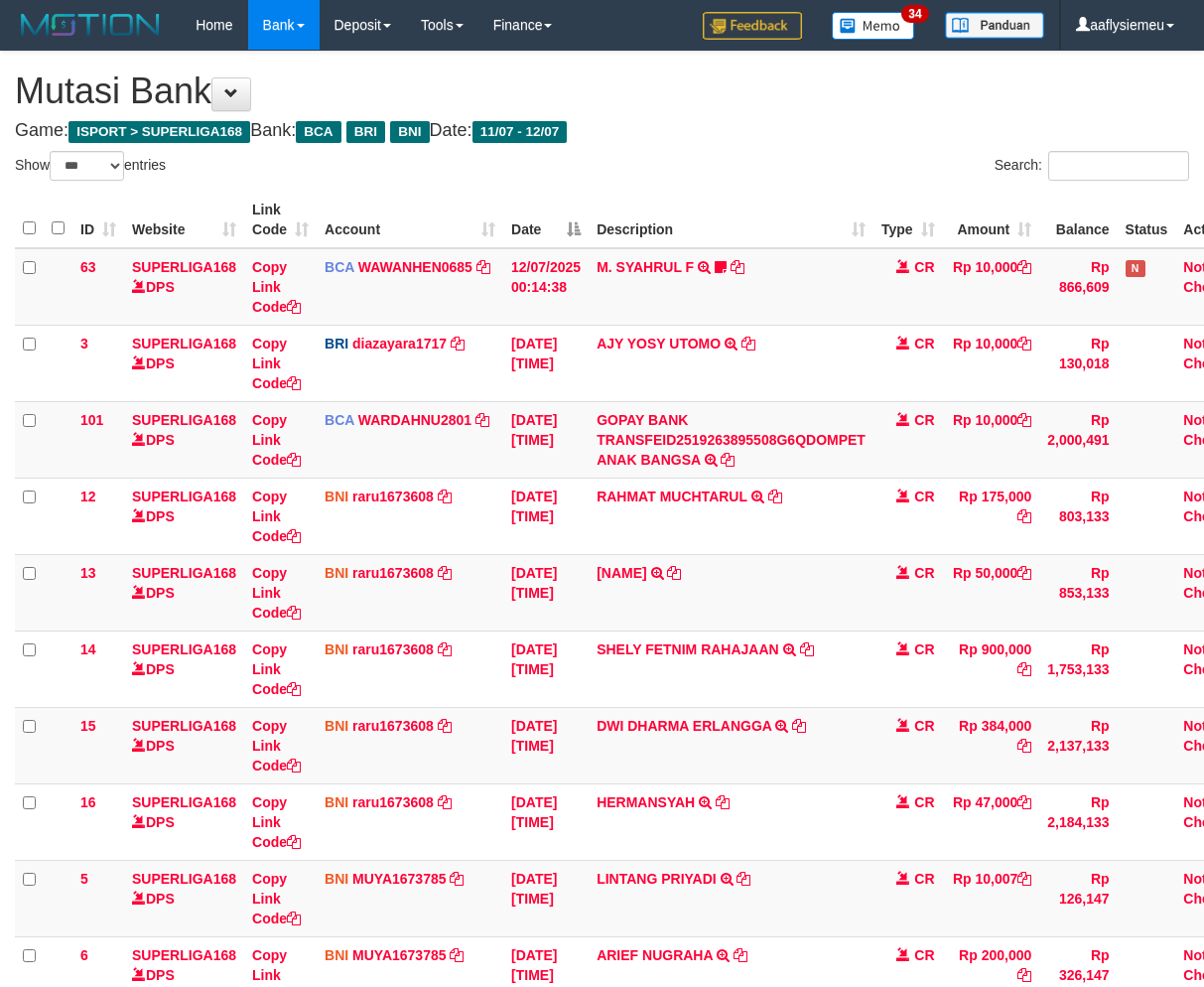 select on "***" 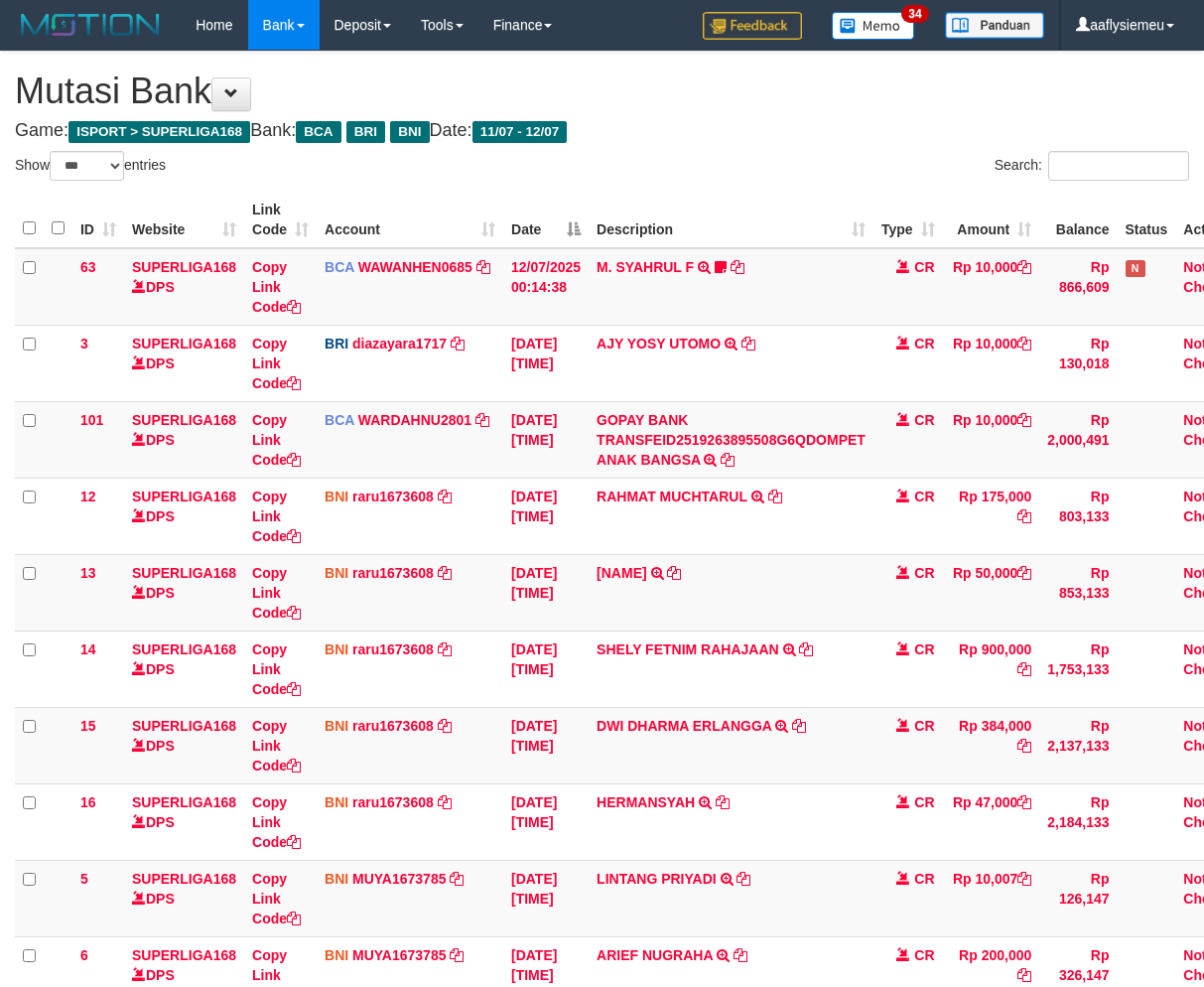 scroll, scrollTop: 331, scrollLeft: 0, axis: vertical 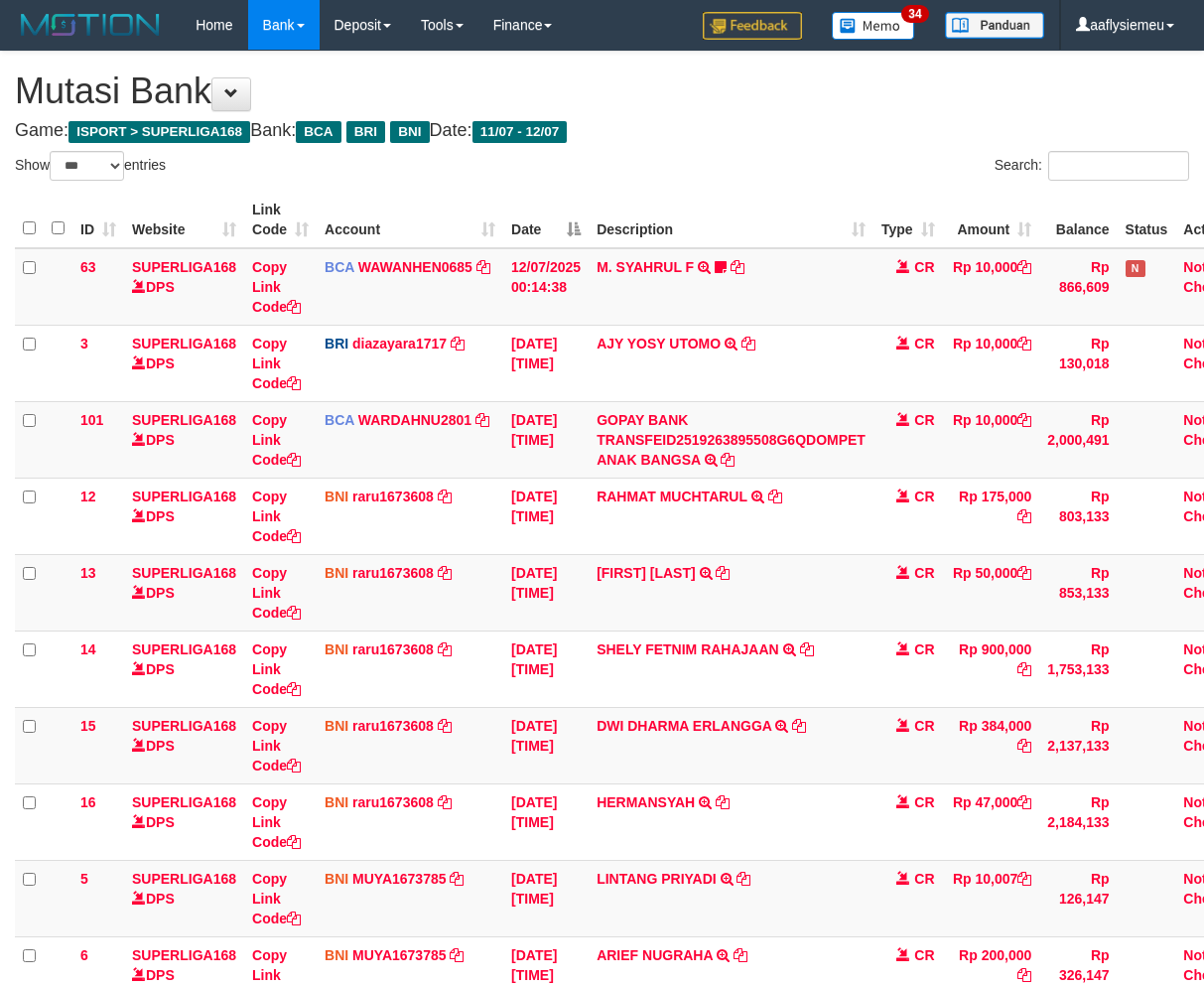select on "***" 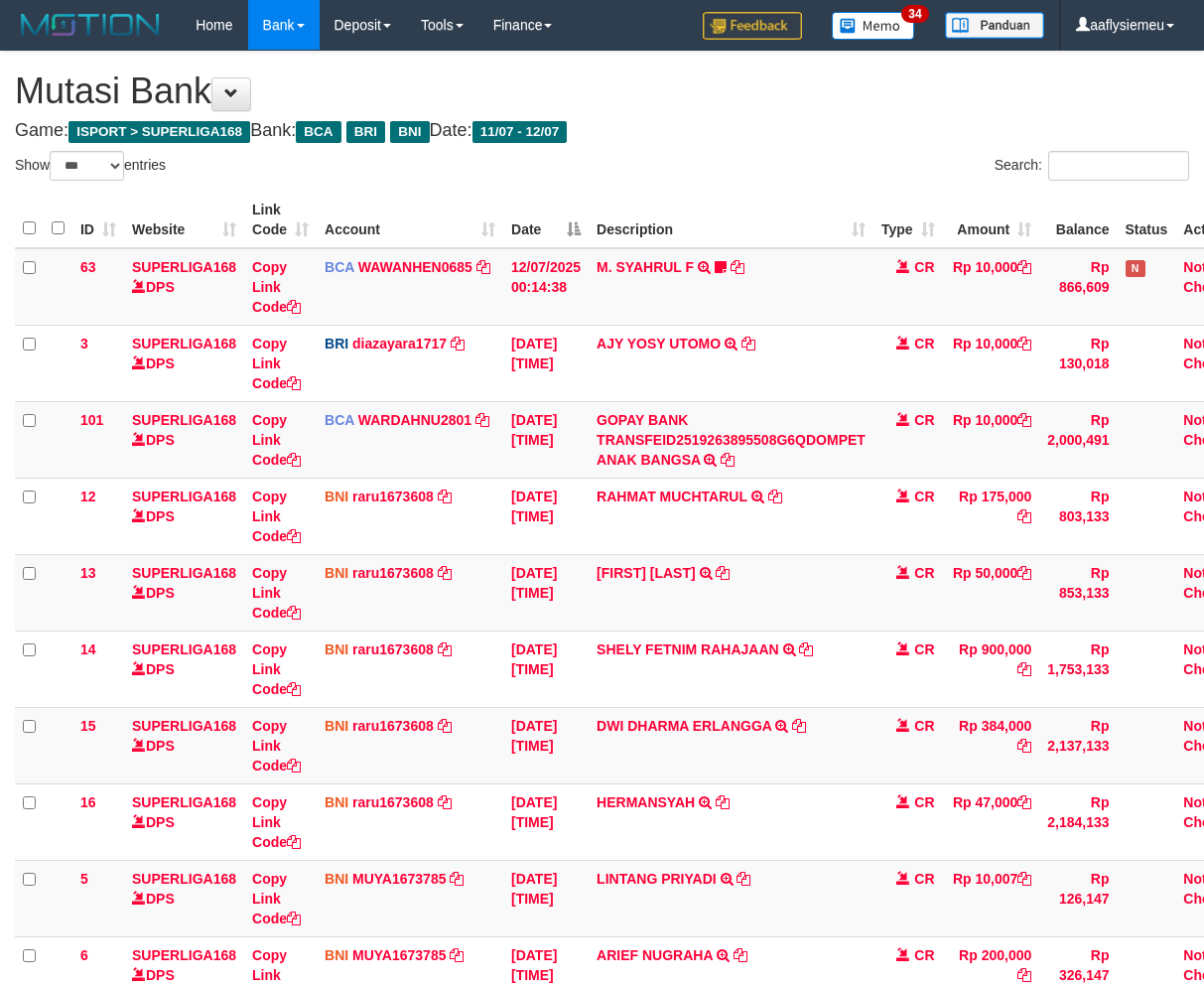 scroll, scrollTop: 331, scrollLeft: 0, axis: vertical 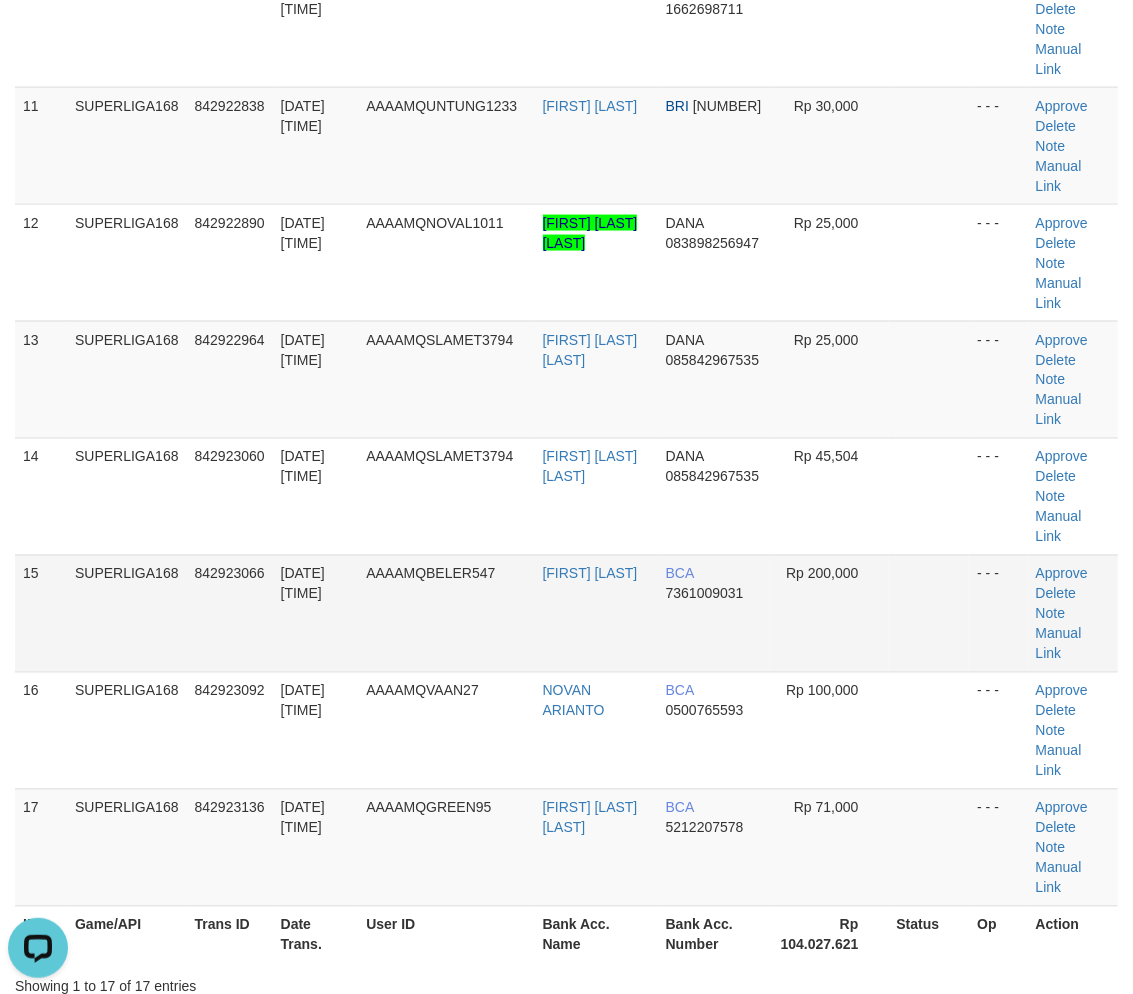 click on "SUPERLIGA168" at bounding box center [127, 613] 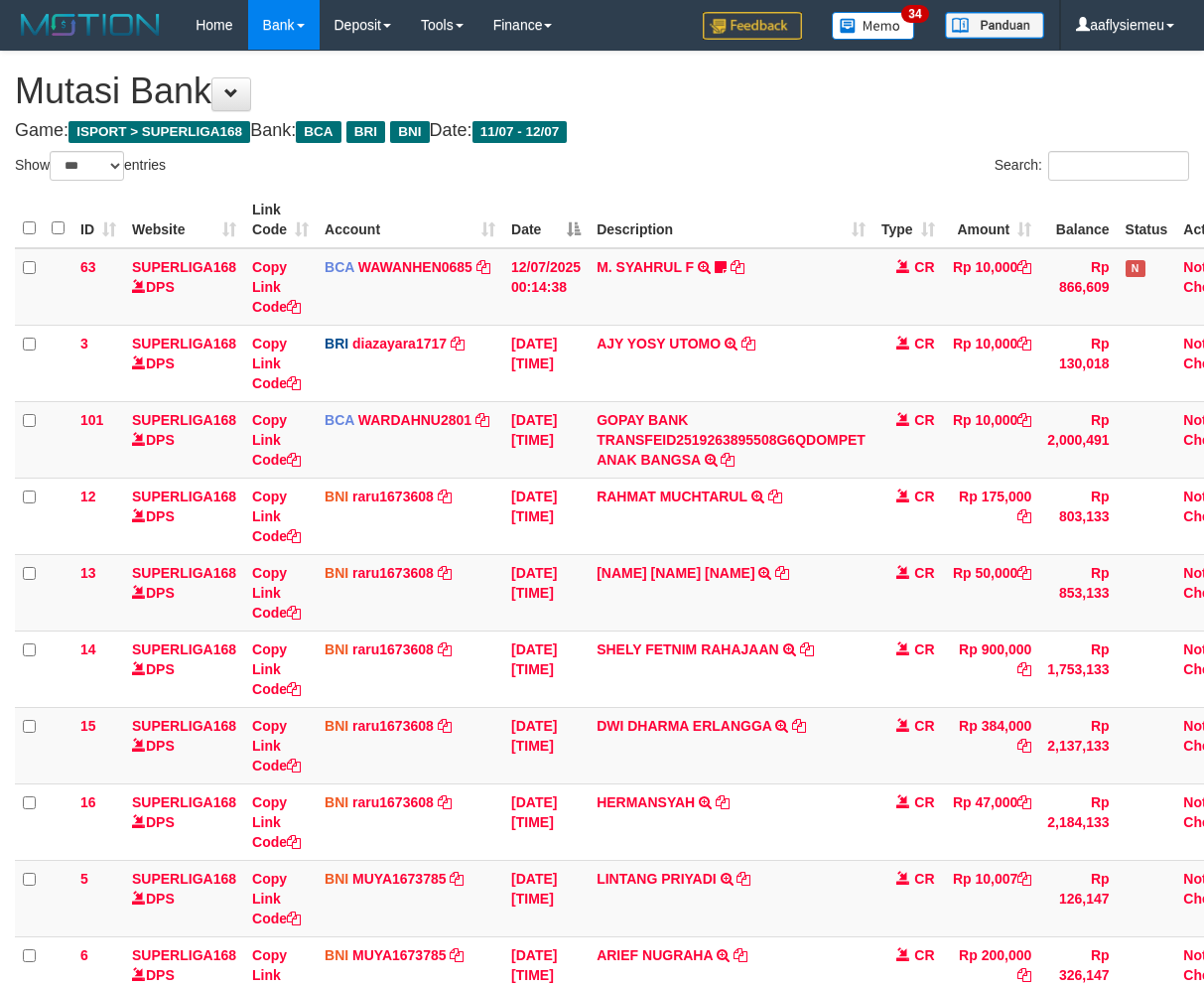 select on "***" 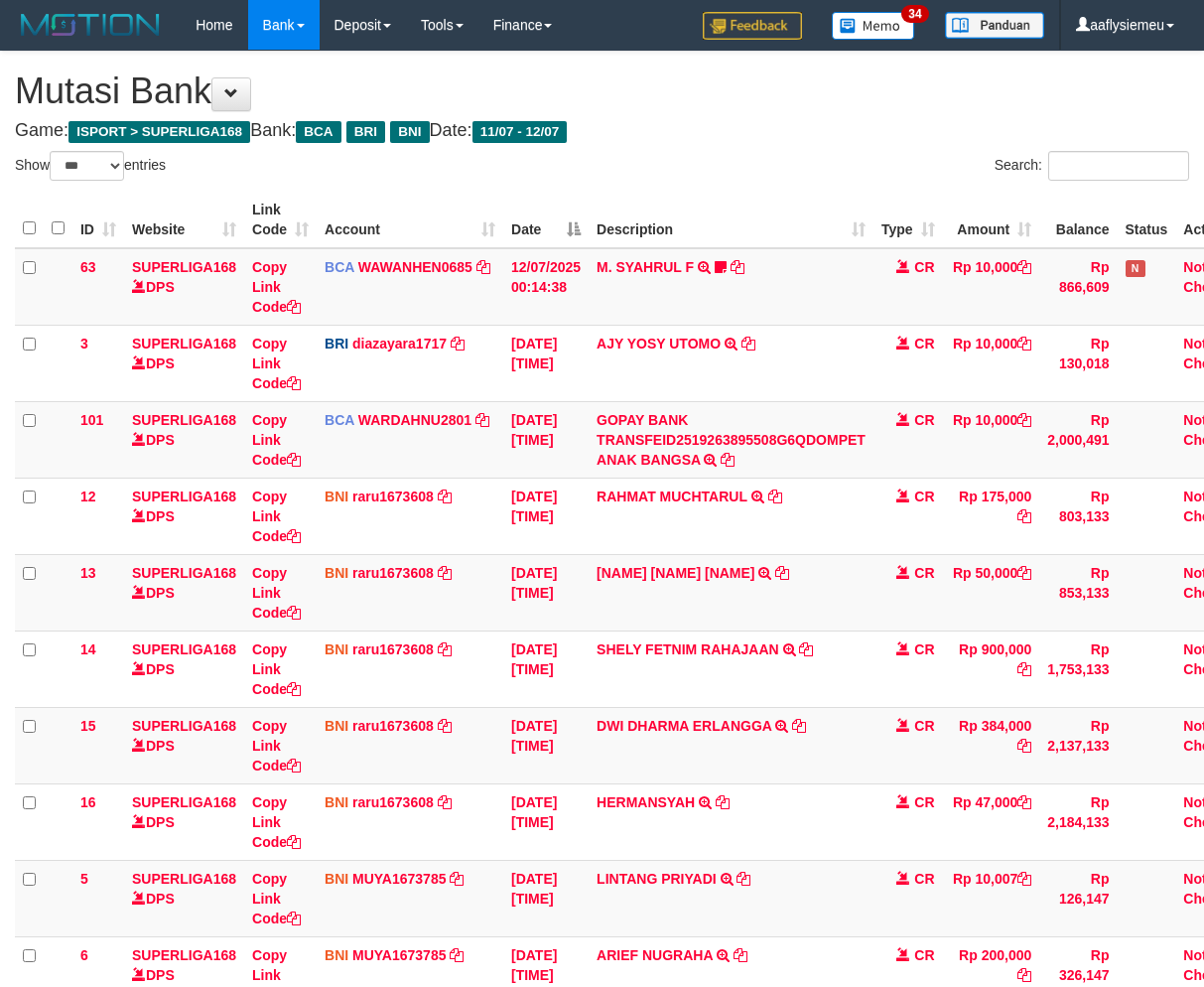 scroll, scrollTop: 331, scrollLeft: 0, axis: vertical 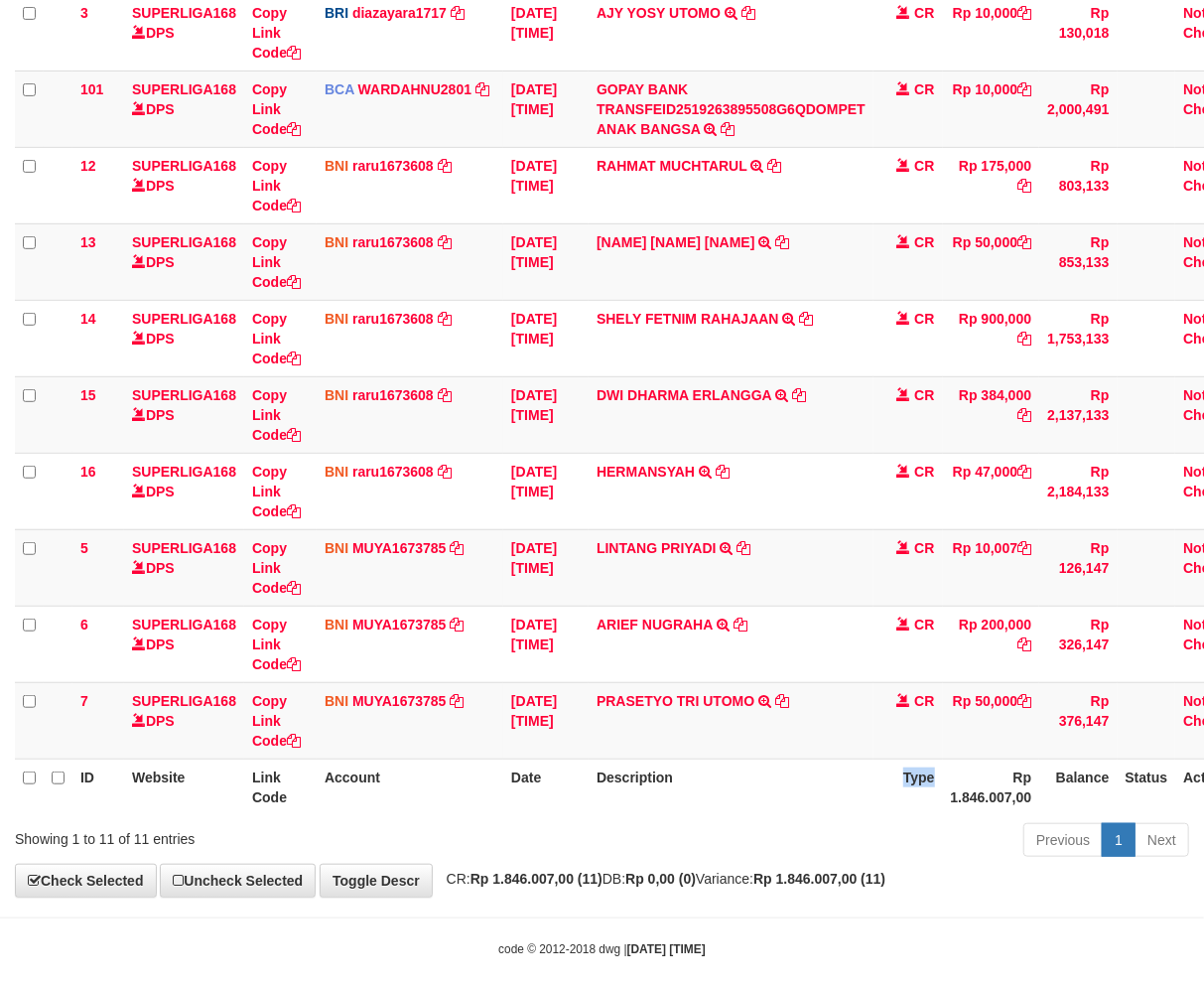 click on "Type" at bounding box center [908, 786] 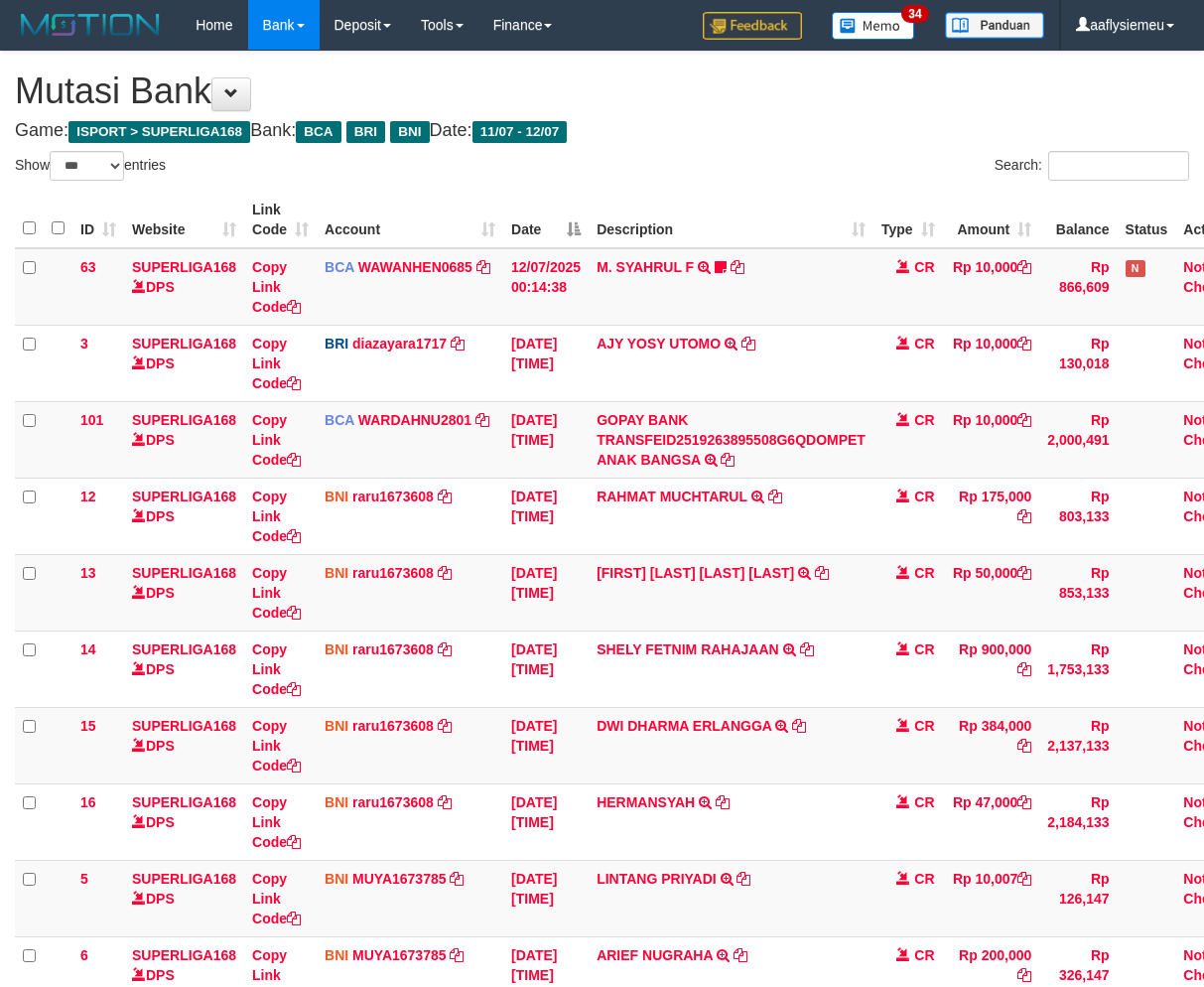select on "***" 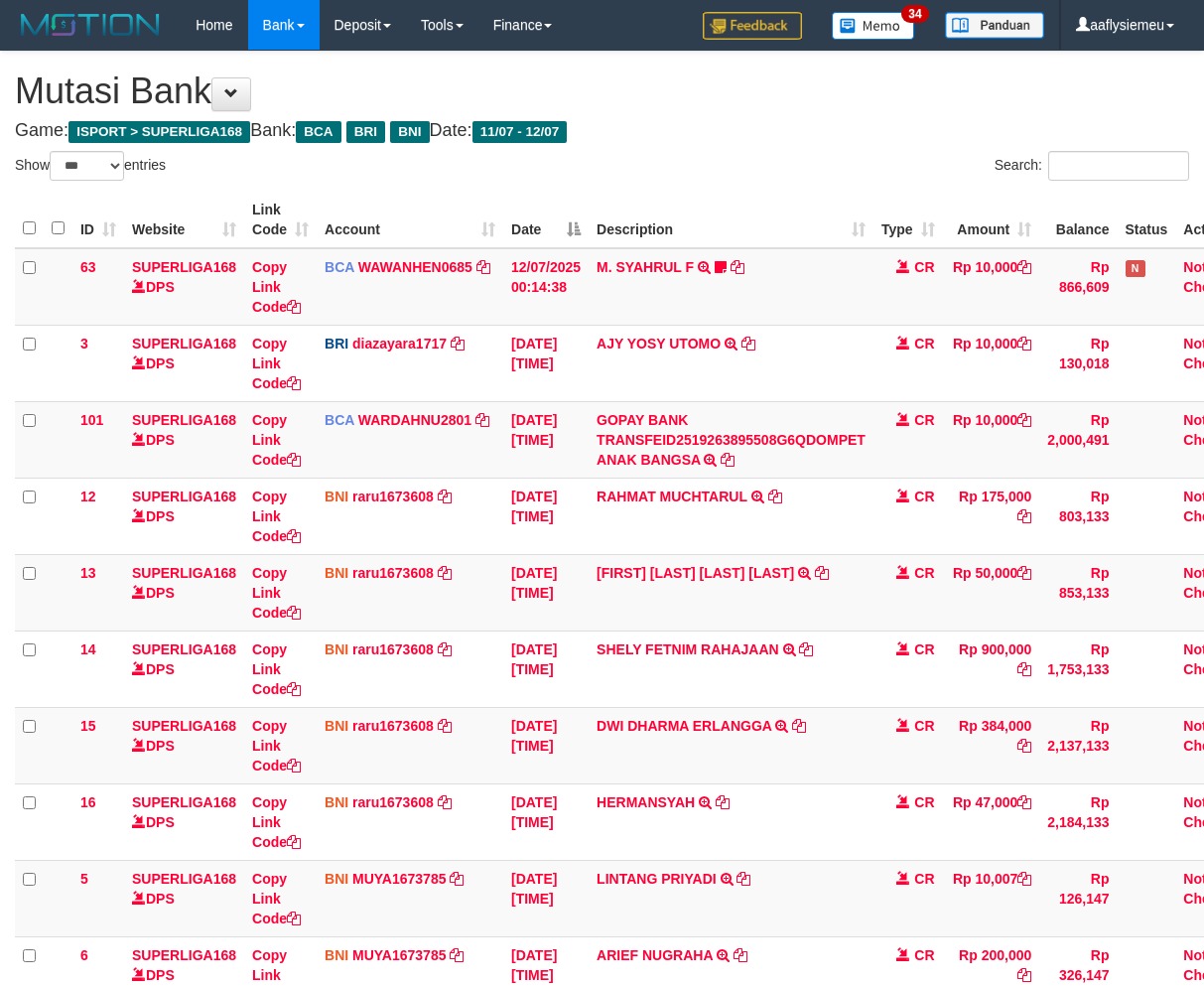 scroll, scrollTop: 331, scrollLeft: 0, axis: vertical 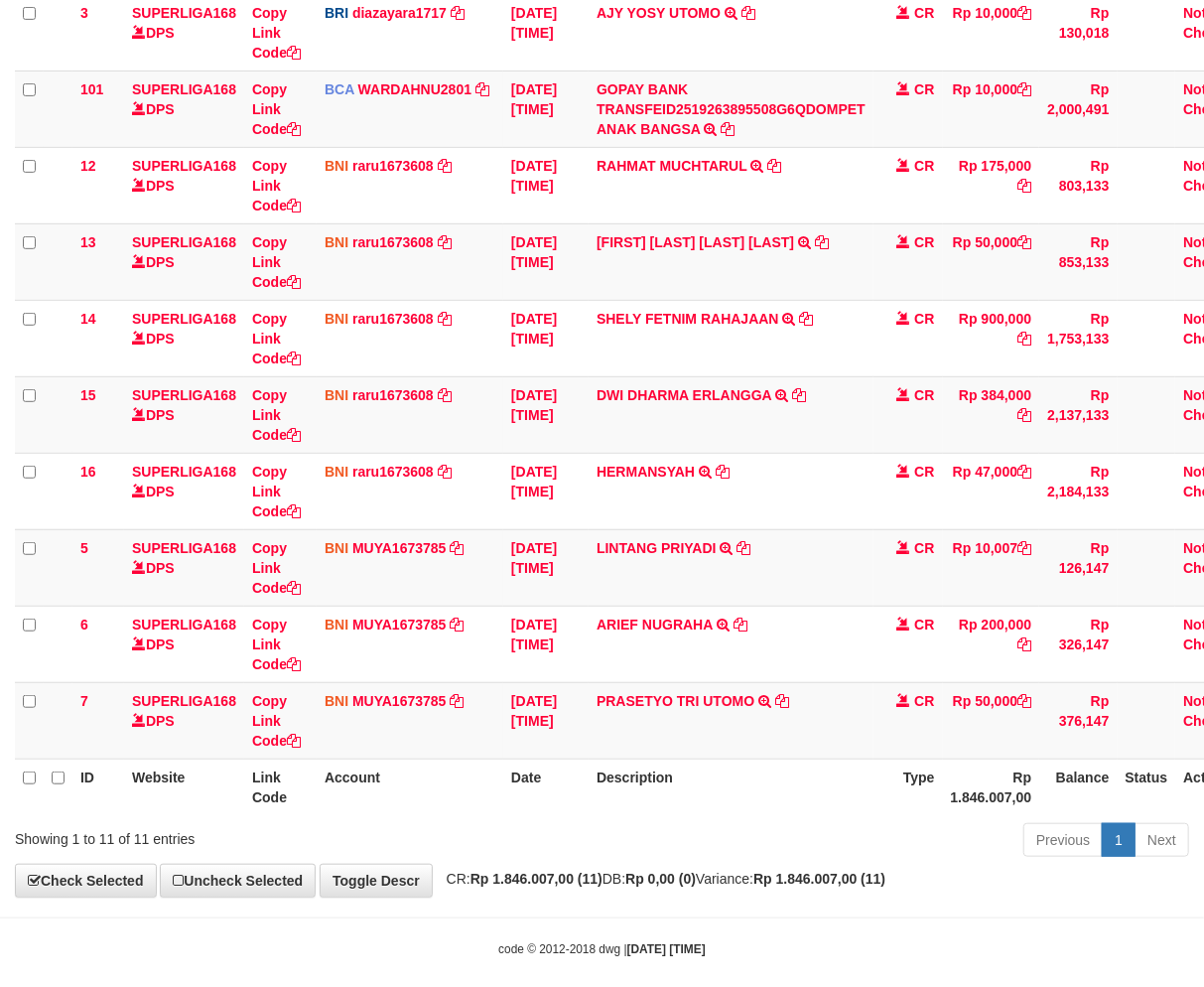 click on "Previous 1 Next" at bounding box center (853, 842) 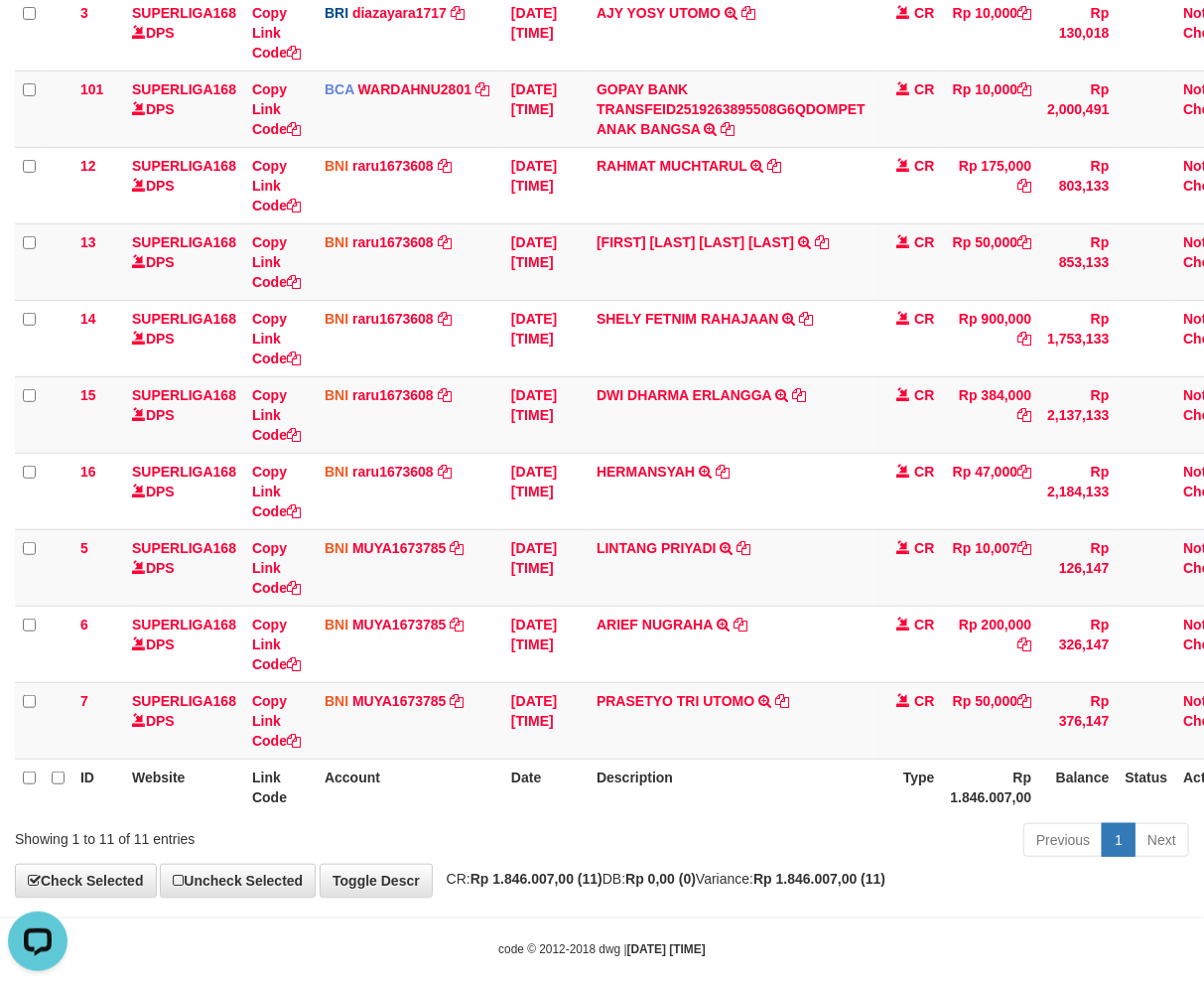 scroll, scrollTop: 0, scrollLeft: 0, axis: both 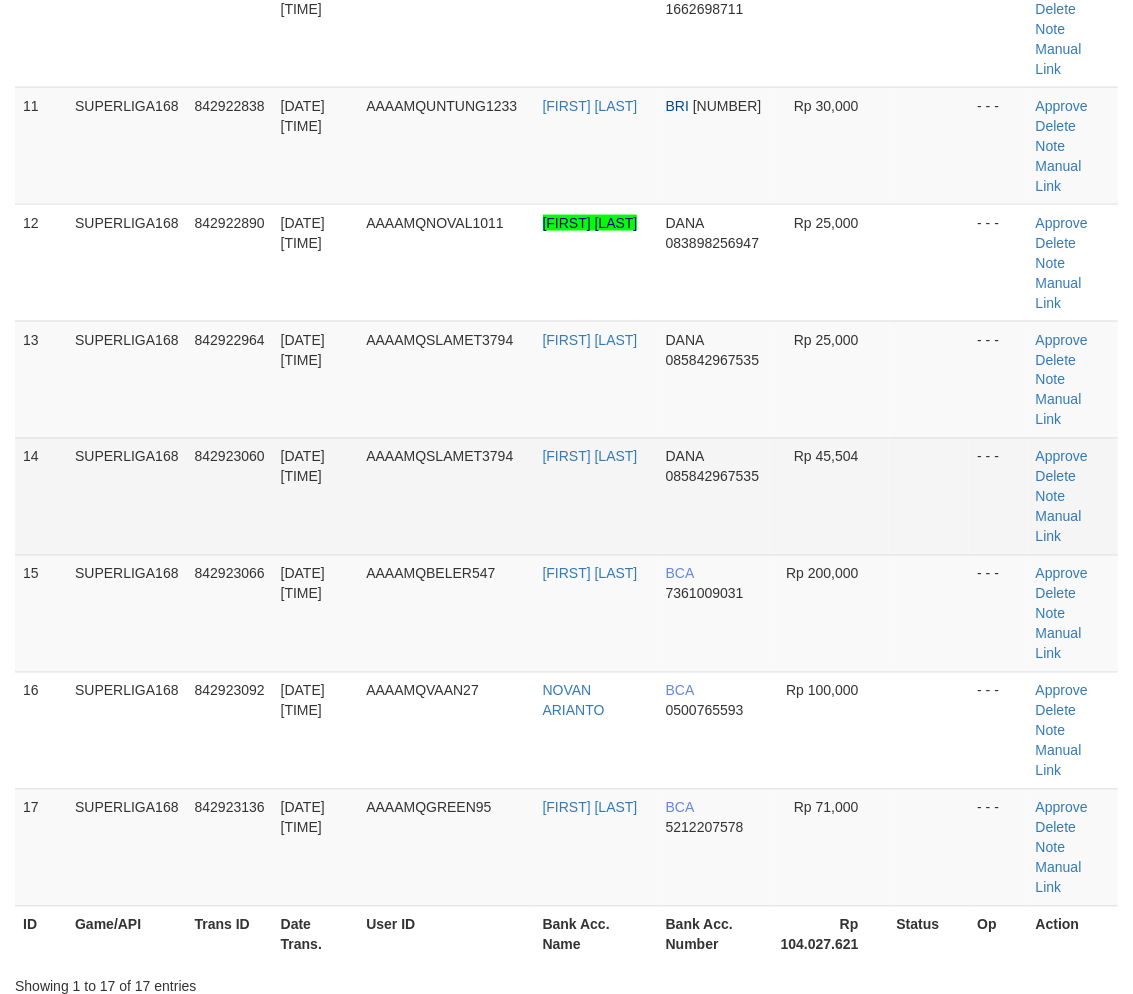 click on "842923060" at bounding box center (230, 457) 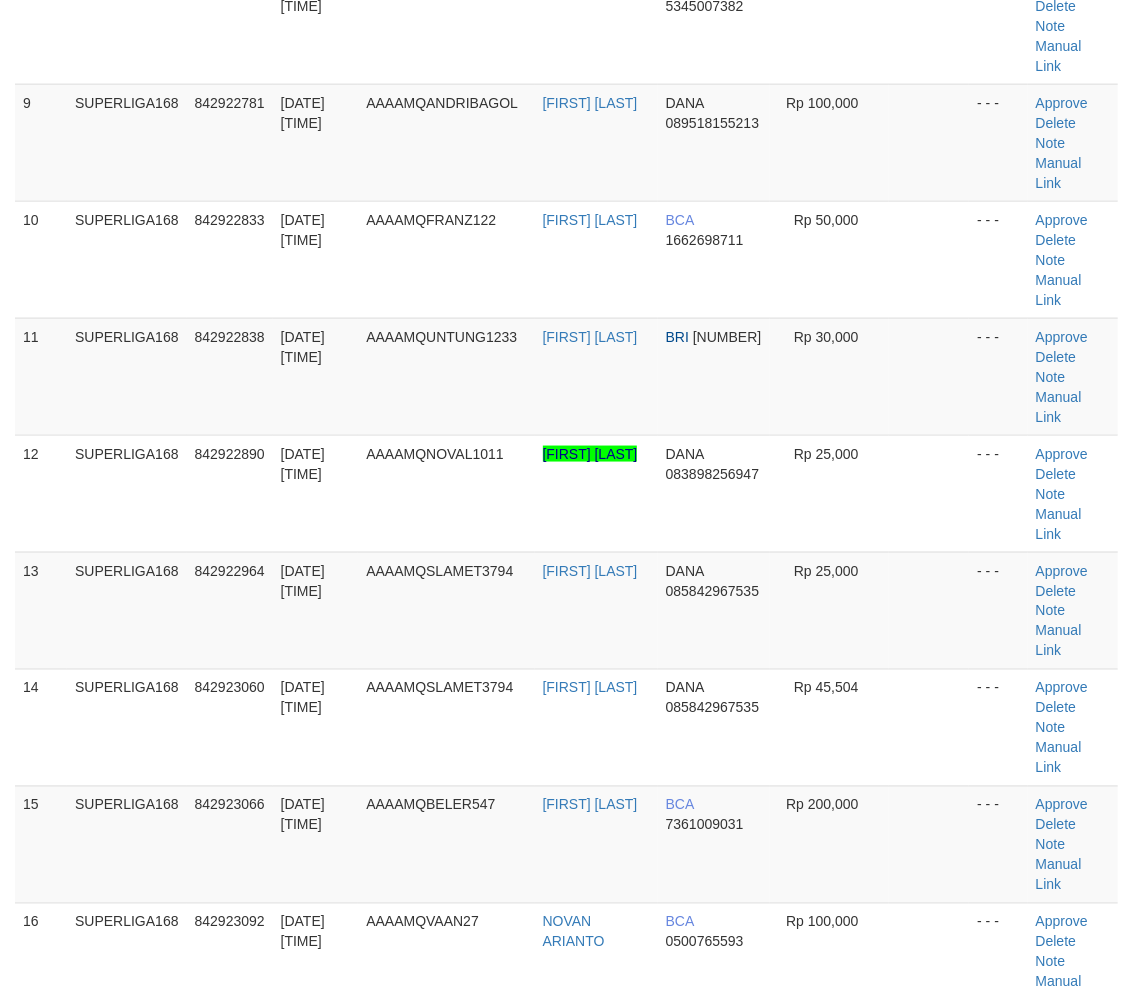 scroll, scrollTop: 1000, scrollLeft: 0, axis: vertical 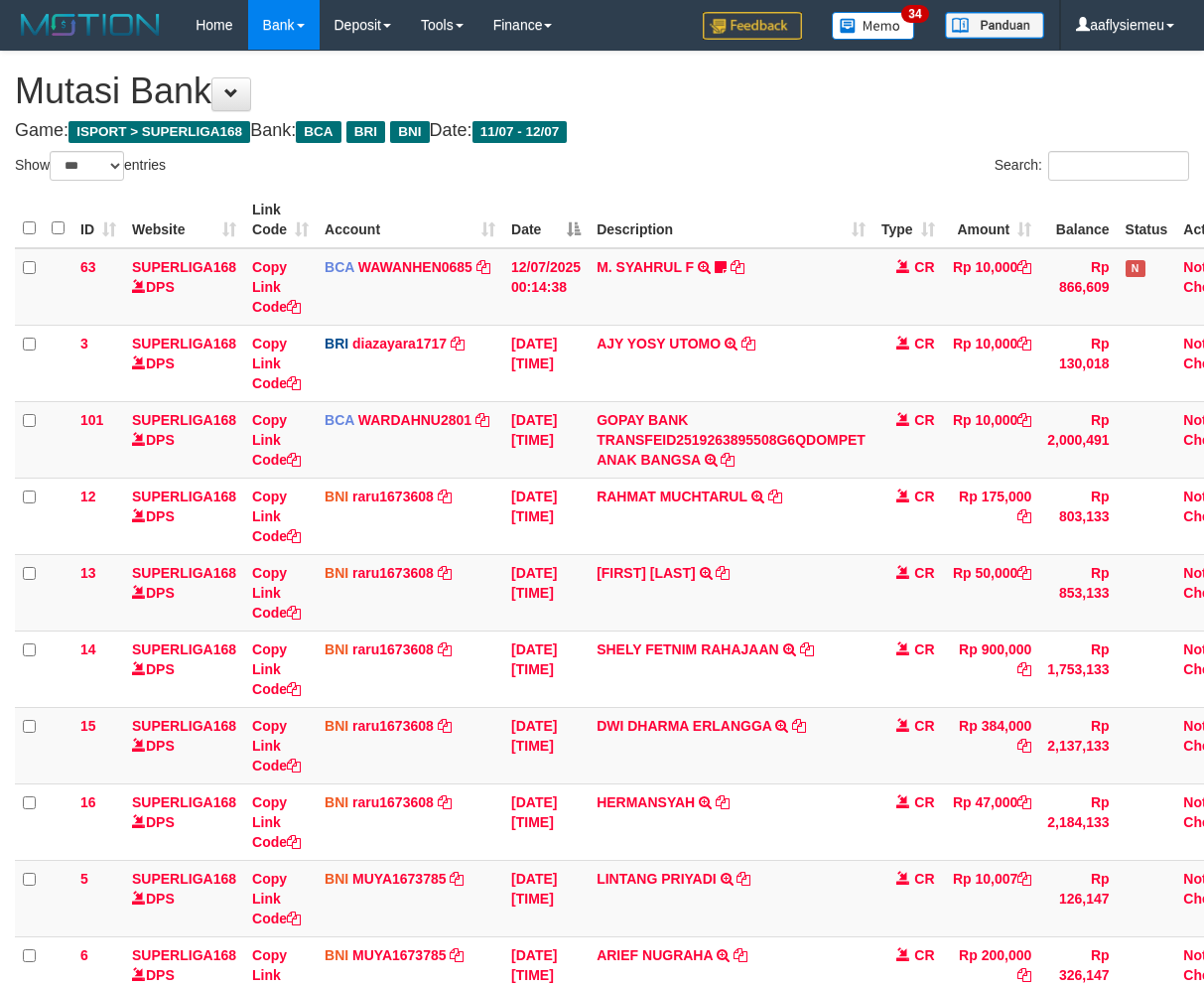 select on "***" 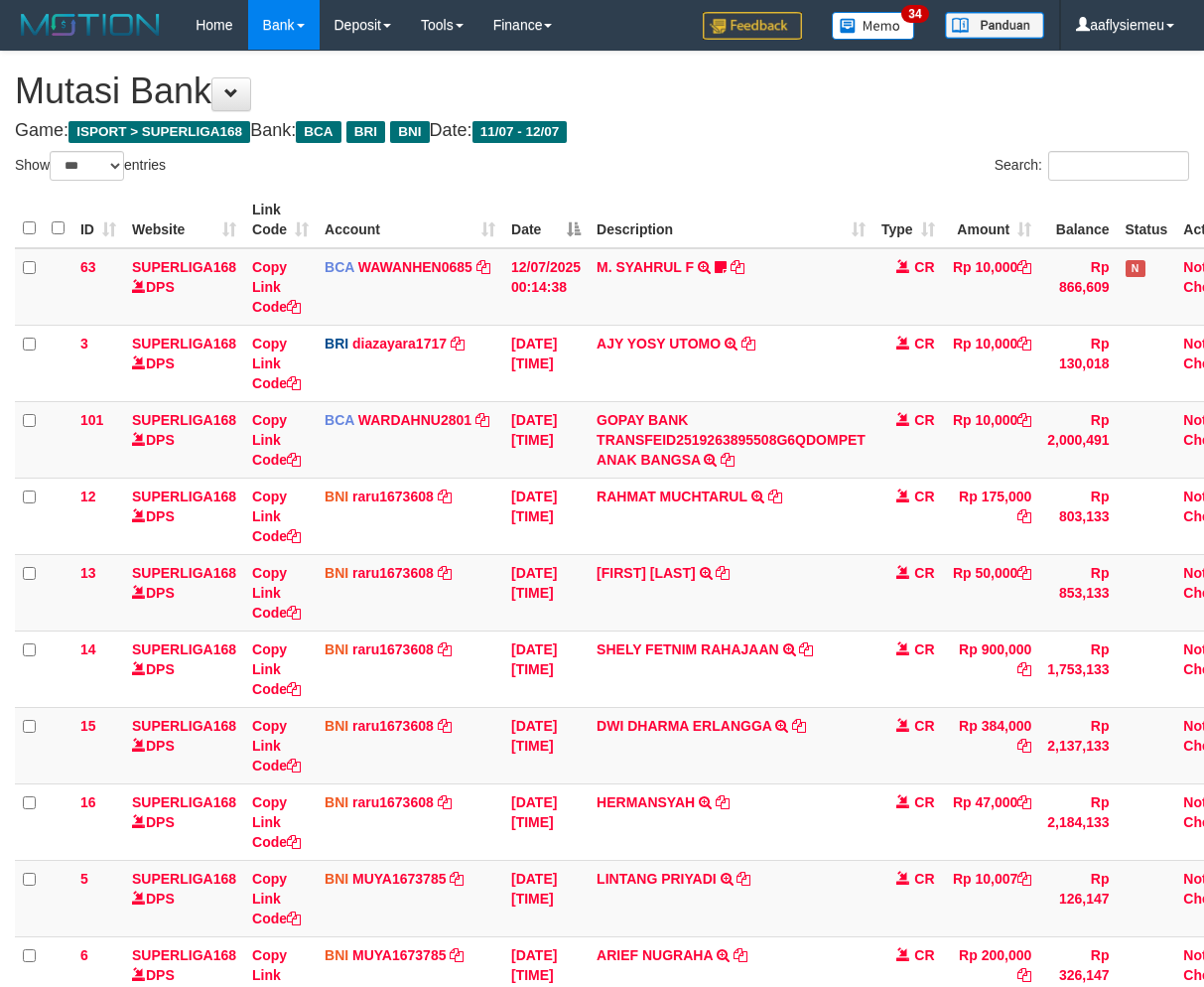 scroll, scrollTop: 331, scrollLeft: 0, axis: vertical 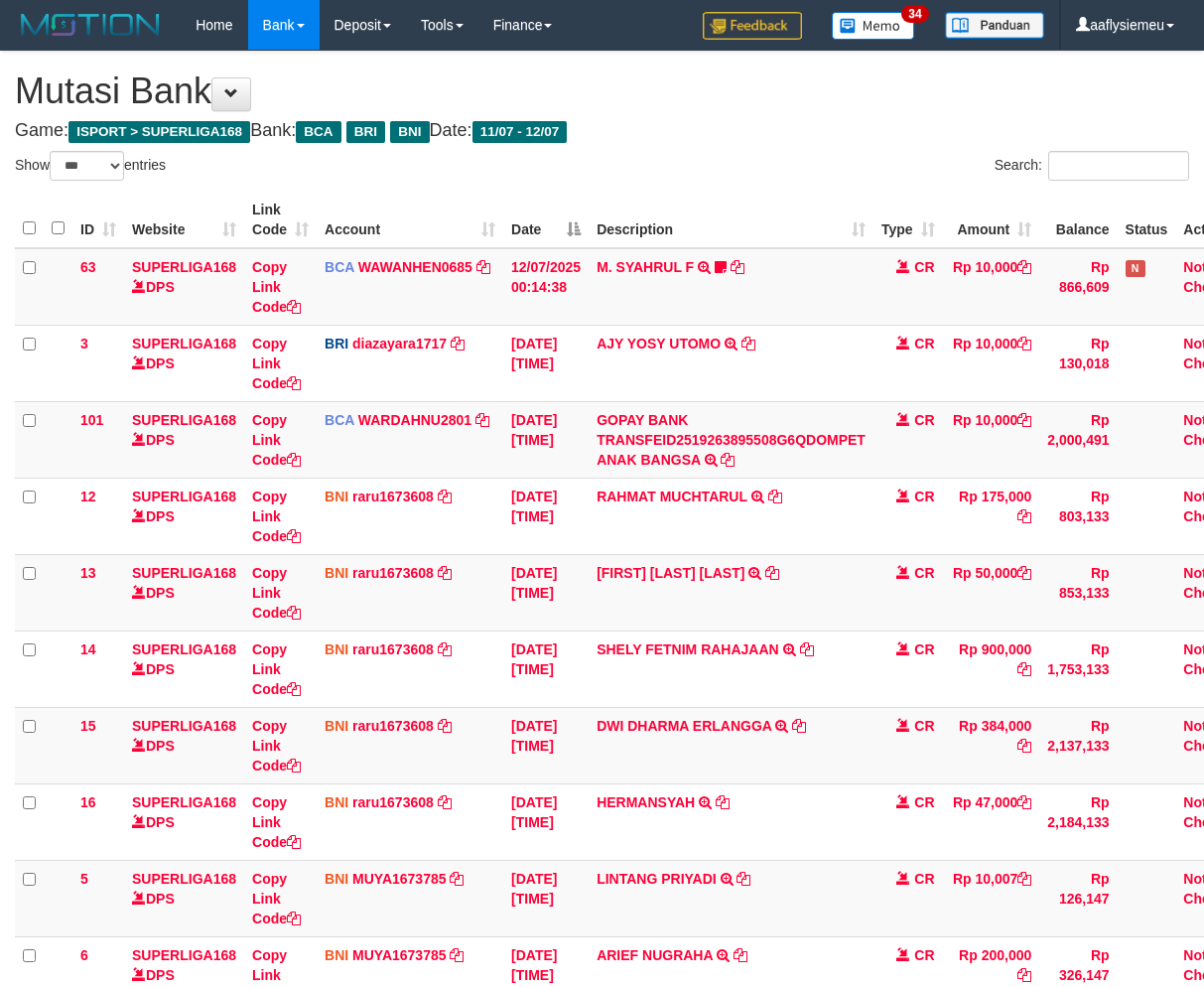 select on "***" 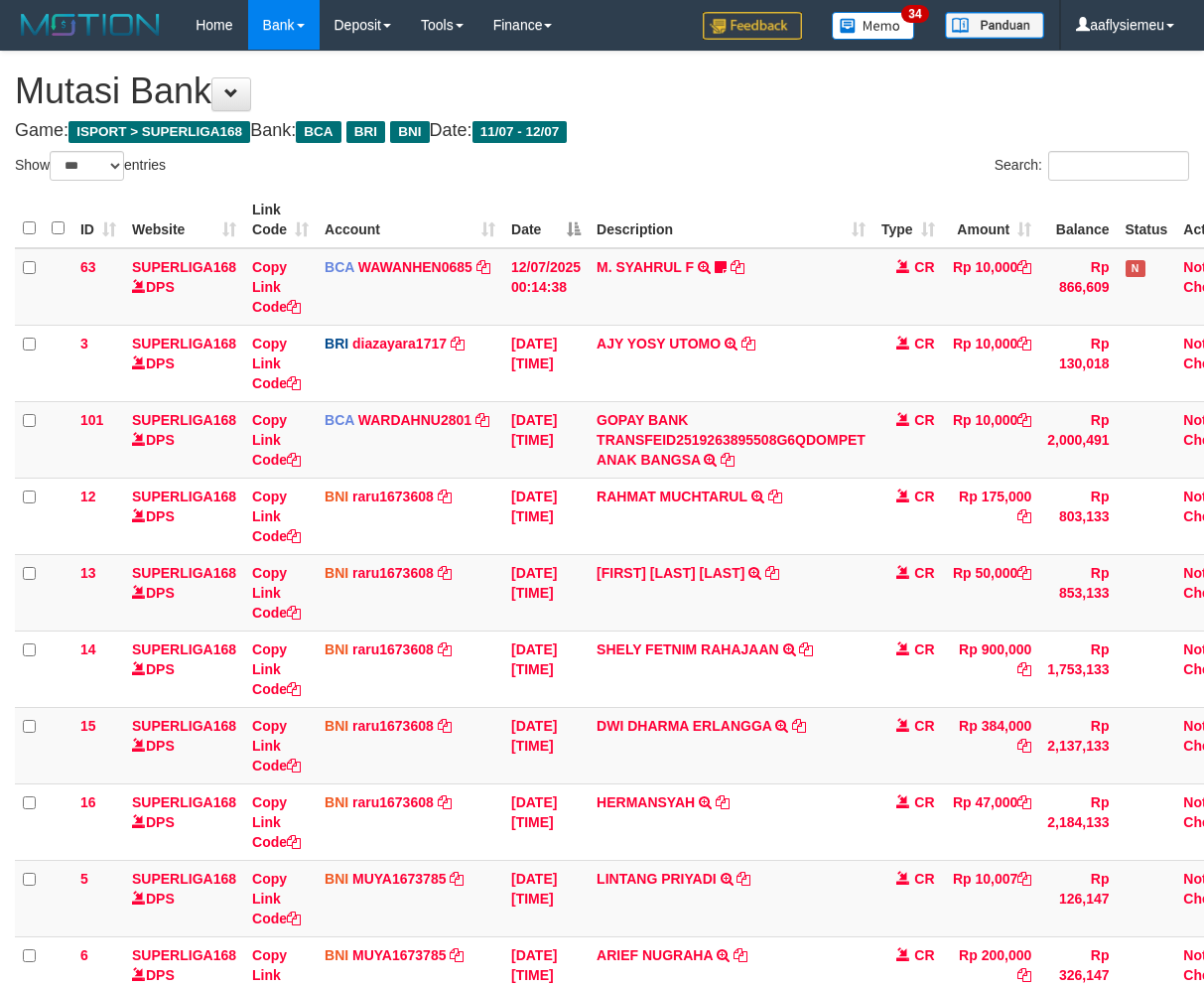 scroll, scrollTop: 331, scrollLeft: 0, axis: vertical 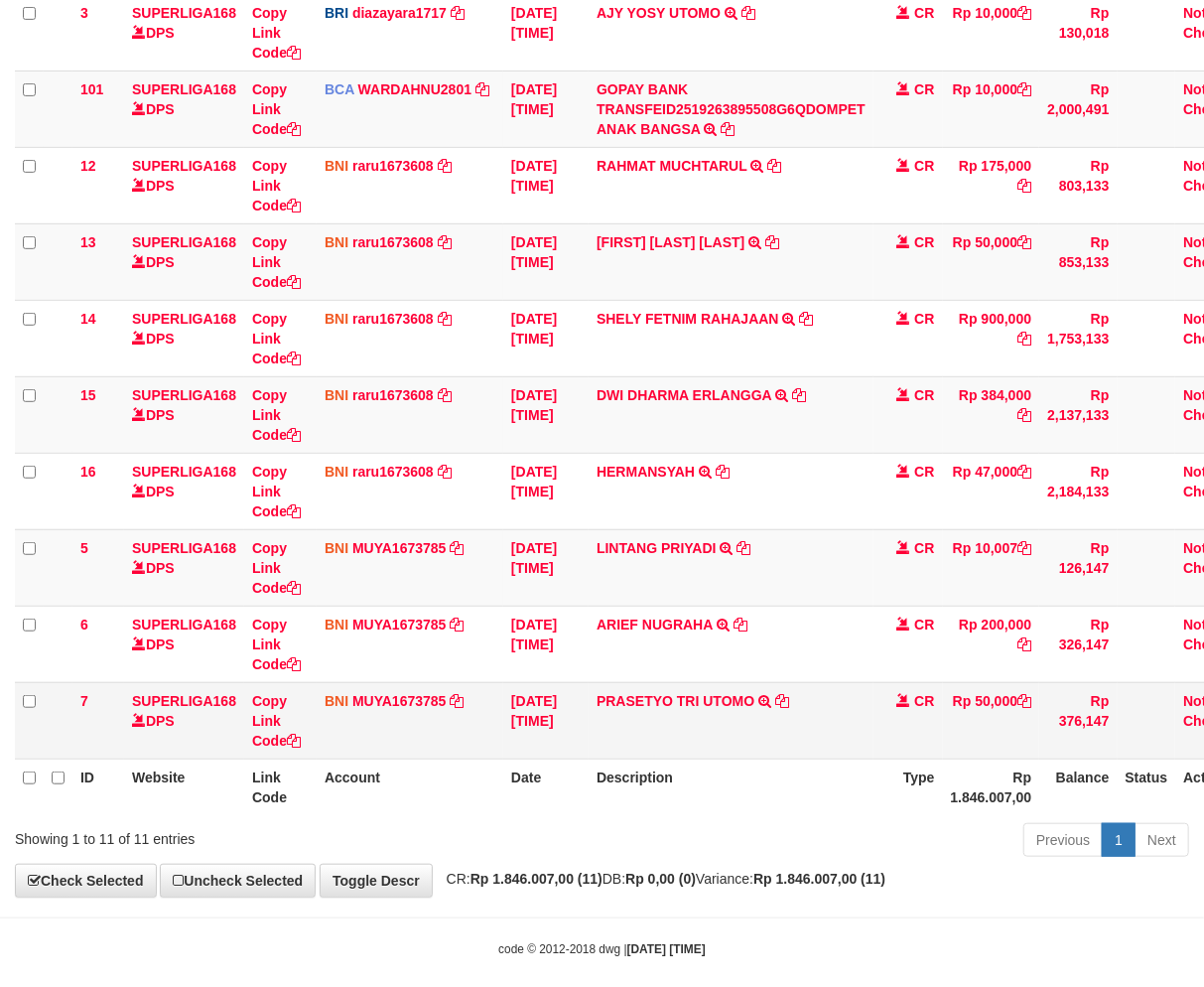 click on "CR" at bounding box center (908, 720) 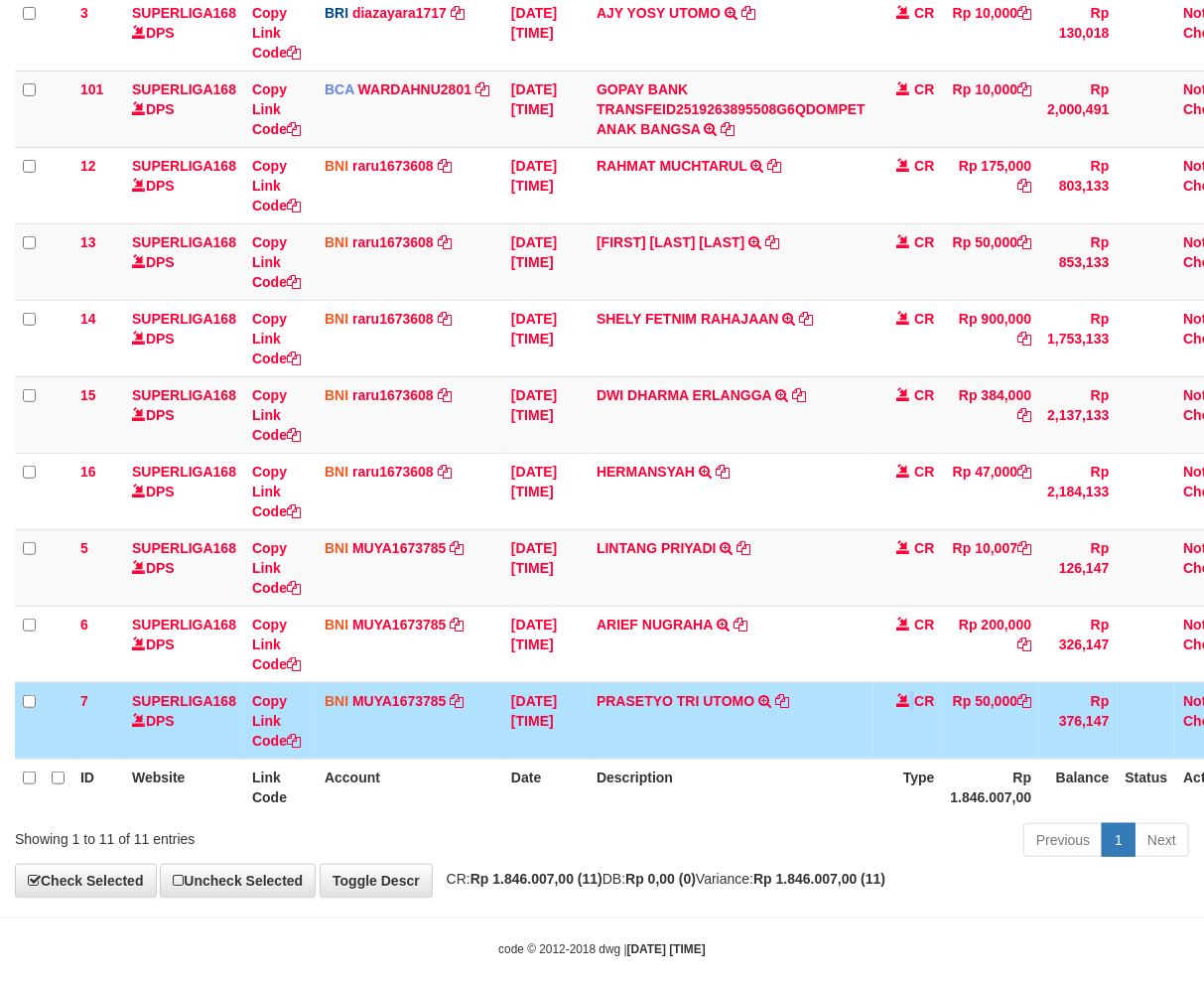 click on "CR" at bounding box center [908, 720] 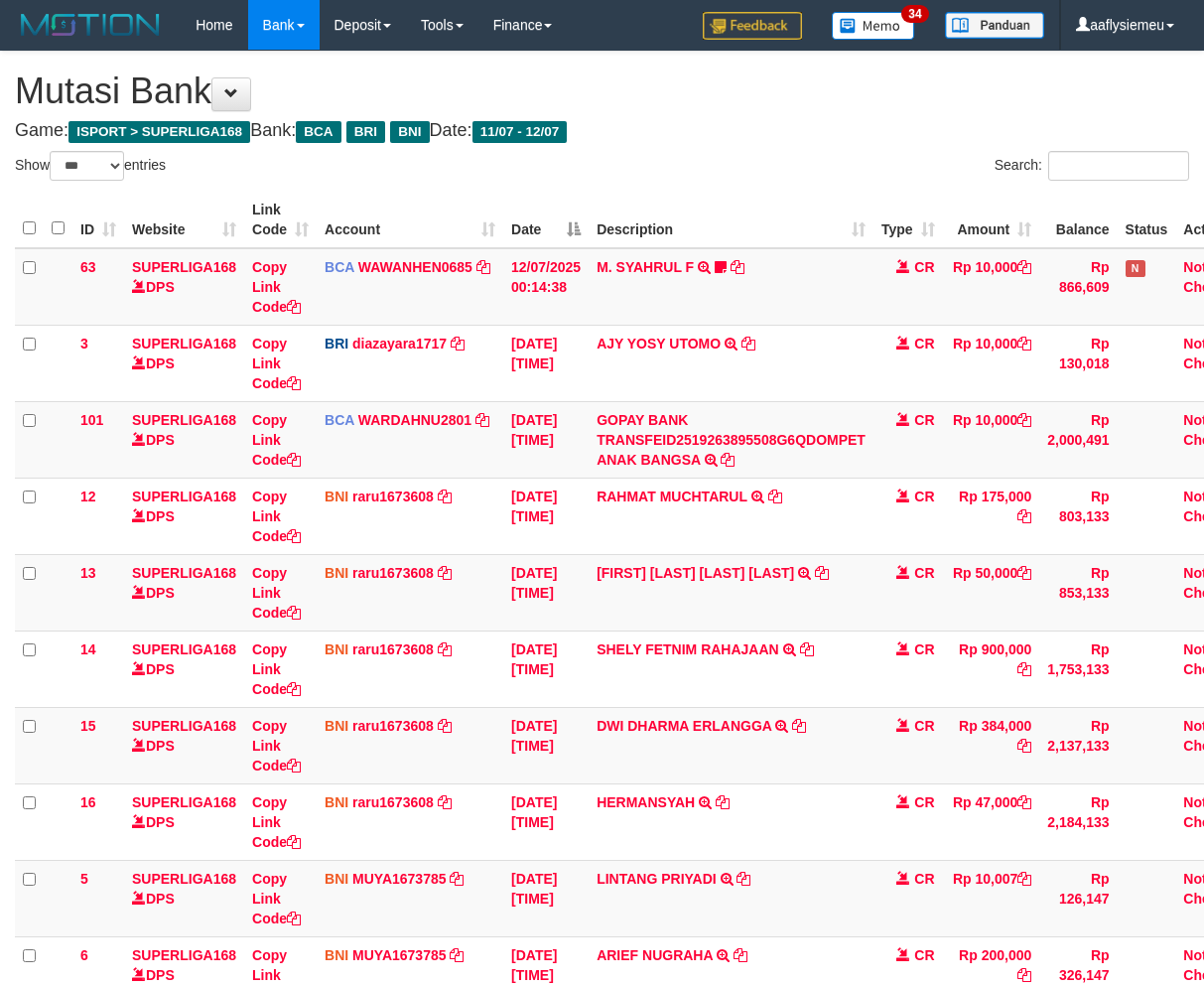 select on "***" 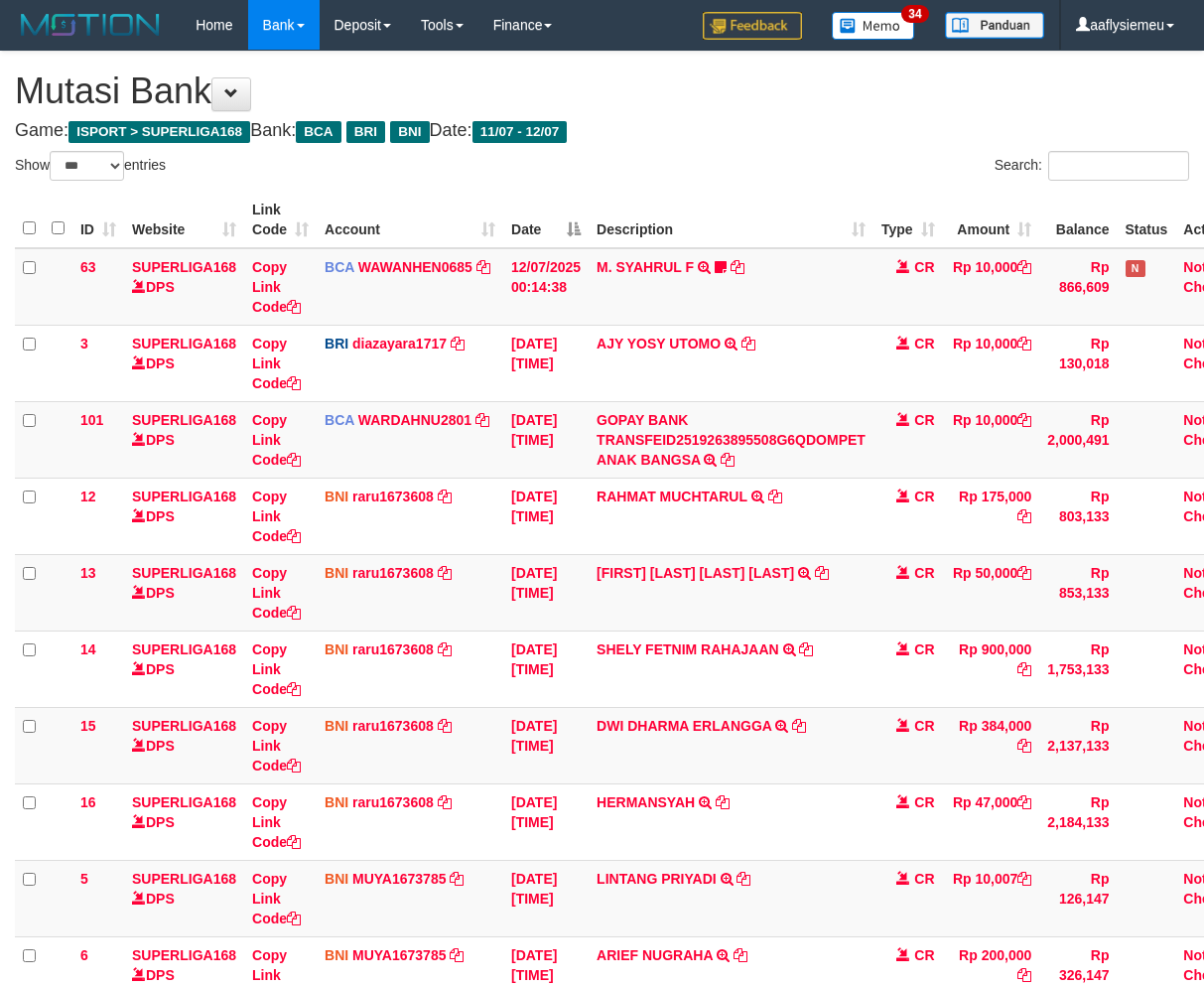 scroll, scrollTop: 331, scrollLeft: 0, axis: vertical 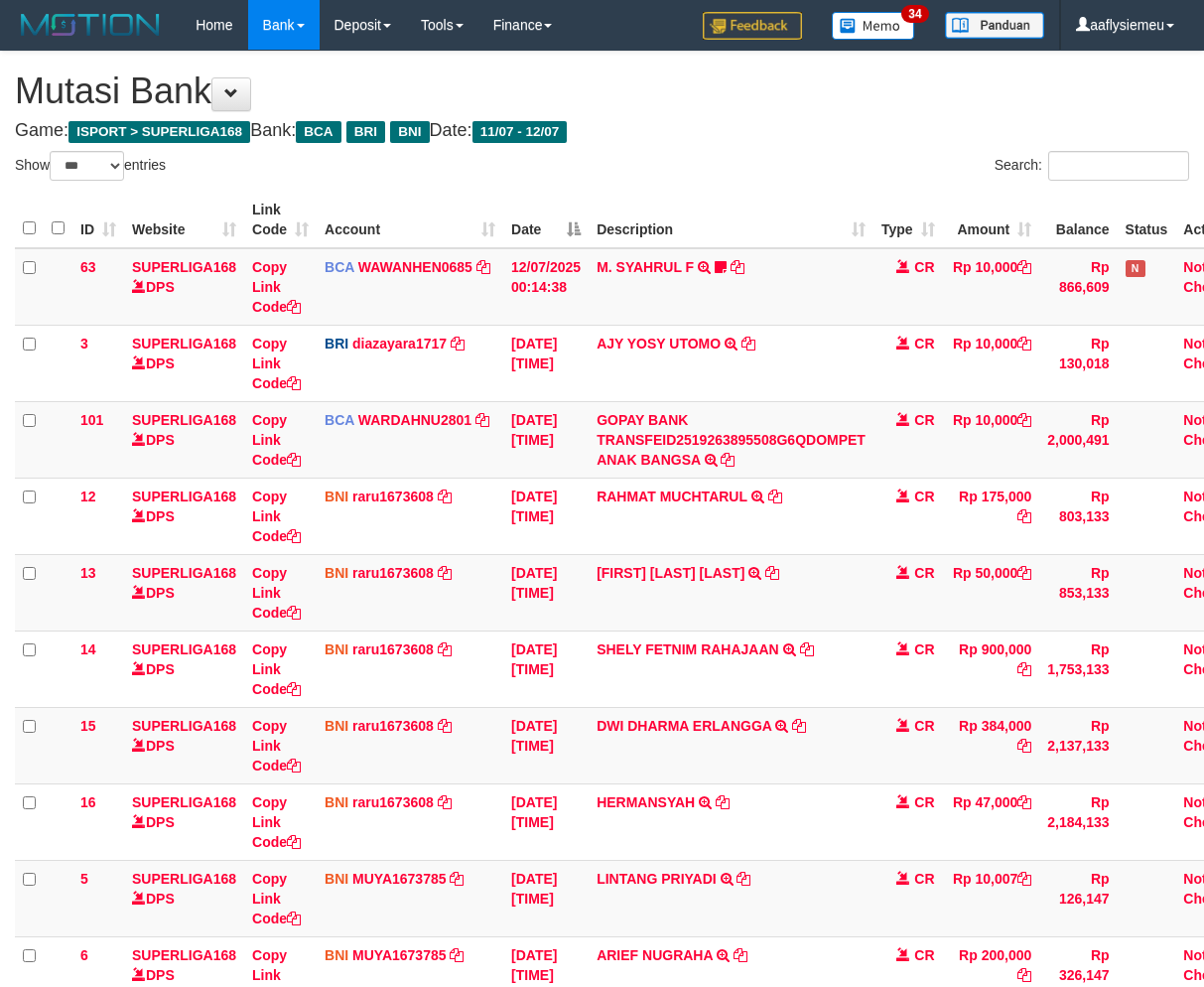 select on "***" 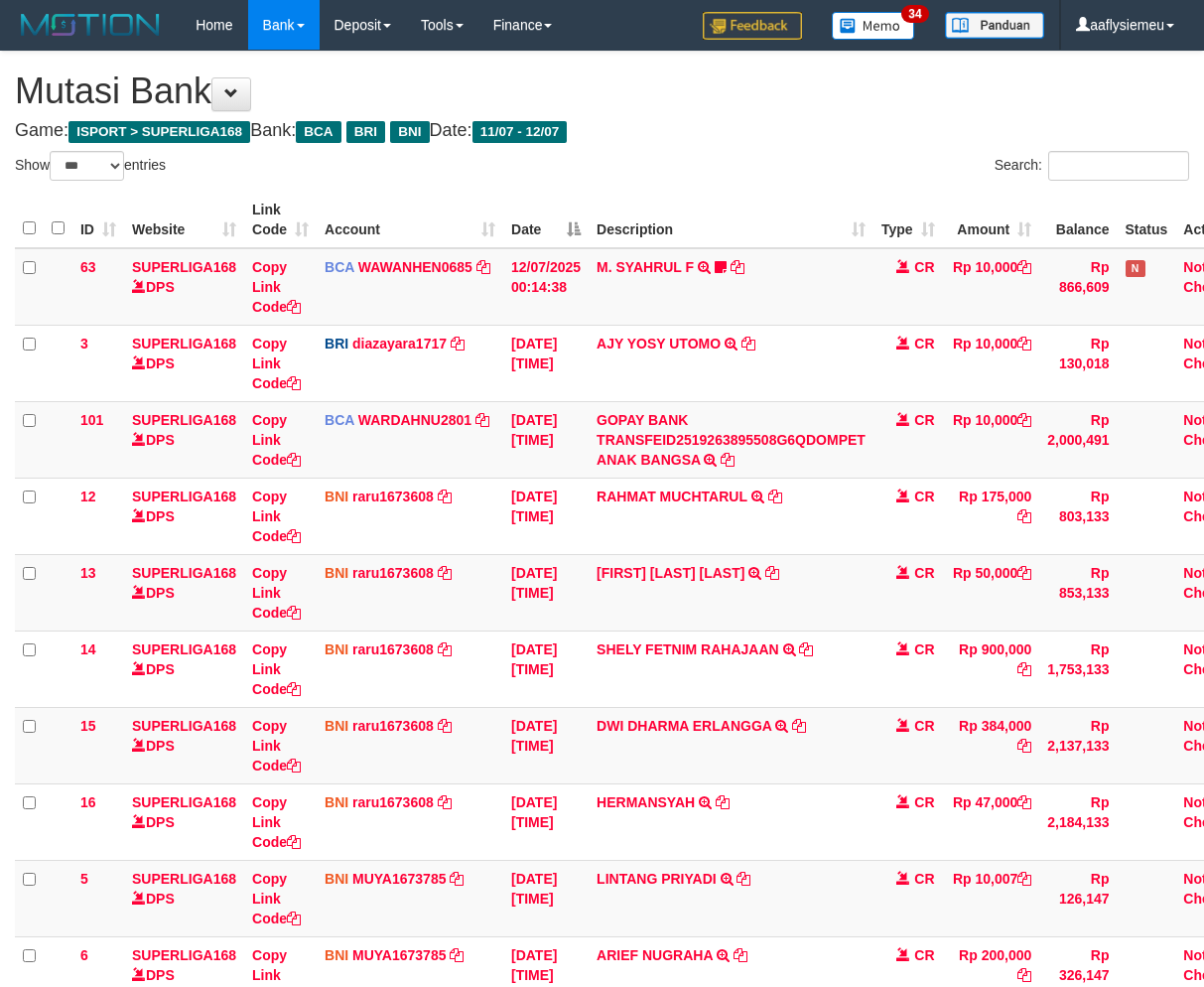scroll, scrollTop: 310, scrollLeft: 0, axis: vertical 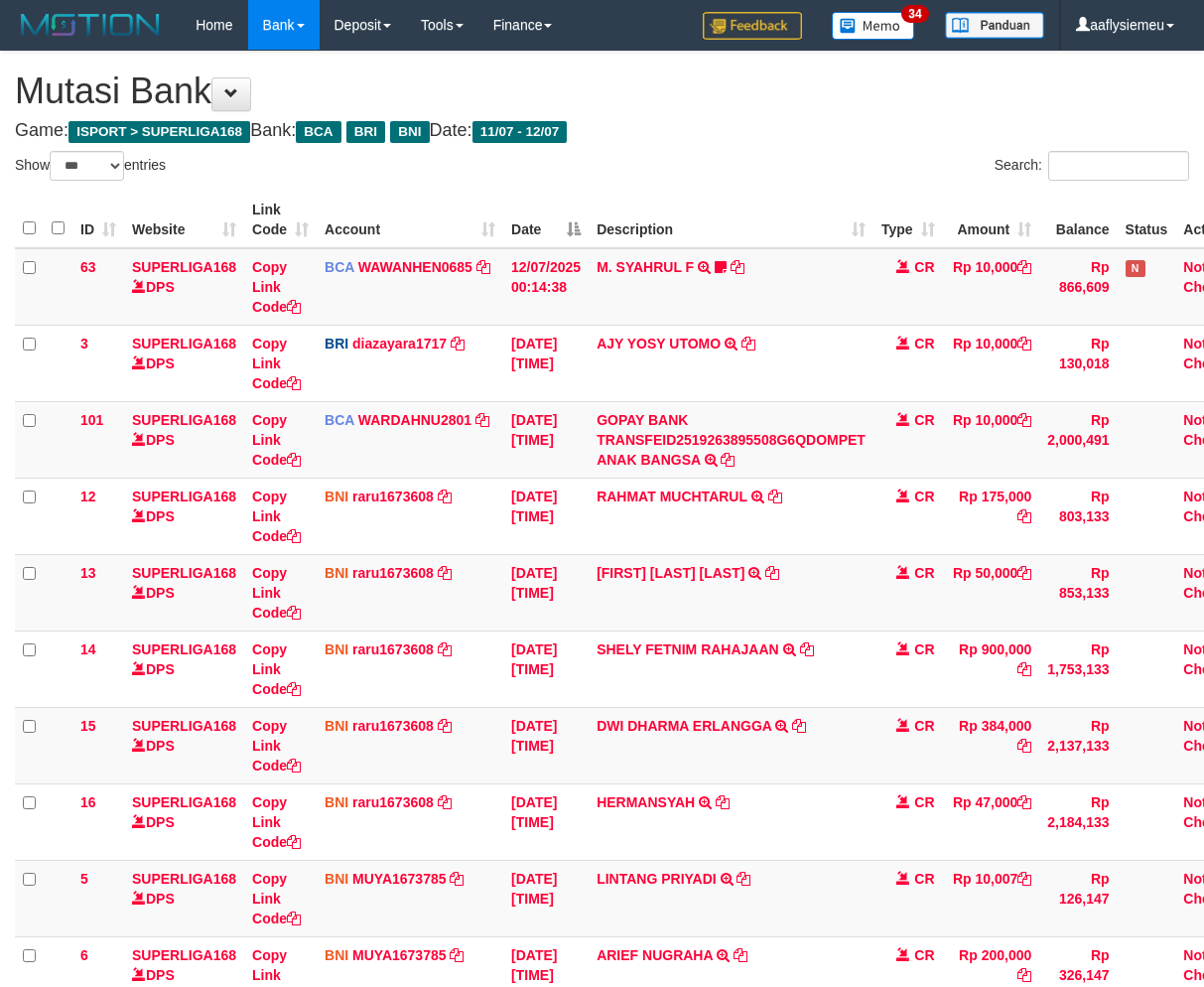 select on "***" 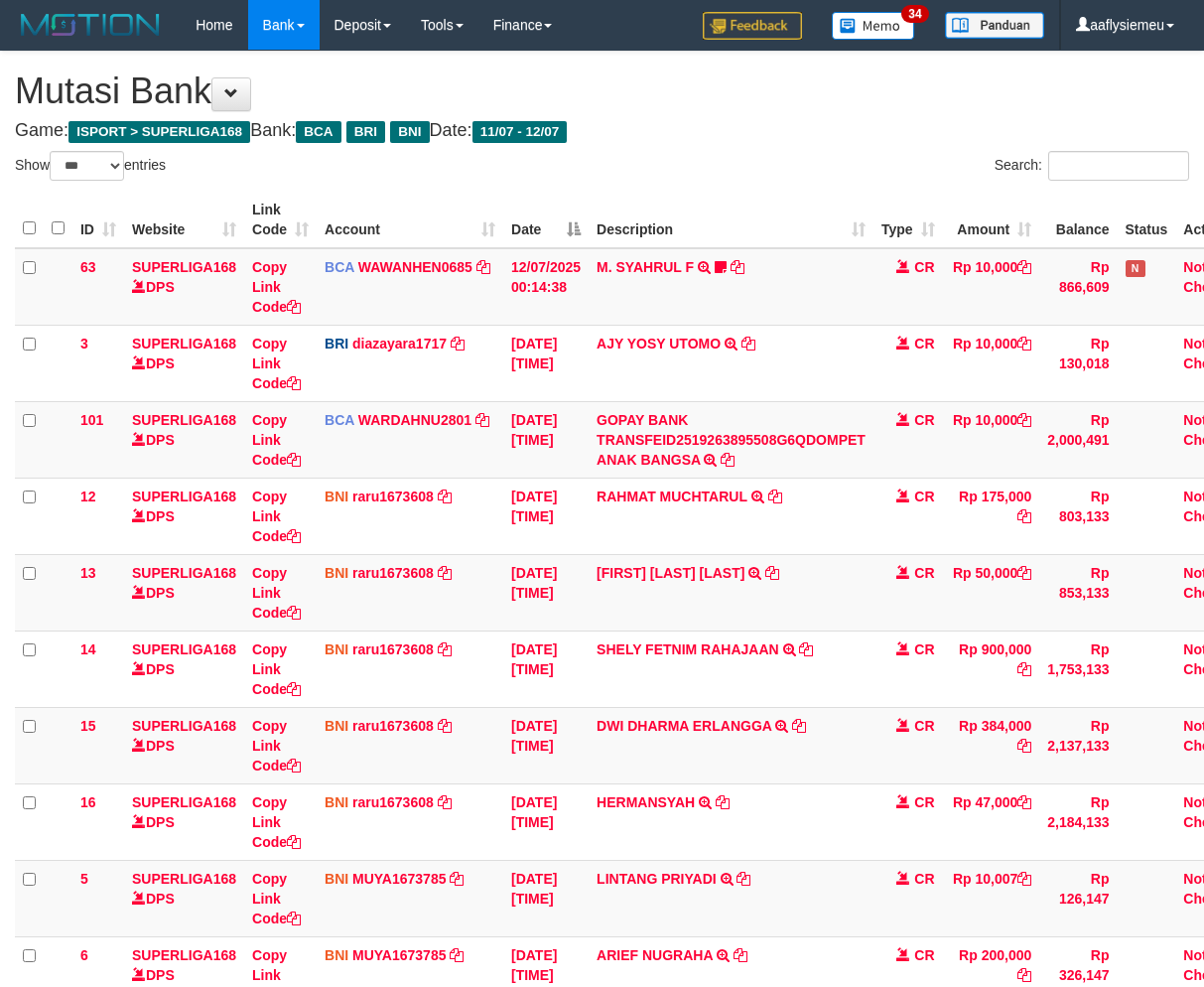 scroll, scrollTop: 310, scrollLeft: 0, axis: vertical 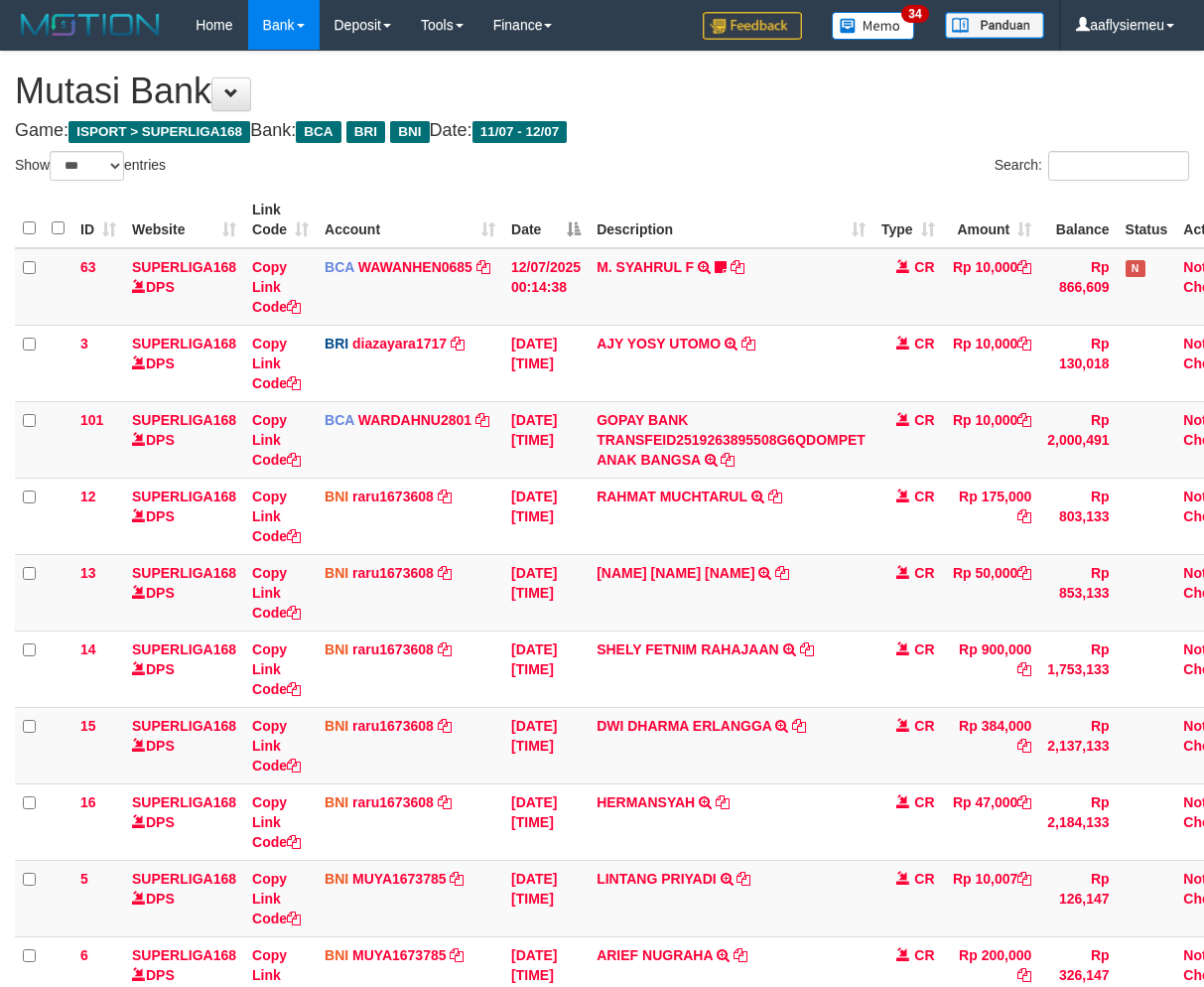select on "***" 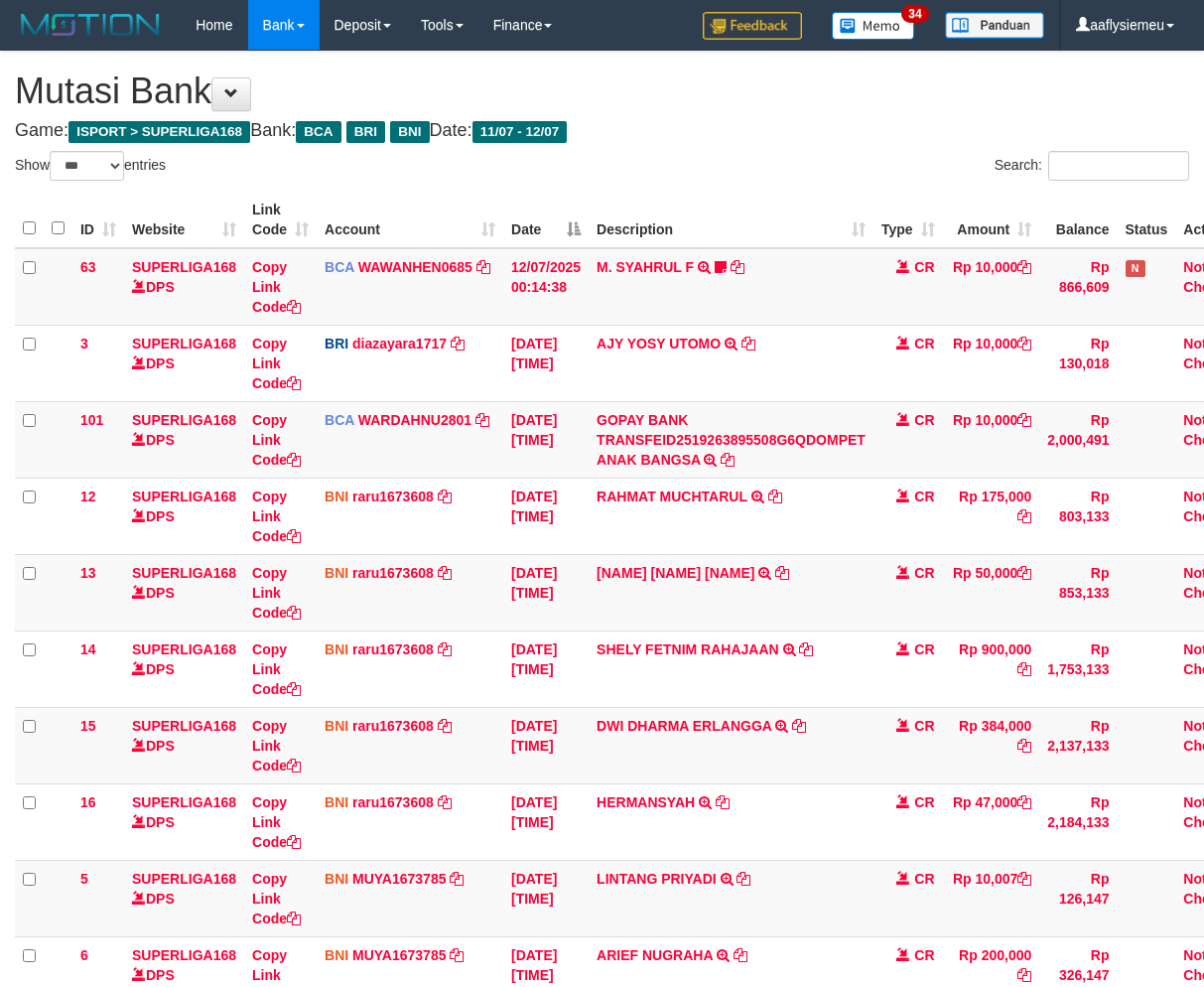 scroll, scrollTop: 310, scrollLeft: 0, axis: vertical 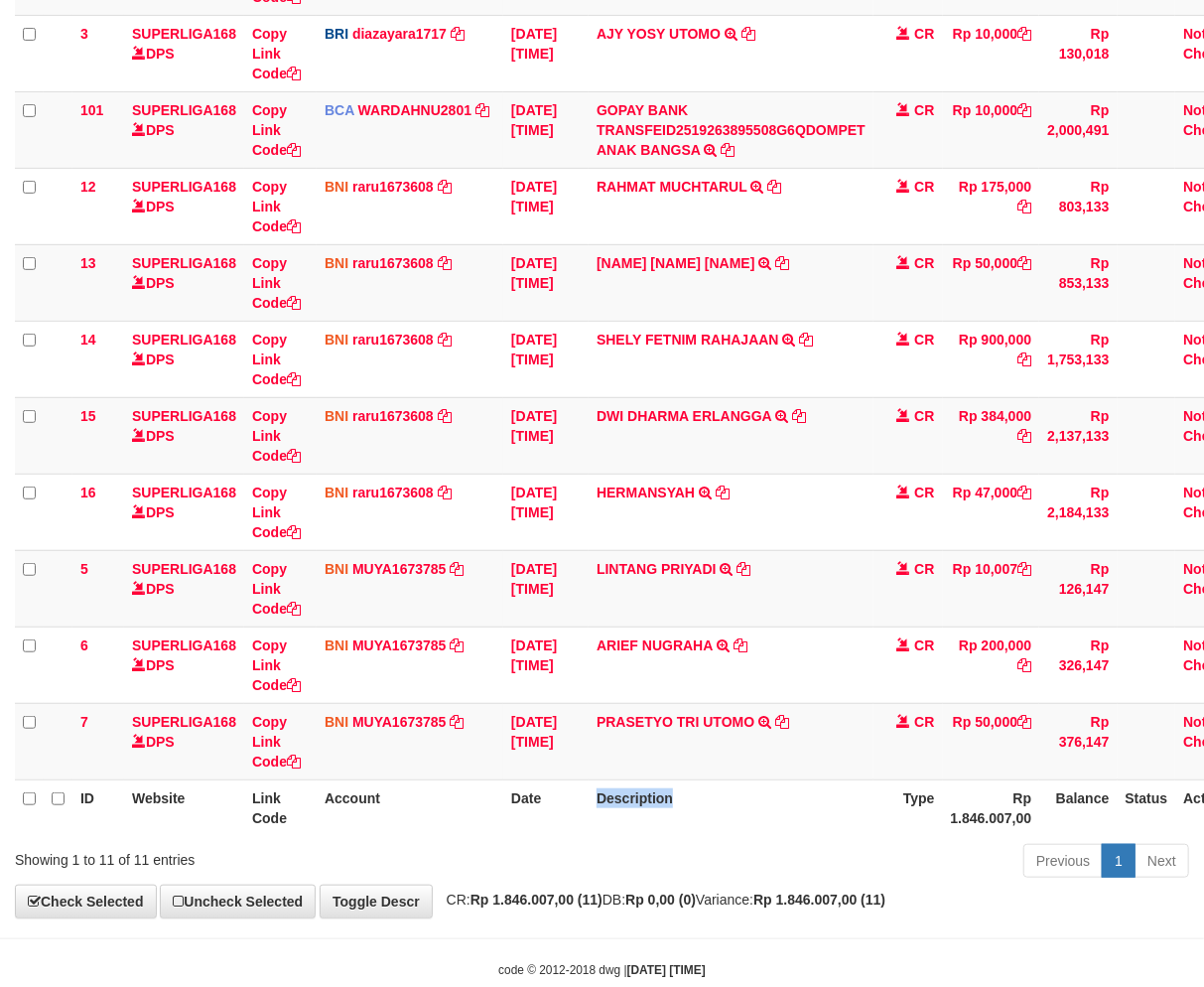click on "Description" at bounding box center [731, 807] 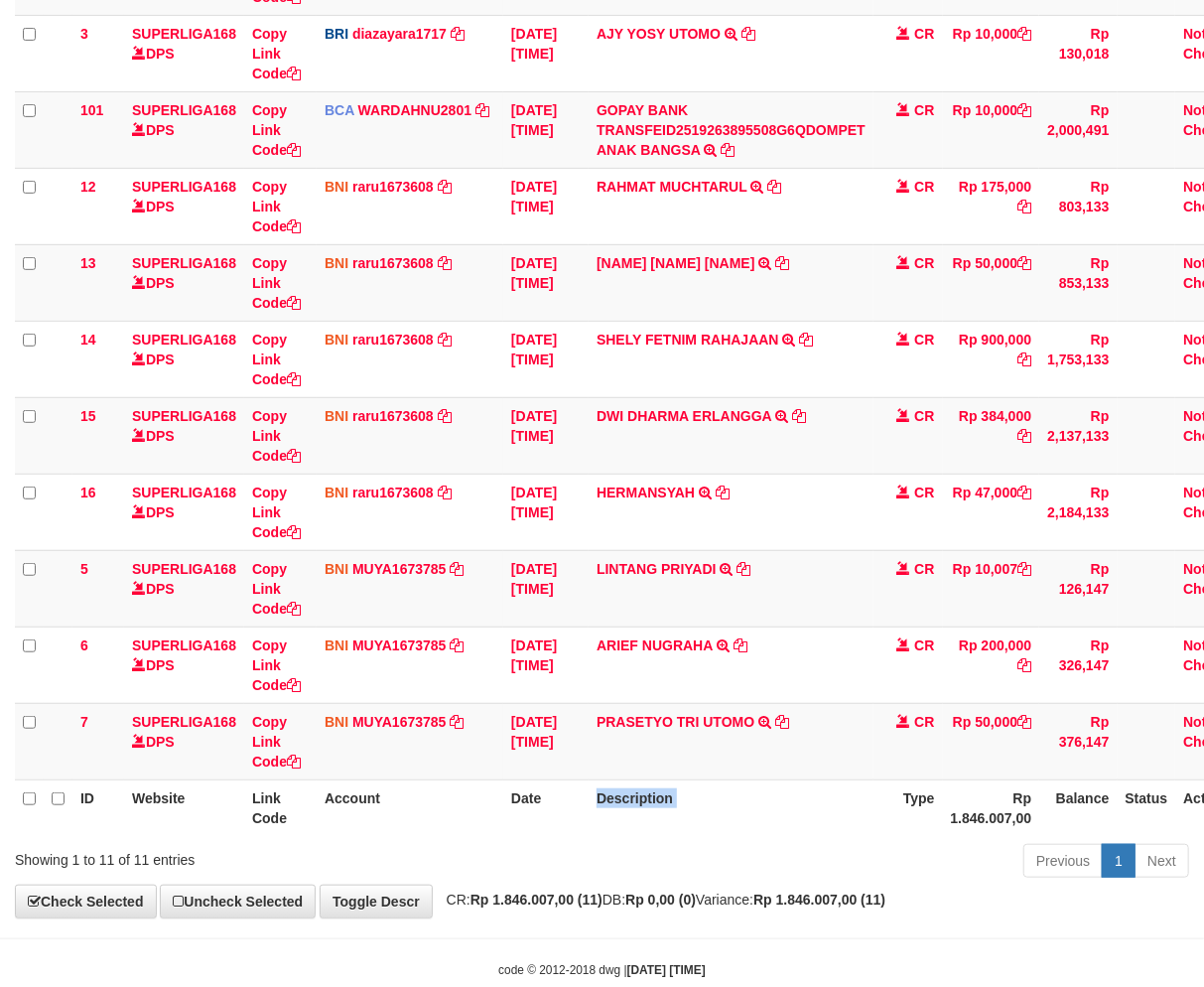 click on "Description" at bounding box center (731, 807) 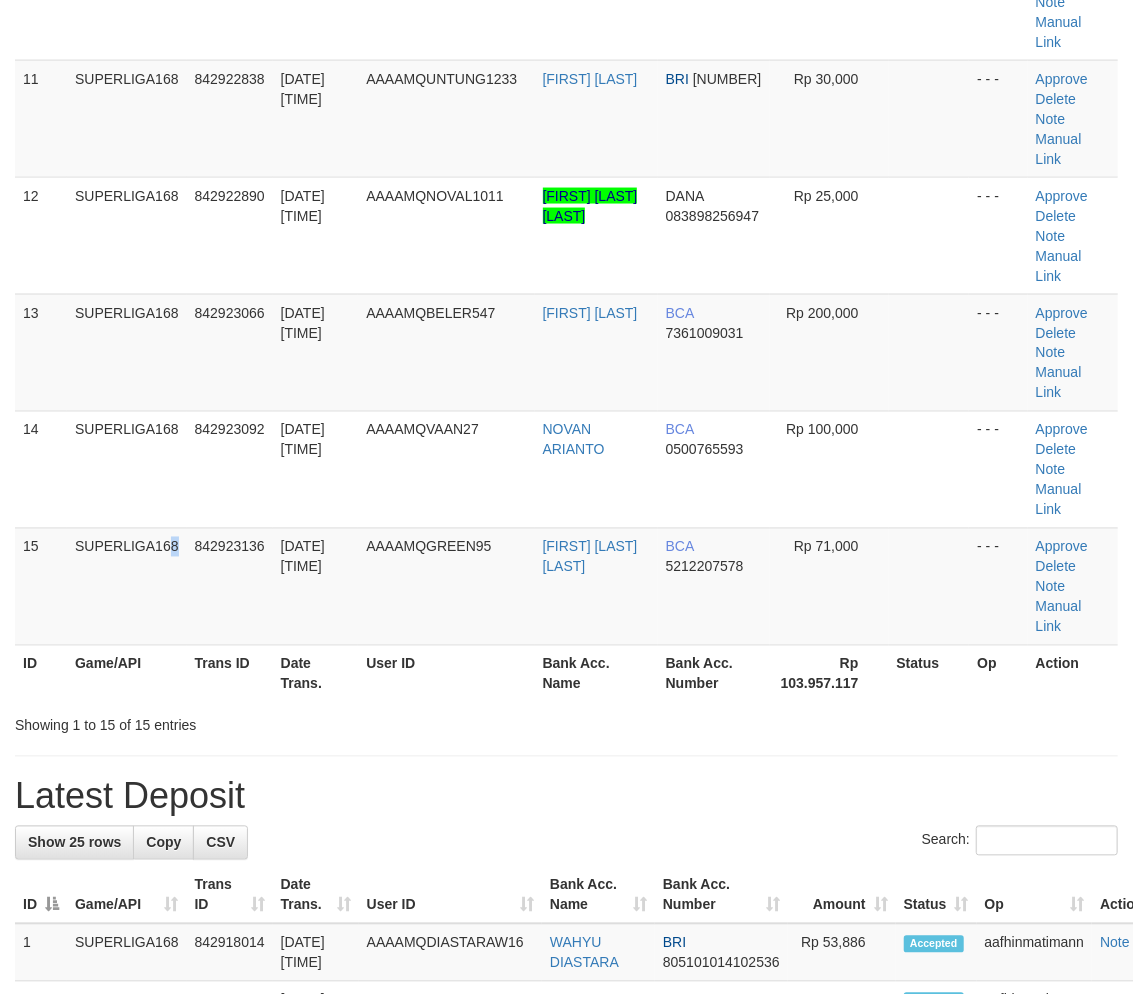 drag, startPoint x: 130, startPoint y: 550, endPoint x: 2, endPoint y: 618, distance: 144.94136 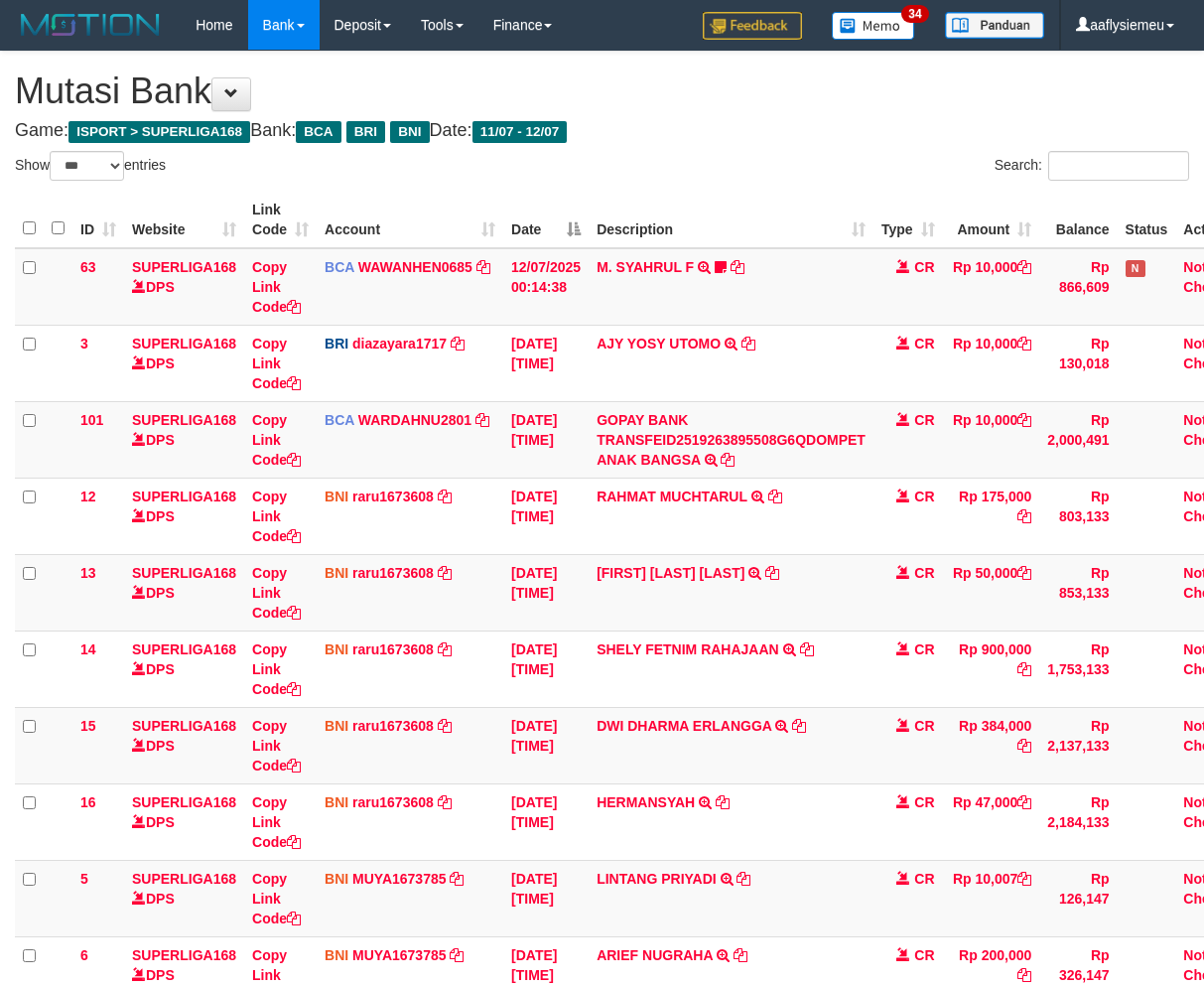 select on "***" 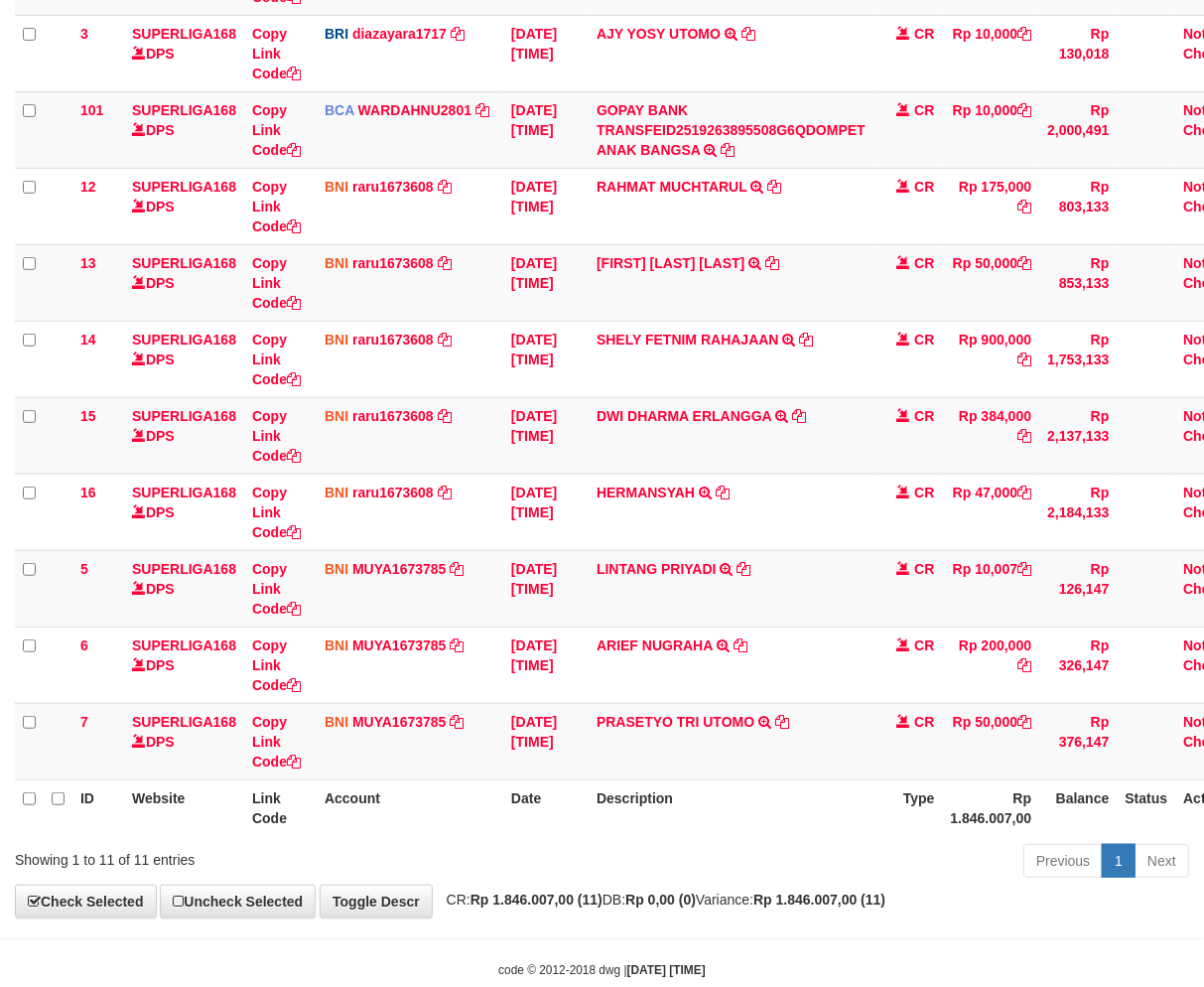 click on "Previous 1 Next" at bounding box center [853, 863] 